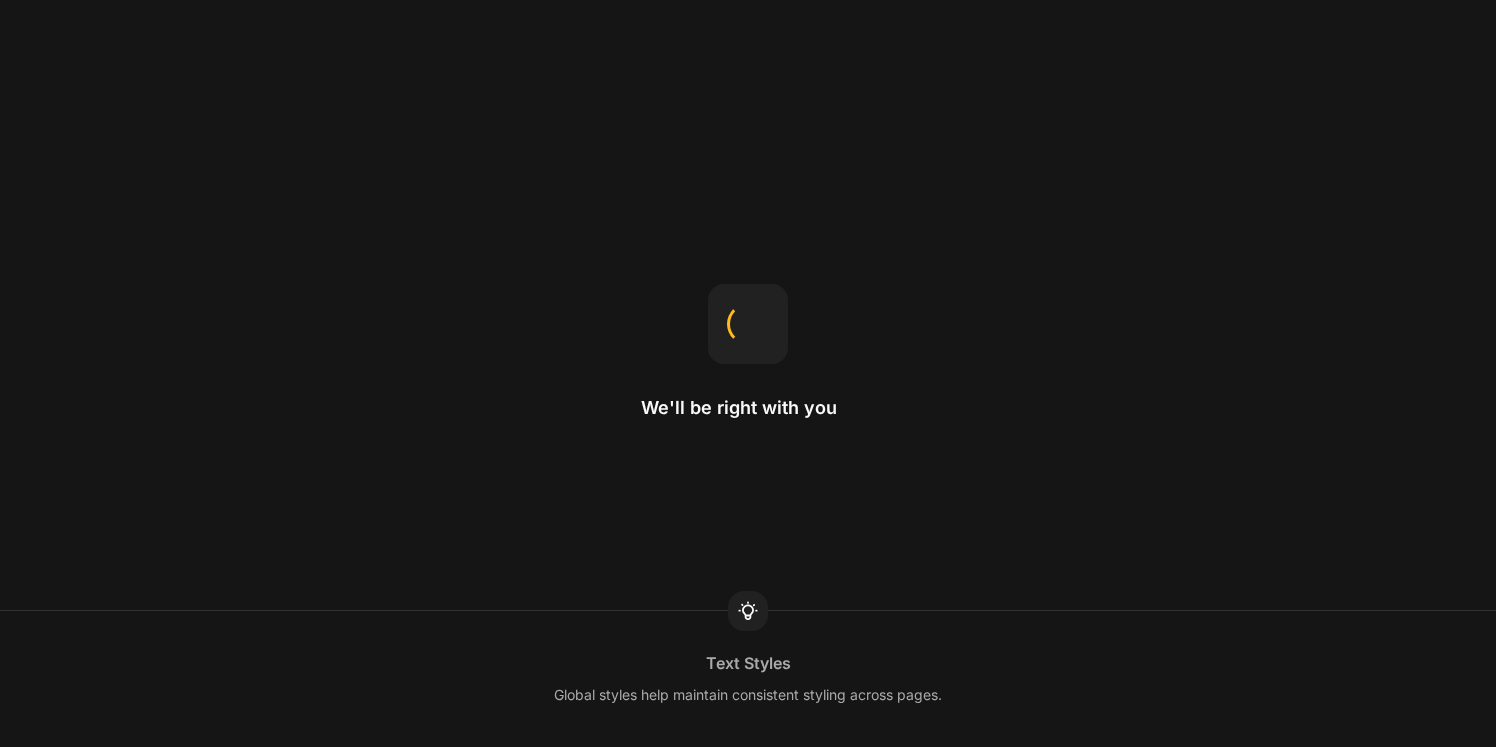 scroll, scrollTop: 0, scrollLeft: 0, axis: both 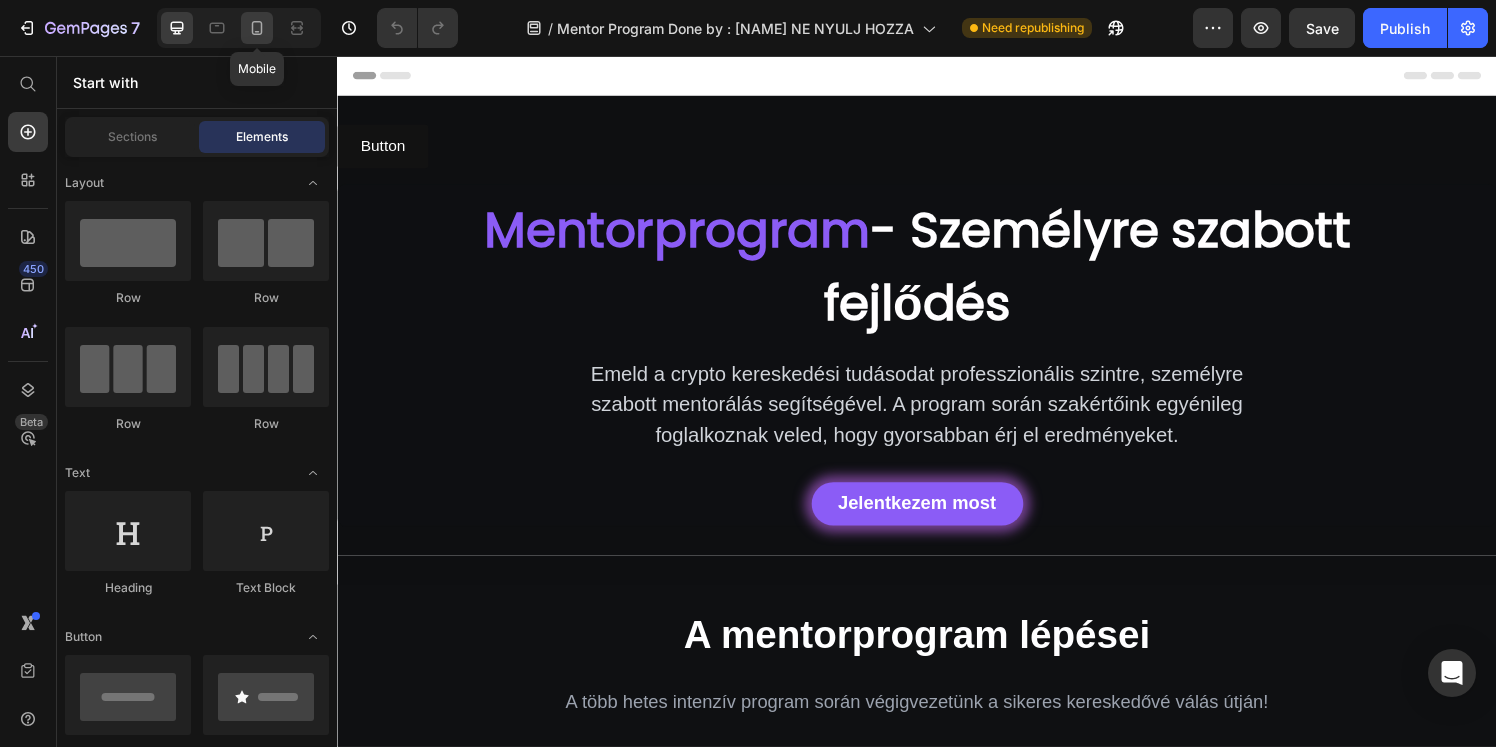 click 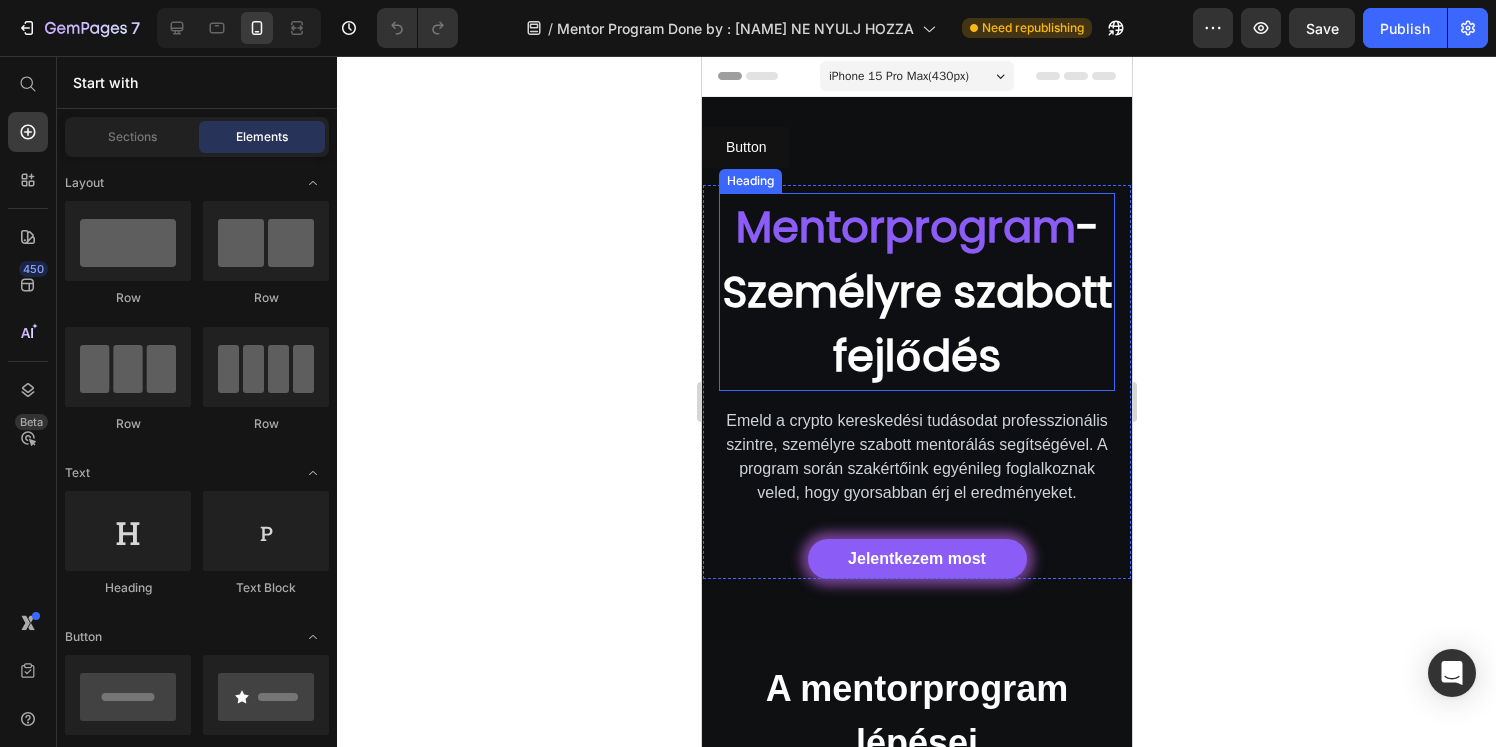 click on "- Személyre szabott fejlődés" at bounding box center [916, 291] 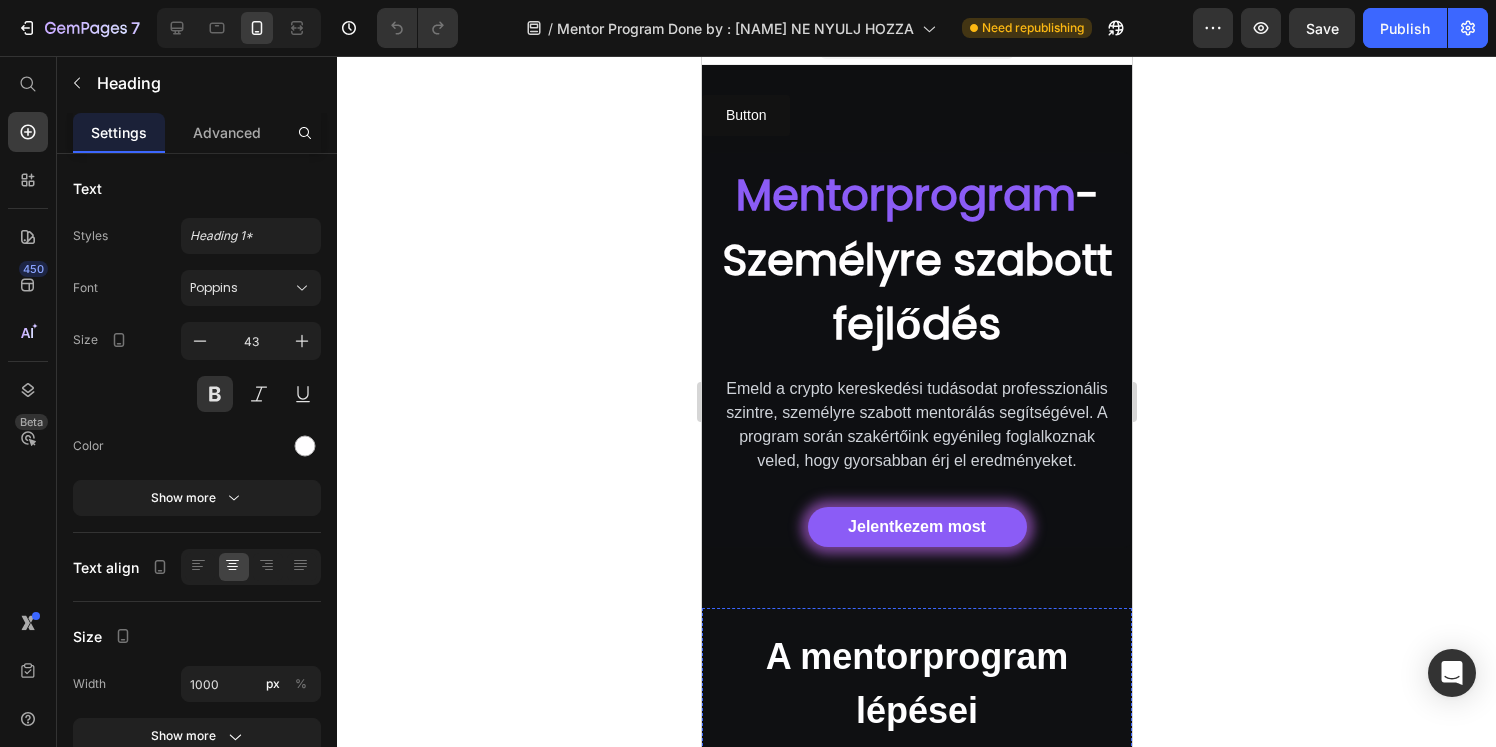 scroll, scrollTop: 0, scrollLeft: 0, axis: both 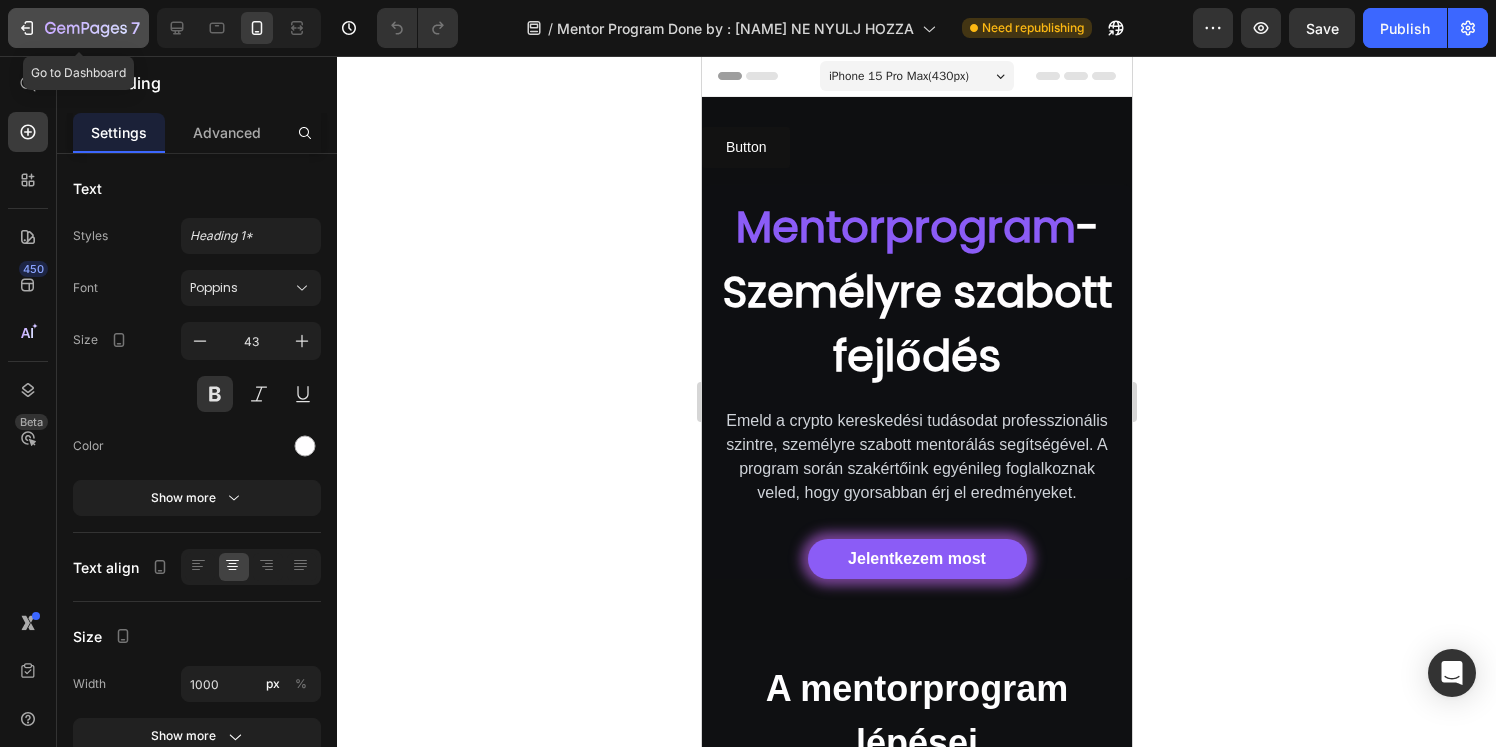 click on "7" 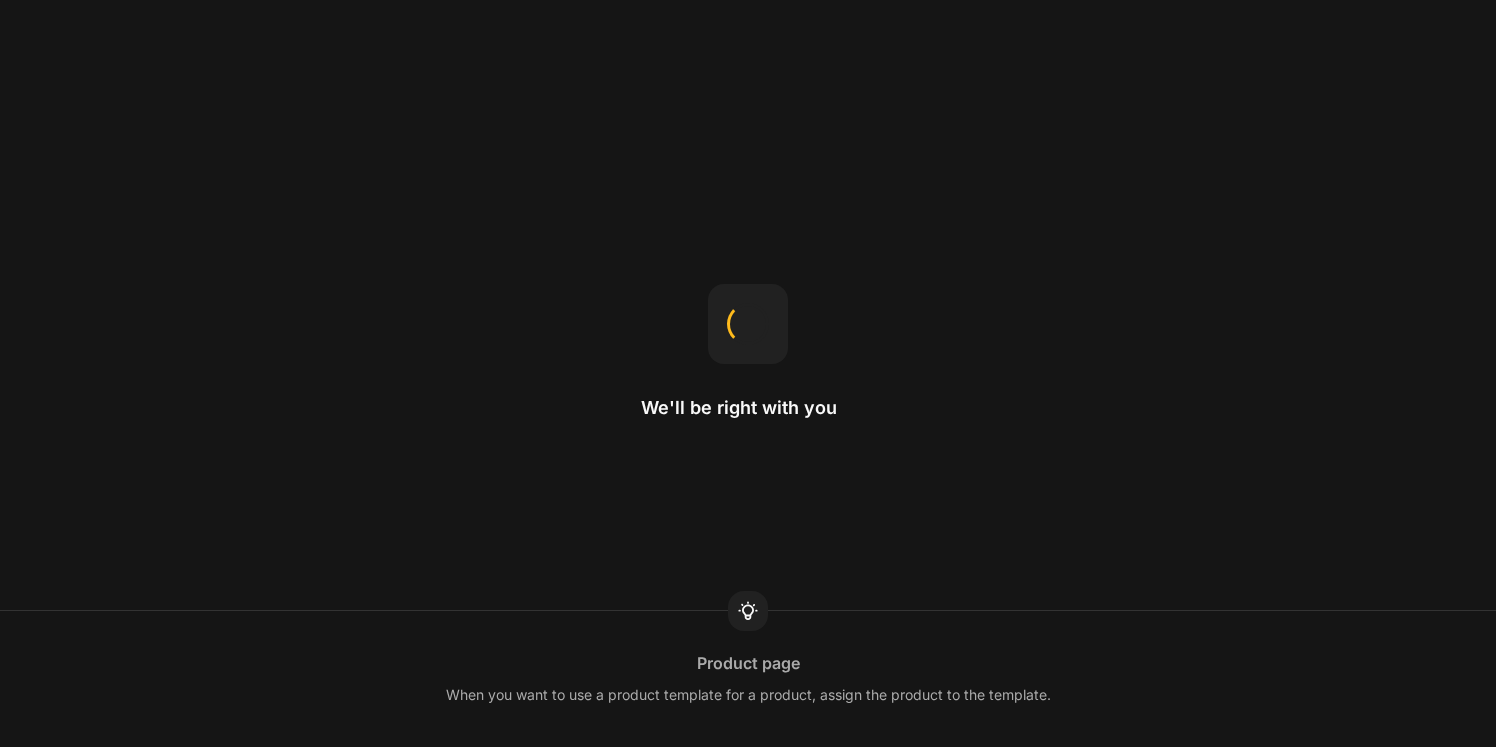 scroll, scrollTop: 0, scrollLeft: 0, axis: both 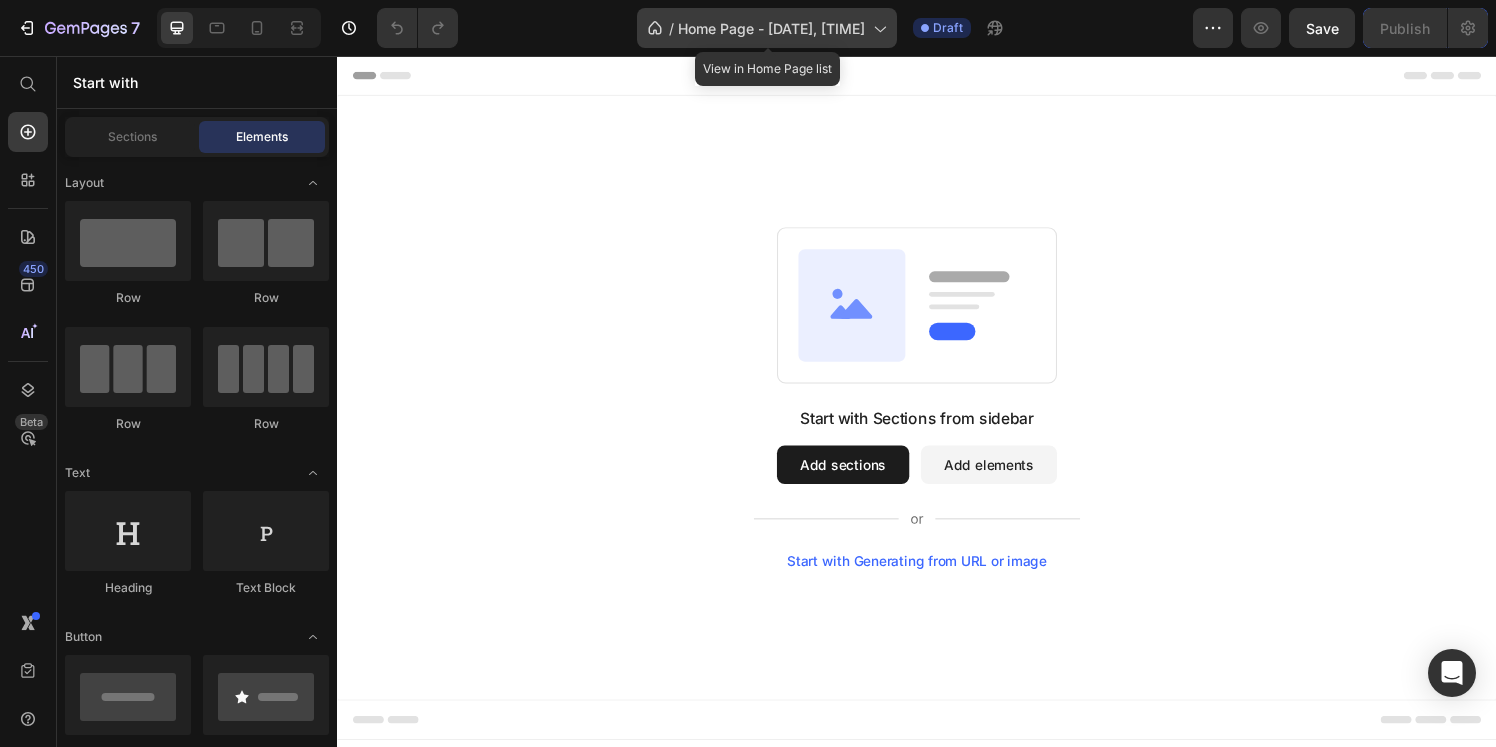 click on "/  Home Page - Jul 12, 12:56:06" 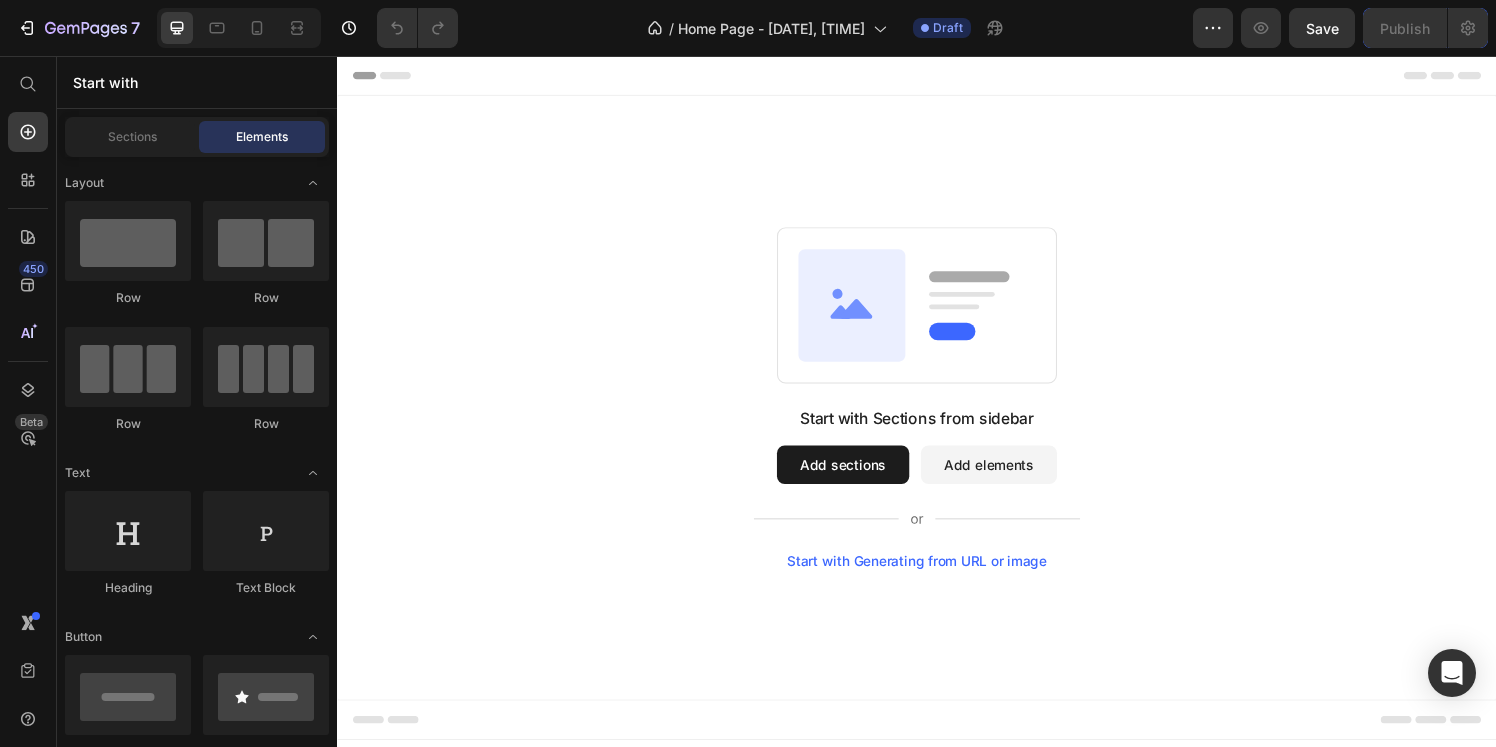 click on "Start with Sections from sidebar Add sections Add elements Start with Generating from URL or image" at bounding box center [937, 410] 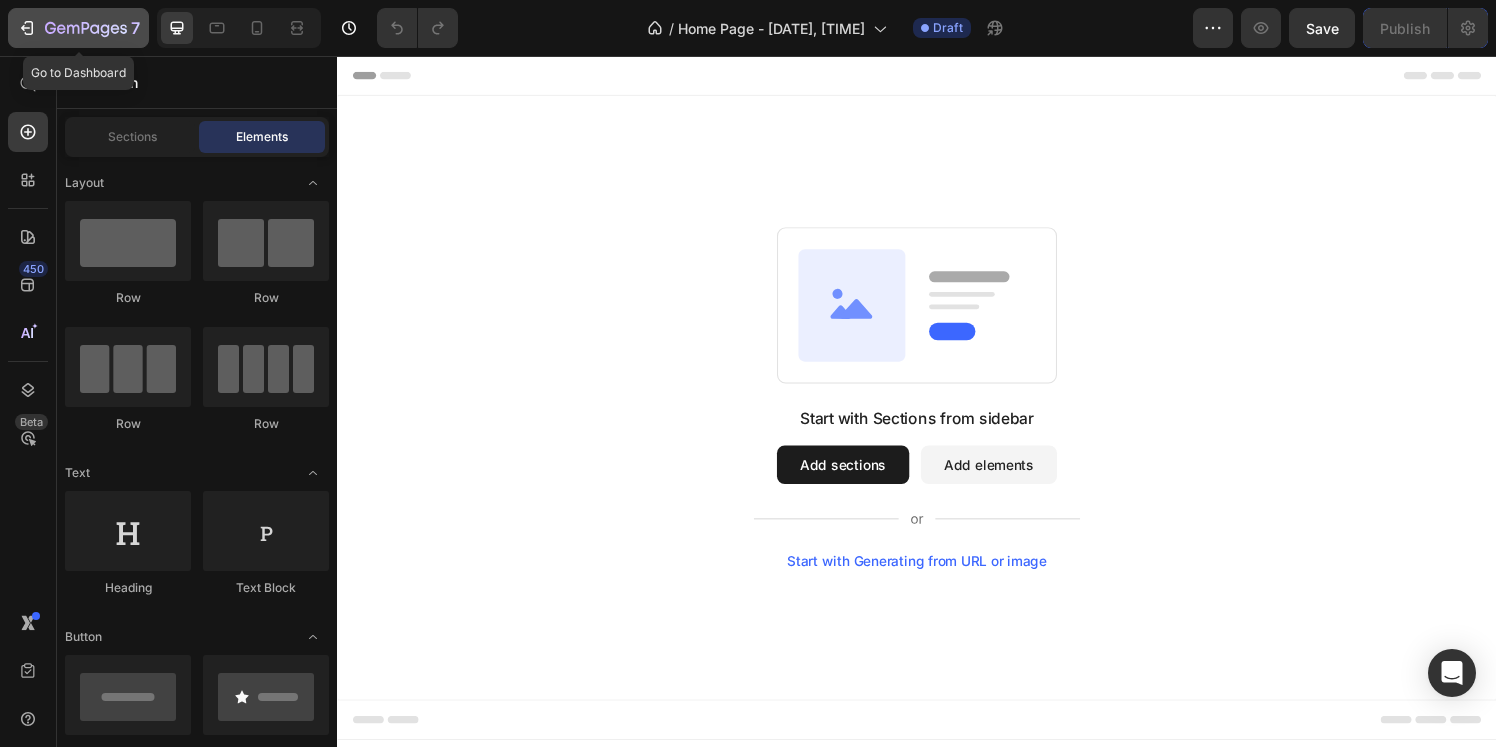 click 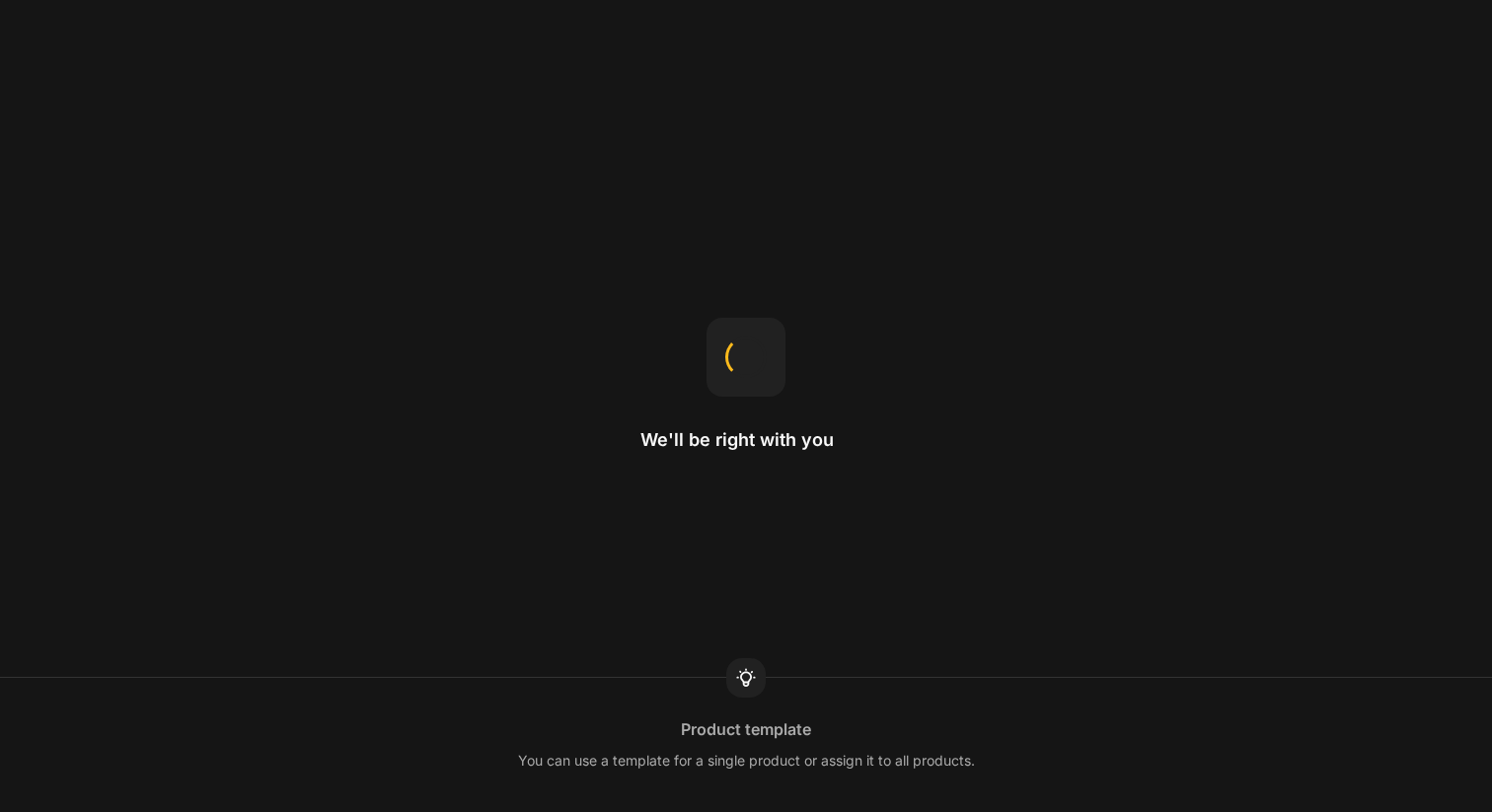 scroll, scrollTop: 0, scrollLeft: 0, axis: both 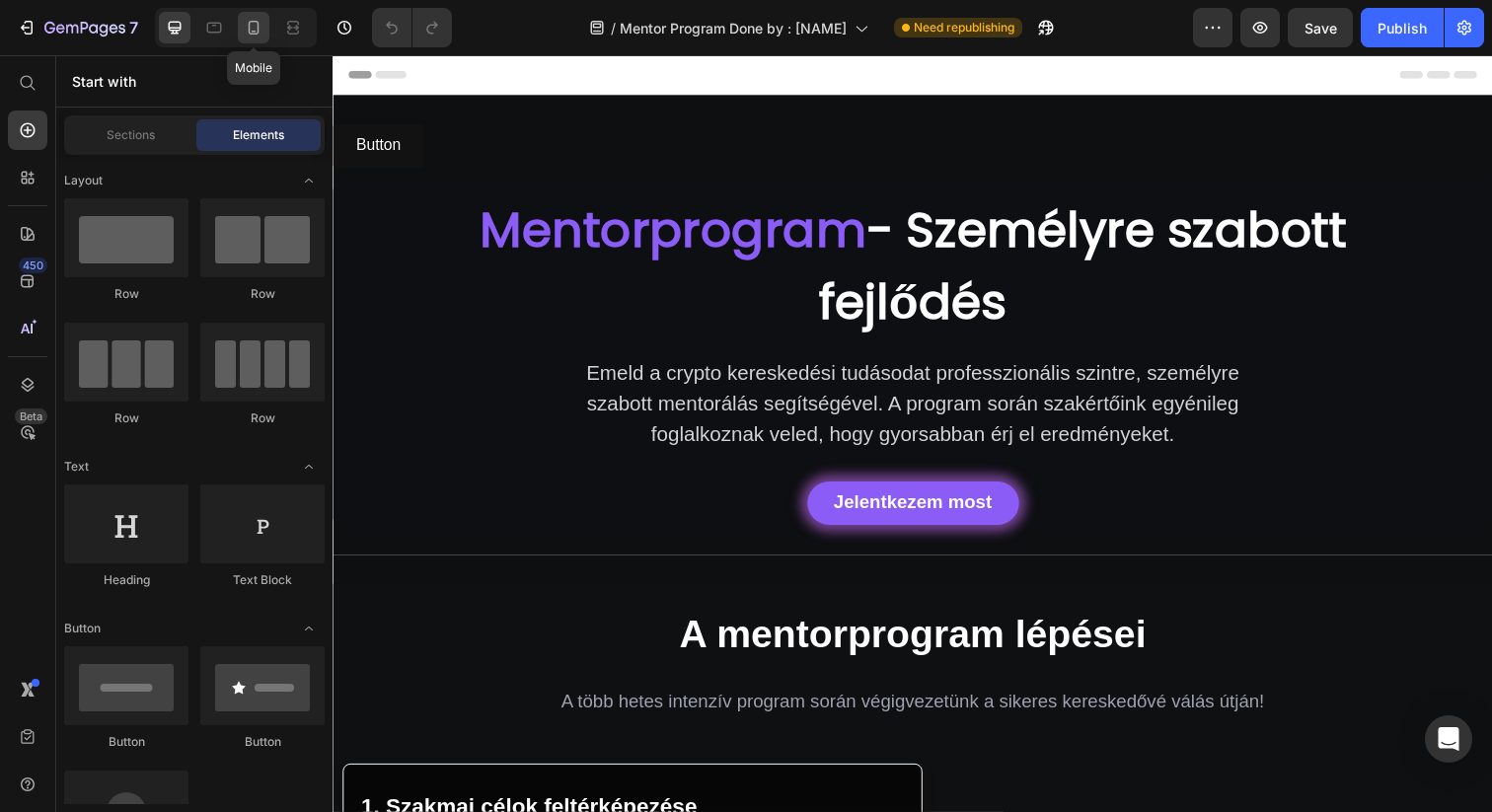 click 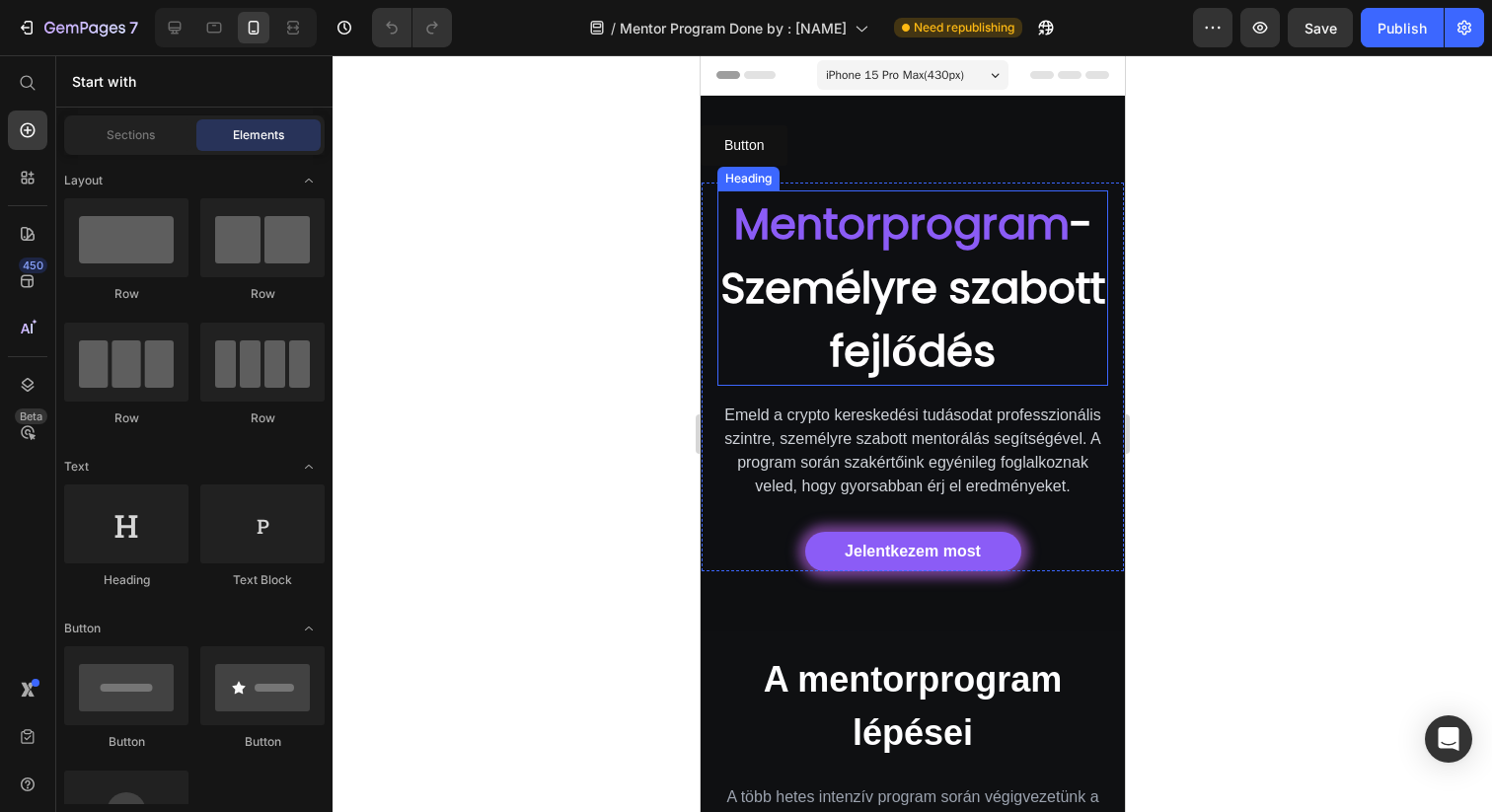 click on "Mentorprogram" at bounding box center [901, 224] 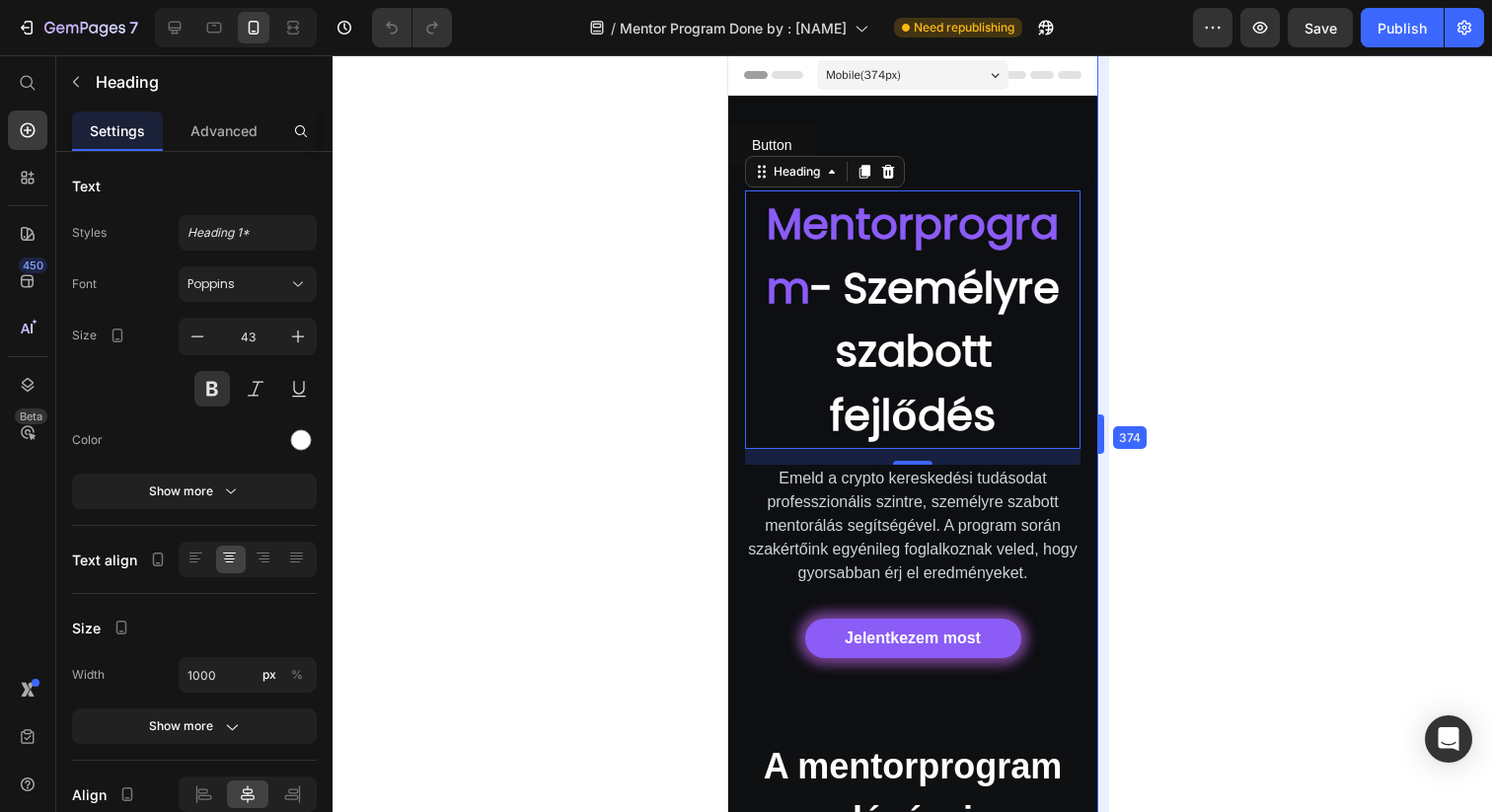 drag, startPoint x: 1131, startPoint y: 228, endPoint x: 1076, endPoint y: 236, distance: 55.578773 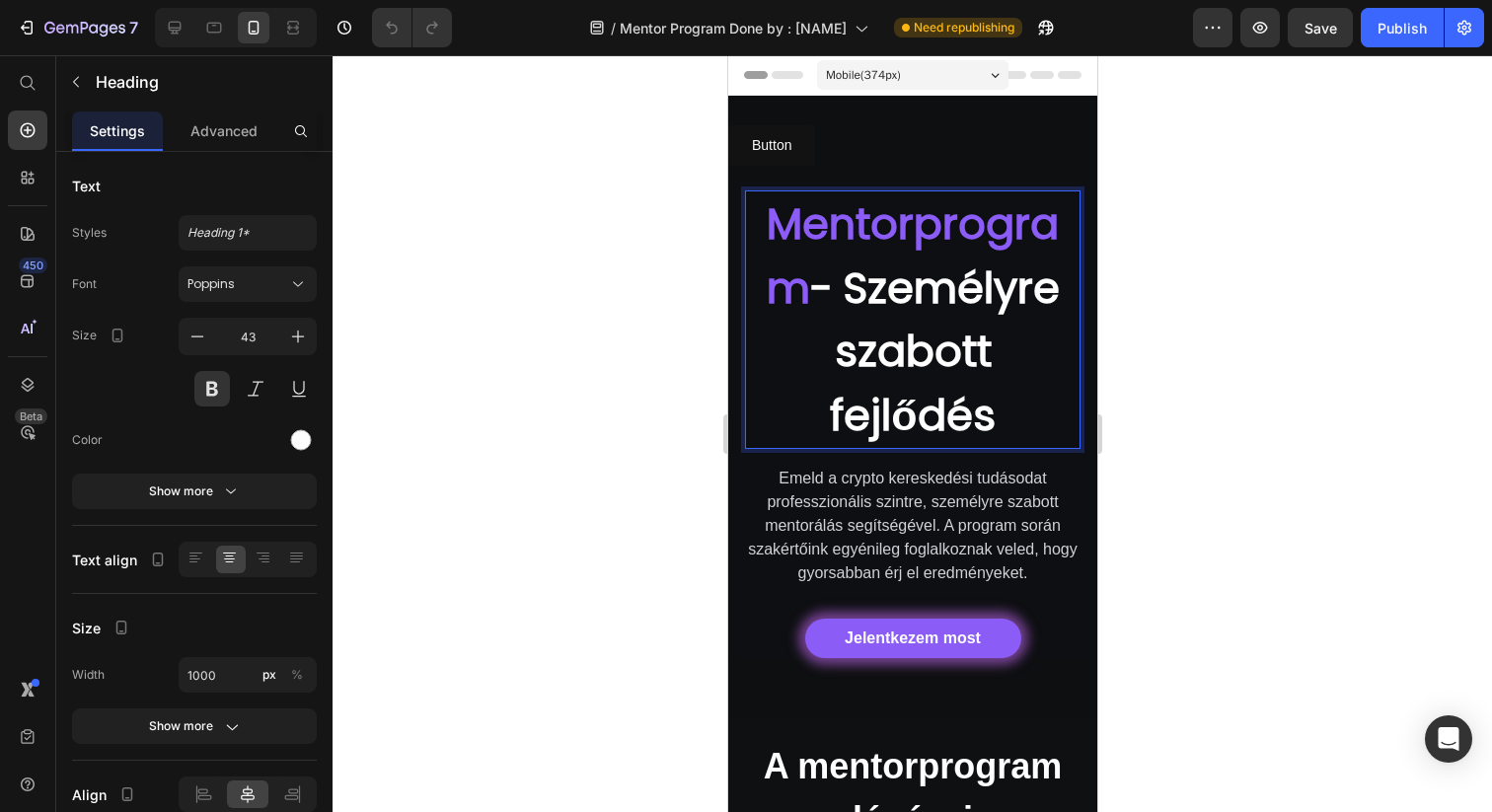 click on "- Személyre szabott fejlődés" at bounding box center [933, 351] 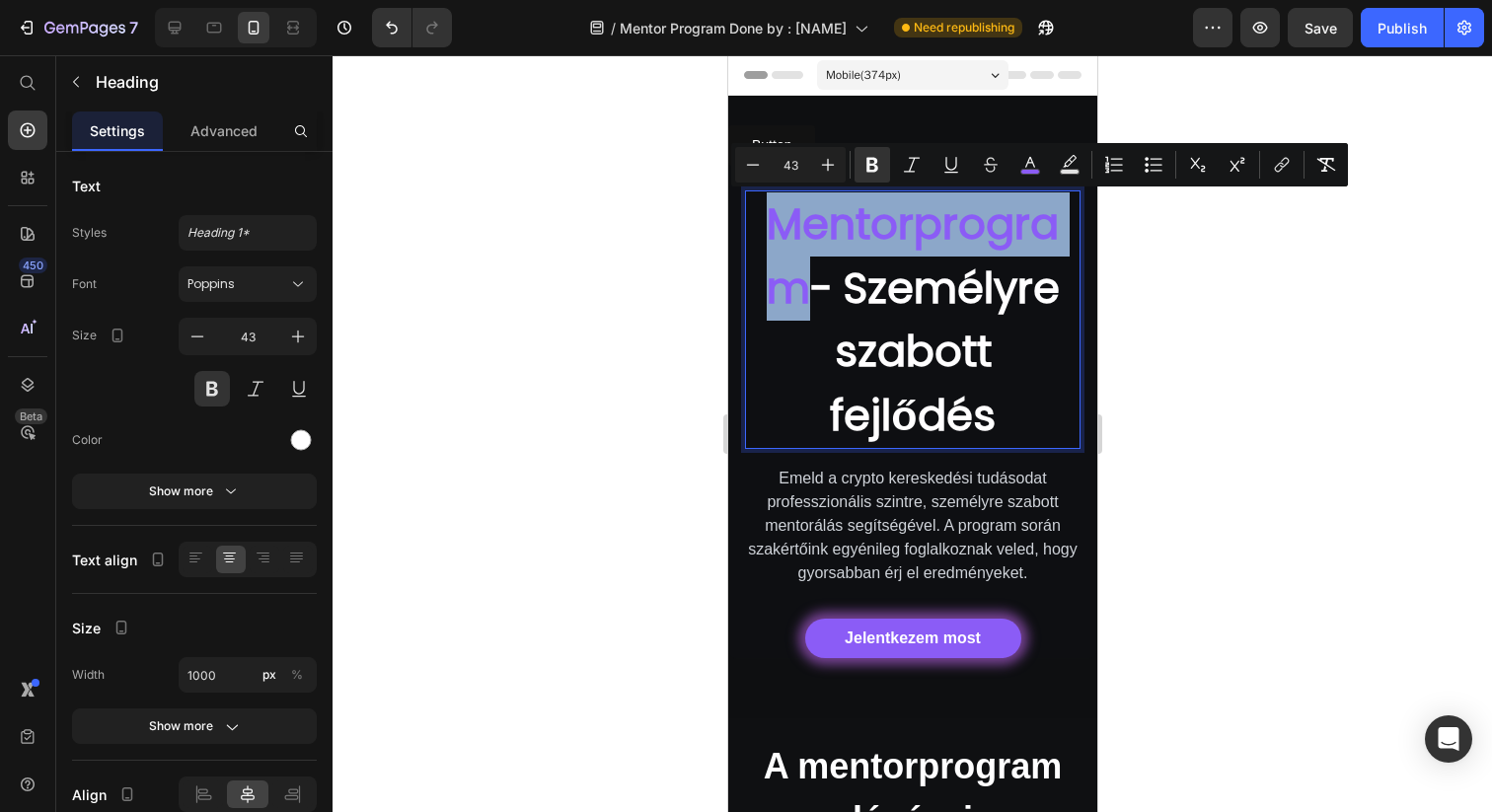 drag, startPoint x: 794, startPoint y: 289, endPoint x: 765, endPoint y: 224, distance: 71.175839 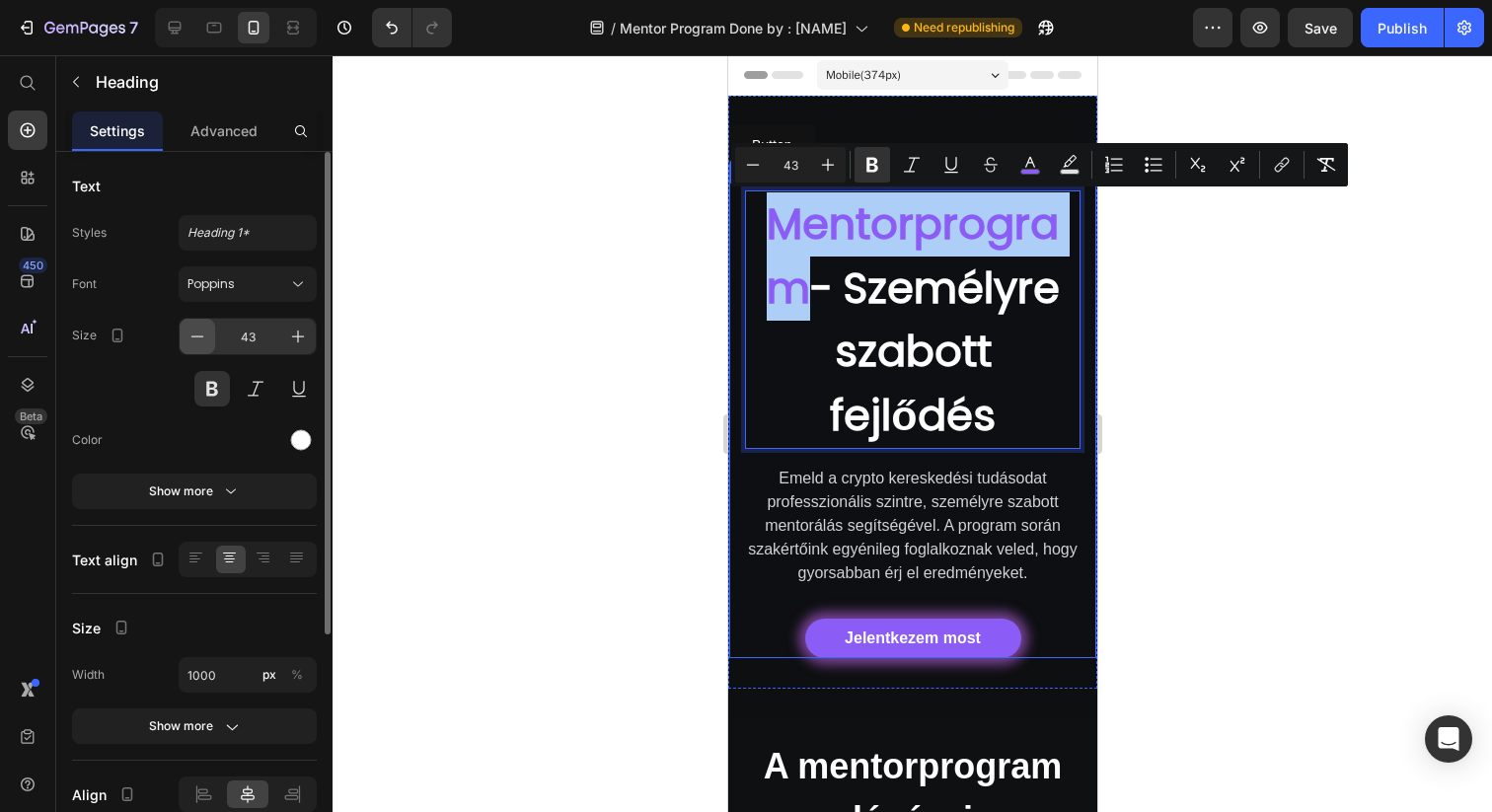 click 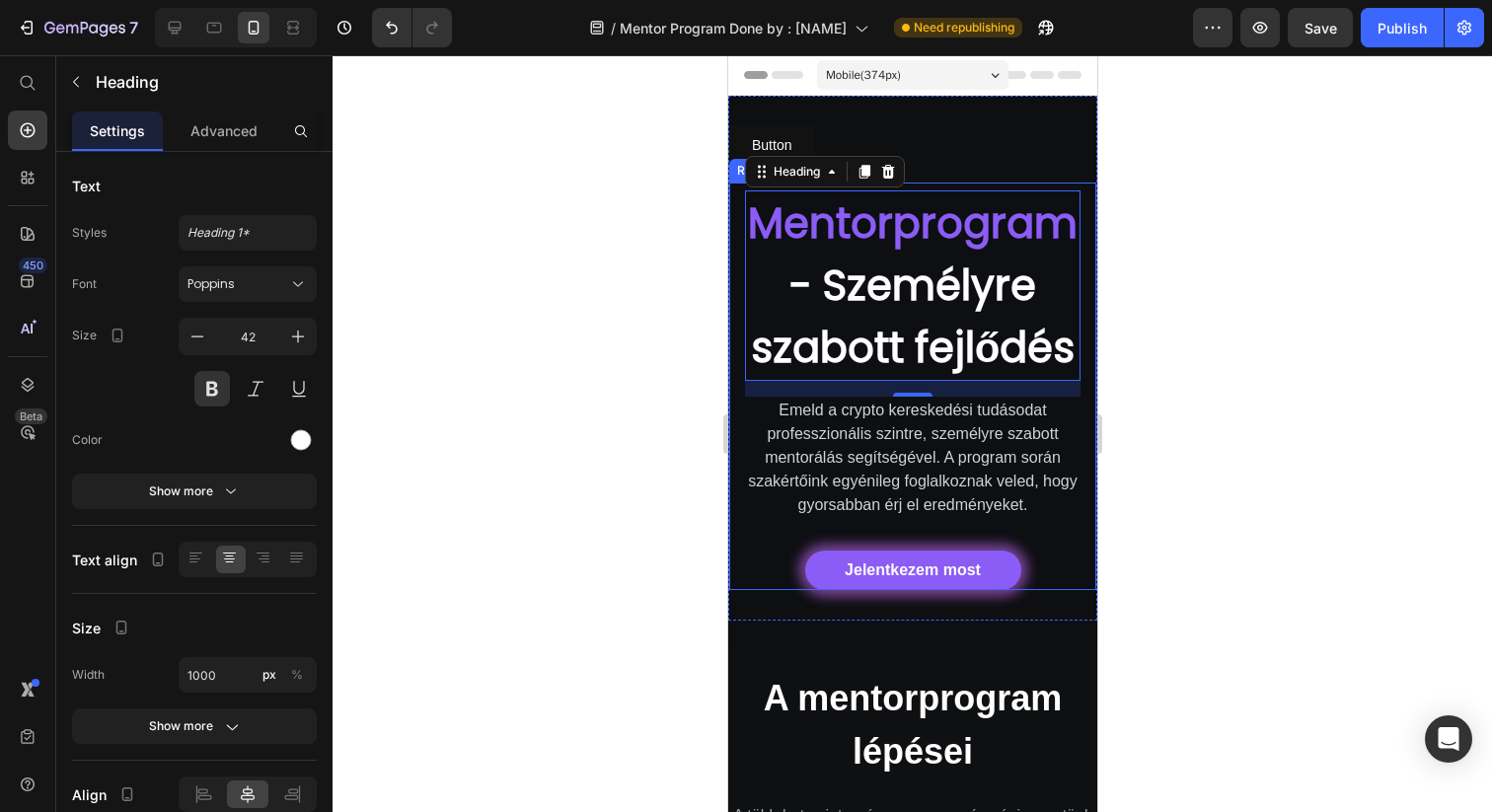 click 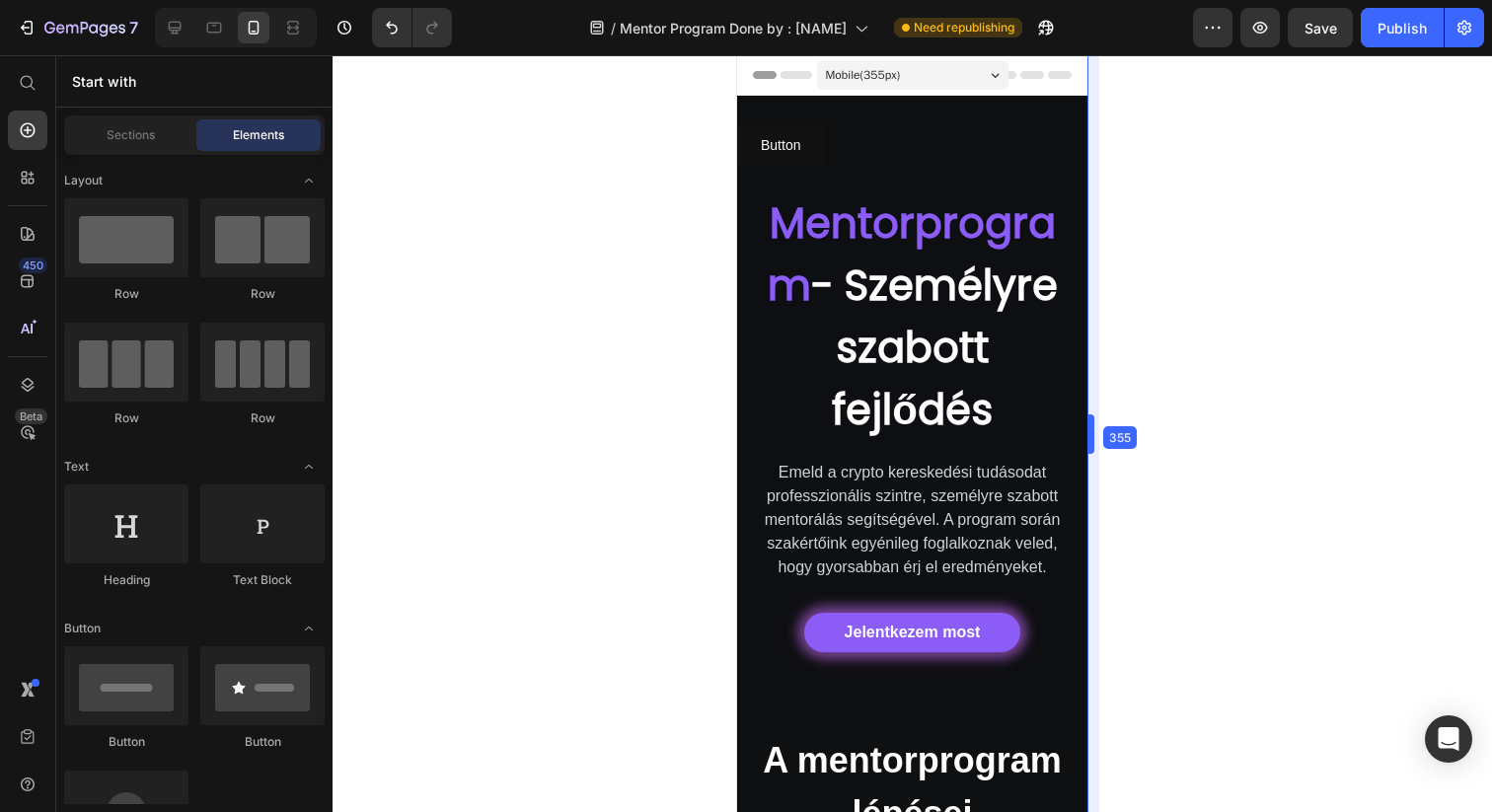 drag, startPoint x: 1096, startPoint y: 310, endPoint x: 1080, endPoint y: 305, distance: 16.763055 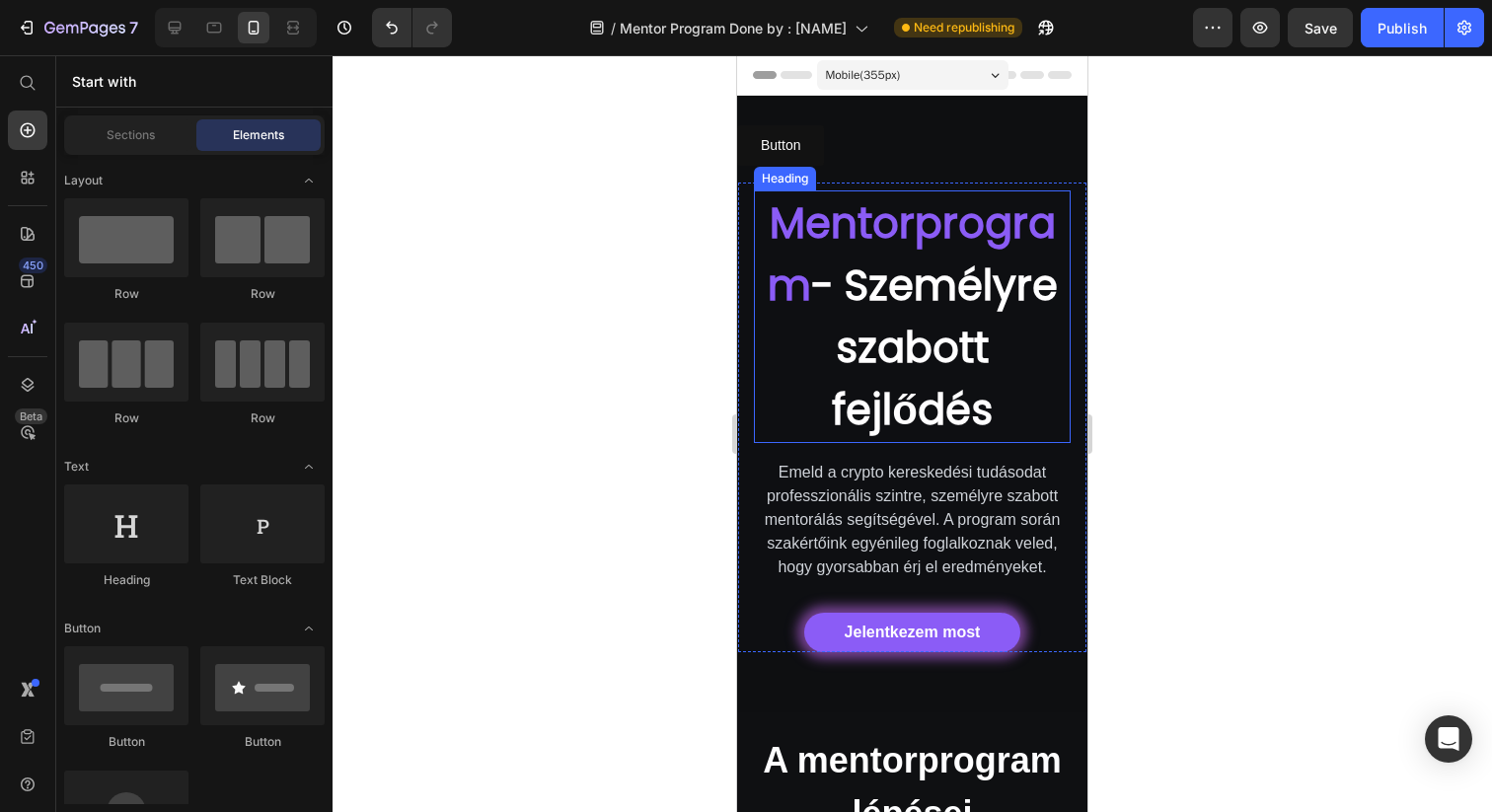 click on "- Személyre szabott fejlődés" at bounding box center [934, 347] 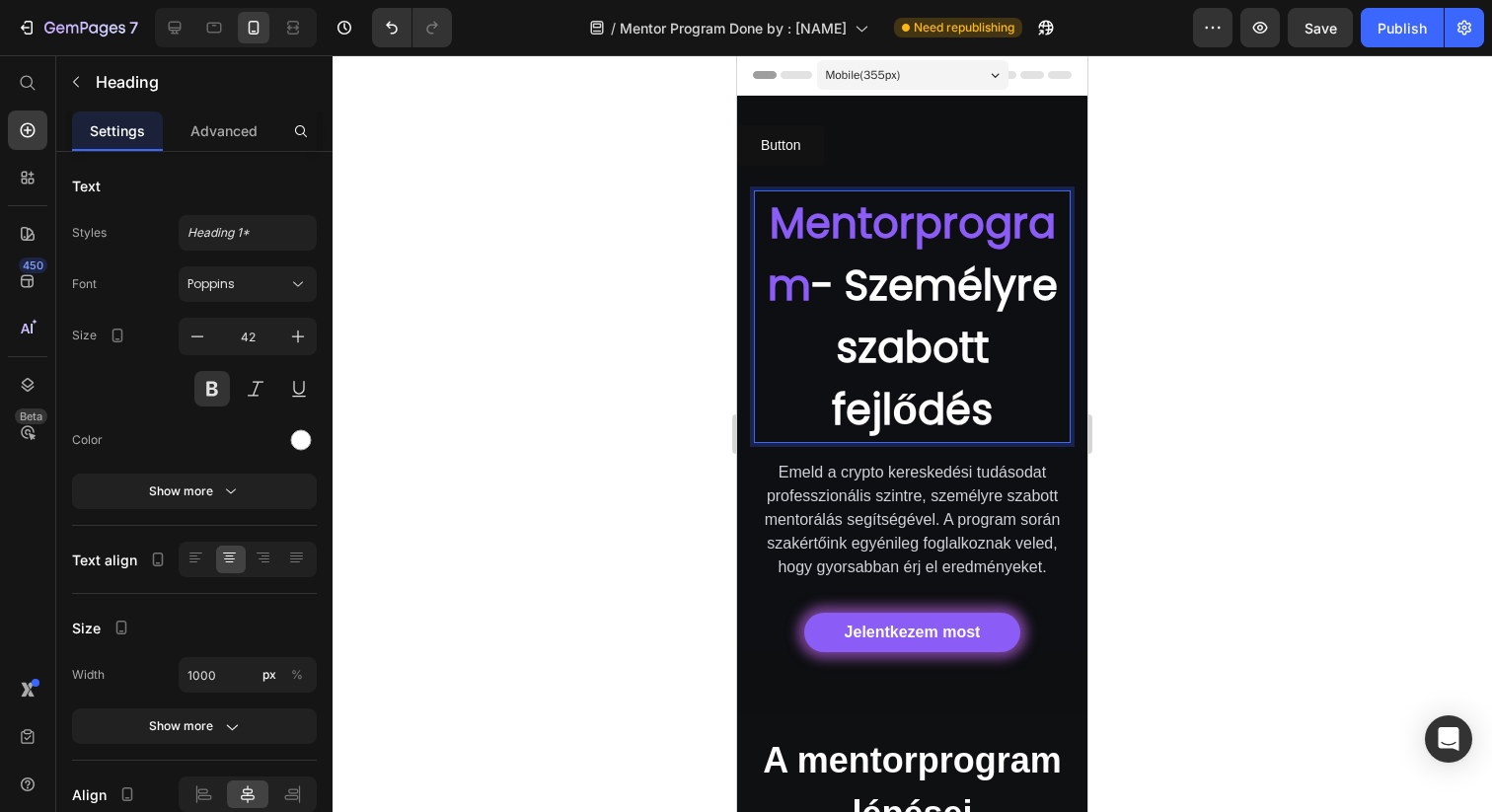 click on "- Személyre szabott fejlődés" at bounding box center [934, 347] 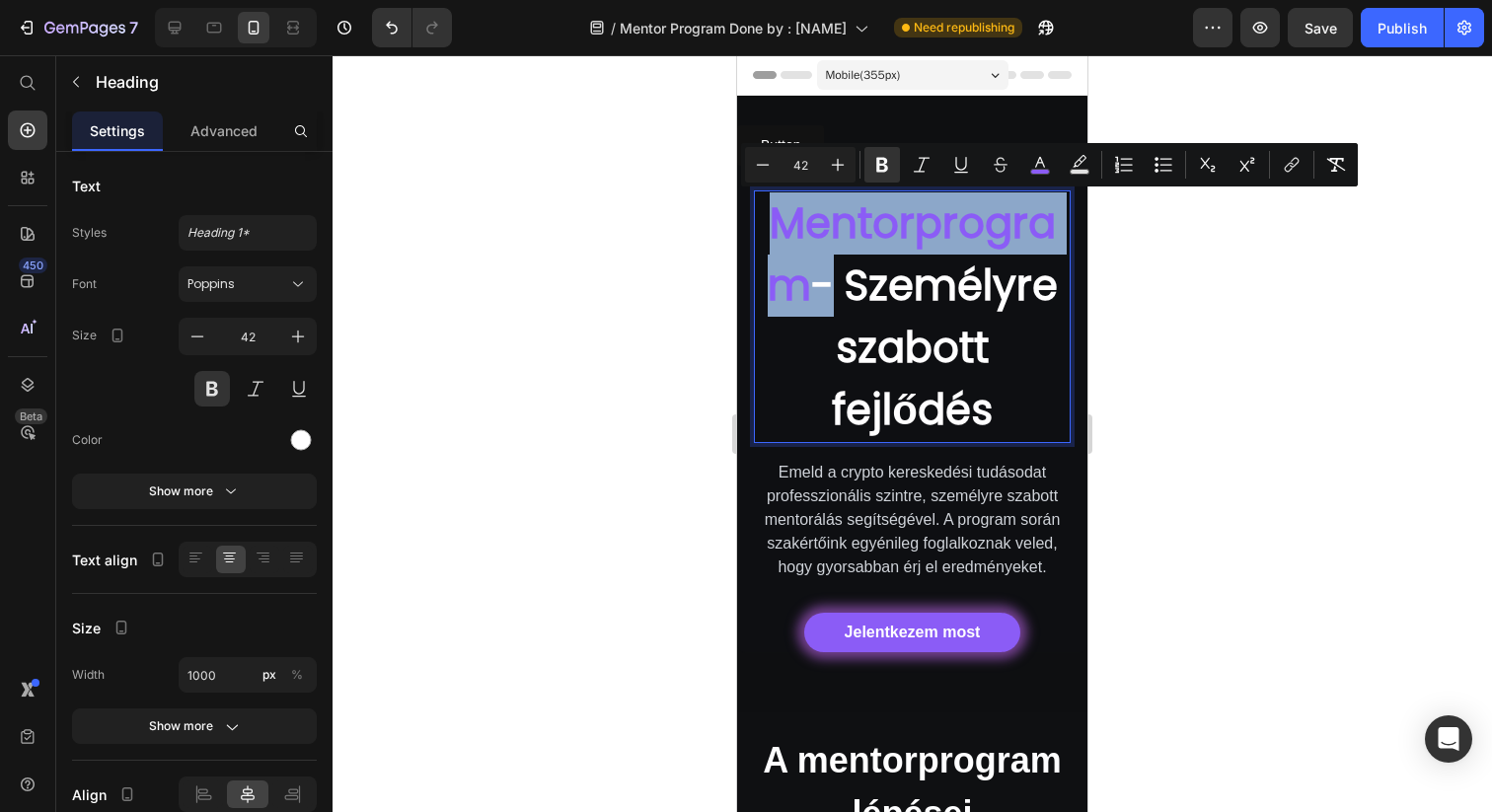 drag, startPoint x: 807, startPoint y: 286, endPoint x: 780, endPoint y: 233, distance: 59.481089 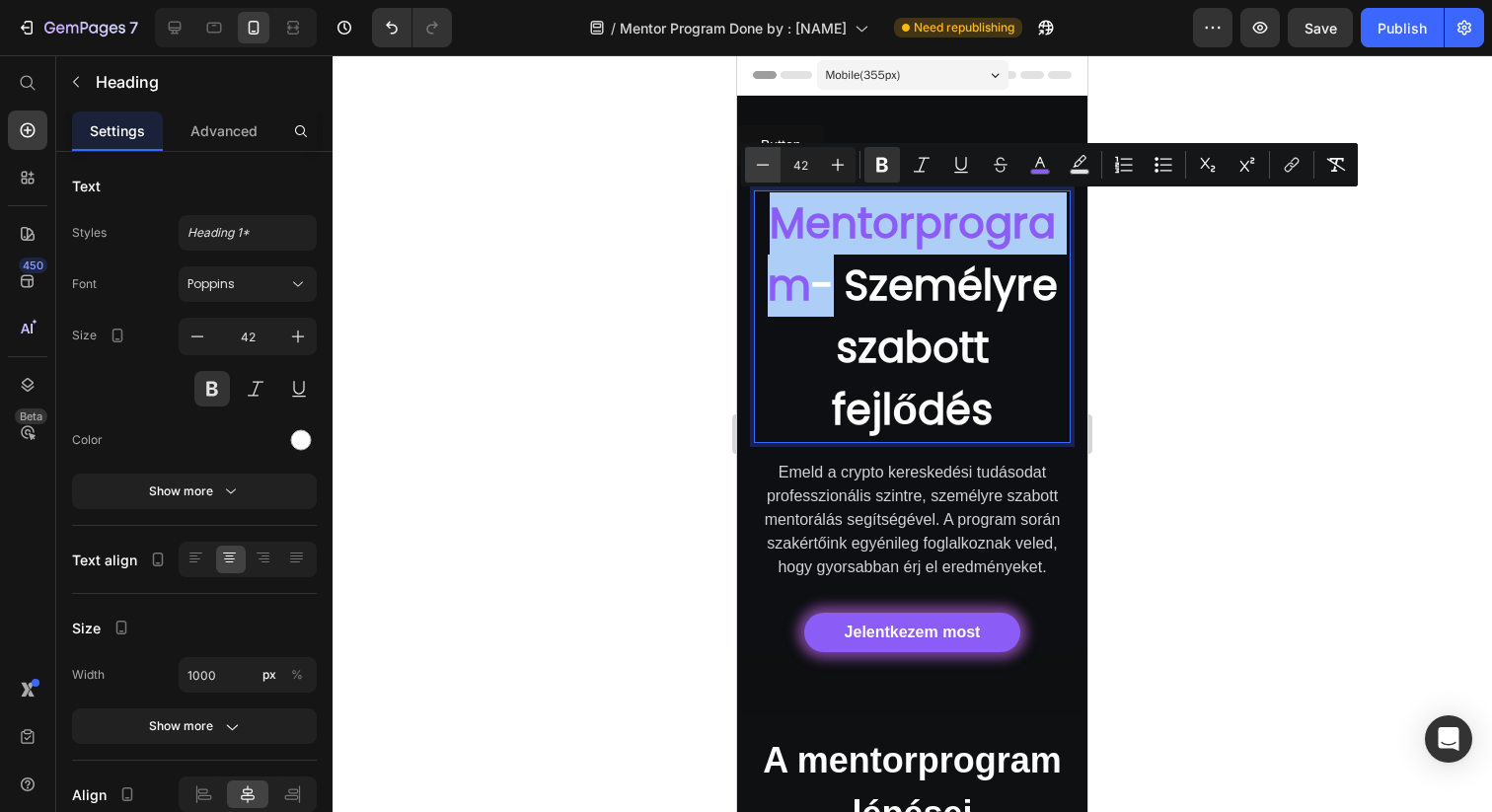 click on "Minus" at bounding box center (763, 165) 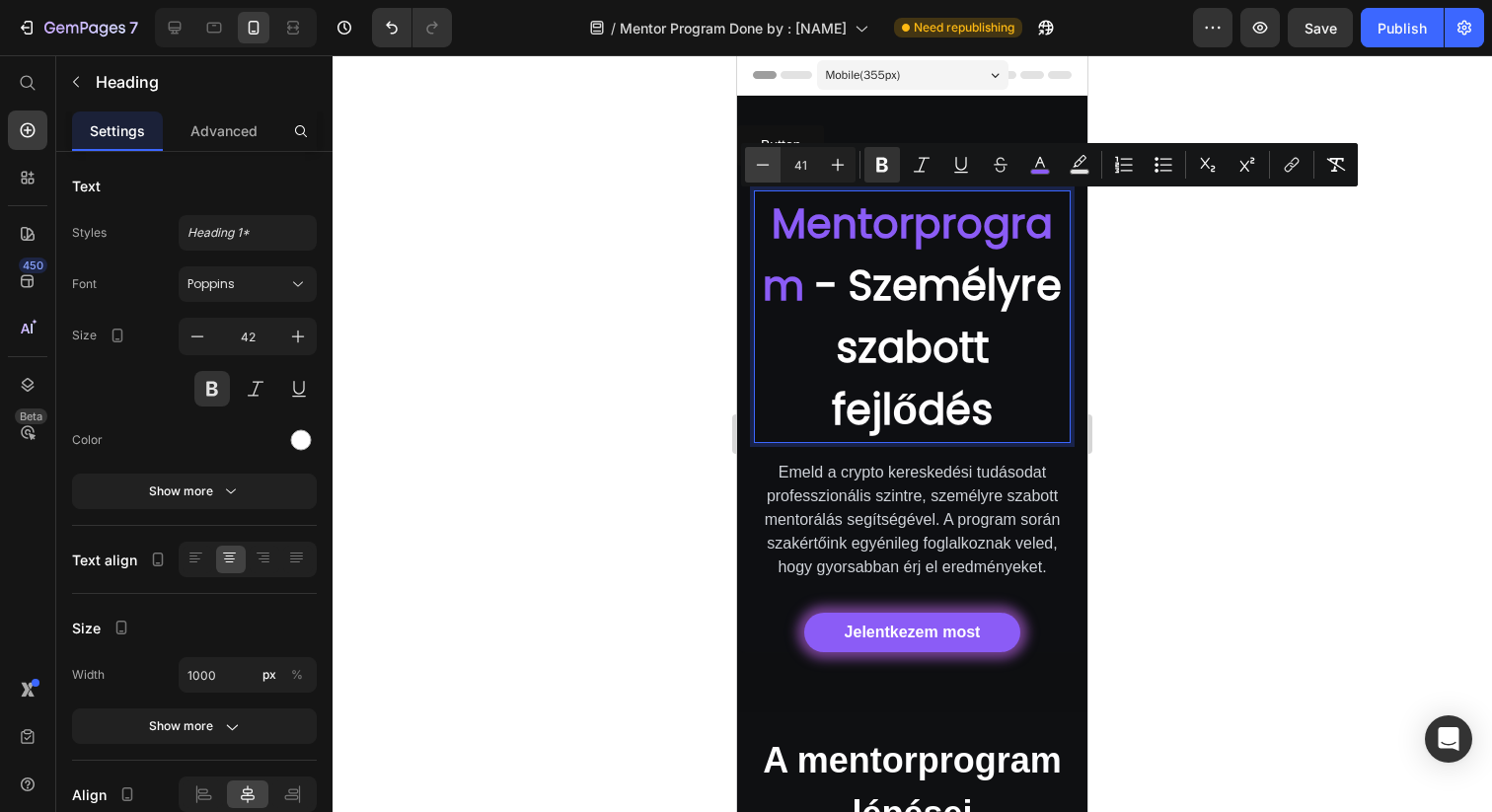 click on "Minus" at bounding box center [763, 165] 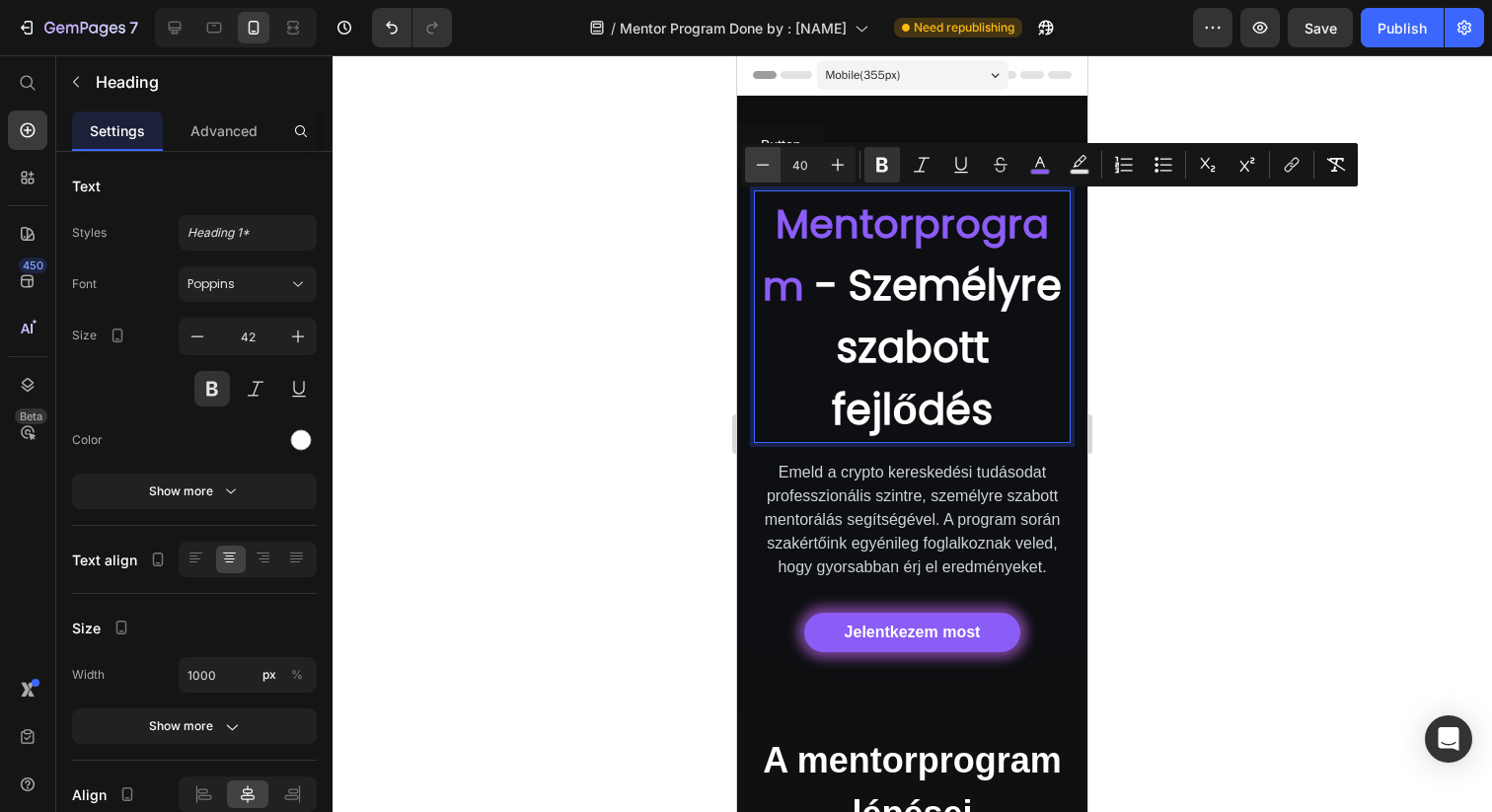 click on "Minus" at bounding box center (763, 165) 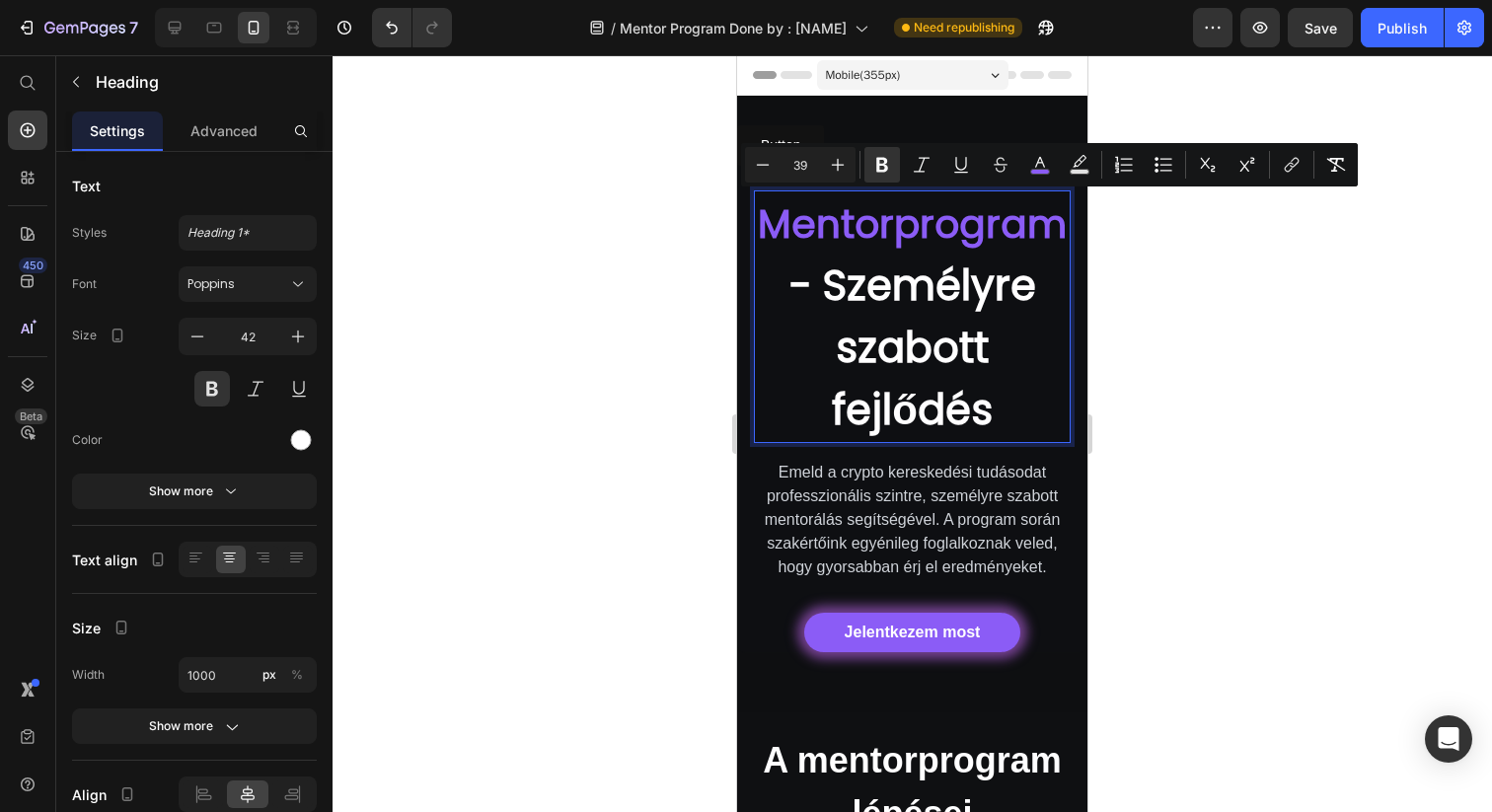 type on "42" 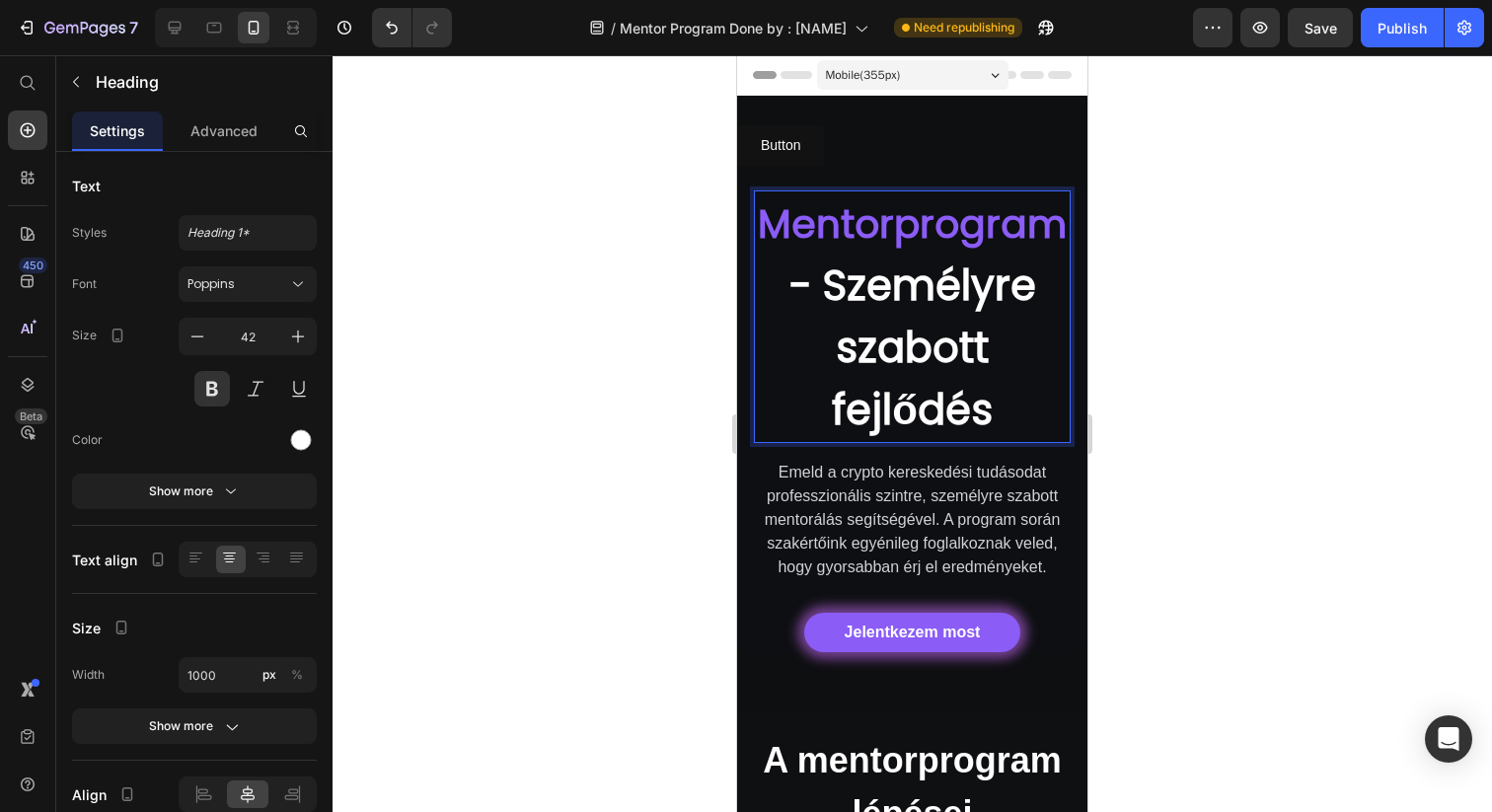 click on "- Személyre szabott fejlődés" at bounding box center [913, 347] 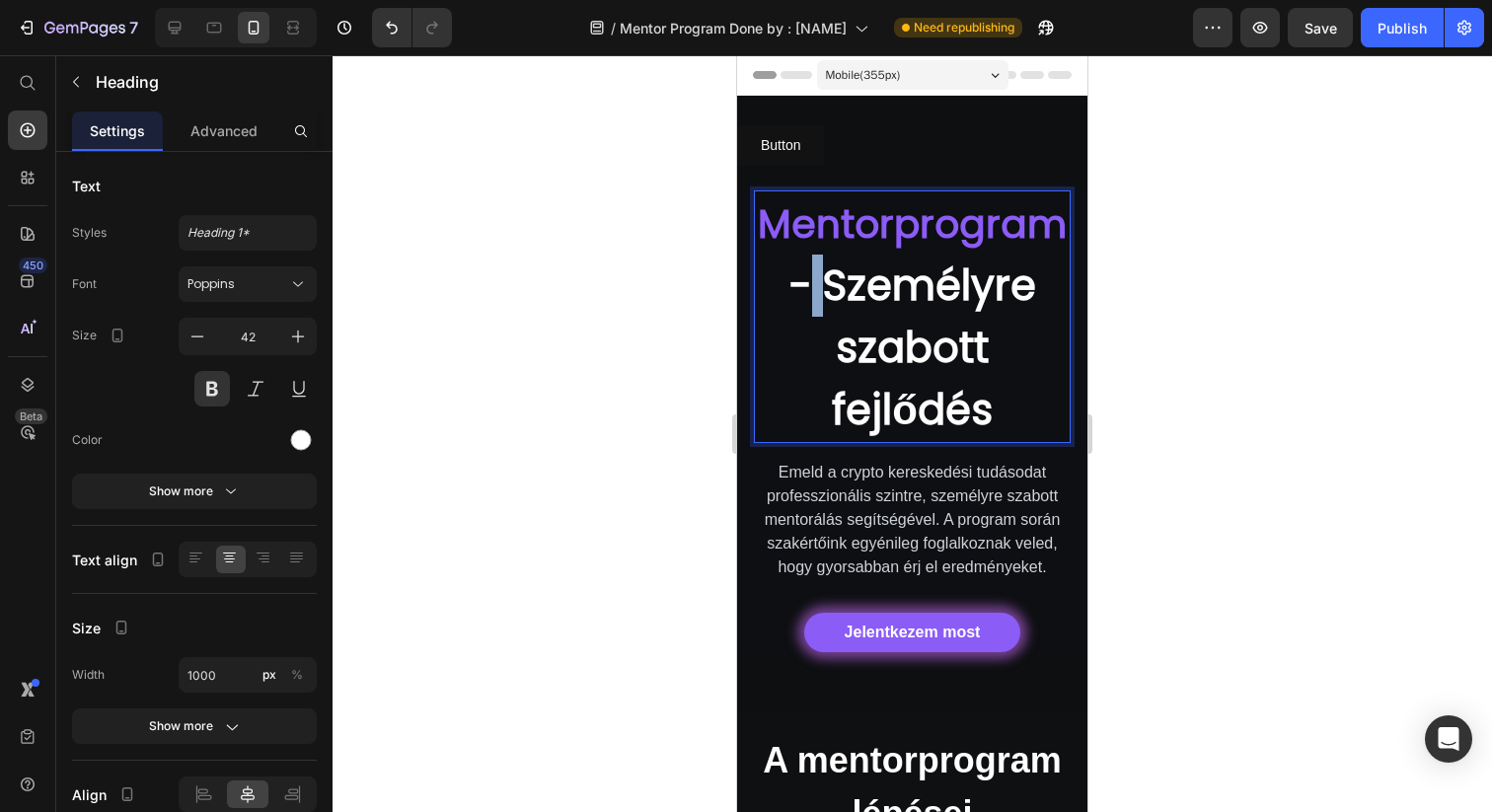 click on "- Személyre szabott fejlődés" at bounding box center [913, 347] 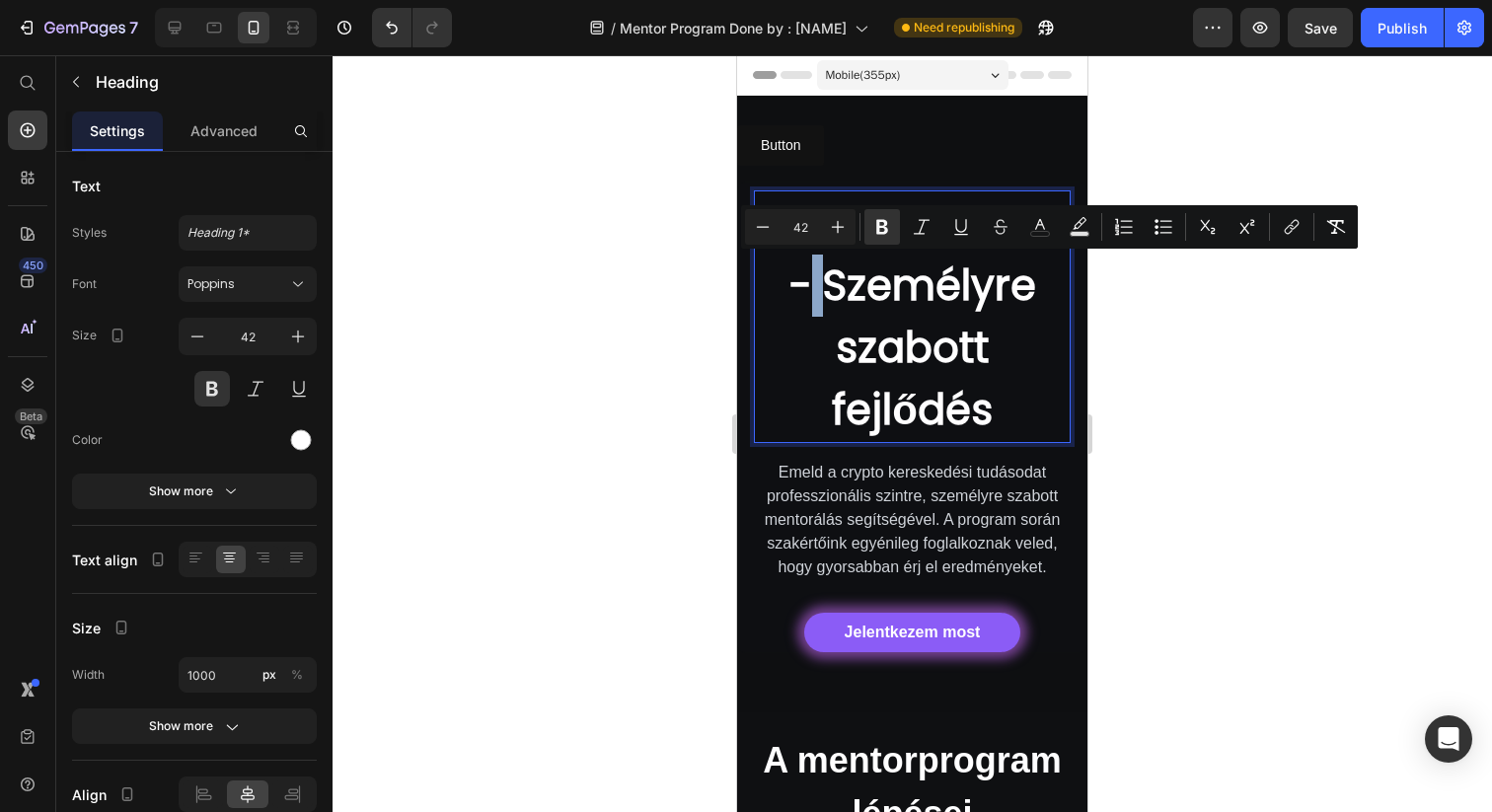 type on "39" 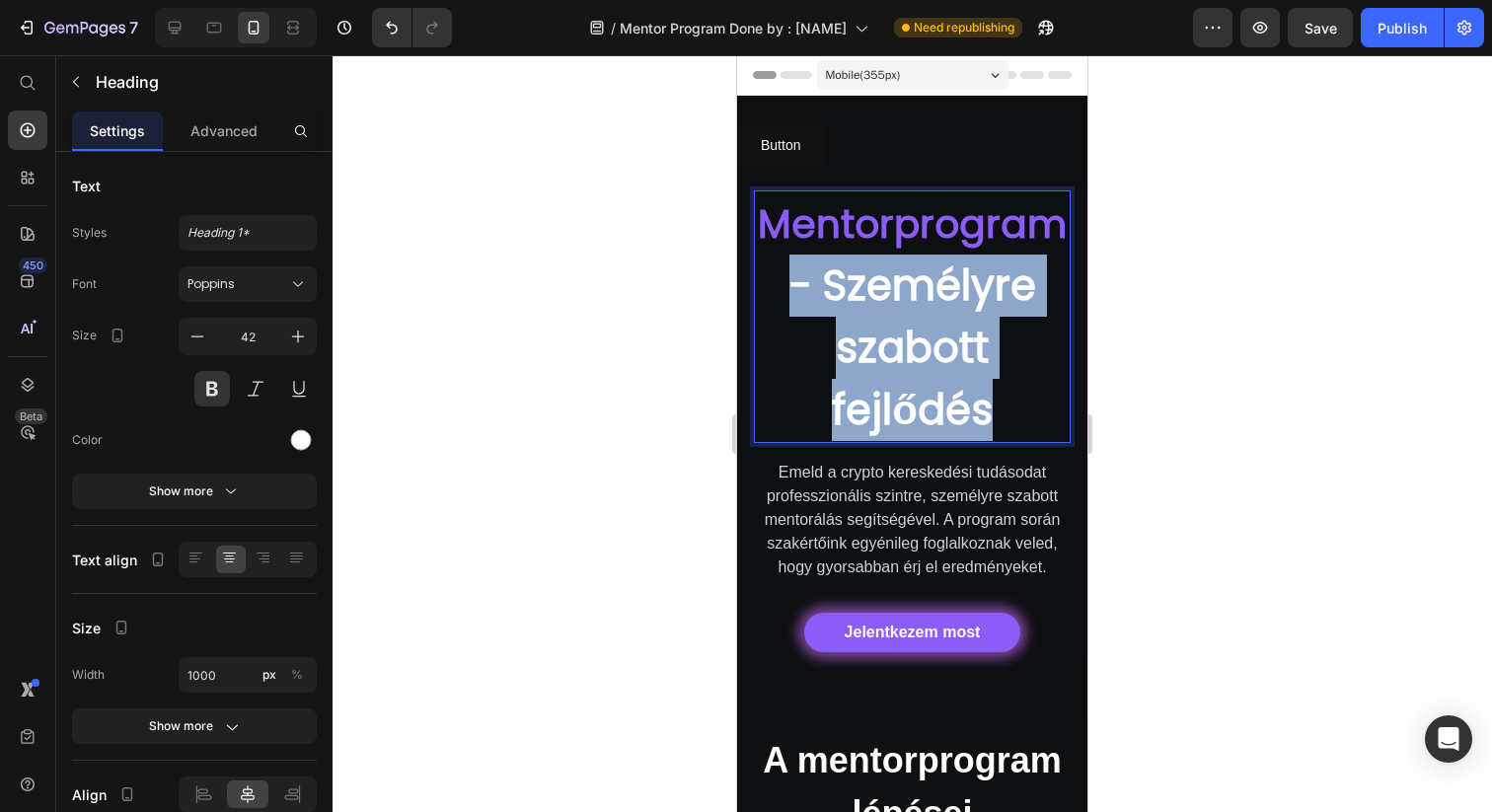 drag, startPoint x: 788, startPoint y: 284, endPoint x: 943, endPoint y: 397, distance: 191.8176 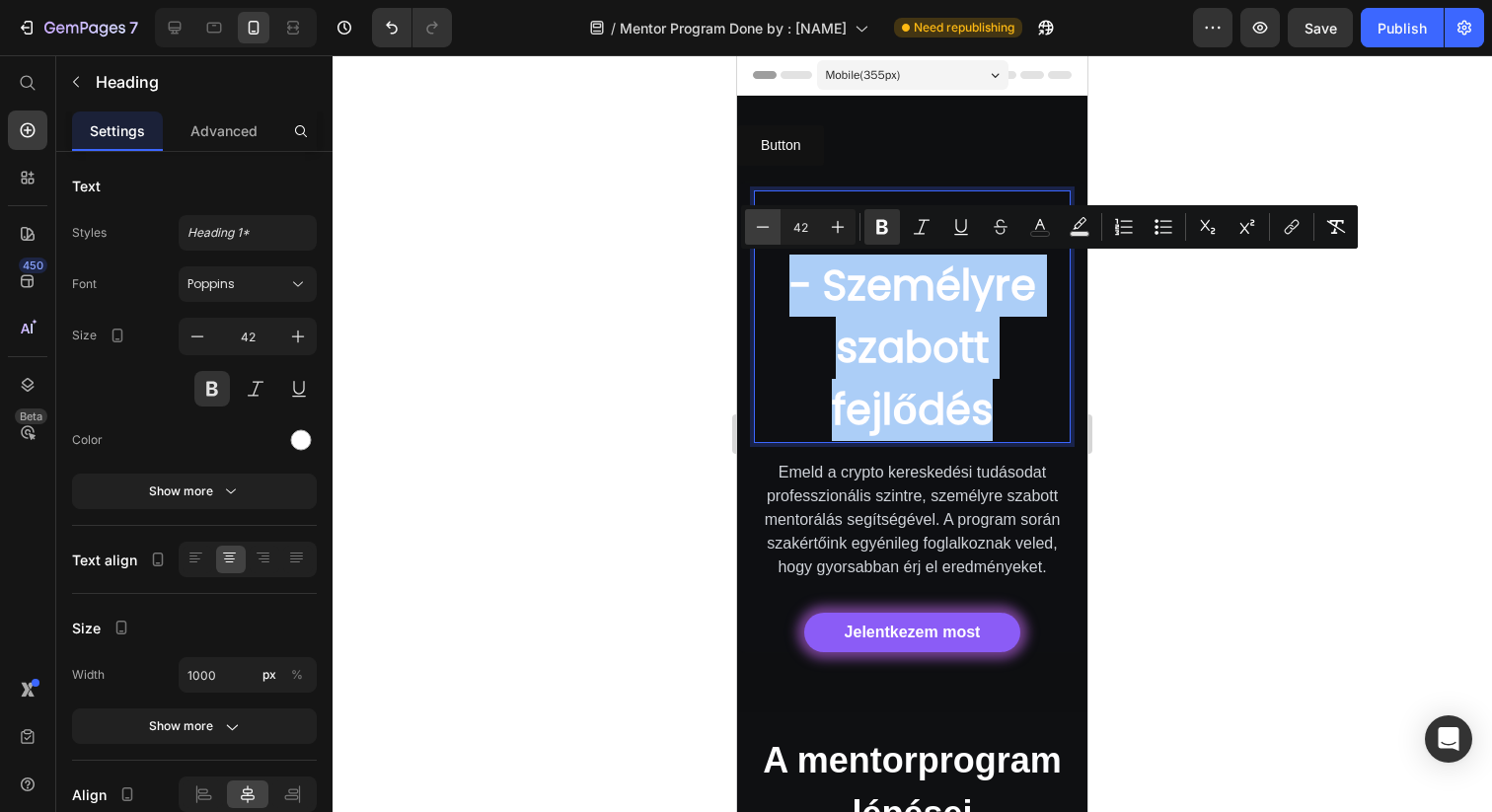 click 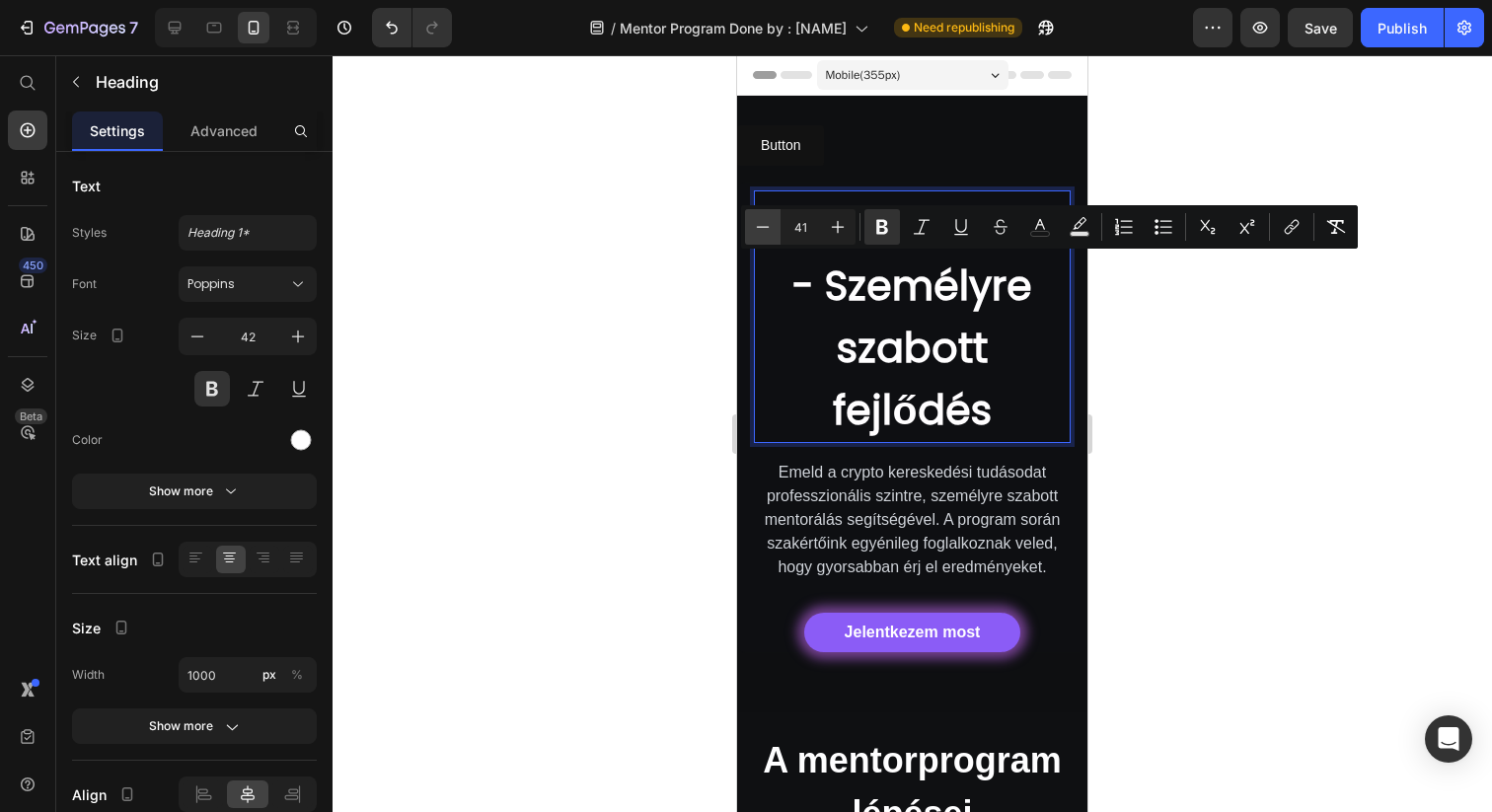 click 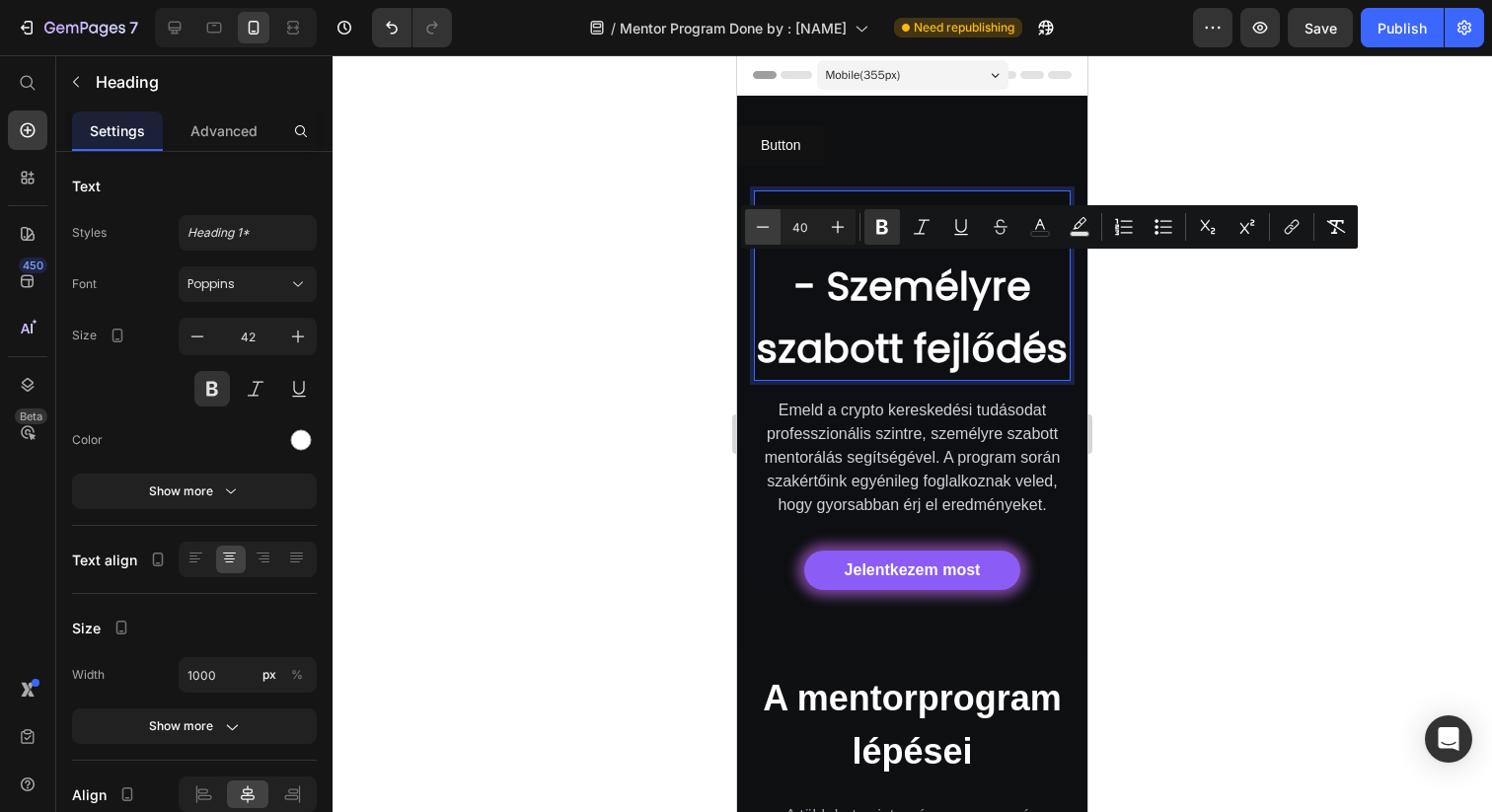 click 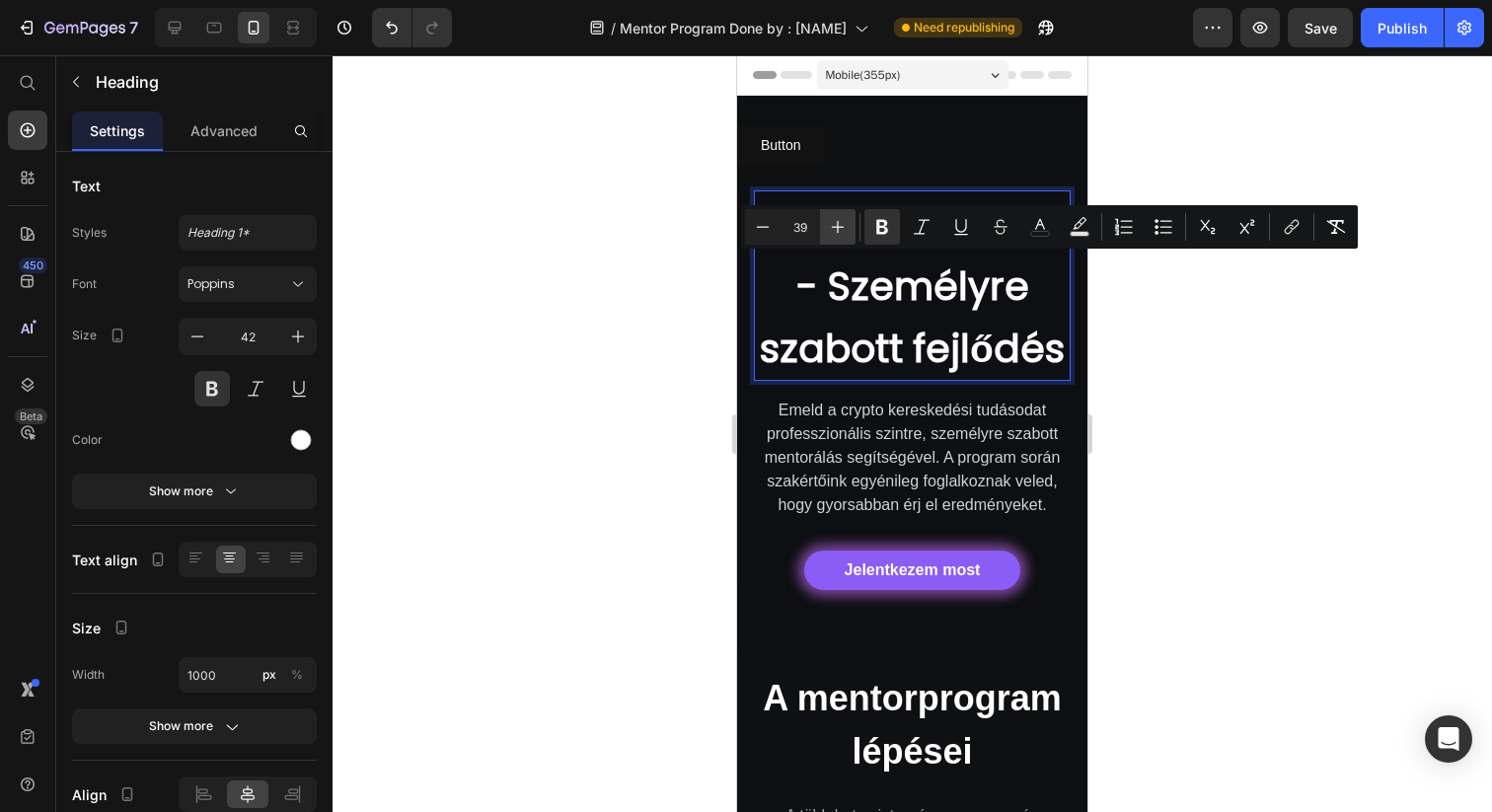 click 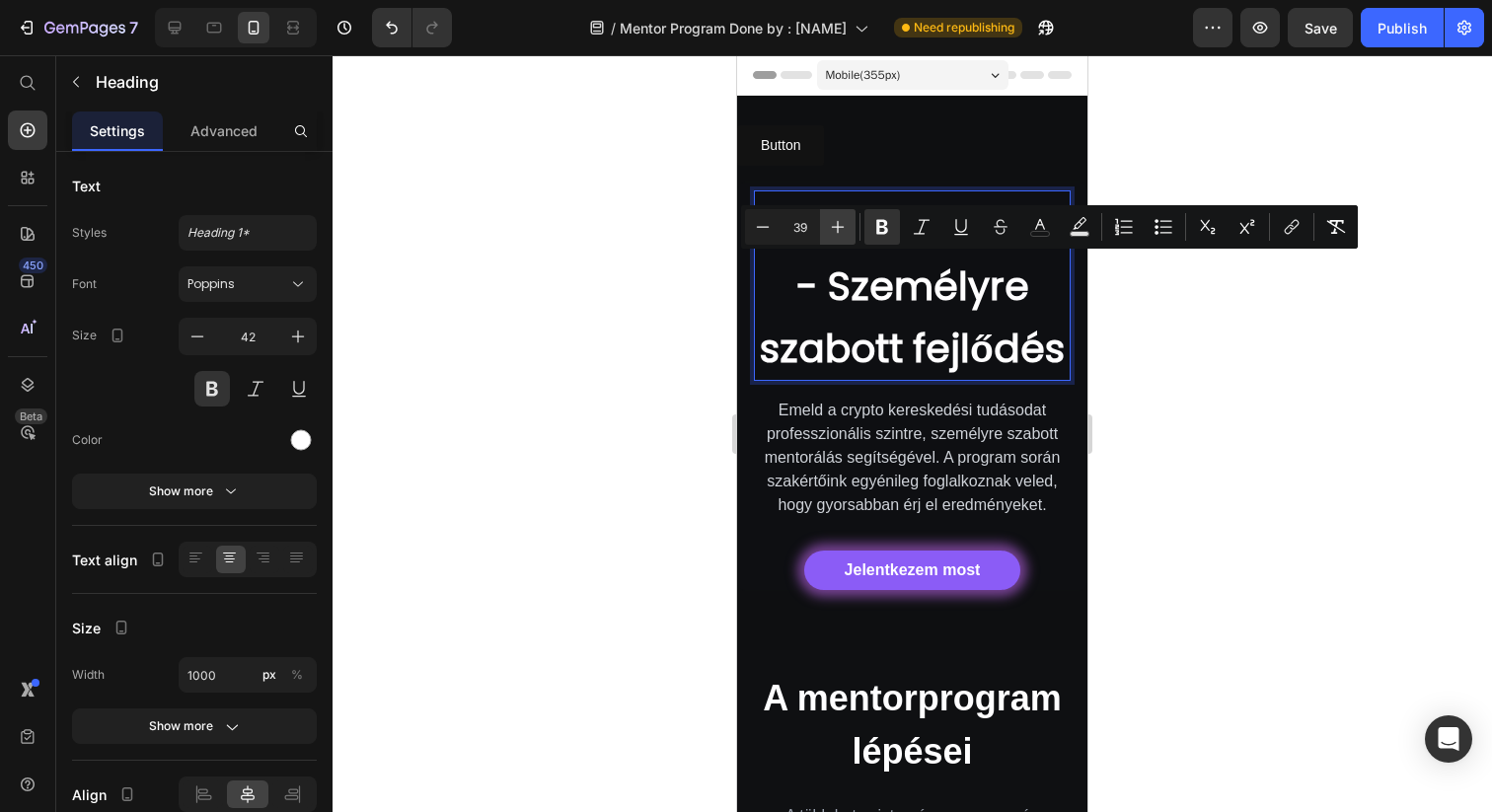 type on "40" 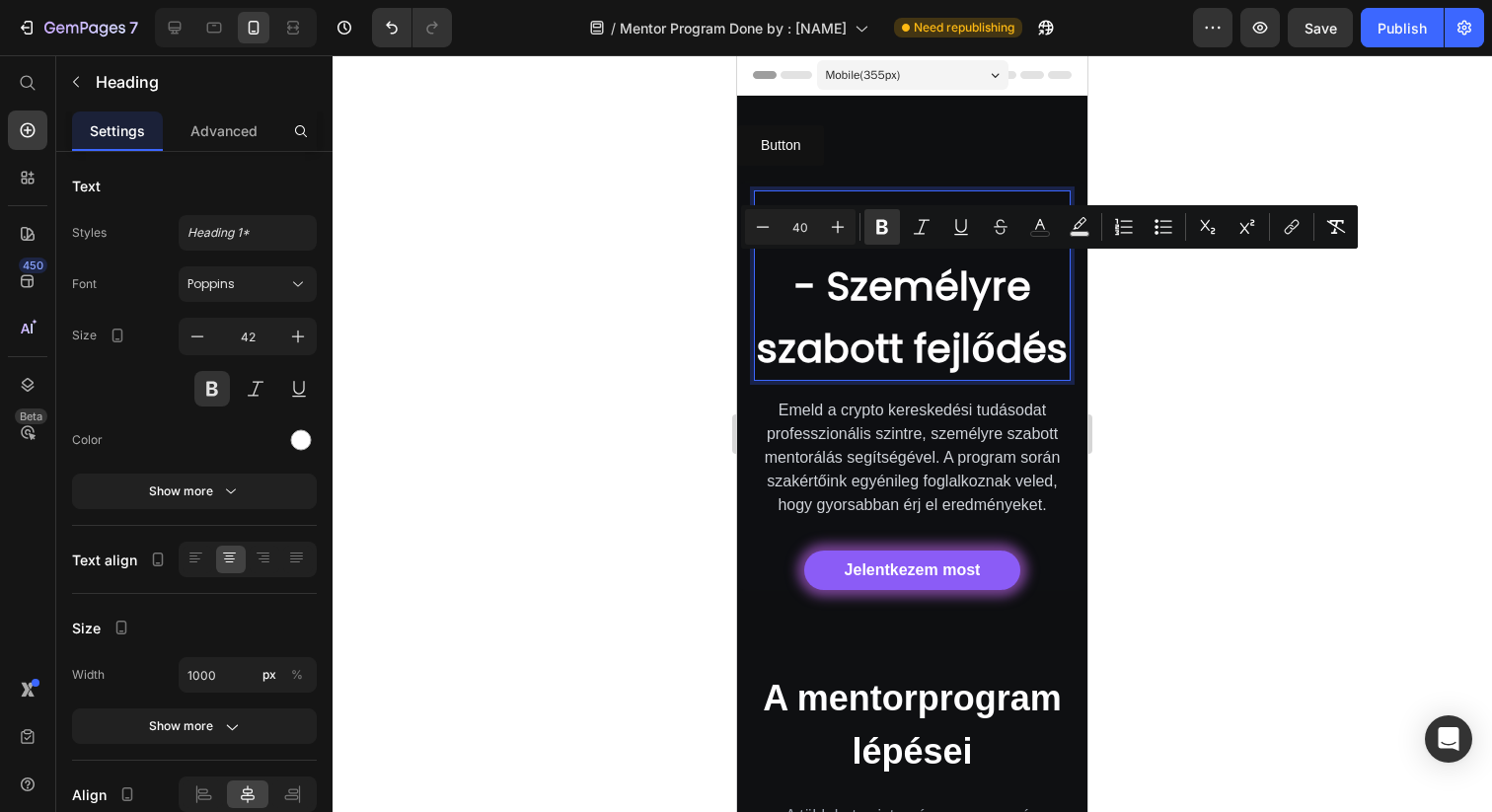 click 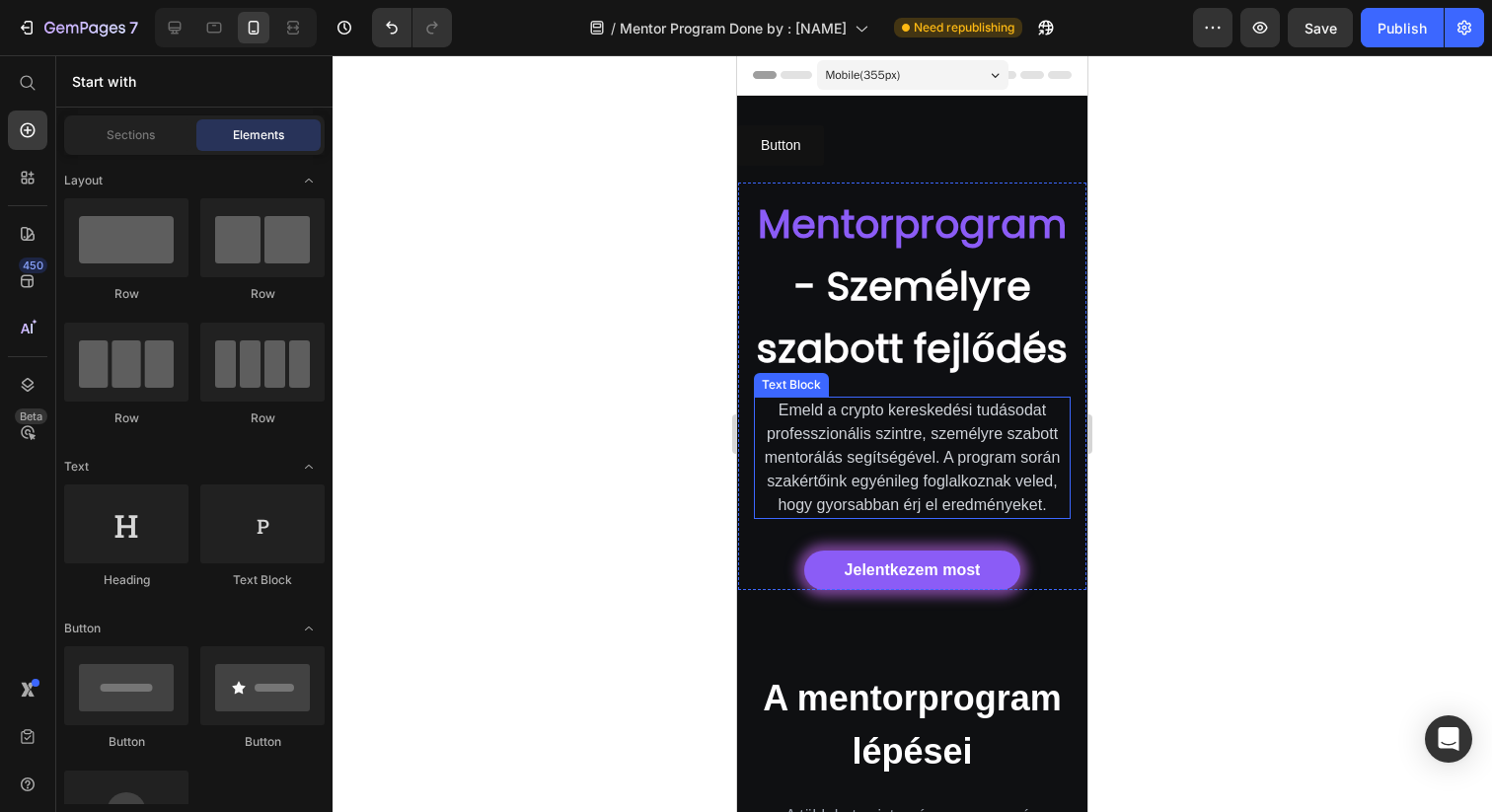 click on "Emeld a crypto kereskedési tudásodat professzionális szintre, személyre szabott mentorálás segítségével. A program során szakértőink egyénileg foglalkoznak veled, hogy gyorsabban érj el eredményeket." at bounding box center (912, 458) 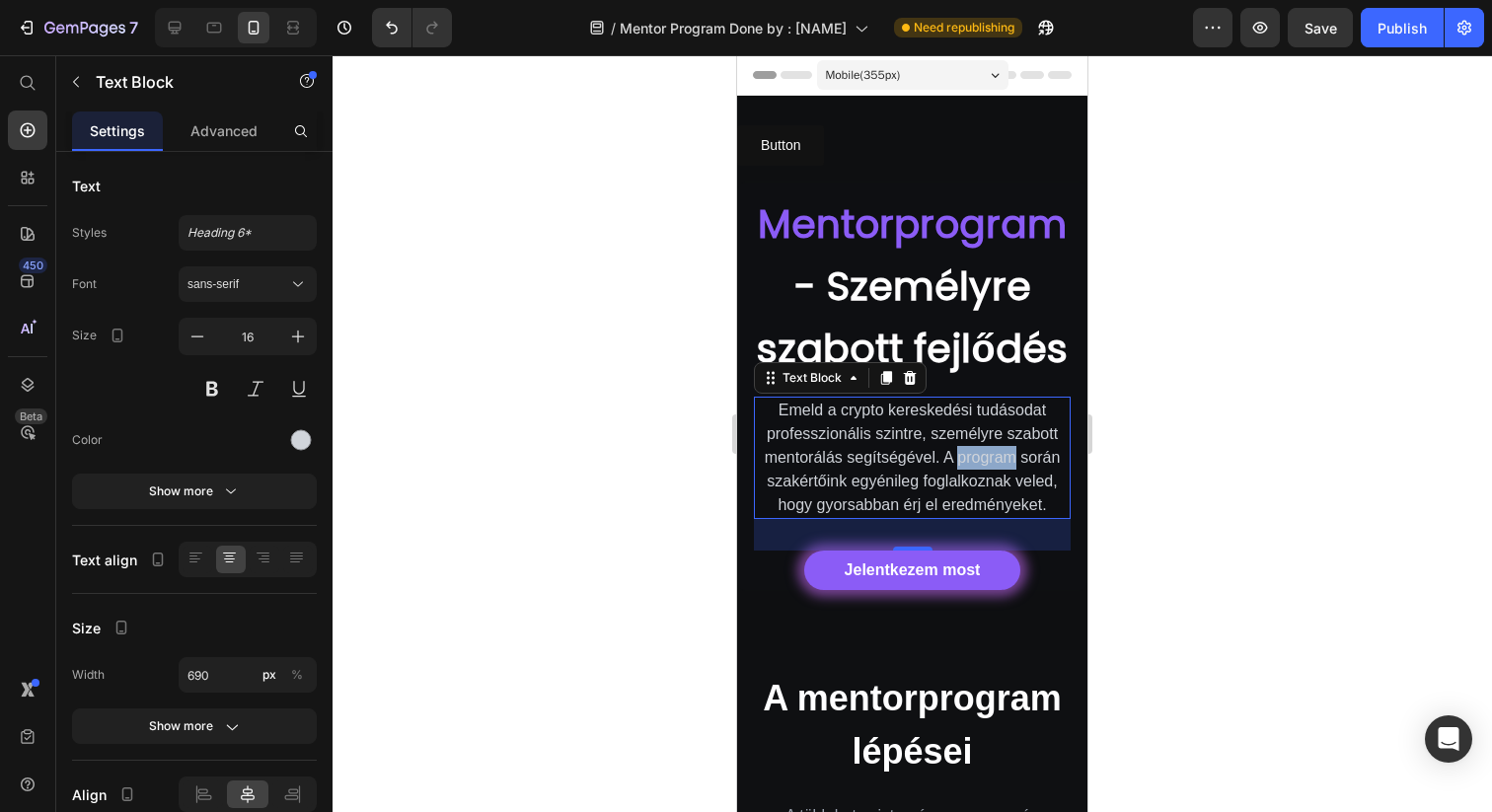 click on "Emeld a crypto kereskedési tudásodat professzionális szintre, személyre szabott mentorálás segítségével. A program során szakértőink egyénileg foglalkoznak veled, hogy gyorsabban érj el eredményeket." at bounding box center (912, 458) 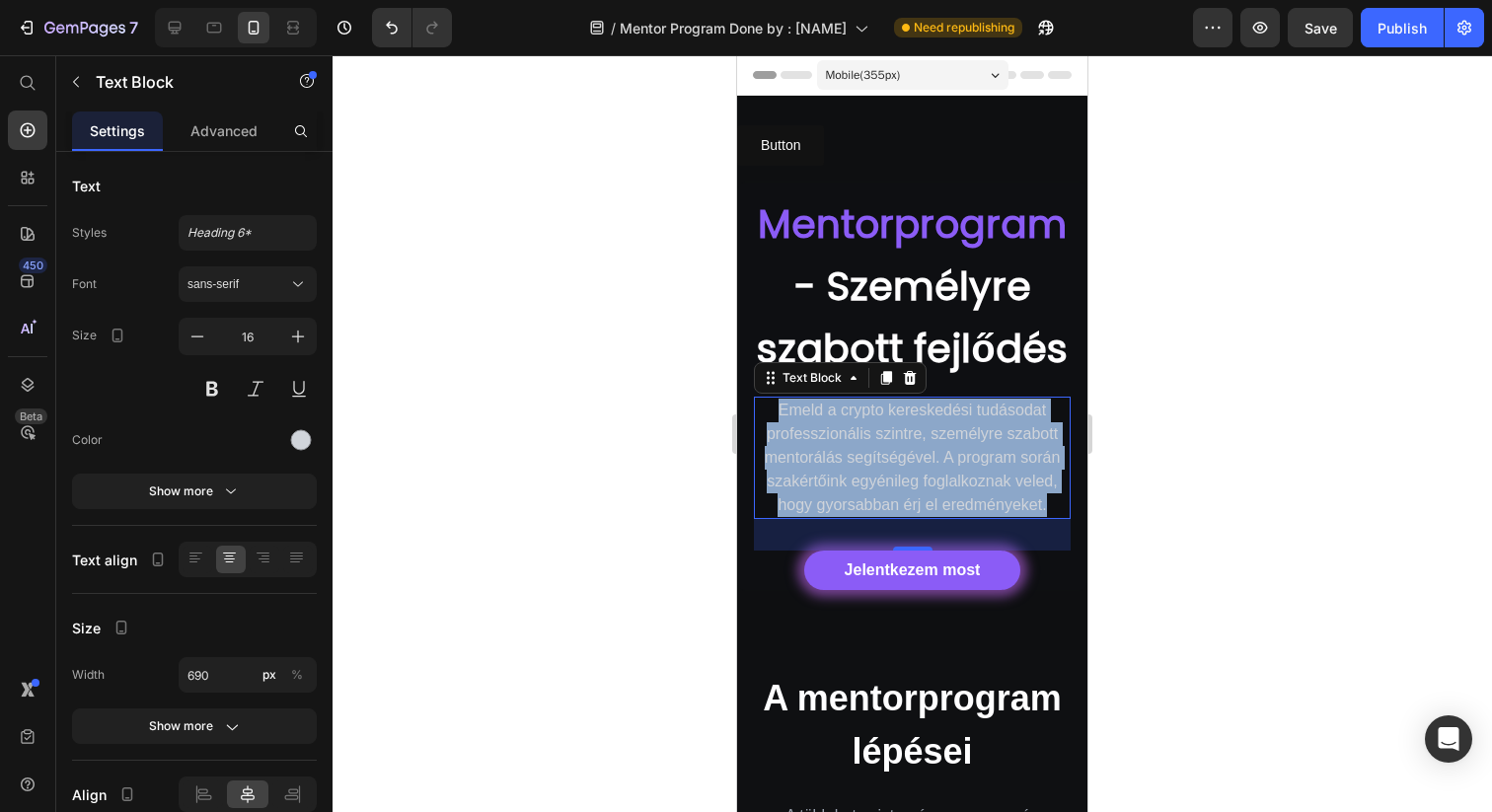 click on "Emeld a crypto kereskedési tudásodat professzionális szintre, személyre szabott mentorálás segítségével. A program során szakértőink egyénileg foglalkoznak veled, hogy gyorsabban érj el eredményeket." at bounding box center [912, 458] 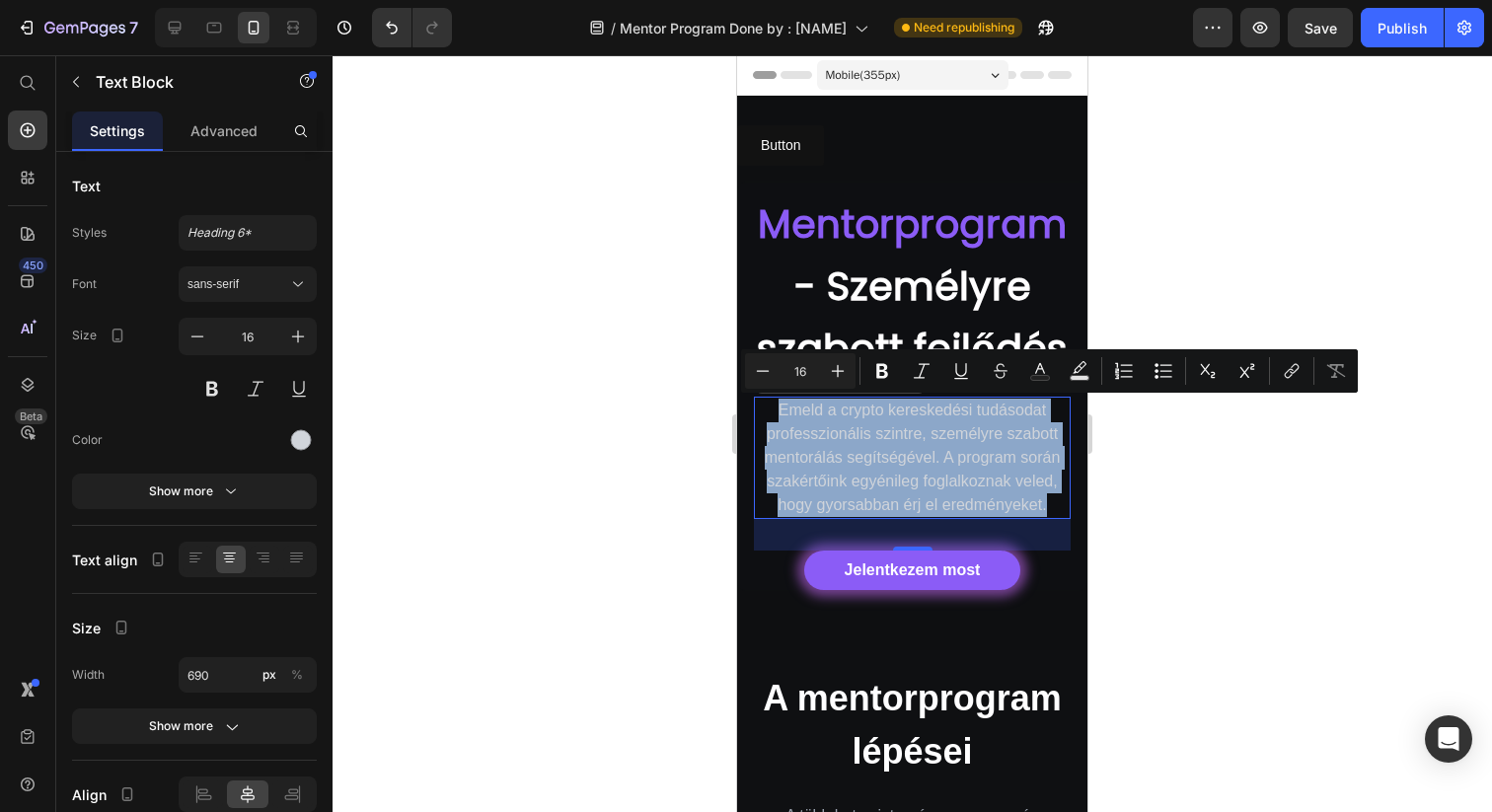 copy on "Emeld a crypto kereskedési tudásodat professzionális szintre, személyre szabott mentorálás segítségével. A program során szakértőink egyénileg foglalkoznak veled, hogy gyorsabban érj el eredményeket." 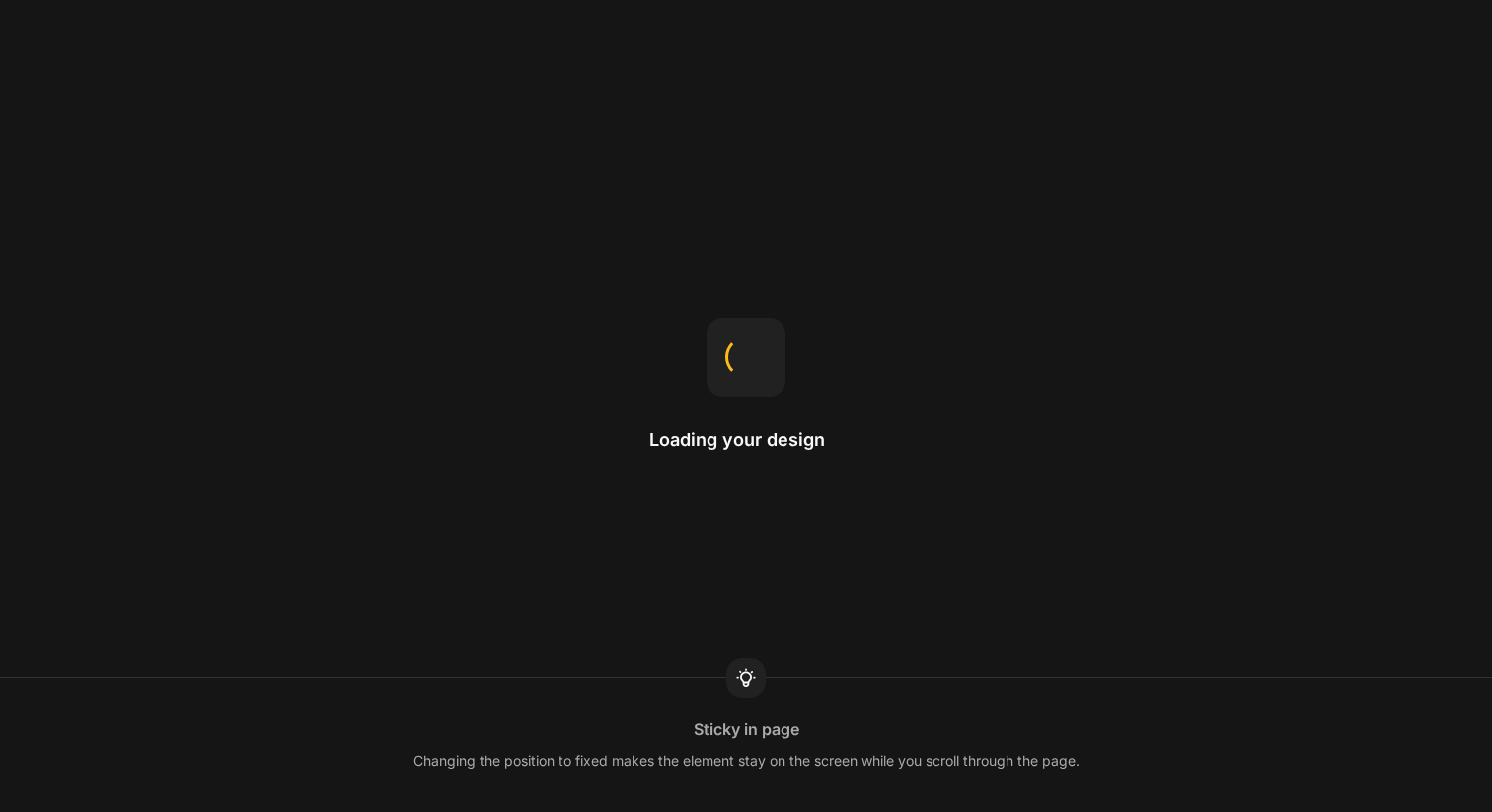 scroll, scrollTop: 0, scrollLeft: 0, axis: both 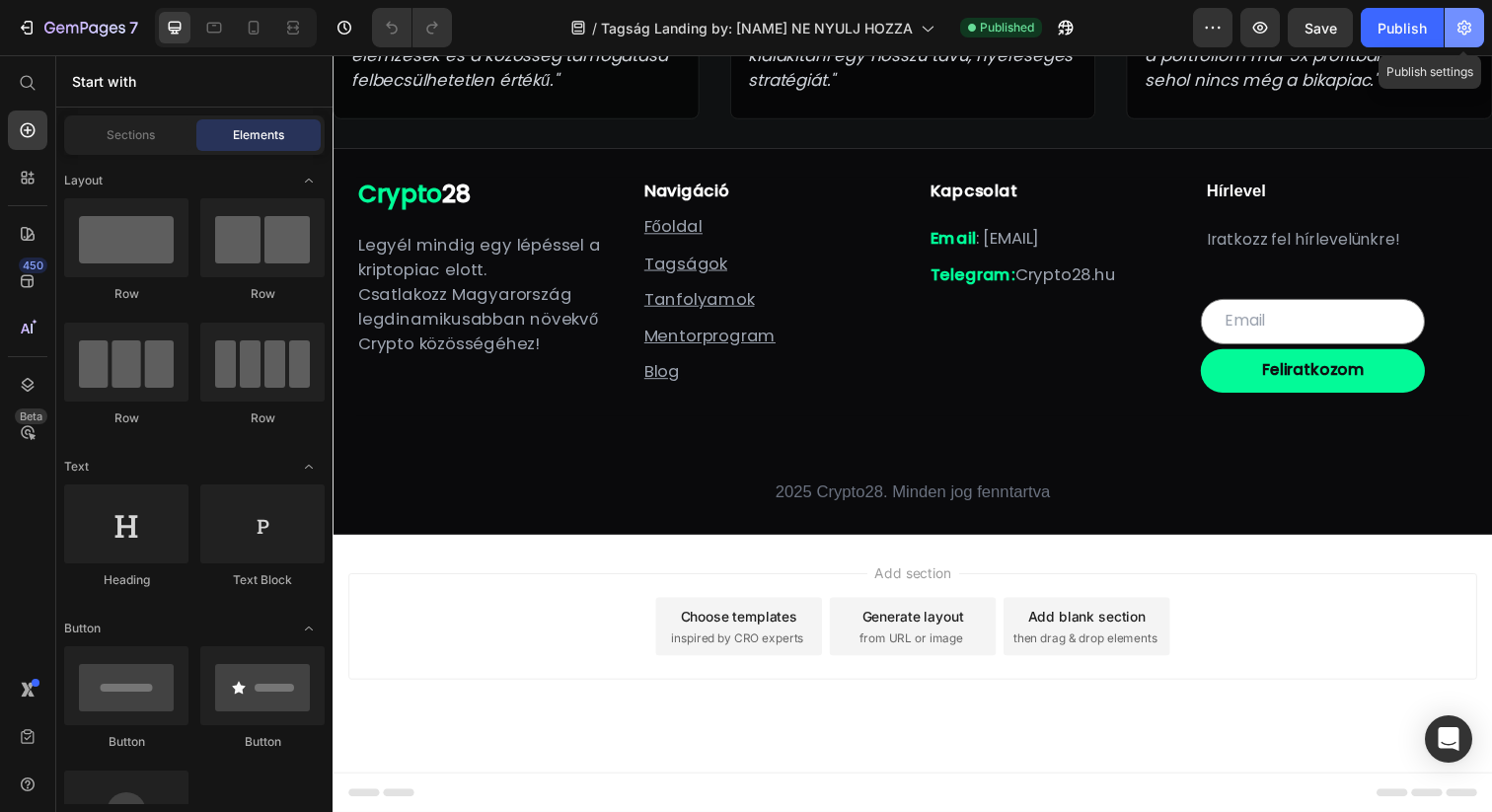click 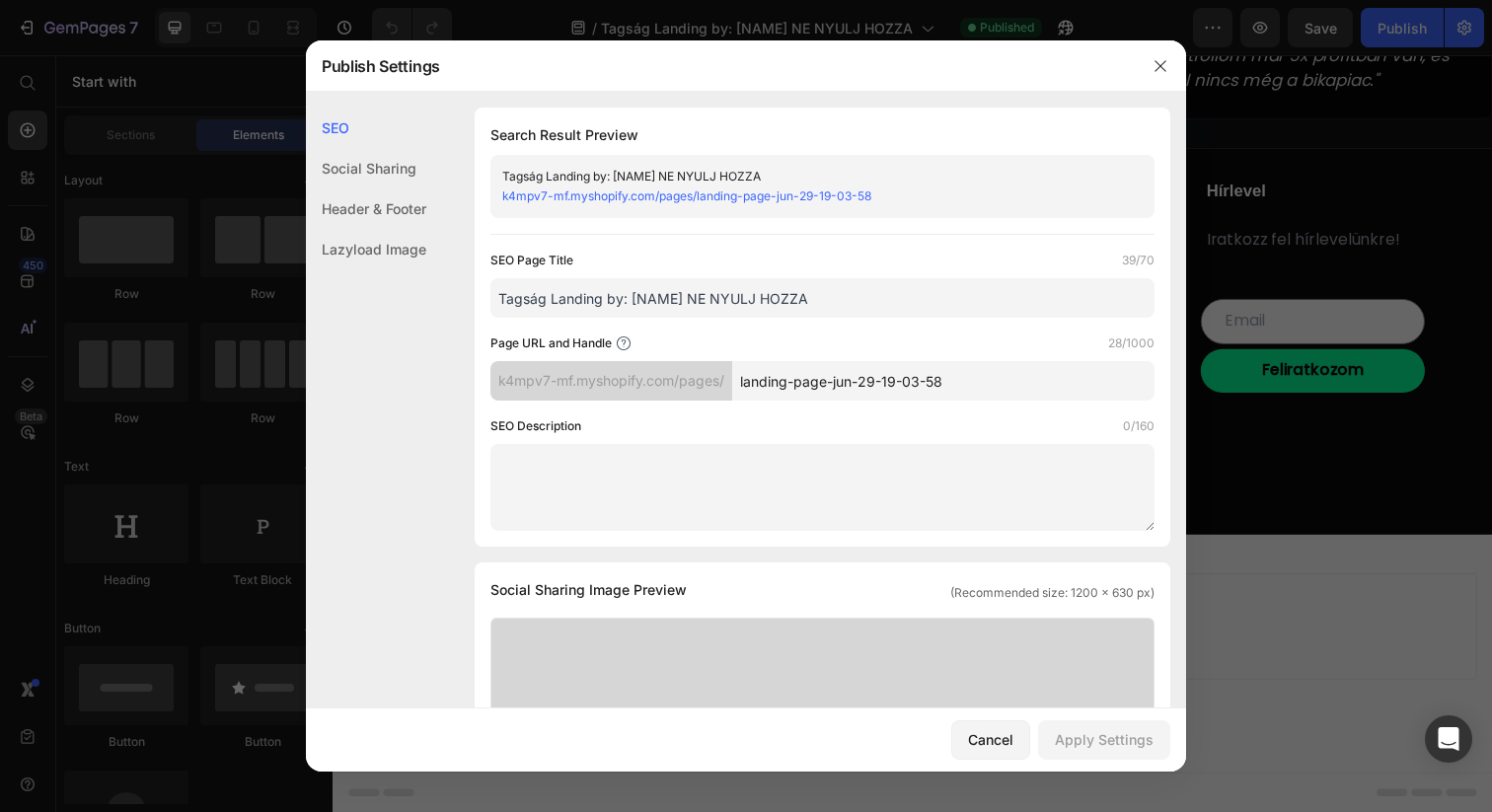 click on "Tagság Landing by: [NAME] NE NYULJ HOZZA k4mpv7-mf.myshopify.com/pages/landing-page-jun-29-19-03-58 SEO Page Title 39/70 Tagság Landing by: [NAME] NE NYULJ HOZZA Page URL and Handle 28/1000 k4mpv7-mf.myshopify.com/pages/ landing-page-jun-29-19-03-58 SEO Description 0/160 Social Sharing Social Sharing Image Preview (Recommended size: 1200 x 630 px) Upload Image Supported file: .jpg, .jpeg, .png, .gif, .webp Tagság Landing by: [NAME] NE NYULJ HOZZA k4mpv7-mf.myshopify.com/pages/landing-page-jun-29-19-03-58 Header & Footer Shopify theme header & footer To edit those sections, please follow instruction in this article Use Shopify theme header Use Shopify theme footer GemPages Design Lazyload Image Lazyload Image Lazyload Image" at bounding box center [746, 874] 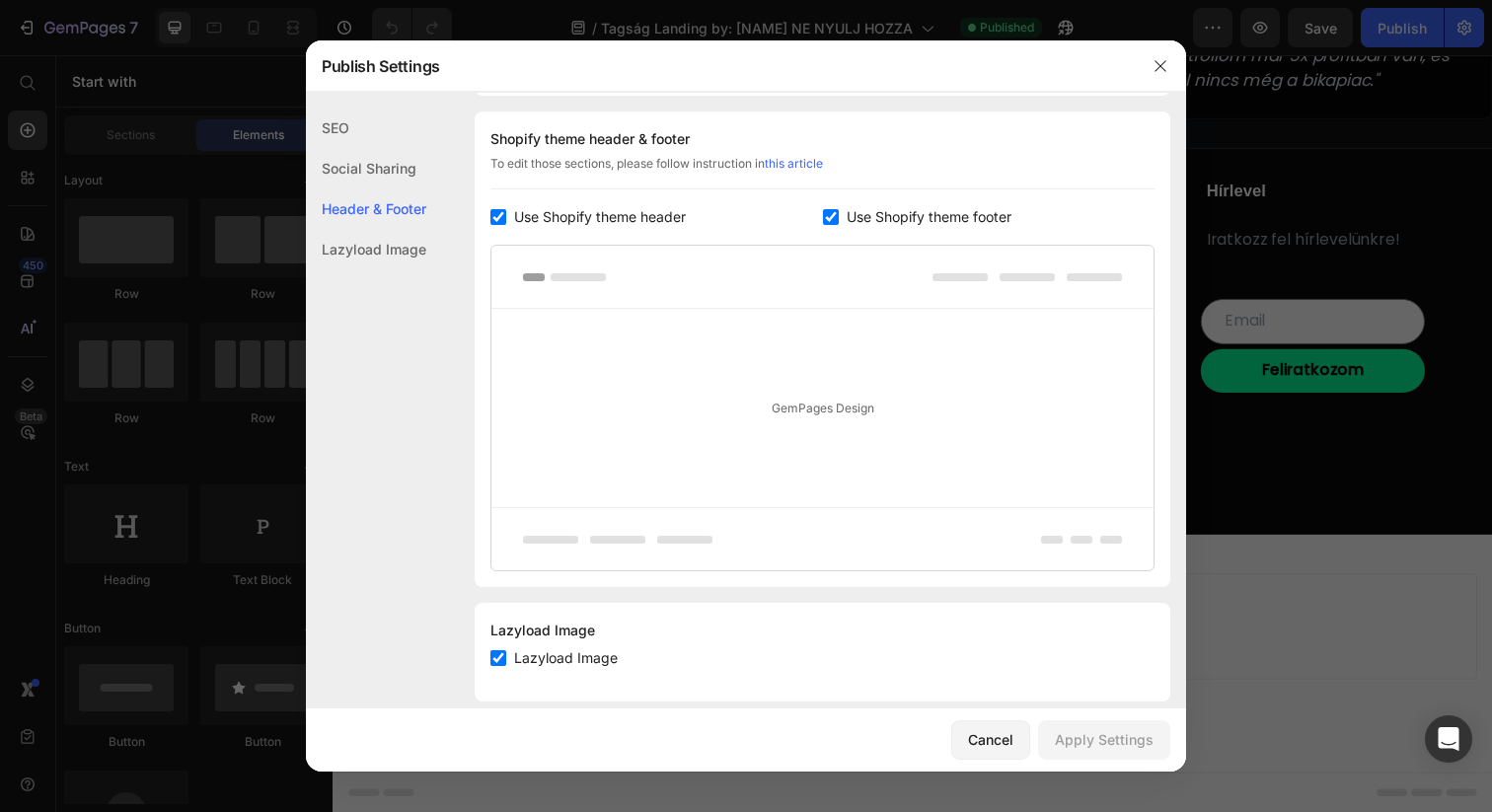 scroll, scrollTop: 949, scrollLeft: 0, axis: vertical 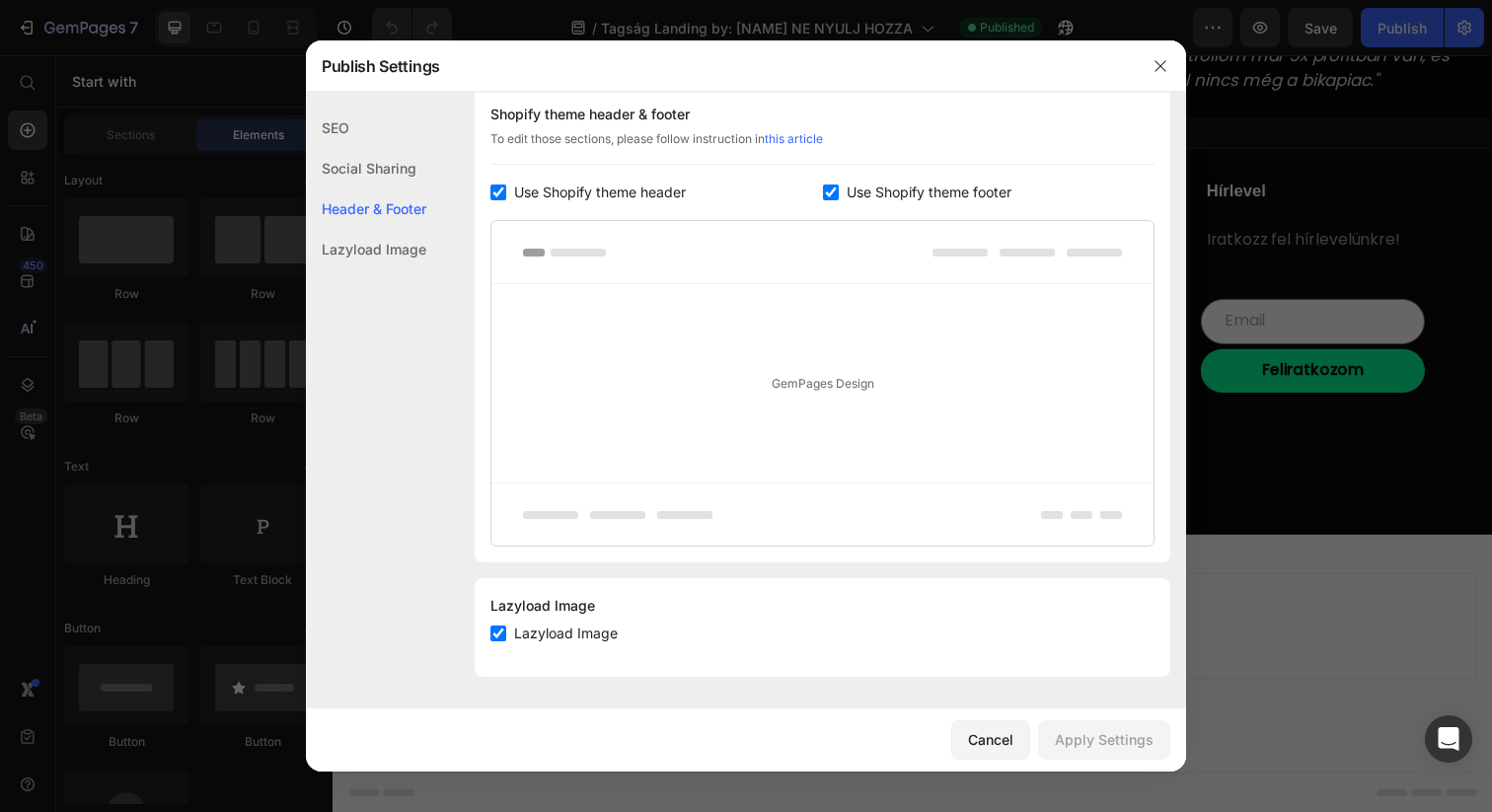 click on "SEO" 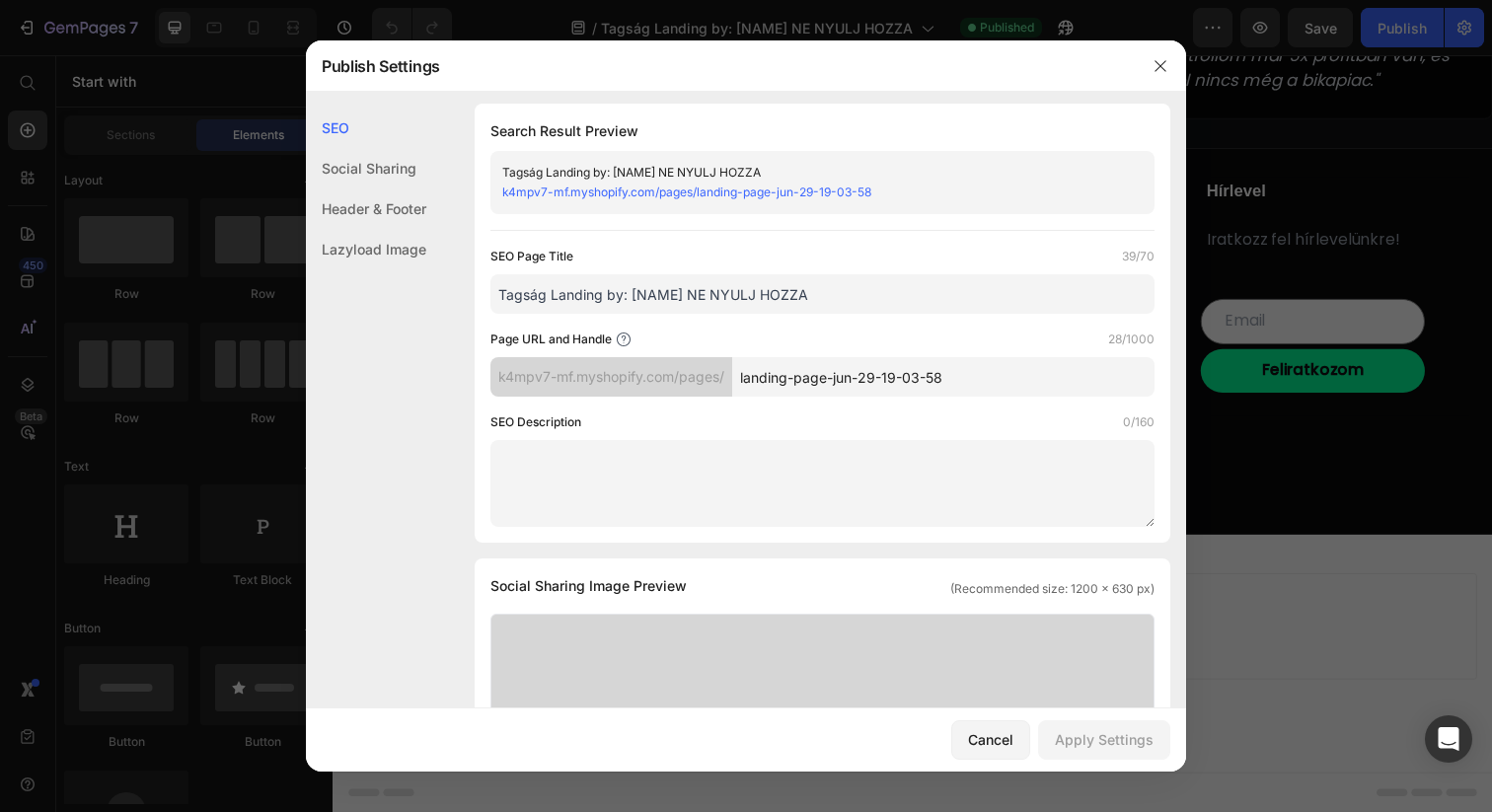 scroll, scrollTop: 0, scrollLeft: 0, axis: both 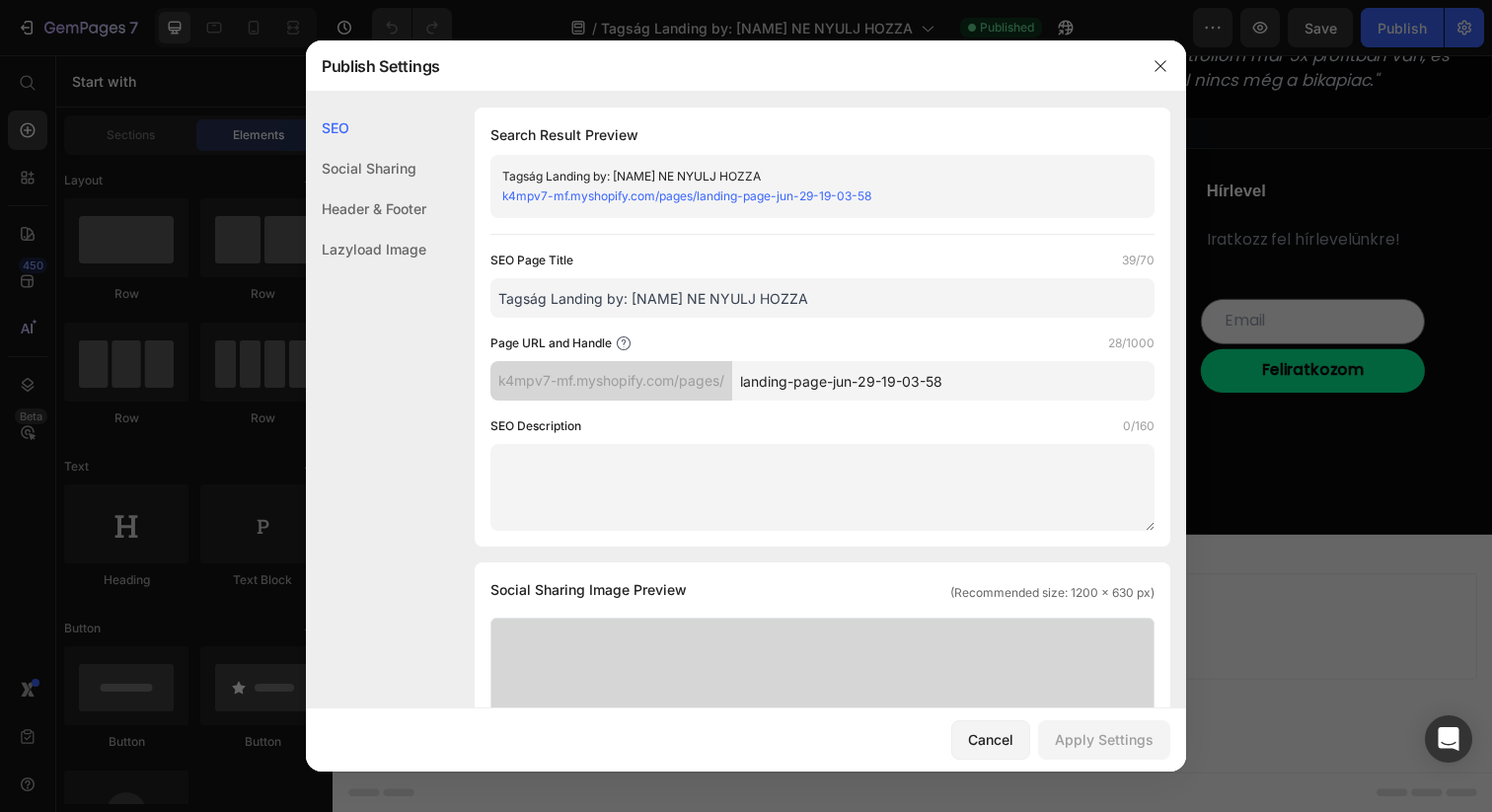 click on "Social Sharing" 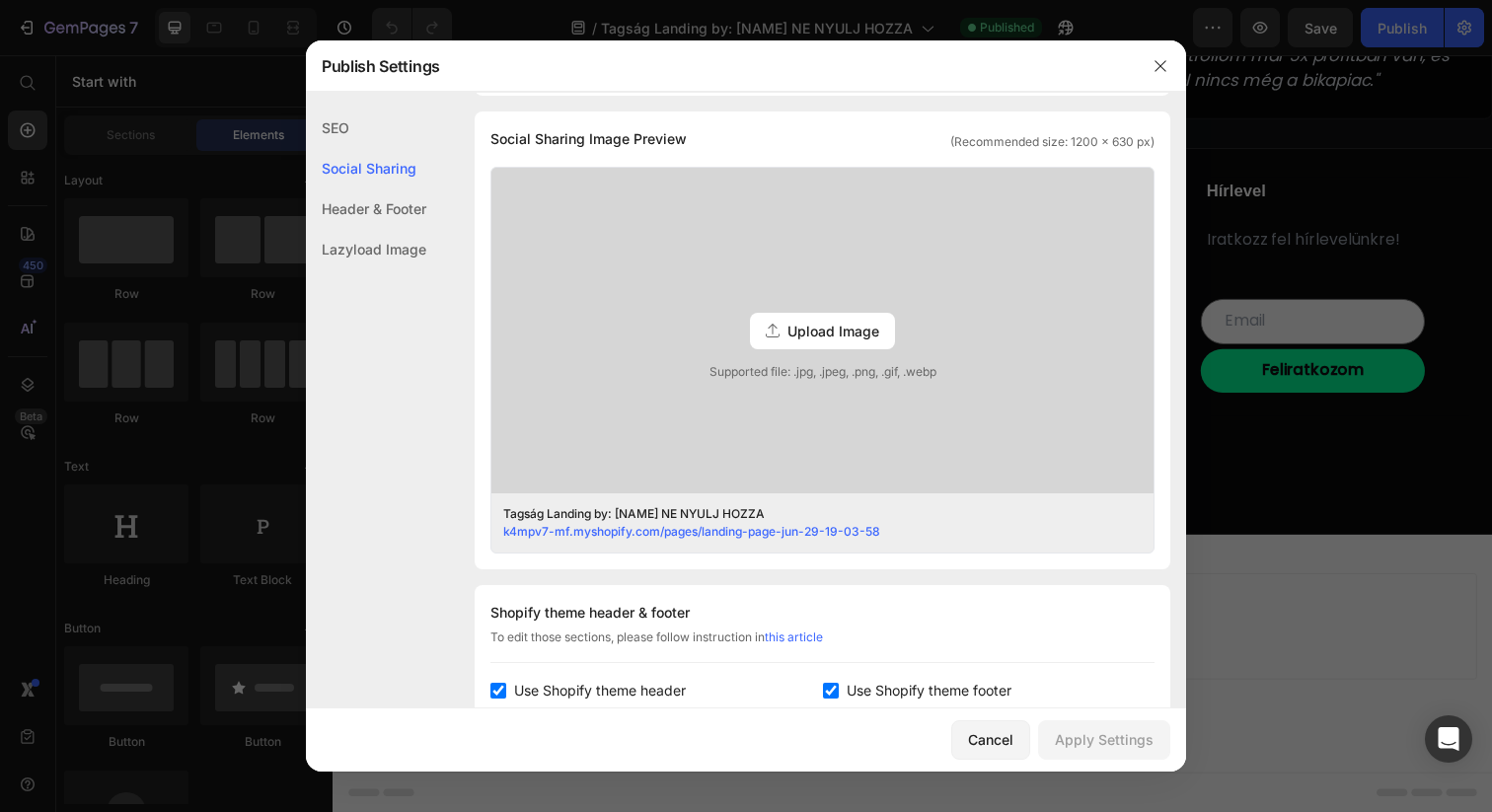 click on "Lazyload Image" 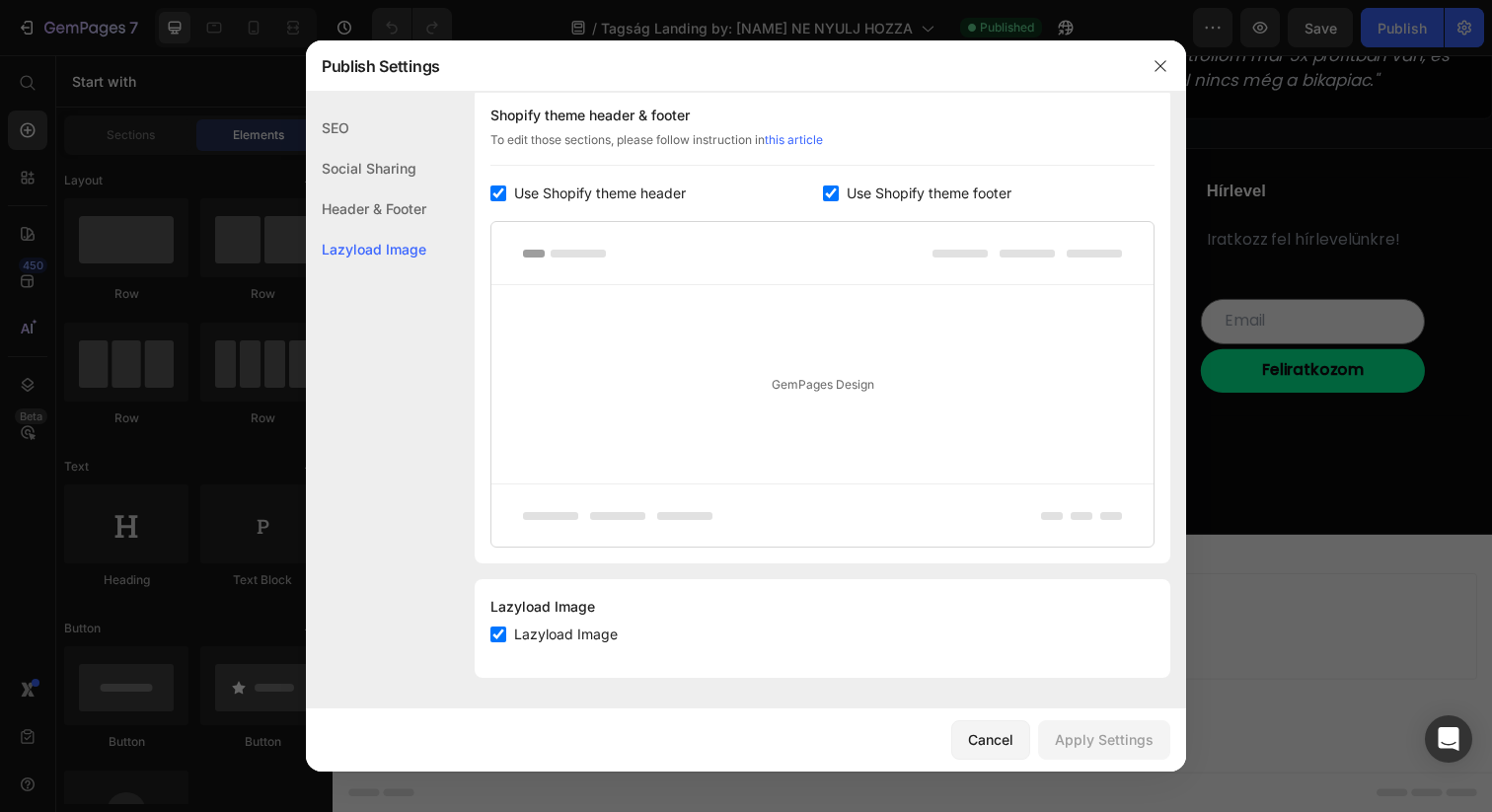 scroll, scrollTop: 949, scrollLeft: 0, axis: vertical 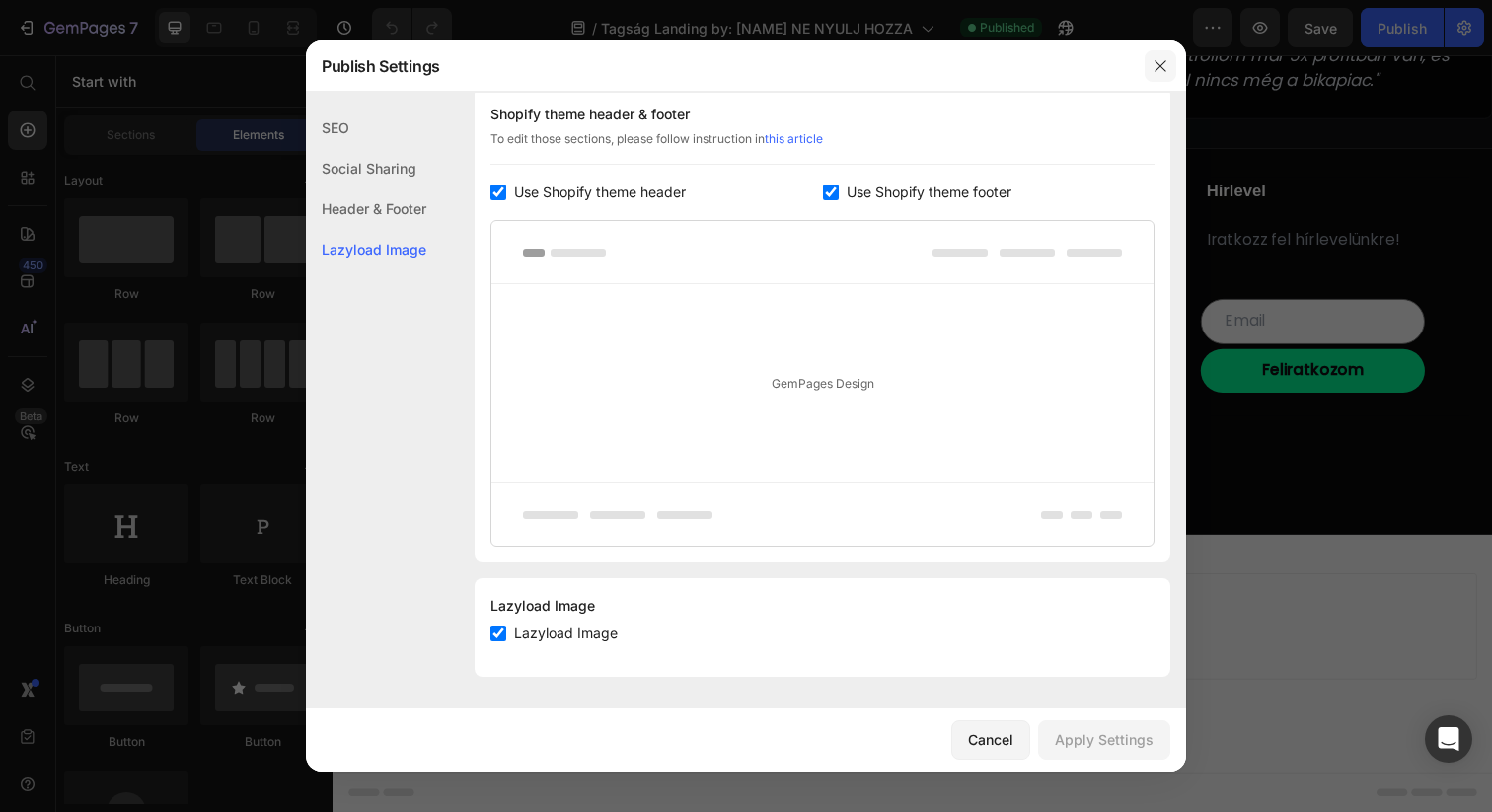click 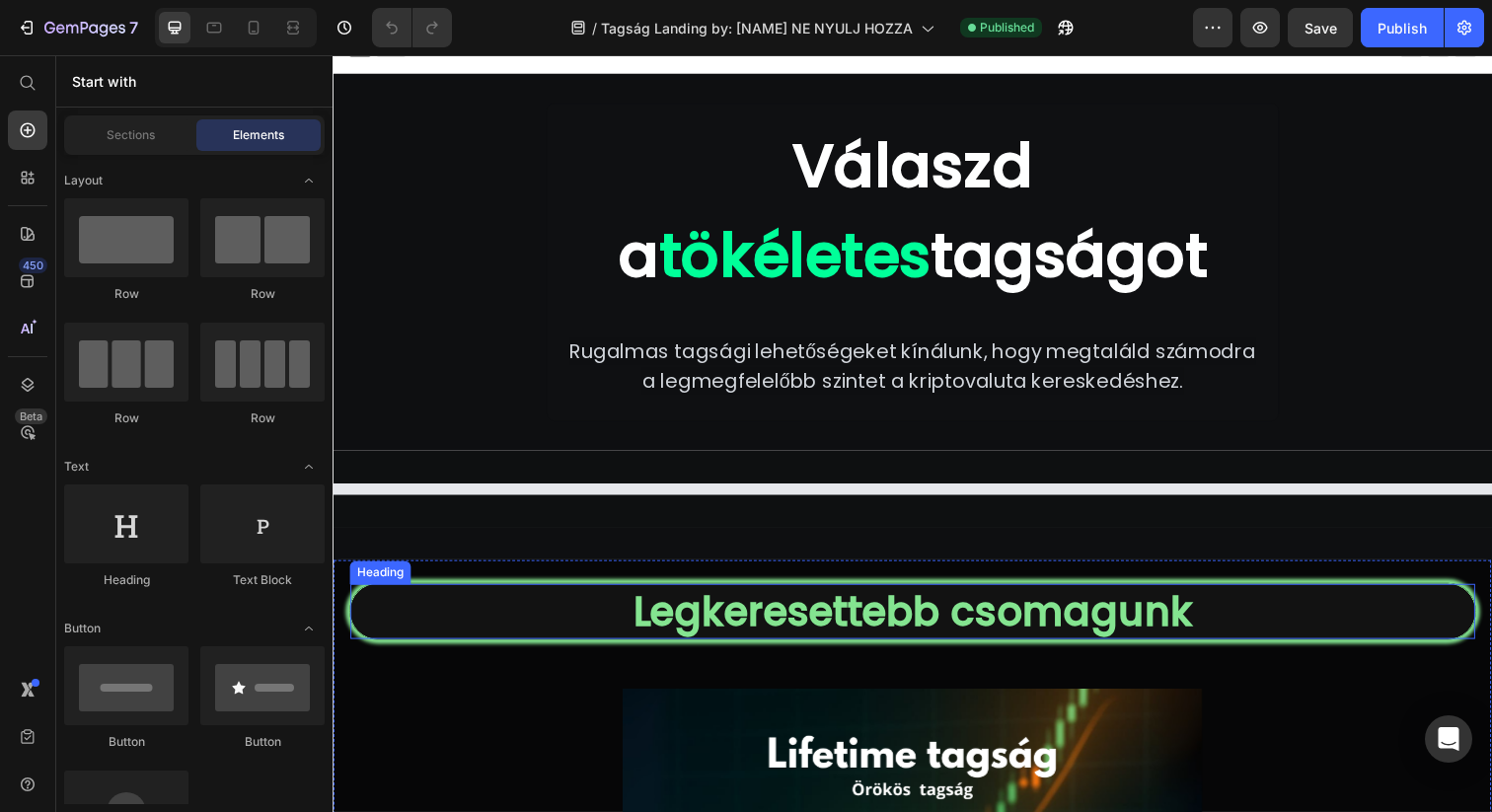 scroll, scrollTop: 0, scrollLeft: 0, axis: both 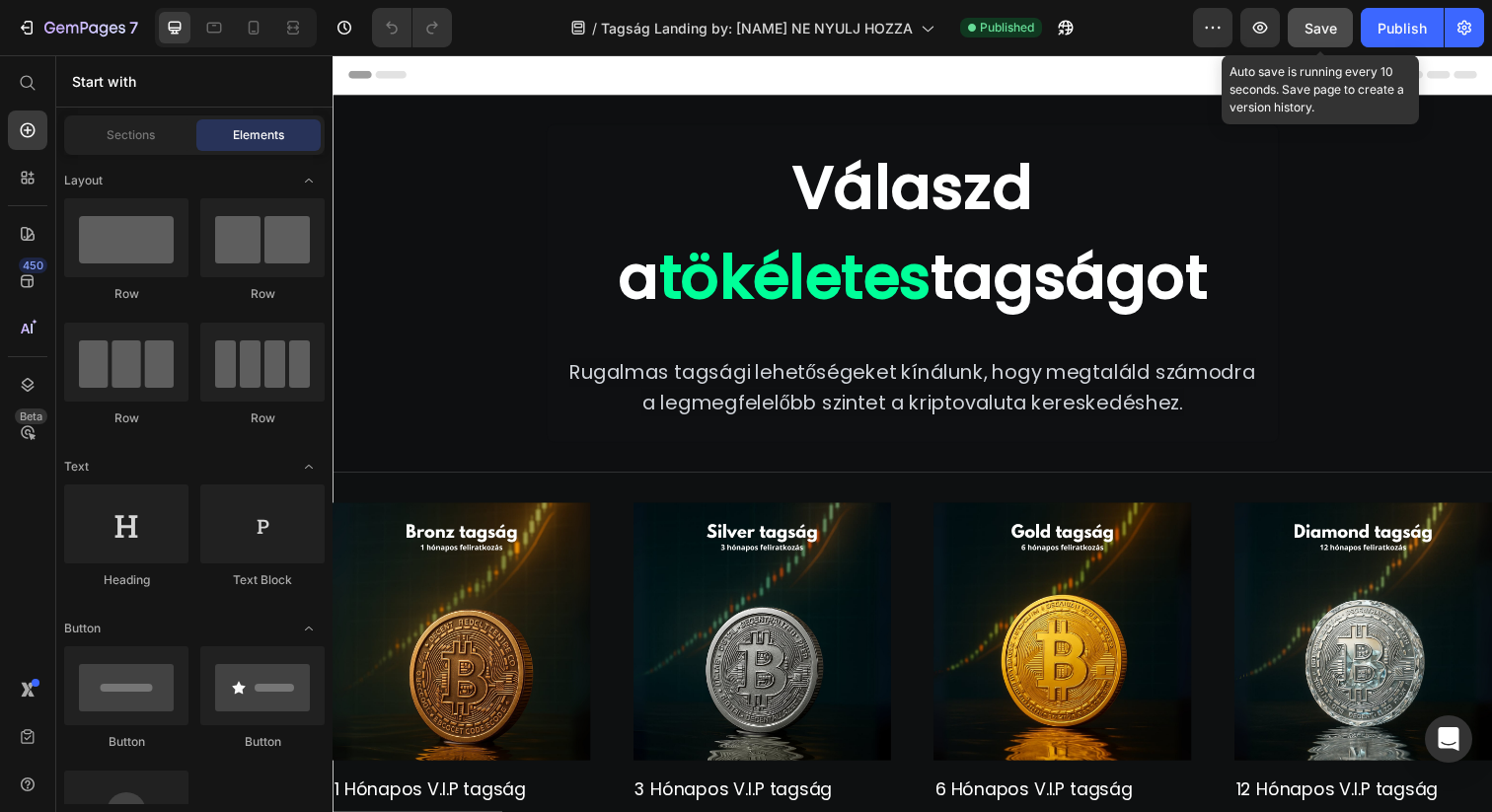 click on "Save" 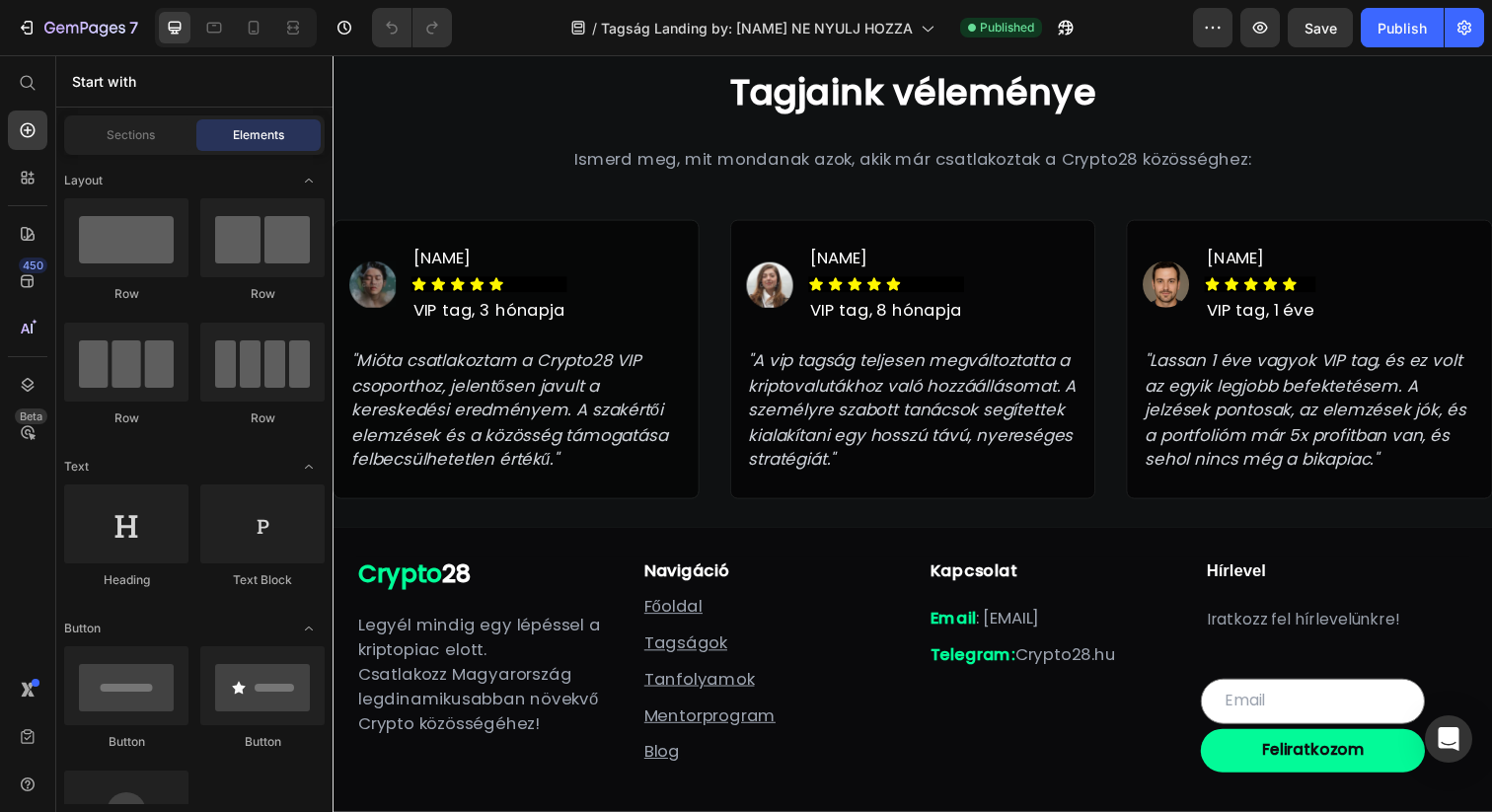 scroll, scrollTop: 4165, scrollLeft: 0, axis: vertical 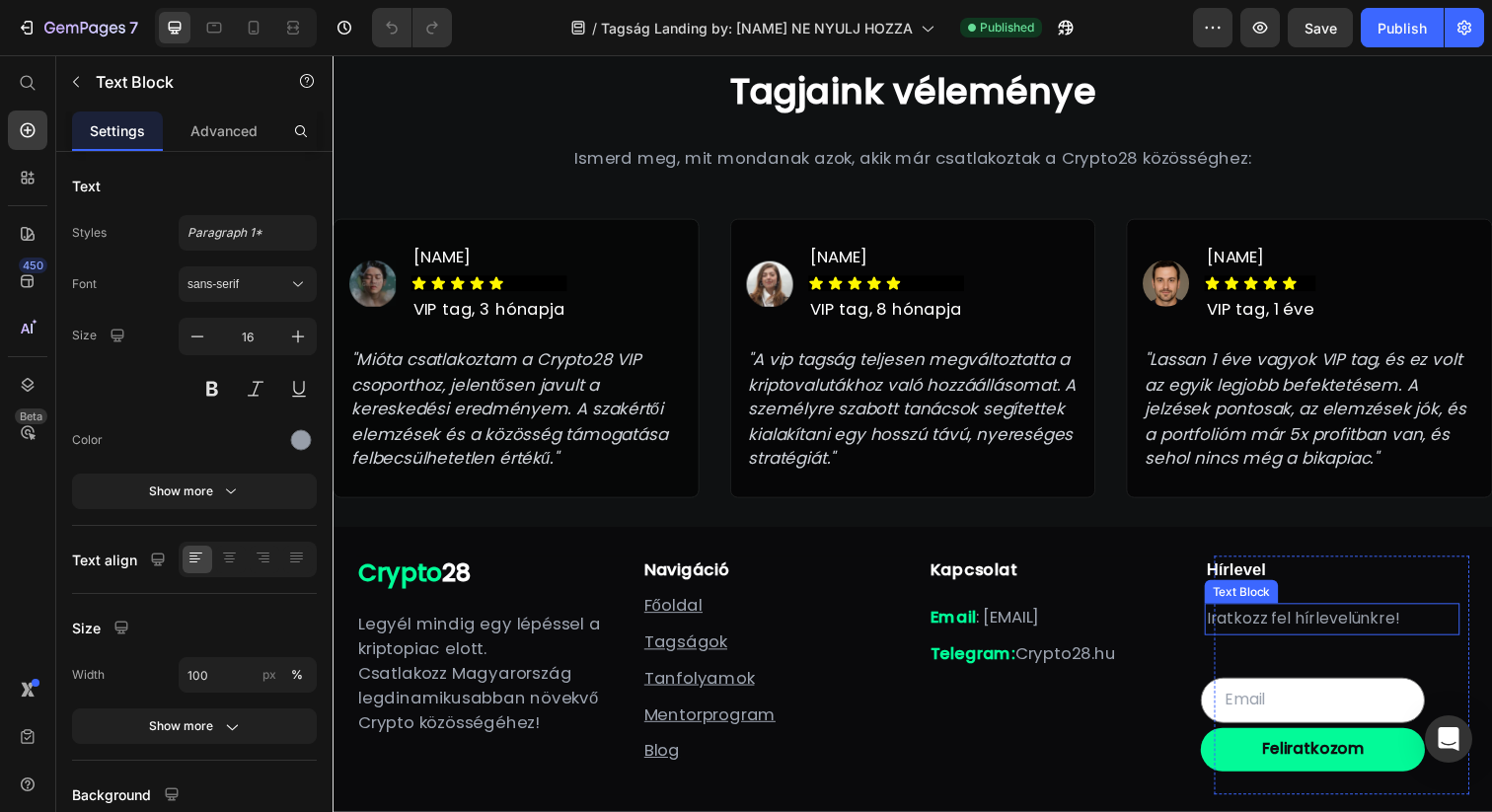 click on "Iratkozz fel hírlevelünkre!" at bounding box center (1353, 630) 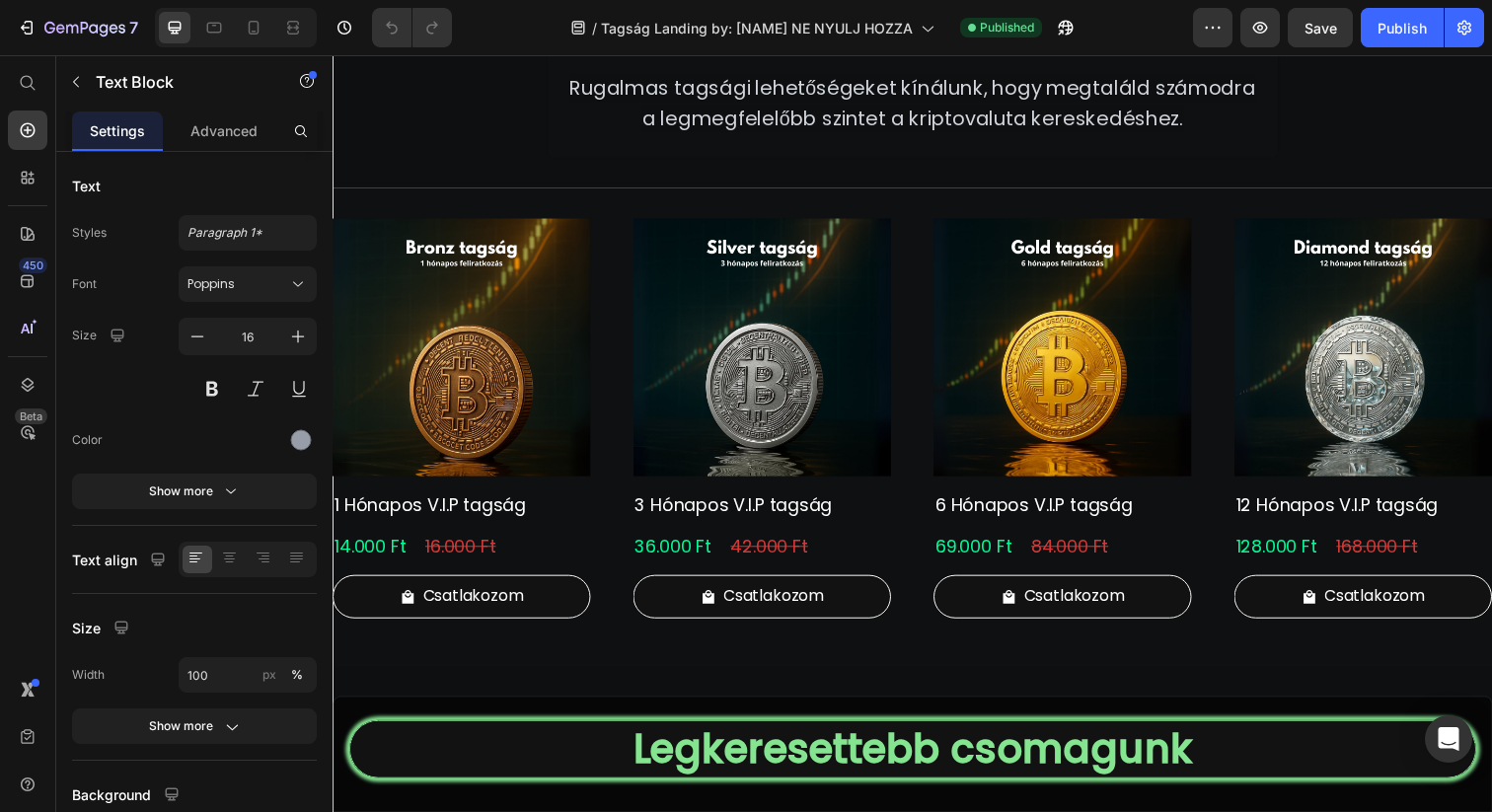 scroll, scrollTop: 279, scrollLeft: 0, axis: vertical 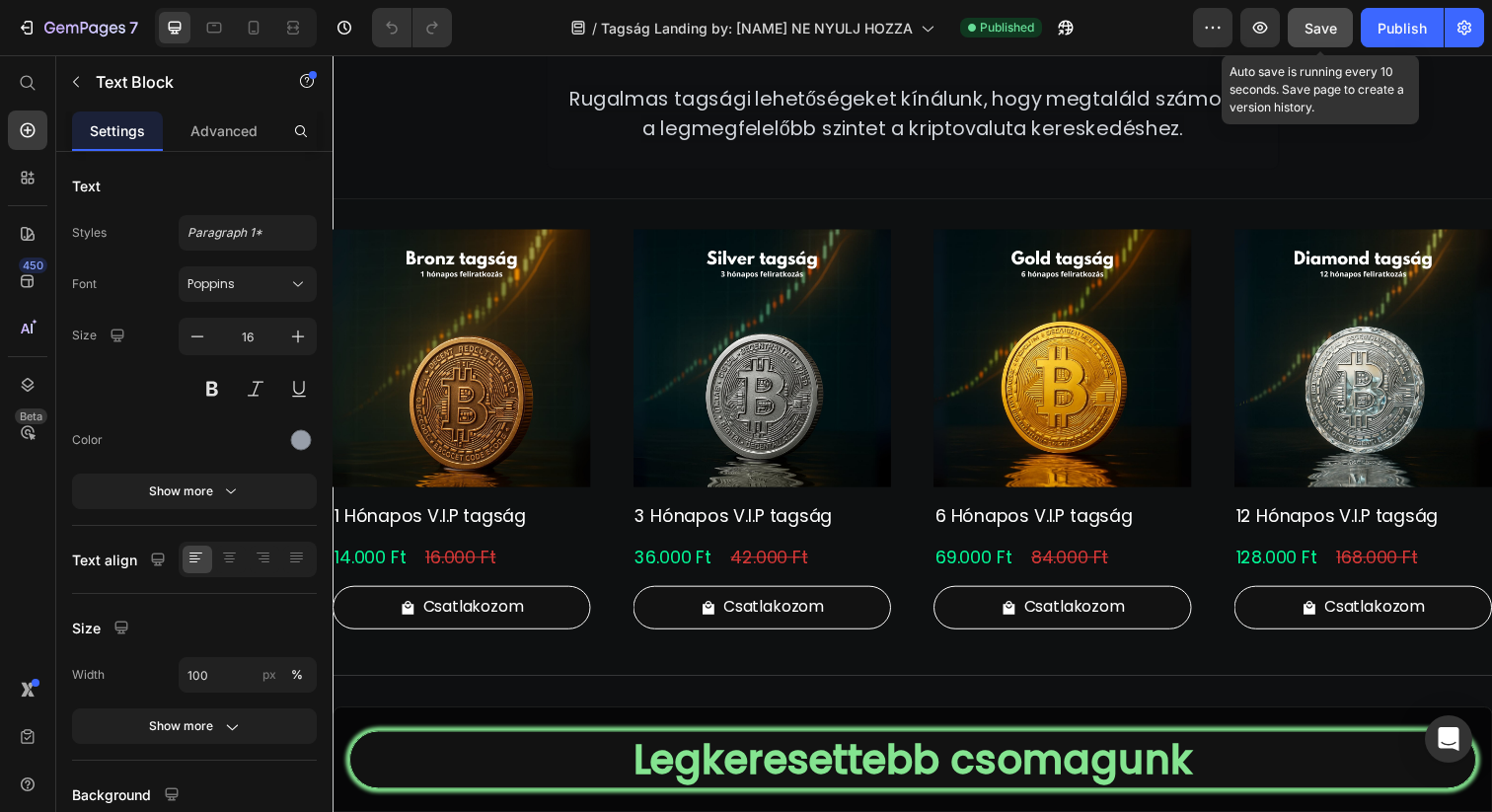 click on "Save" at bounding box center [1320, 28] 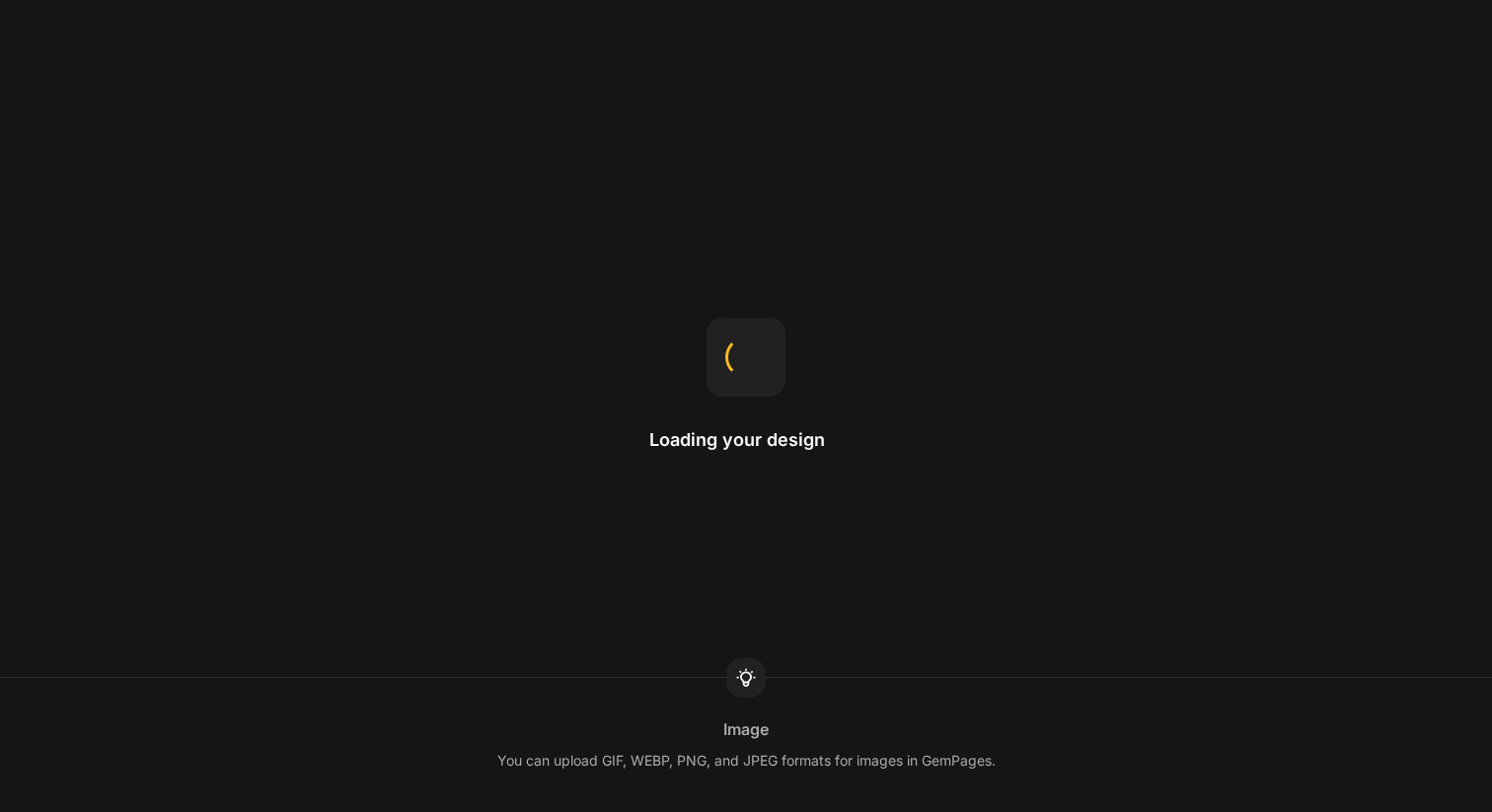 scroll, scrollTop: 0, scrollLeft: 0, axis: both 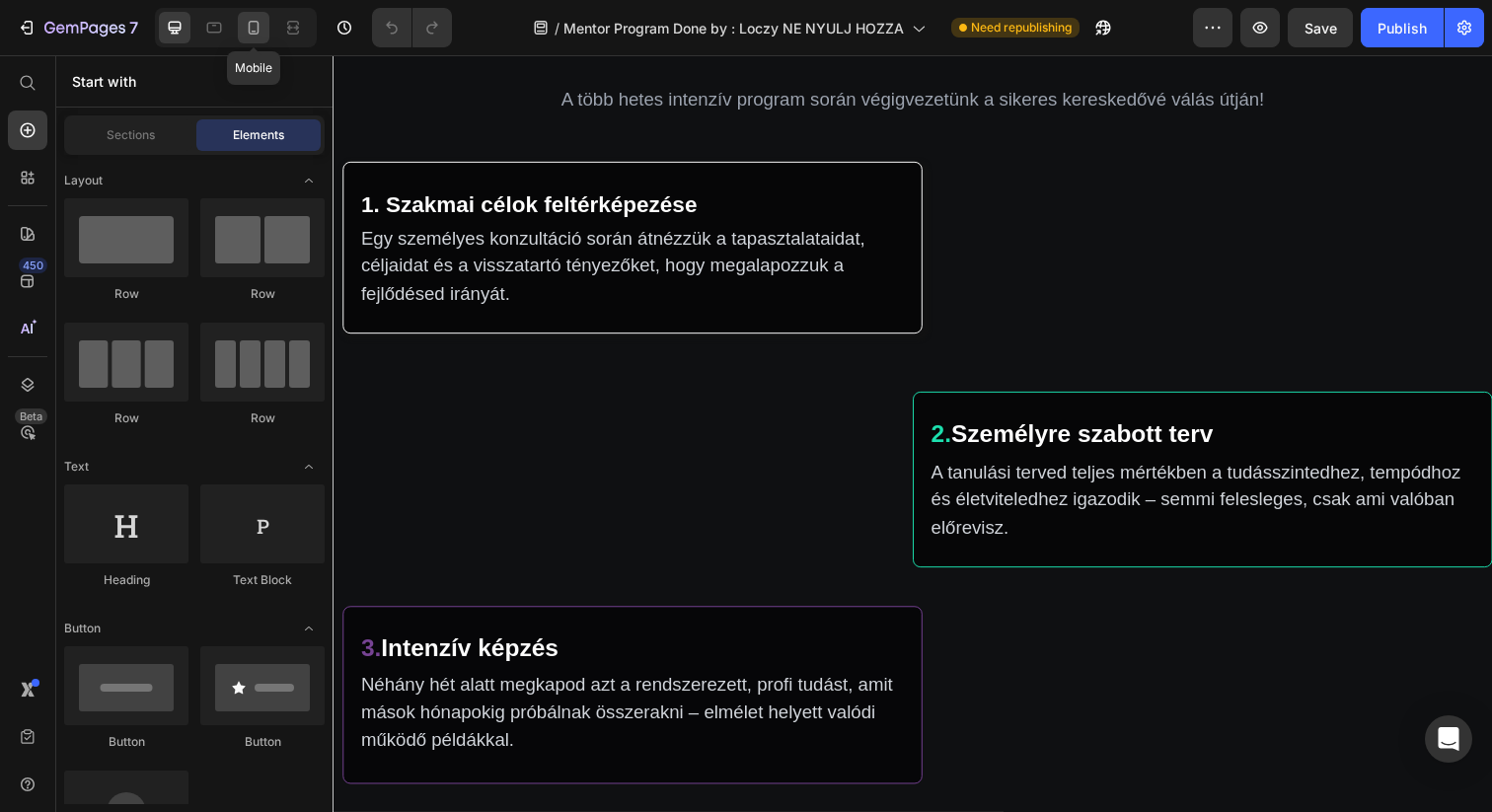 click 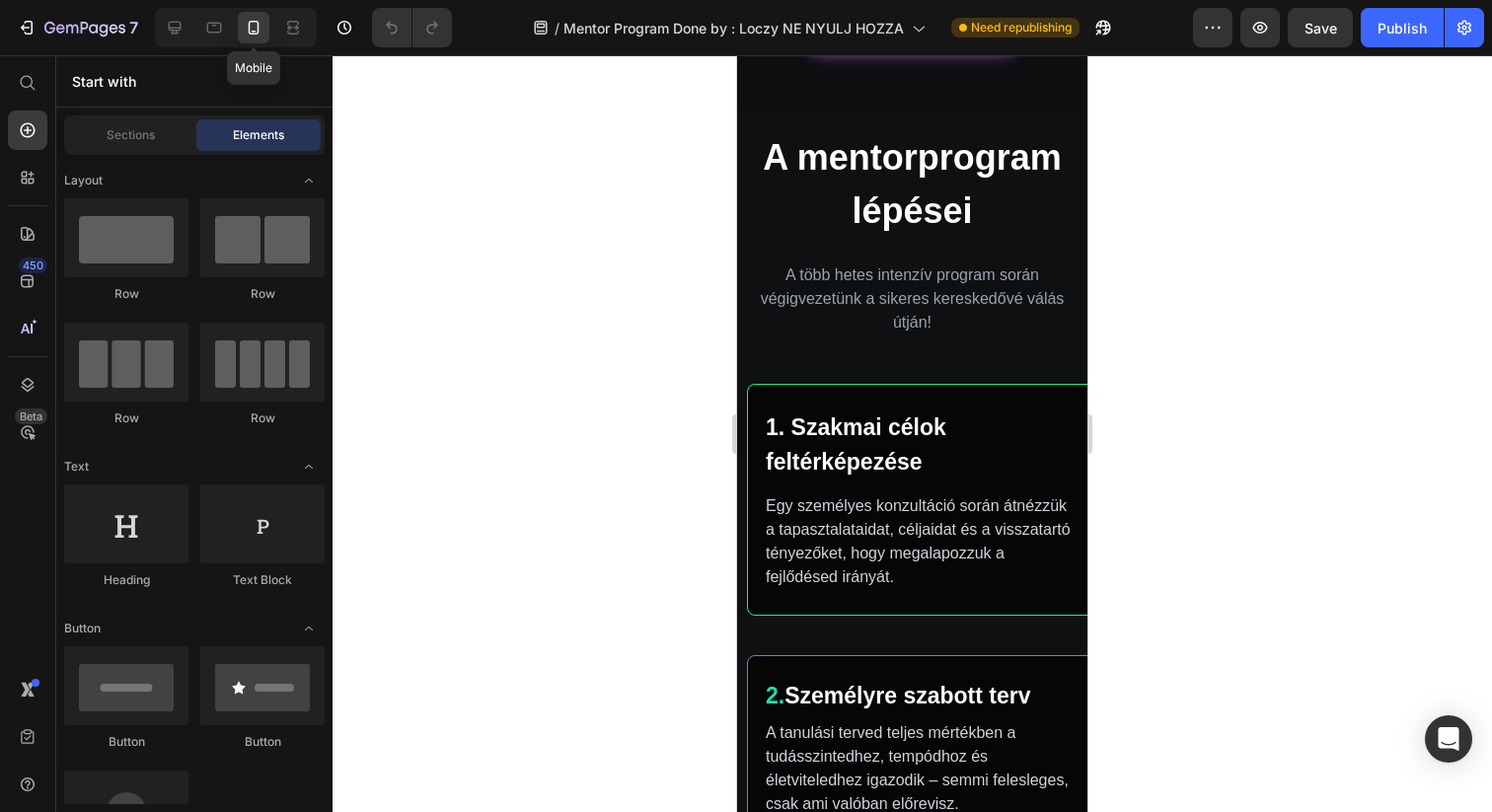 scroll, scrollTop: 727, scrollLeft: 0, axis: vertical 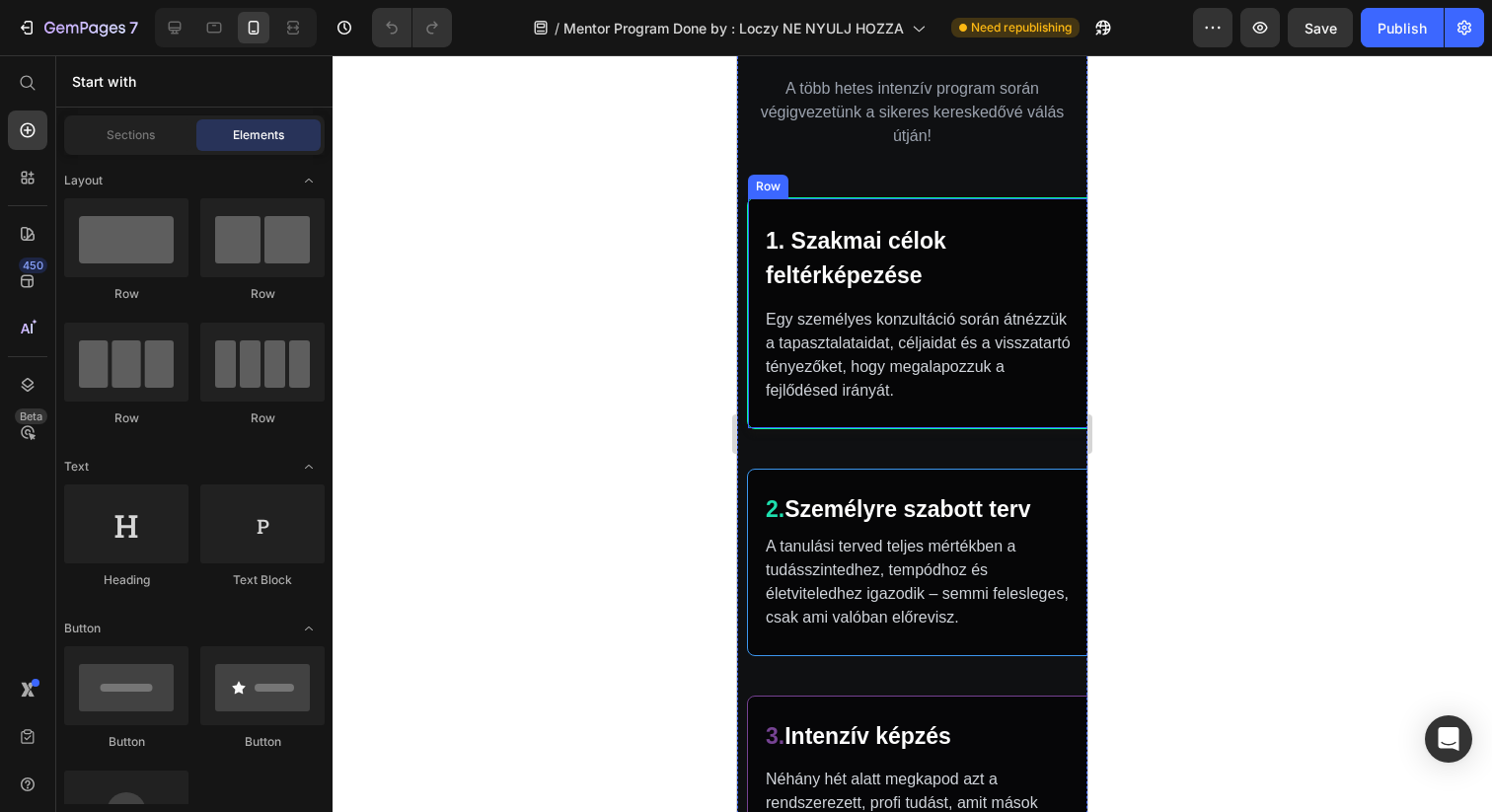 click on "1. Szakmai célok feltérképezése Text Block Egy személyes konzultáció során átnézzük a tapasztalataidat, céljaidat és a visszatartó tényezőket, hogy megalapozzuk a fejlődésed irányát. Text Block Row" at bounding box center [922, 313] 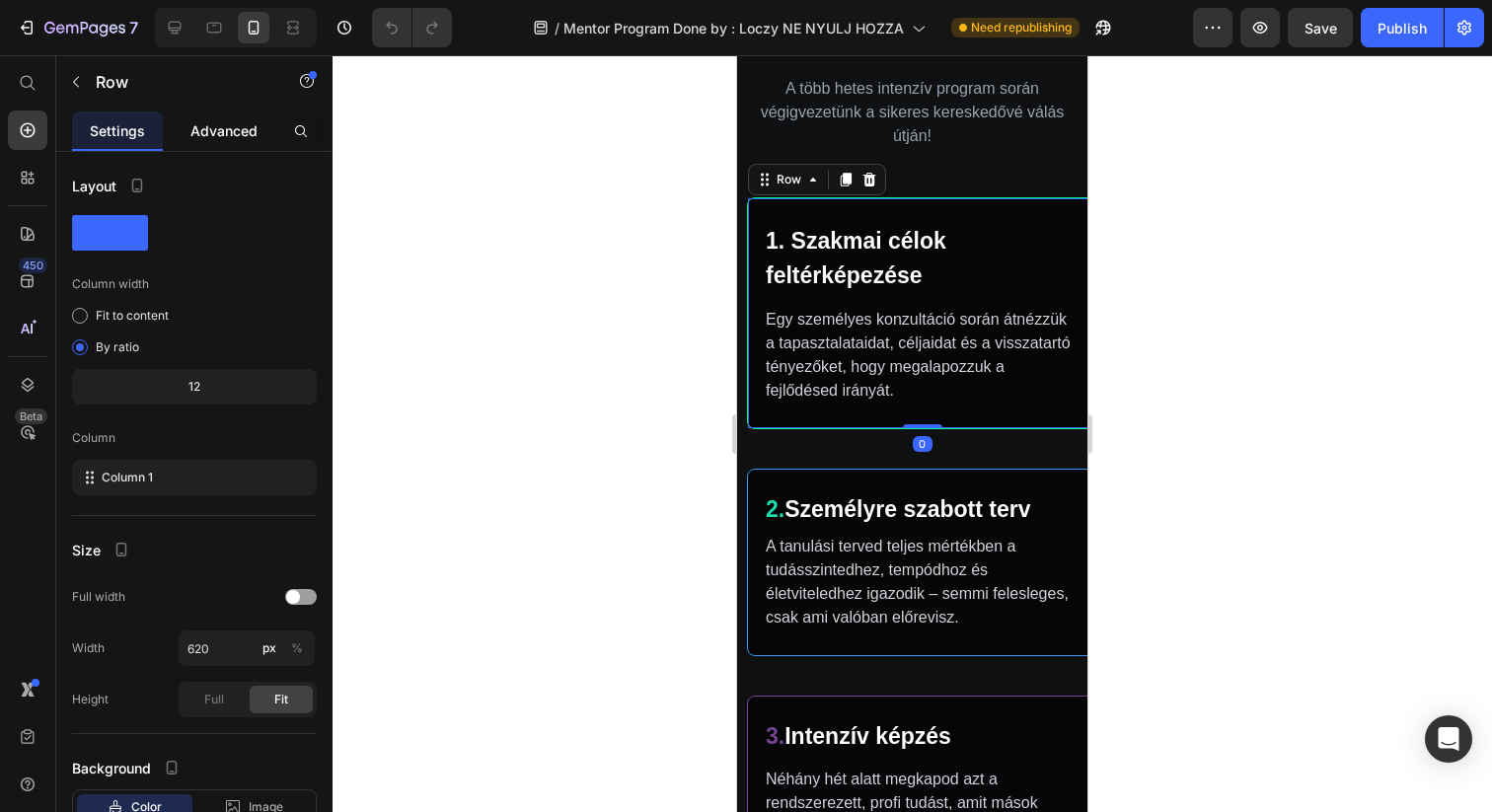 click on "Advanced" 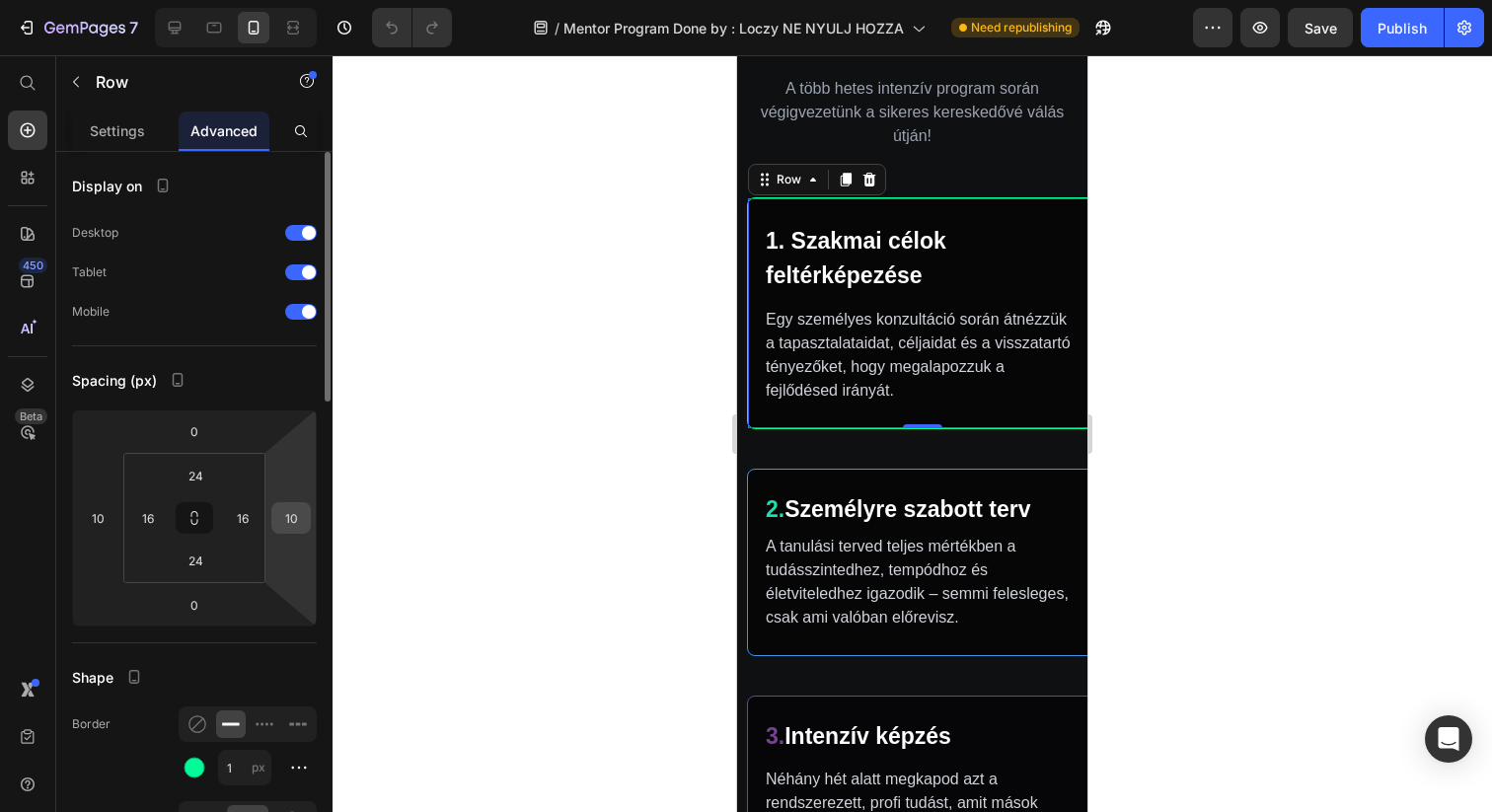 click on "10" at bounding box center (291, 518) 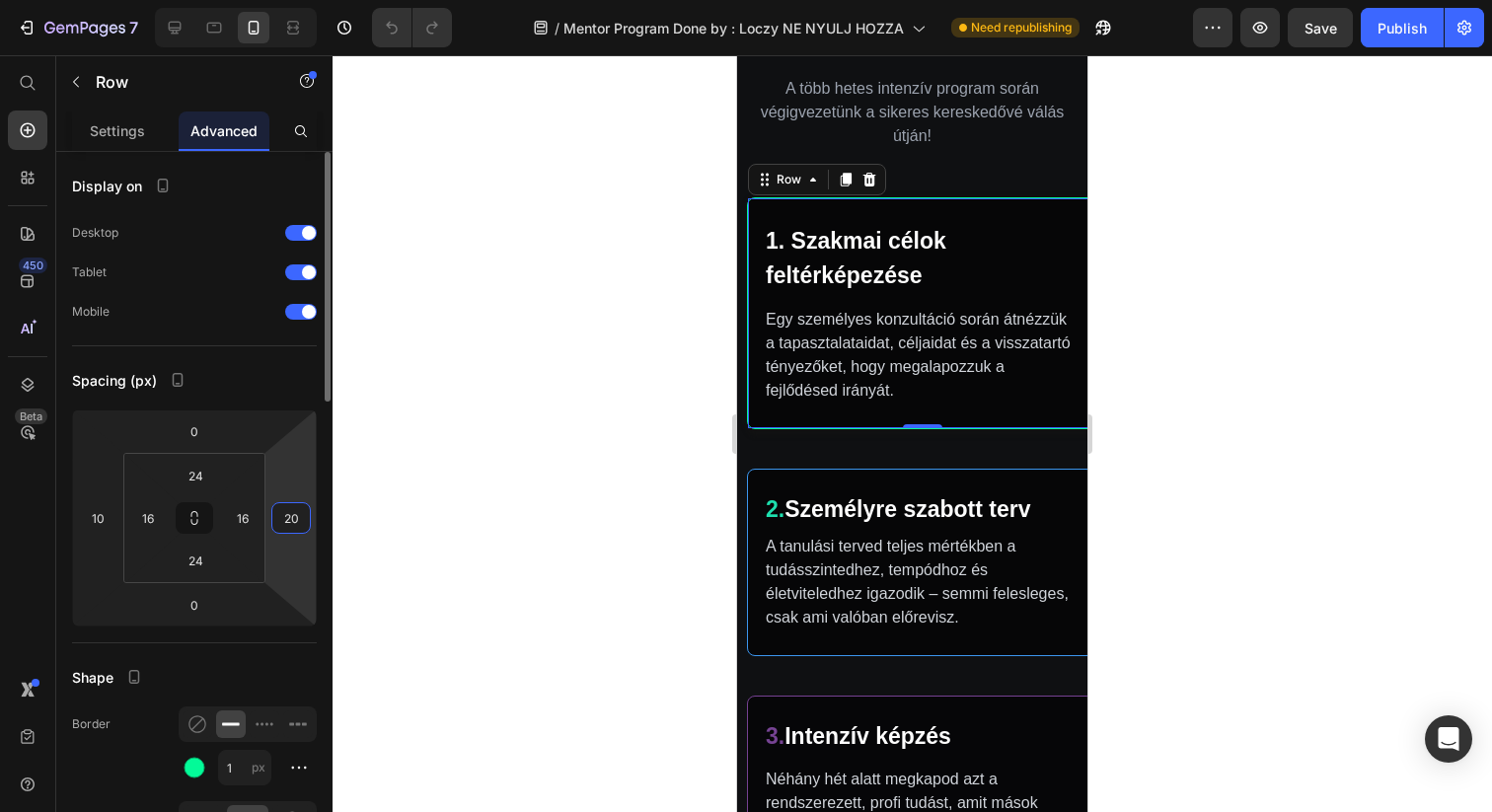 type on "2" 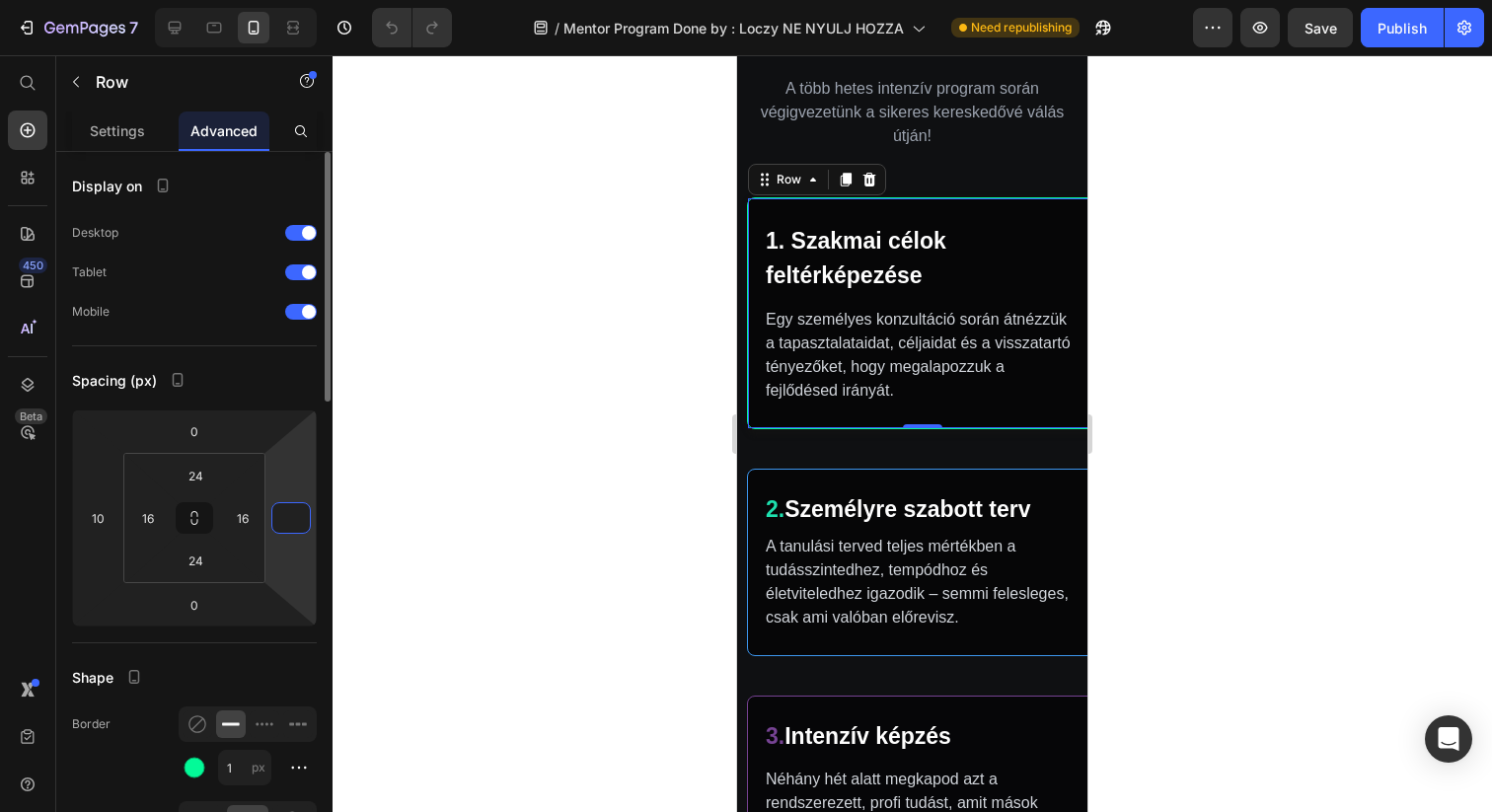 click at bounding box center [291, 518] 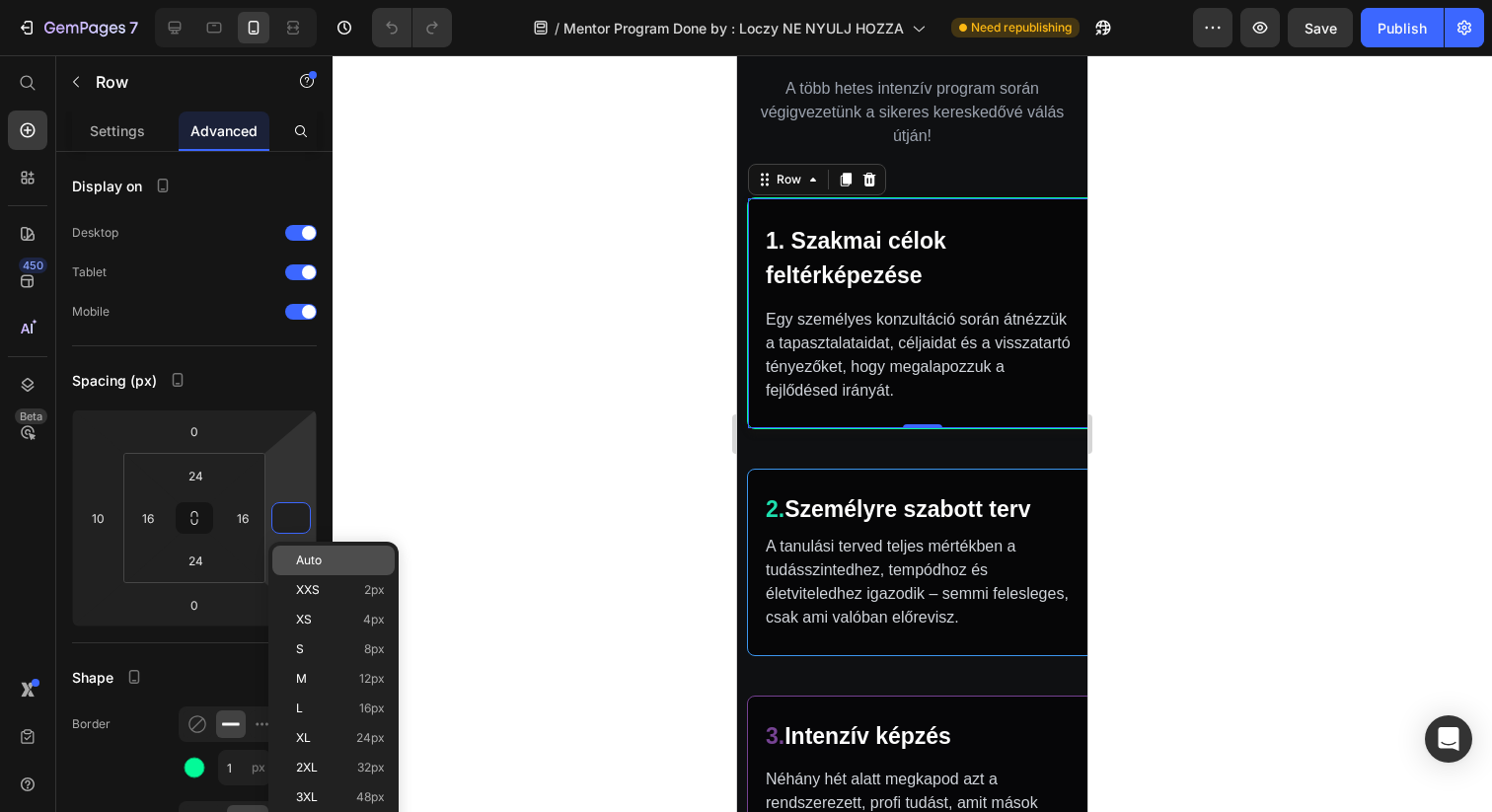 type on "0" 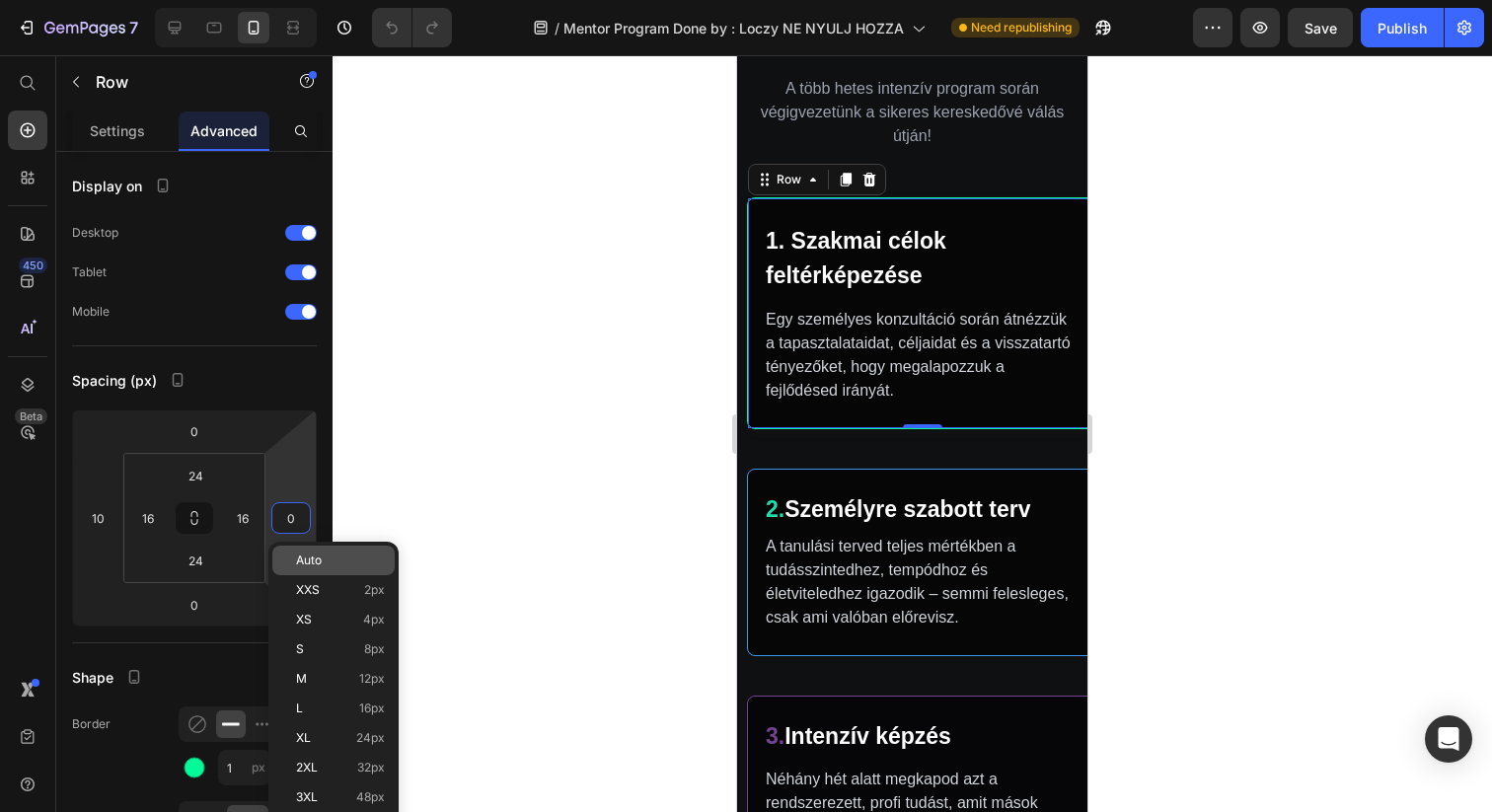 click on "Auto" at bounding box center (309, 560) 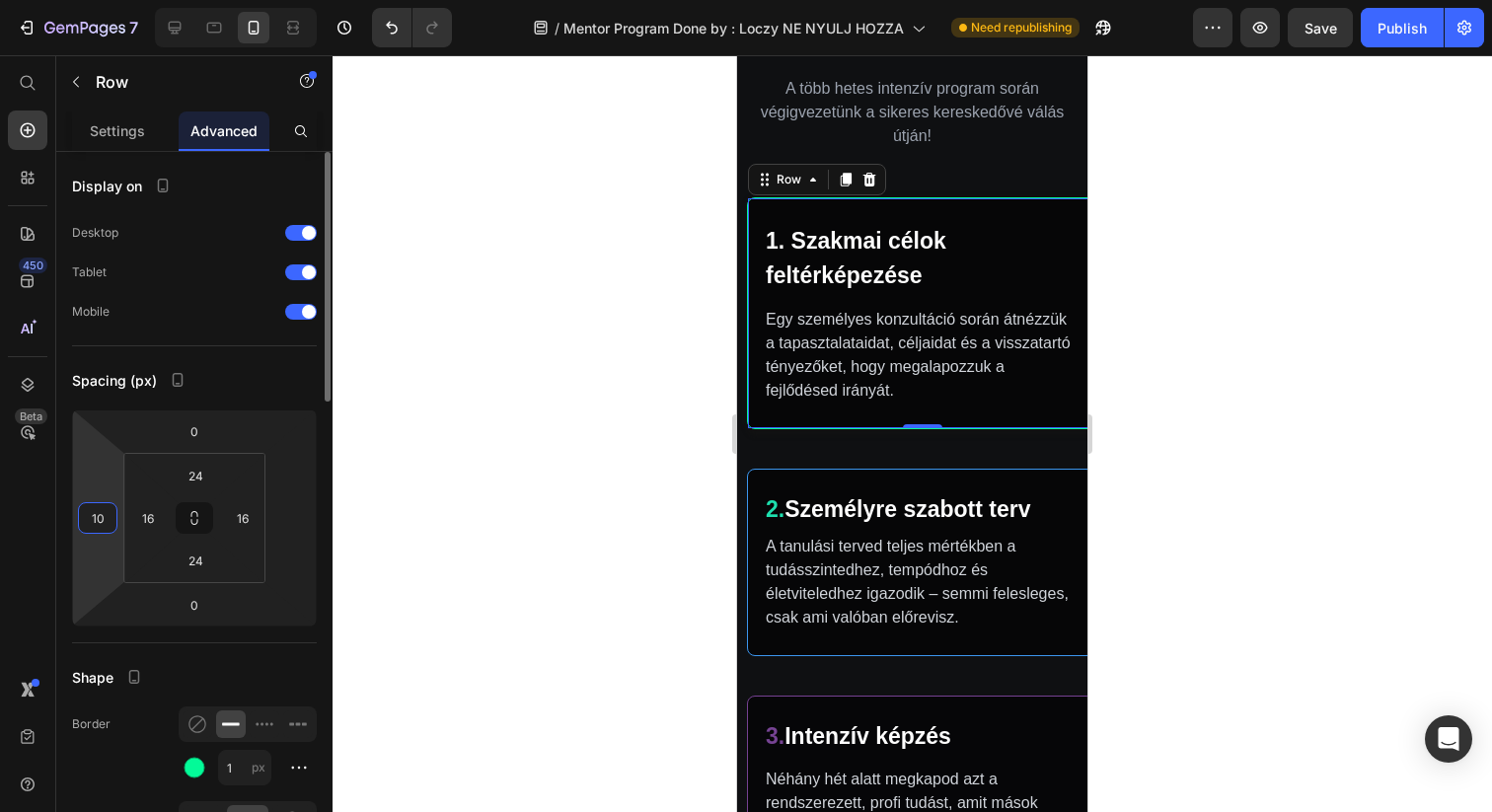 click on "10" at bounding box center (98, 518) 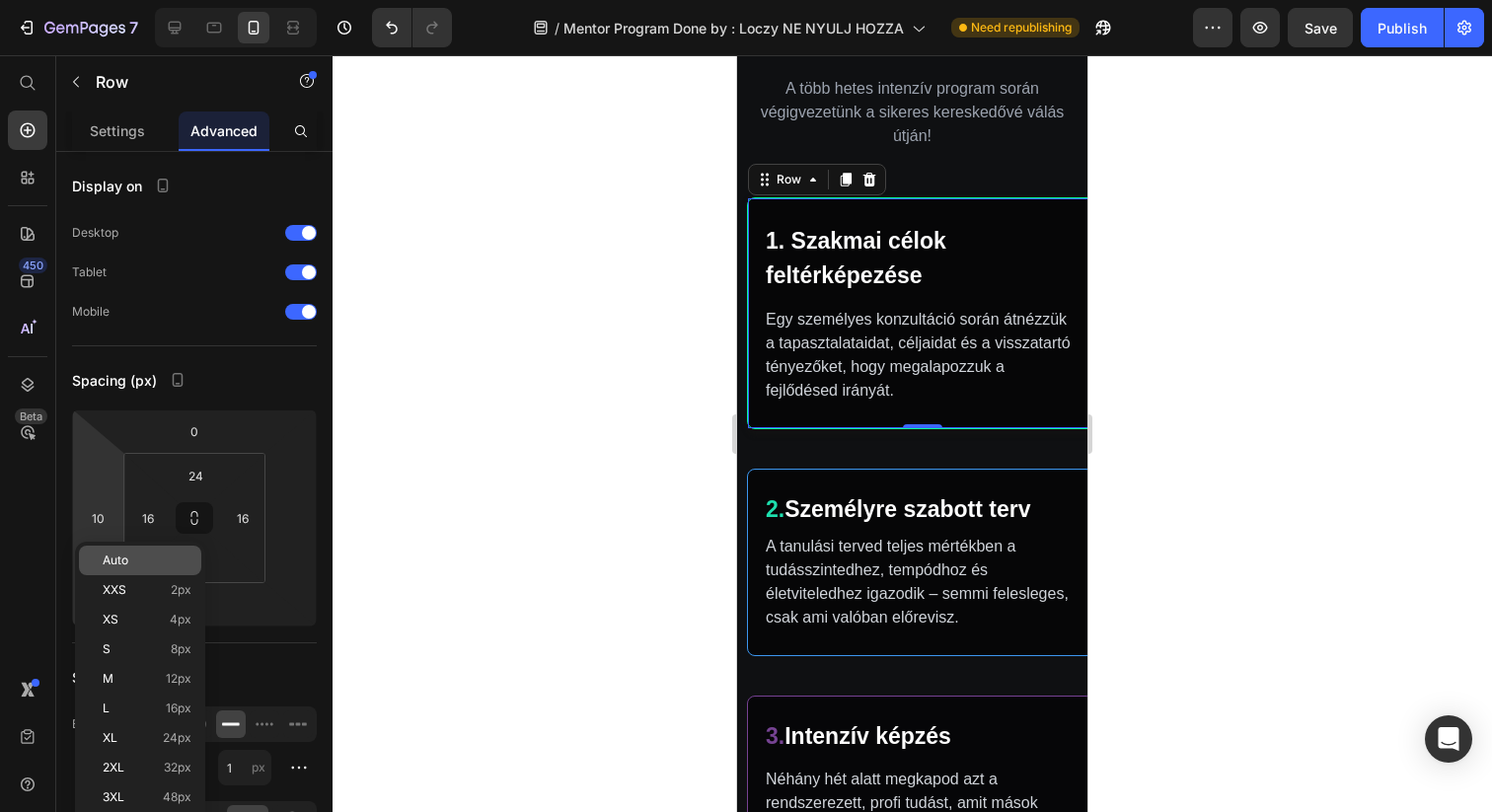 click on "Auto" at bounding box center [115, 560] 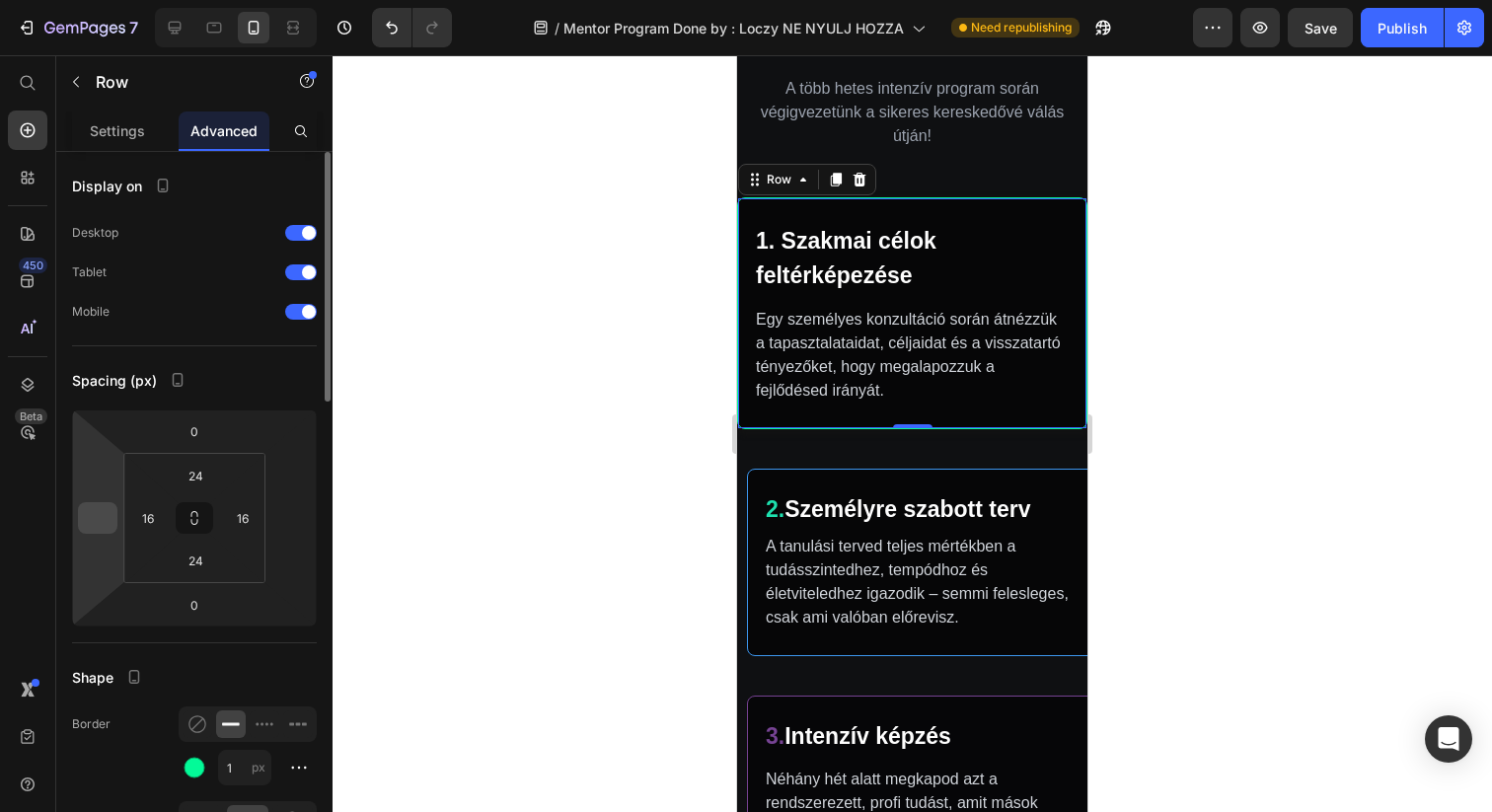 click at bounding box center [98, 518] 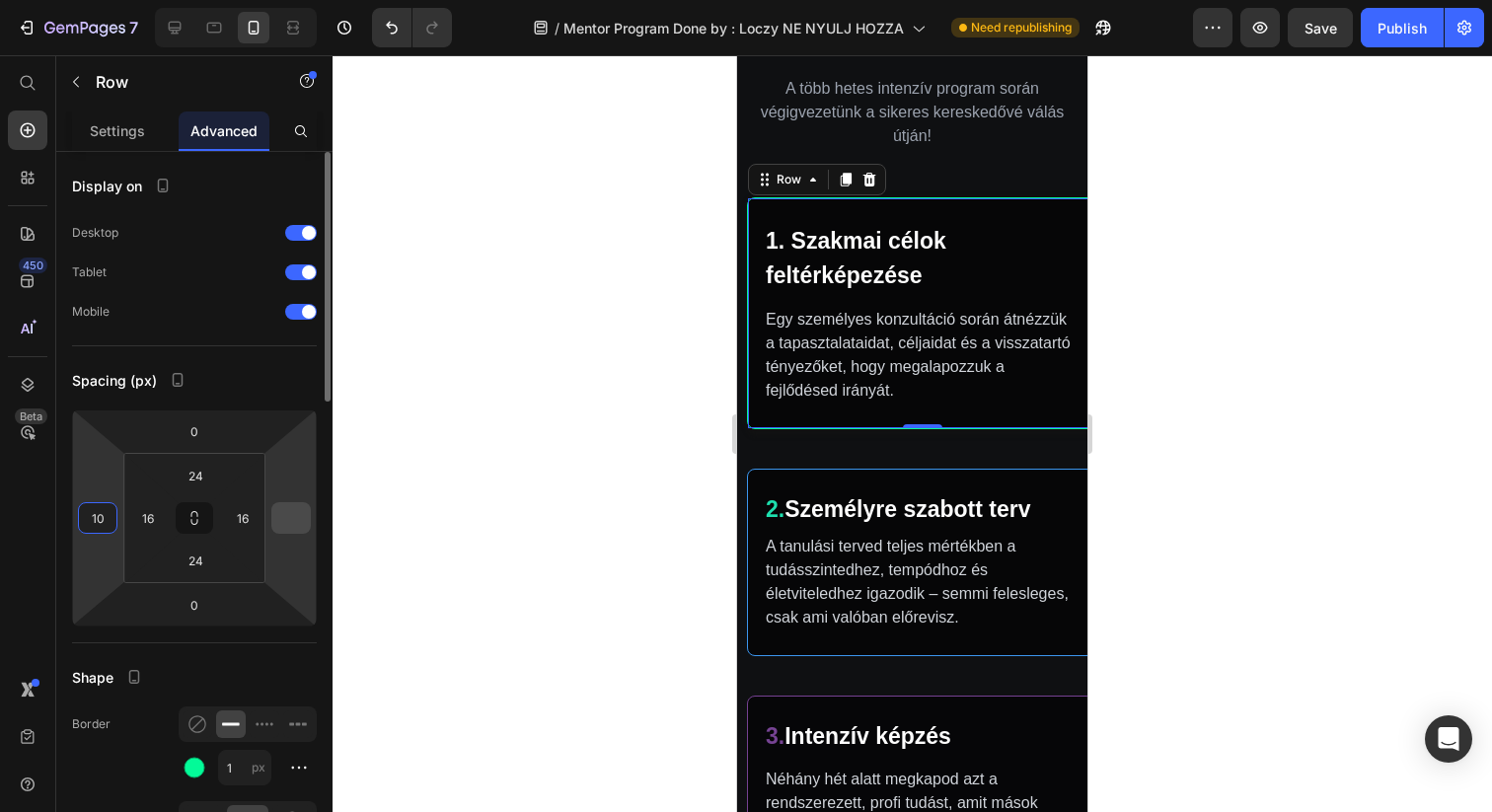 type on "10" 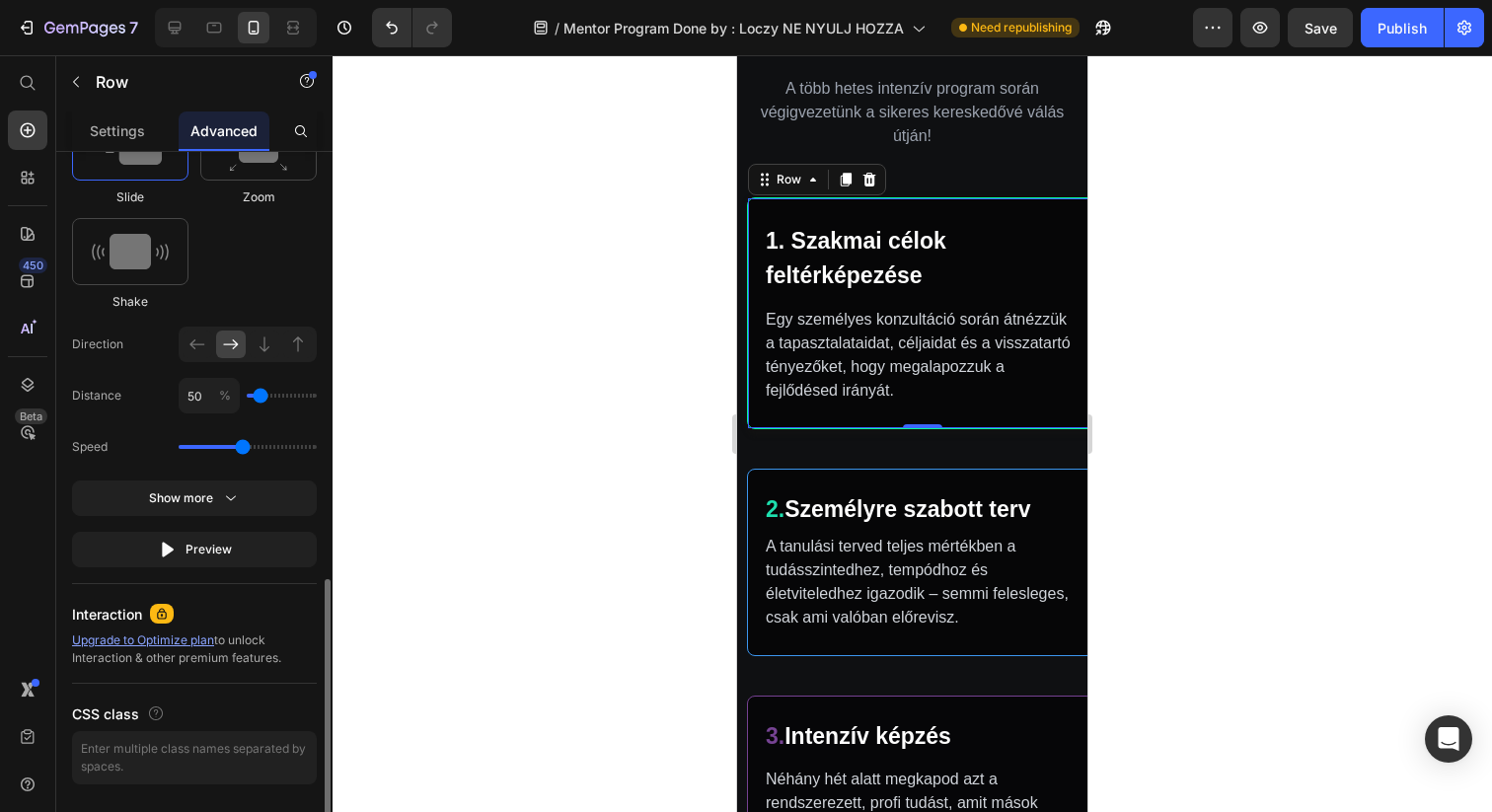 scroll, scrollTop: 1335, scrollLeft: 0, axis: vertical 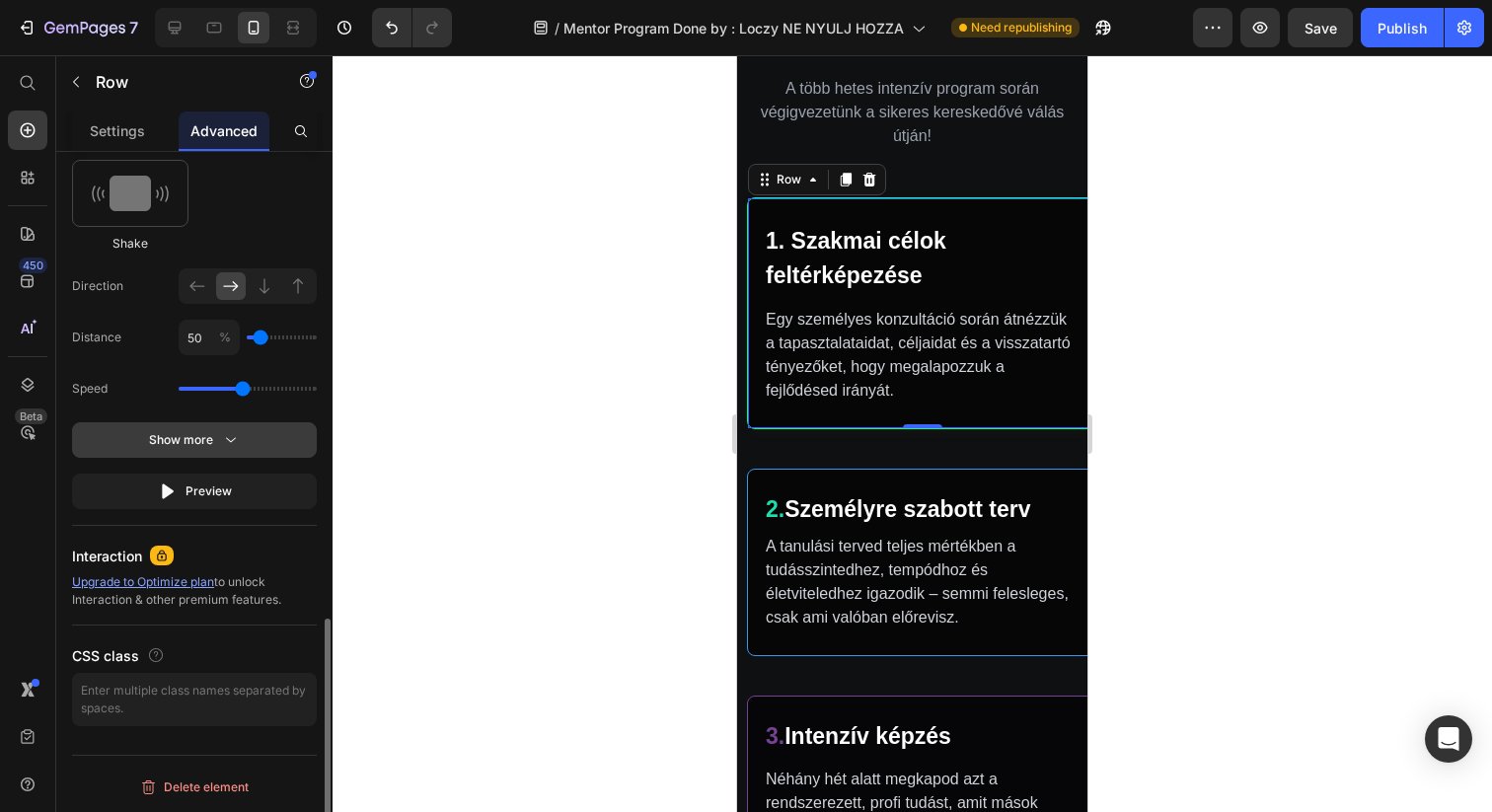 type on "10" 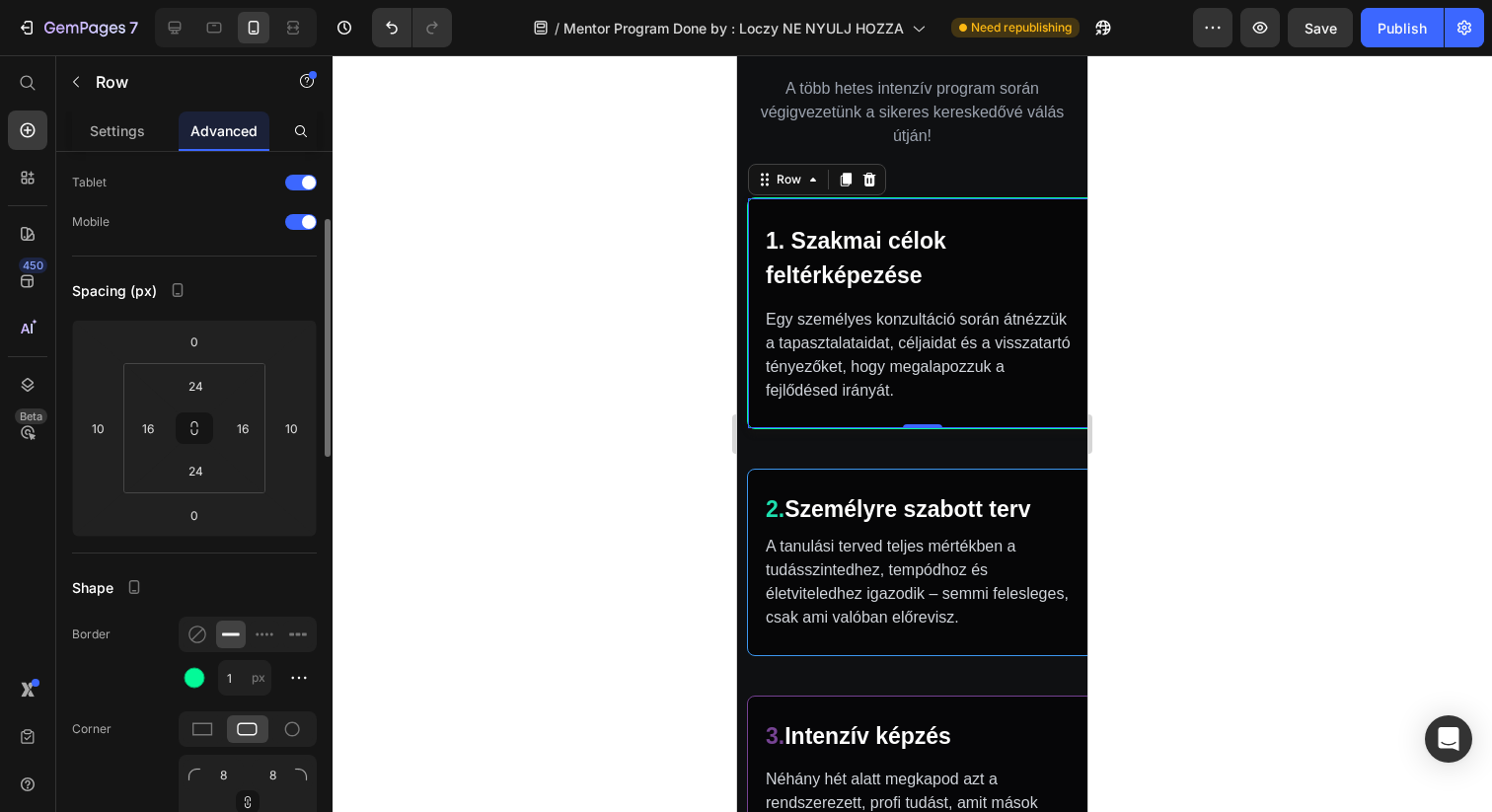 scroll, scrollTop: 0, scrollLeft: 0, axis: both 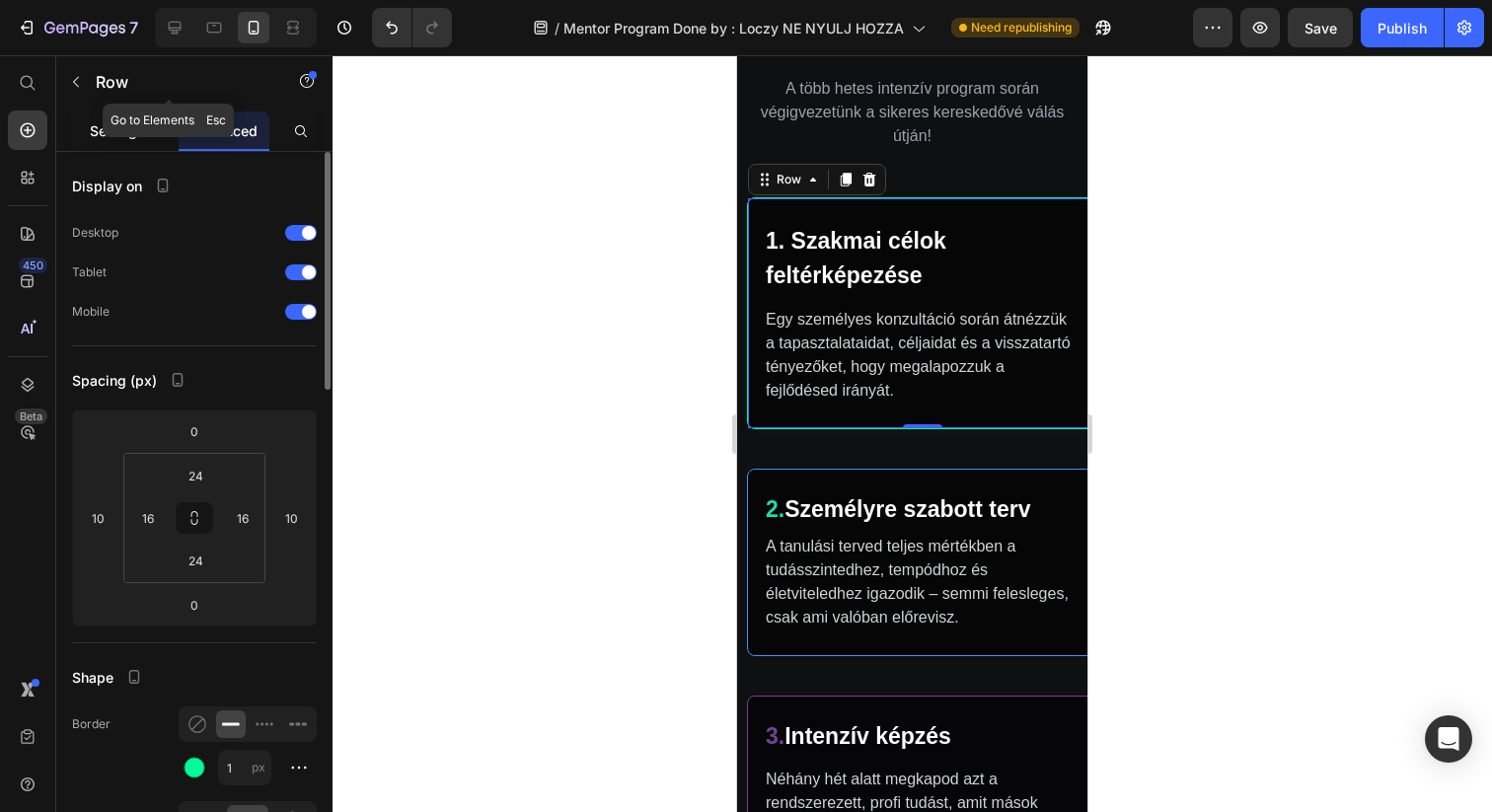 click on "Settings" at bounding box center (117, 130) 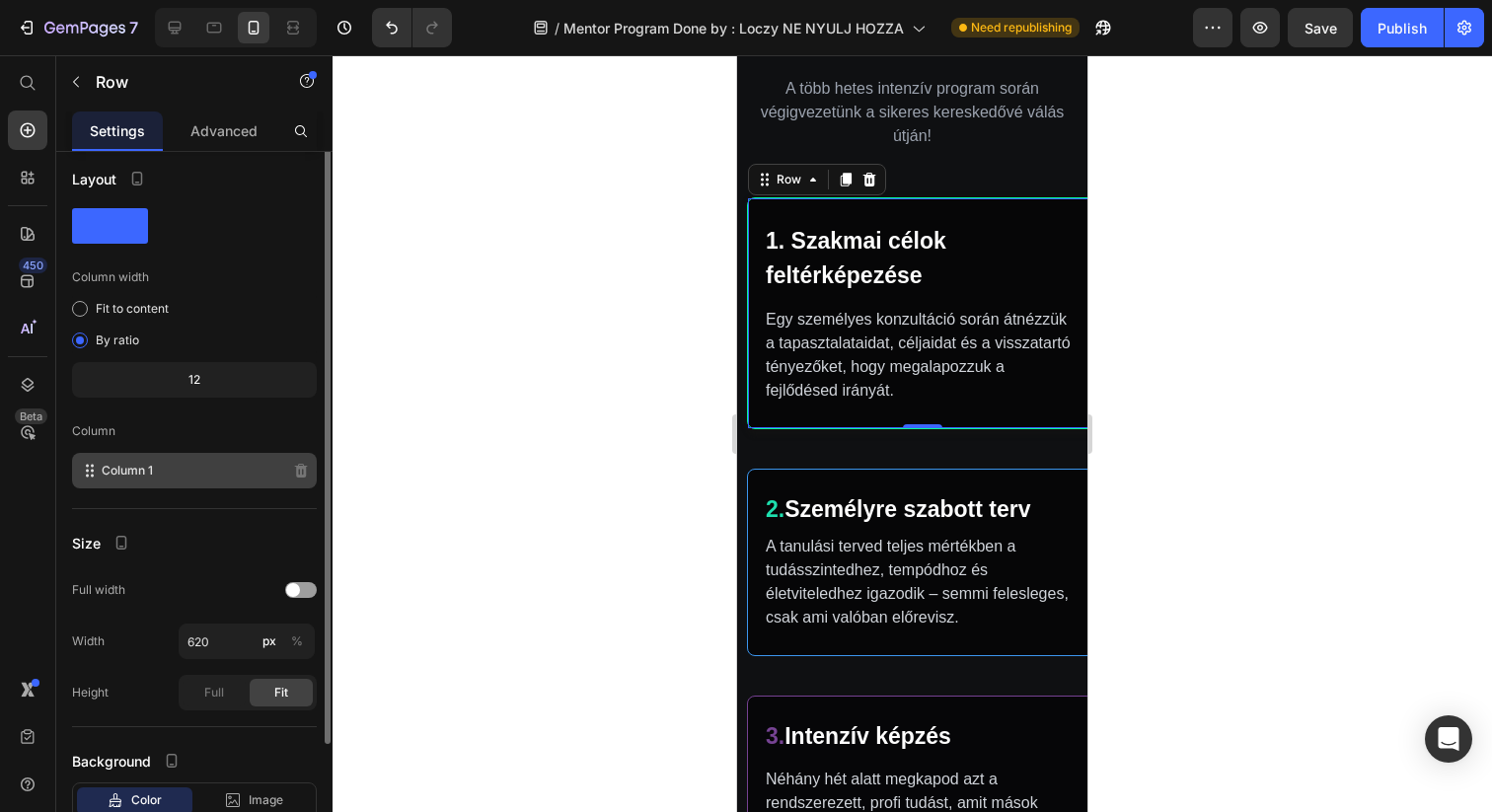 scroll, scrollTop: 0, scrollLeft: 0, axis: both 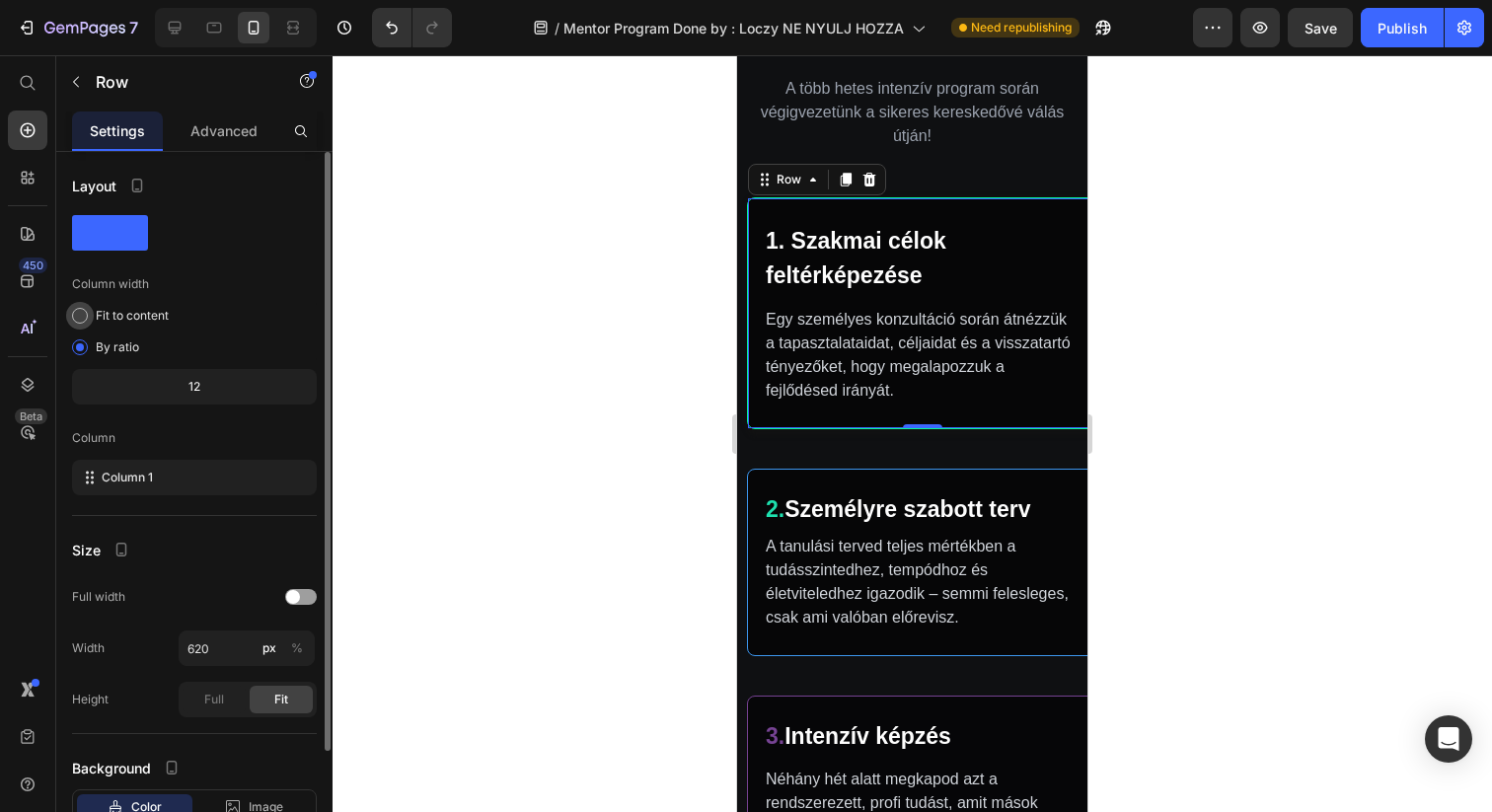 click on "Fit to content" at bounding box center [132, 316] 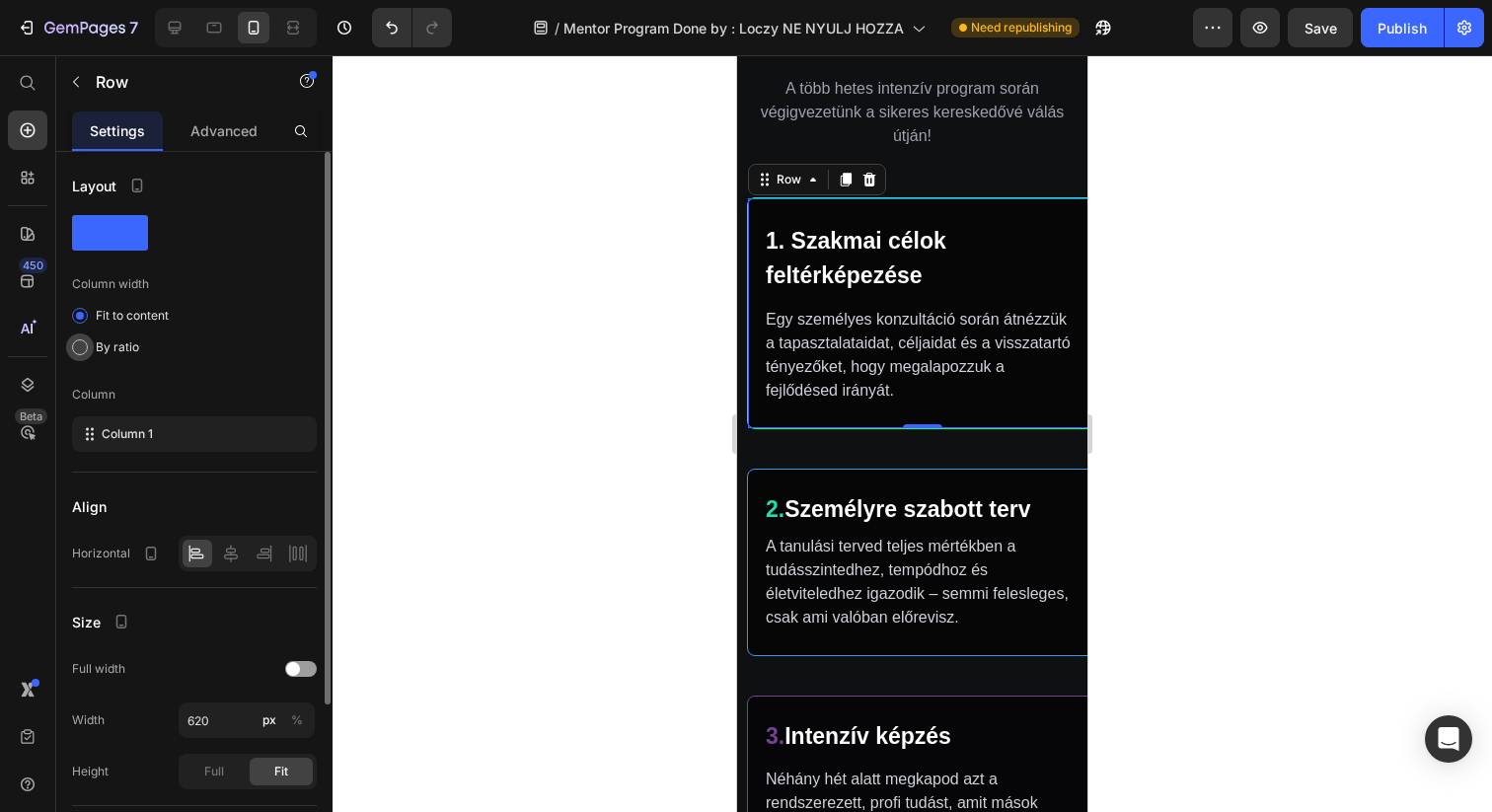 click on "By ratio" at bounding box center [117, 347] 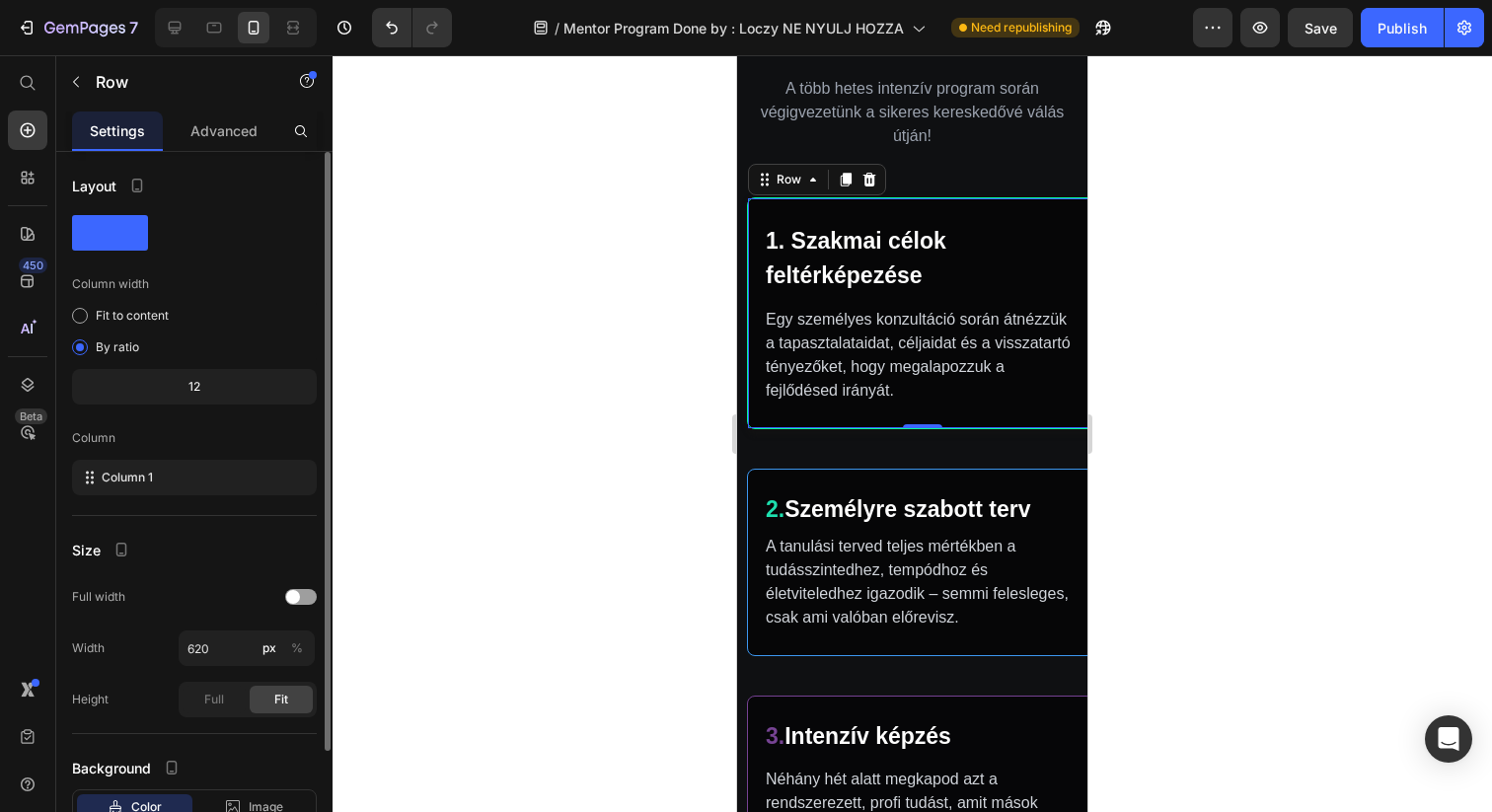 click on "12" 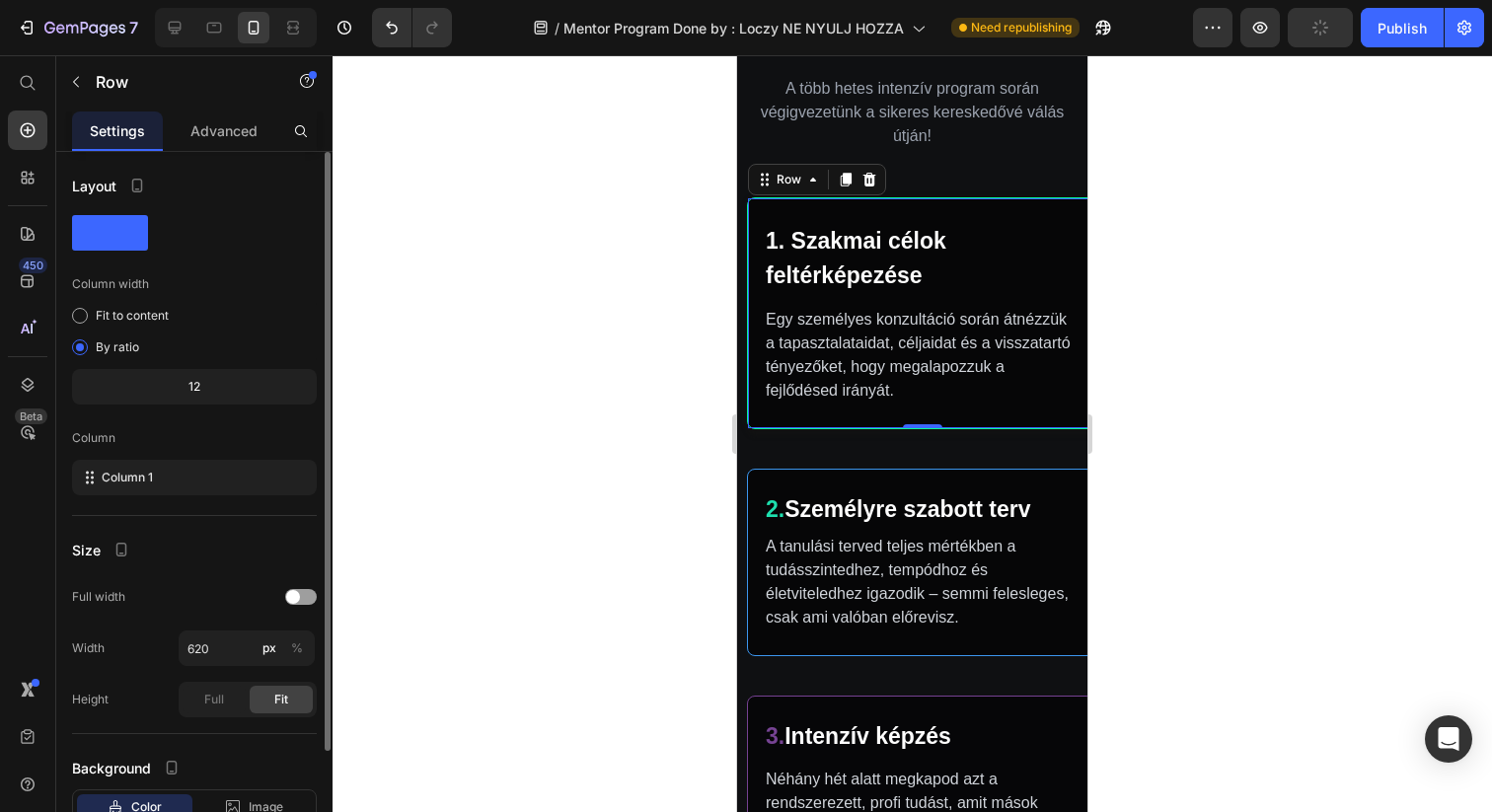 click on "12" 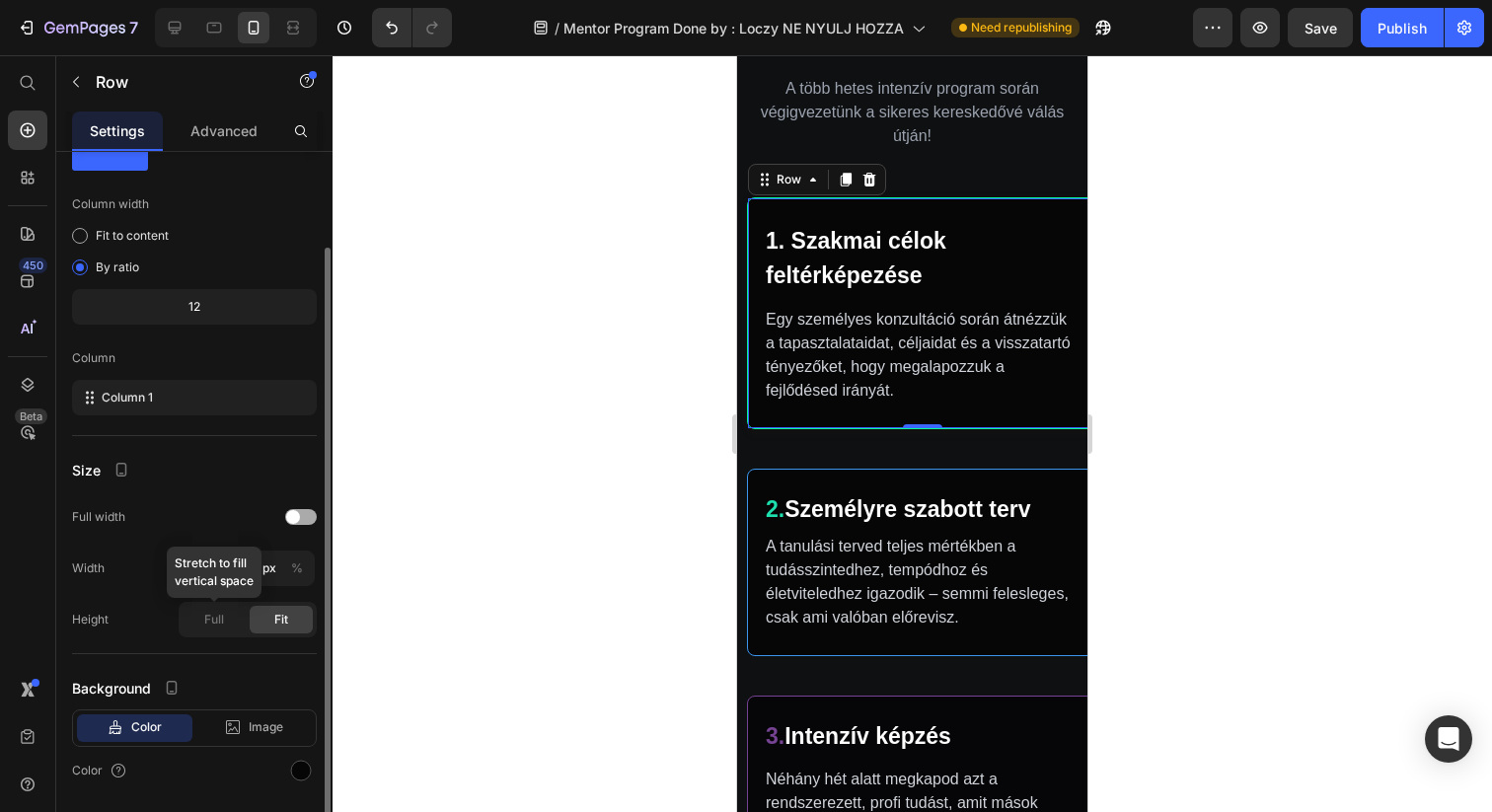 scroll, scrollTop: 111, scrollLeft: 0, axis: vertical 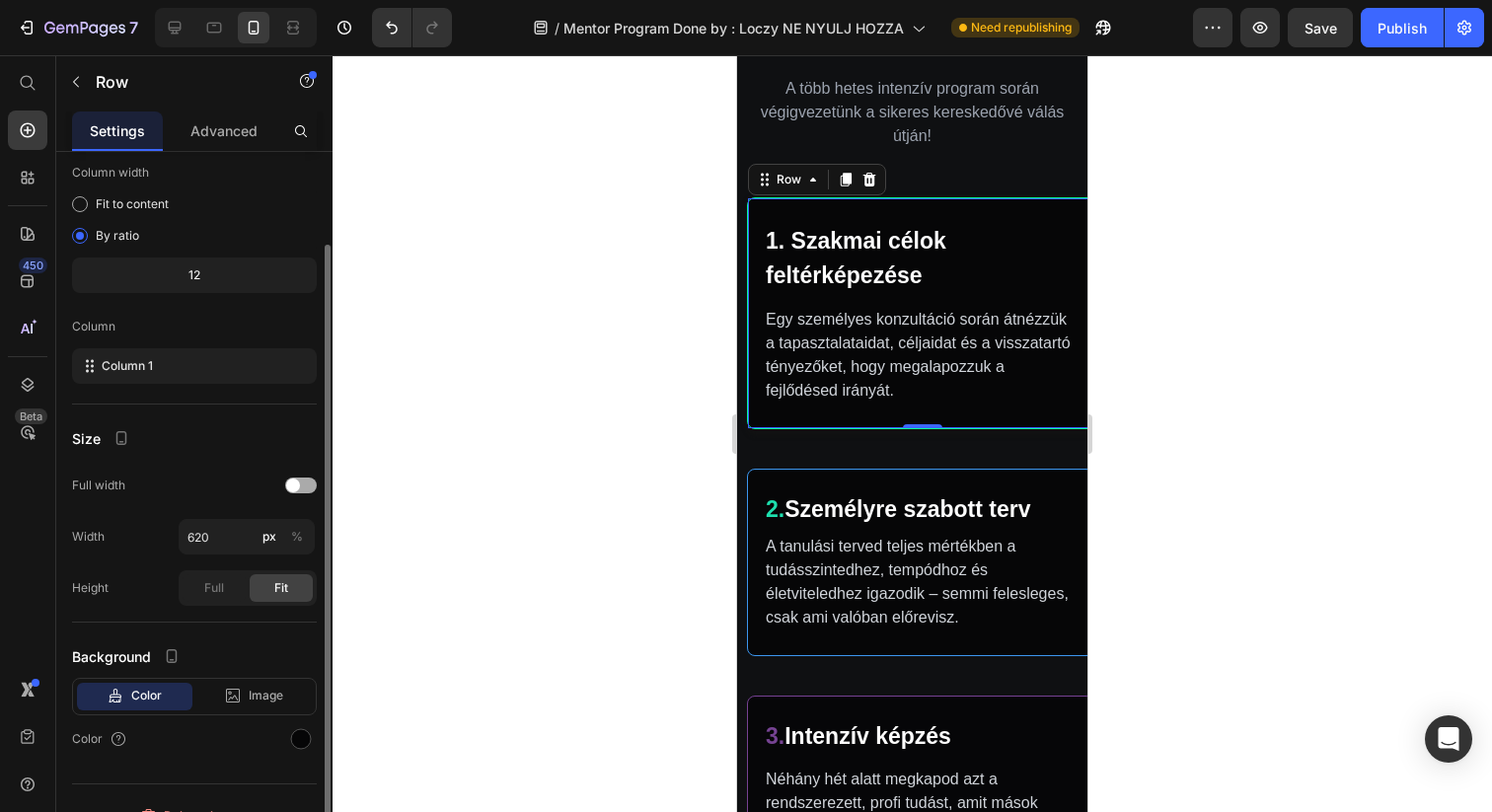 click at bounding box center [293, 485] 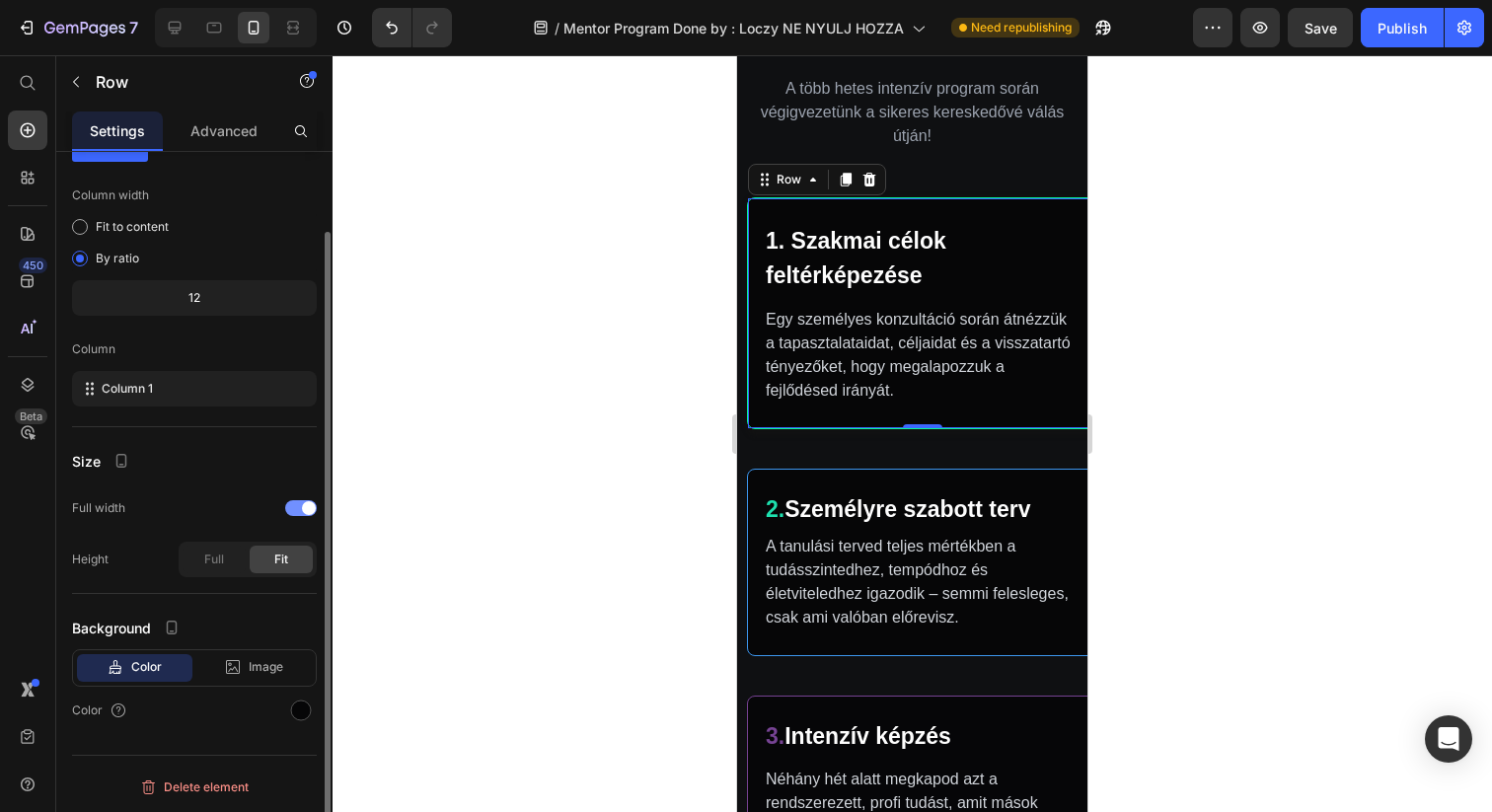 scroll, scrollTop: 89, scrollLeft: 0, axis: vertical 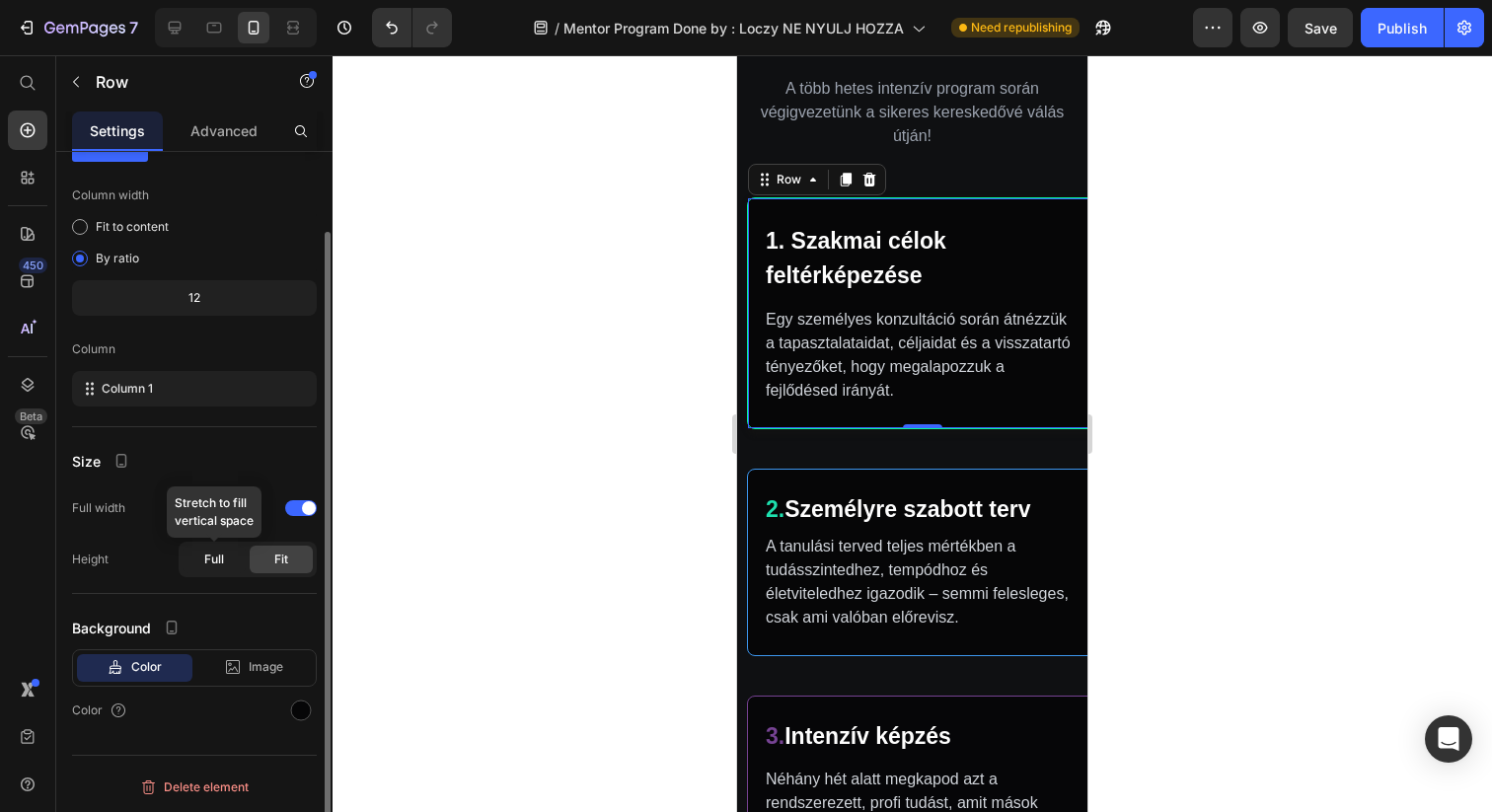 click on "Full" 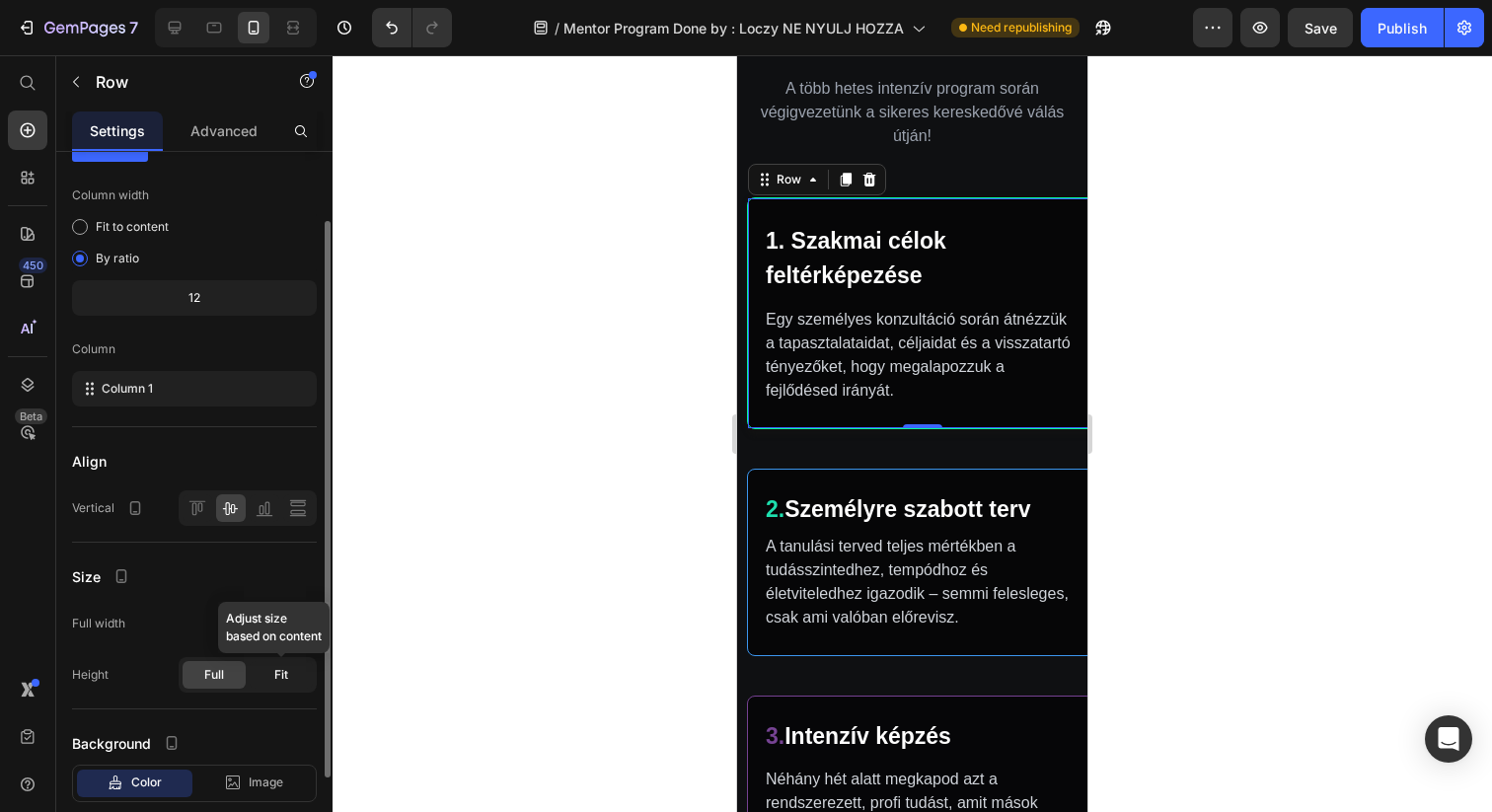 click on "Fit" 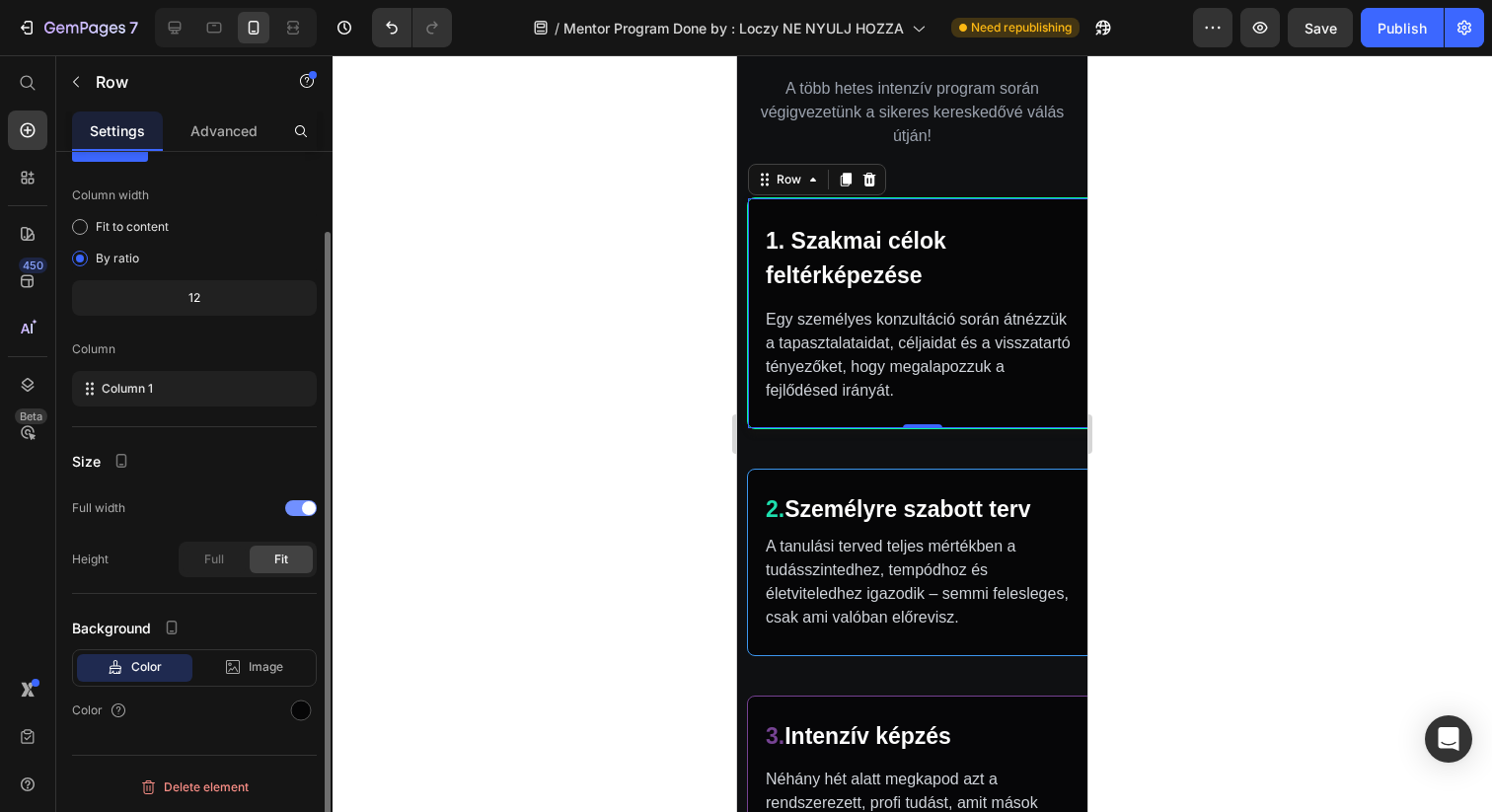 click at bounding box center [309, 508] 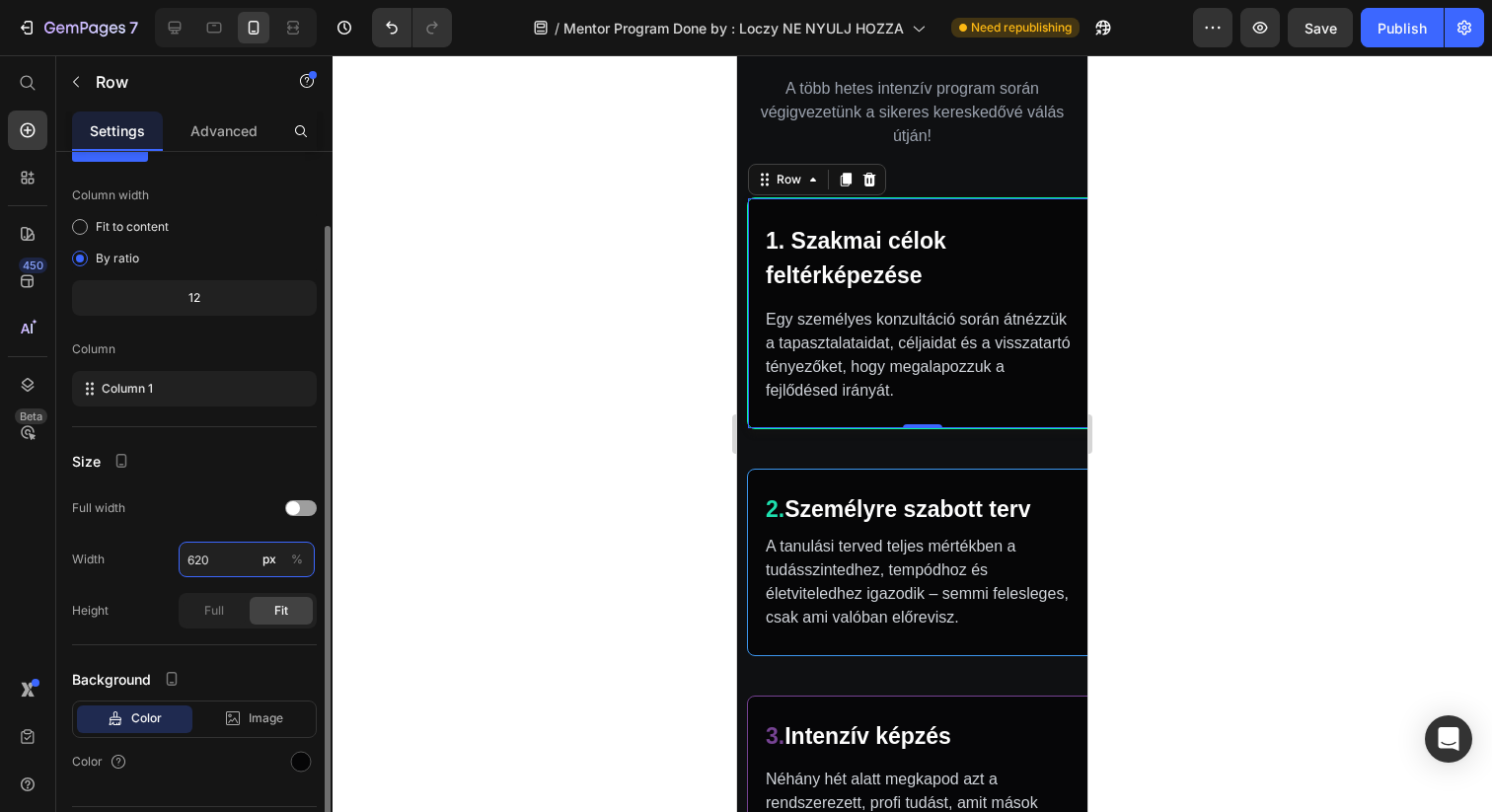 click on "620" at bounding box center (247, 559) 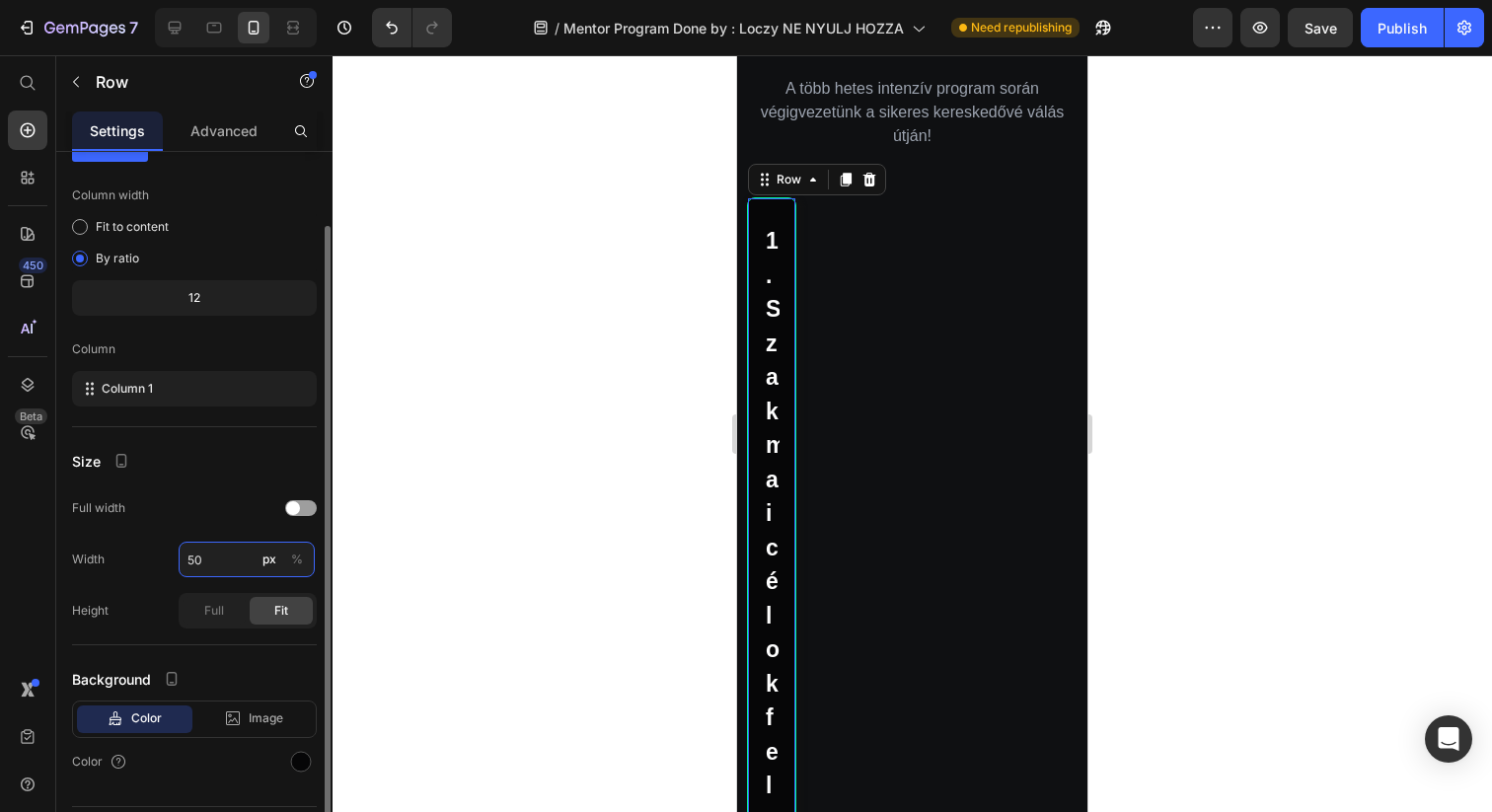 type on "5" 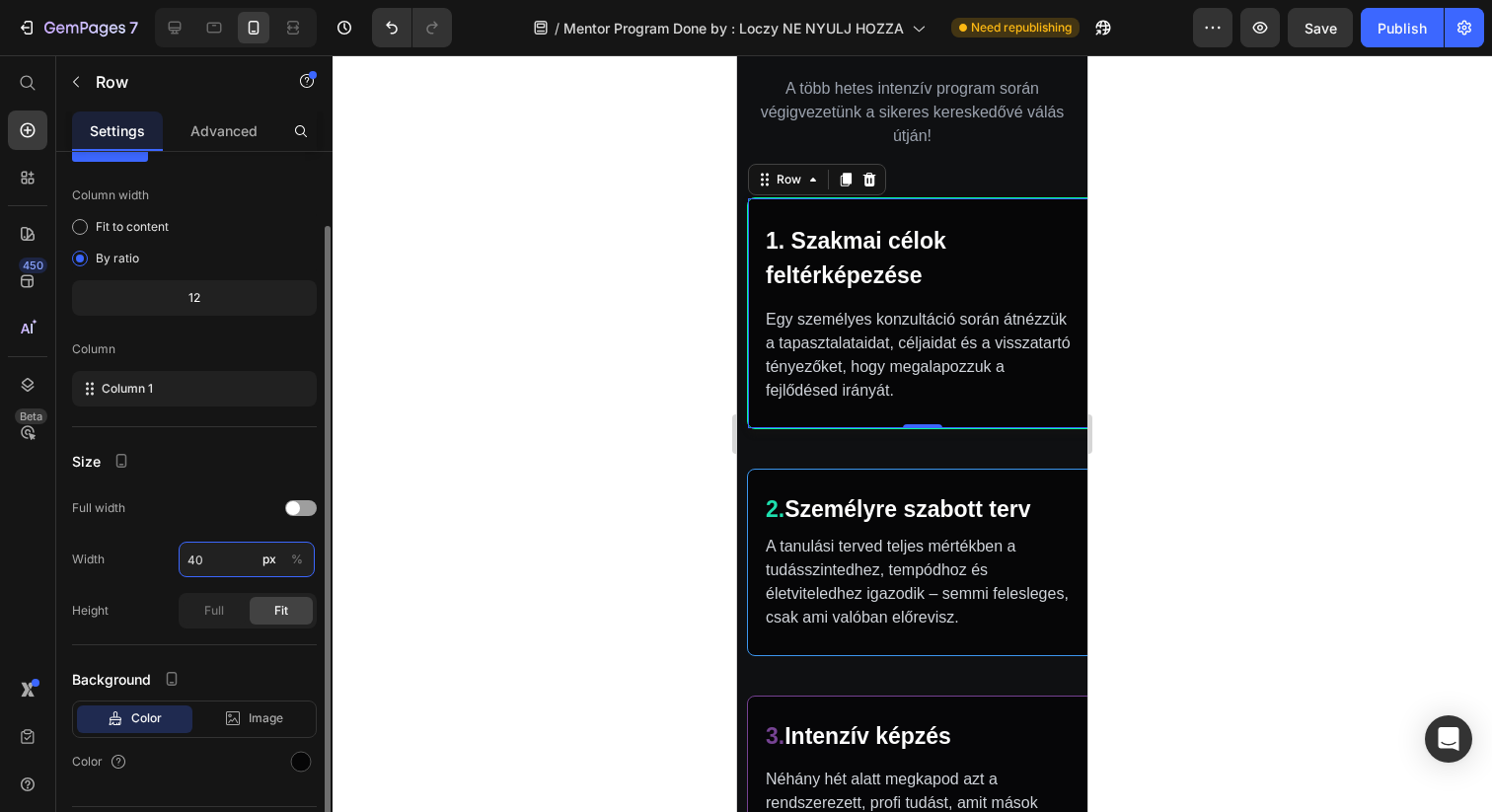 type on "4" 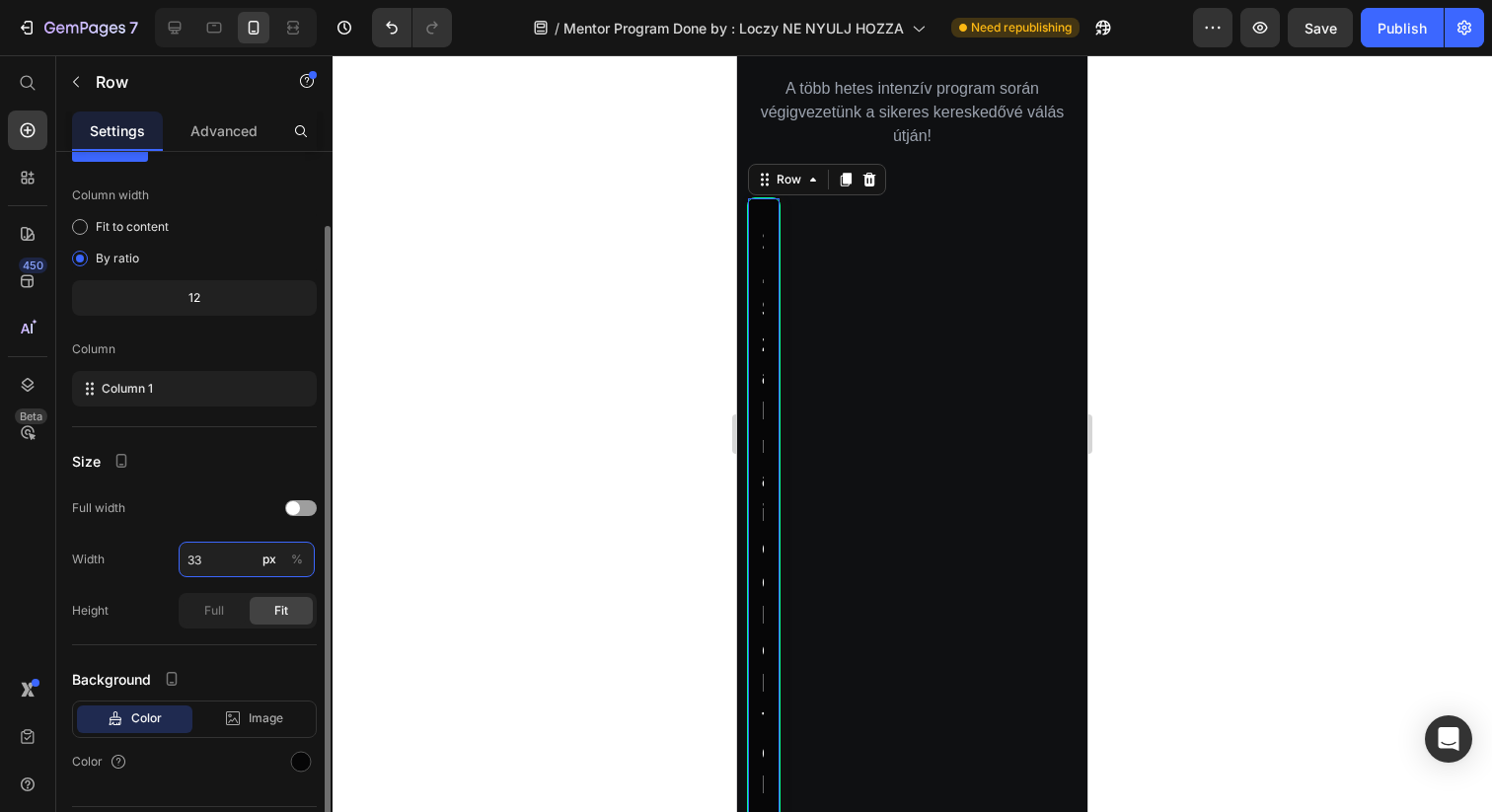 type on "330" 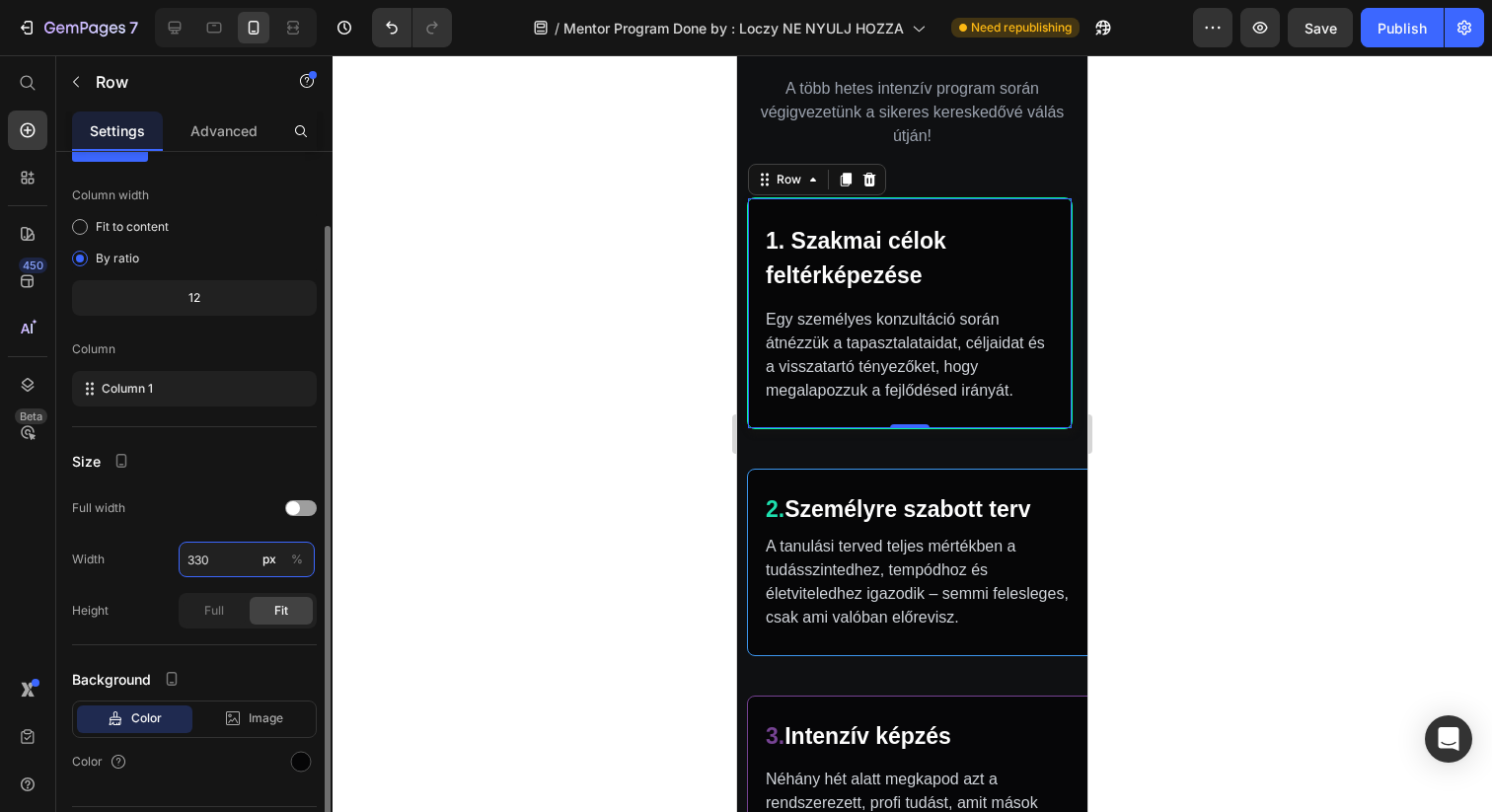 click on "330" at bounding box center (247, 559) 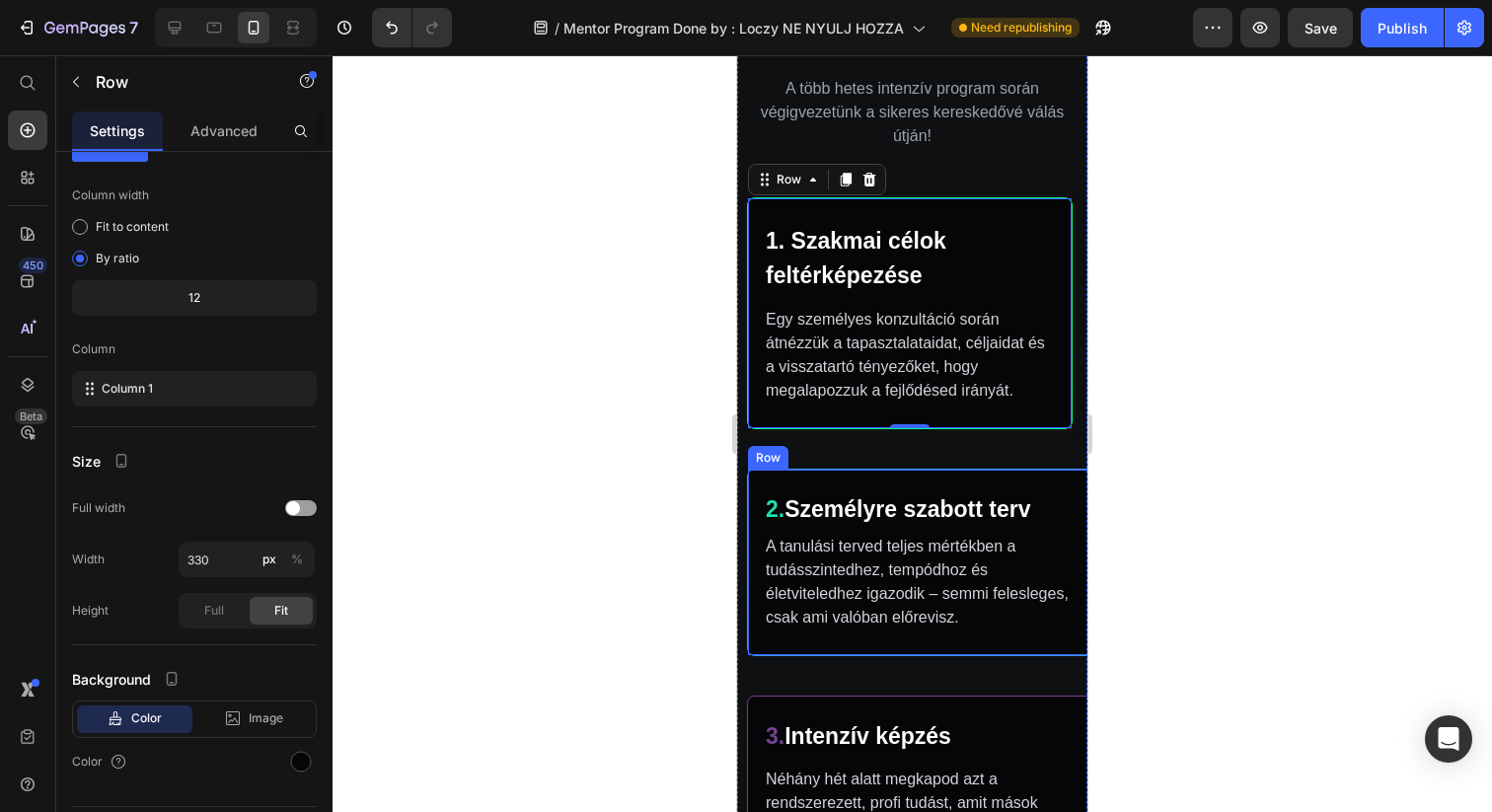 click on "2.  Személyre szabott terv Text Block A tanulási terved teljes mértékben a tudásszintedhez, tempódhoz és életviteledhez igazodik – semmi felesleges, csak ami valóban előrevisz. Text Block Row" at bounding box center (922, 562) 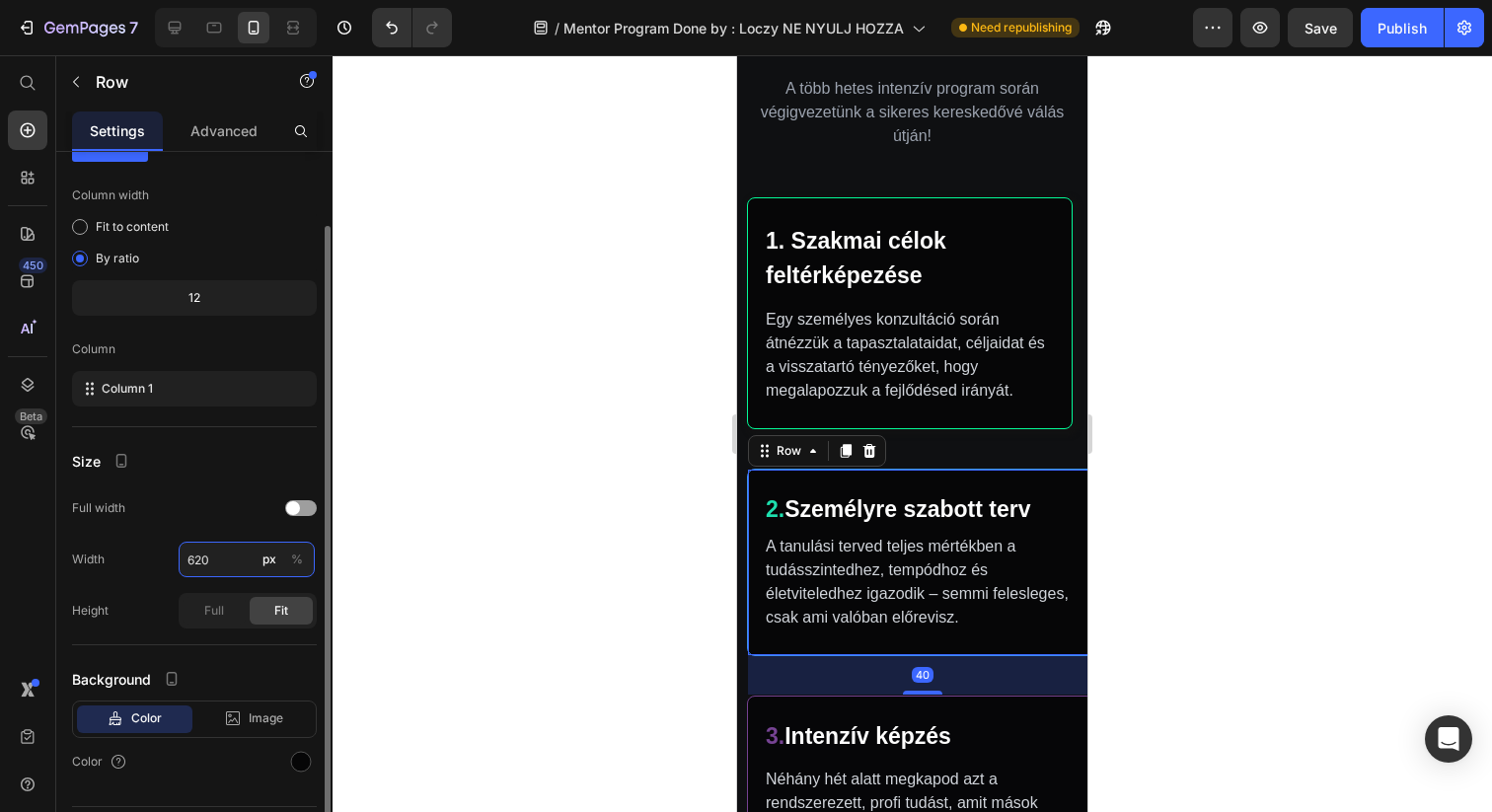 click on "620" at bounding box center [247, 559] 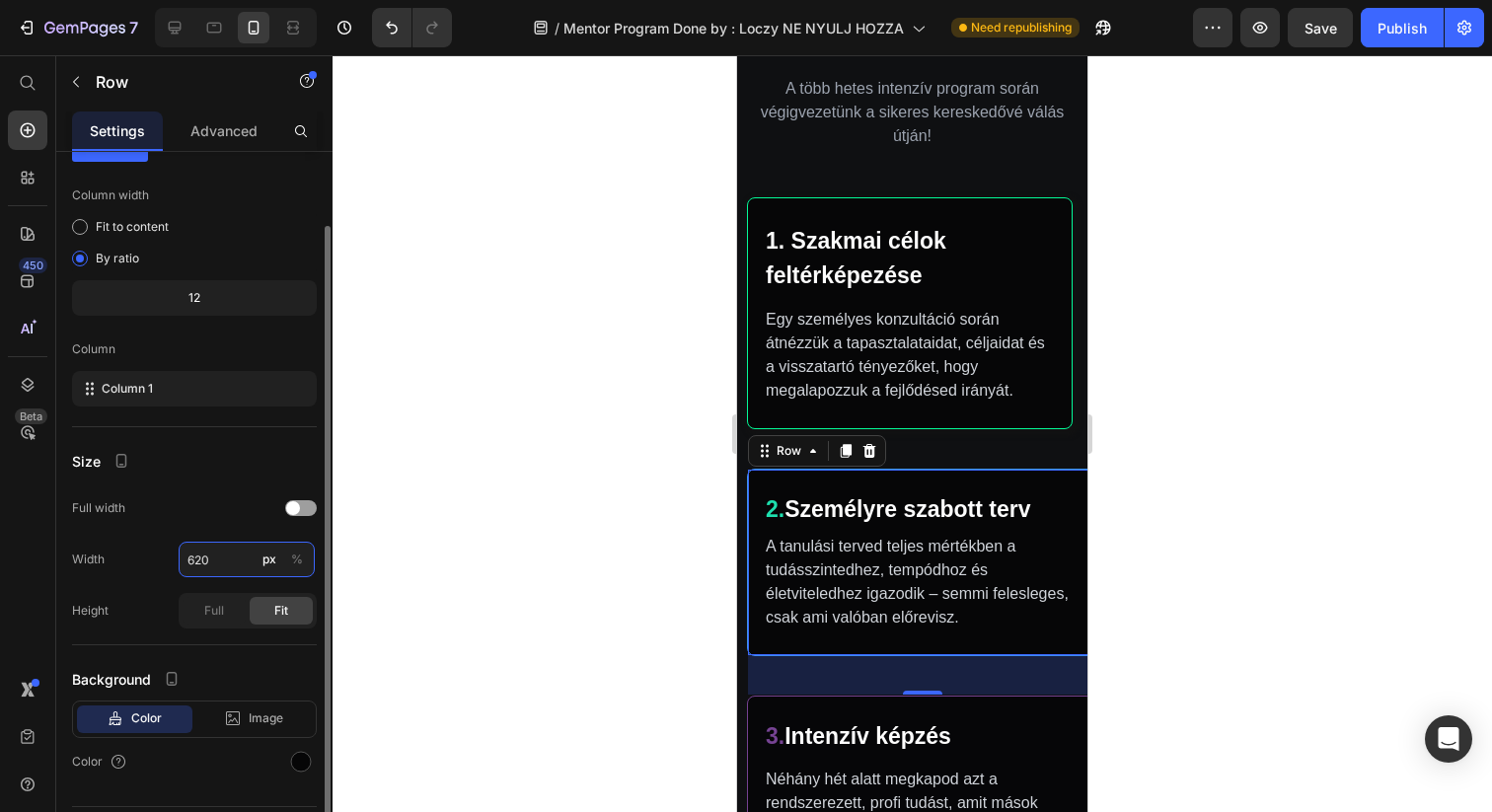 paste 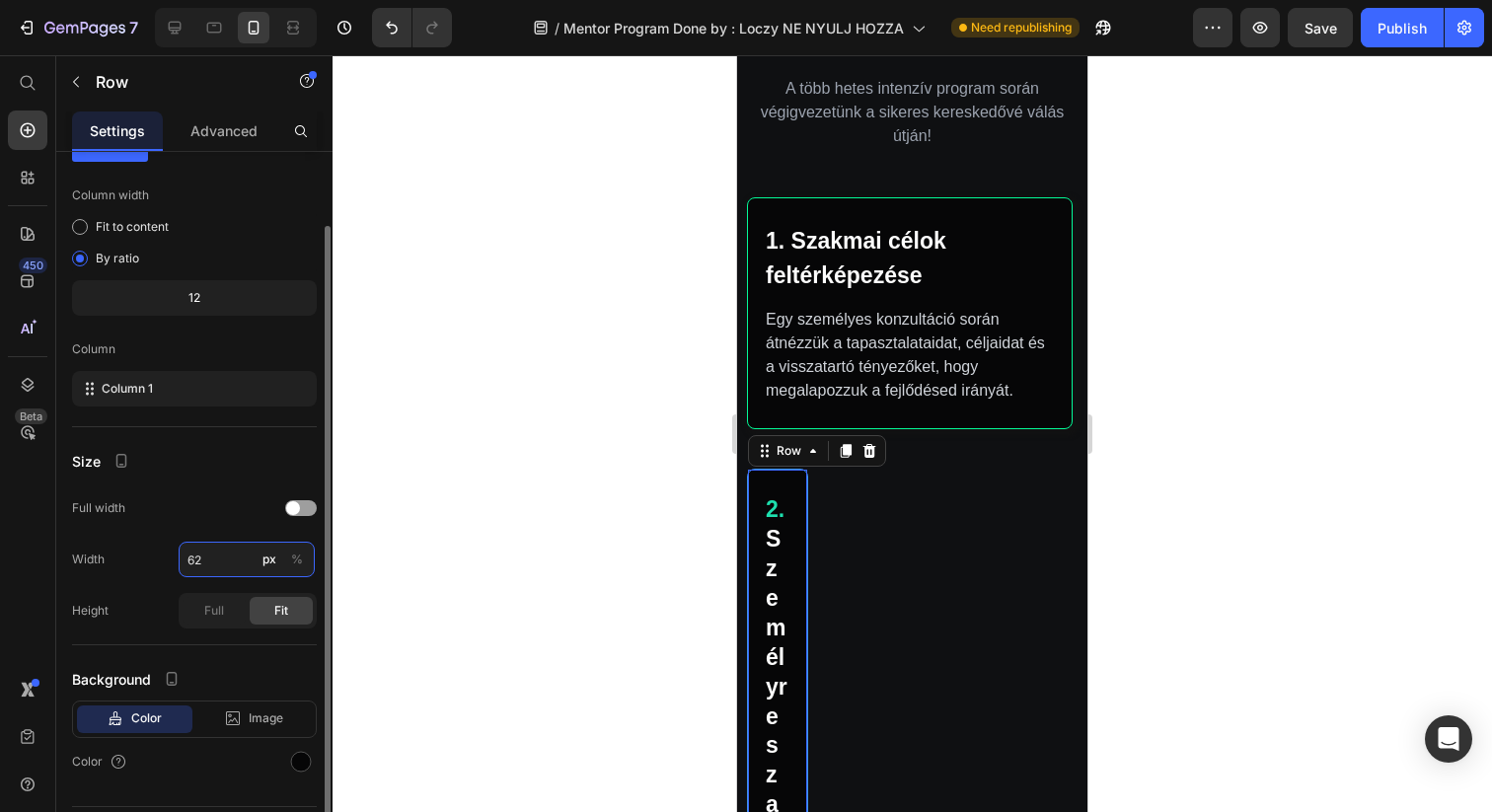 type on "6" 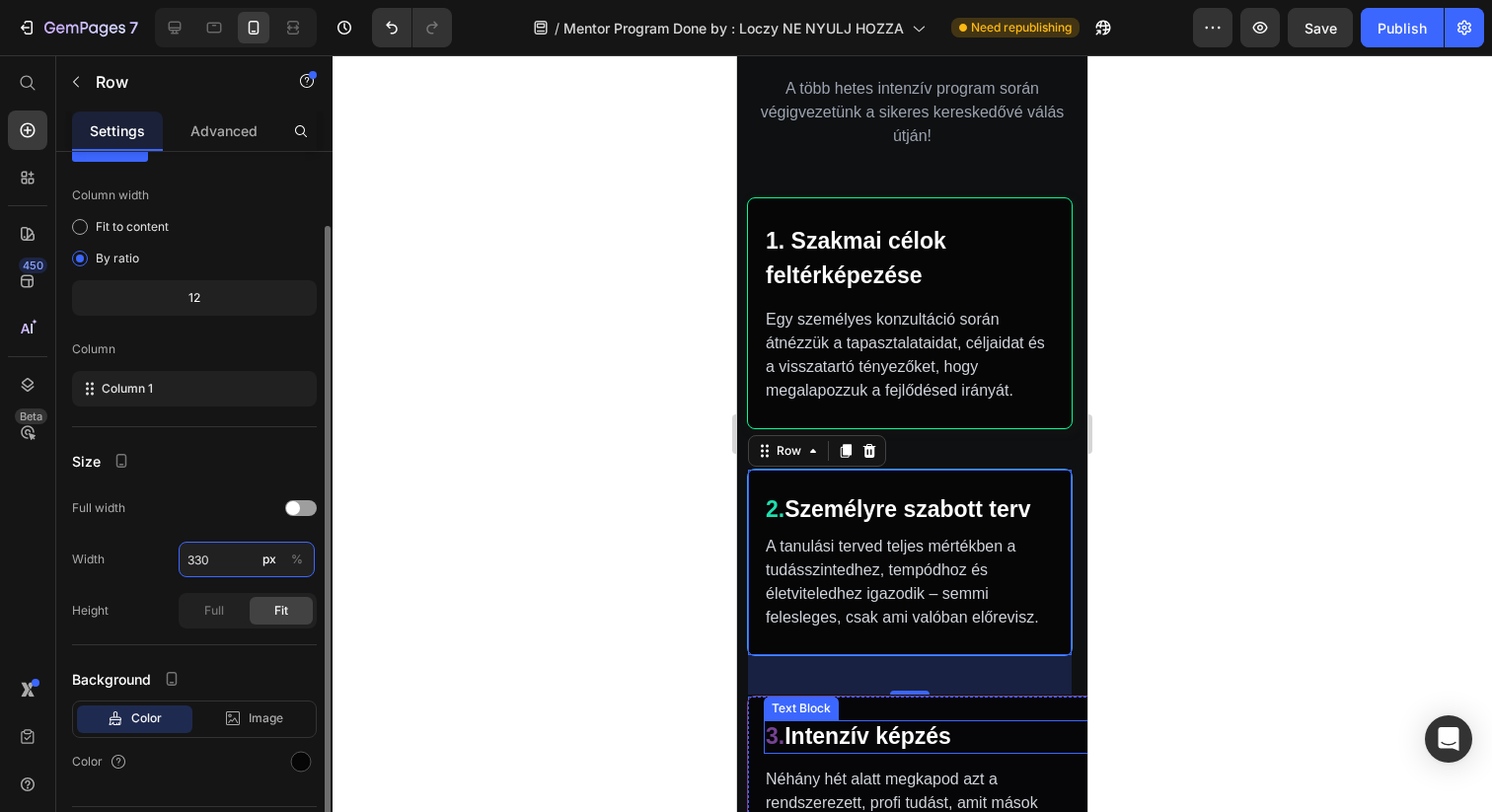 click on "330" at bounding box center [247, 559] 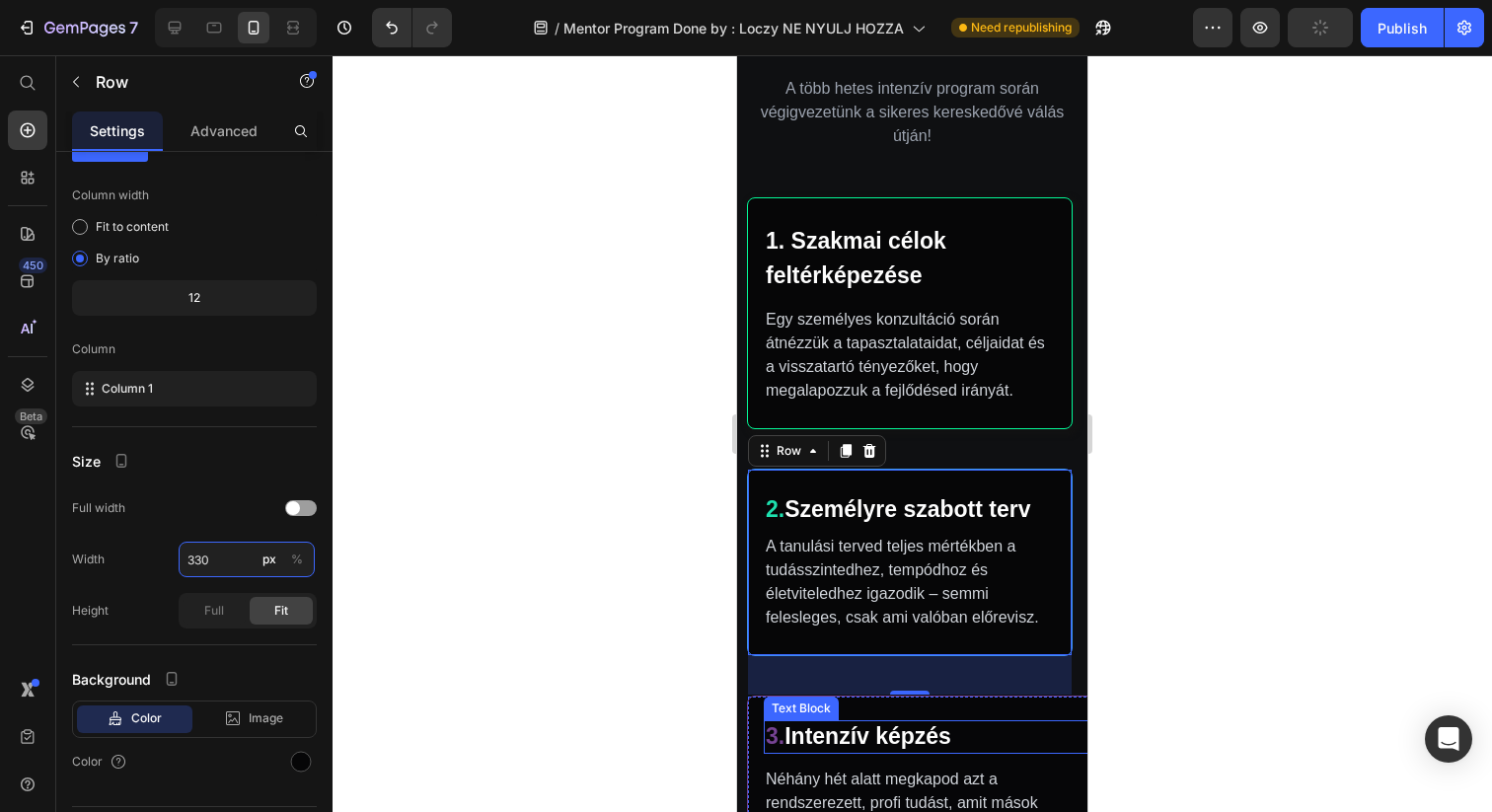 type on "620" 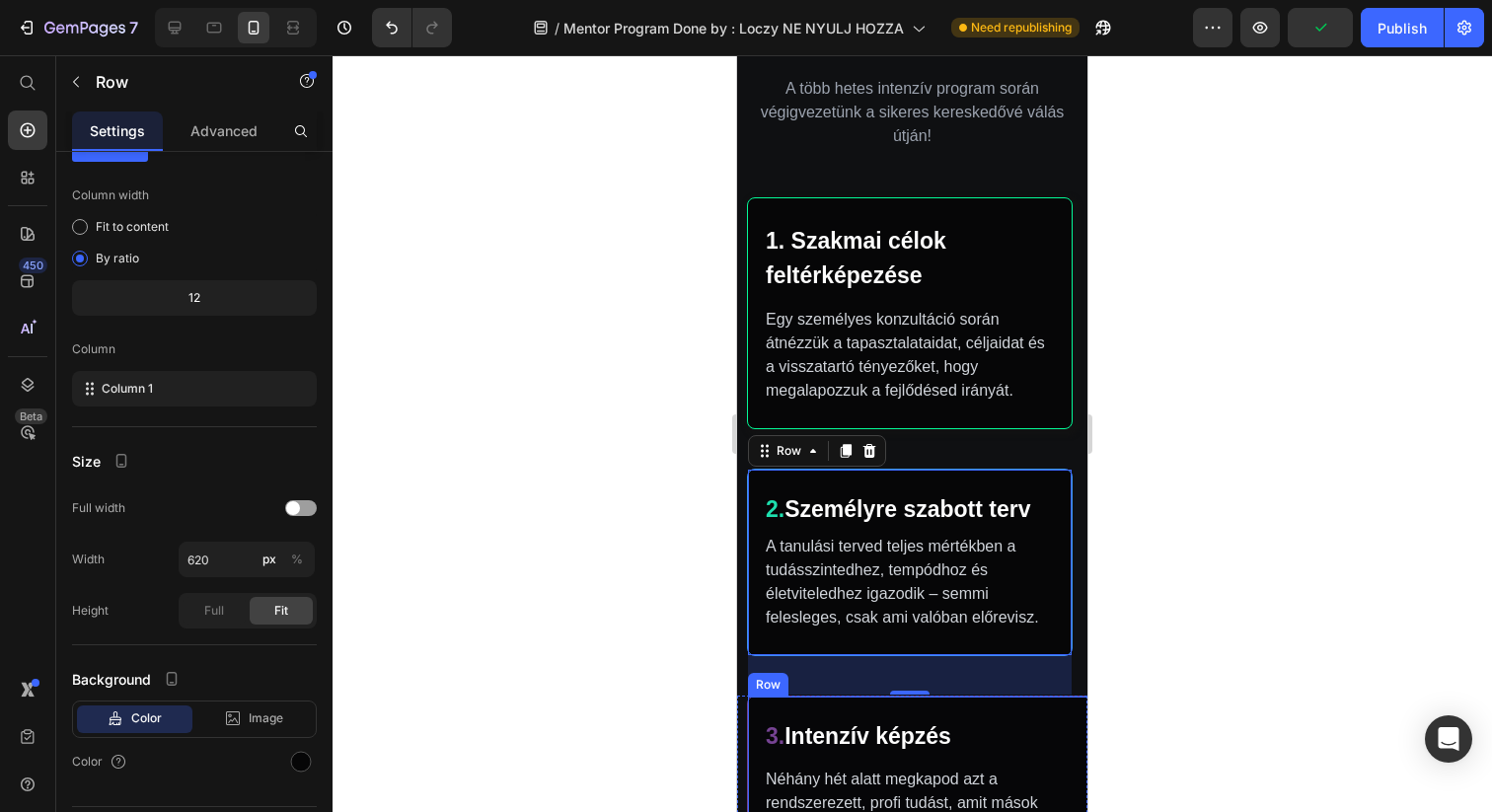 click on "3.  Intenzív képzés Text Block Néhány hét alatt megkapod azt a rendszerezett, profi tudást, amit mások hónapokig próbálnak összerakni – elmélet helyett valódi működő példákkal. Text Block Row" at bounding box center [922, 794] 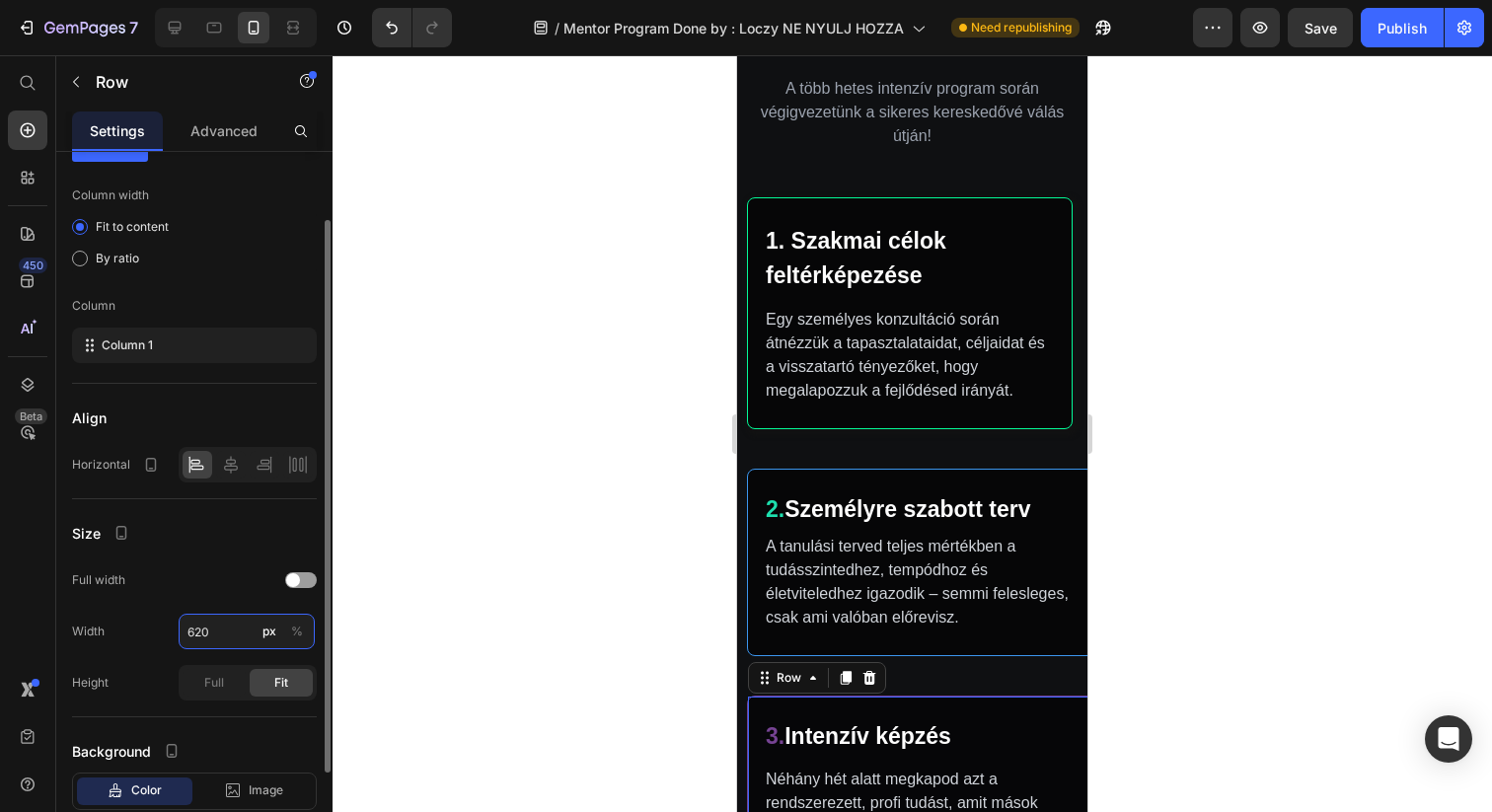 click on "620" at bounding box center [247, 631] 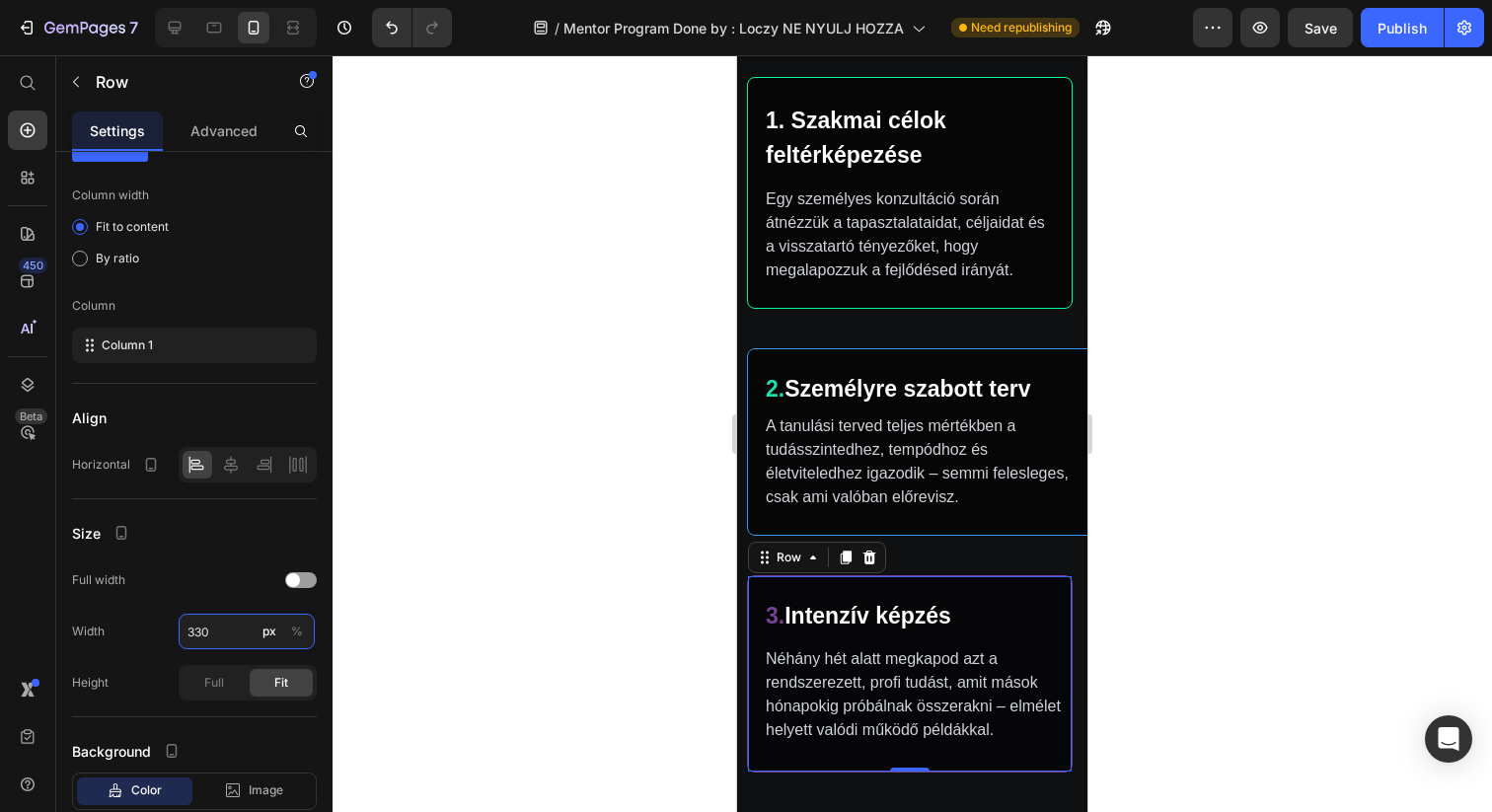 scroll, scrollTop: 725, scrollLeft: 0, axis: vertical 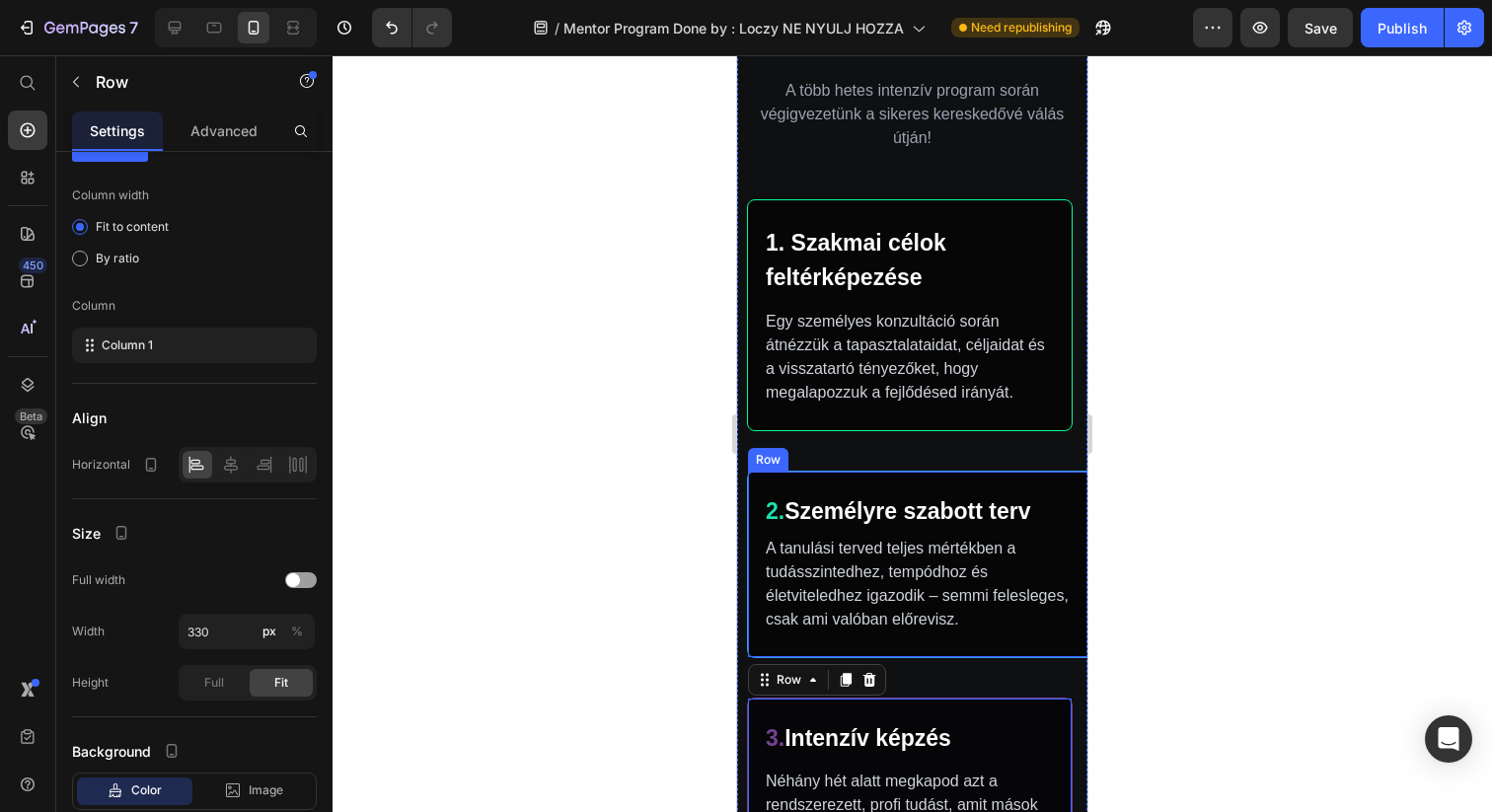 click on "2.  Személyre szabott terv Text Block A tanulási terved teljes mértékben a tudásszintedhez, tempódhoz és életviteledhez igazodik – semmi felesleges, csak ami valóban előrevisz. Text Block Row" at bounding box center [922, 564] 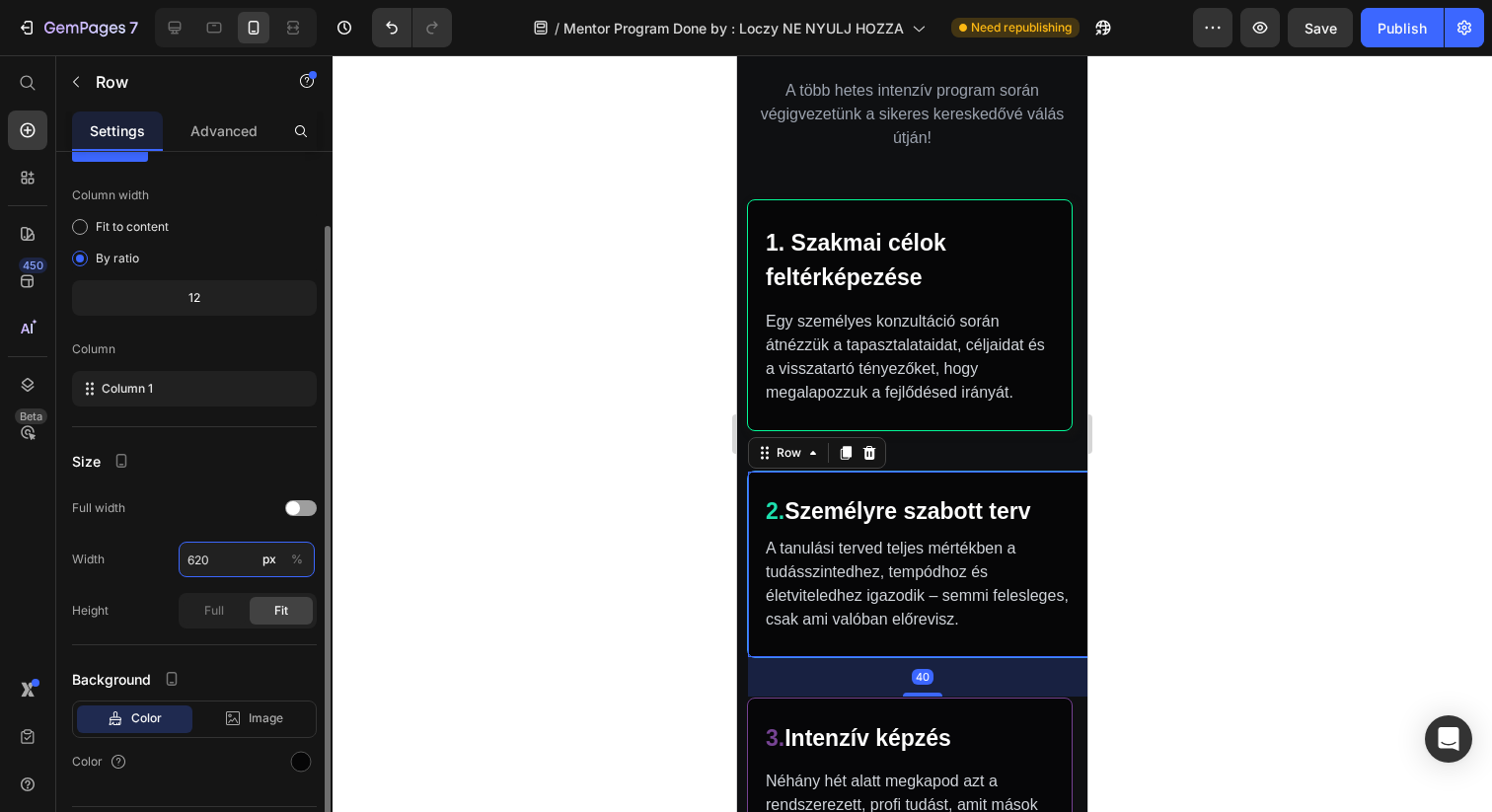 click on "620" at bounding box center [247, 559] 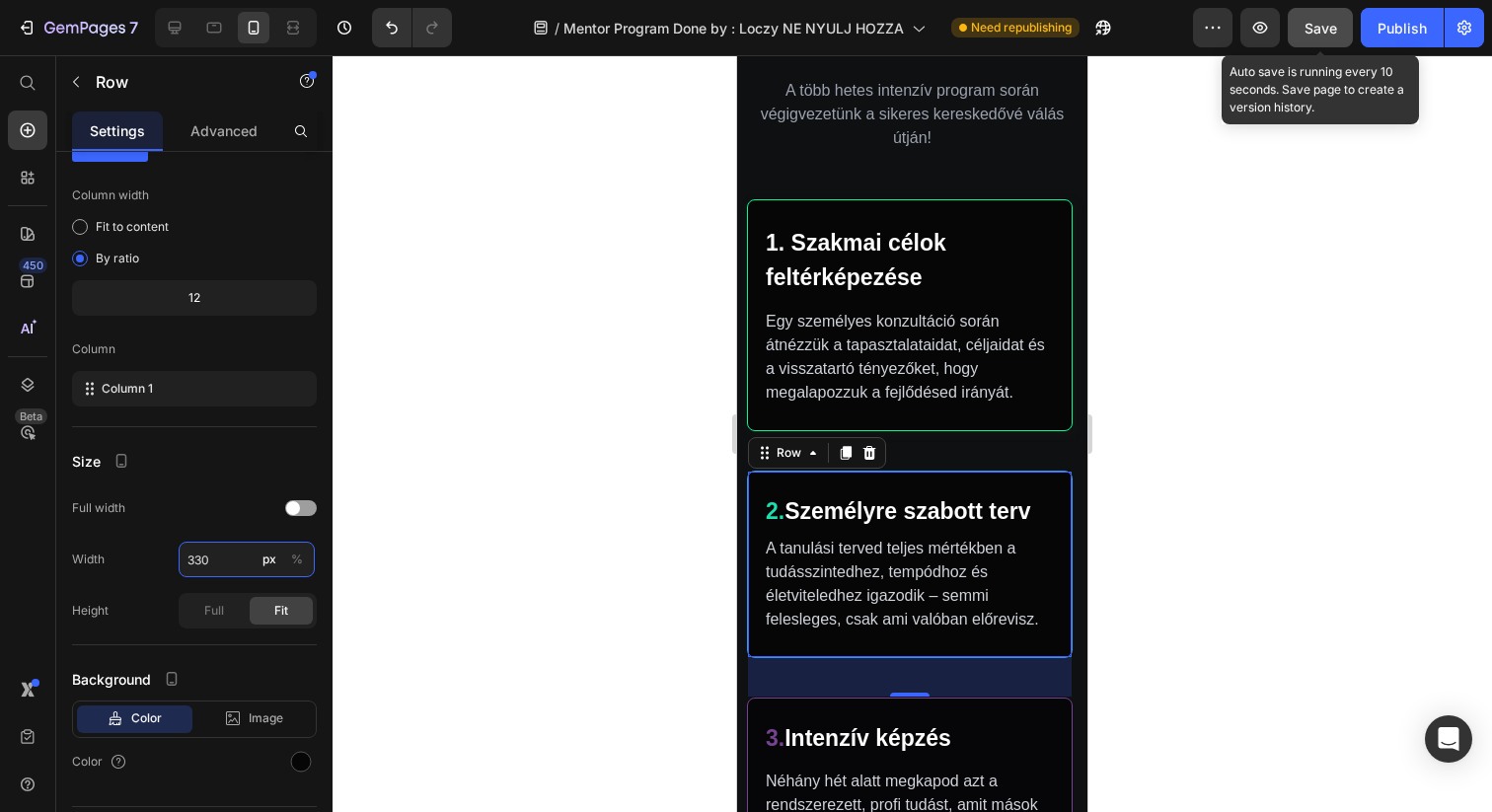 type on "330" 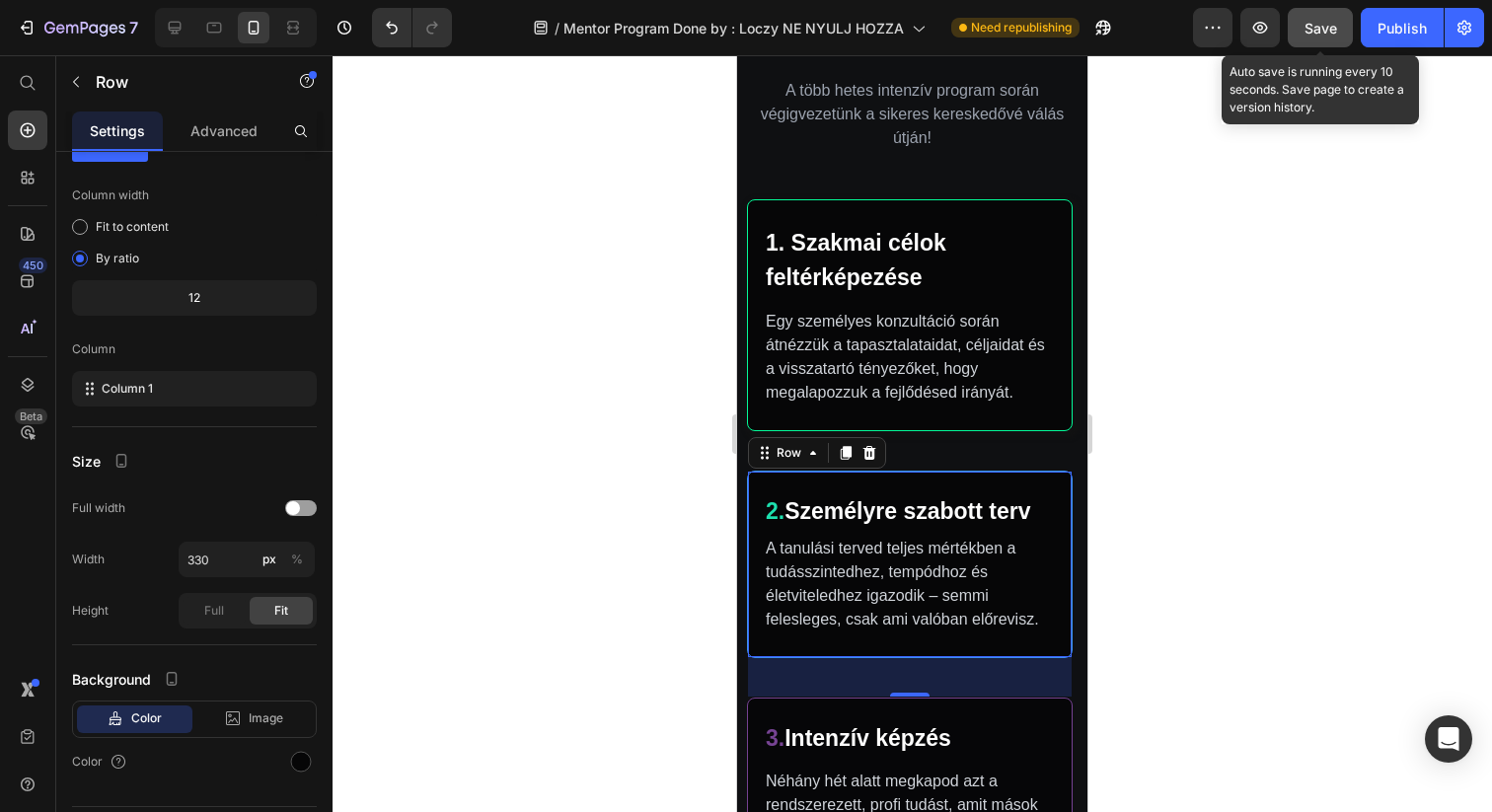 click on "Save" 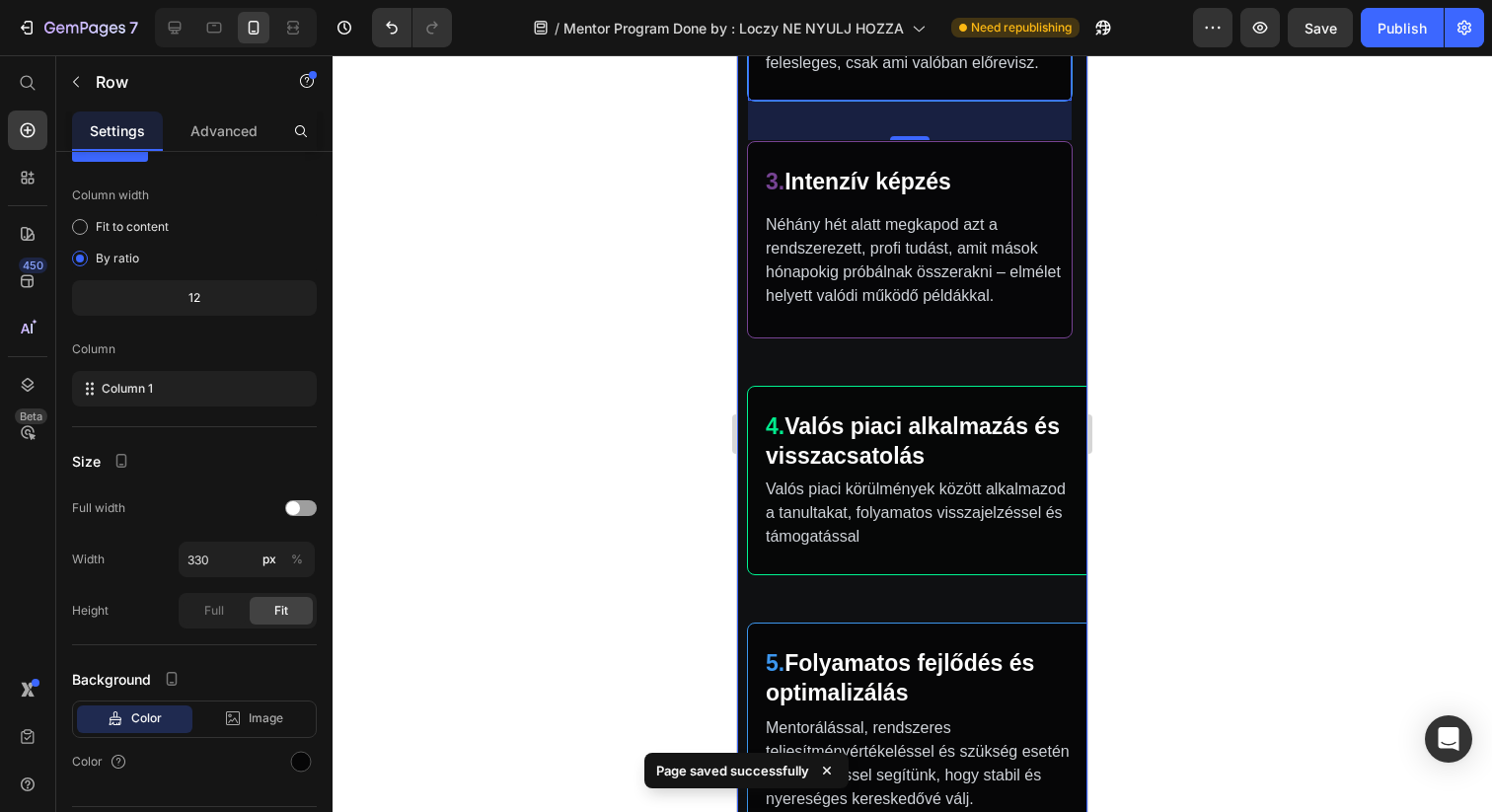 scroll, scrollTop: 1303, scrollLeft: 0, axis: vertical 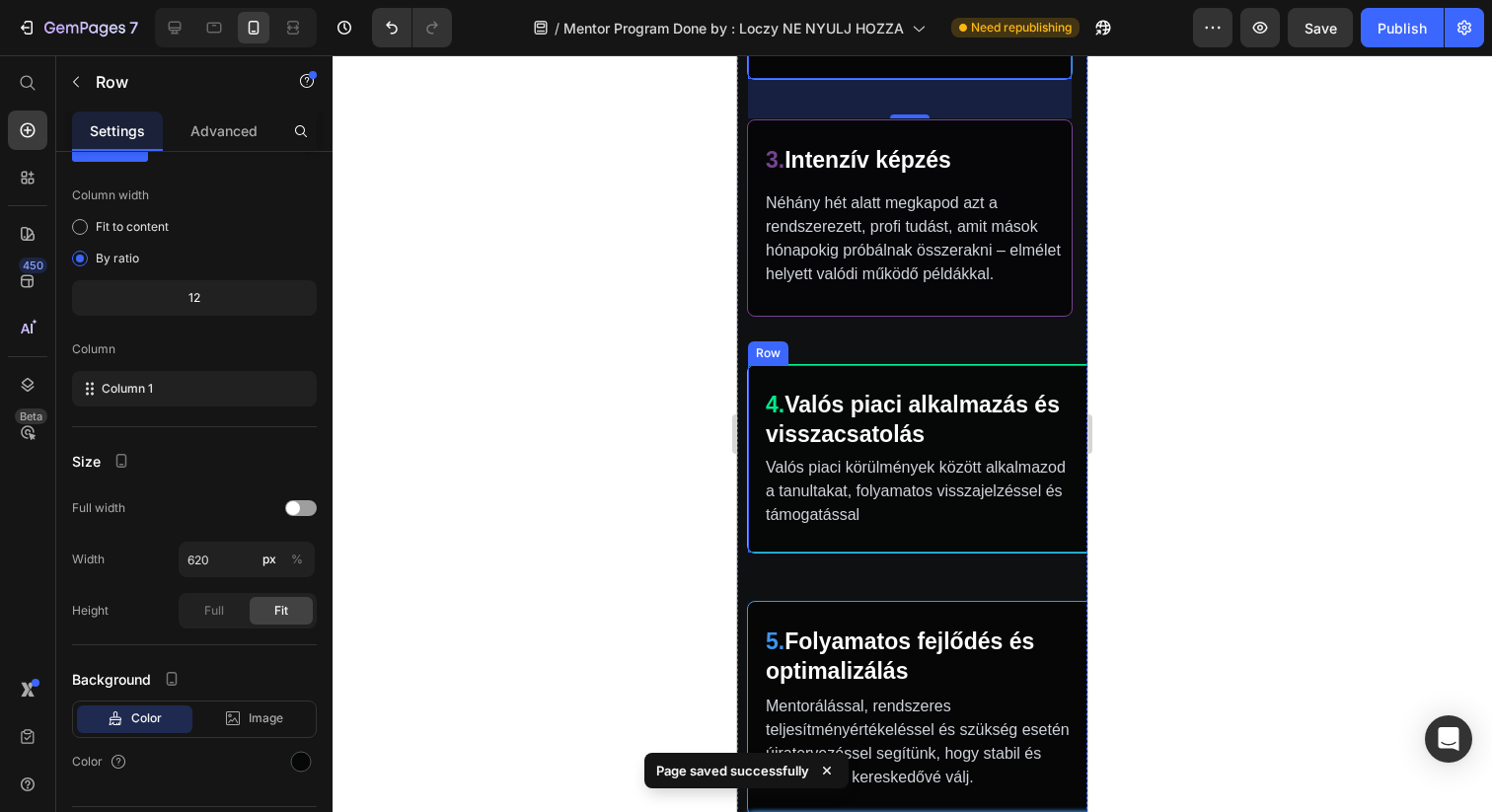click on "4.  Valós piaci alkalmazás és visszacsatolás Text Block Valós piaci körülmények között alkalmazod a tanultakat, folyamatos visszajelzéssel és támogatással Text Block Row" at bounding box center (922, 459) 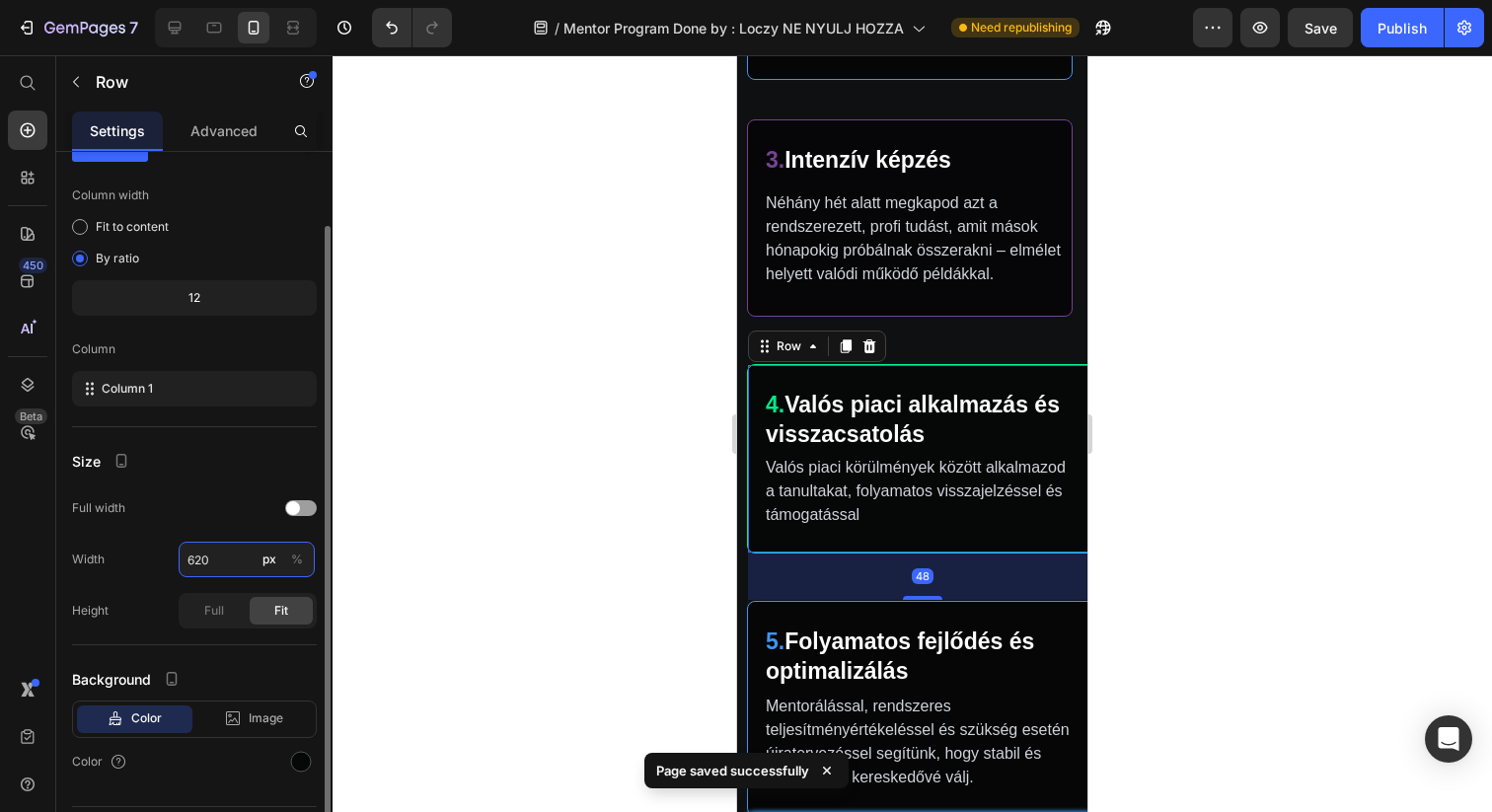 click on "620" at bounding box center [247, 559] 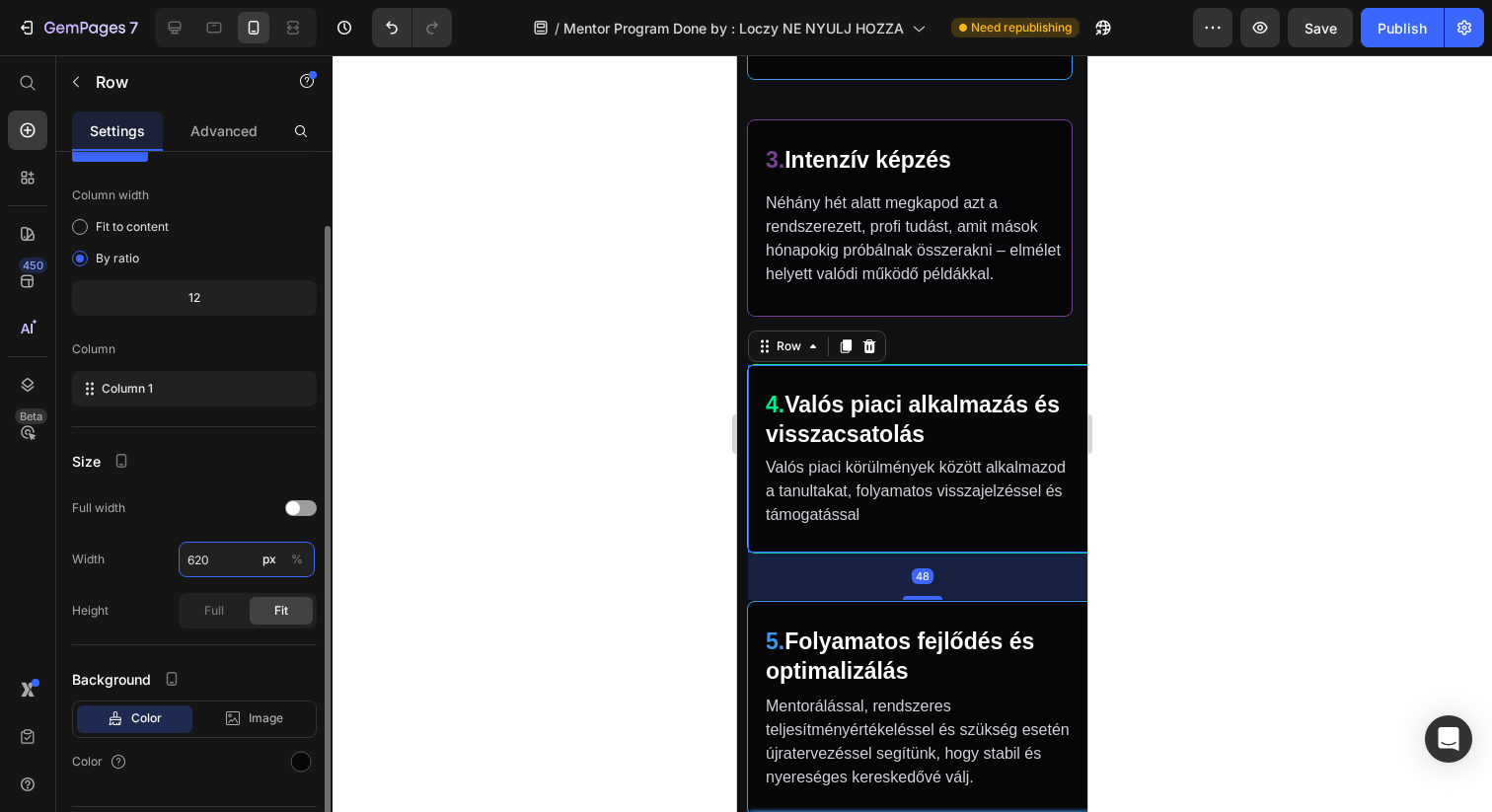 paste on "33" 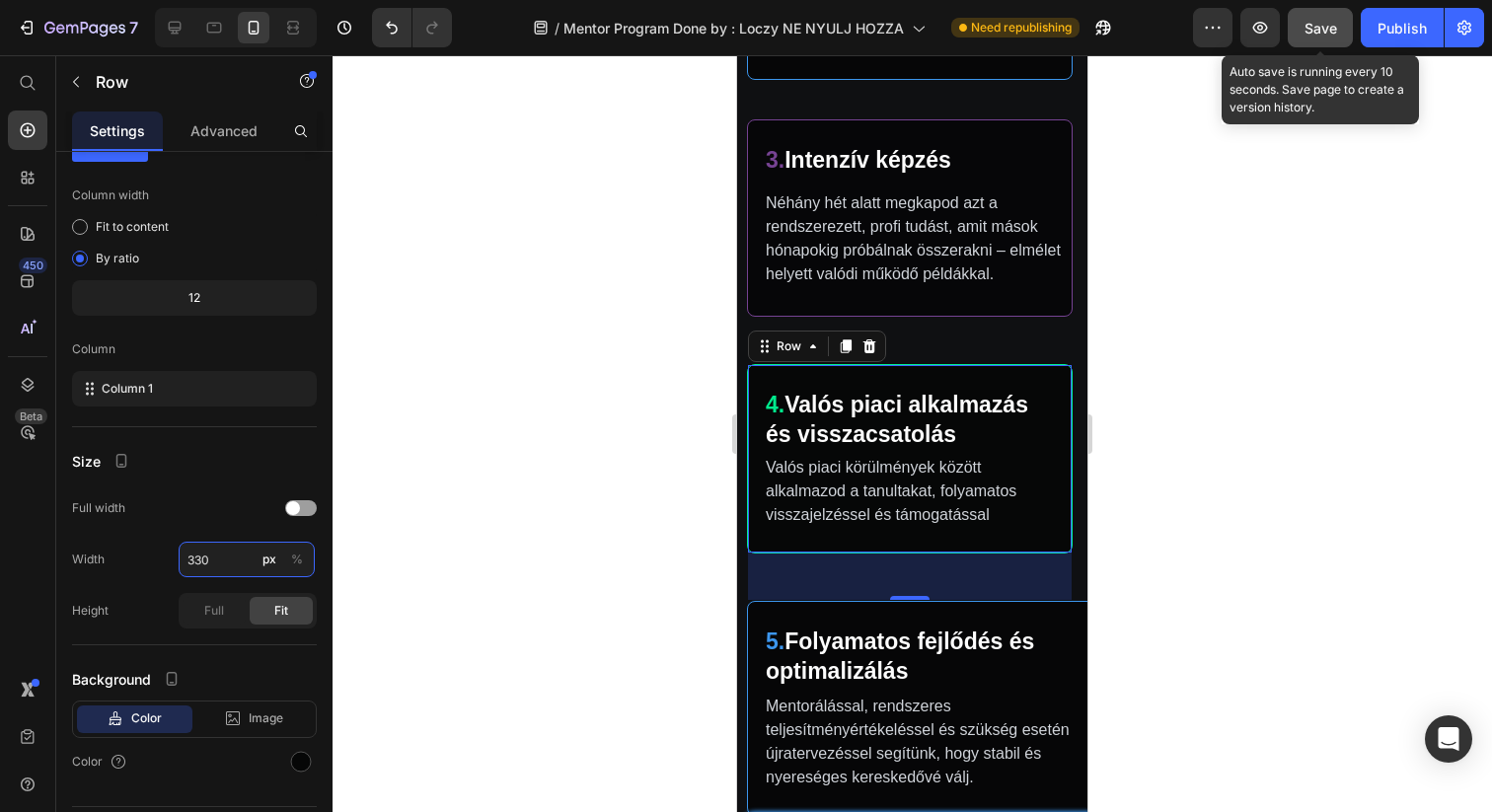 type on "330" 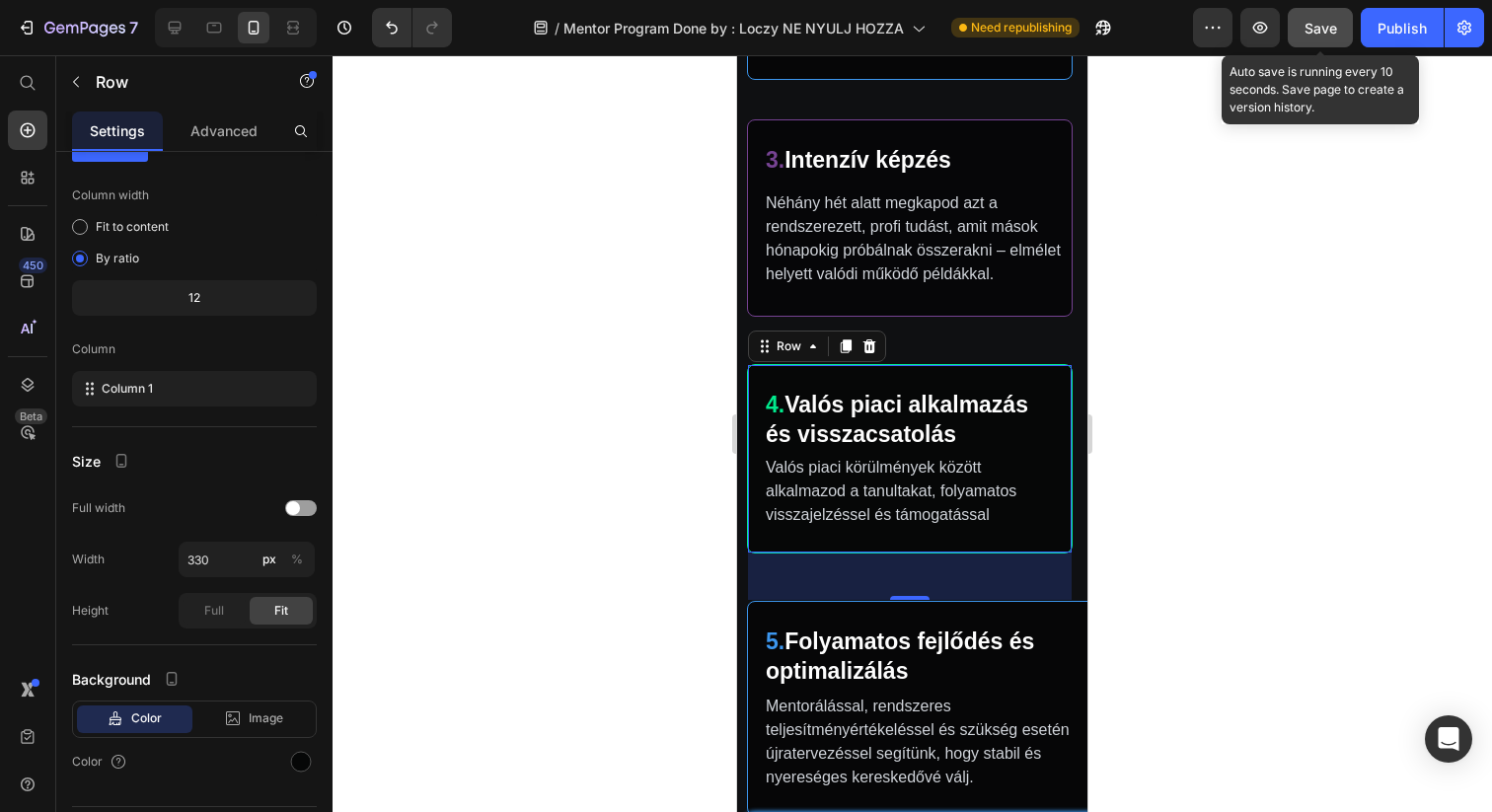 click on "Save" 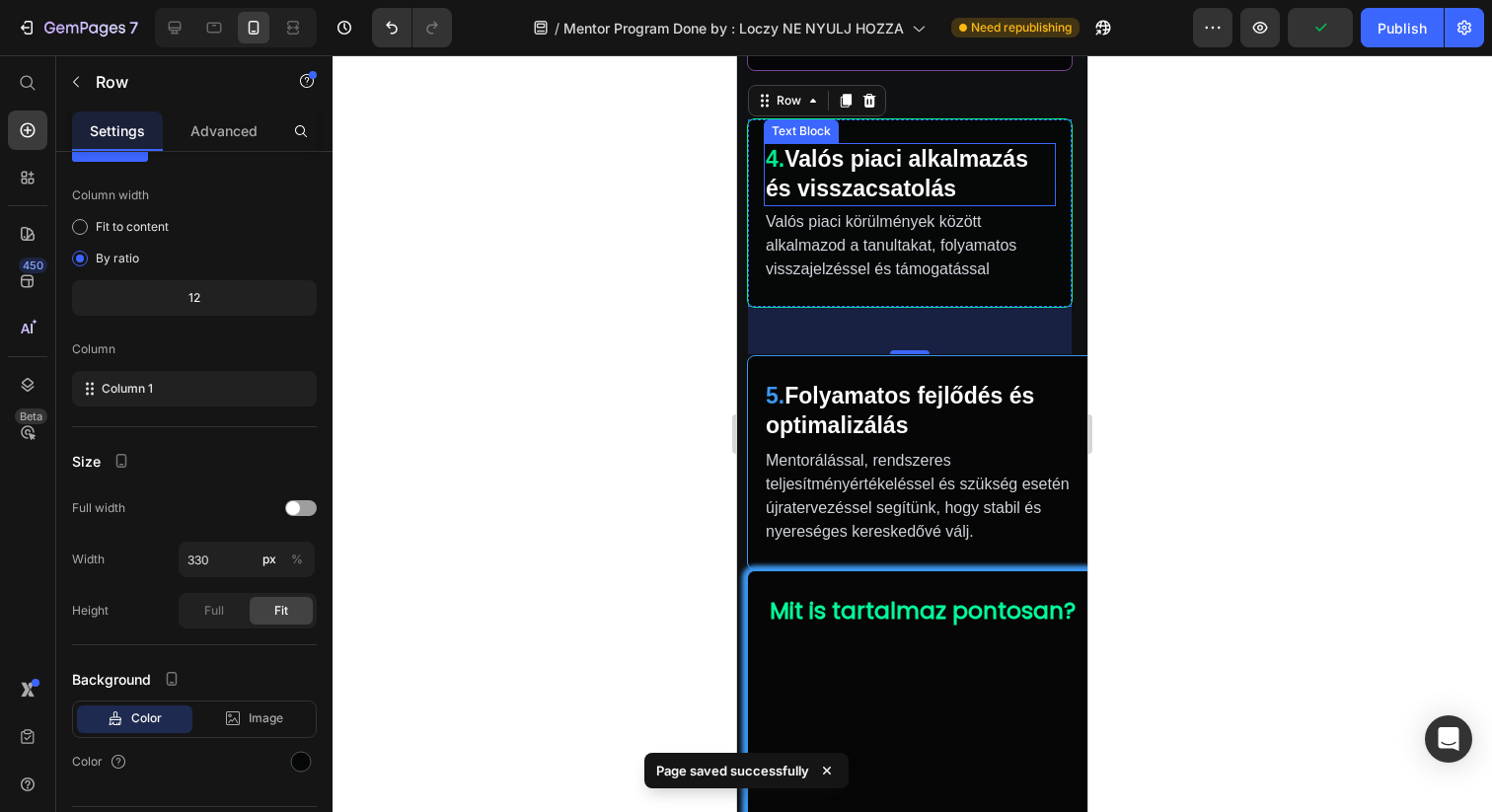 scroll, scrollTop: 1578, scrollLeft: 0, axis: vertical 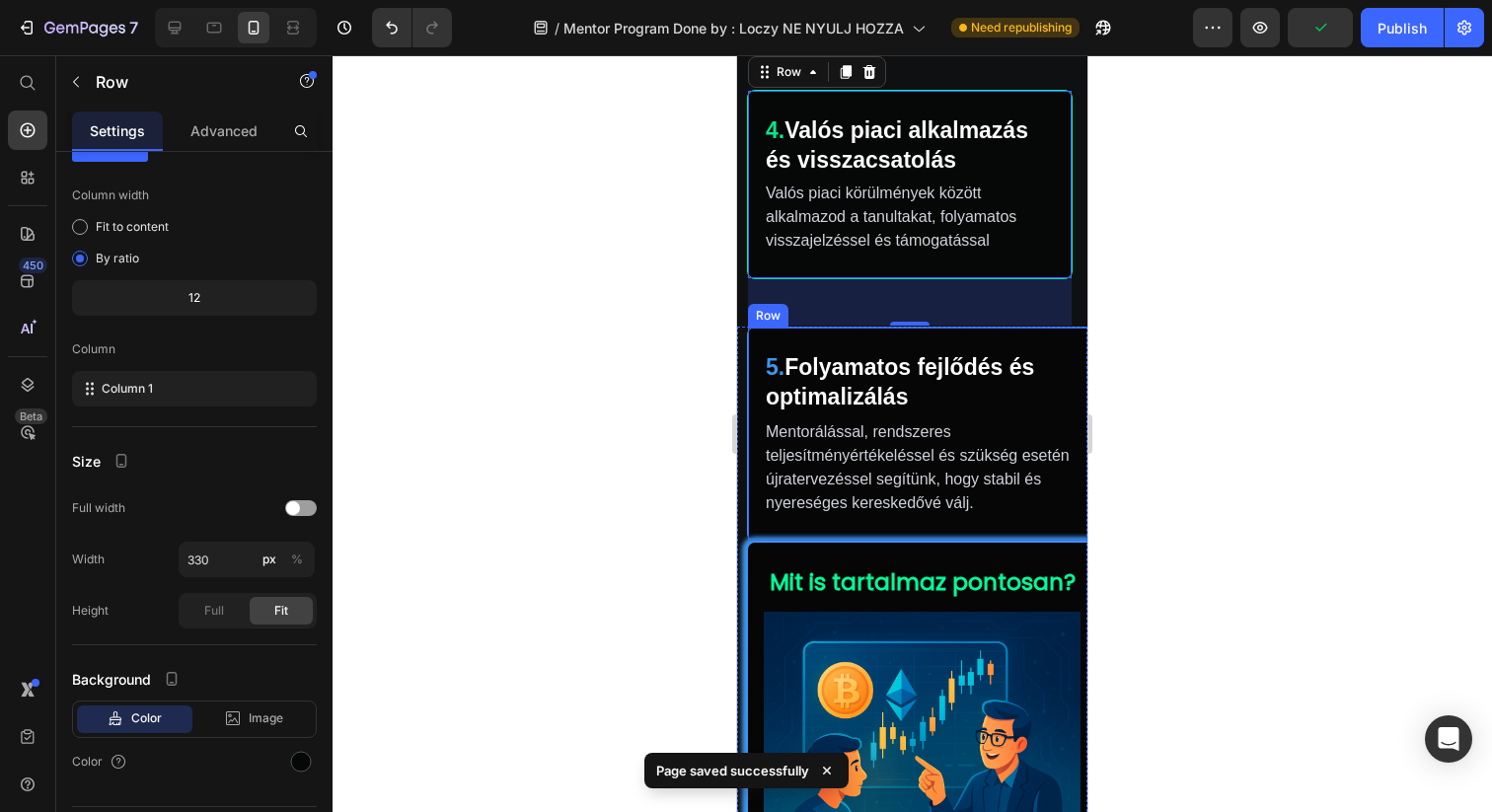 click on "5.  Folyamatos fejlődés és optimalizálás Text Block Mentorálással, rendszeres teljesítményértékeléssel és szükség esetén újratervezéssel segítünk, hogy stabil és nyereséges kereskedővé válj. Text Block Row" at bounding box center [922, 434] 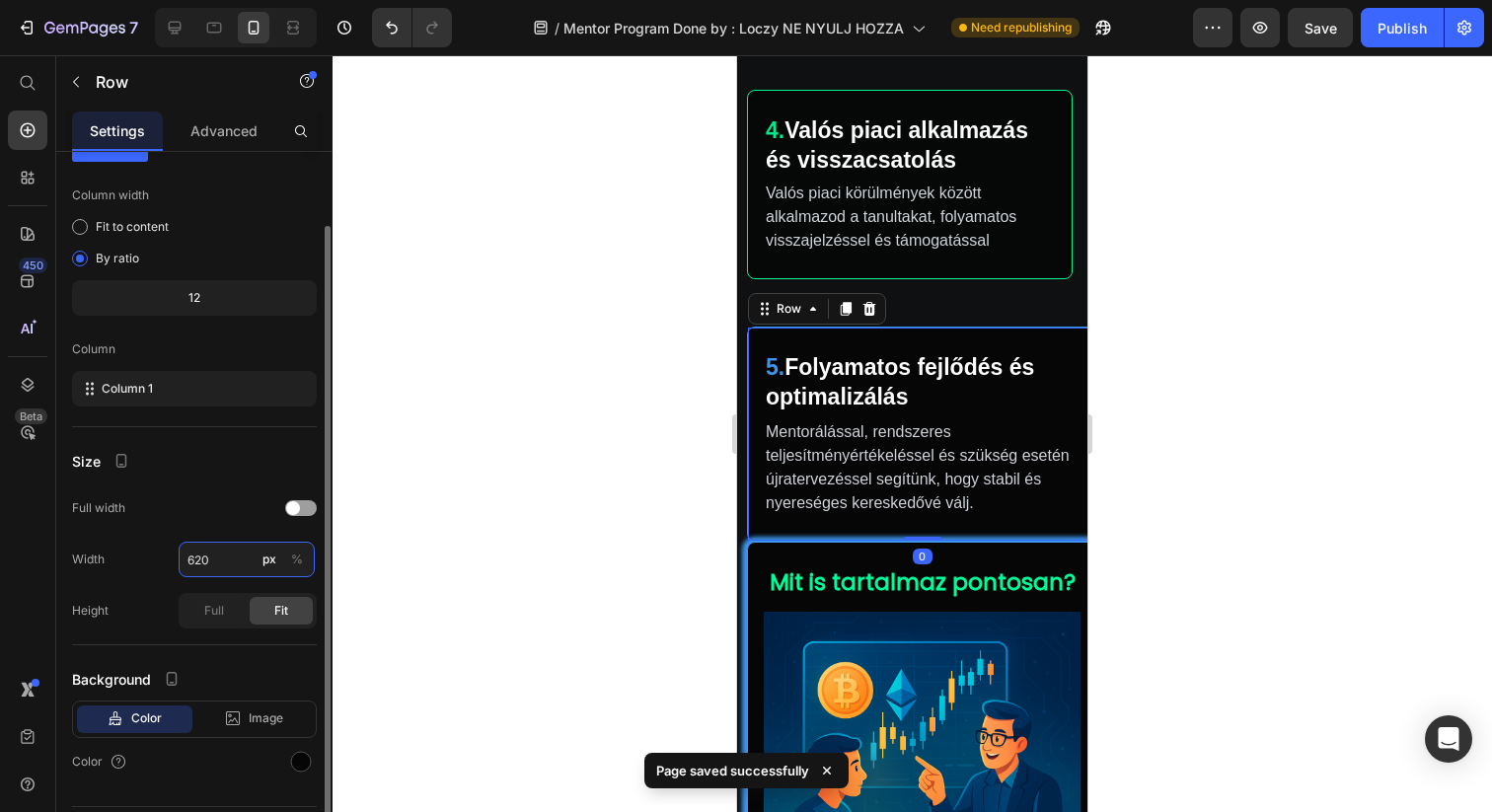 click on "620" at bounding box center [247, 559] 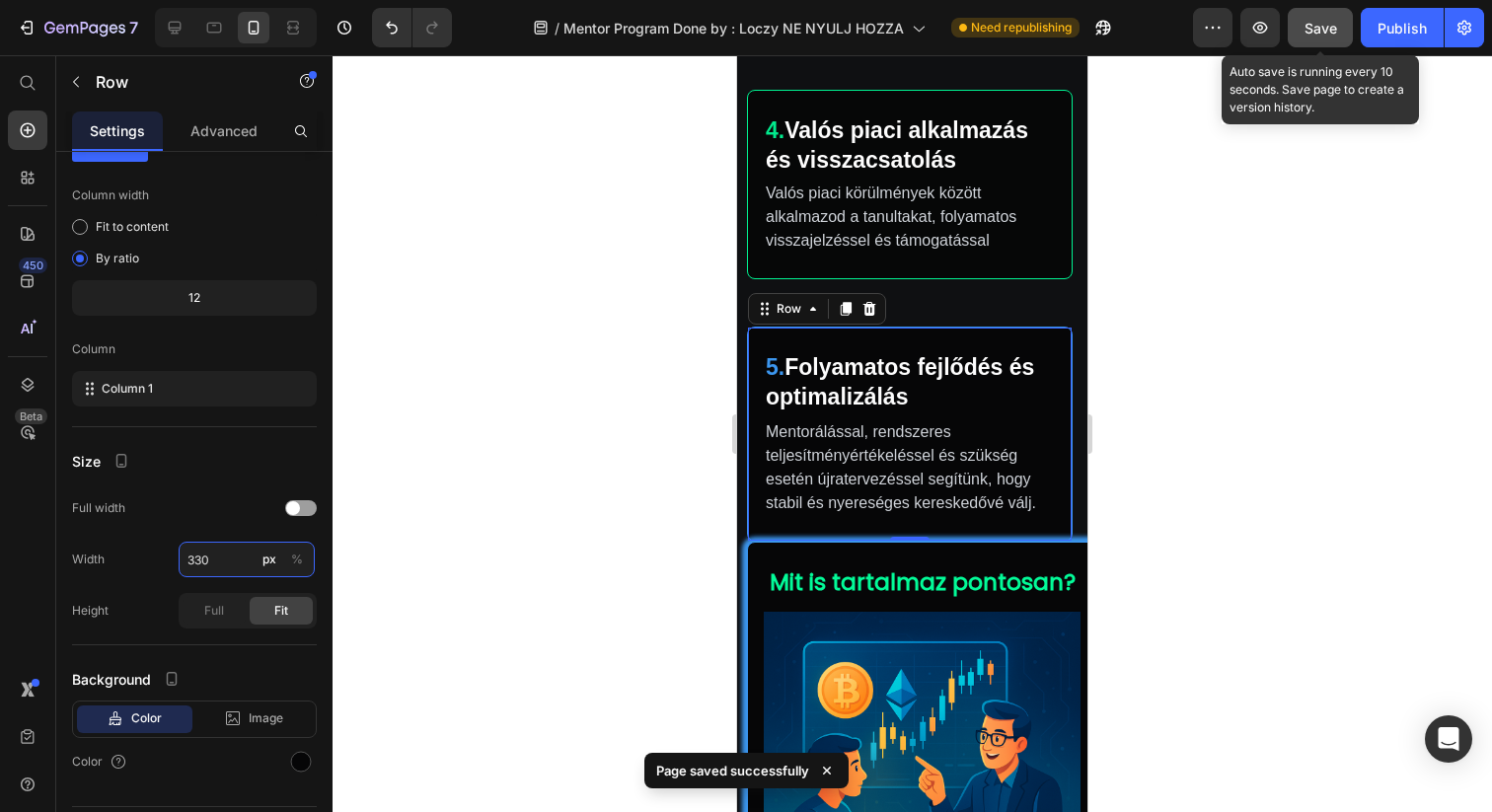 type on "330" 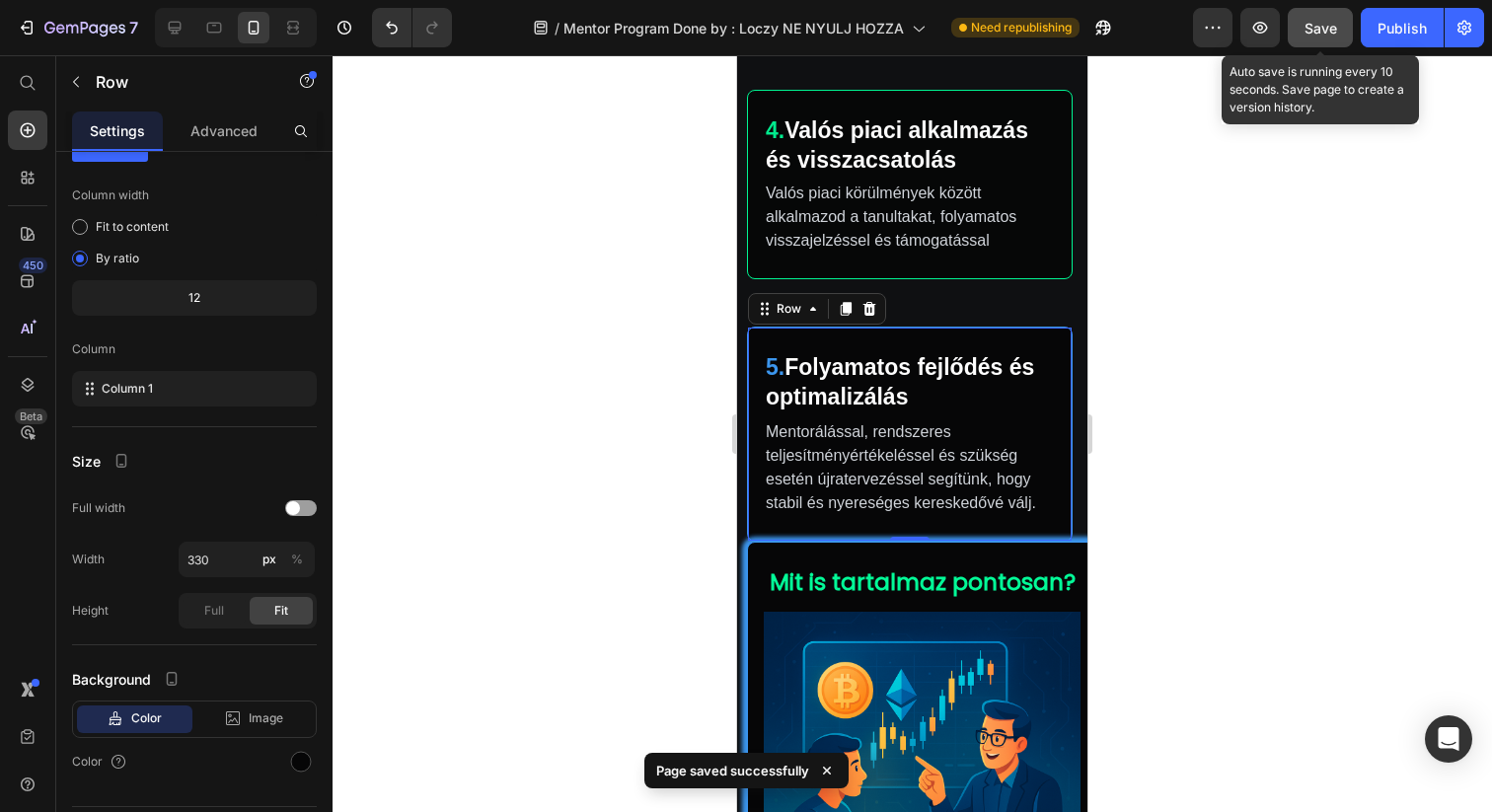 click on "Save" at bounding box center [1320, 28] 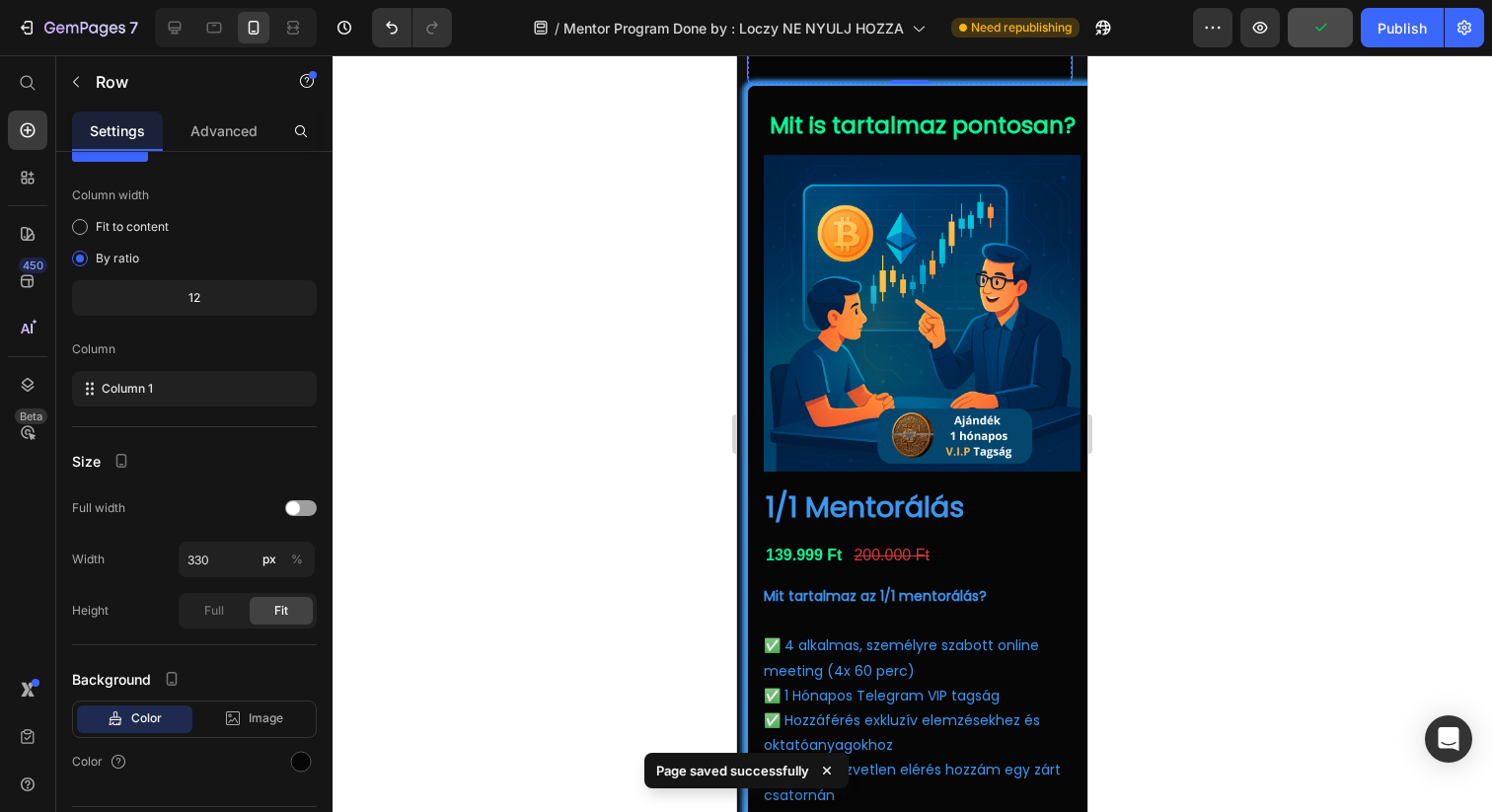 scroll, scrollTop: 2040, scrollLeft: 0, axis: vertical 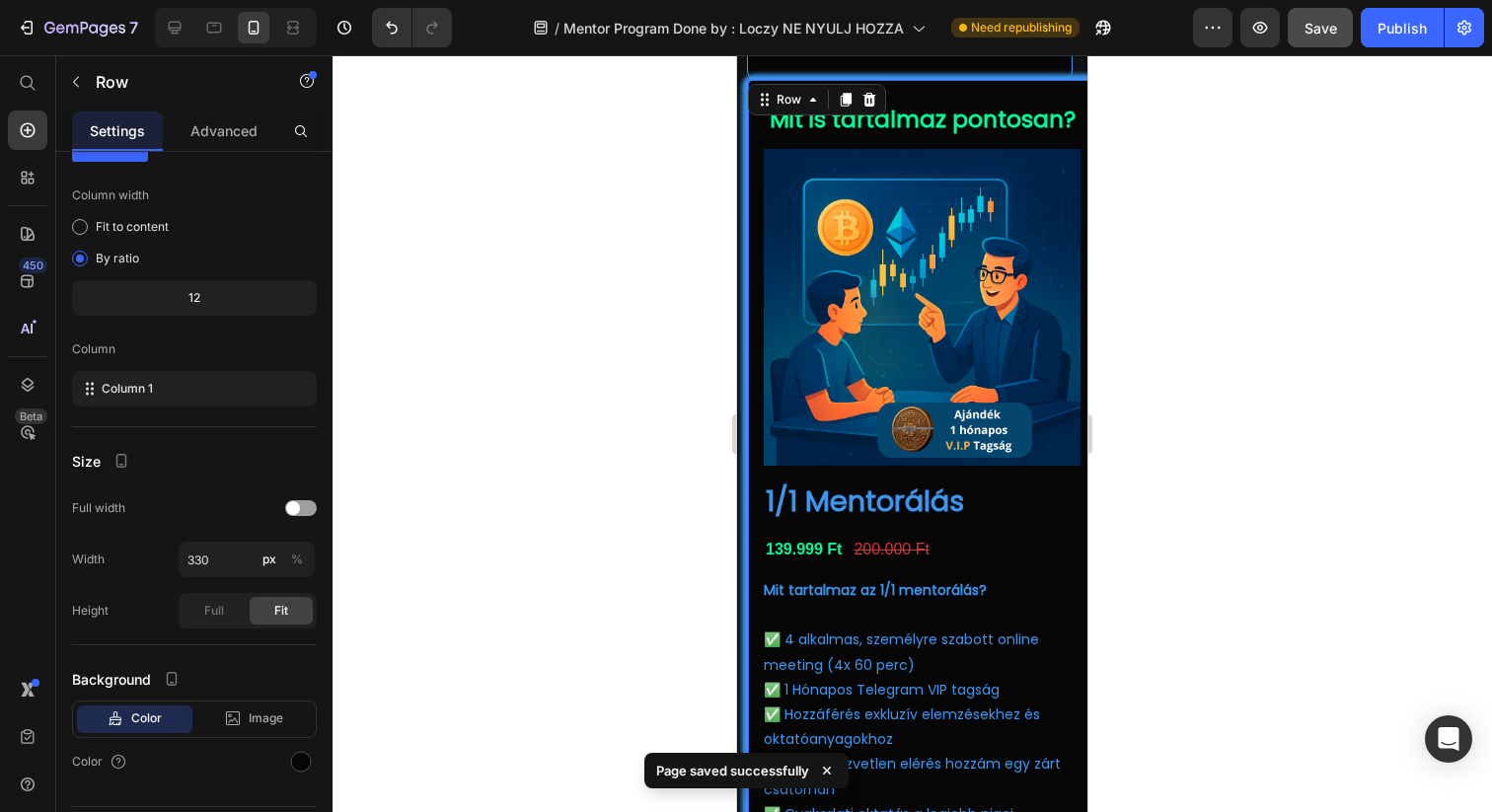 click on "Mit is tartalmaz pontosan? Text Block Product Images 1/1 Mentorálás Product Title 139.999 Ft Product Price 200.000 Ft Product Price Row Mit tartalmaz az 1/1 mentorálás?
✅ 4 alkalmas, személyre szabott online meeting (4x 60 perc)
✅ 1 Hónapos Telegram VIP tagság
✅ Hozzáférés exkluzív elemzésekhez és oktatóanyagokhoz
✅ Privát, közvetlen elérés hozzám egy zárt csatornán
✅ Gyakorlati oktatás a legjobb piaci stratégiákról
✅ Mentális felkészítés, hogy magabiztos döntéseket hozz
✅ Olyan tudás, amelyet azonnal alkalmazhatsz a kereskedésben Mutass többet Product Description
Kosárhoz adom Add to Cart Product Text Block Row   0" at bounding box center (922, 547) 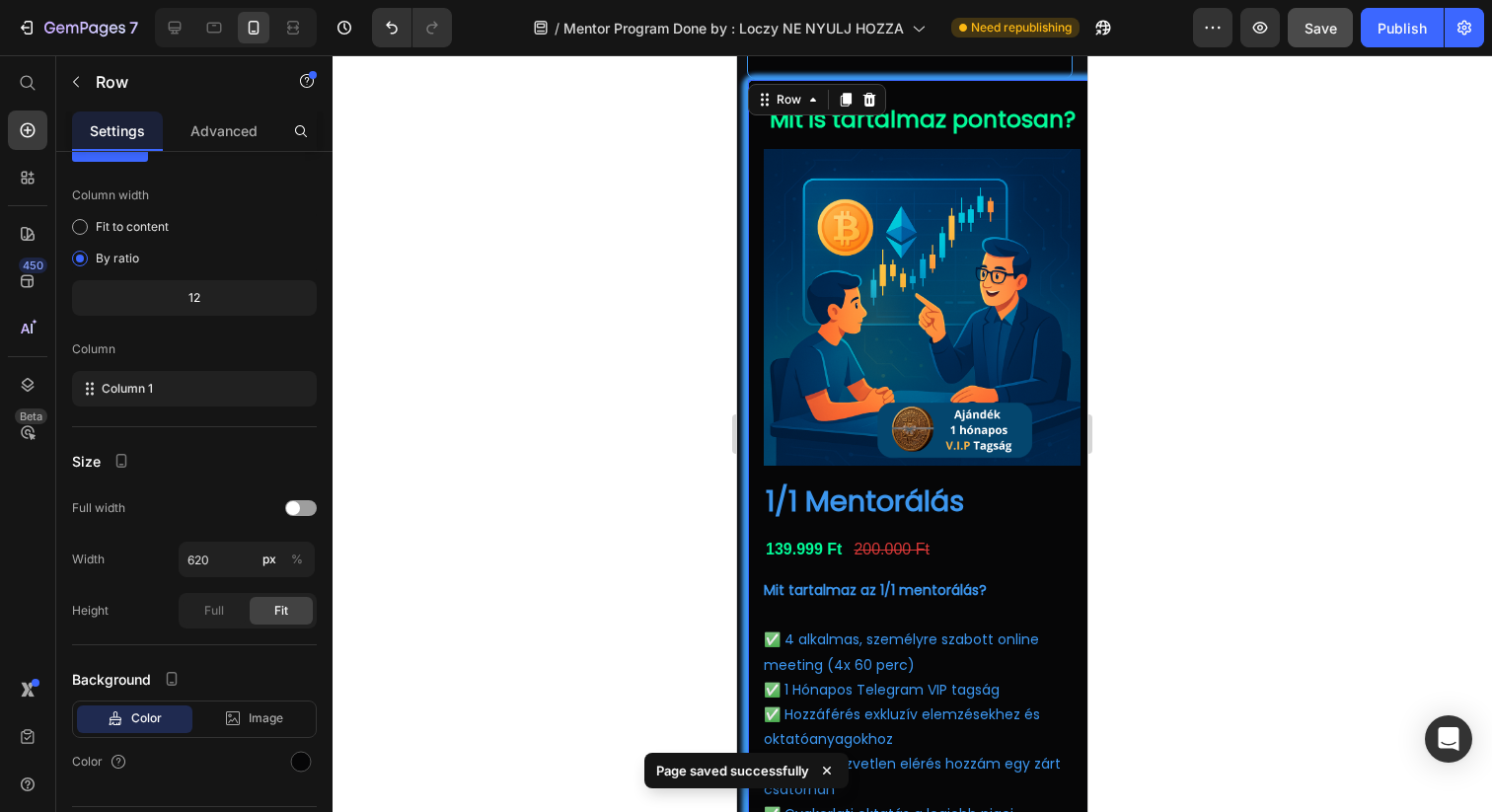 click on "Mit is tartalmaz pontosan? Text Block Product Images 1/1 Mentorálás Product Title 139.999 Ft Product Price 200.000 Ft Product Price Row Mit tartalmaz az 1/1 mentorálás?
✅ 4 alkalmas, személyre szabott online meeting (4x 60 perc)
✅ 1 Hónapos Telegram VIP tagság
✅ Hozzáférés exkluzív elemzésekhez és oktatóanyagokhoz
✅ Privát, közvetlen elérés hozzám egy zárt csatornán
✅ Gyakorlati oktatás a legjobb piaci stratégiákról
✅ Mentális felkészítés, hogy magabiztos döntéseket hozz
✅ Olyan tudás, amelyet azonnal alkalmazhatsz a kereskedésben Mutass többet Product Description
Kosárhoz adom Add to Cart Product Text Block Row   0" at bounding box center [922, 547] 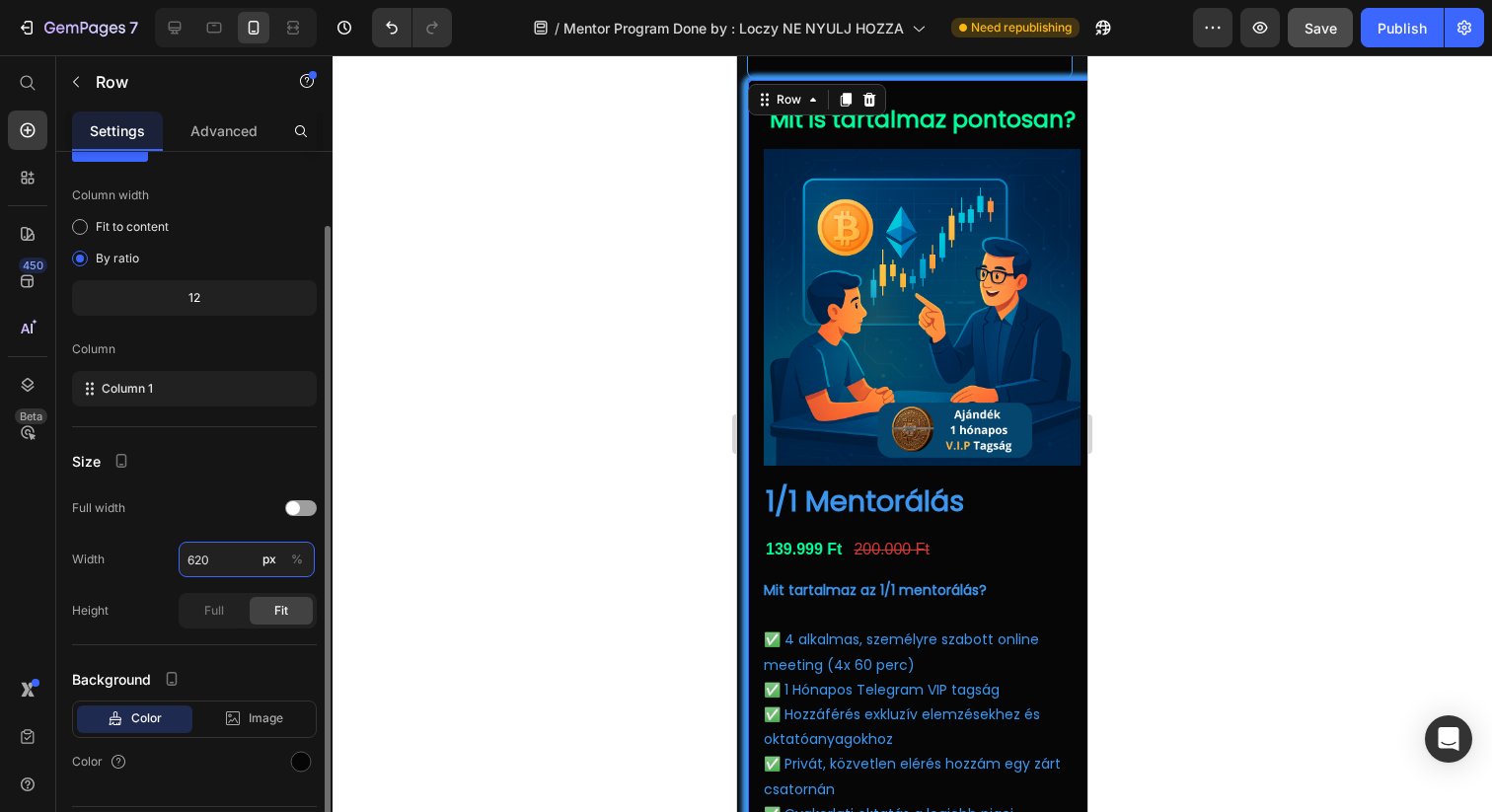 click on "620" at bounding box center (247, 559) 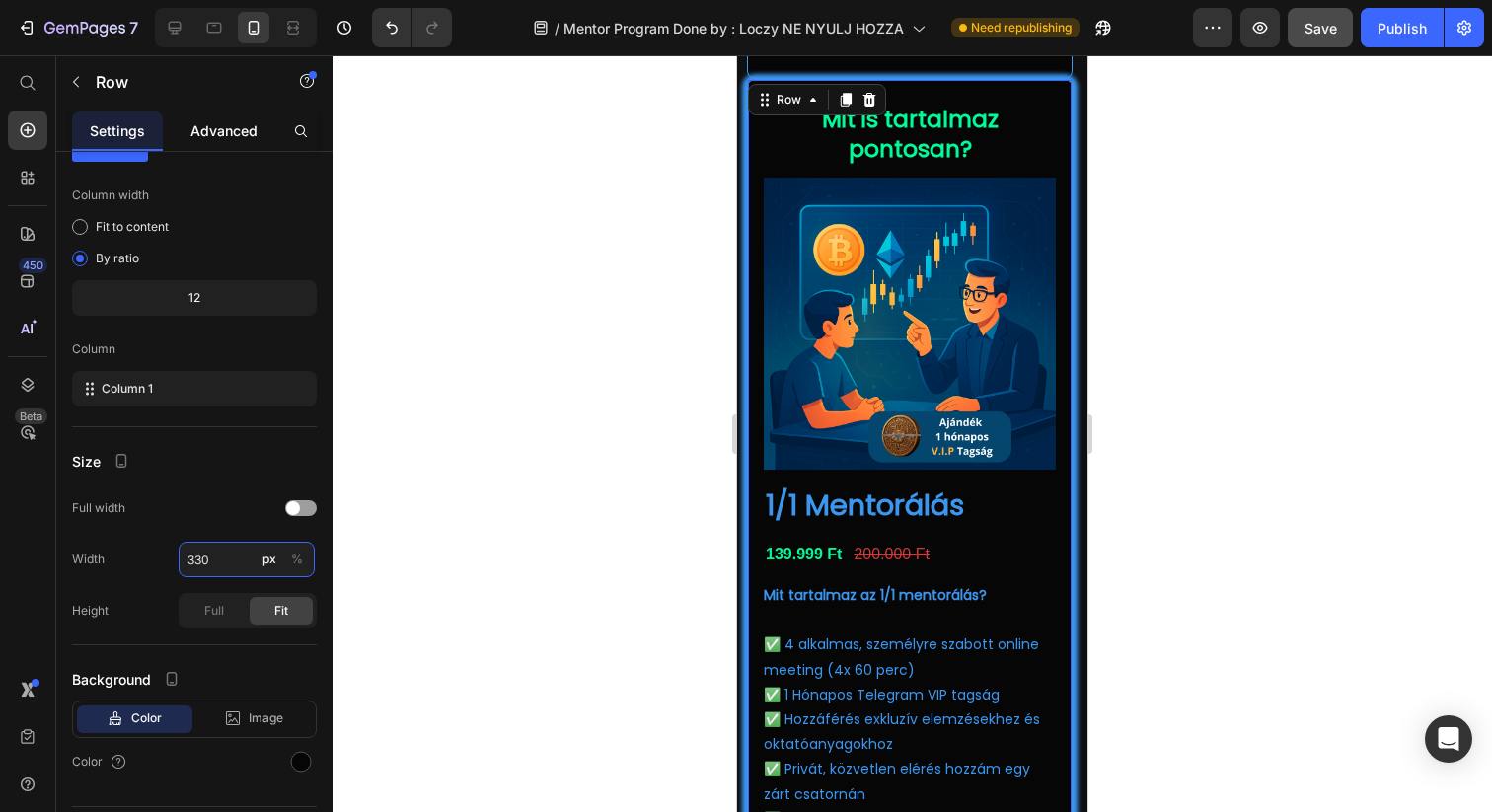type on "330" 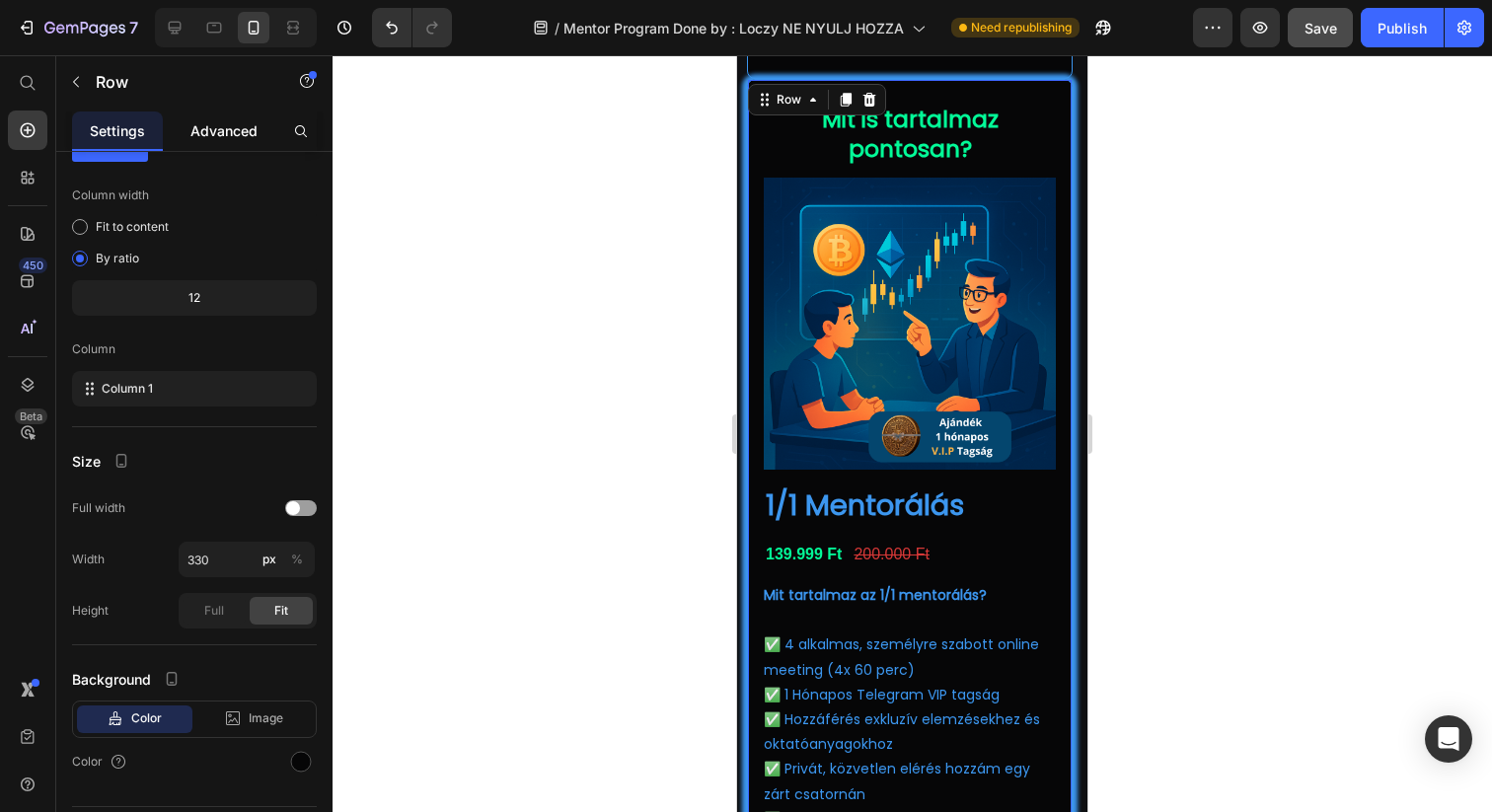 click on "Advanced" at bounding box center [224, 130] 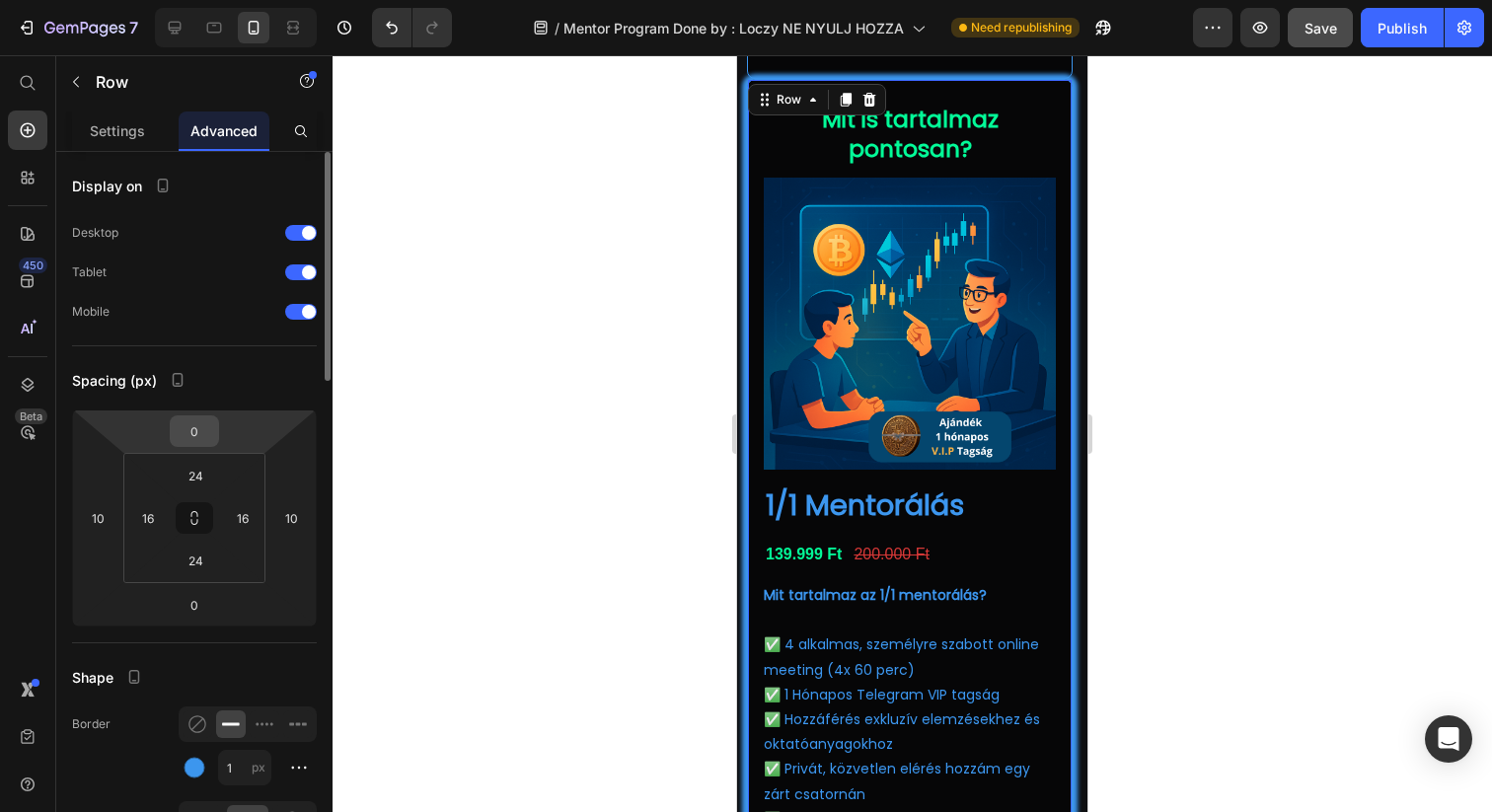 click on "0" at bounding box center (194, 431) 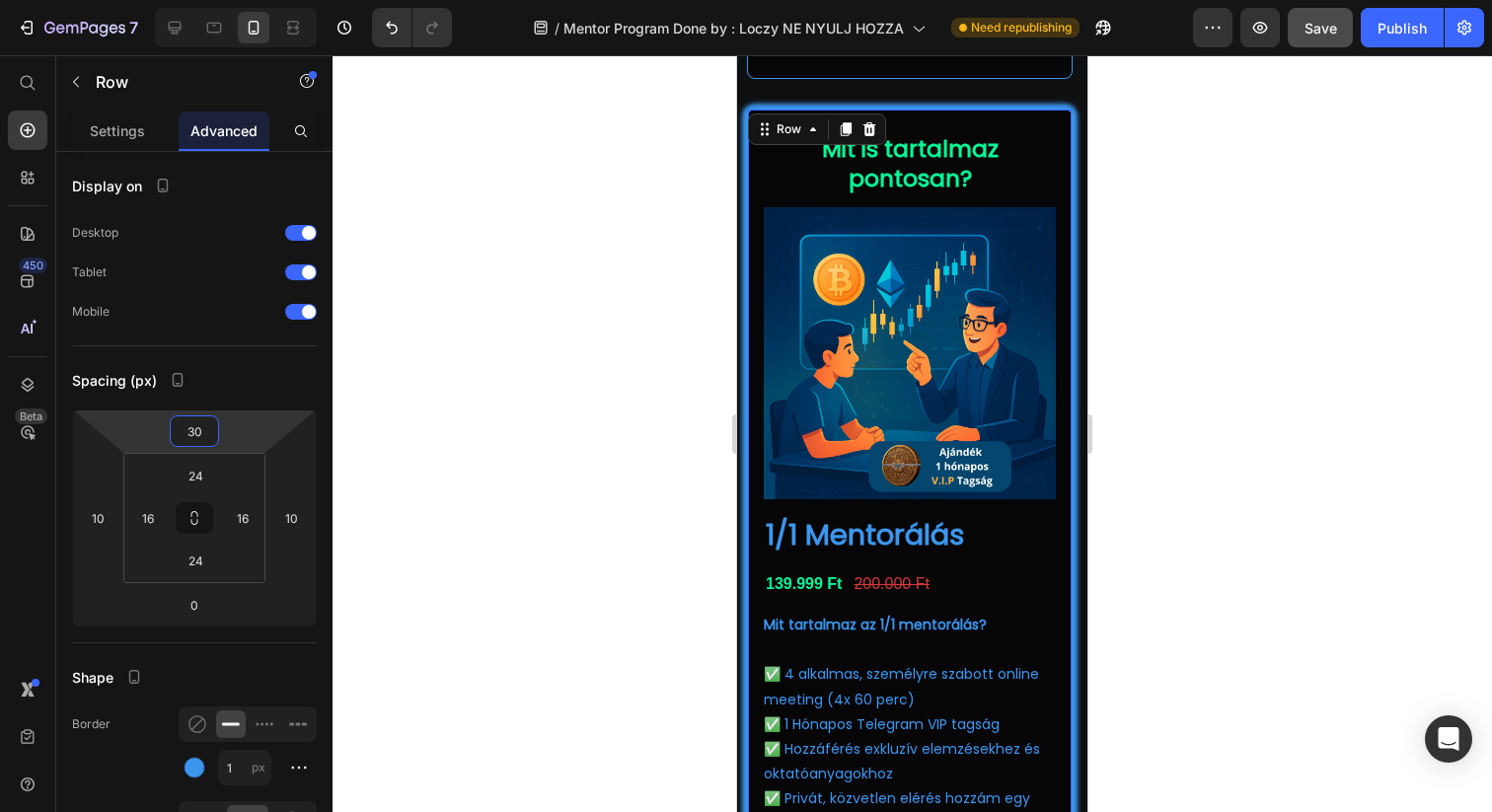 type on "30" 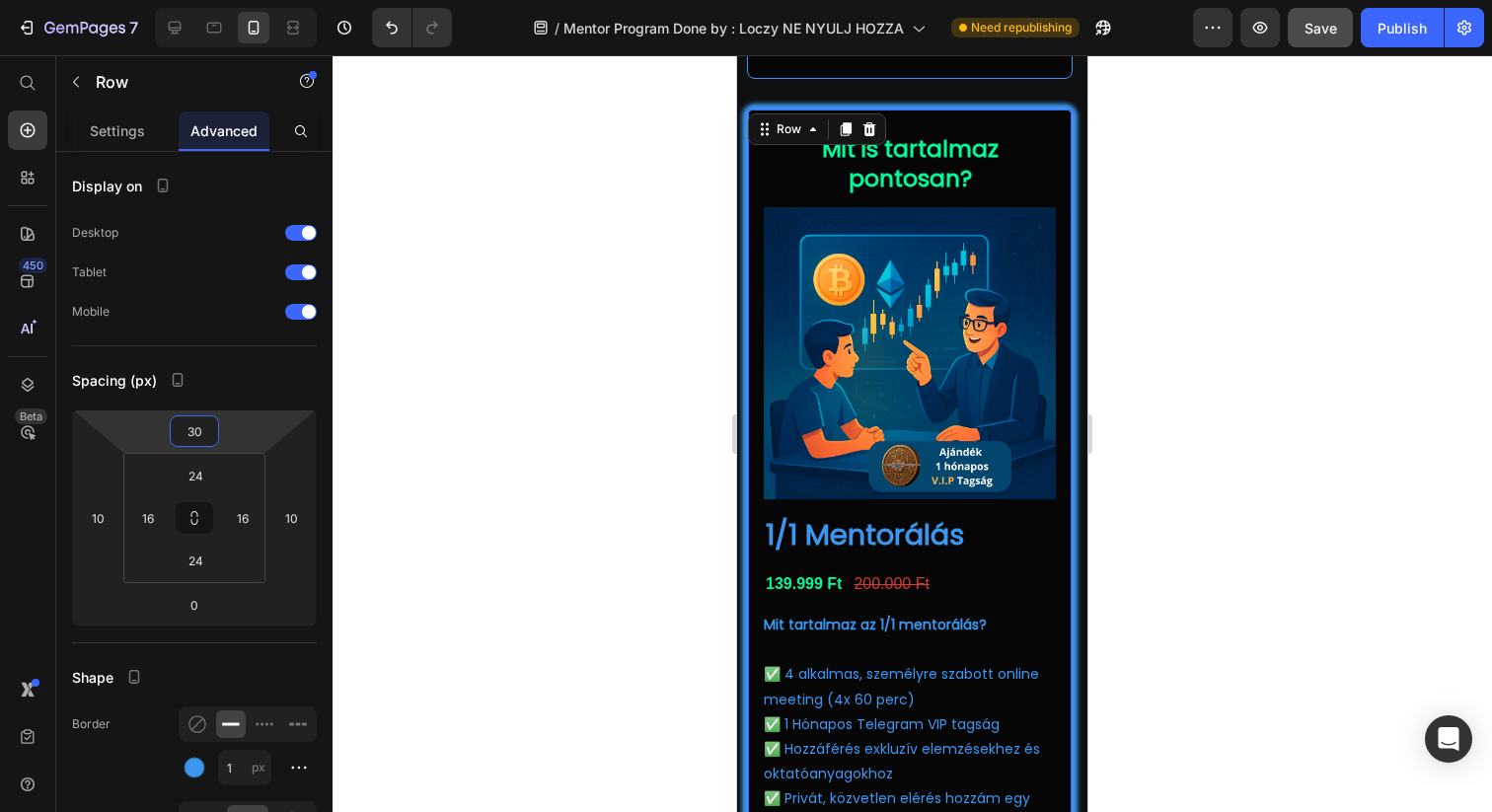 click 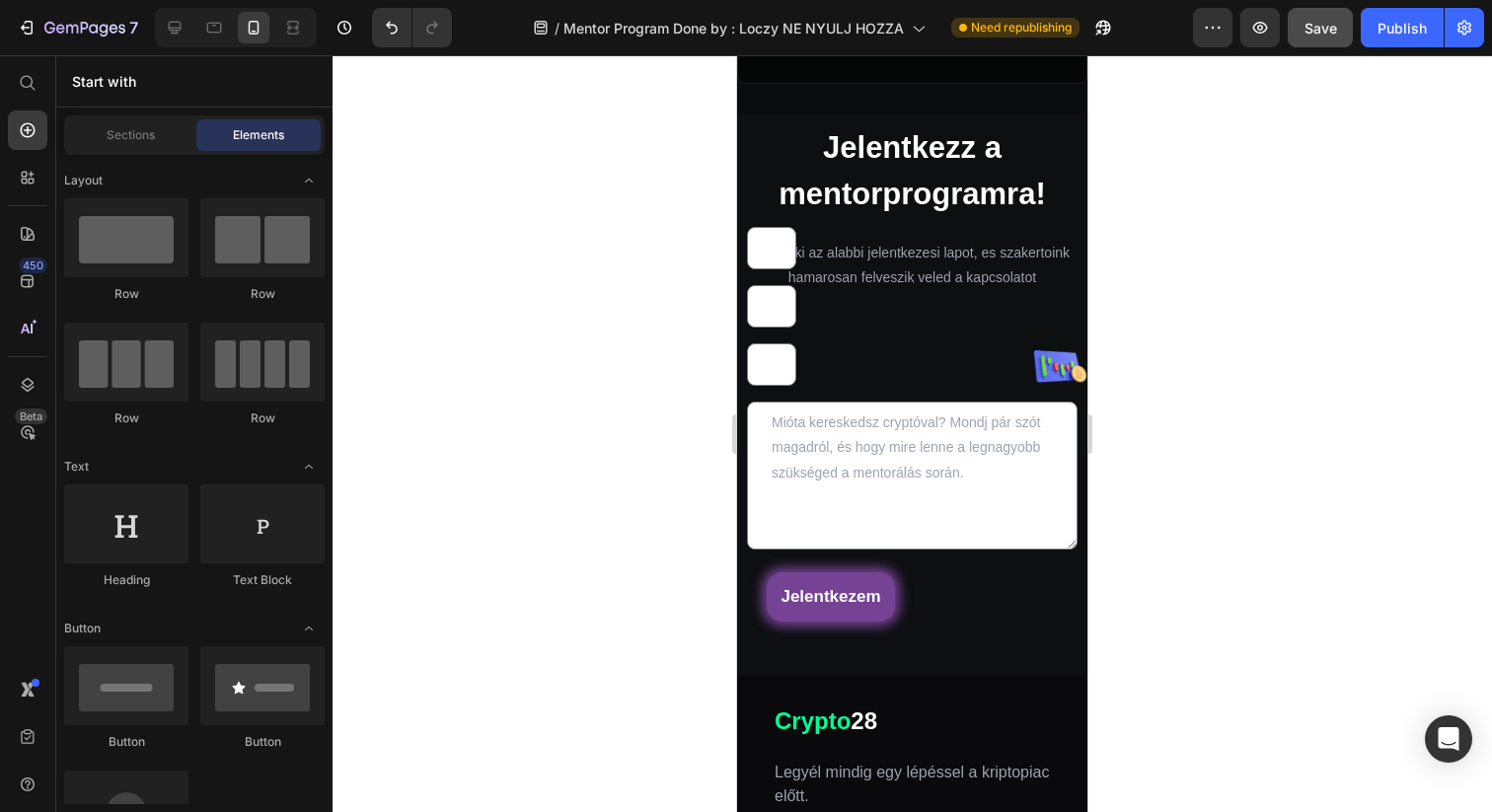 scroll, scrollTop: 3619, scrollLeft: 0, axis: vertical 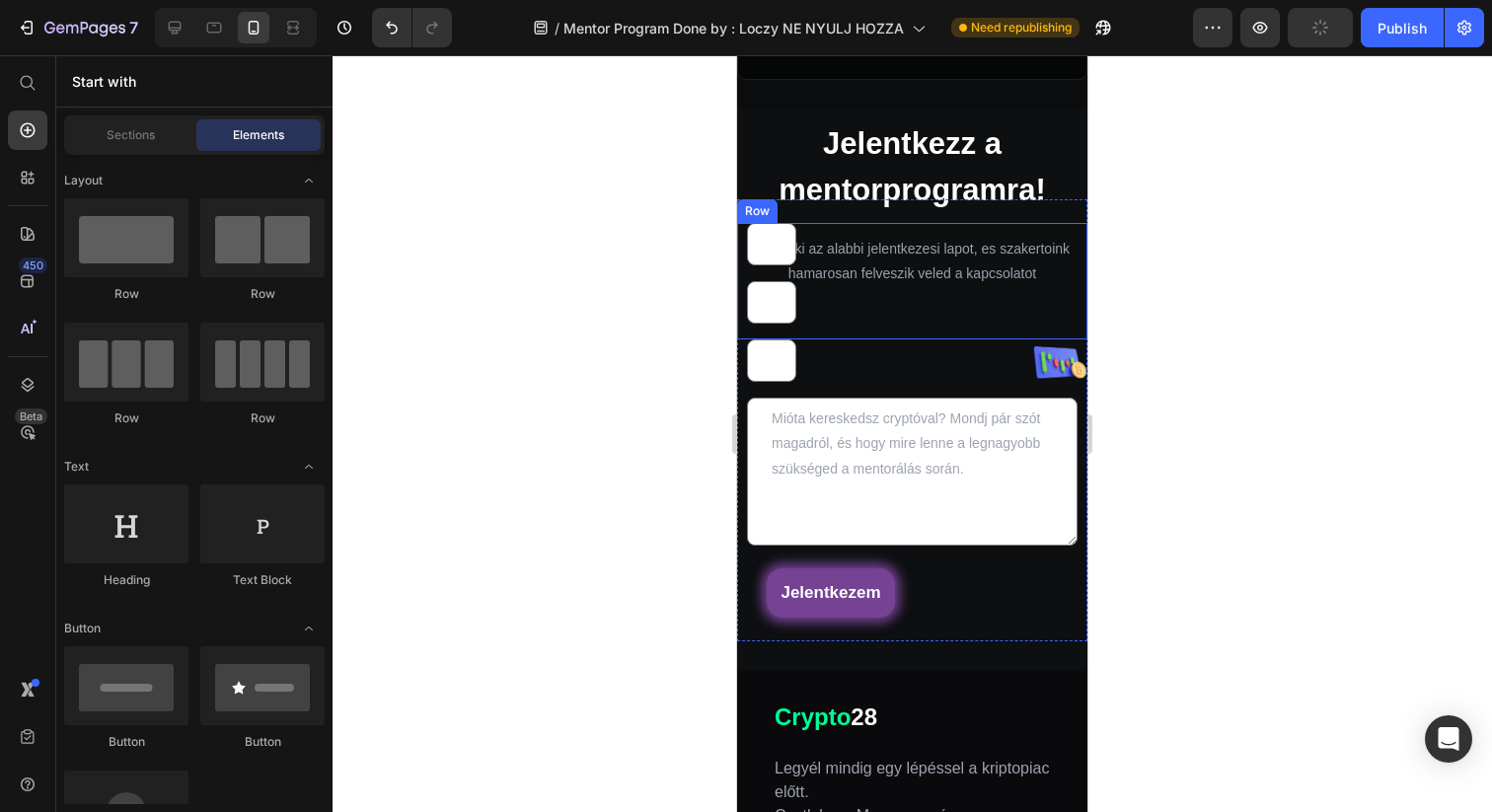 click on "Text Field" at bounding box center (912, 252) 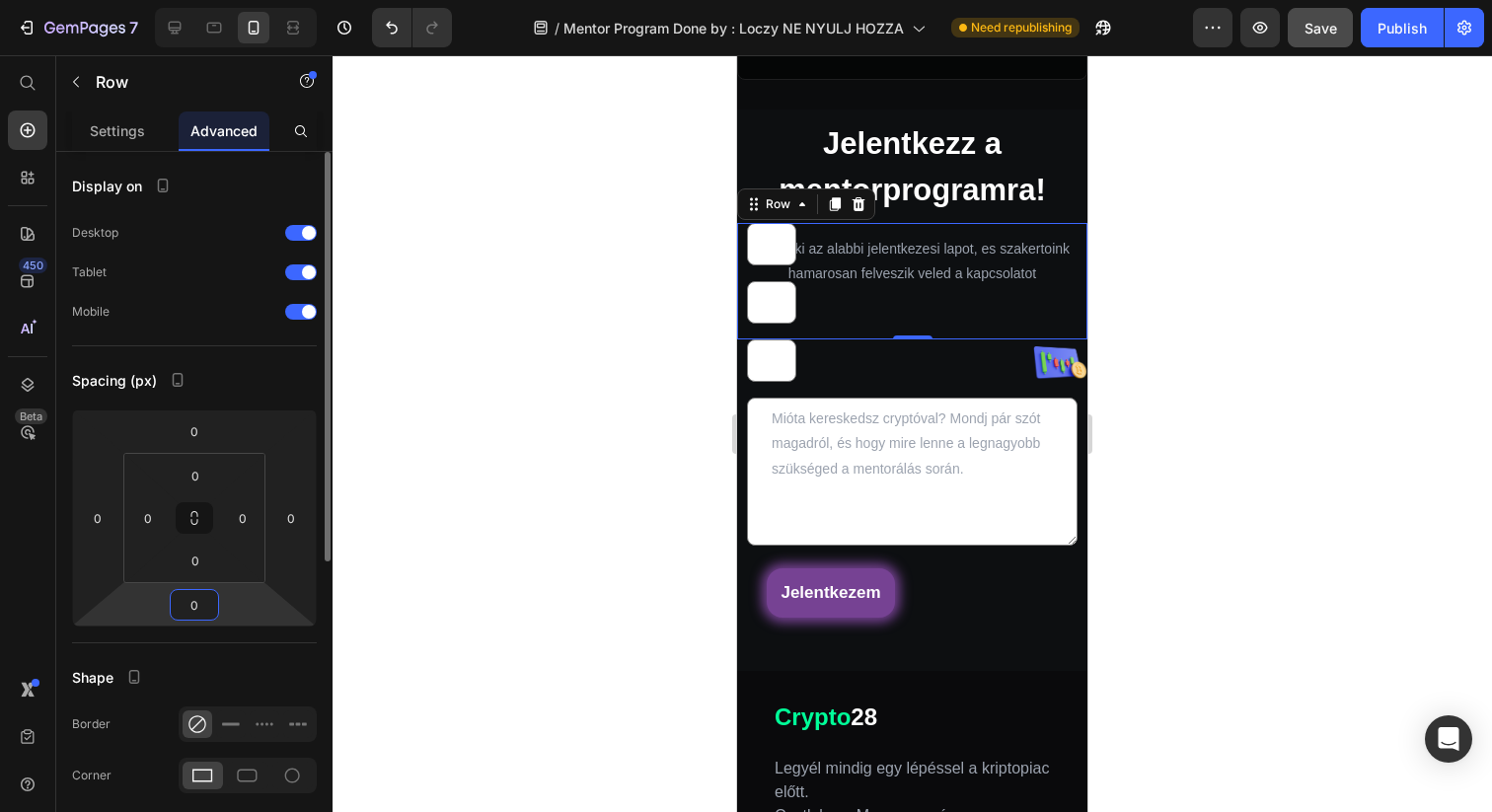 click on "0" at bounding box center (194, 605) 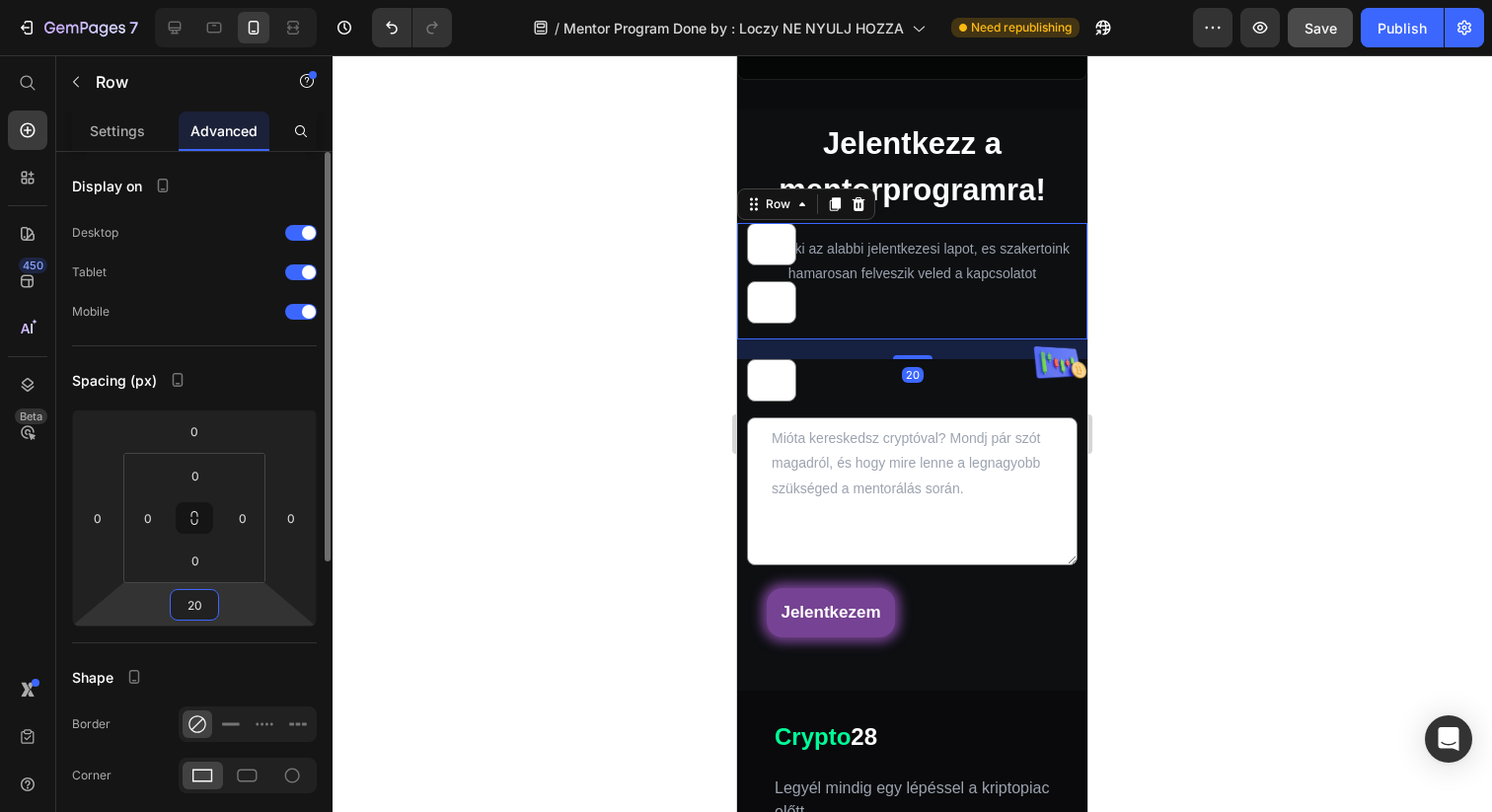 type on "2" 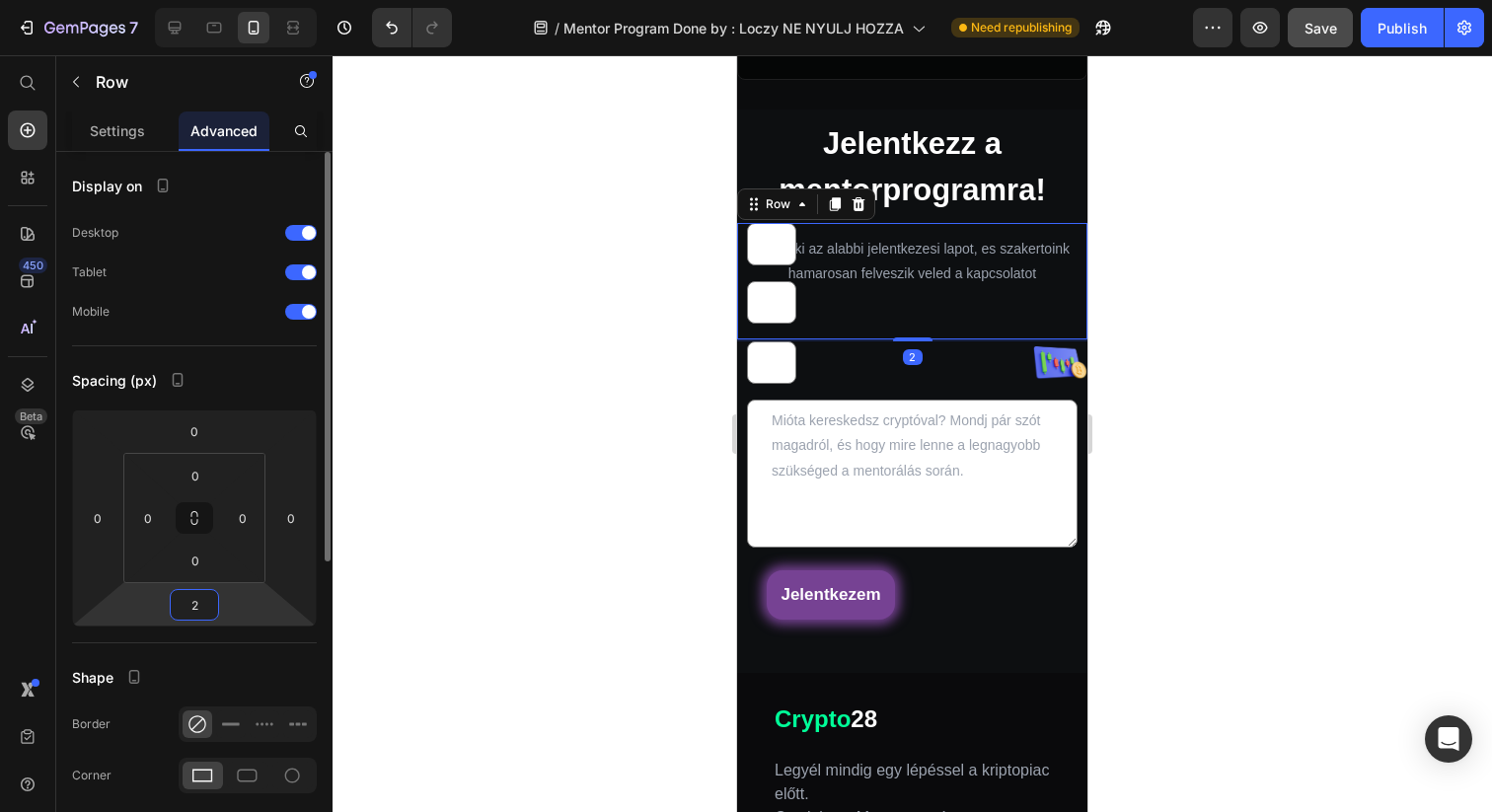 type 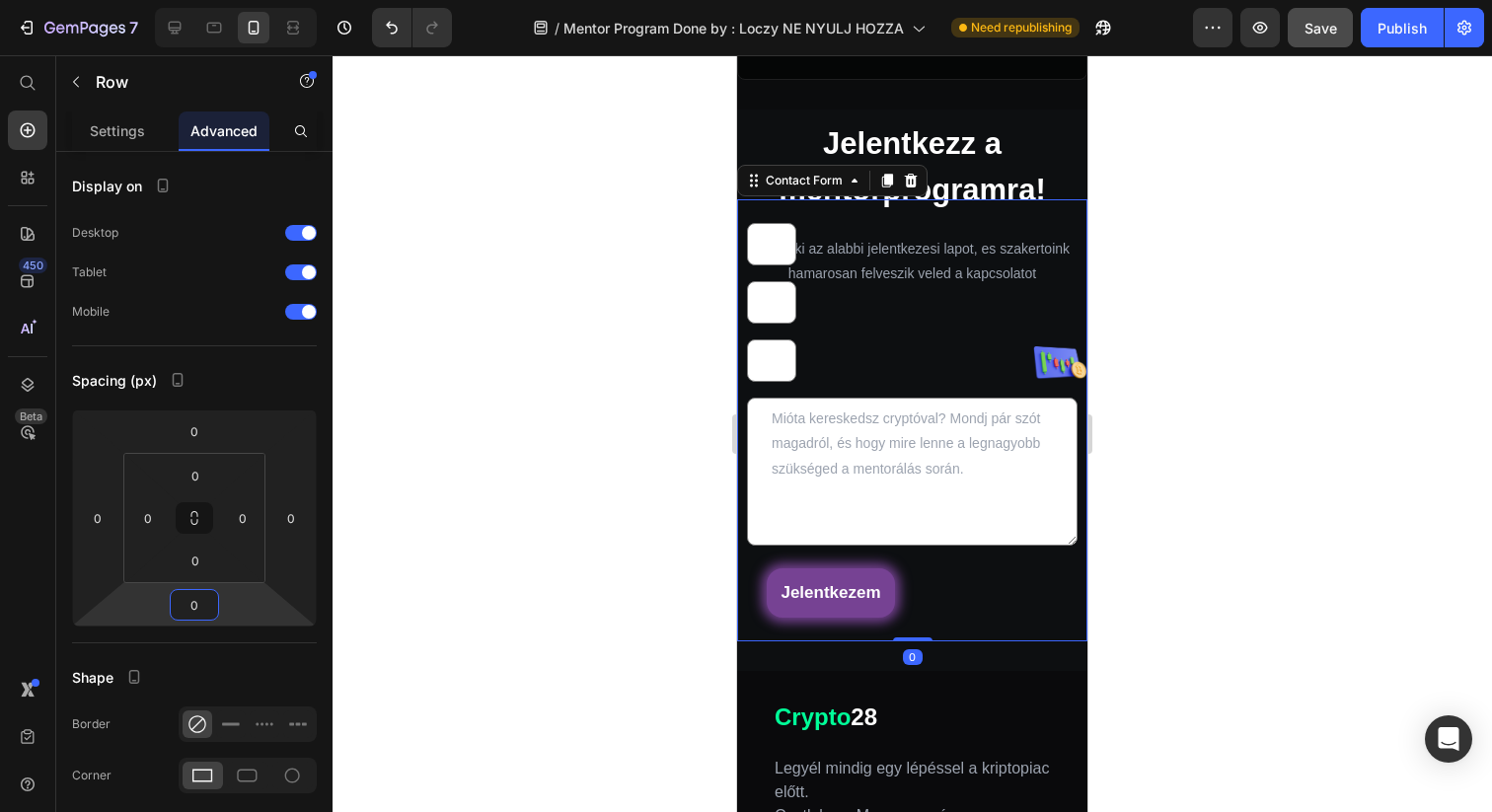 click on "Text Field Email Field Row Text Field Text Area Jelentkezem Submit Button Contact Form   0" at bounding box center [912, 420] 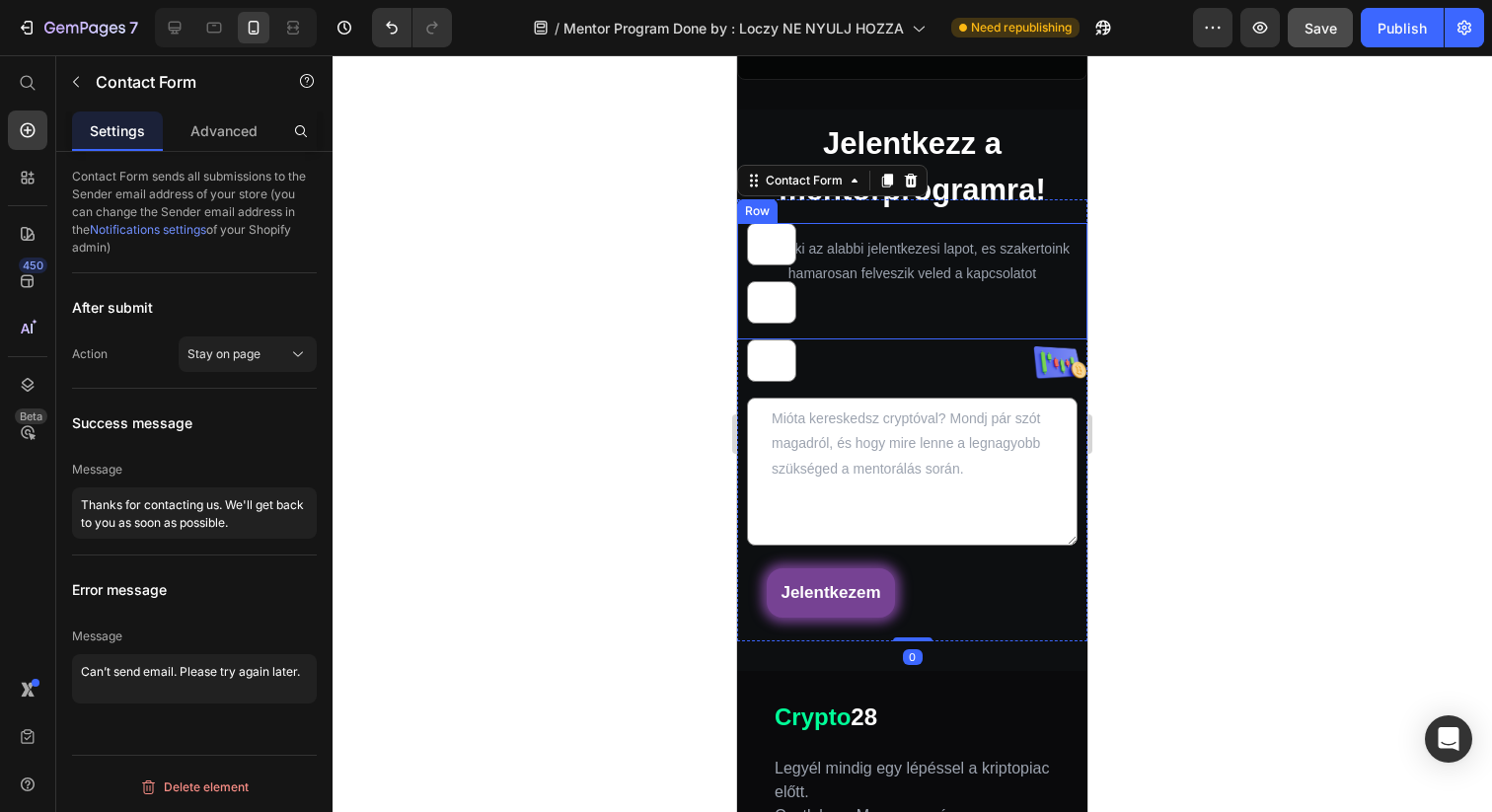 click on "Text Field" at bounding box center [912, 252] 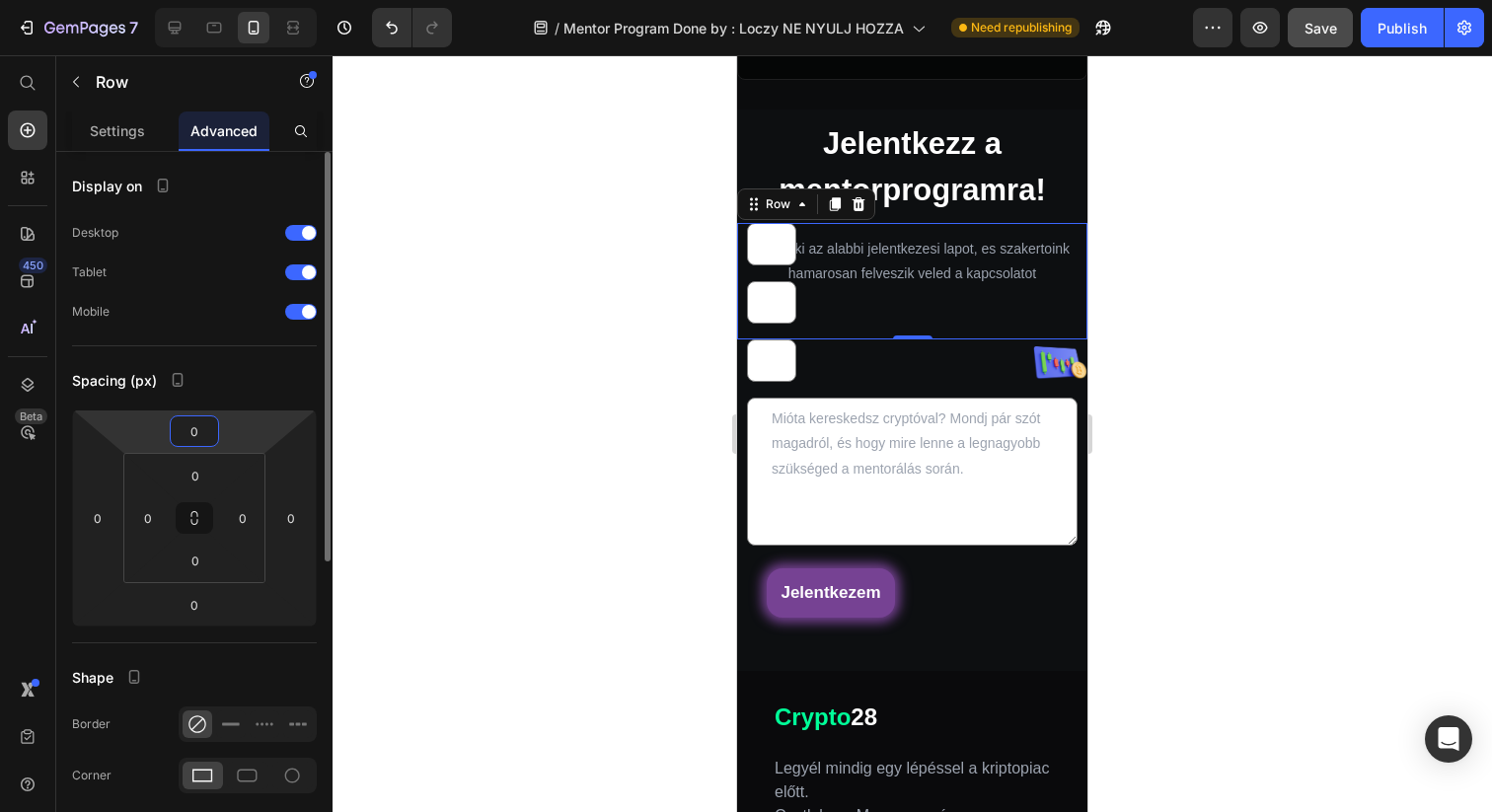 click on "0" at bounding box center (194, 431) 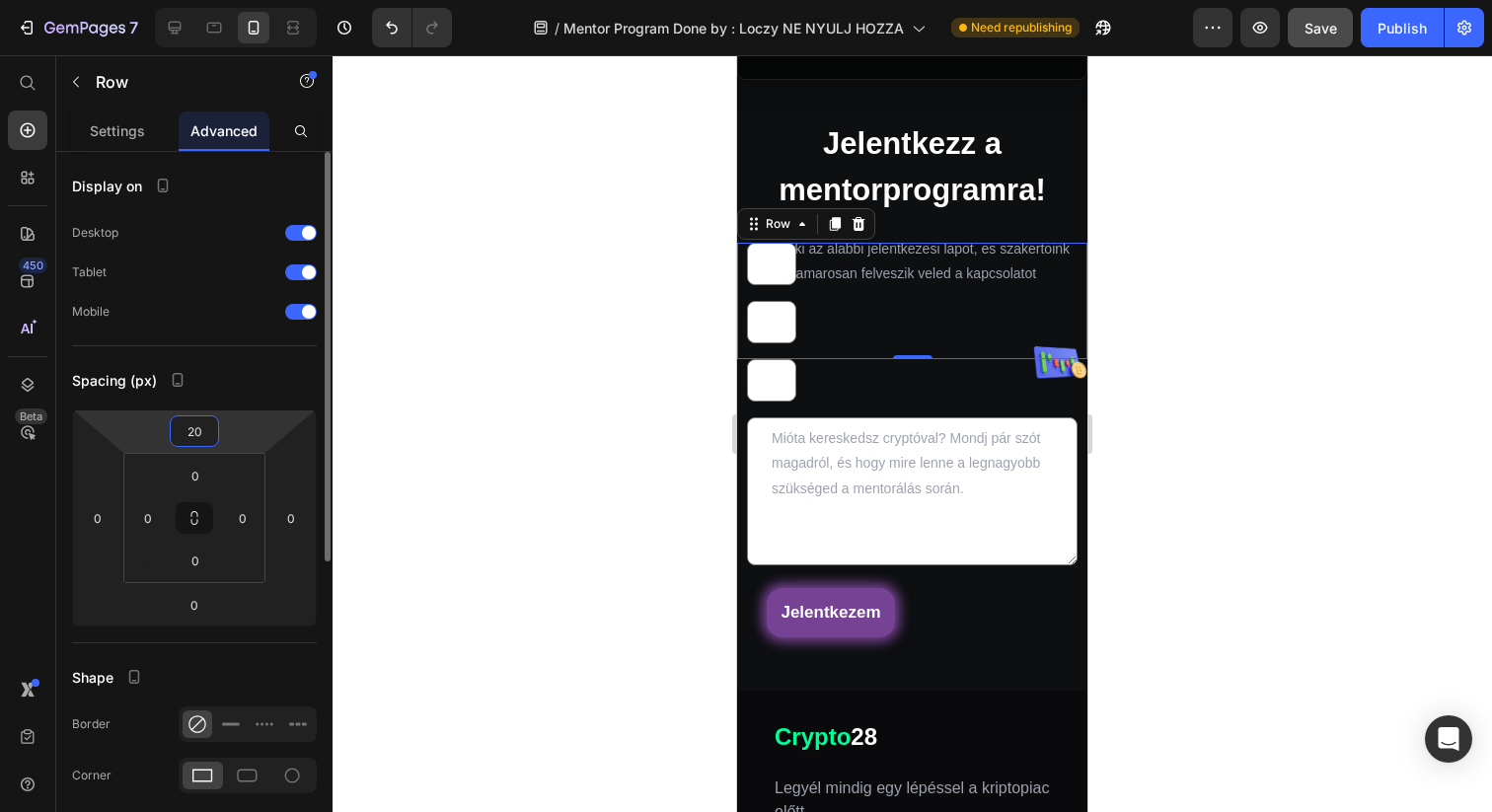 type on "200" 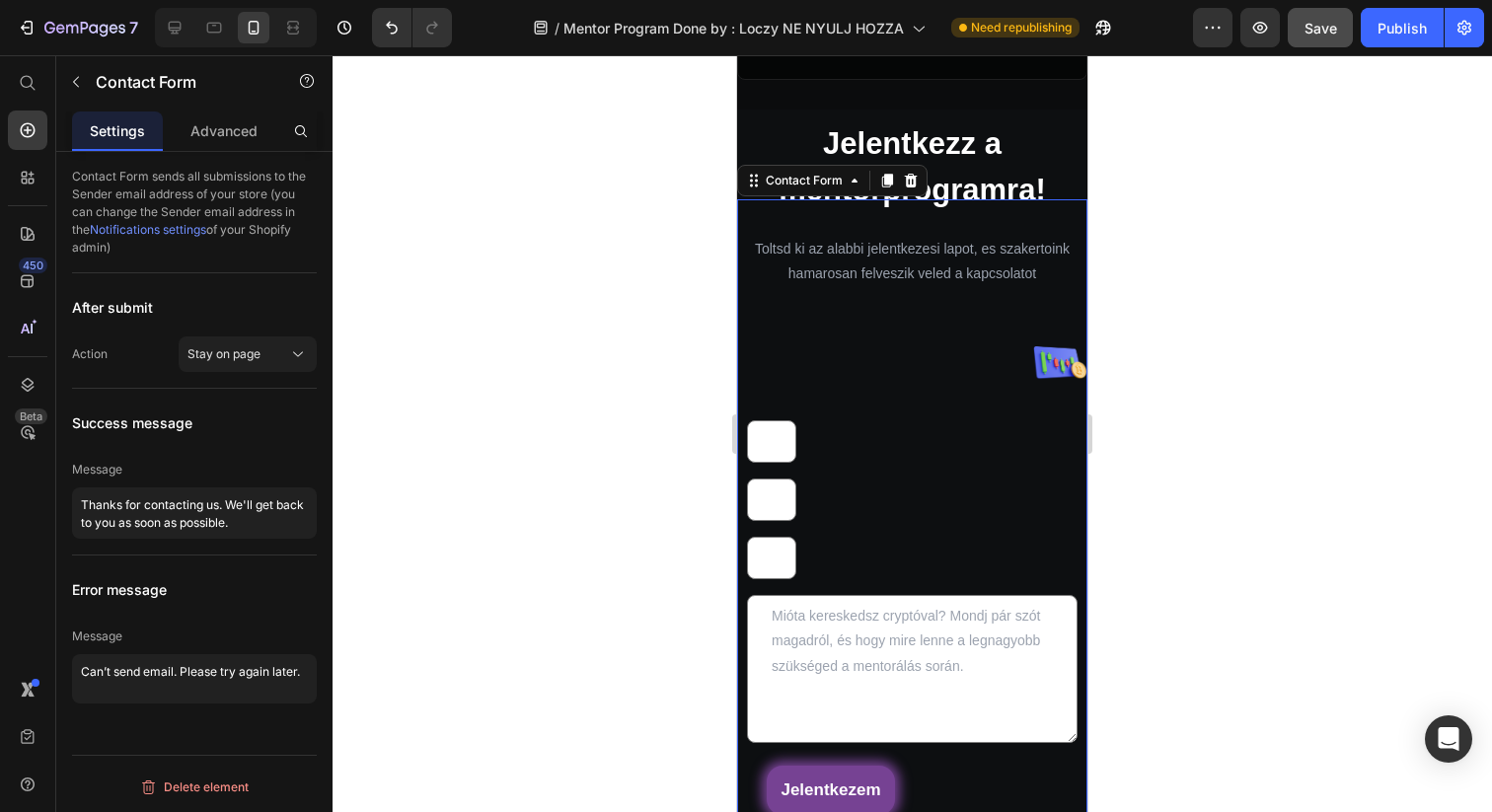 click on "Text Field Email Field Row Text Field Text Area Jelentkezem Submit Button Contact Form   0" at bounding box center [912, 519] 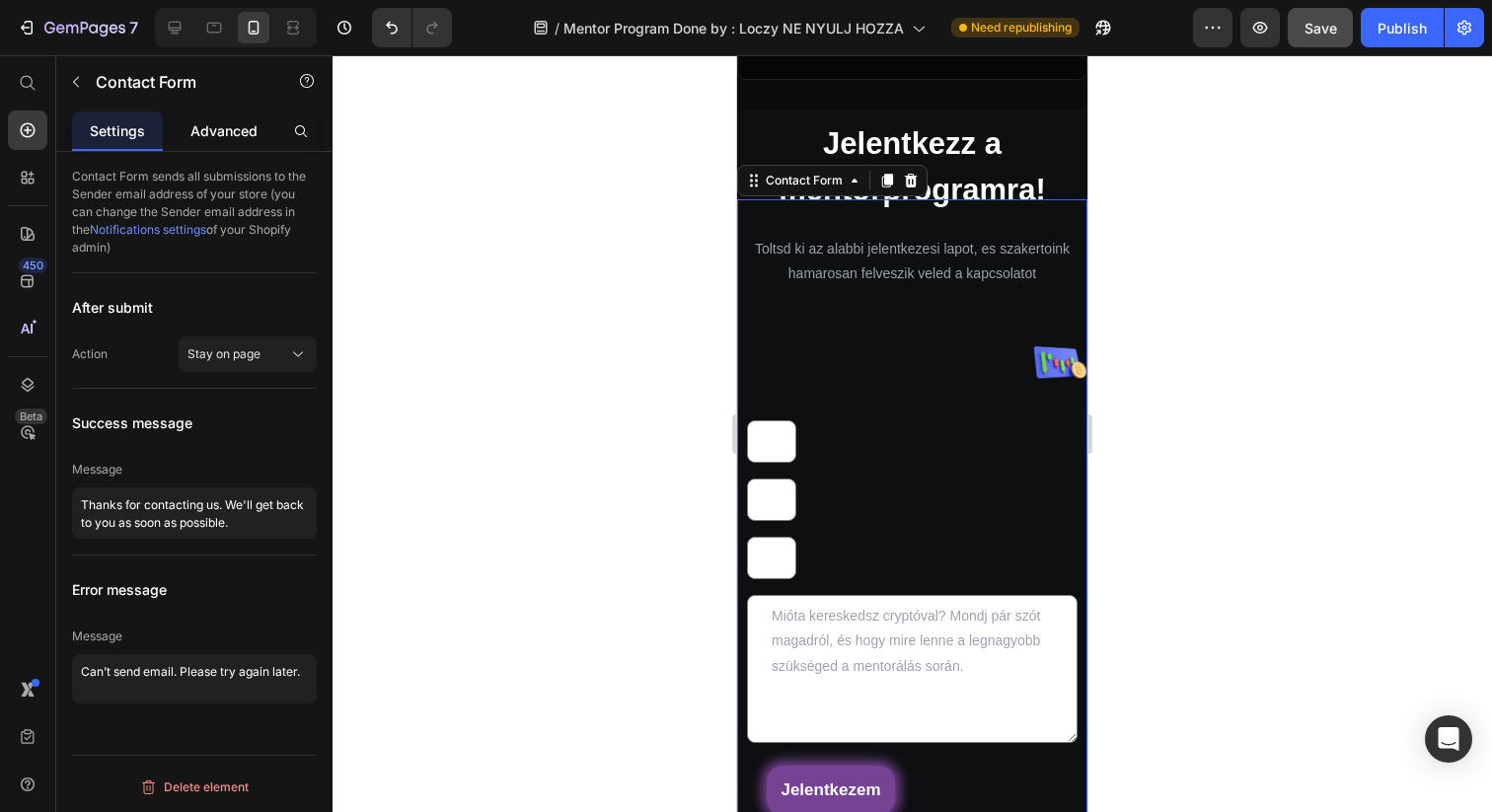 click on "Advanced" at bounding box center [224, 130] 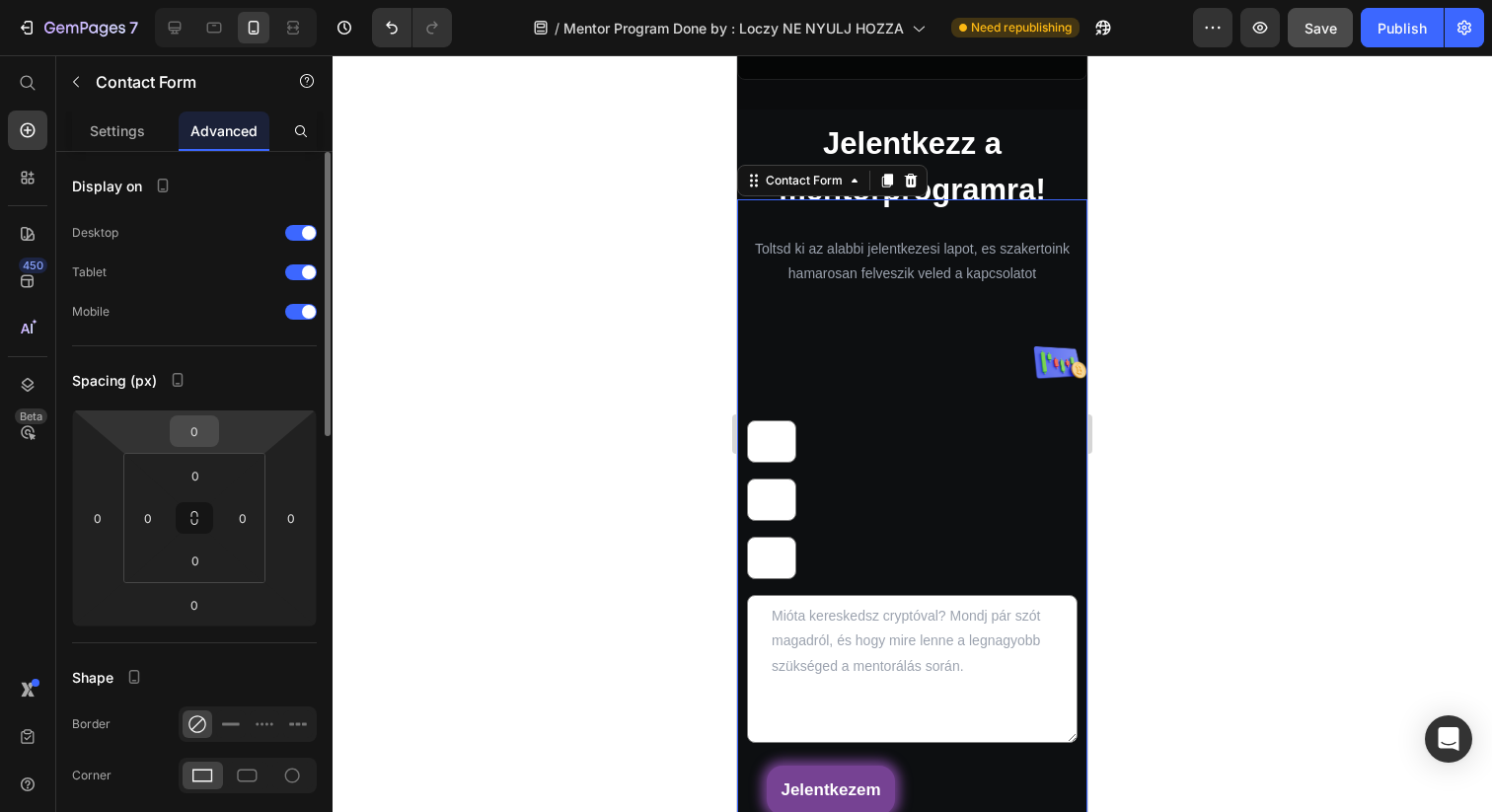 click on "0" at bounding box center [194, 431] 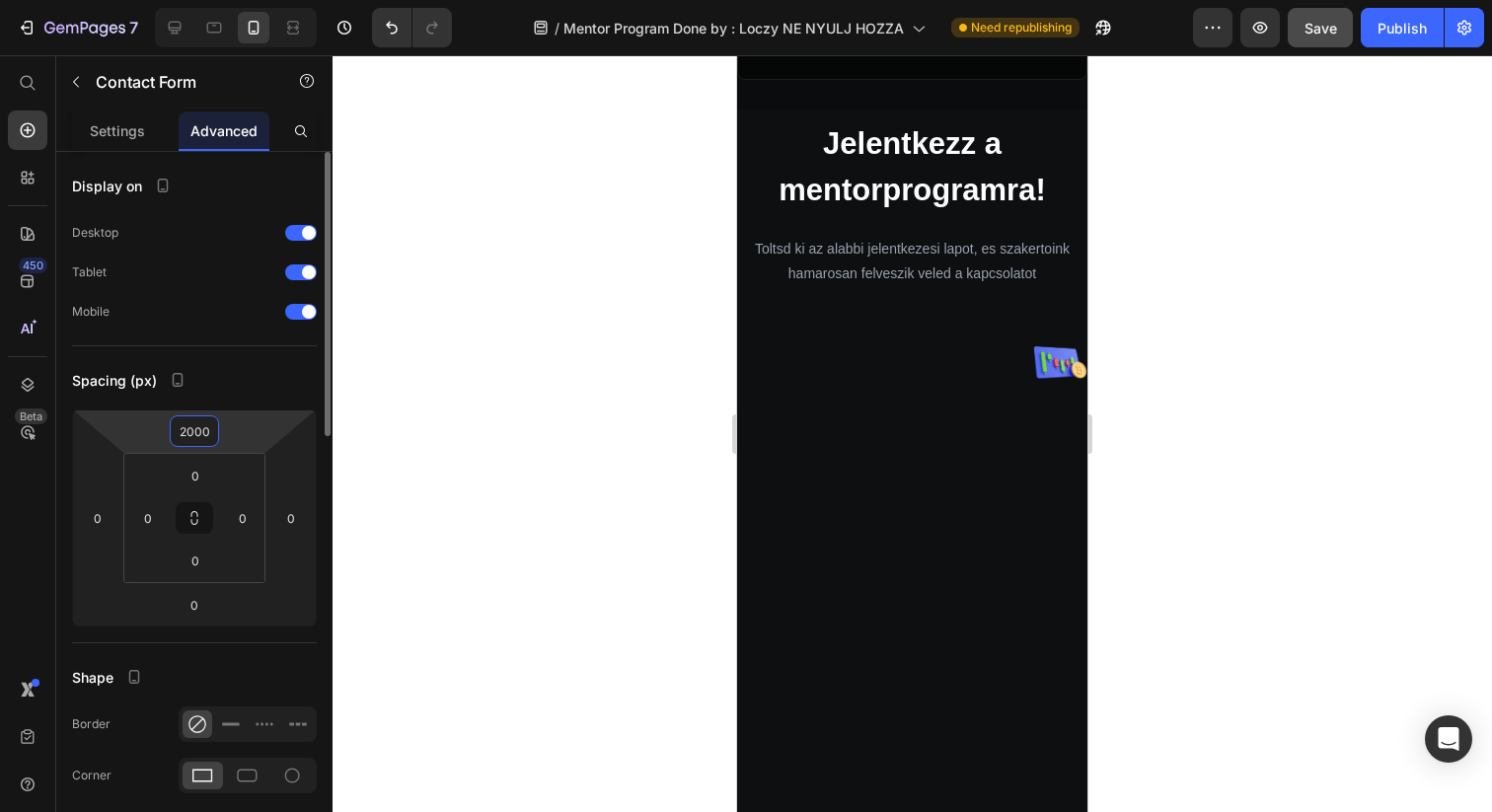 type on "200" 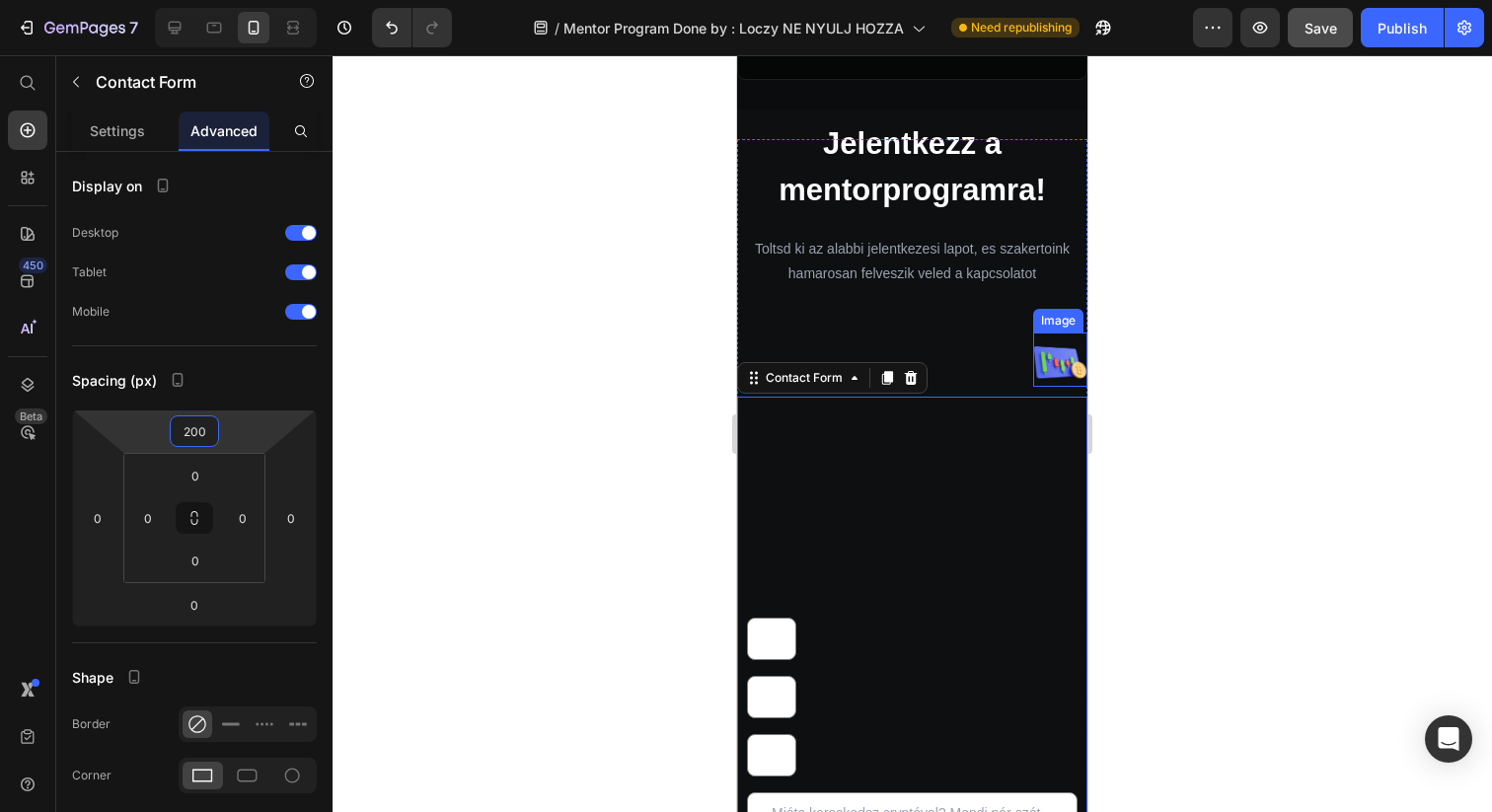 click at bounding box center [1060, 359] 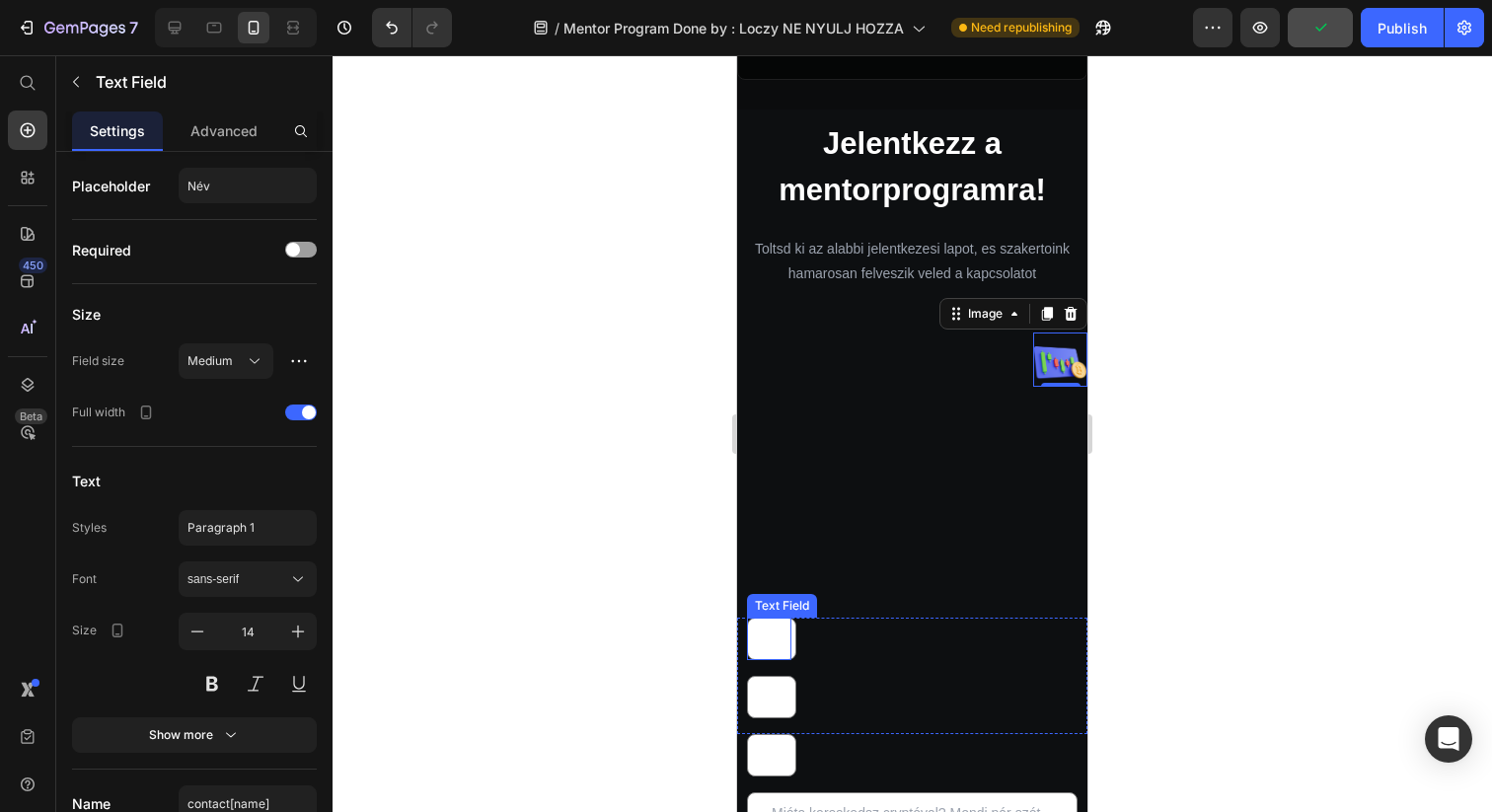 click at bounding box center [772, 638] 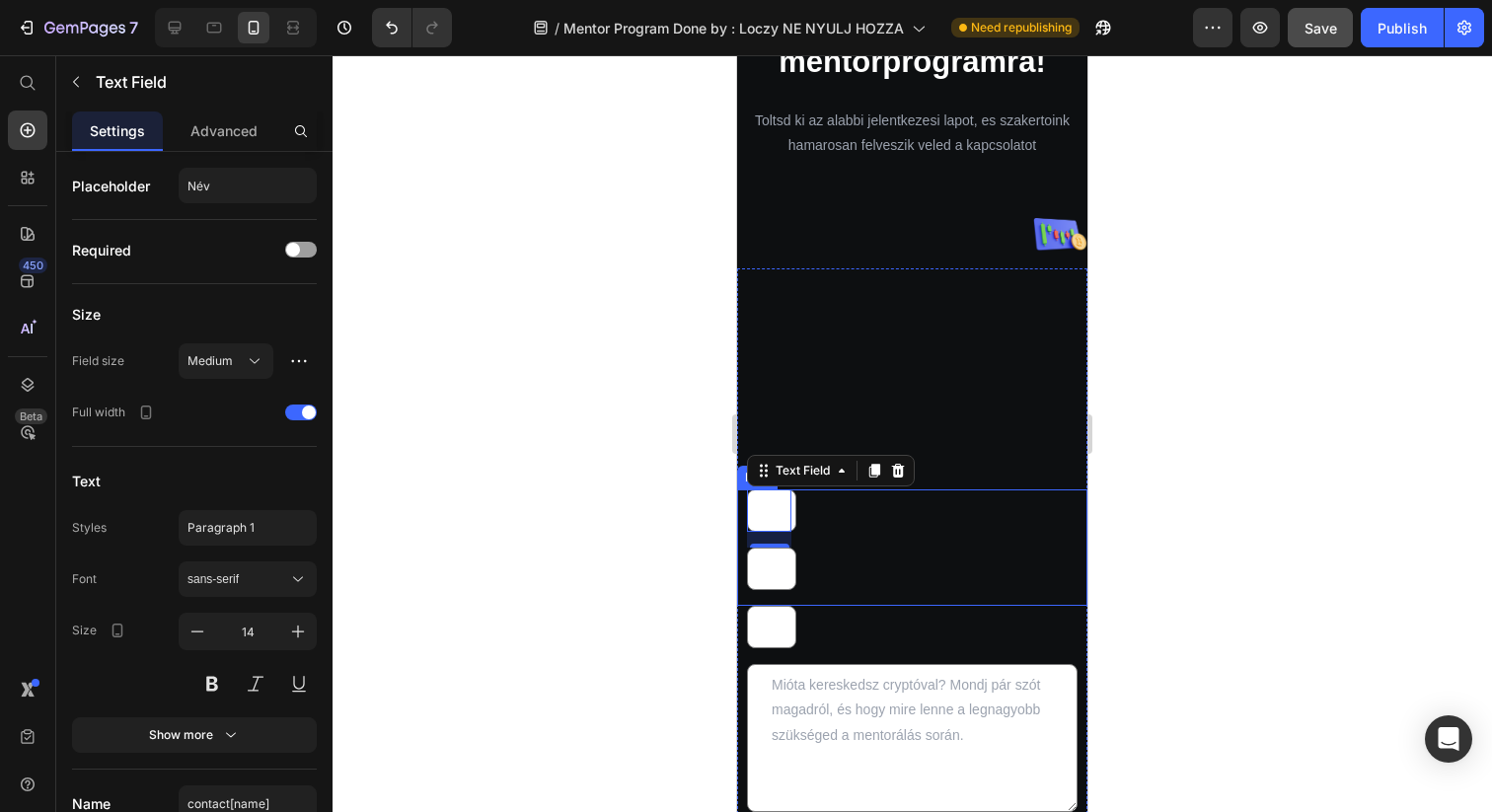 scroll, scrollTop: 3766, scrollLeft: 0, axis: vertical 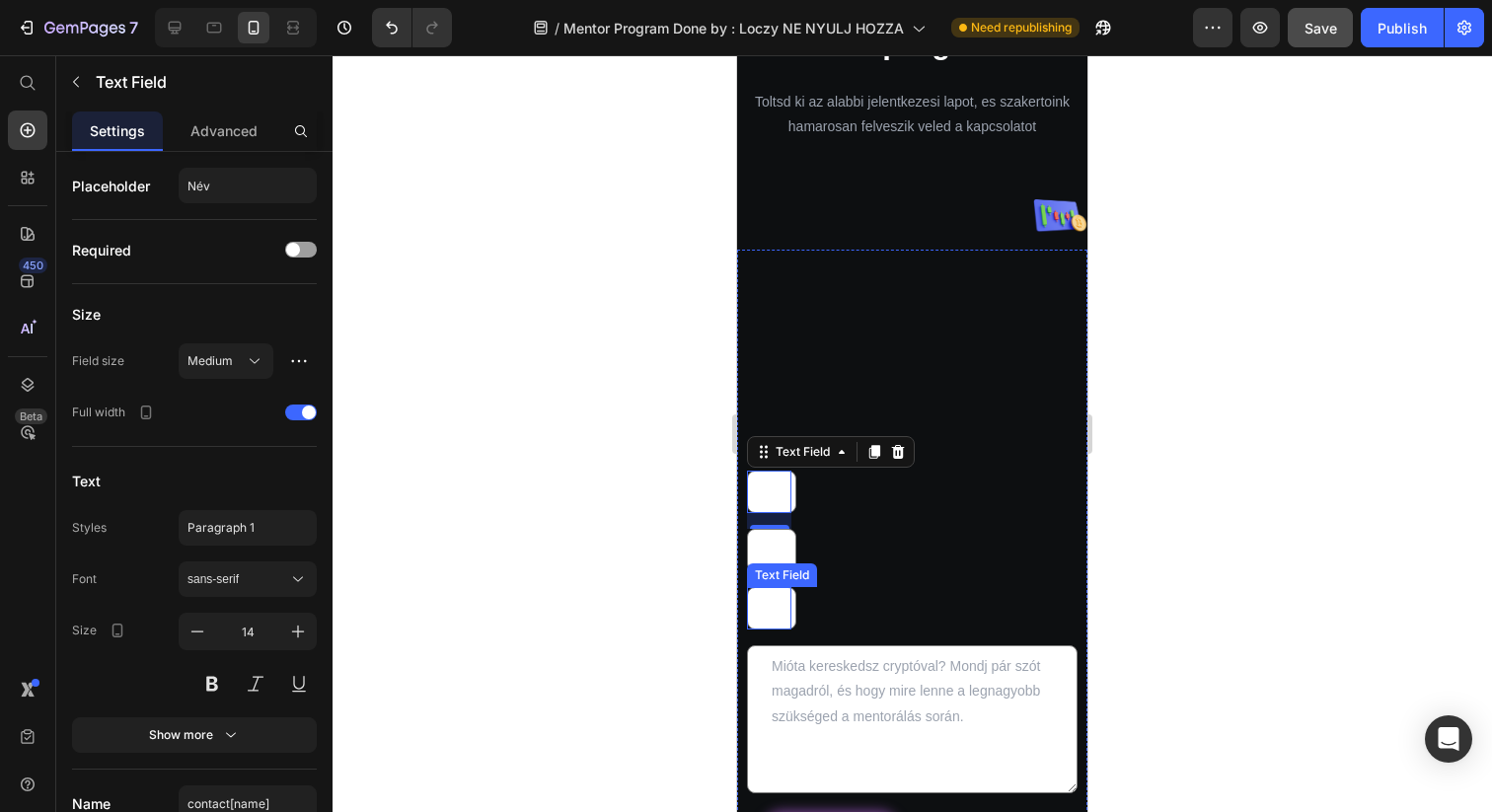click at bounding box center [772, 608] 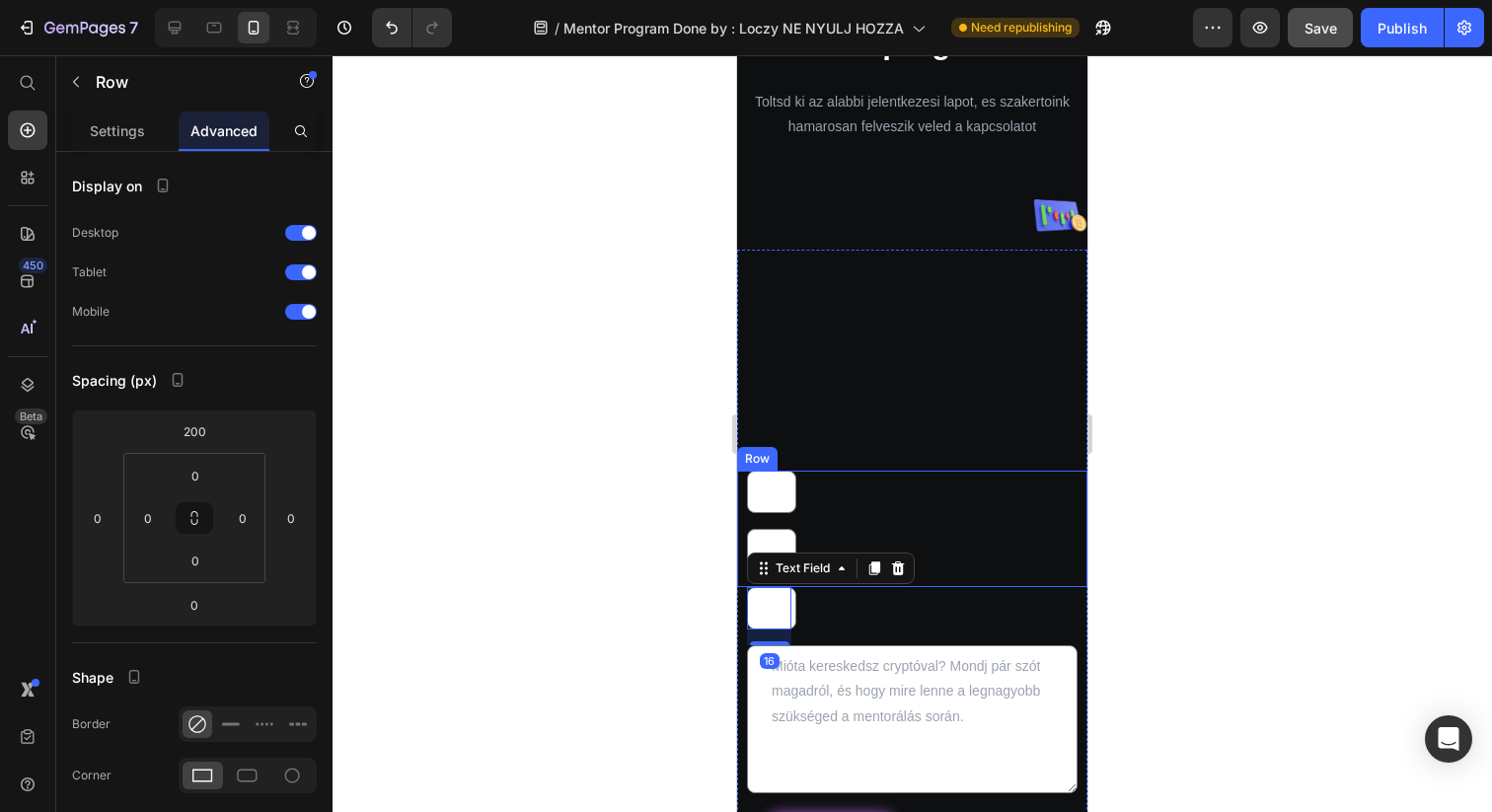 click on "Text Field" at bounding box center (912, 499) 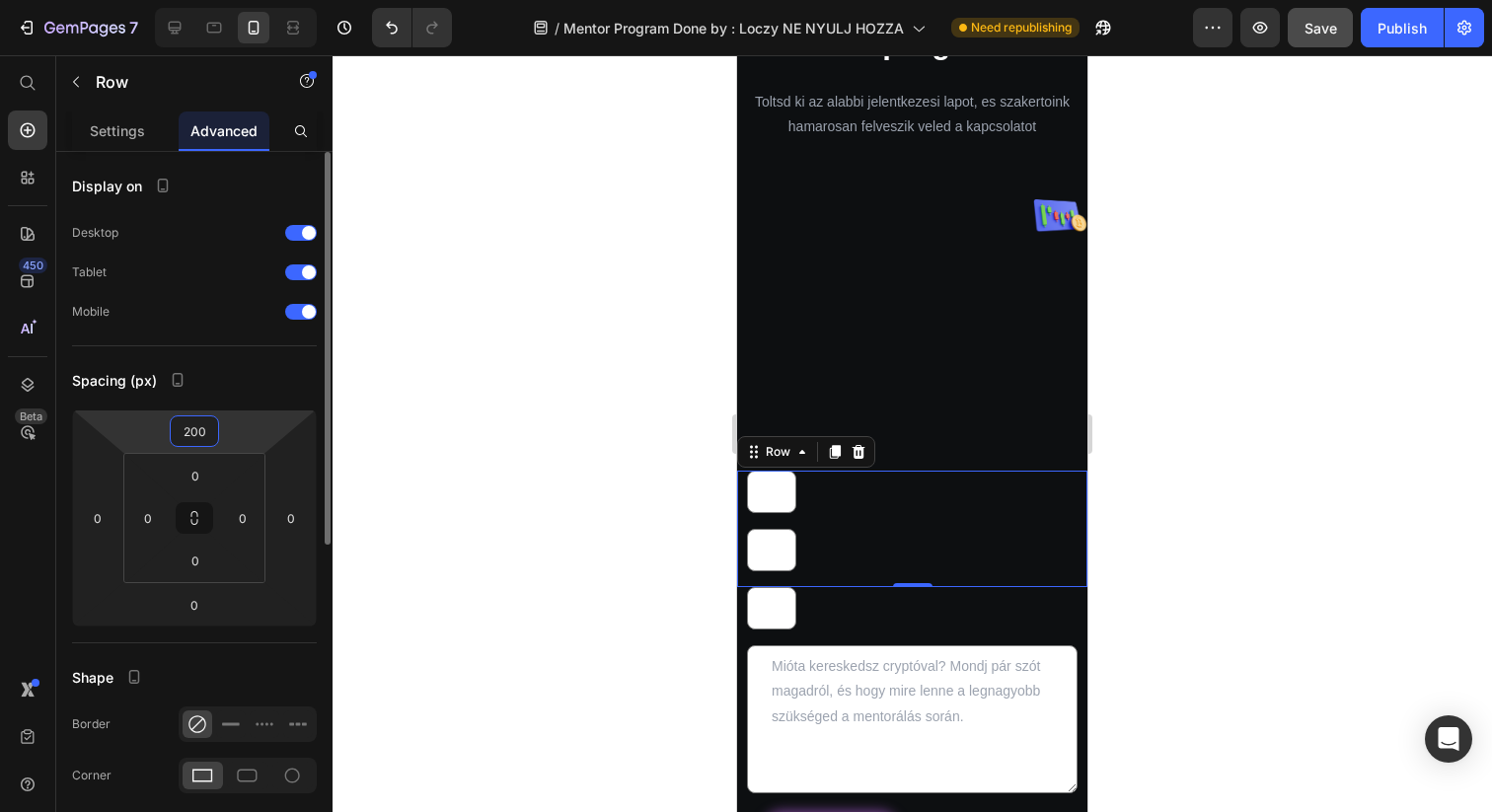 click on "200" at bounding box center [194, 431] 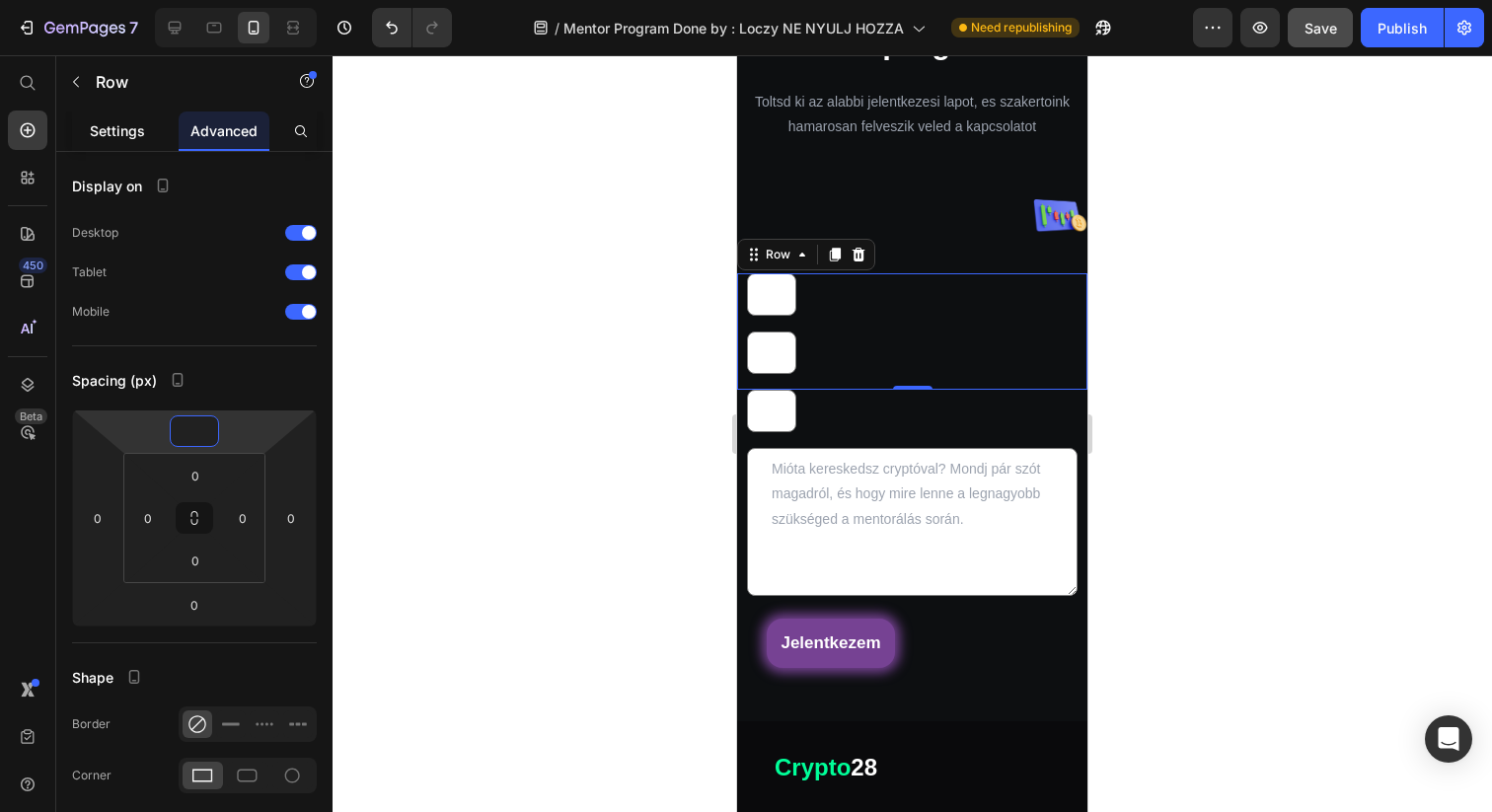 type on "0" 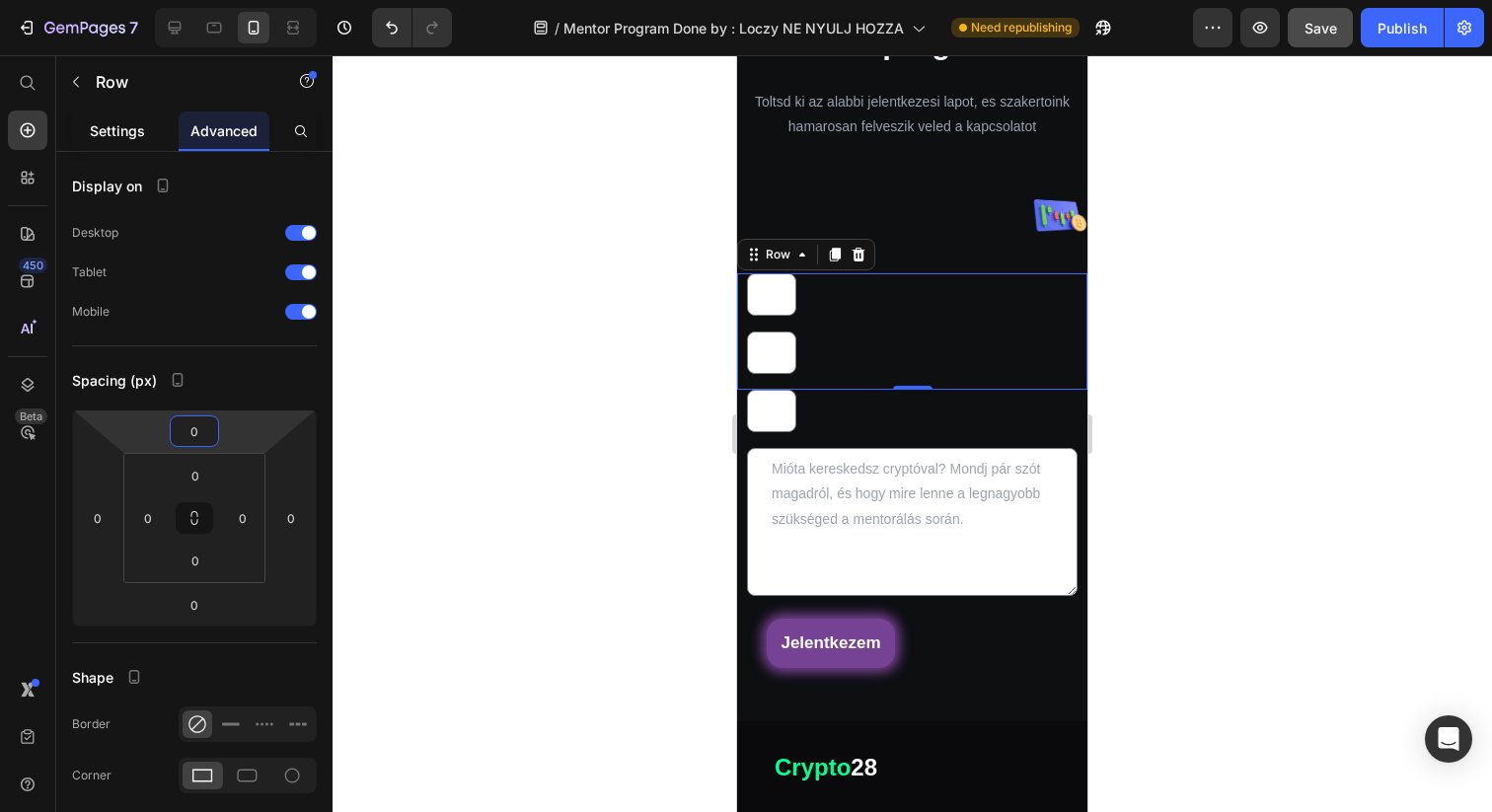 click on "Settings" 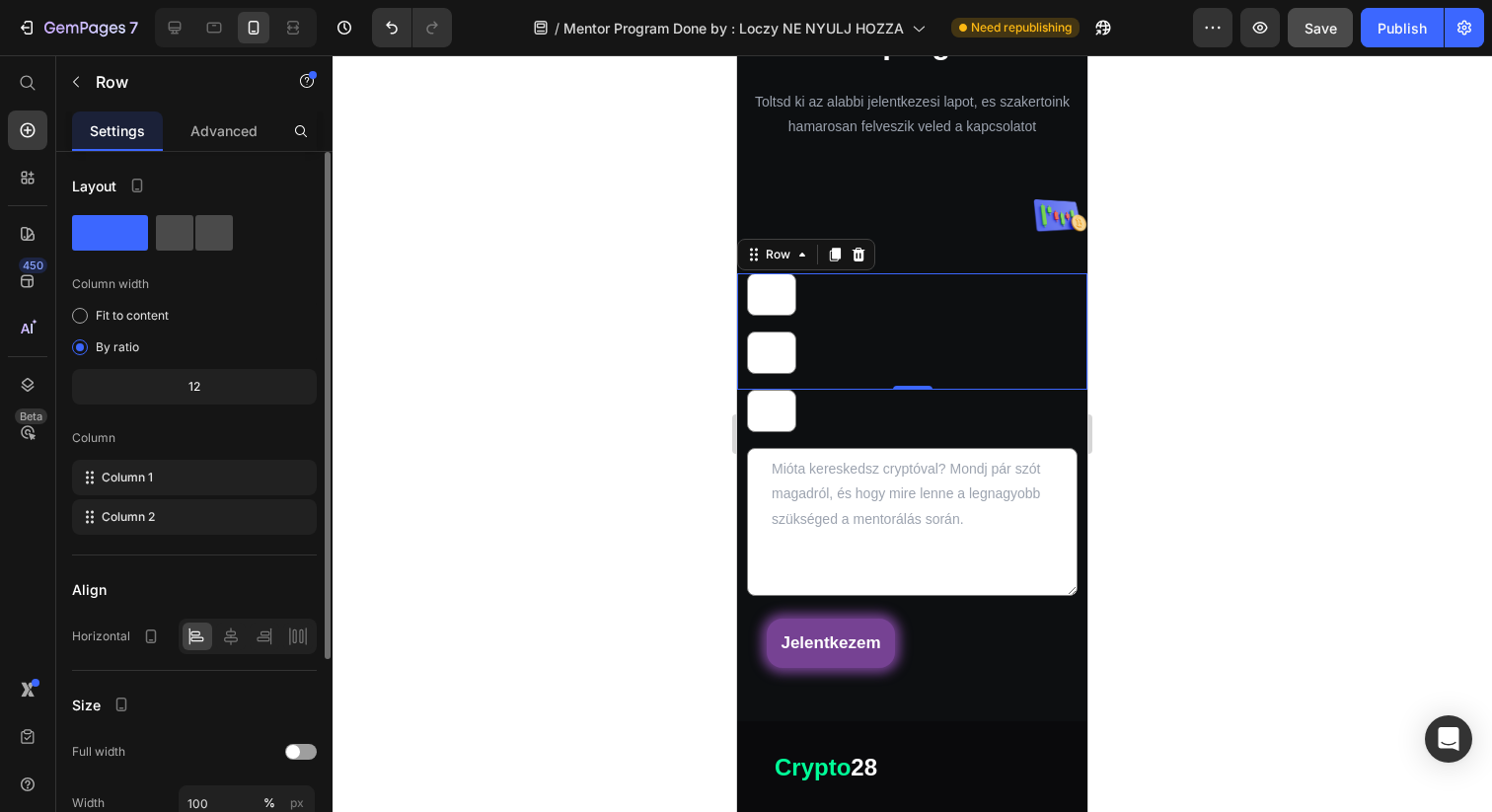 click 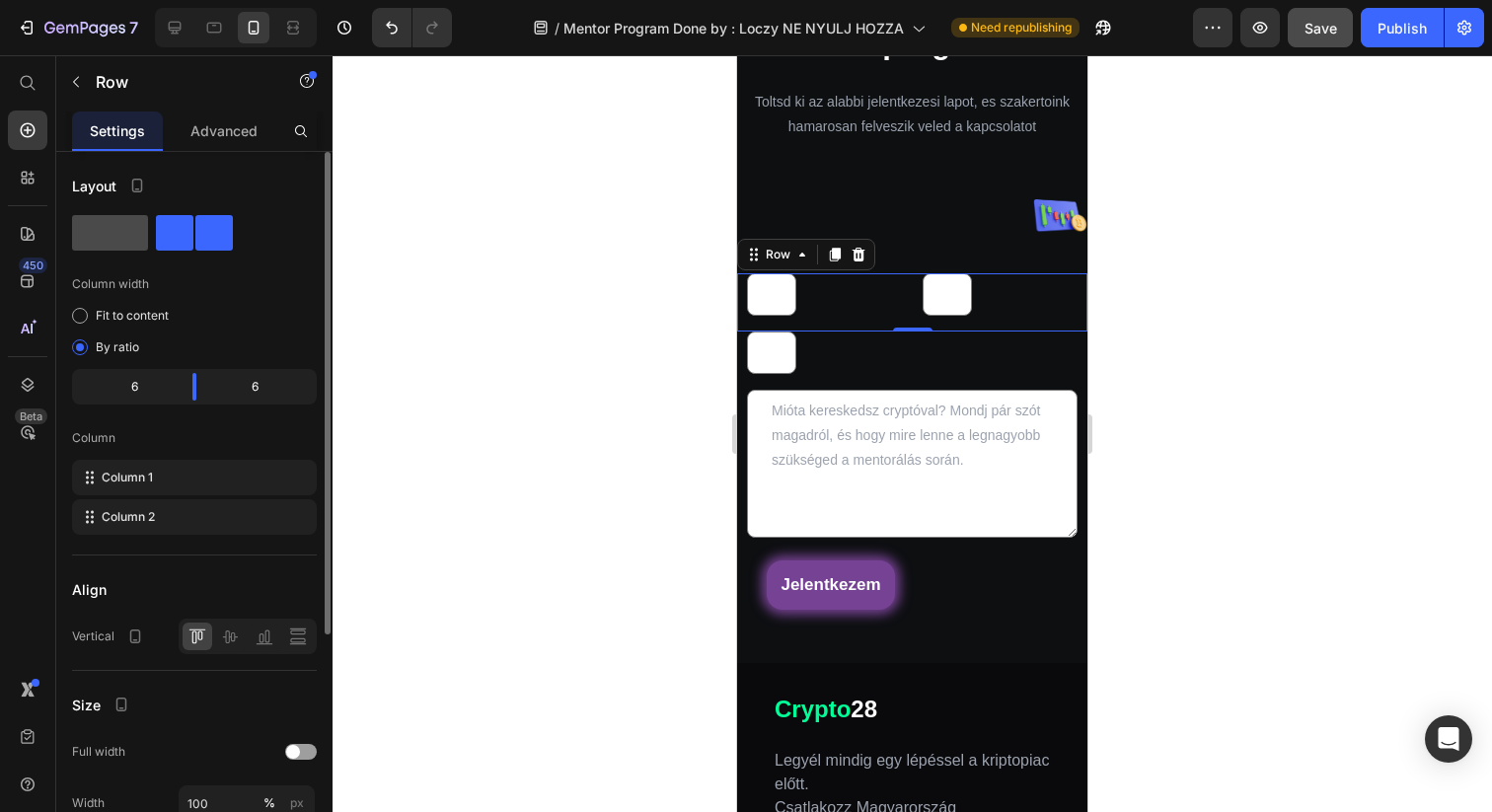 click 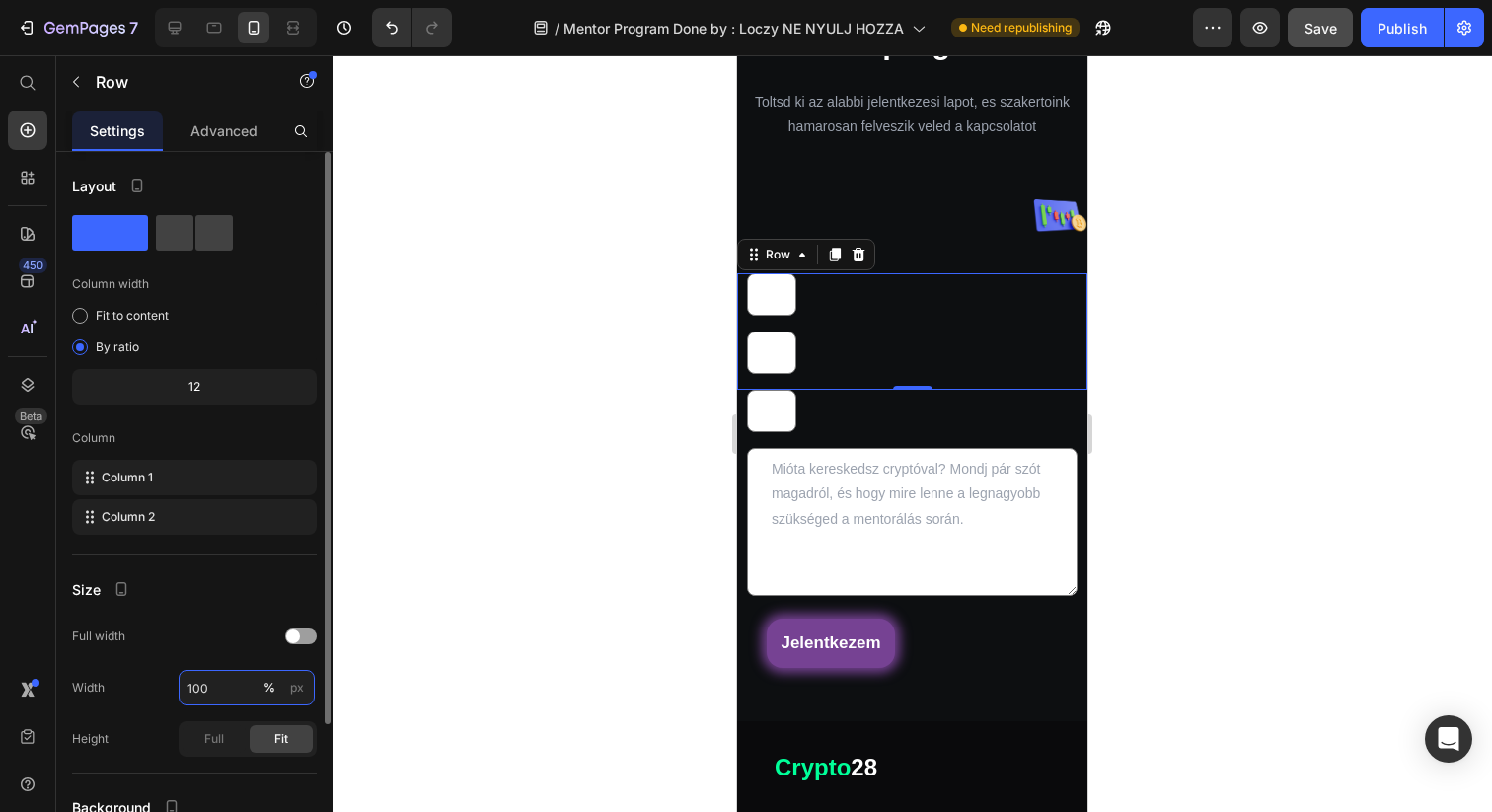 click on "100" at bounding box center (247, 688) 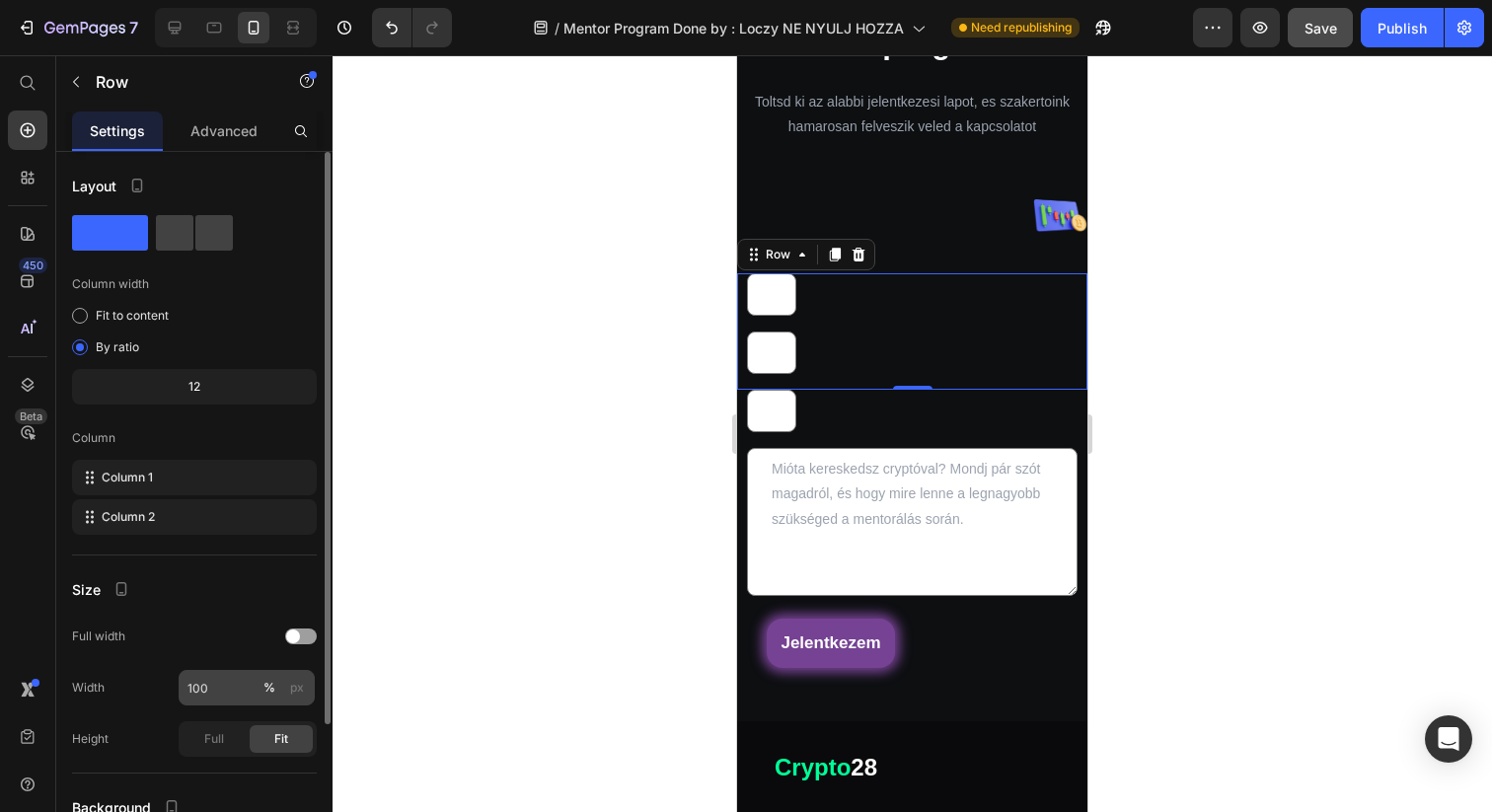 click on "px" at bounding box center [297, 688] 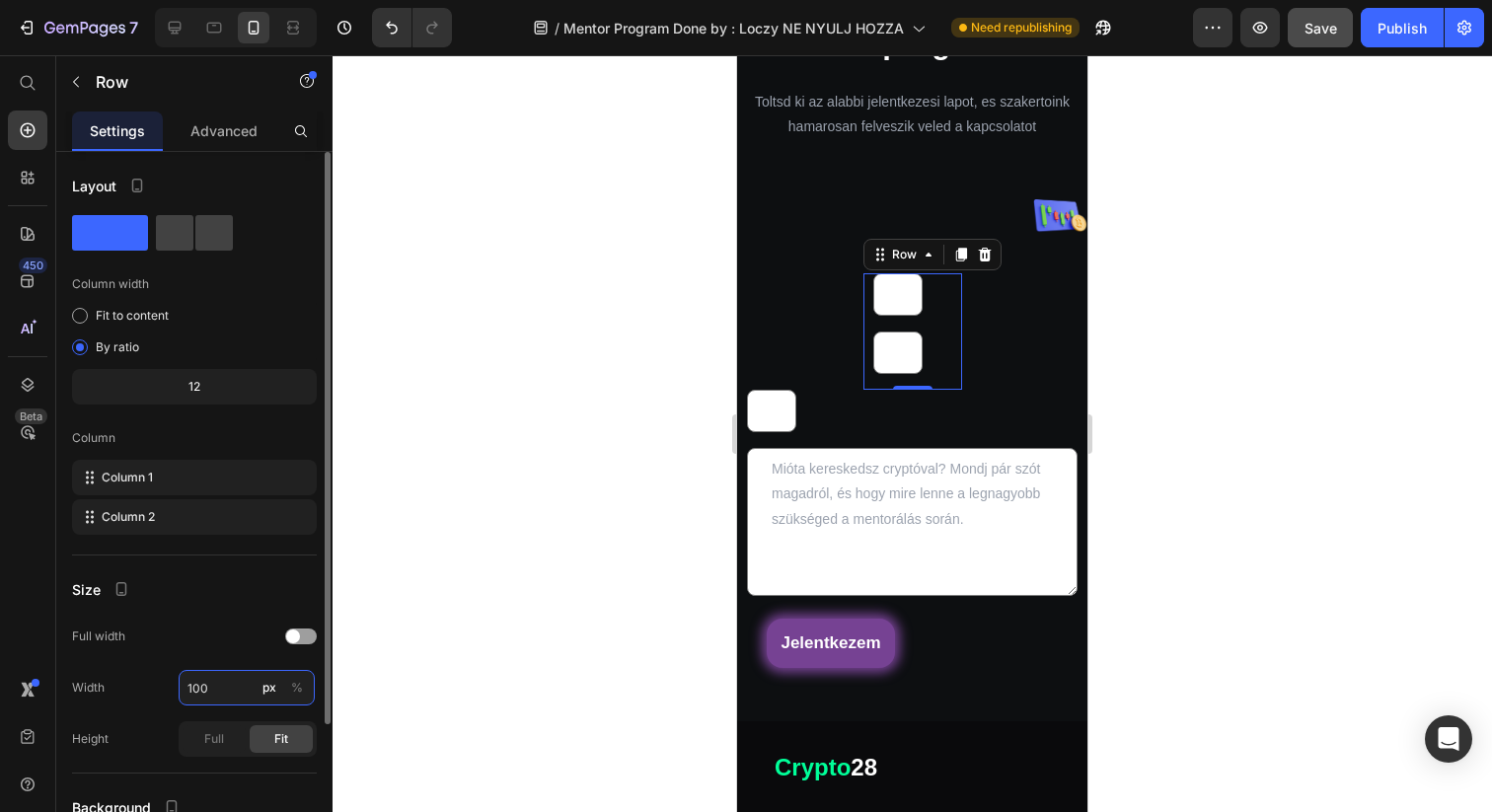 click on "100" at bounding box center [247, 688] 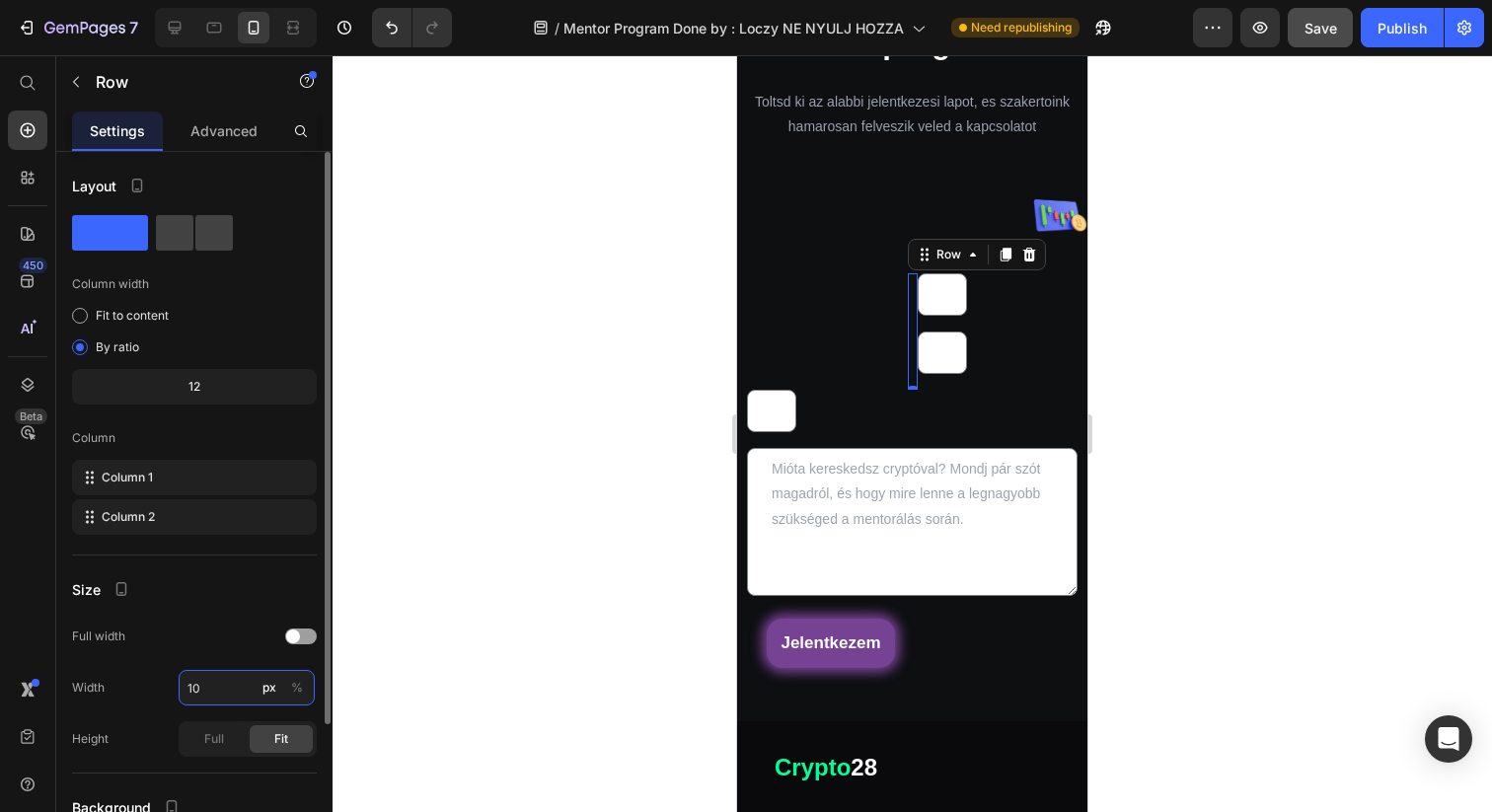 type on "1" 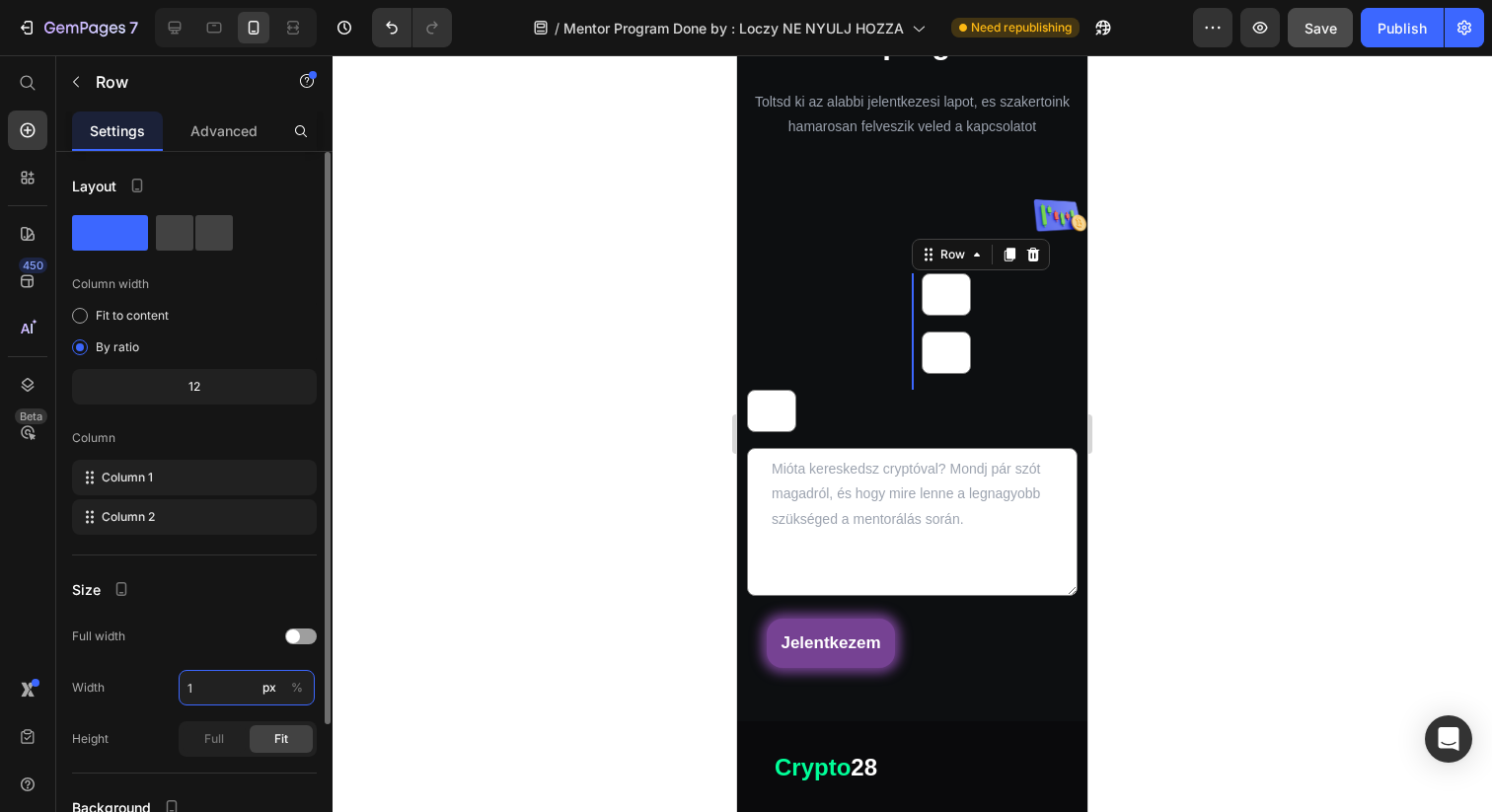 type 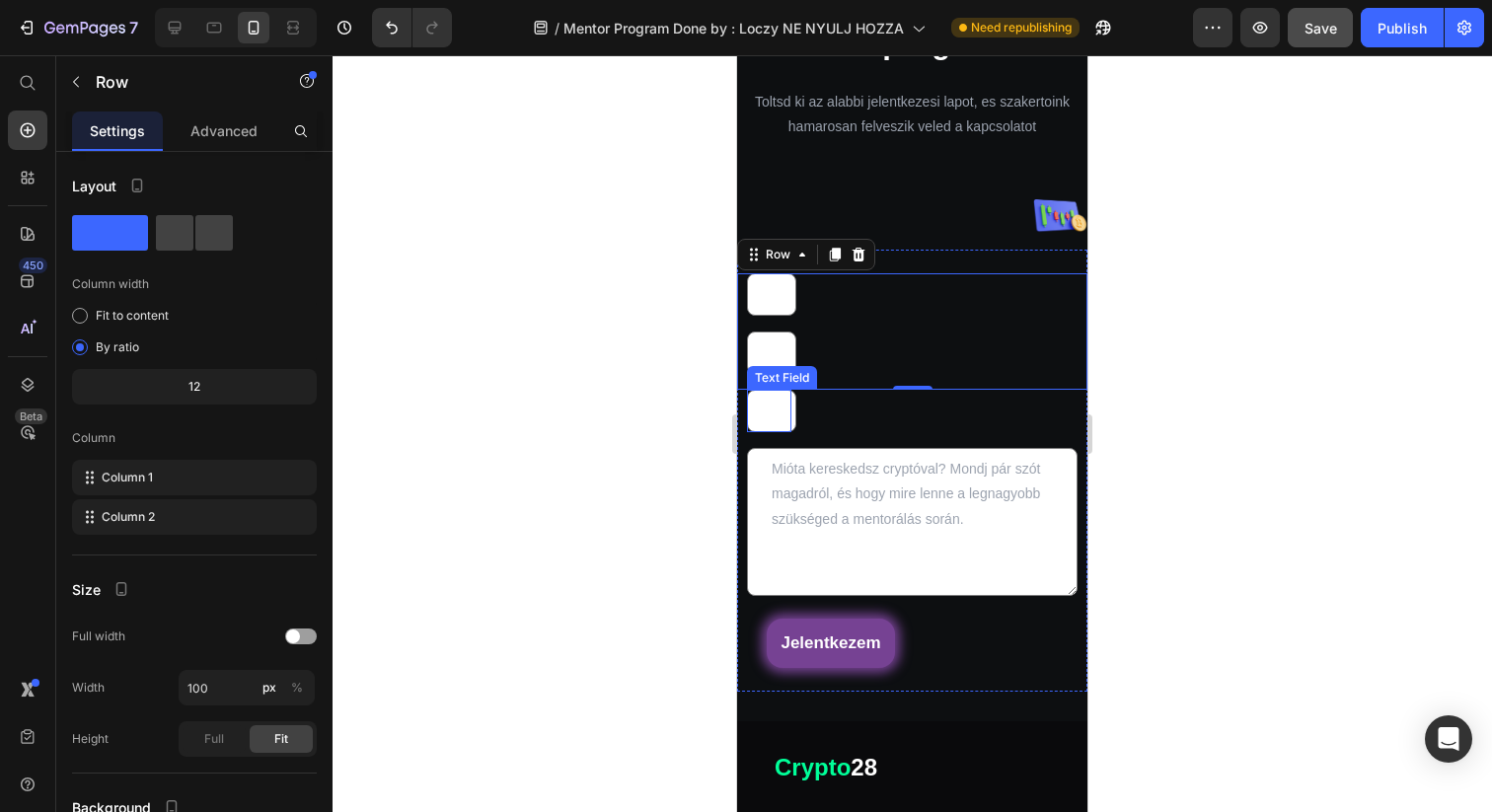 click at bounding box center [772, 410] 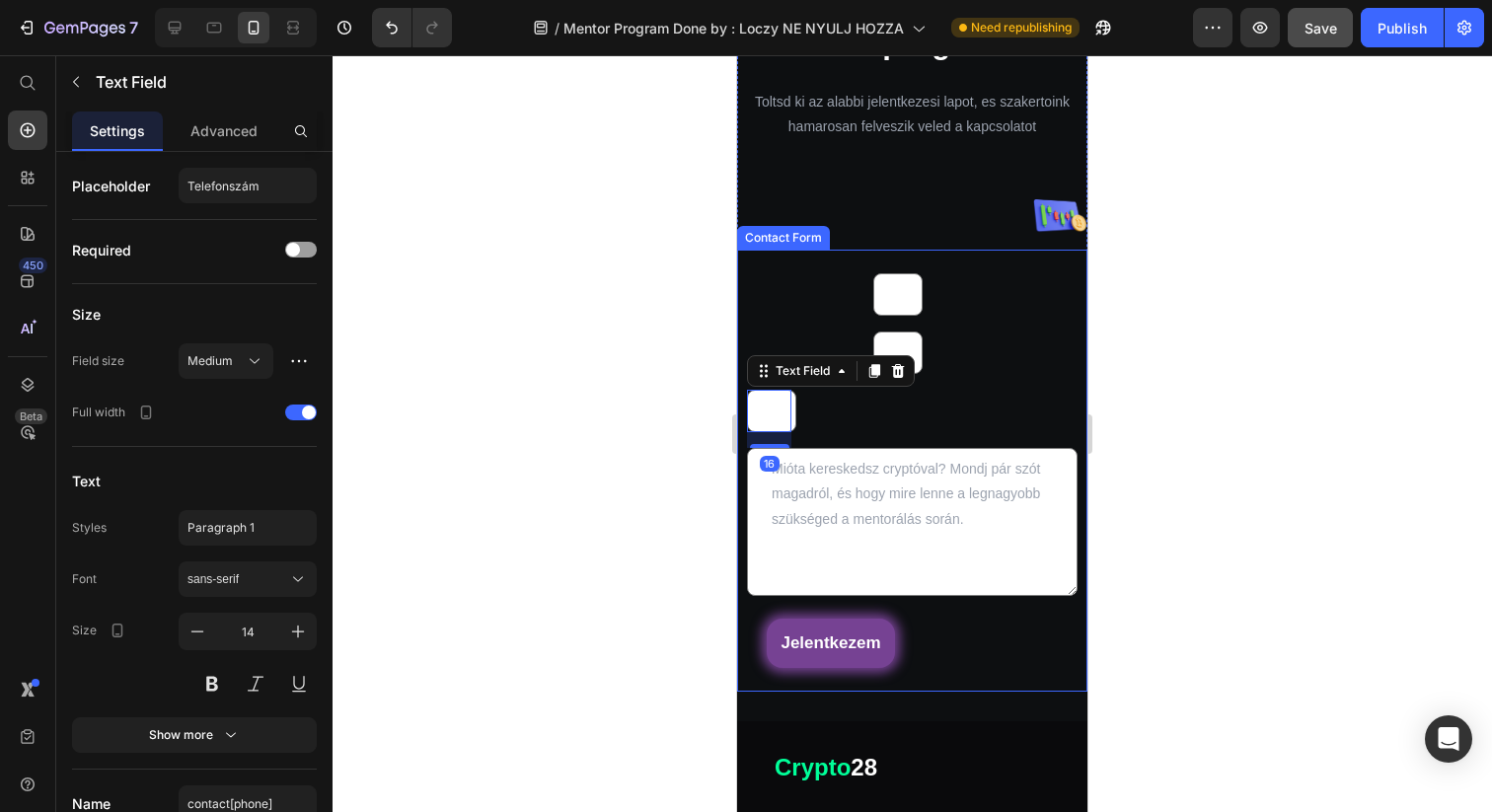 click on "Text Field Email Field Row Text Field   16 Text Area Jelentkezem Submit Button Contact Form" at bounding box center [912, 471] 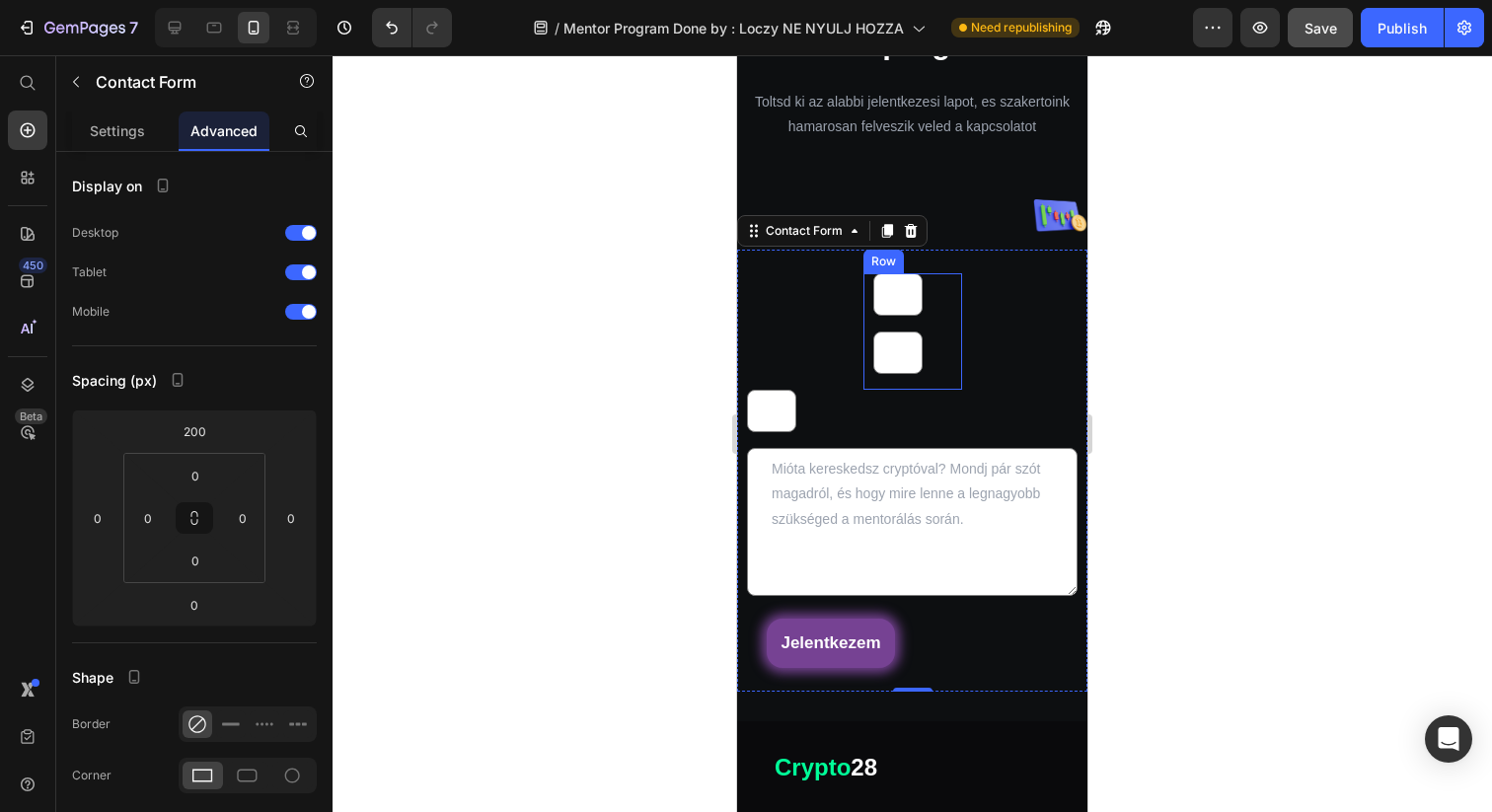 click on "Email Field" at bounding box center (913, 360) 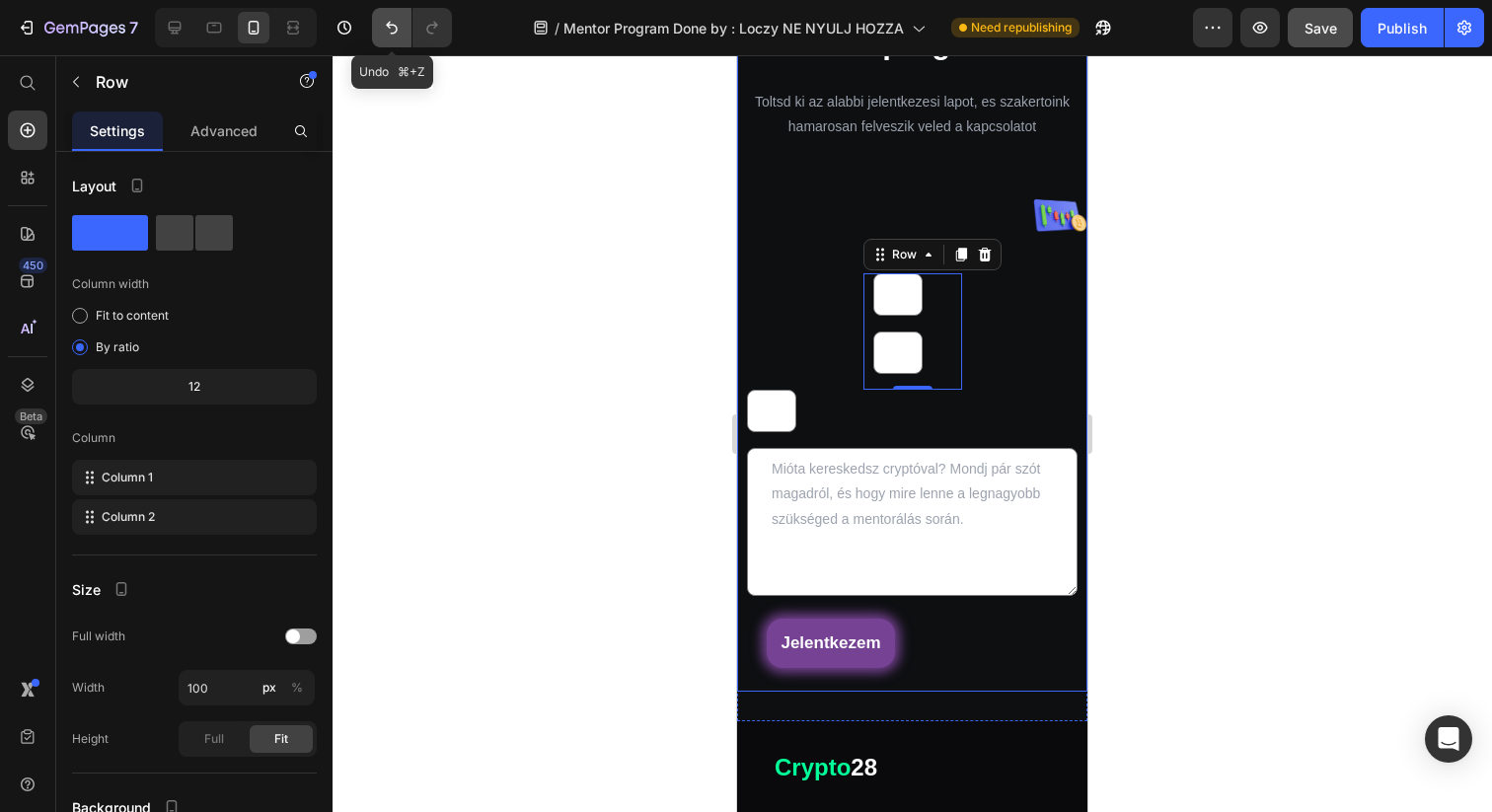 click 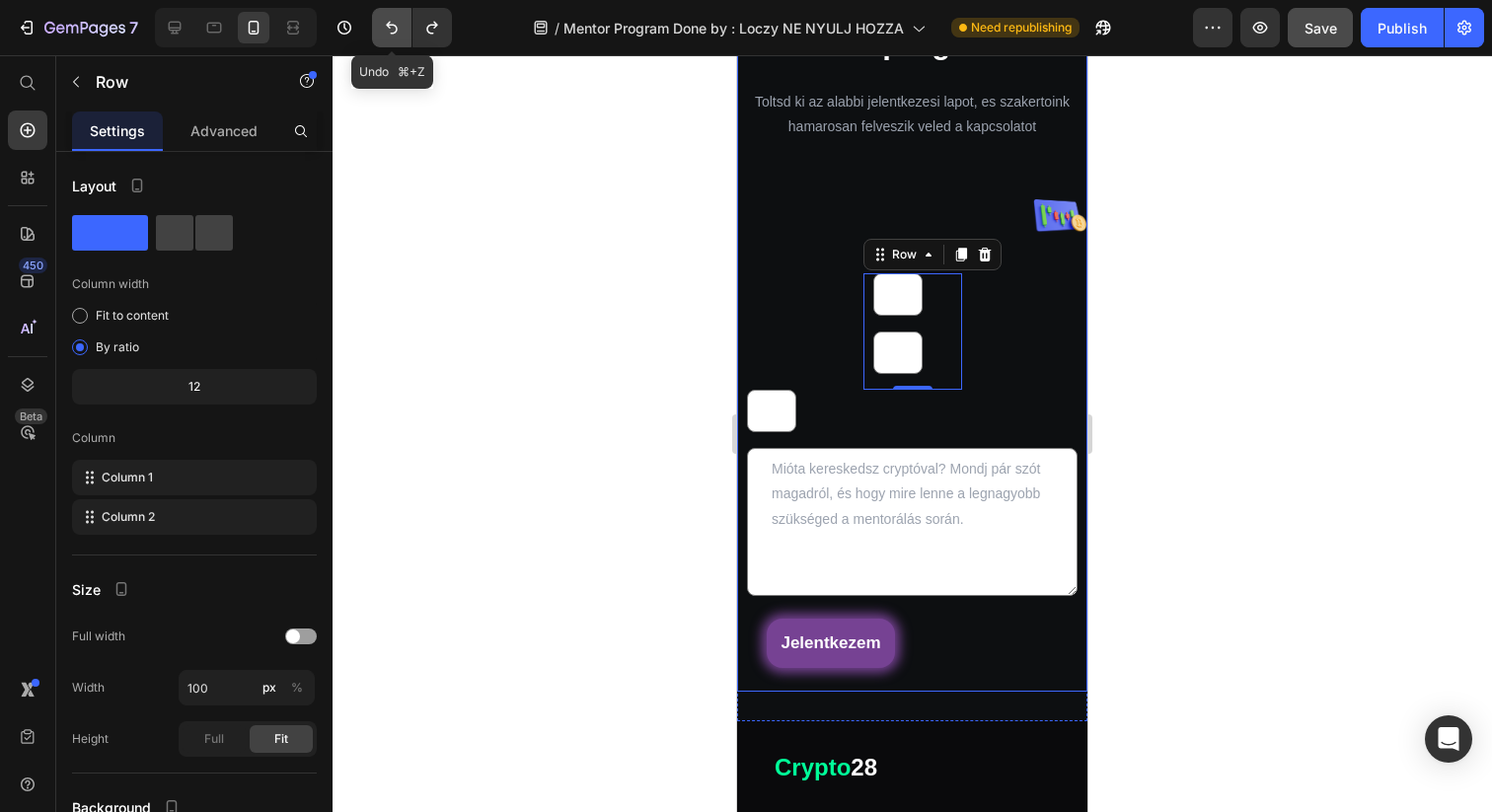 click 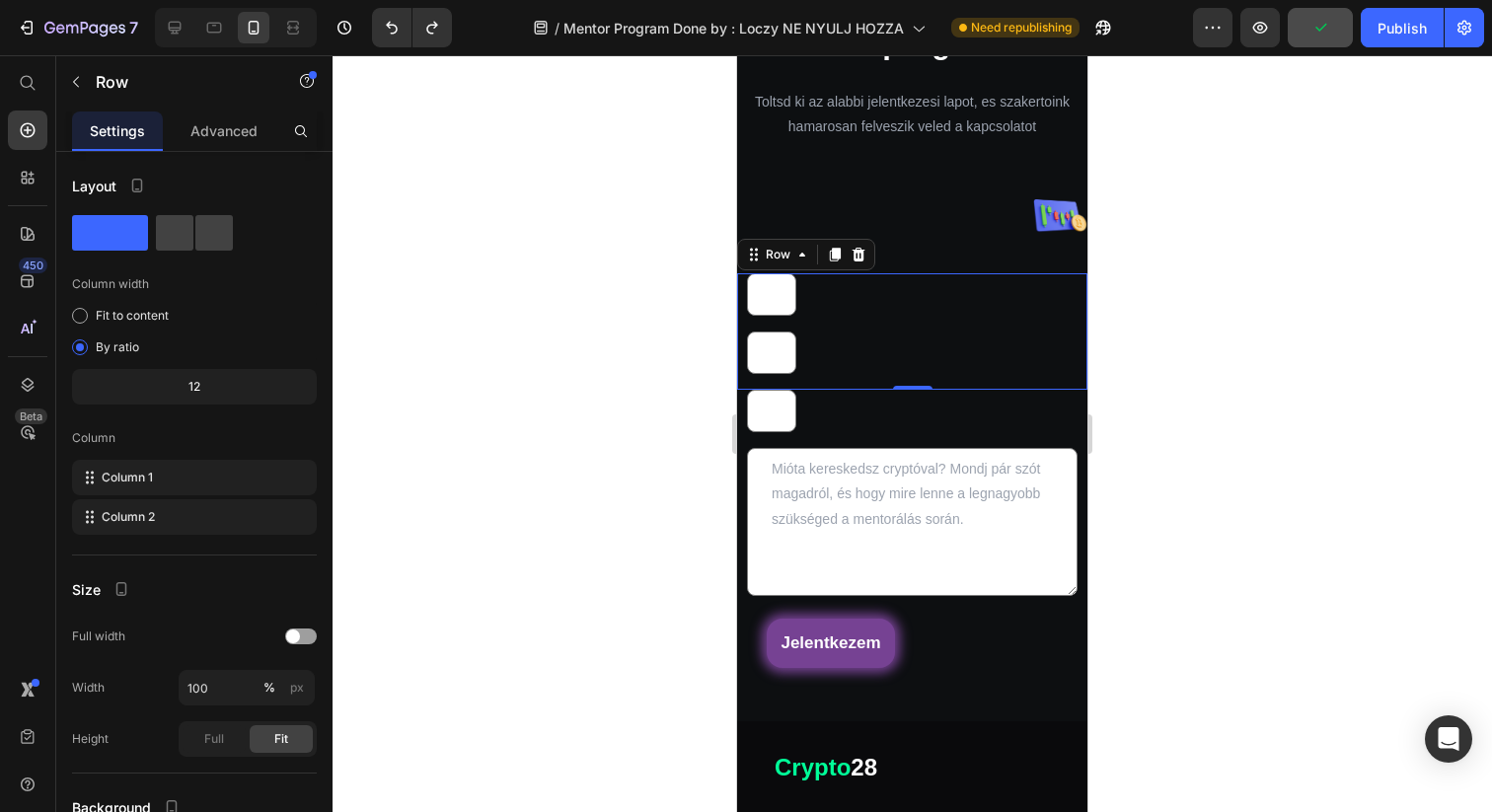 click on "0" at bounding box center (913, 406) 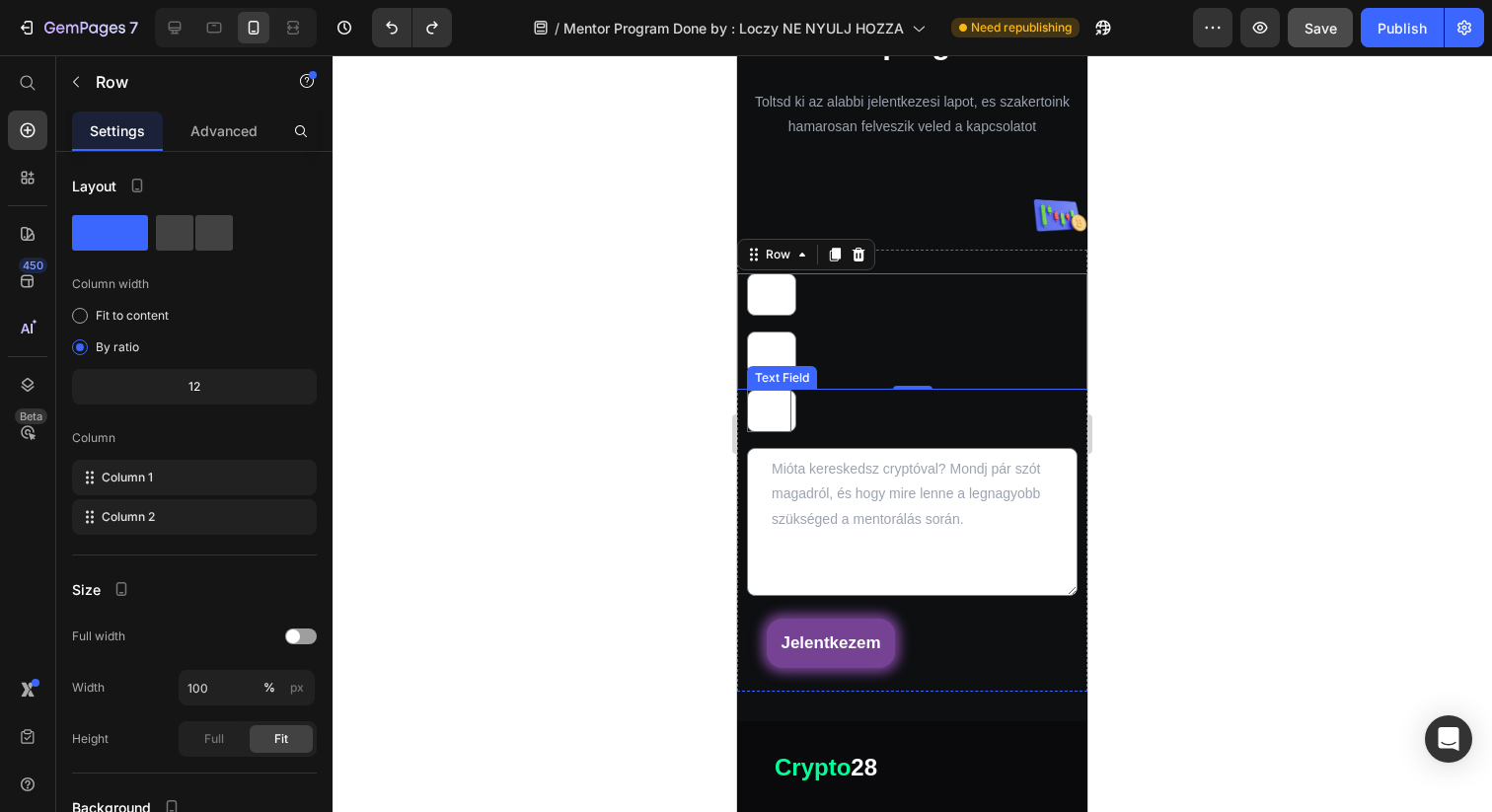 click at bounding box center (772, 410) 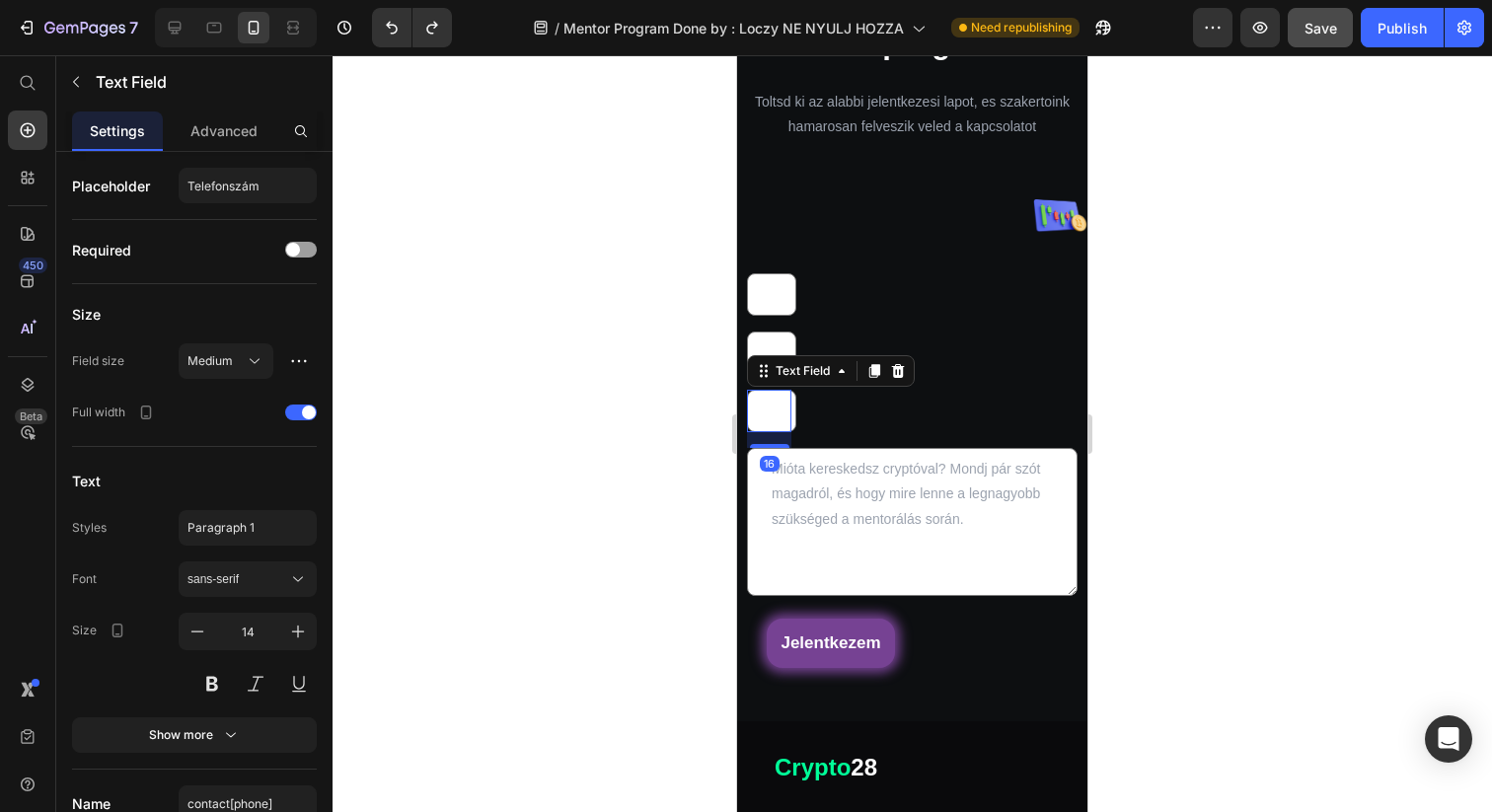 click on "Settings Advanced" at bounding box center [194, 131] 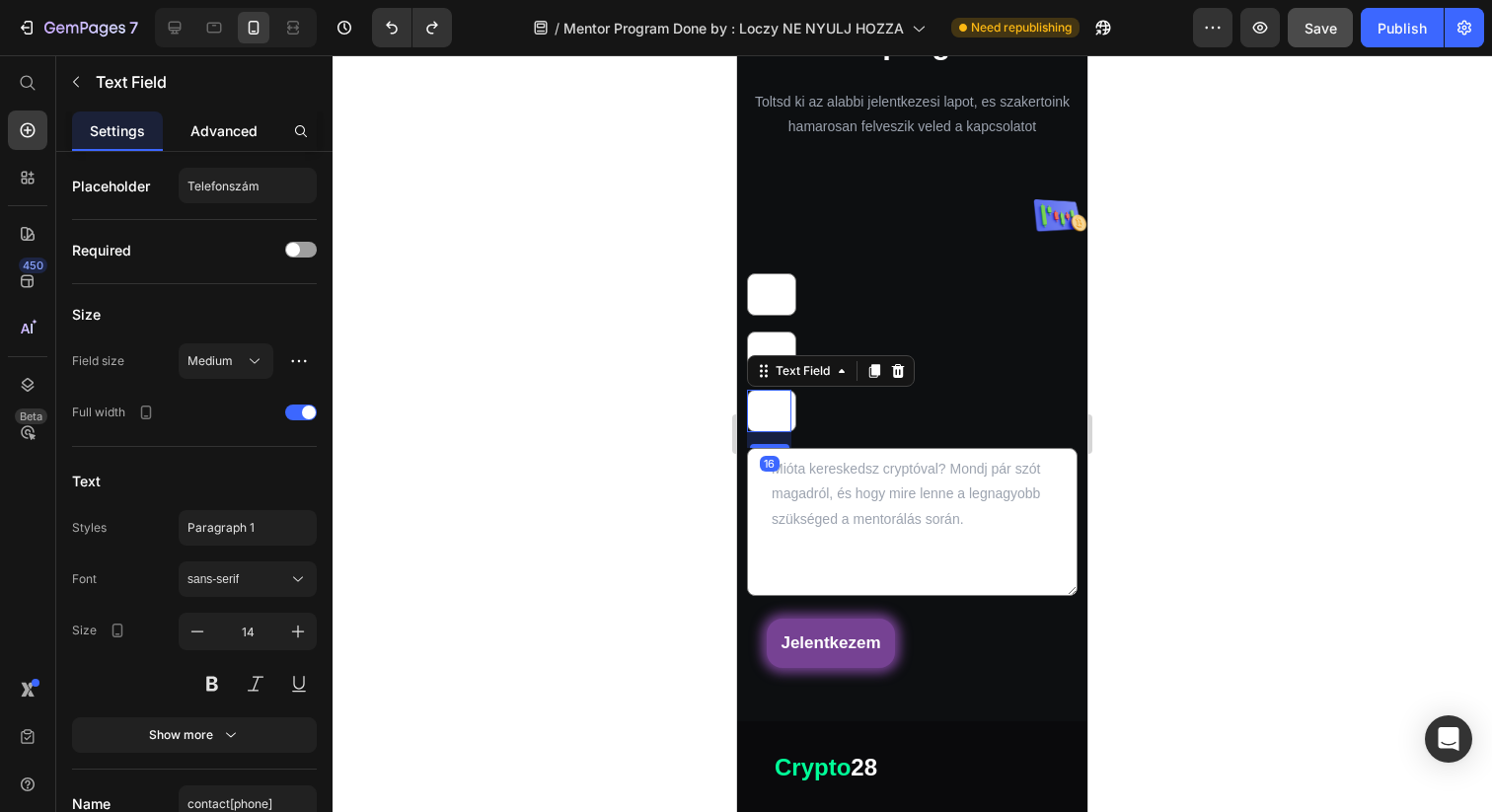 click on "Advanced" at bounding box center [224, 130] 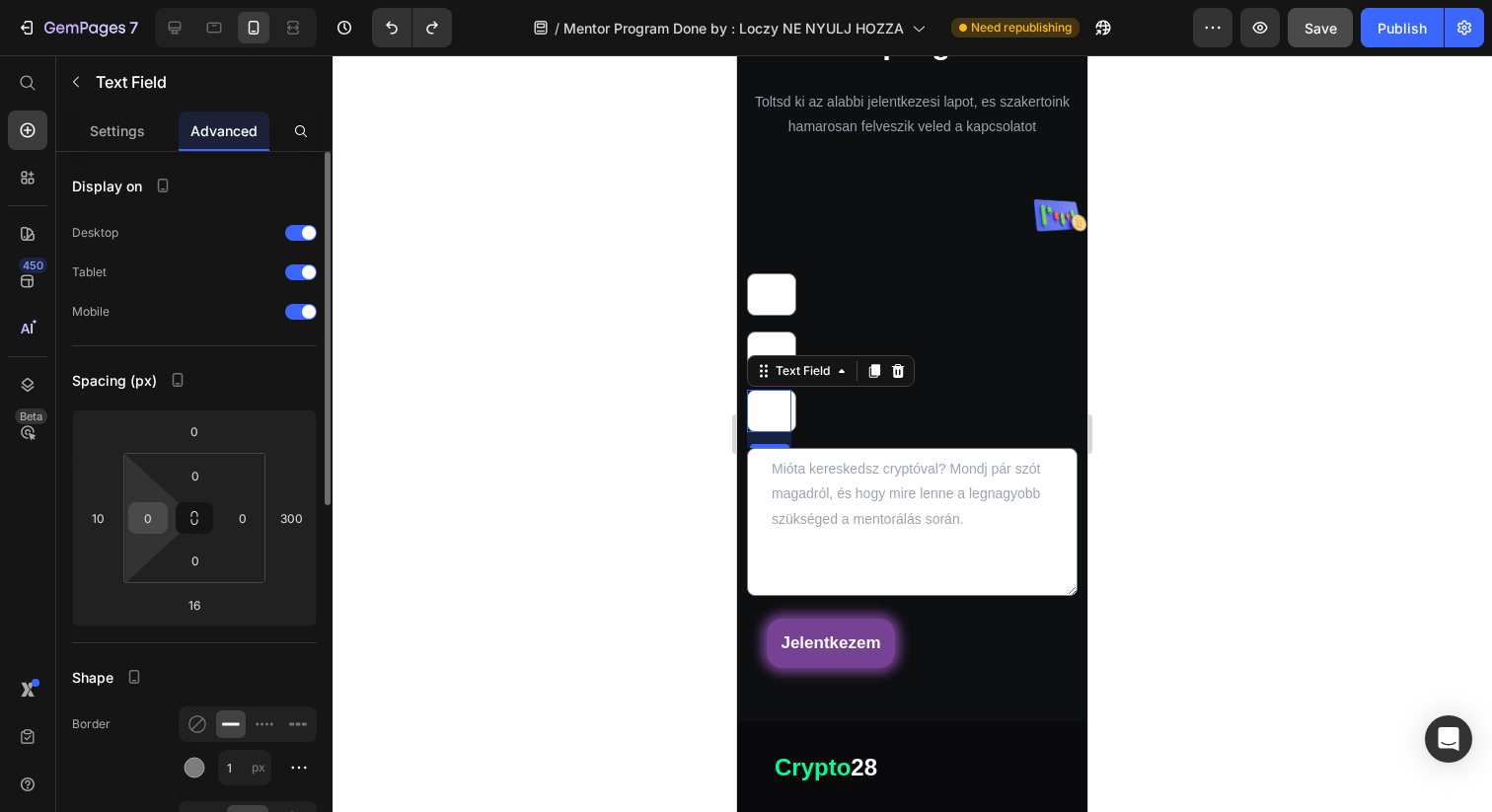 click on "0" at bounding box center [148, 518] 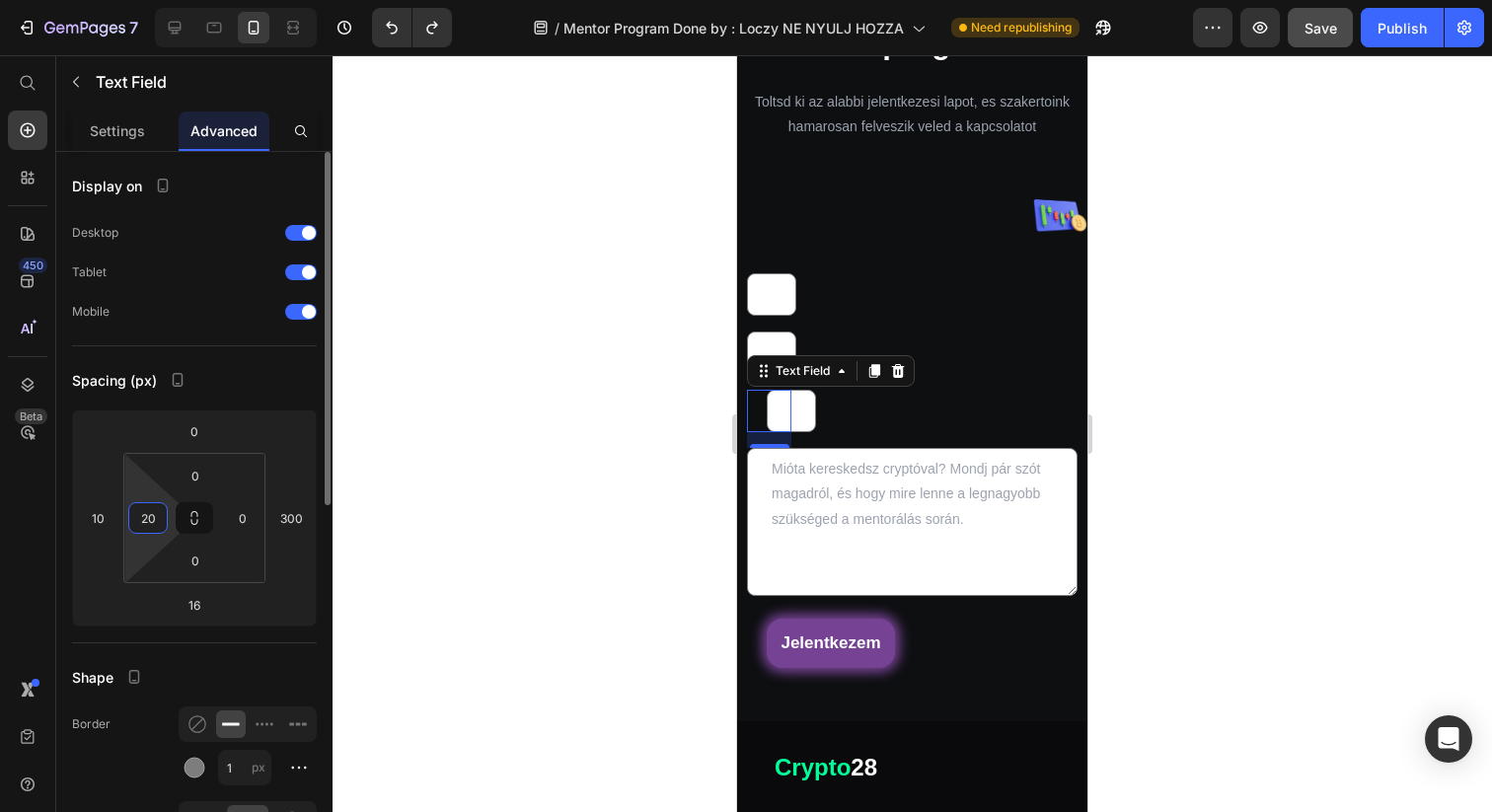 type on "2" 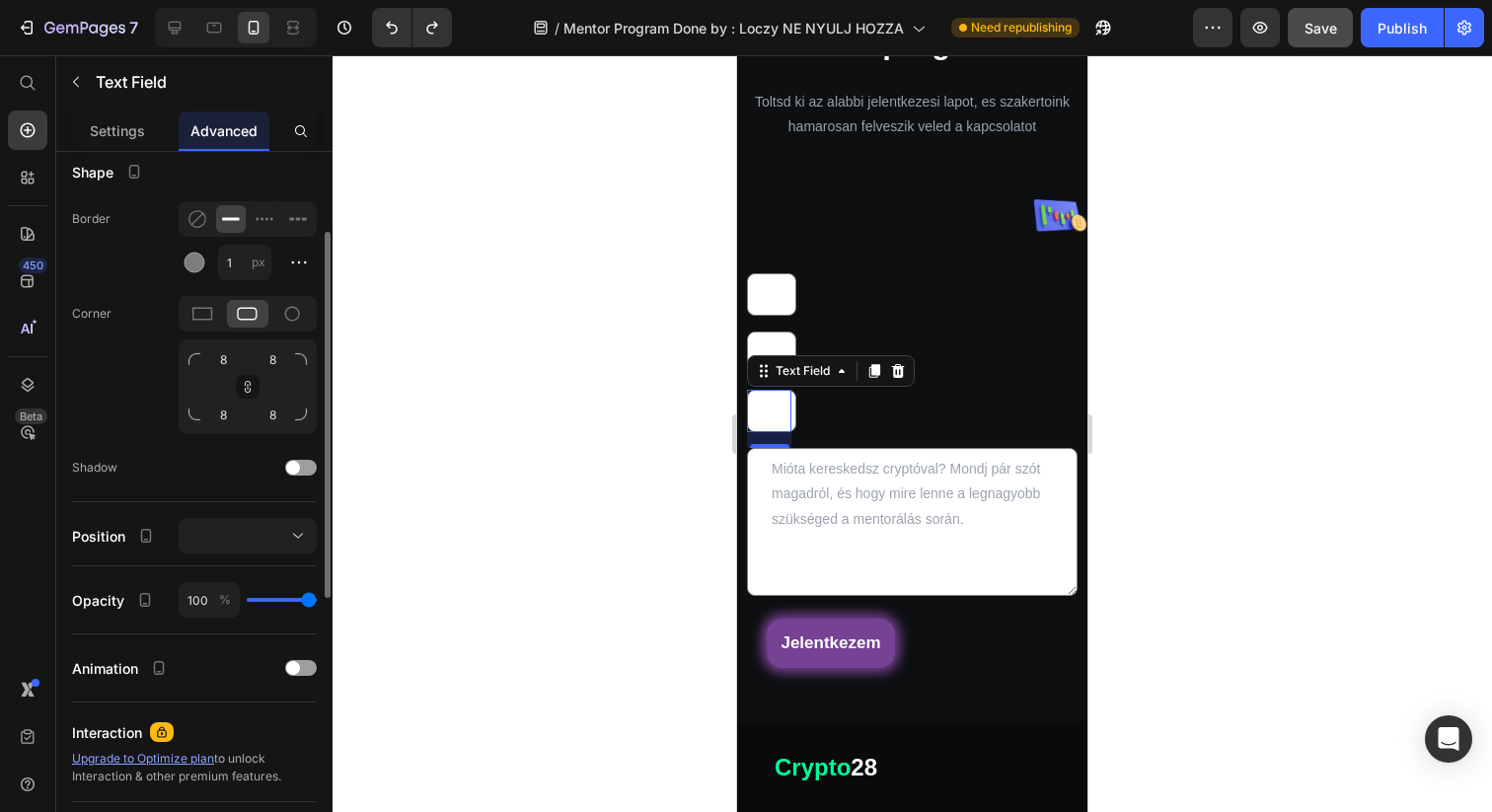 scroll, scrollTop: 682, scrollLeft: 0, axis: vertical 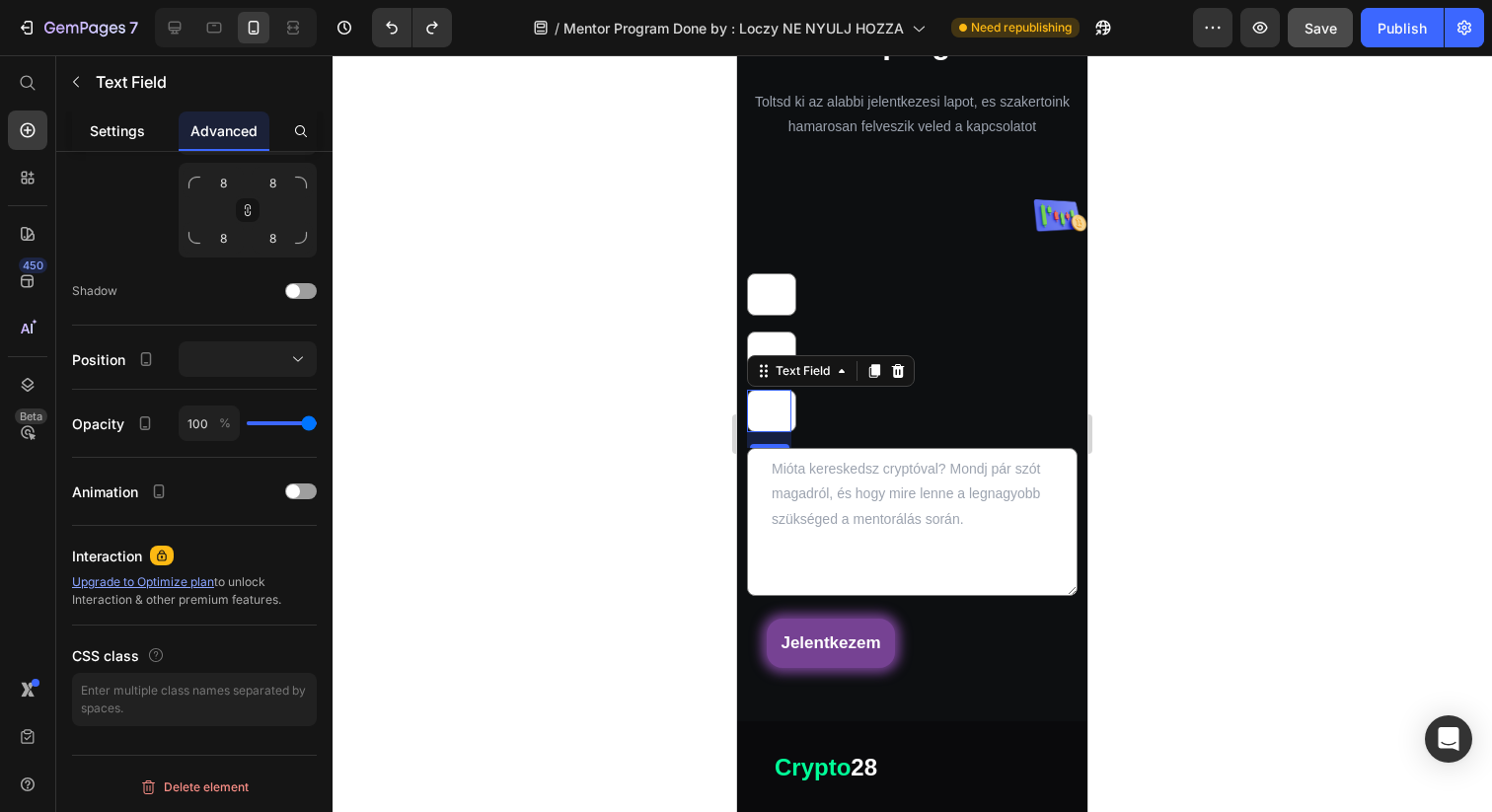 type on "0" 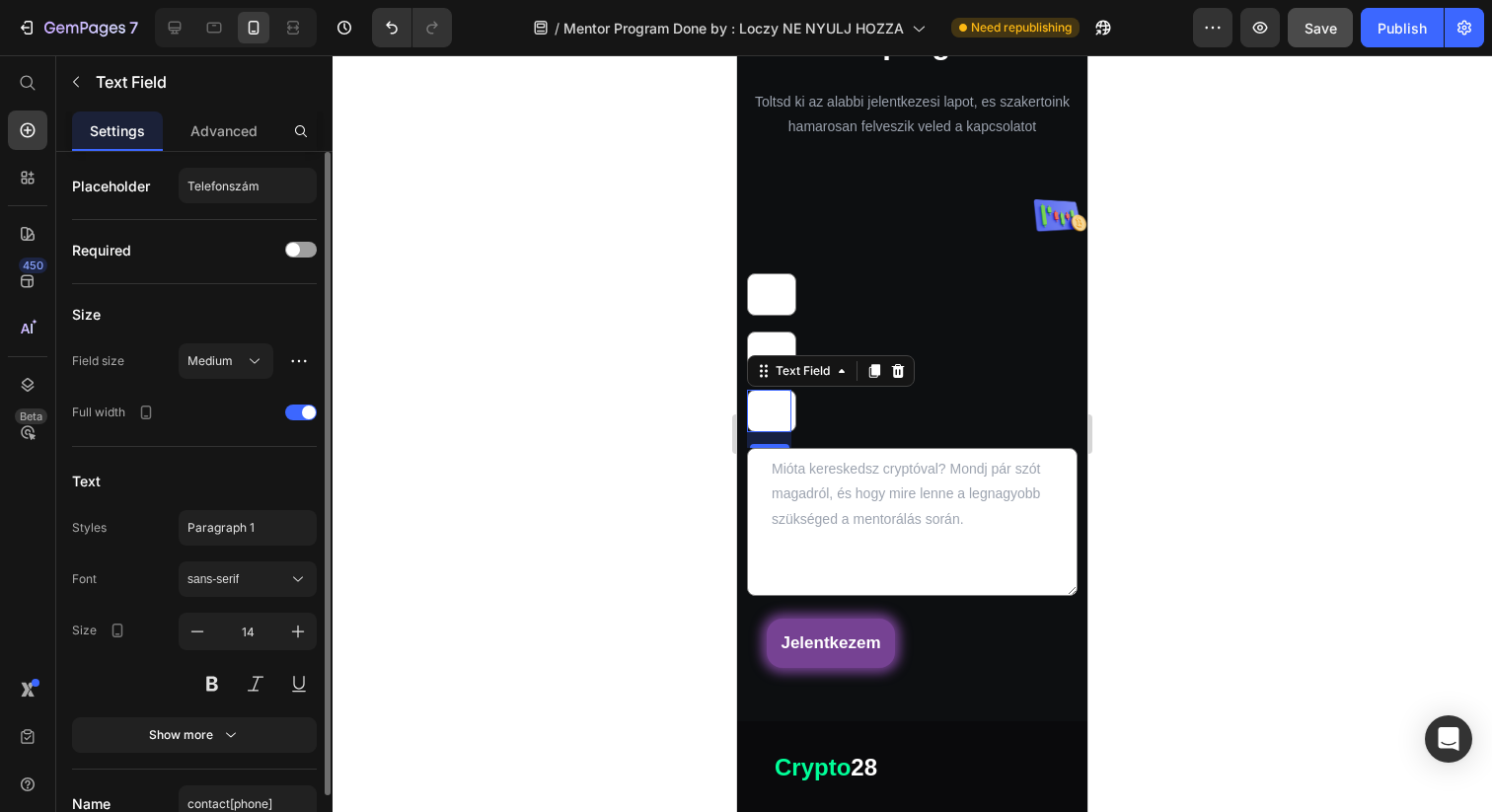 scroll, scrollTop: 99, scrollLeft: 0, axis: vertical 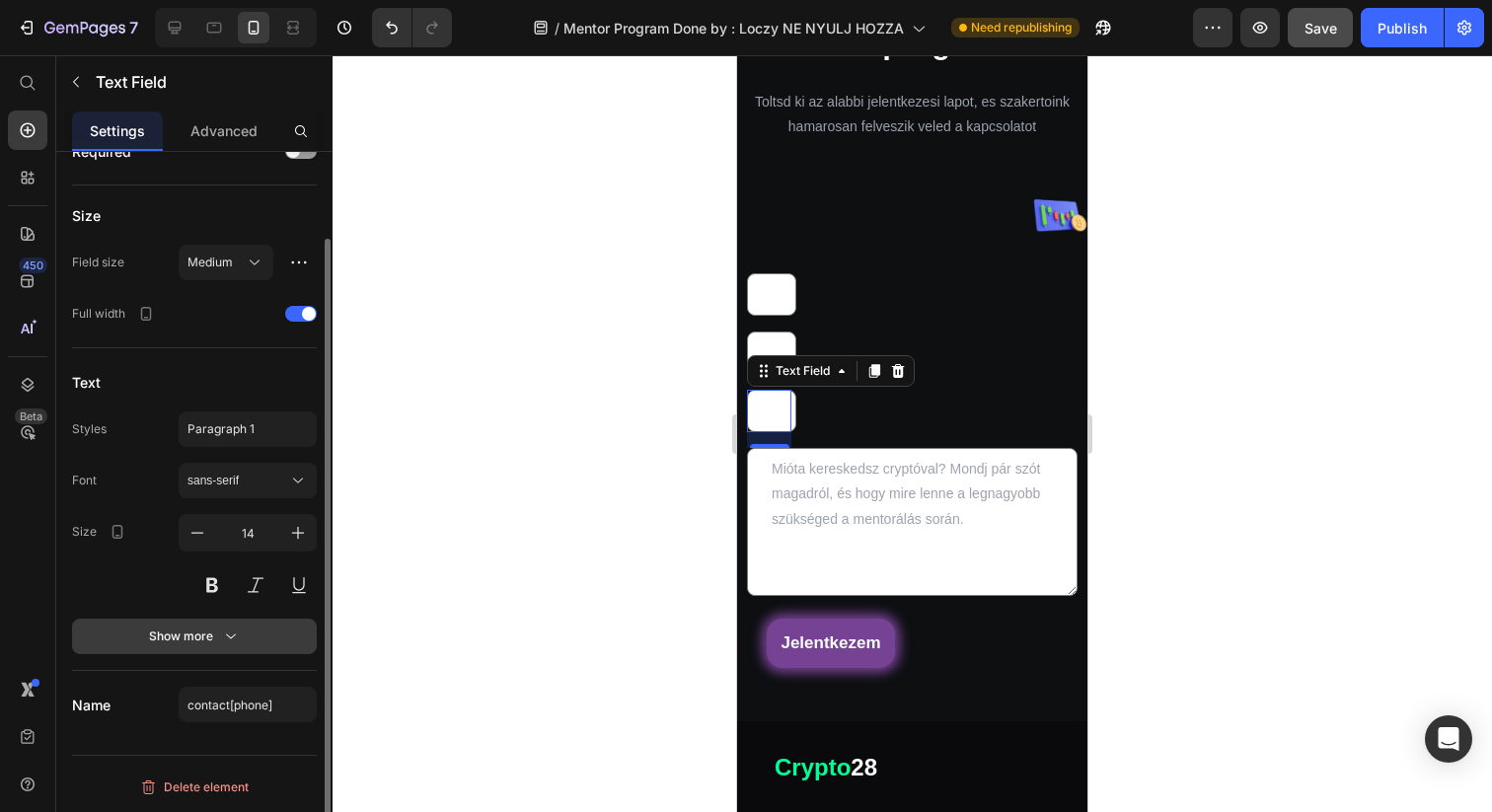 click on "Show more" at bounding box center (194, 636) 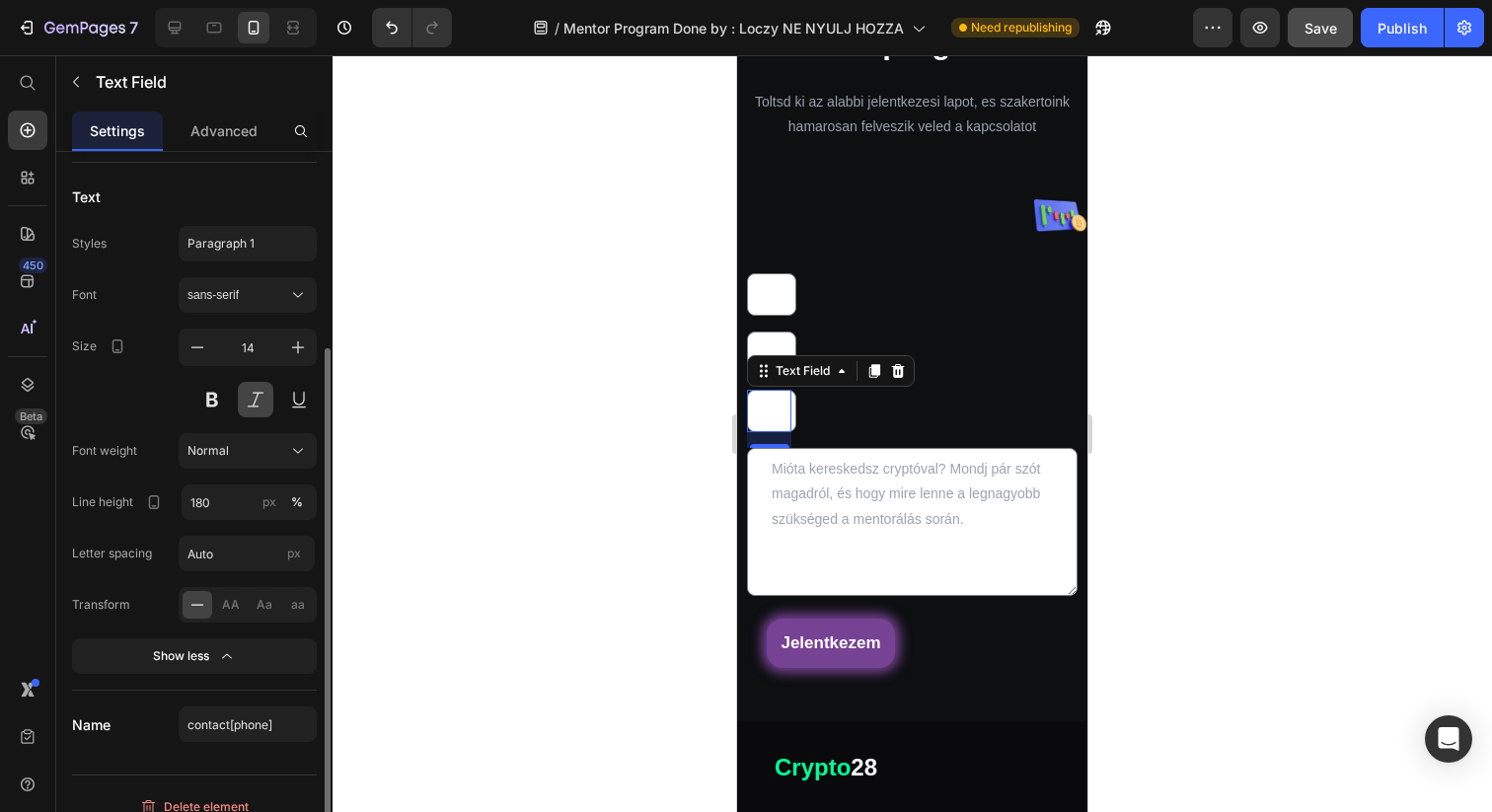 scroll, scrollTop: 292, scrollLeft: 0, axis: vertical 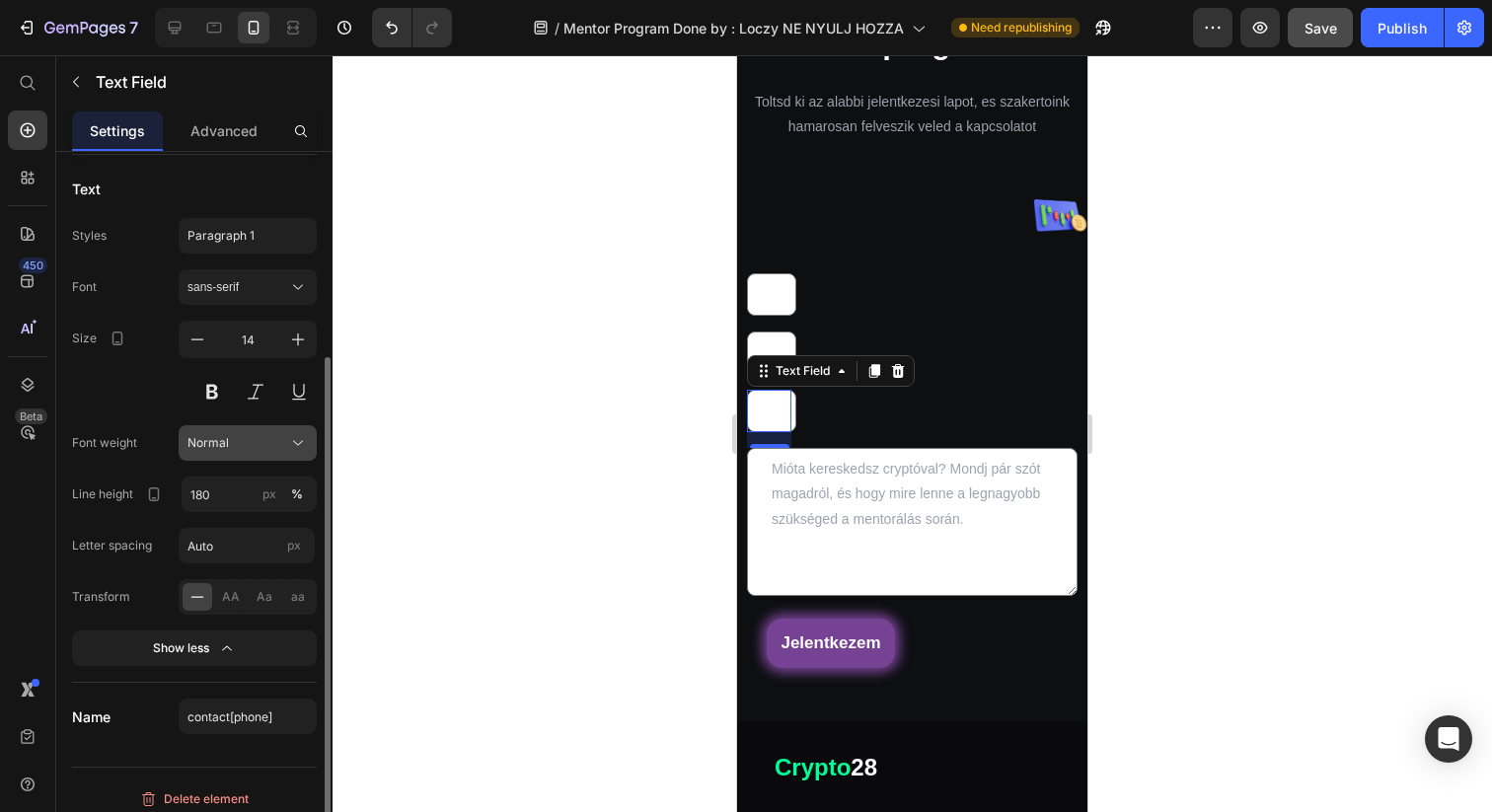click on "Normal" at bounding box center [248, 443] 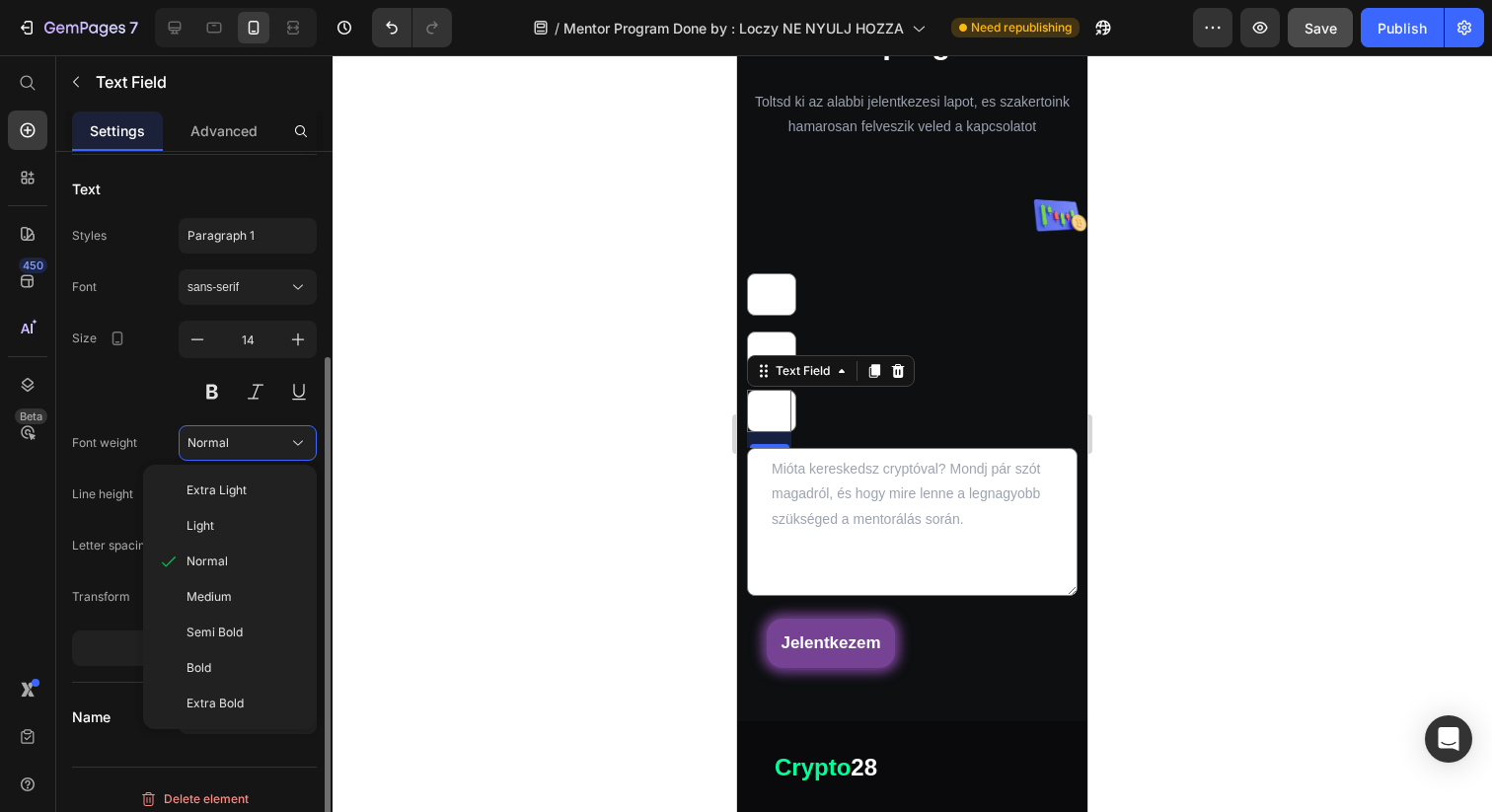 click on "Font sans-serif Size 14 Font weight Normal Extra Light Light Normal Medium Semi Bold Bold Extra Bold Line height 180 px % Letter spacing Auto px Transform
AA Aa aa Show less" at bounding box center [194, 468] 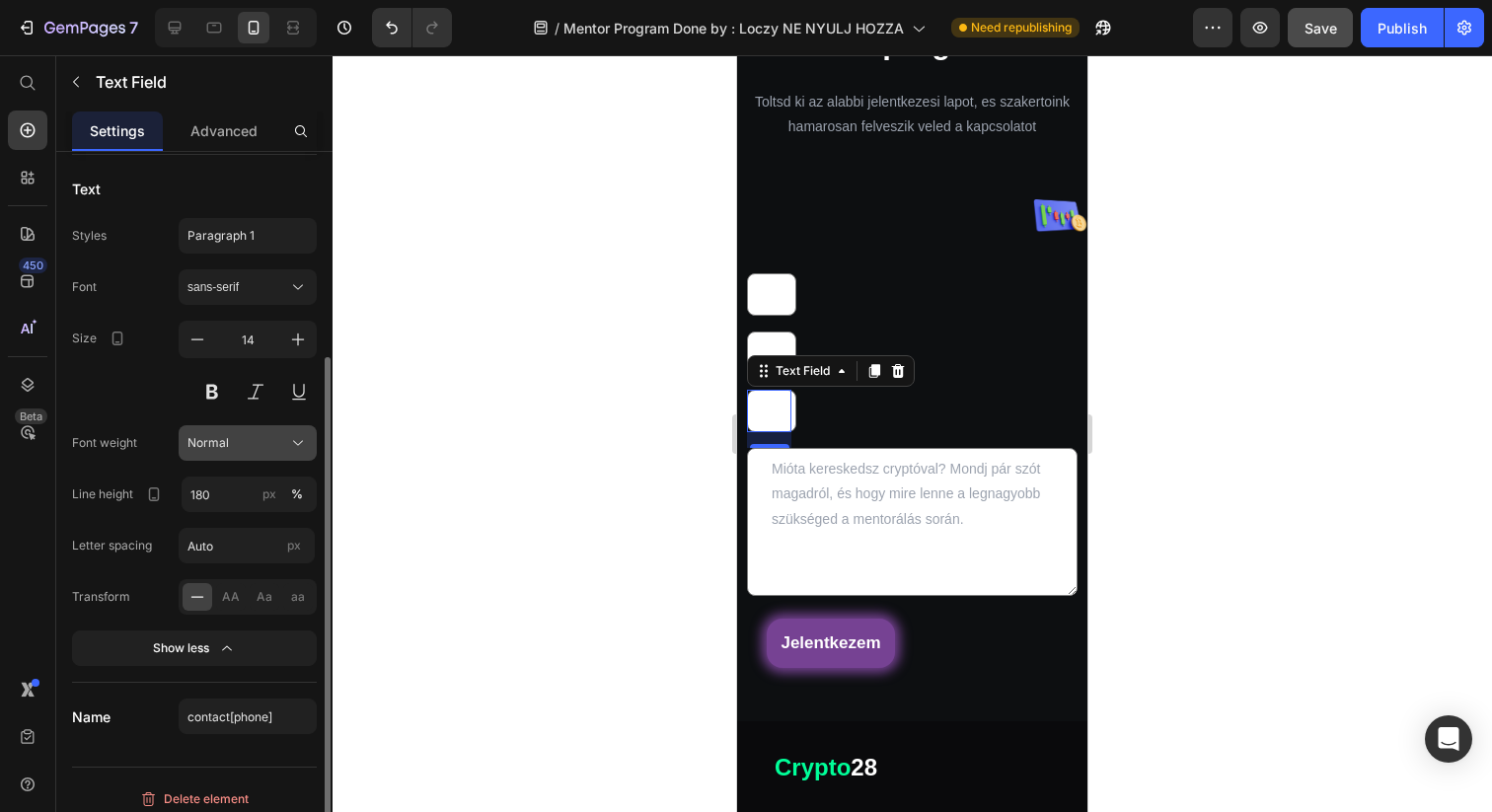 click on "Normal" 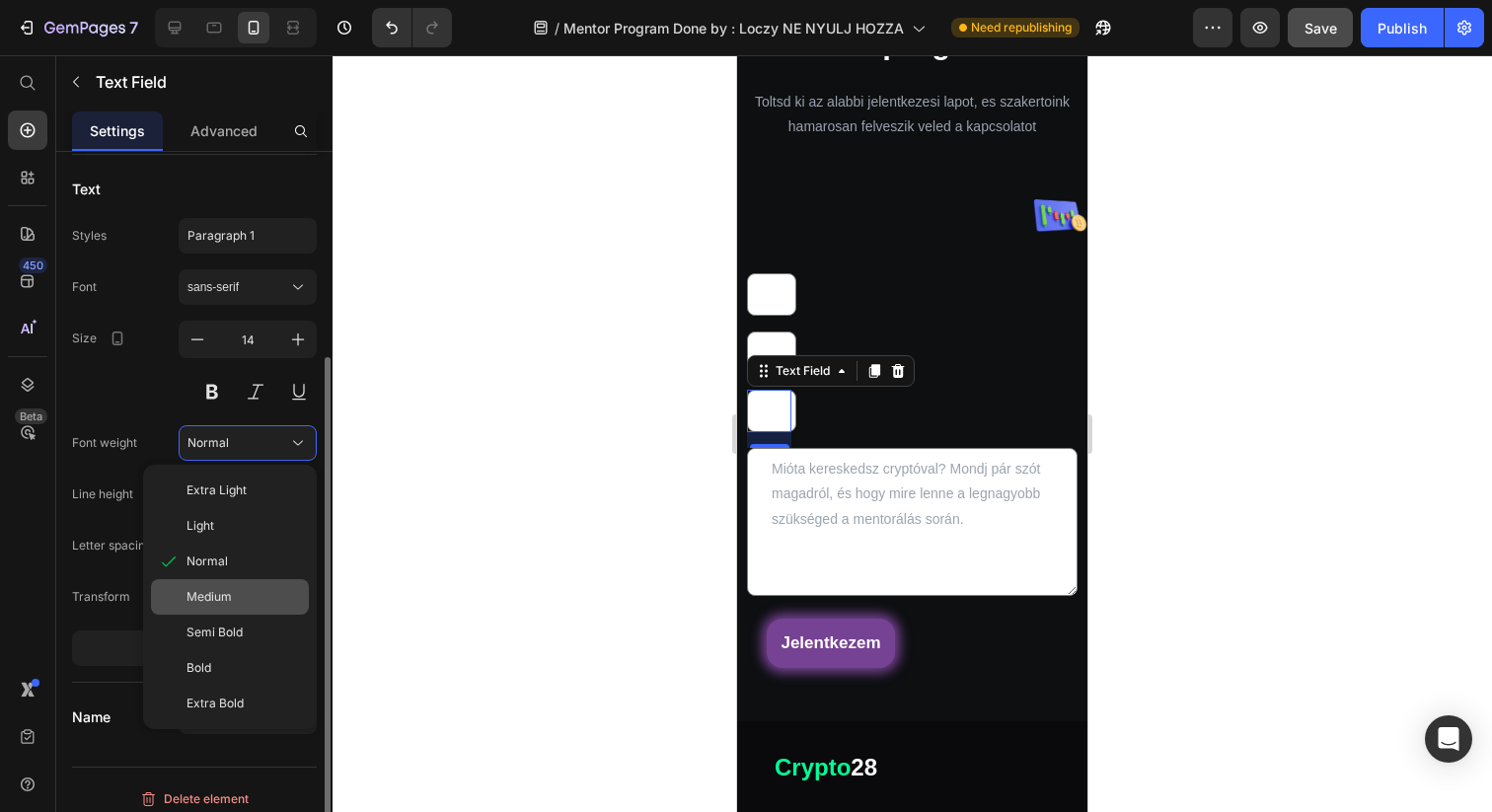 click on "Medium" at bounding box center [209, 597] 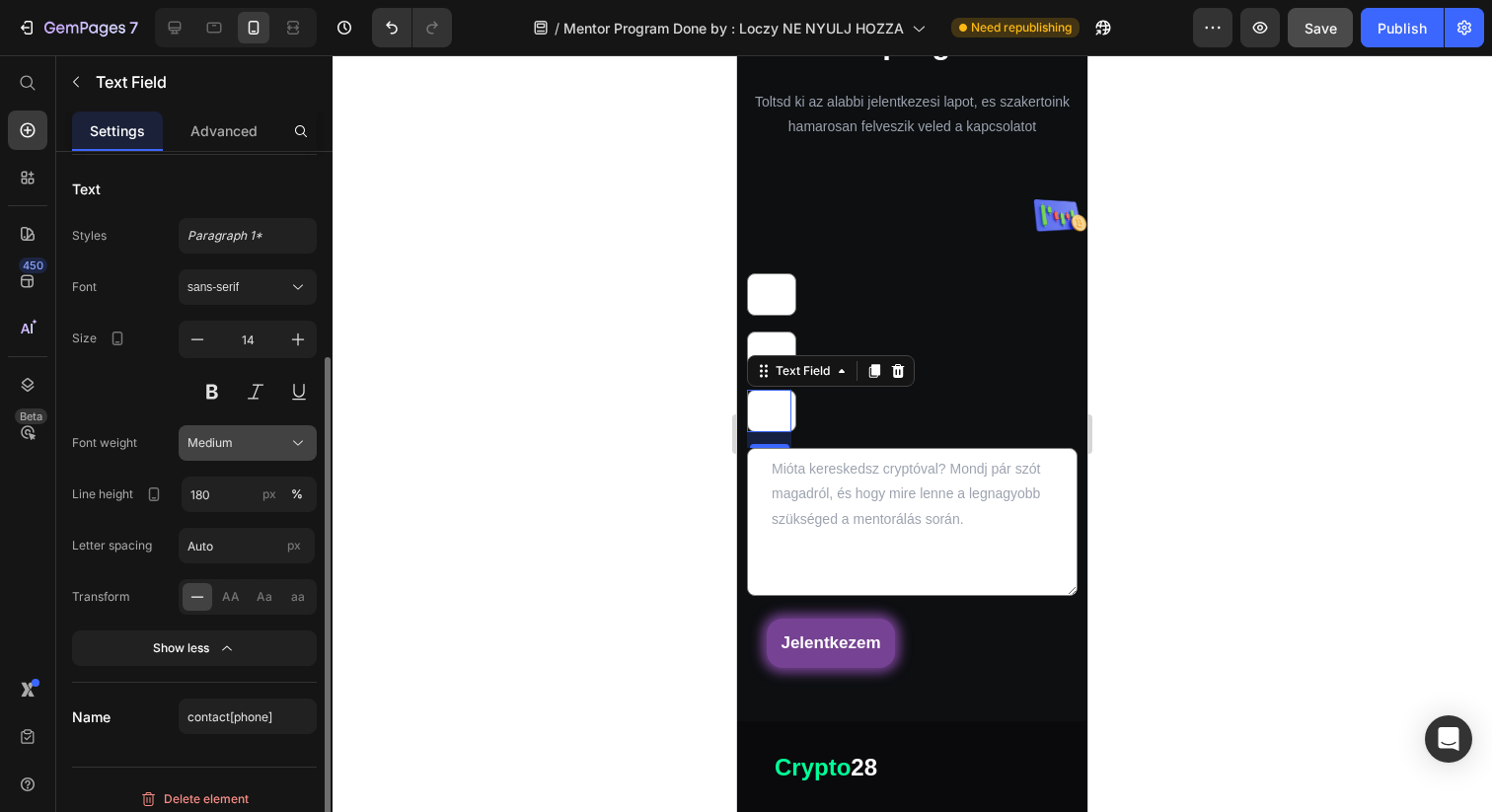 click on "Medium" at bounding box center [248, 443] 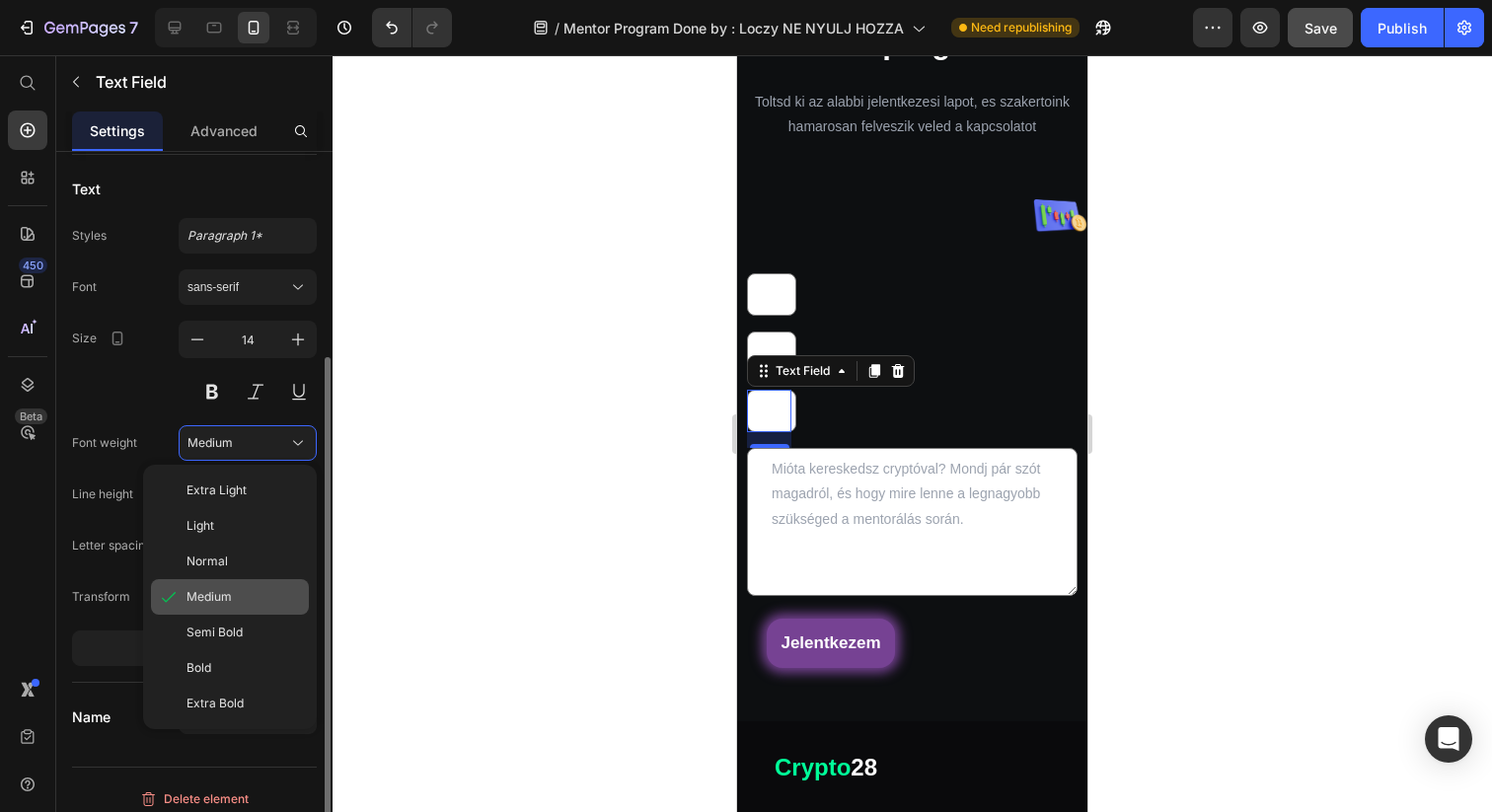 click on "Medium" 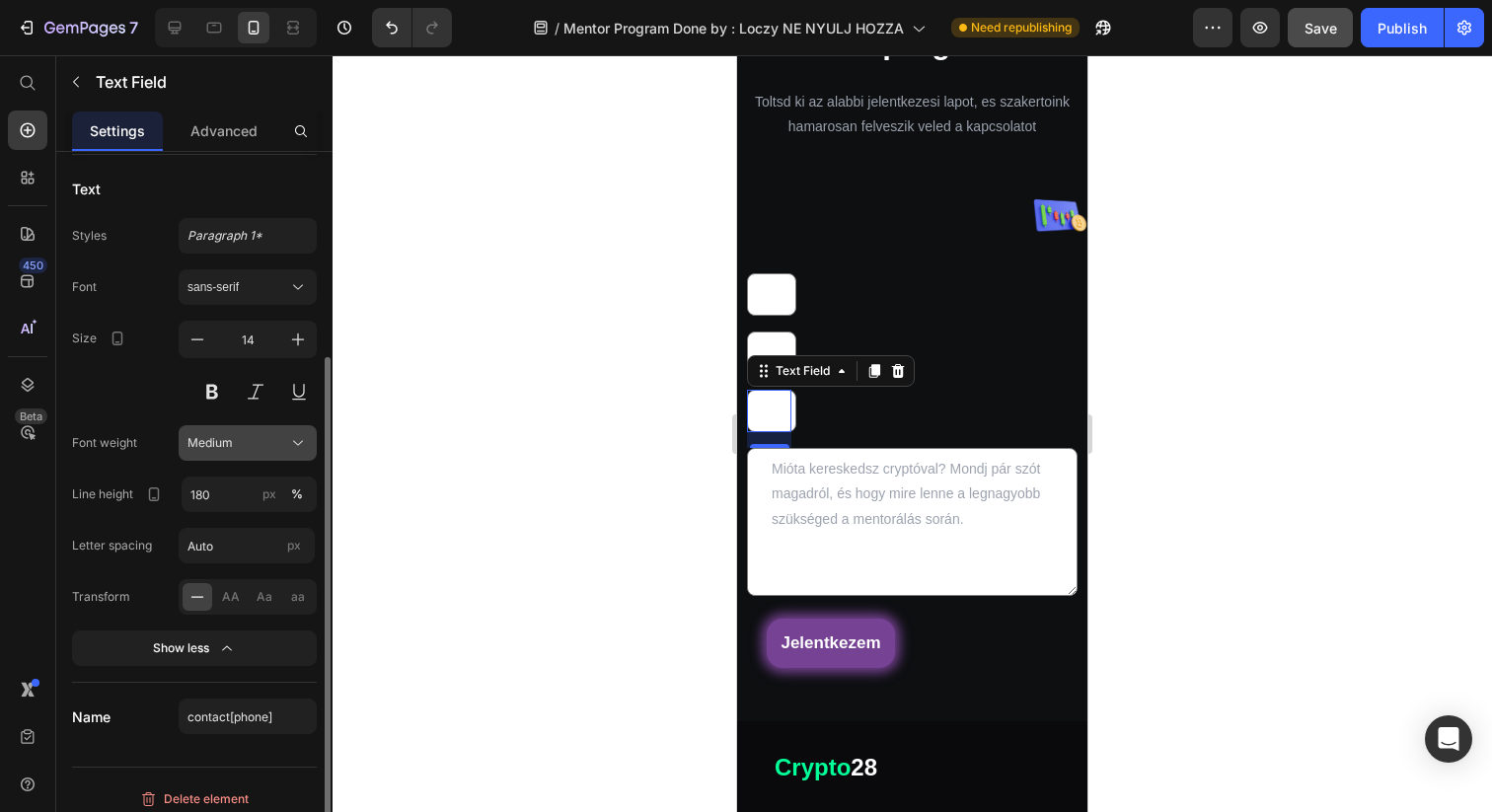 click on "Medium" at bounding box center (248, 443) 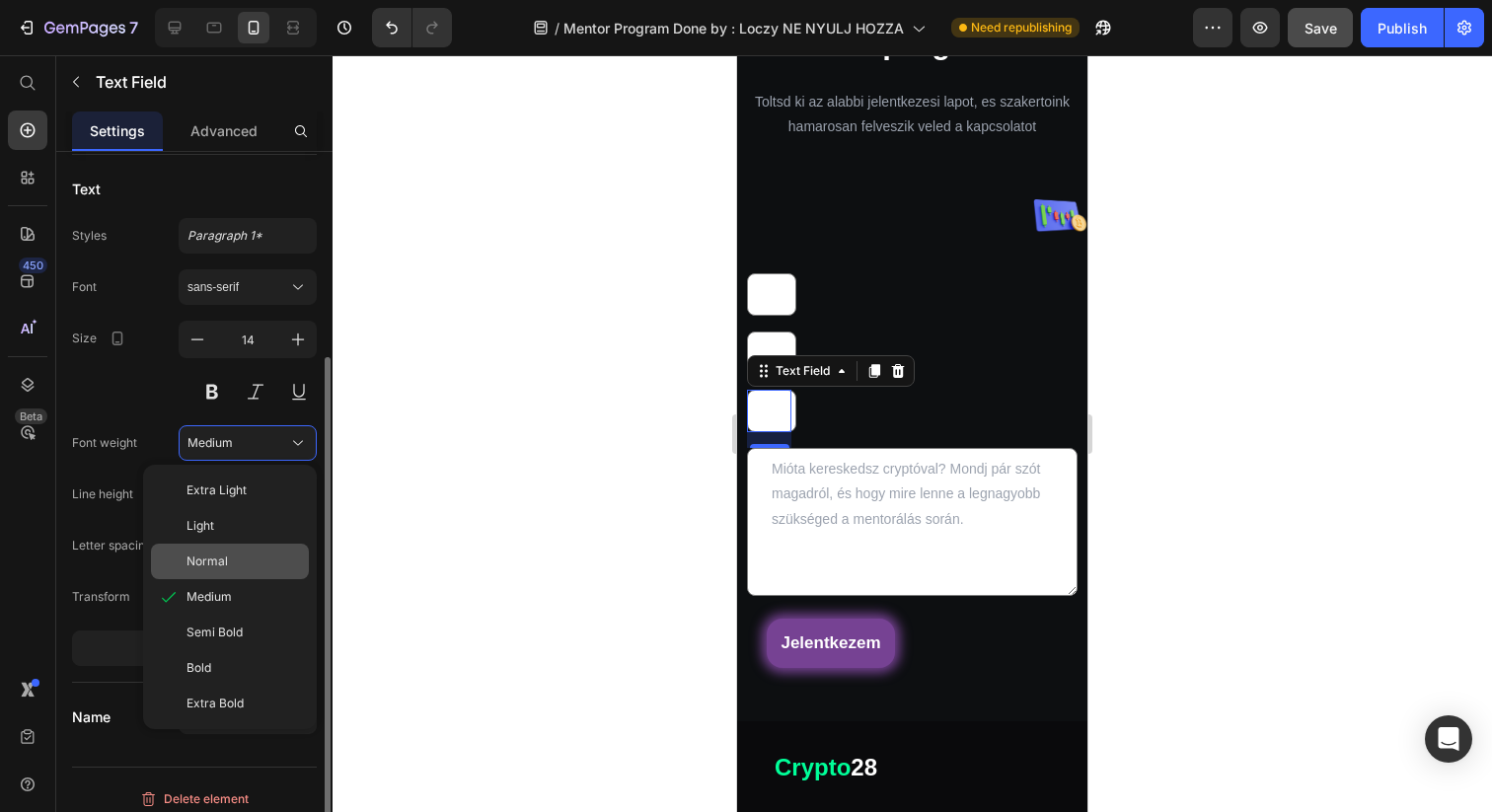 click on "Normal" 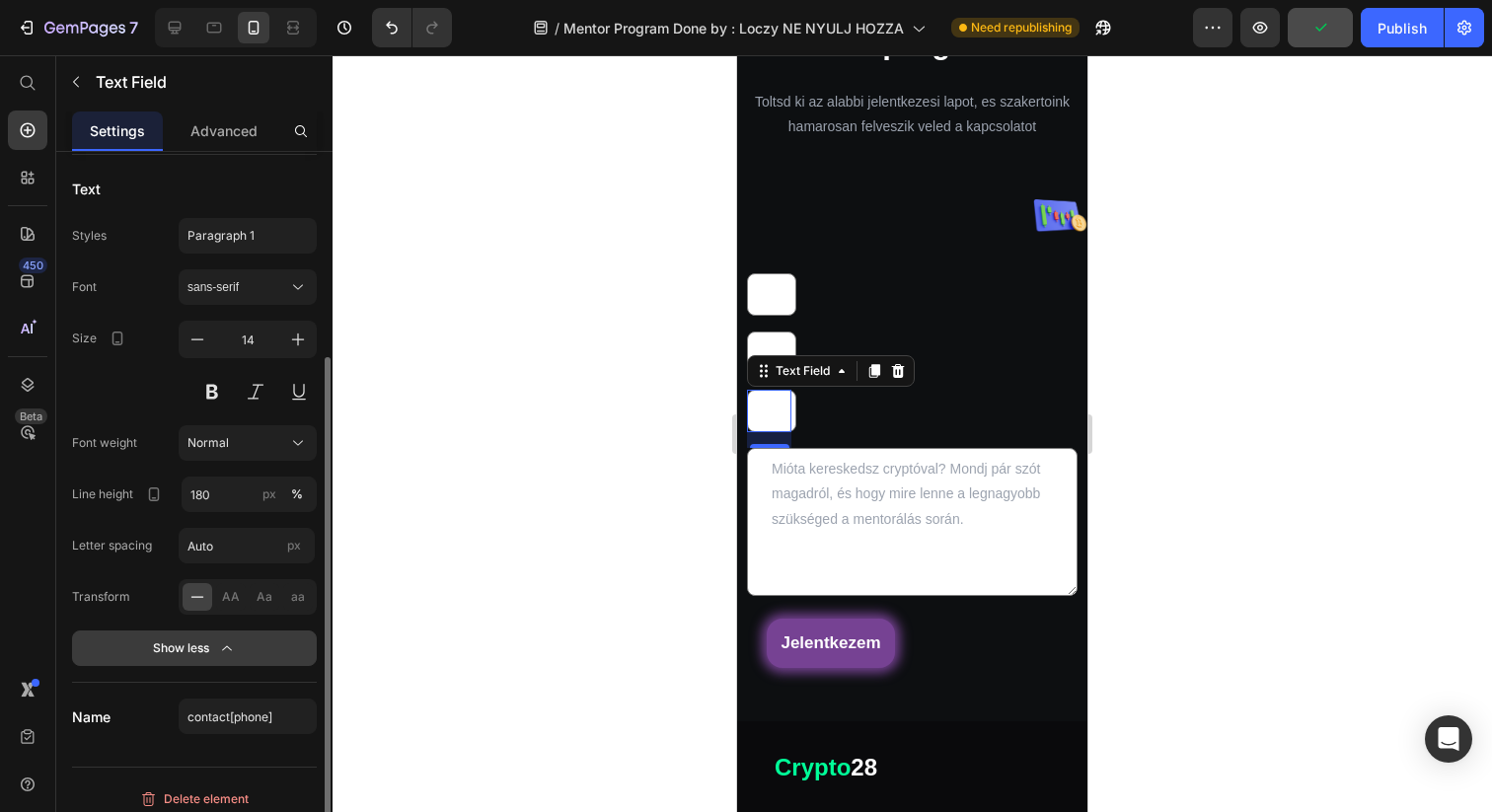 scroll, scrollTop: 304, scrollLeft: 0, axis: vertical 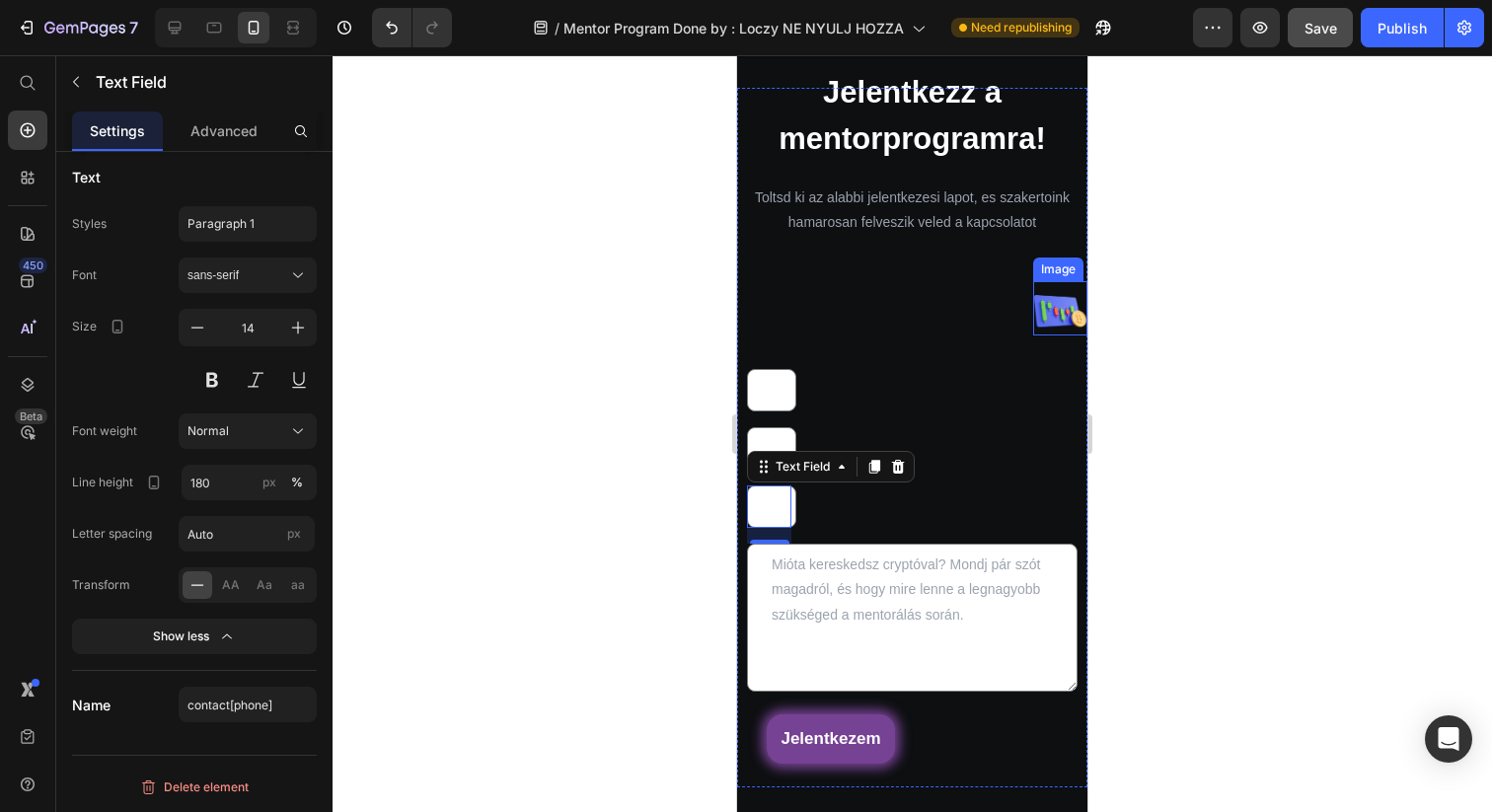 click at bounding box center (1060, 308) 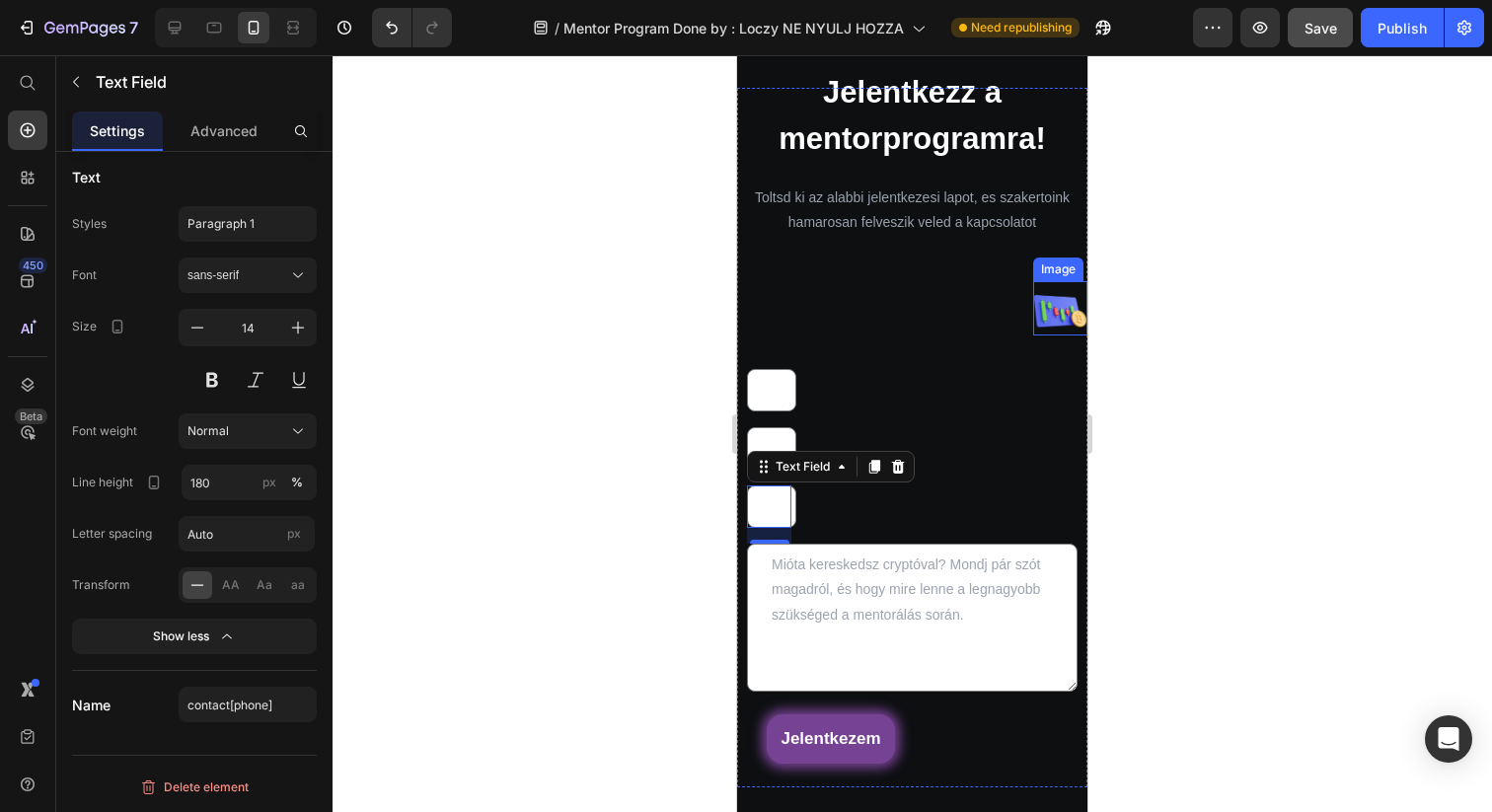 scroll, scrollTop: 0, scrollLeft: 0, axis: both 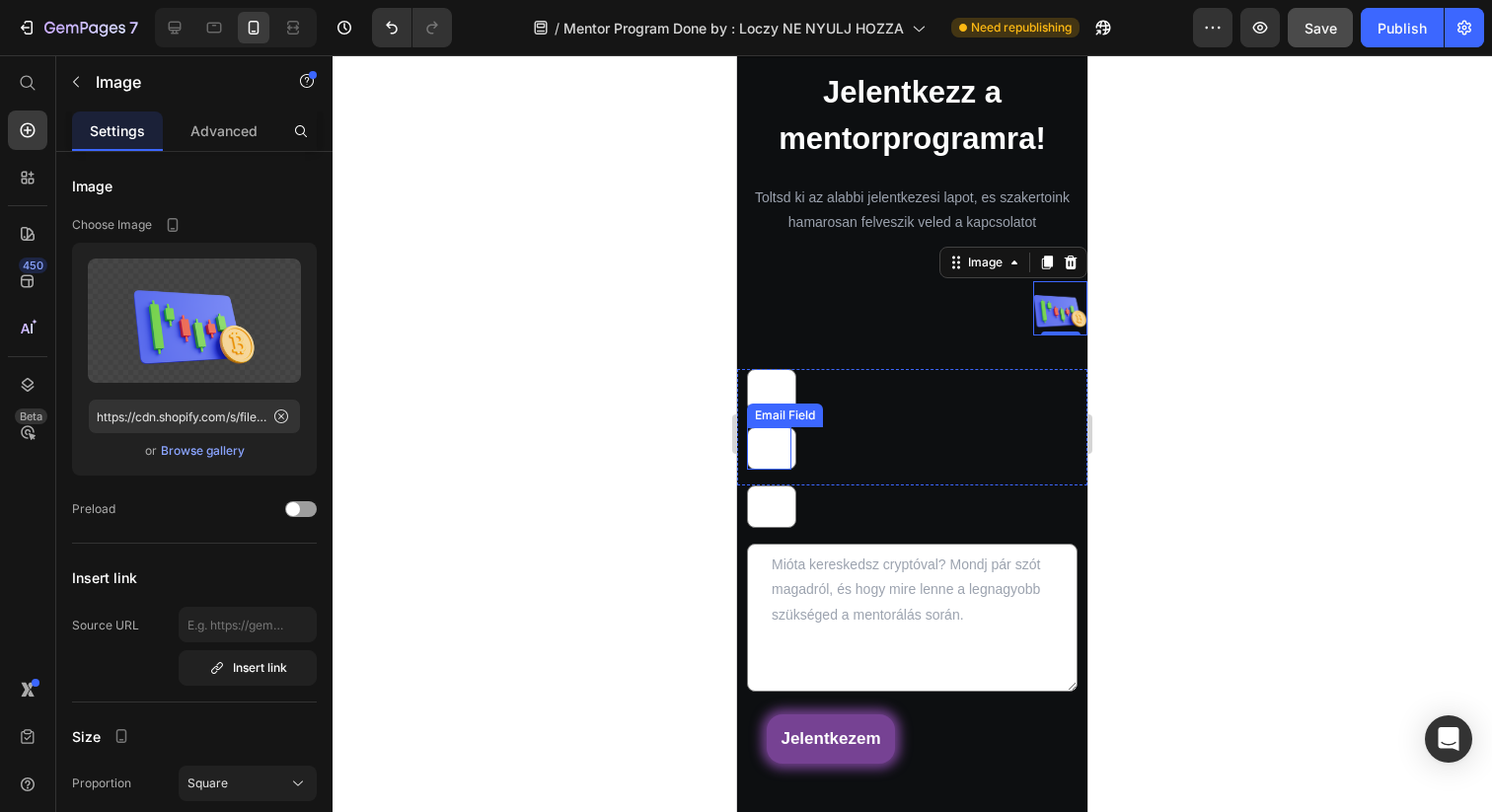 click at bounding box center [772, 448] 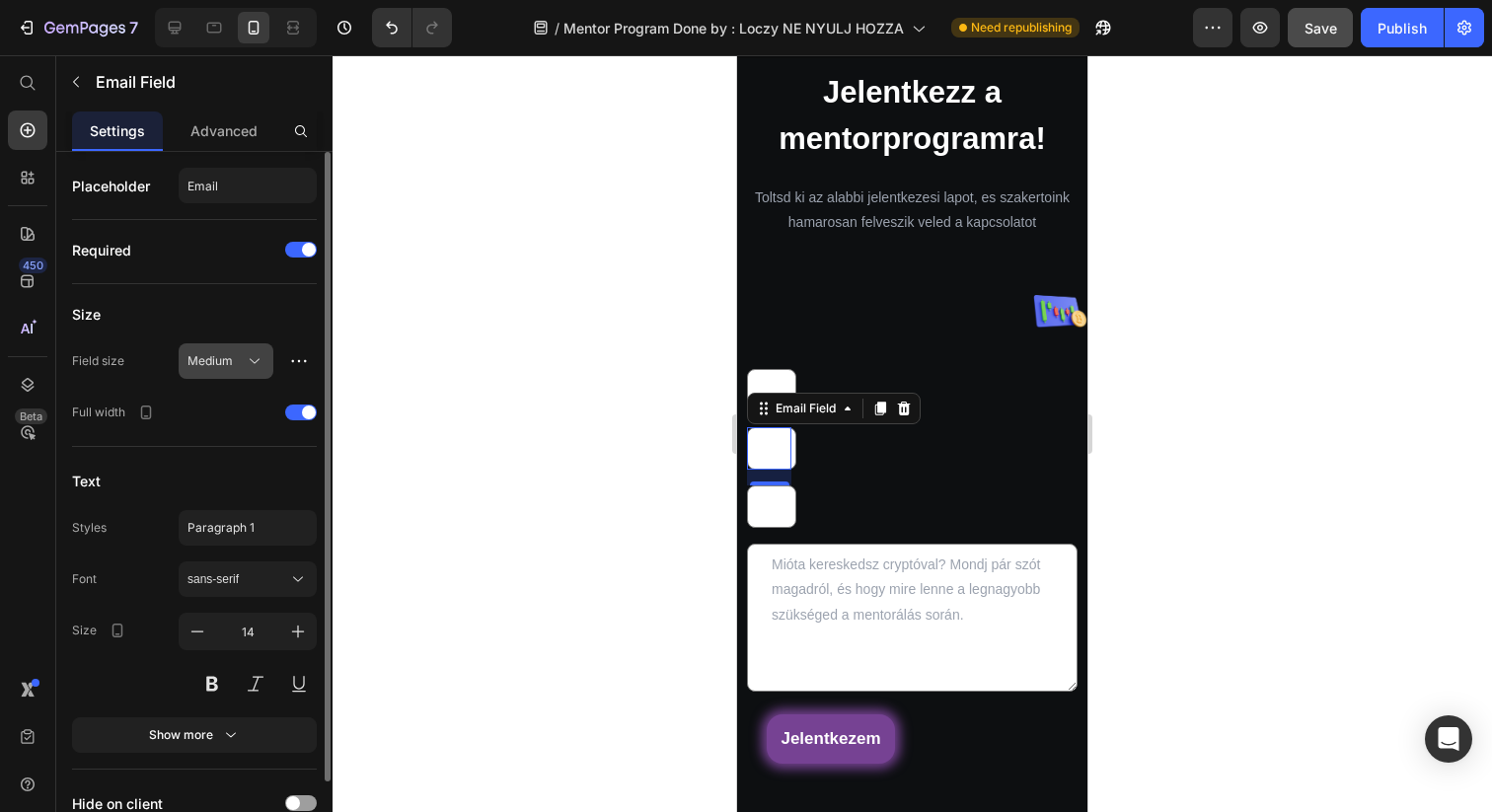 click on "Medium" 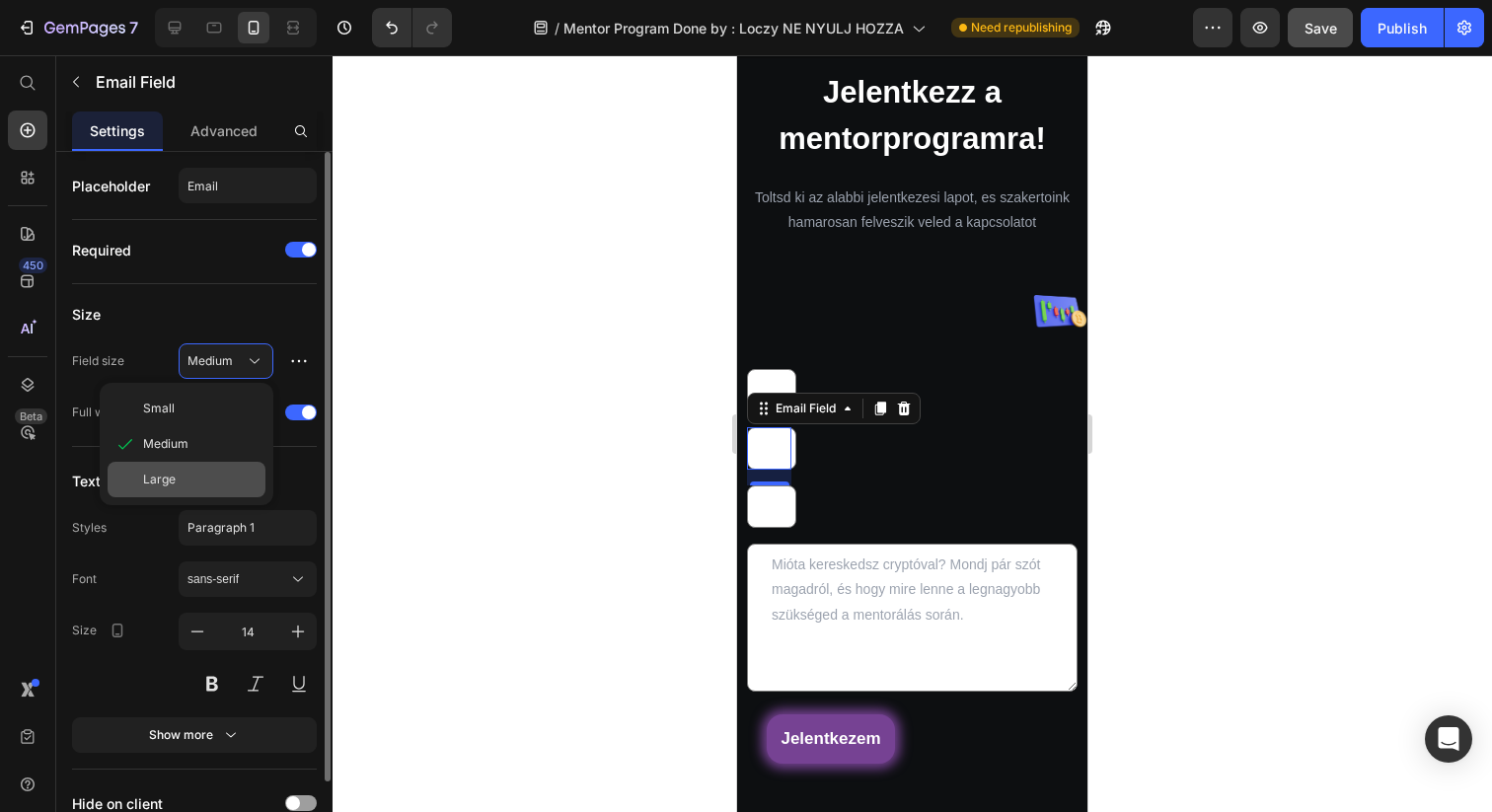 click on "Large" at bounding box center (159, 480) 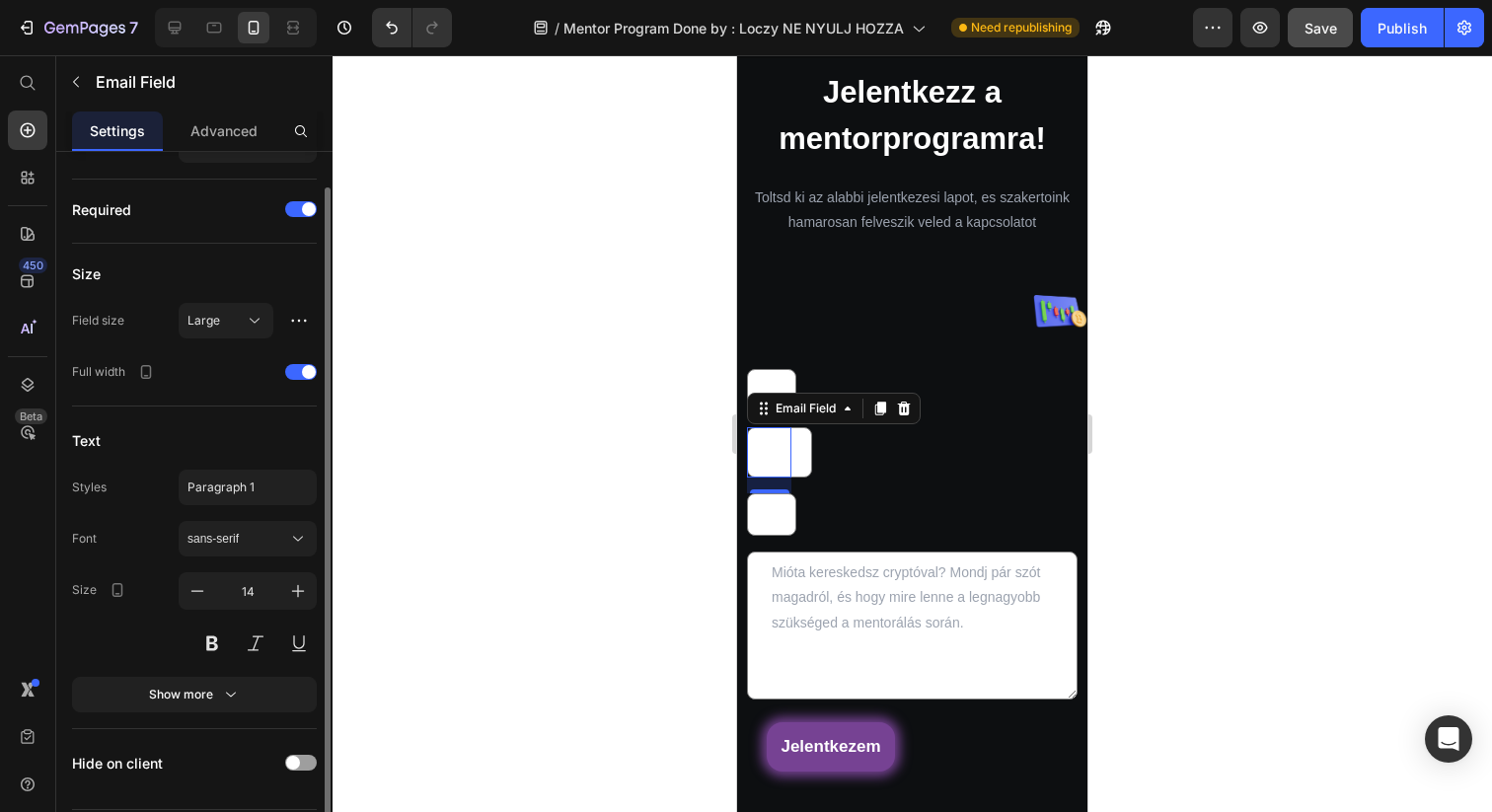 scroll, scrollTop: 95, scrollLeft: 0, axis: vertical 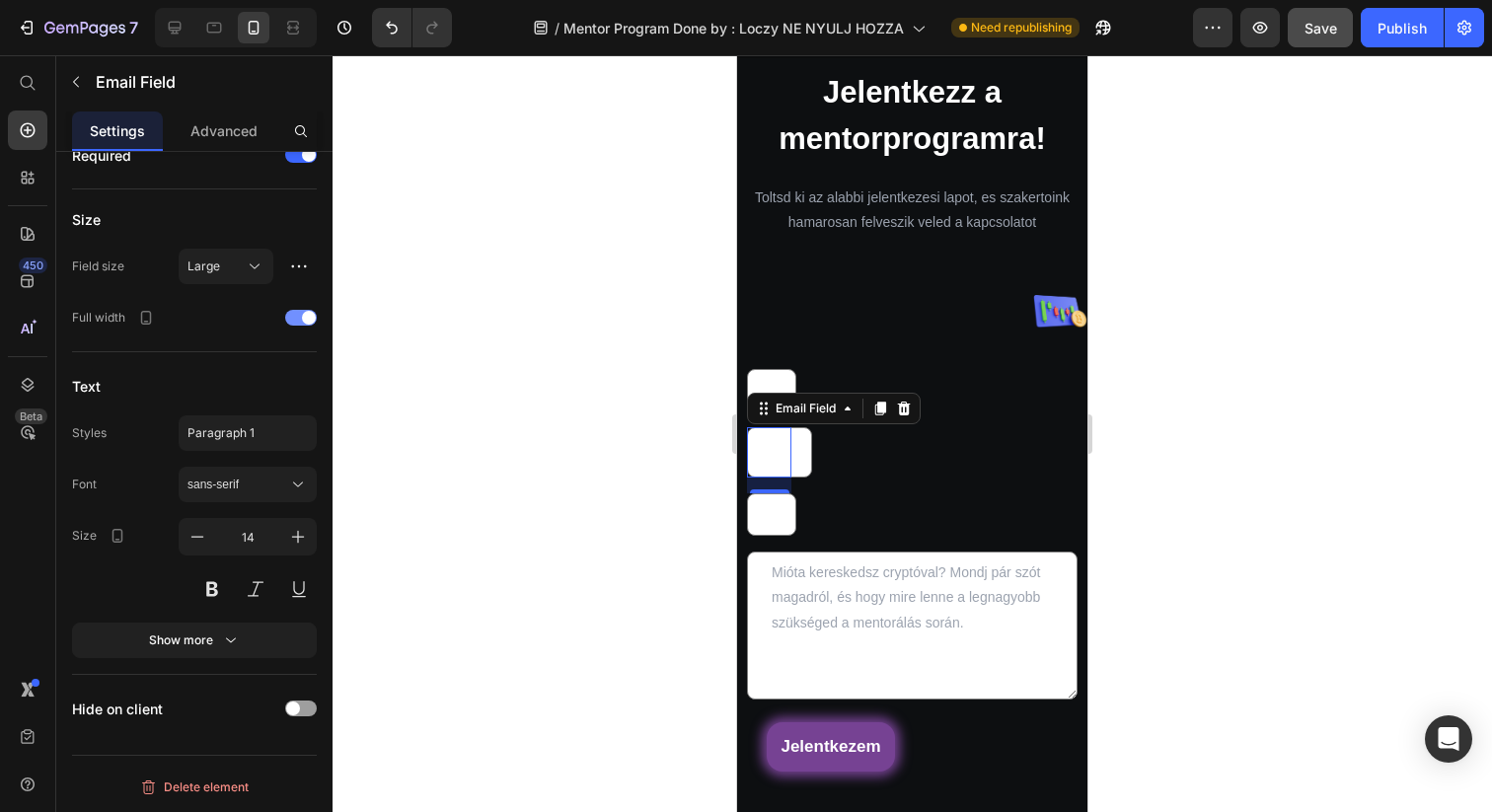 click at bounding box center (301, 318) 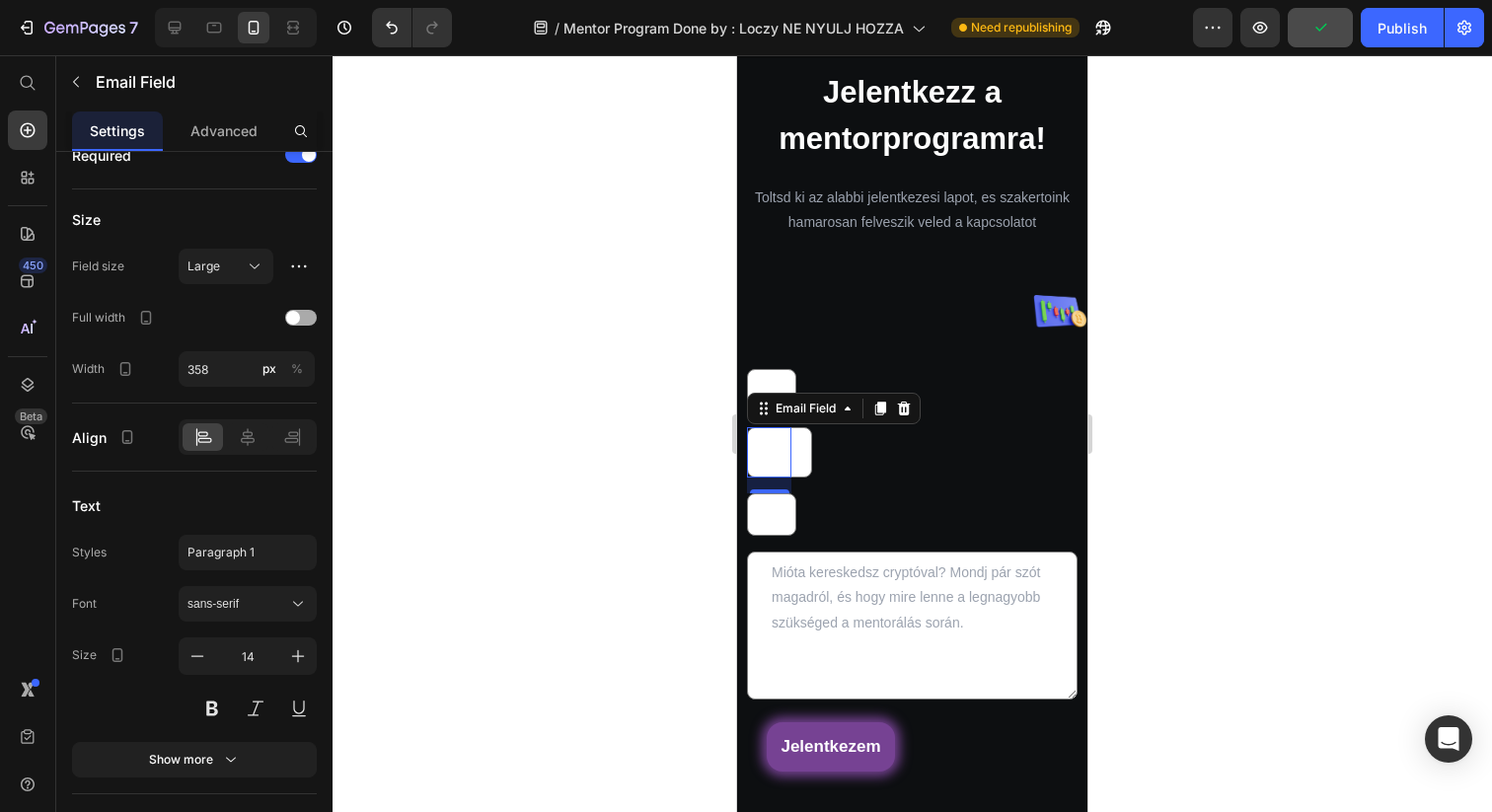 click at bounding box center (301, 318) 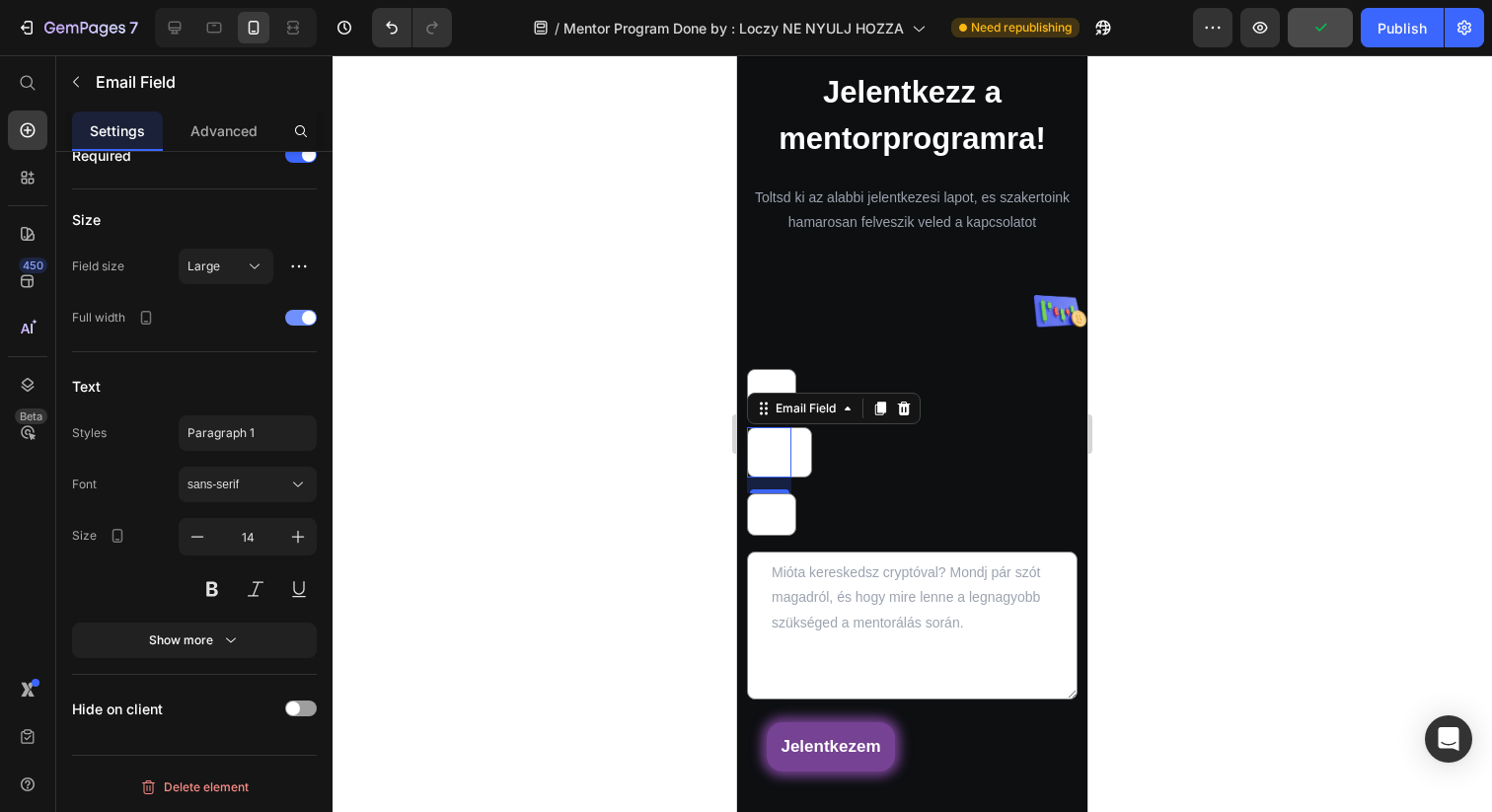 click at bounding box center [301, 318] 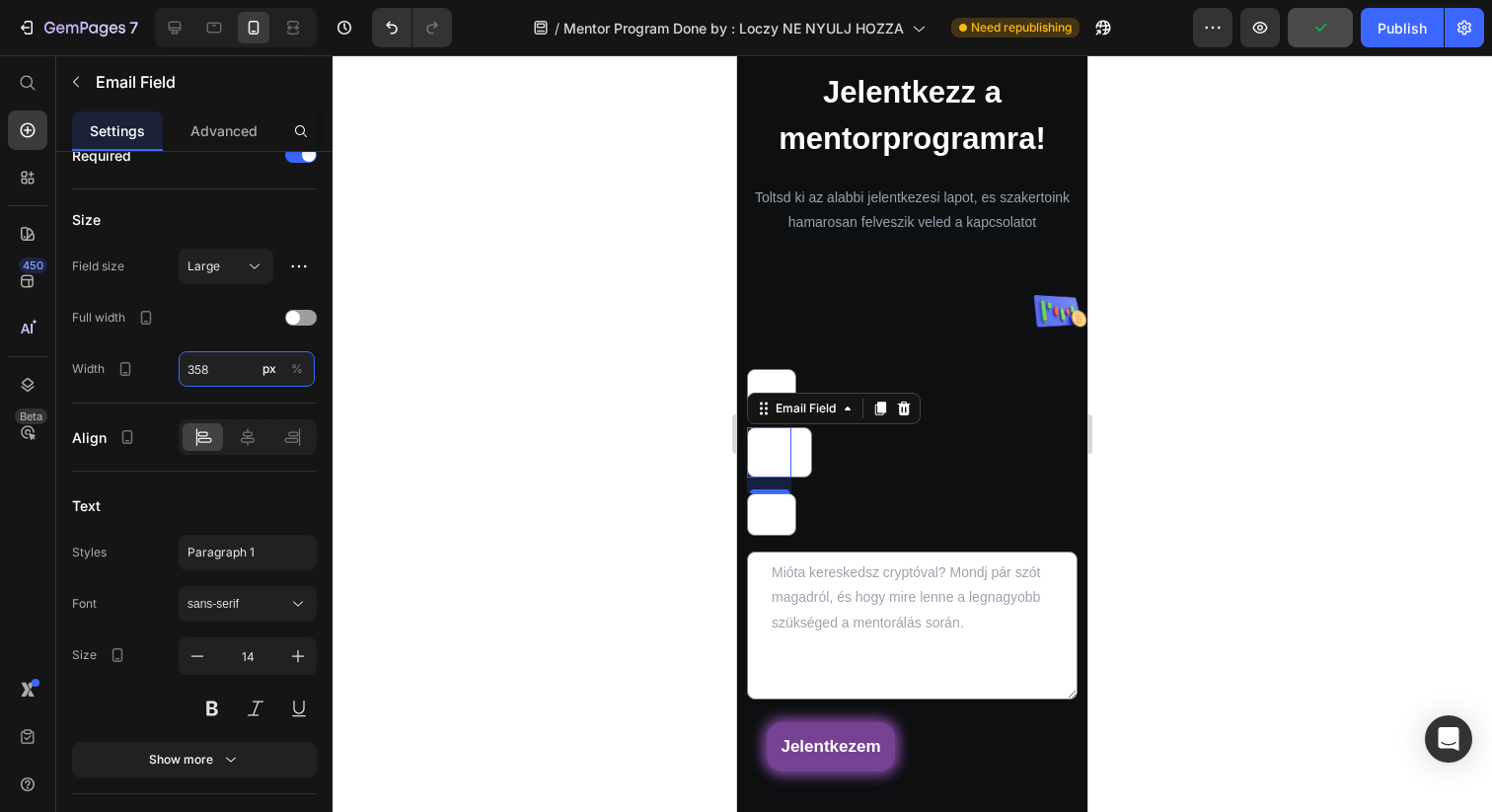 click on "358" at bounding box center [247, 369] 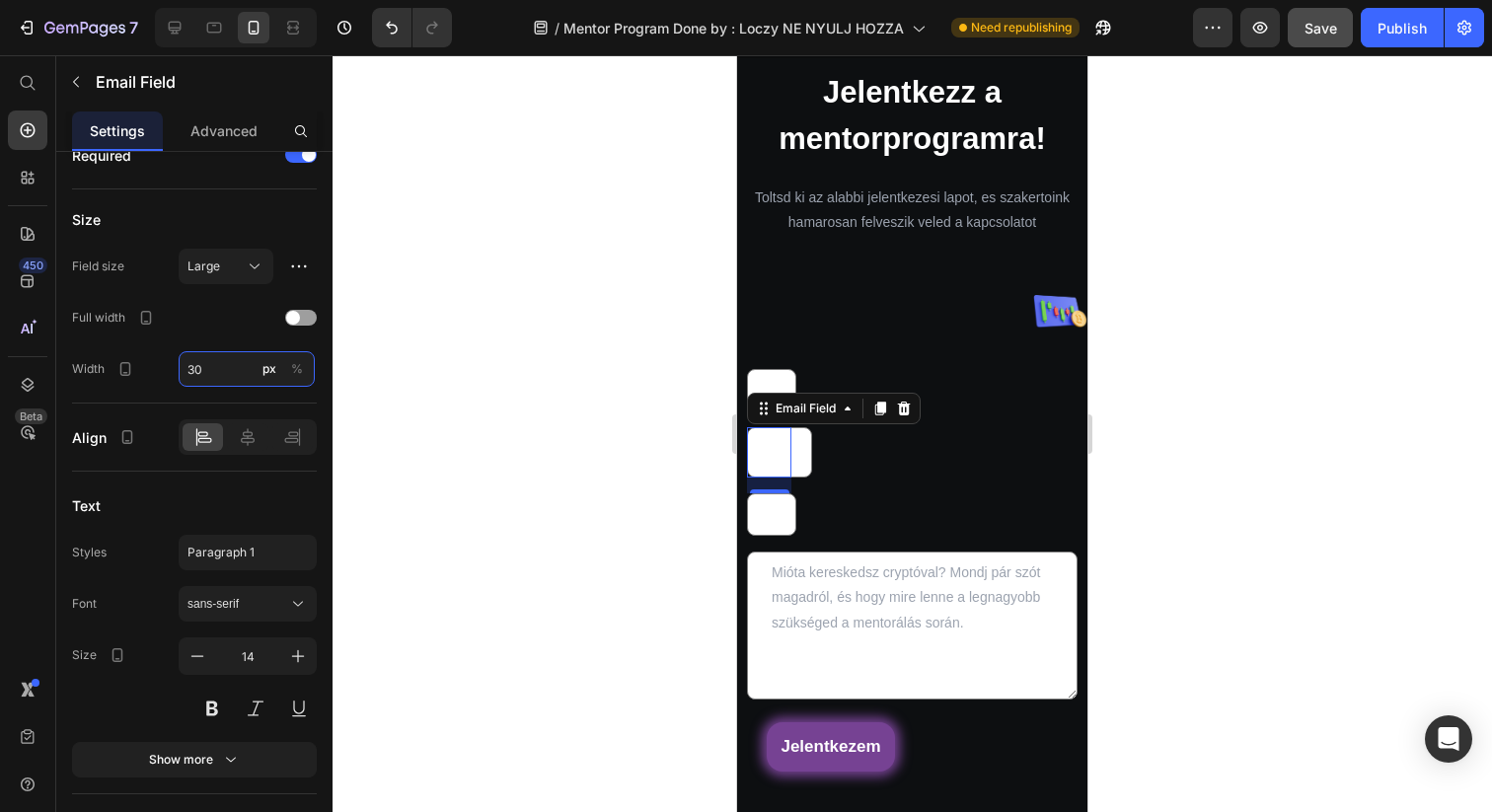 type on "3" 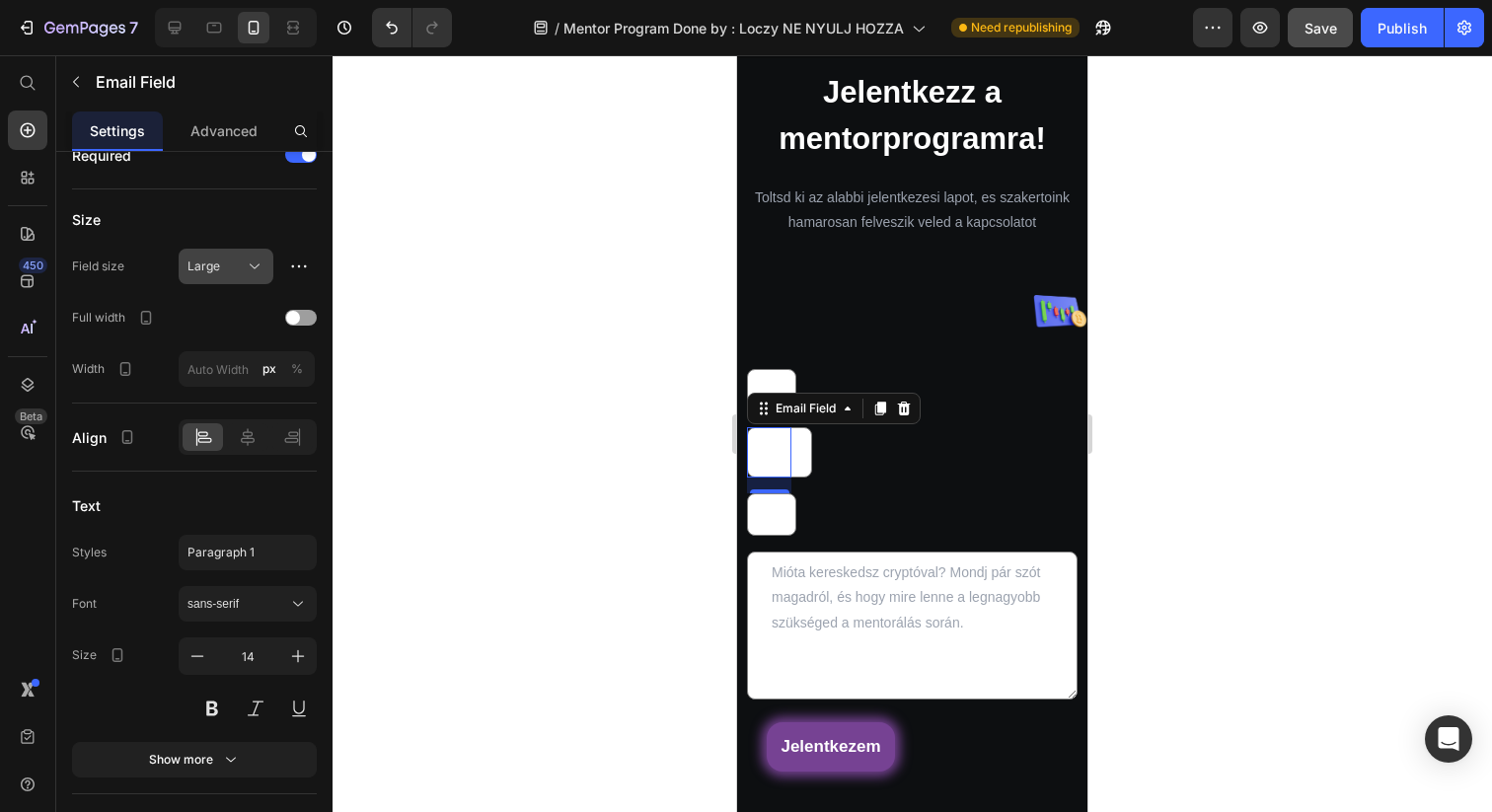 type on "358" 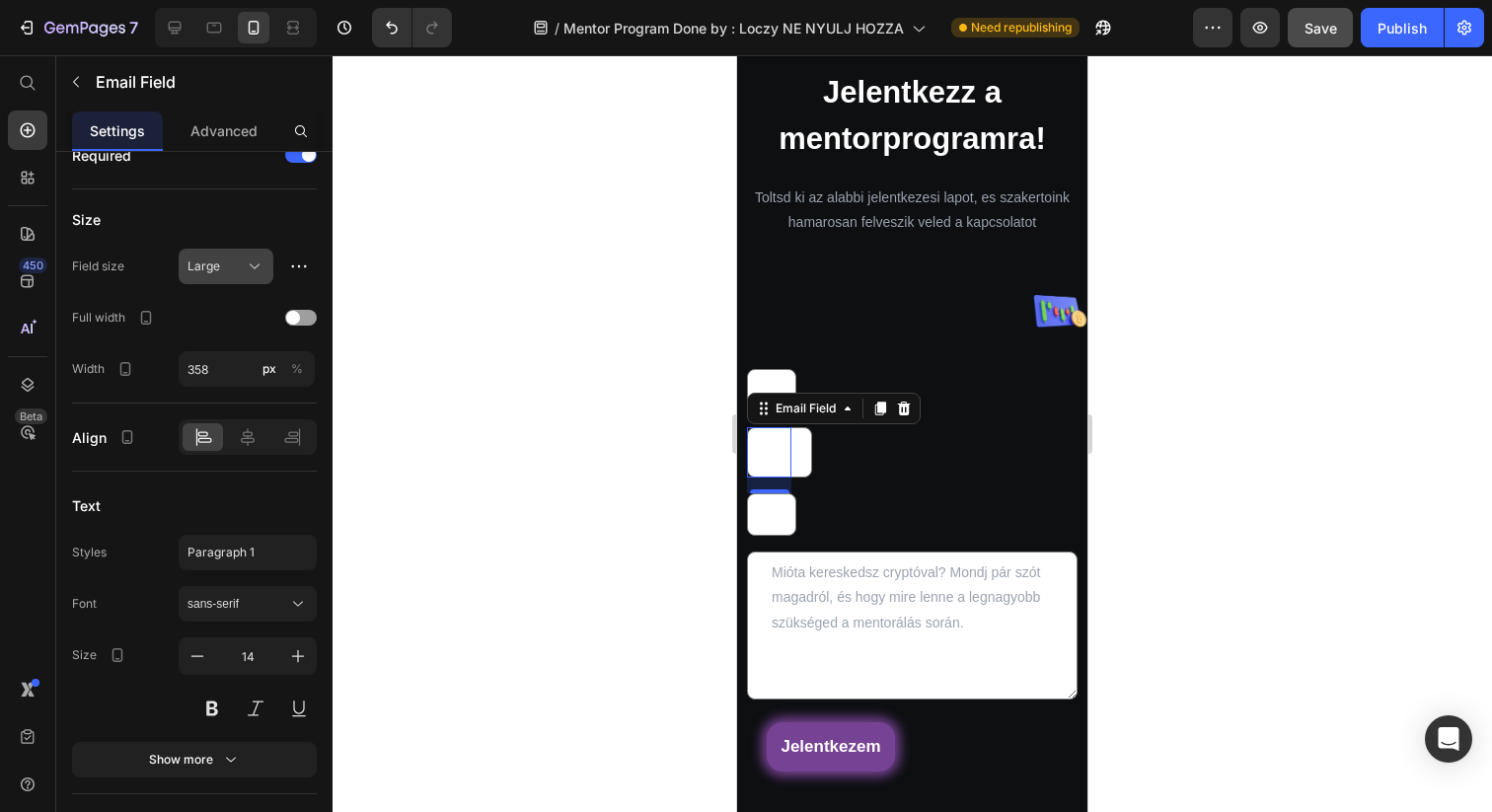 click on "Large" at bounding box center (214, 266) 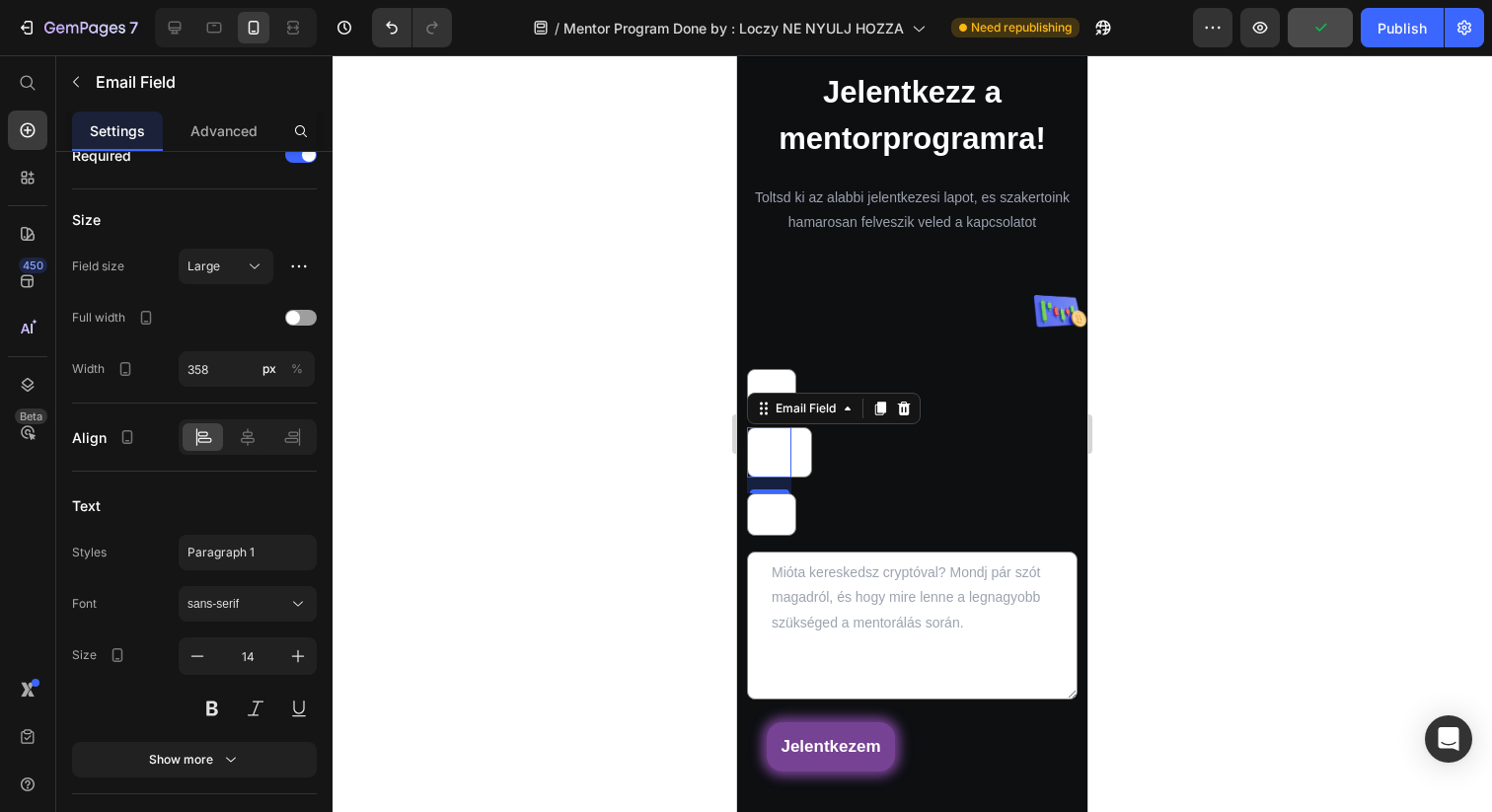 click on "Size" at bounding box center (194, 219) 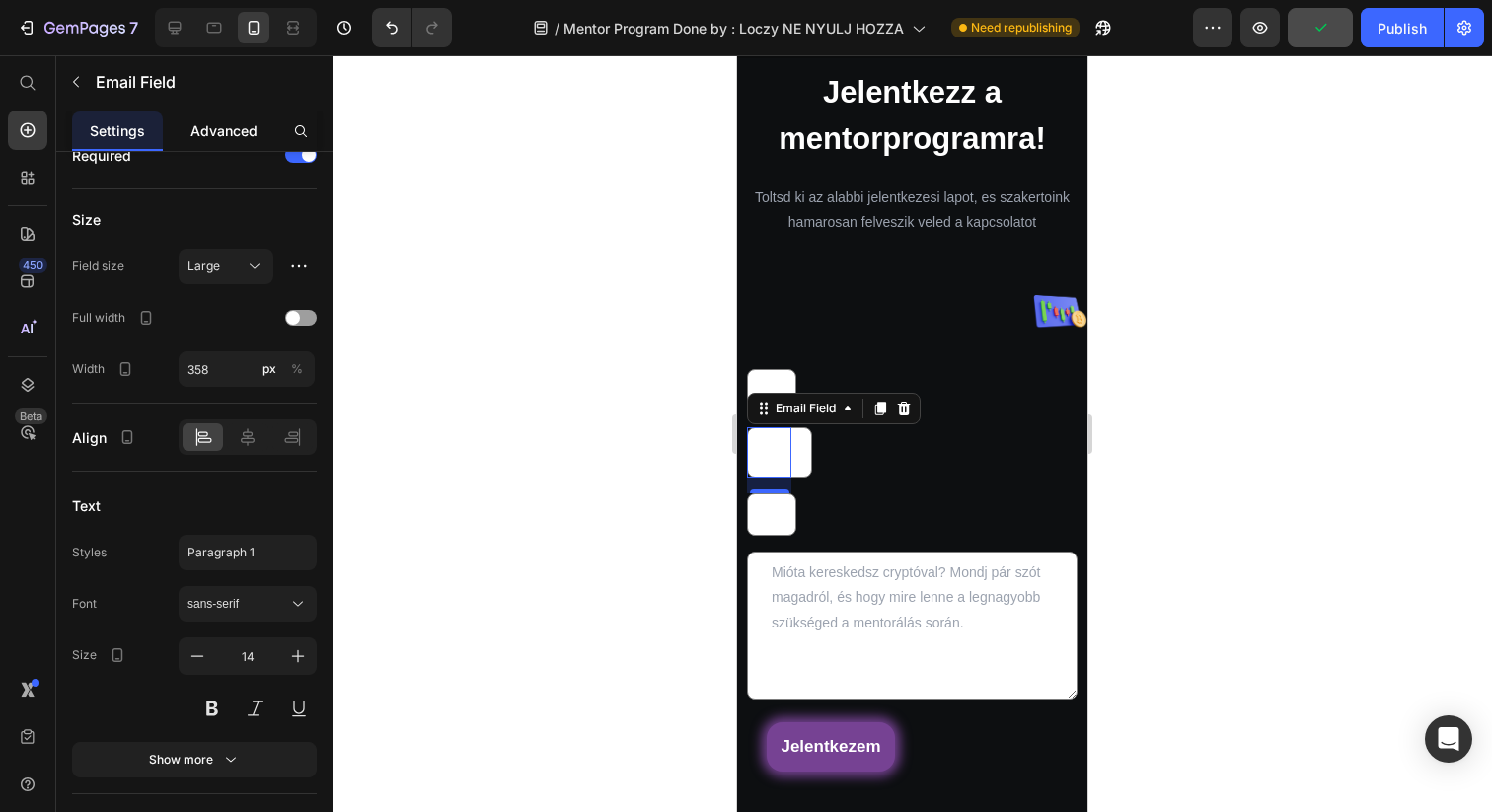 click on "Advanced" 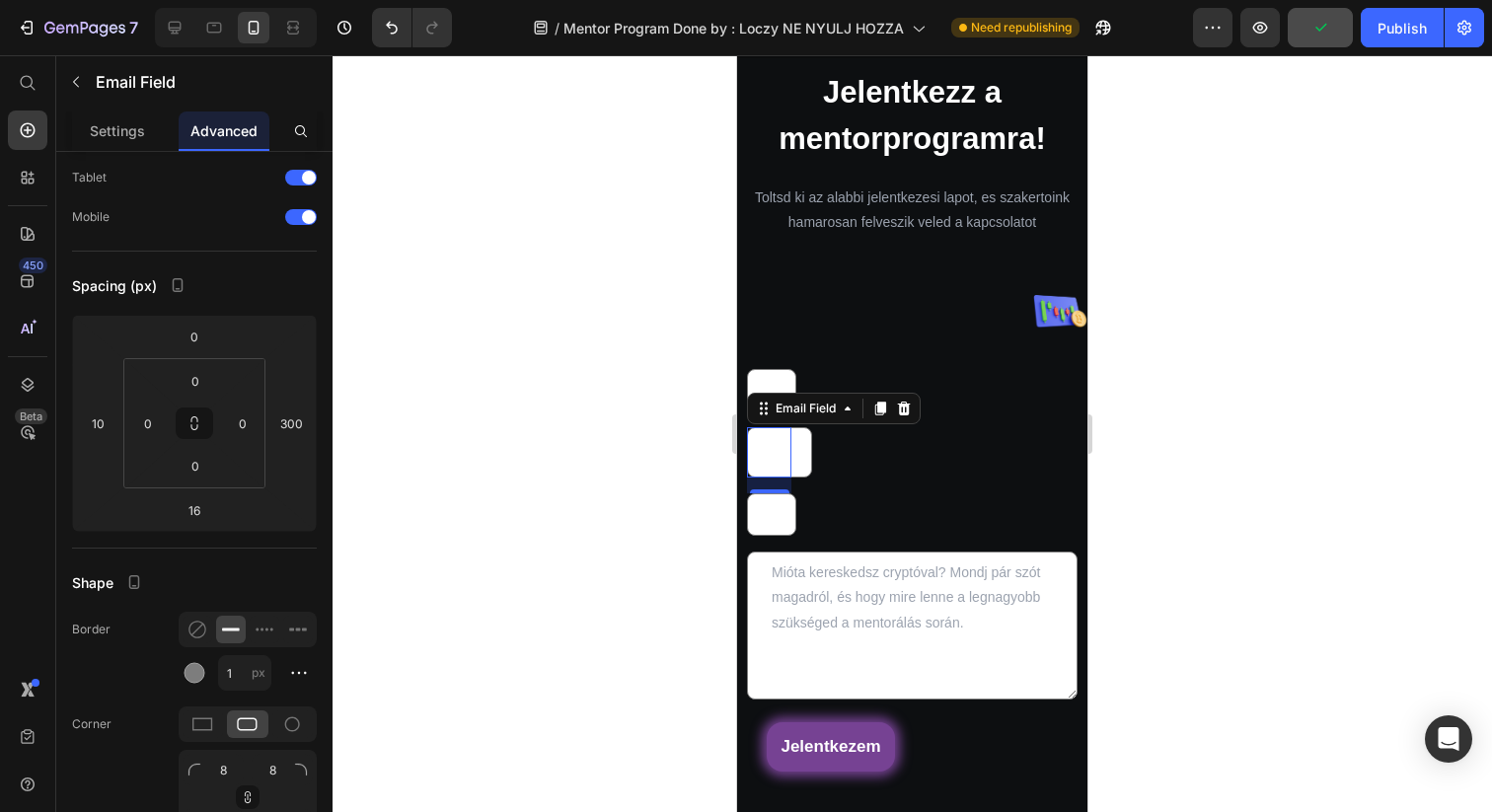 scroll, scrollTop: 0, scrollLeft: 0, axis: both 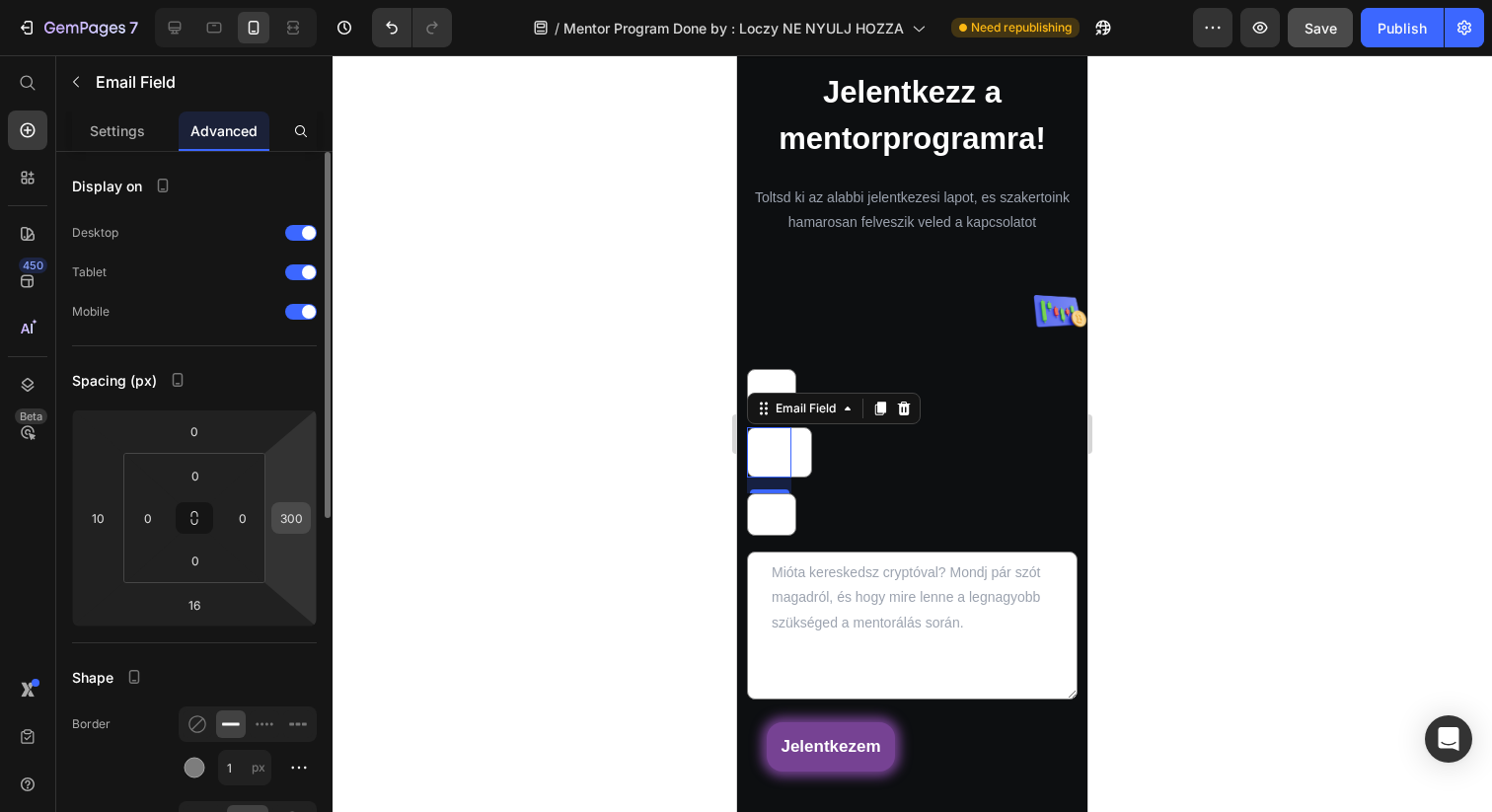 click on "300" at bounding box center (291, 518) 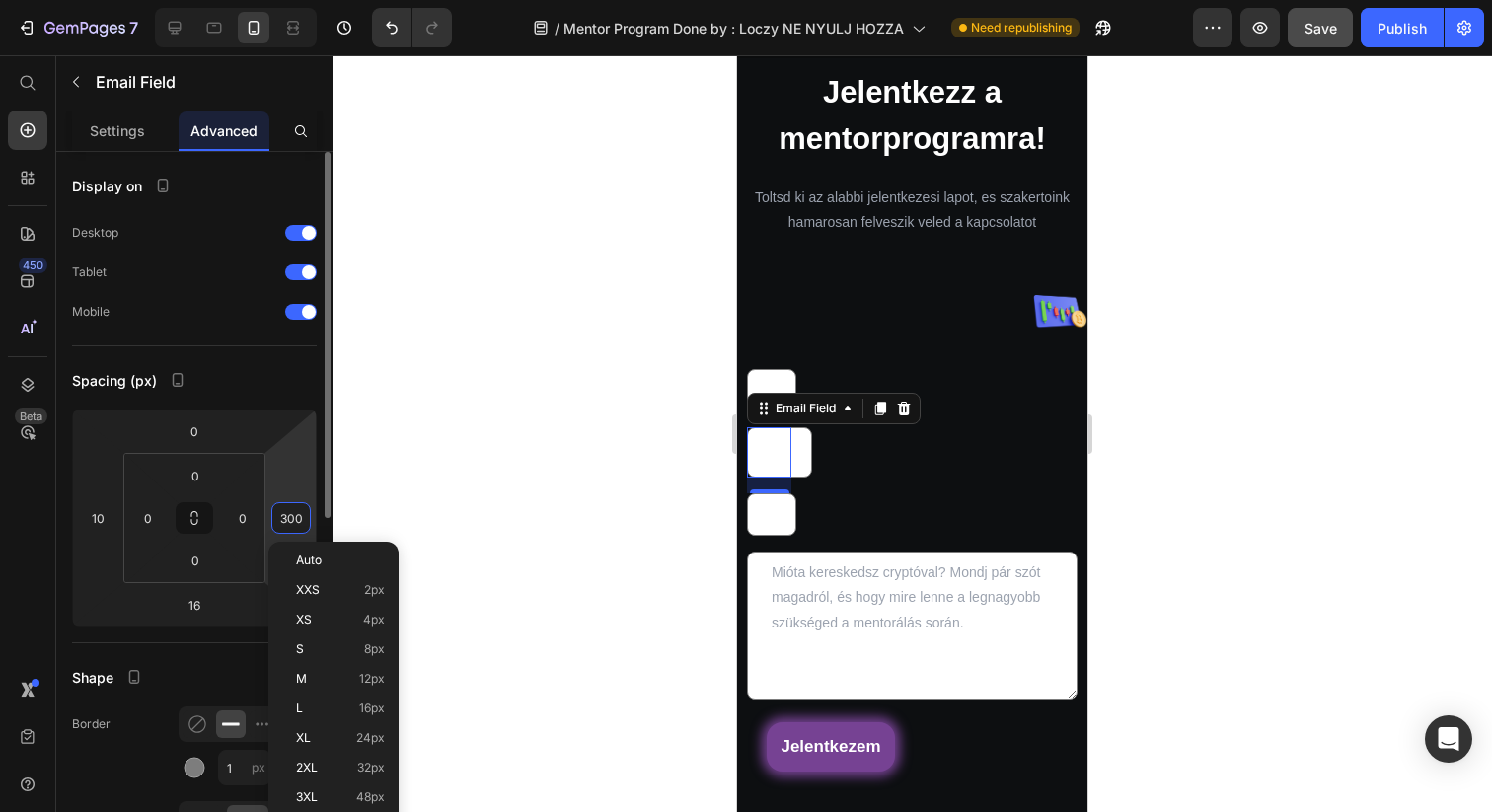 type 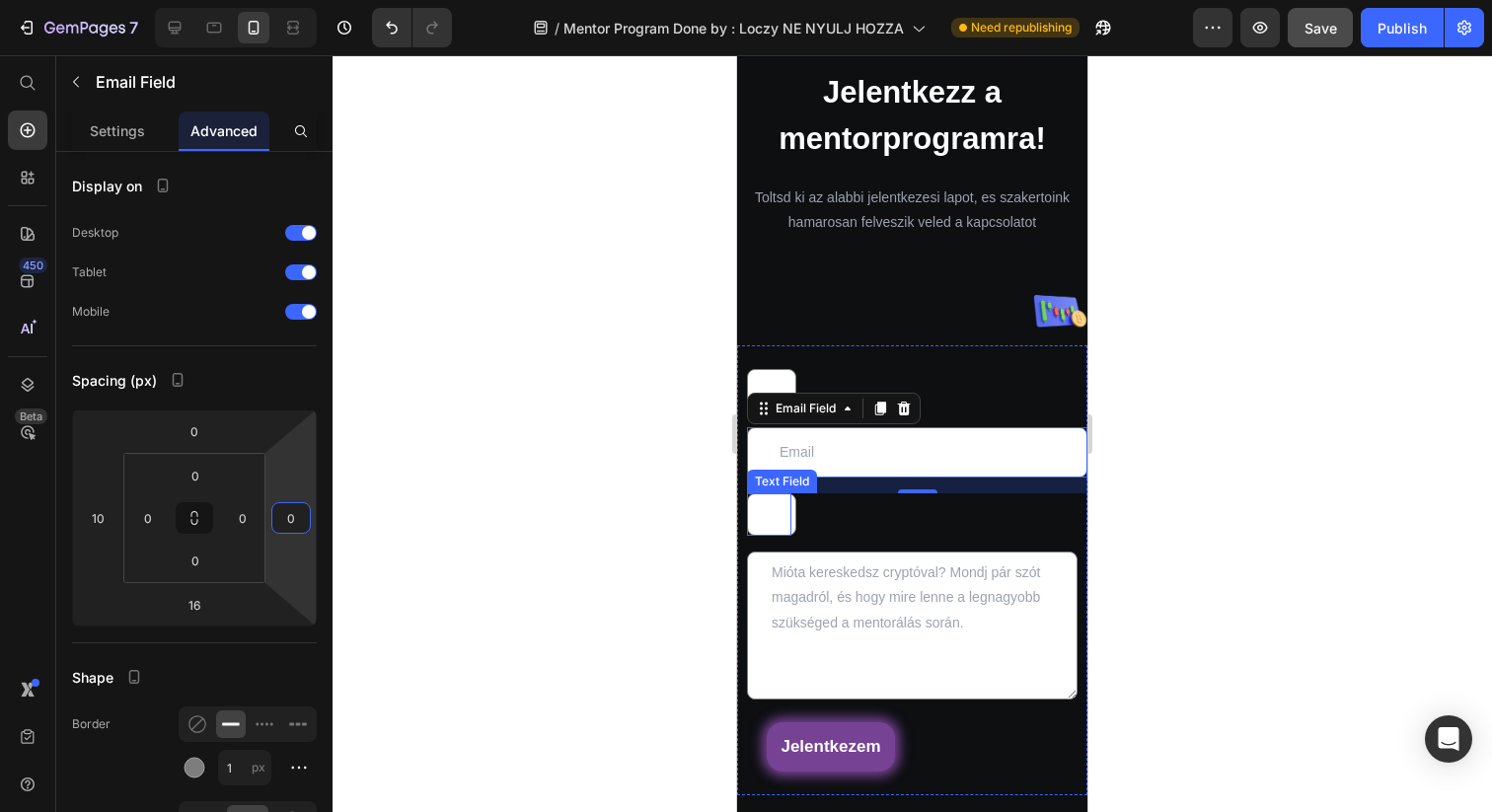 click at bounding box center [772, 514] 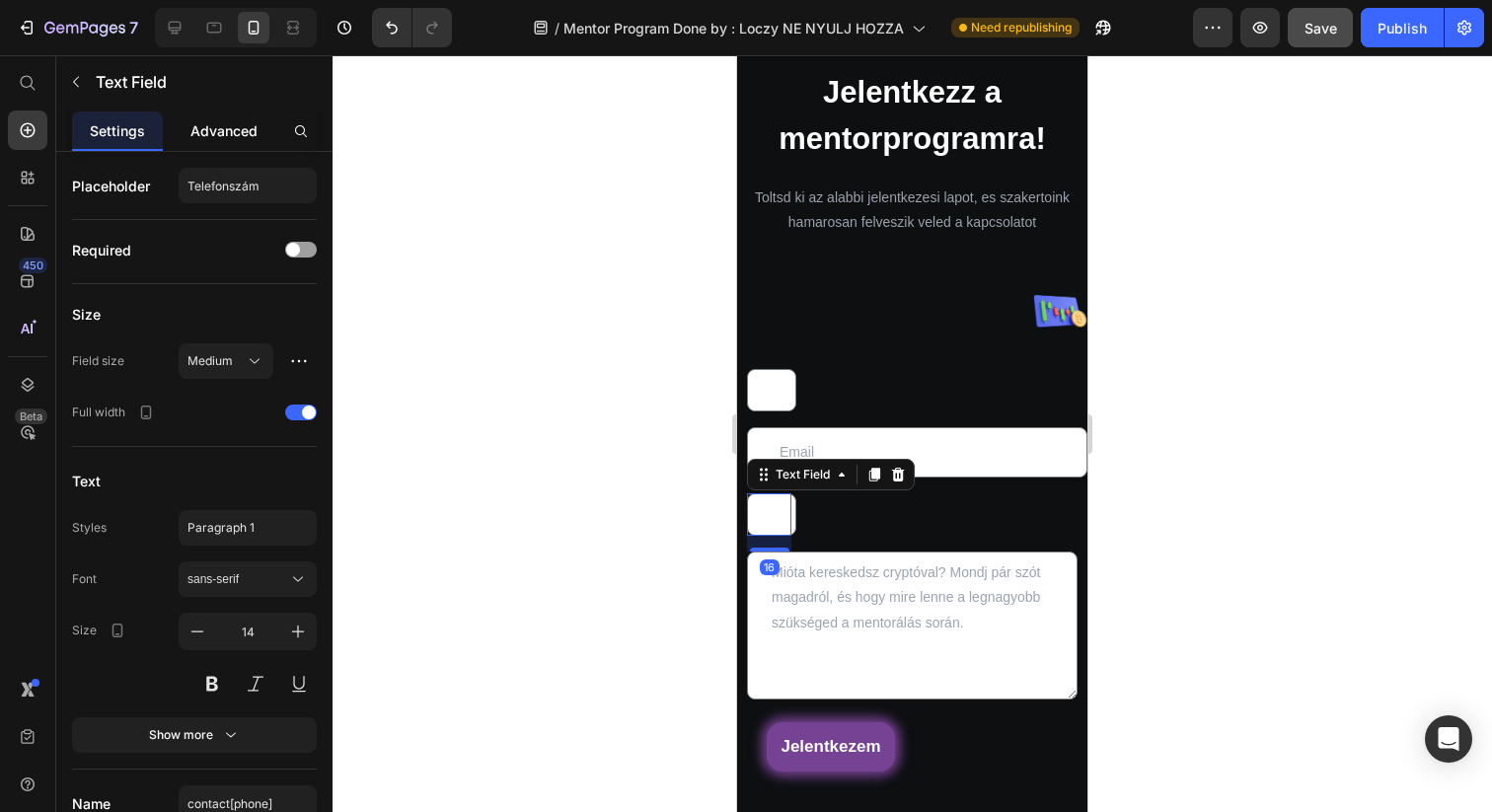 click on "Advanced" at bounding box center (224, 130) 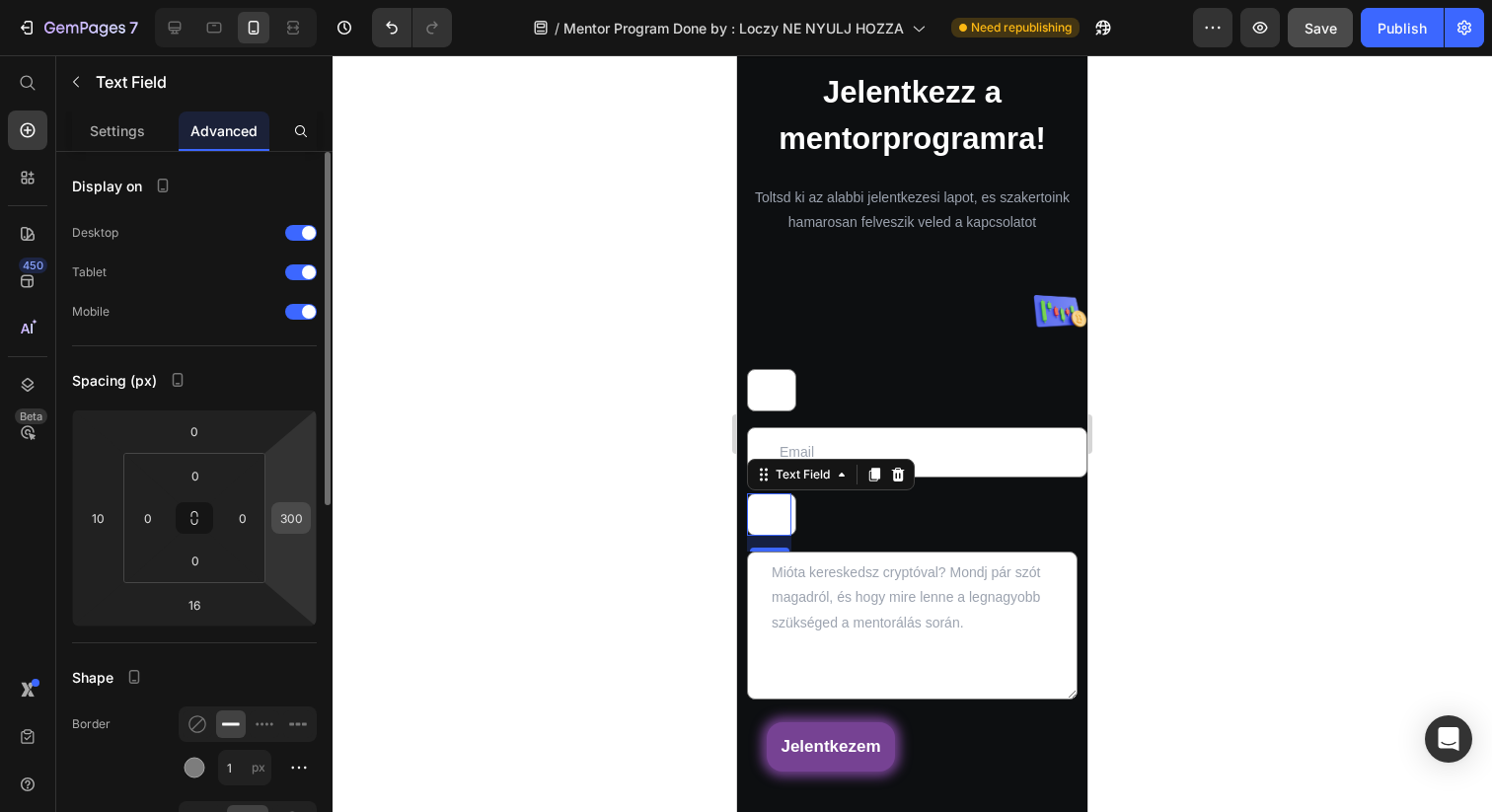 click on "300" at bounding box center [291, 518] 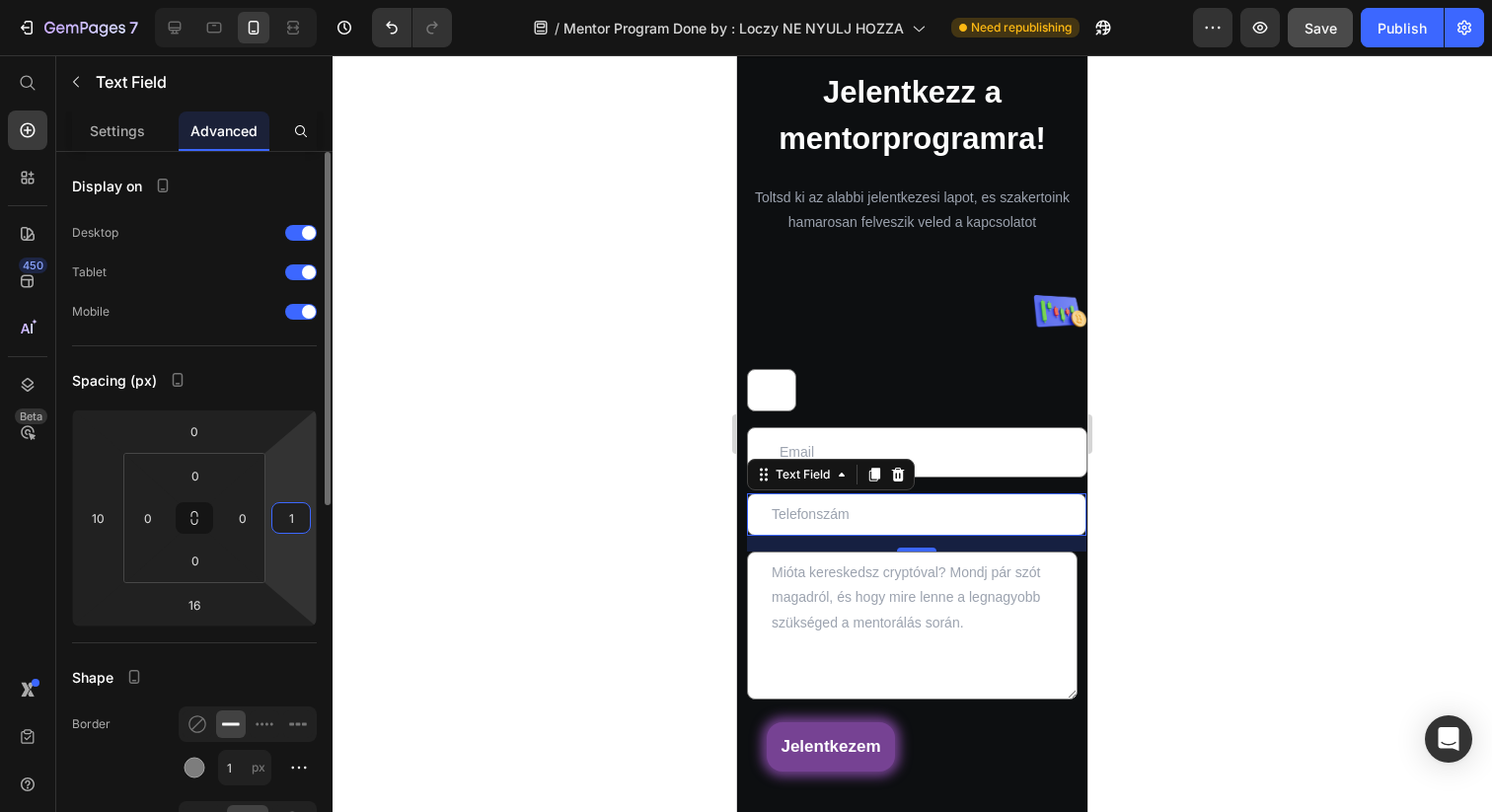 type on "10" 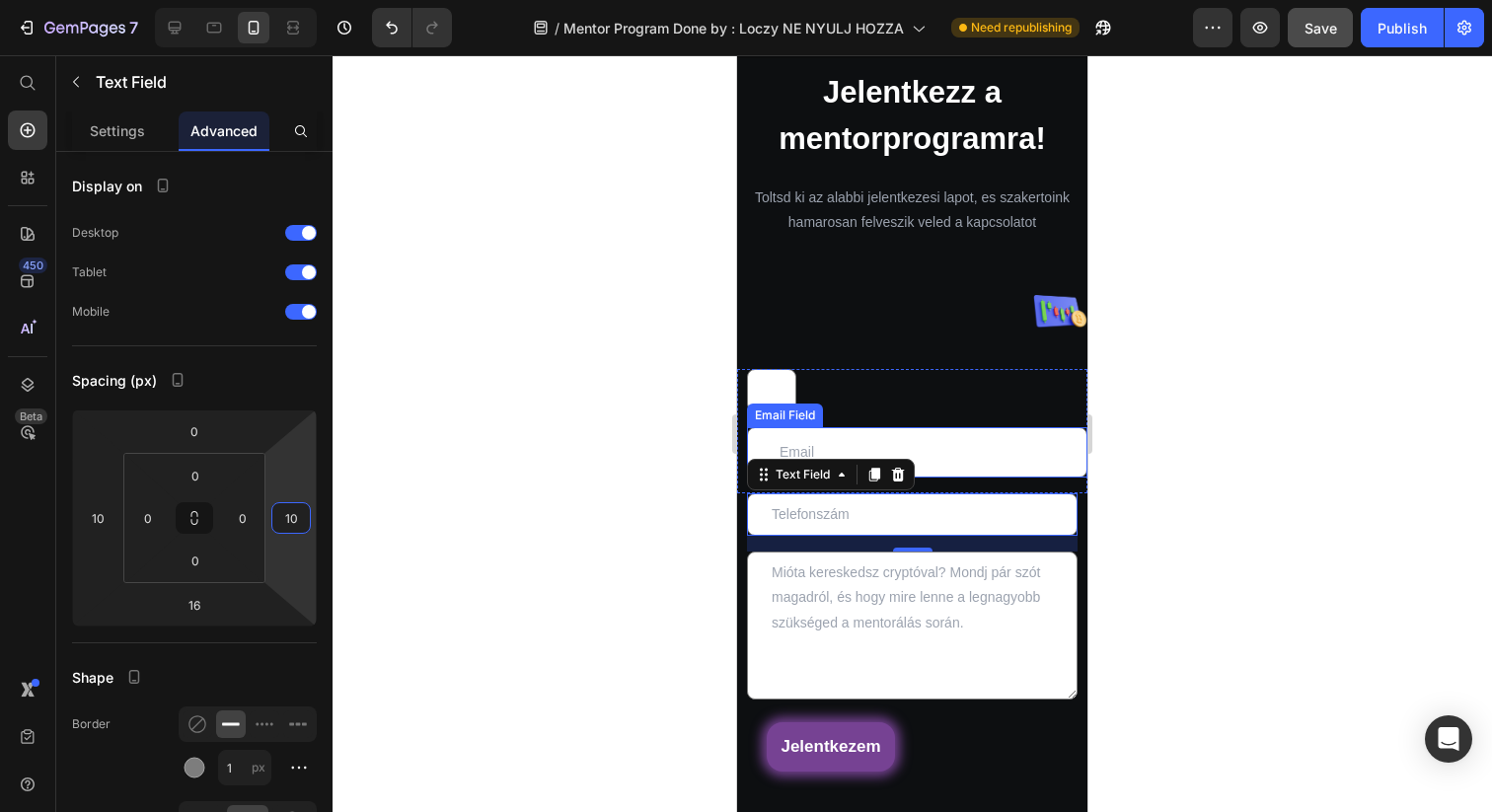 click at bounding box center (917, 452) 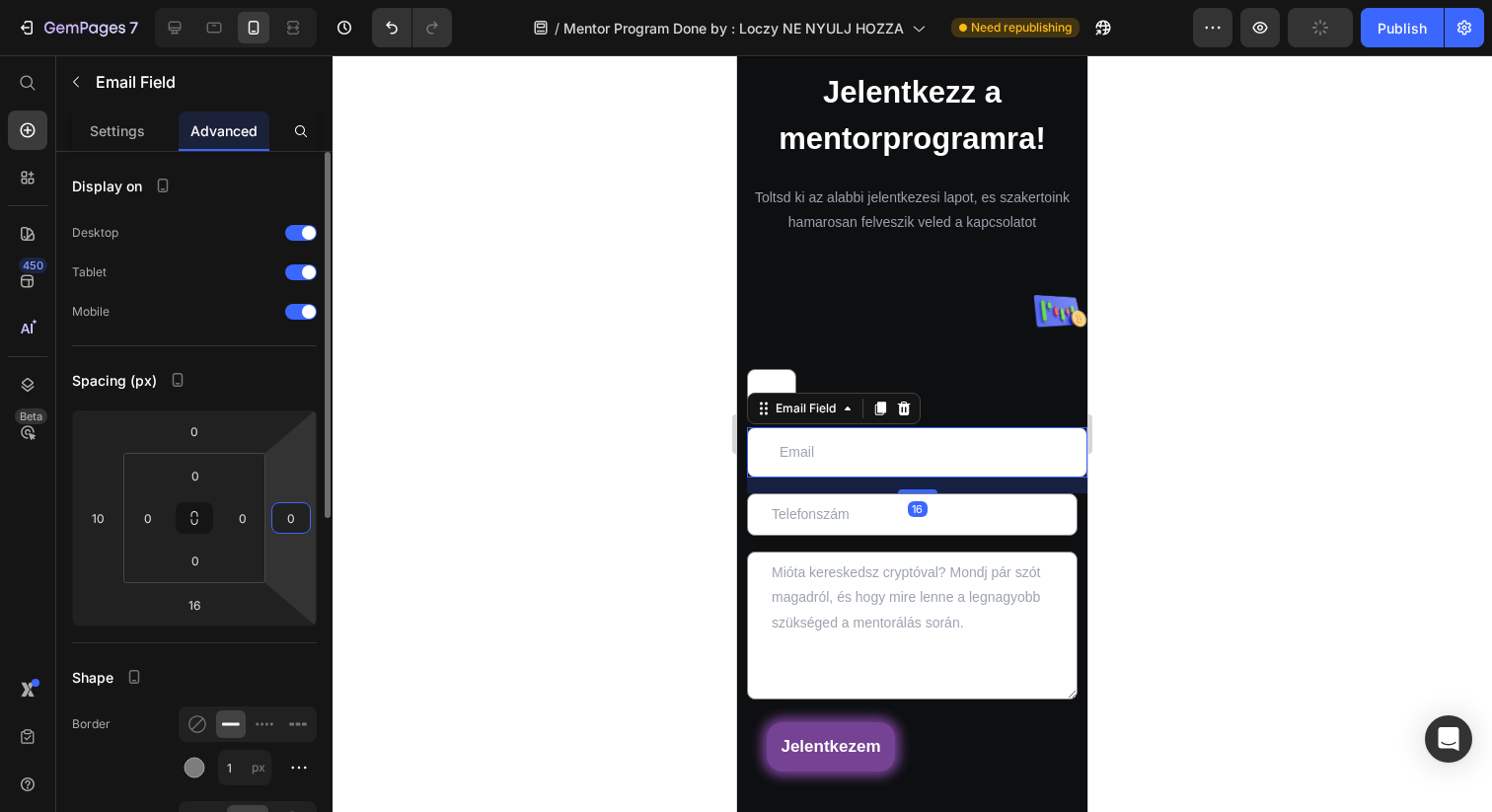 click on "0" at bounding box center [291, 518] 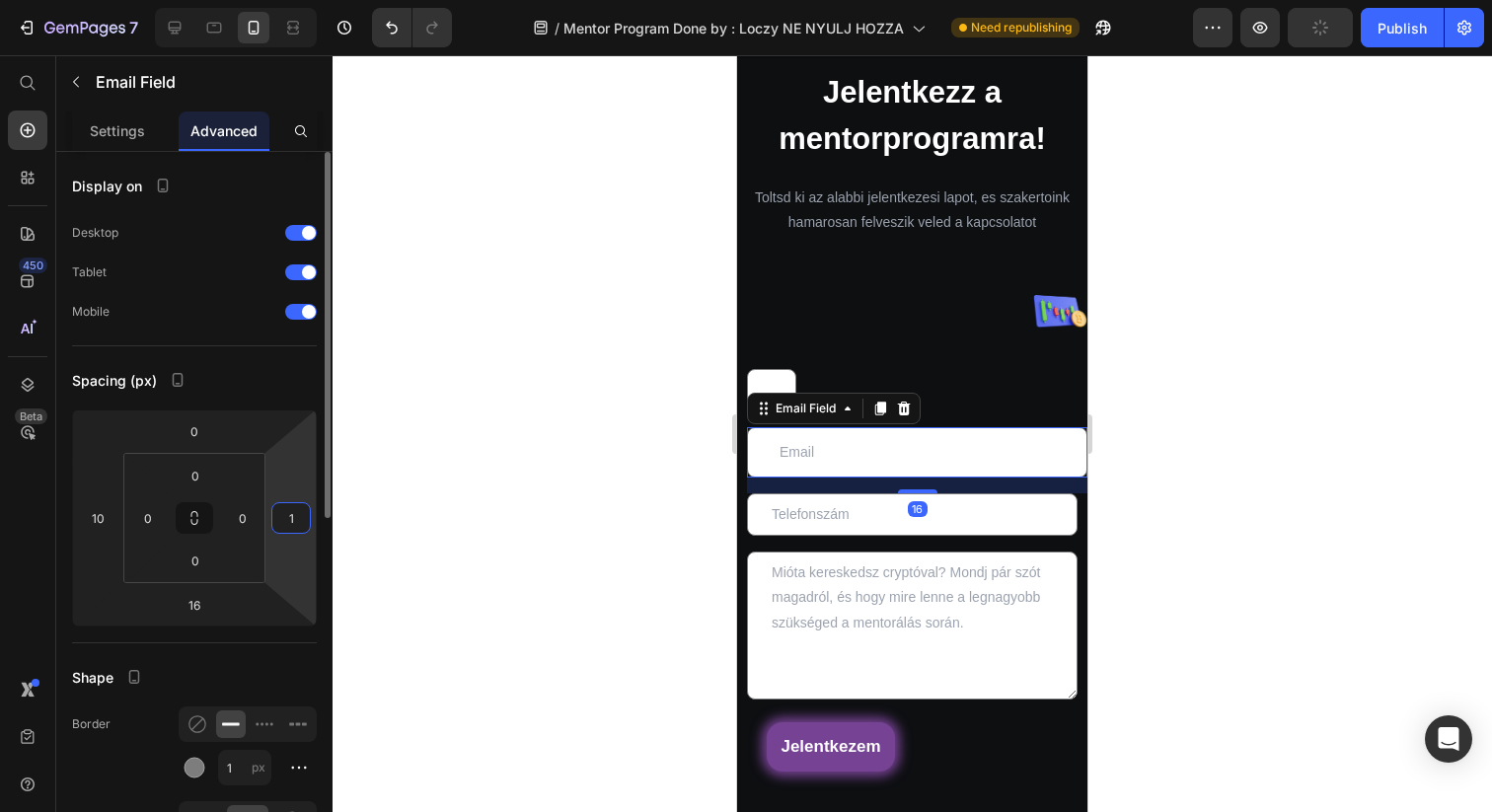 type on "10" 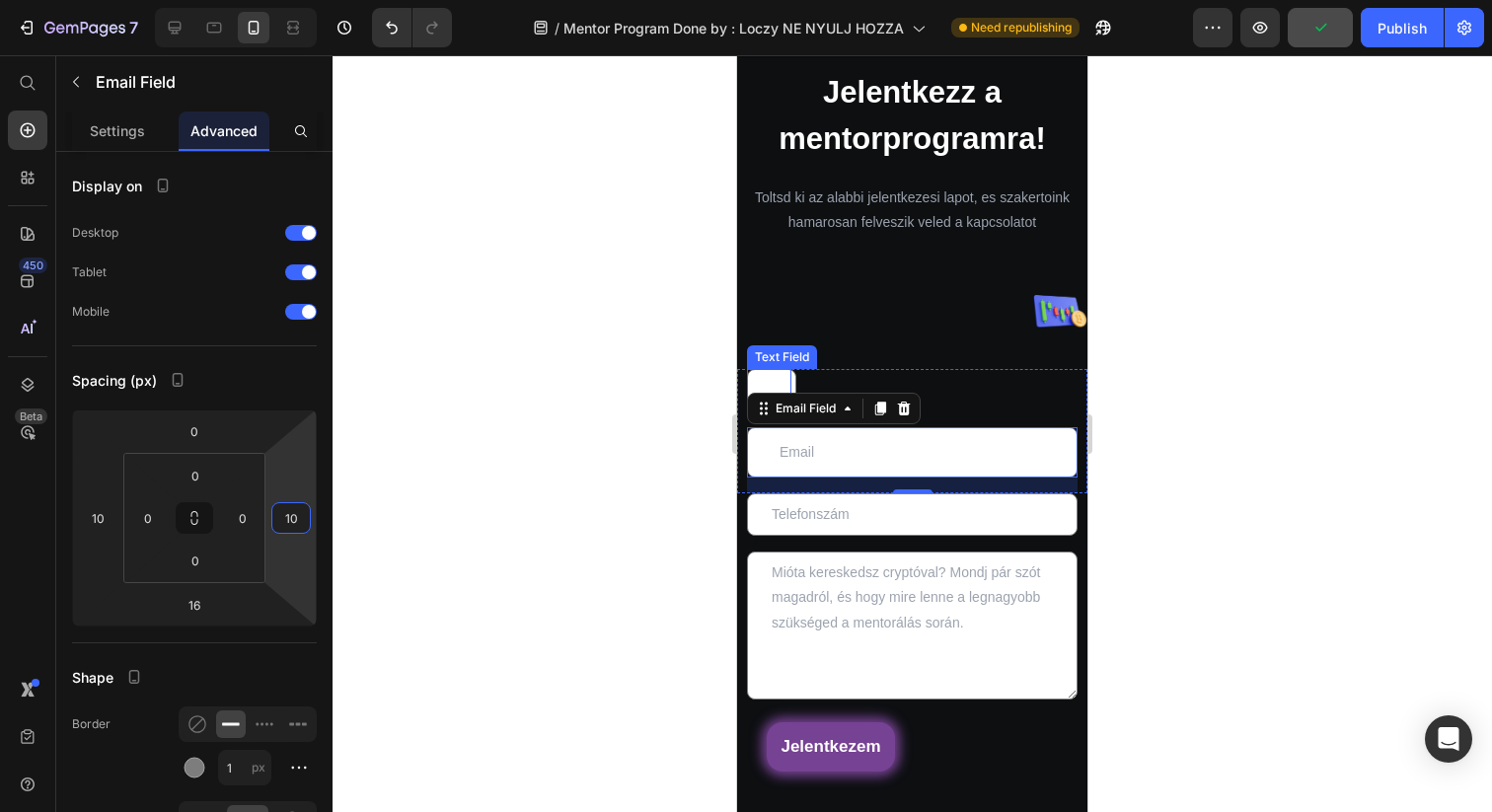 click at bounding box center [772, 390] 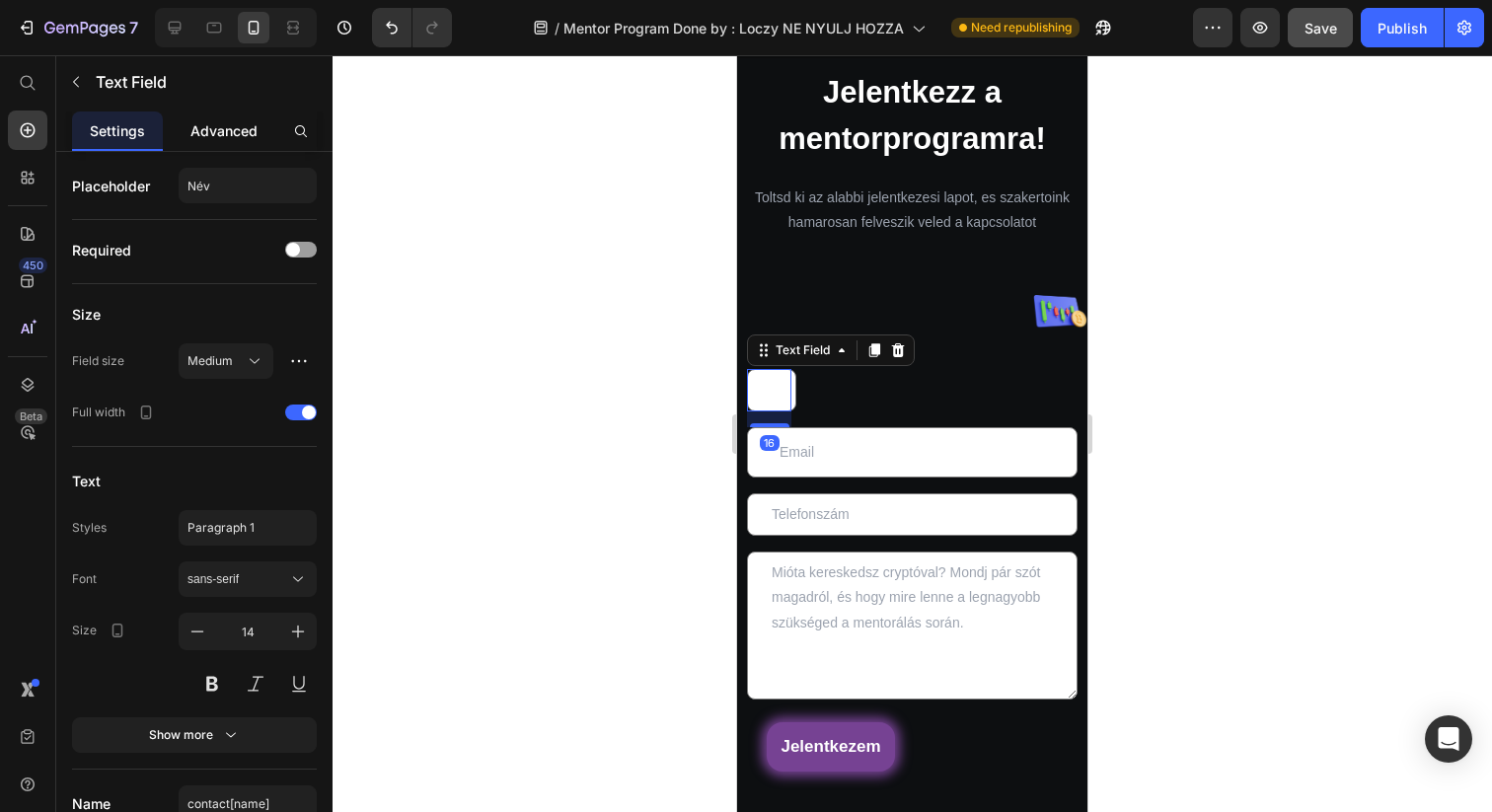 click on "Advanced" at bounding box center (224, 130) 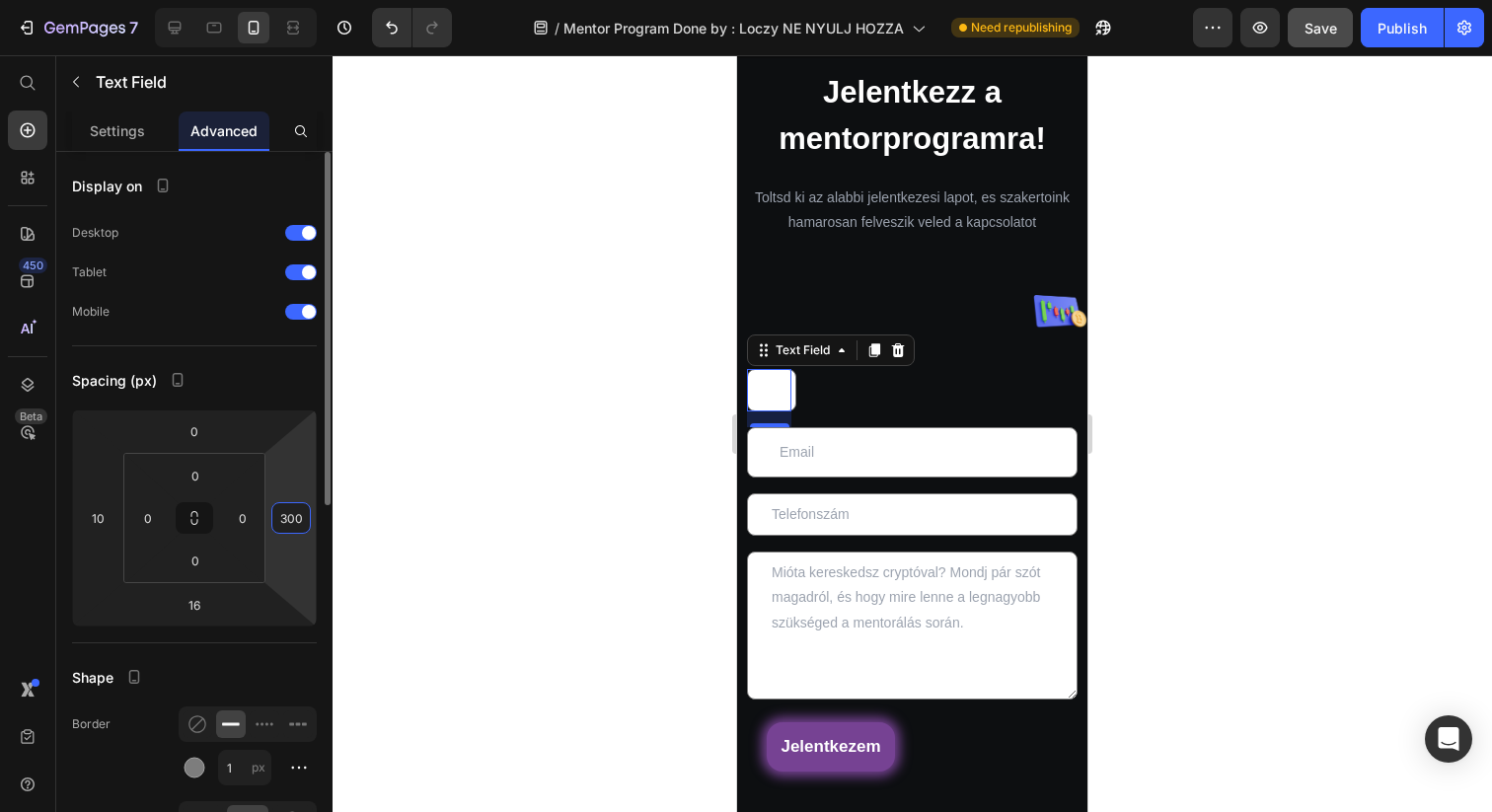 click on "300" at bounding box center [291, 518] 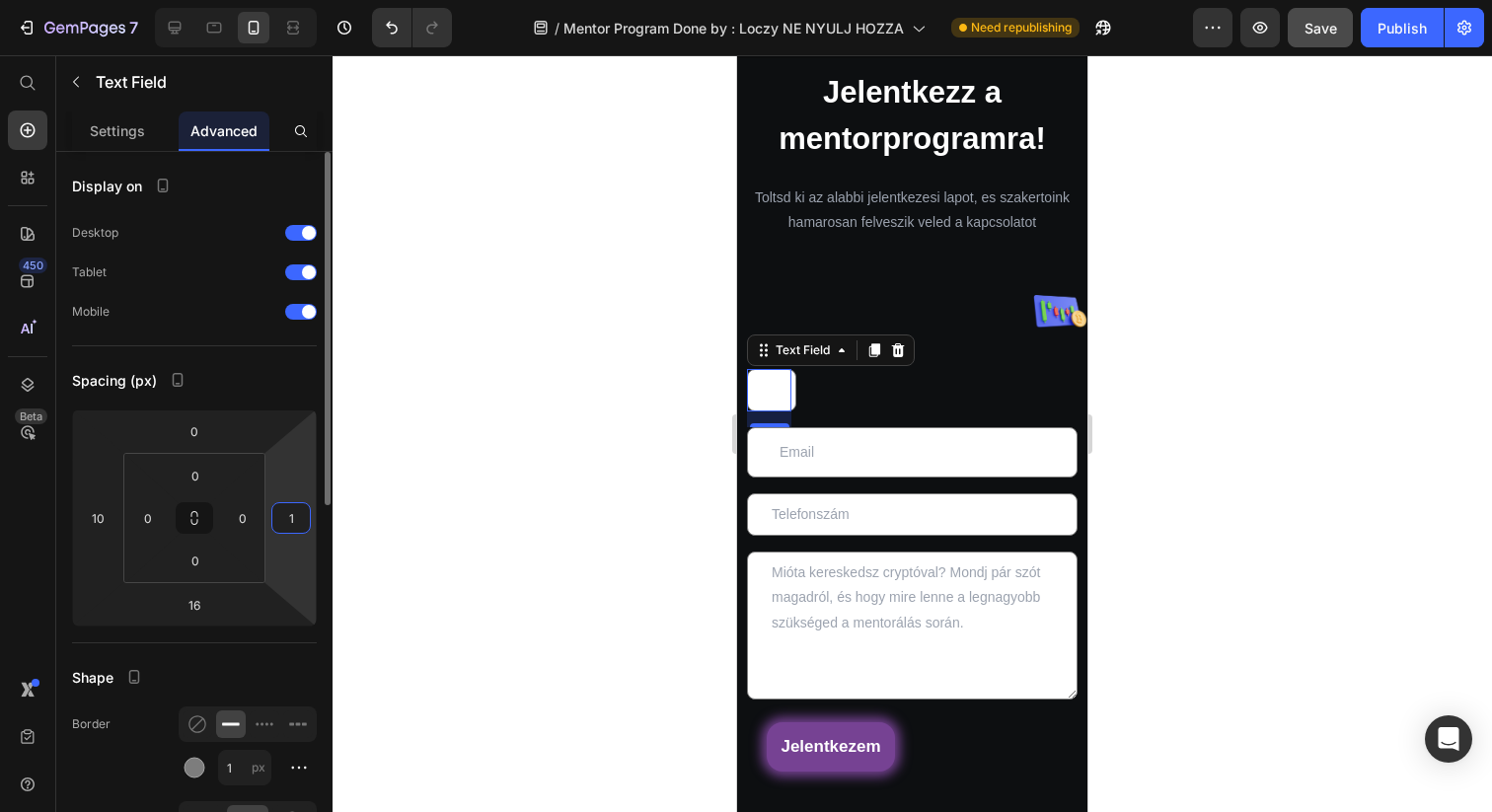 type on "10" 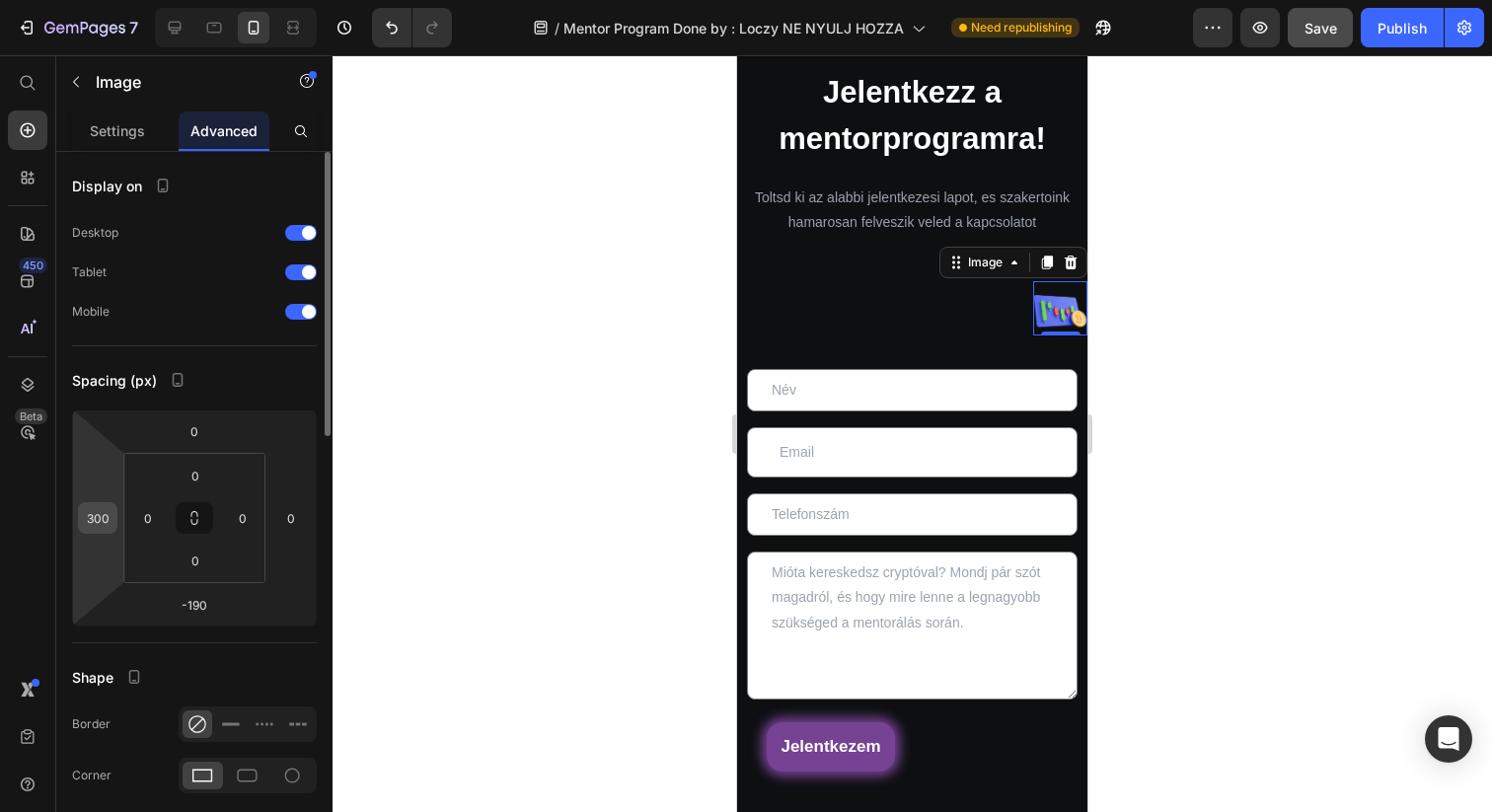 click on "300" at bounding box center (98, 518) 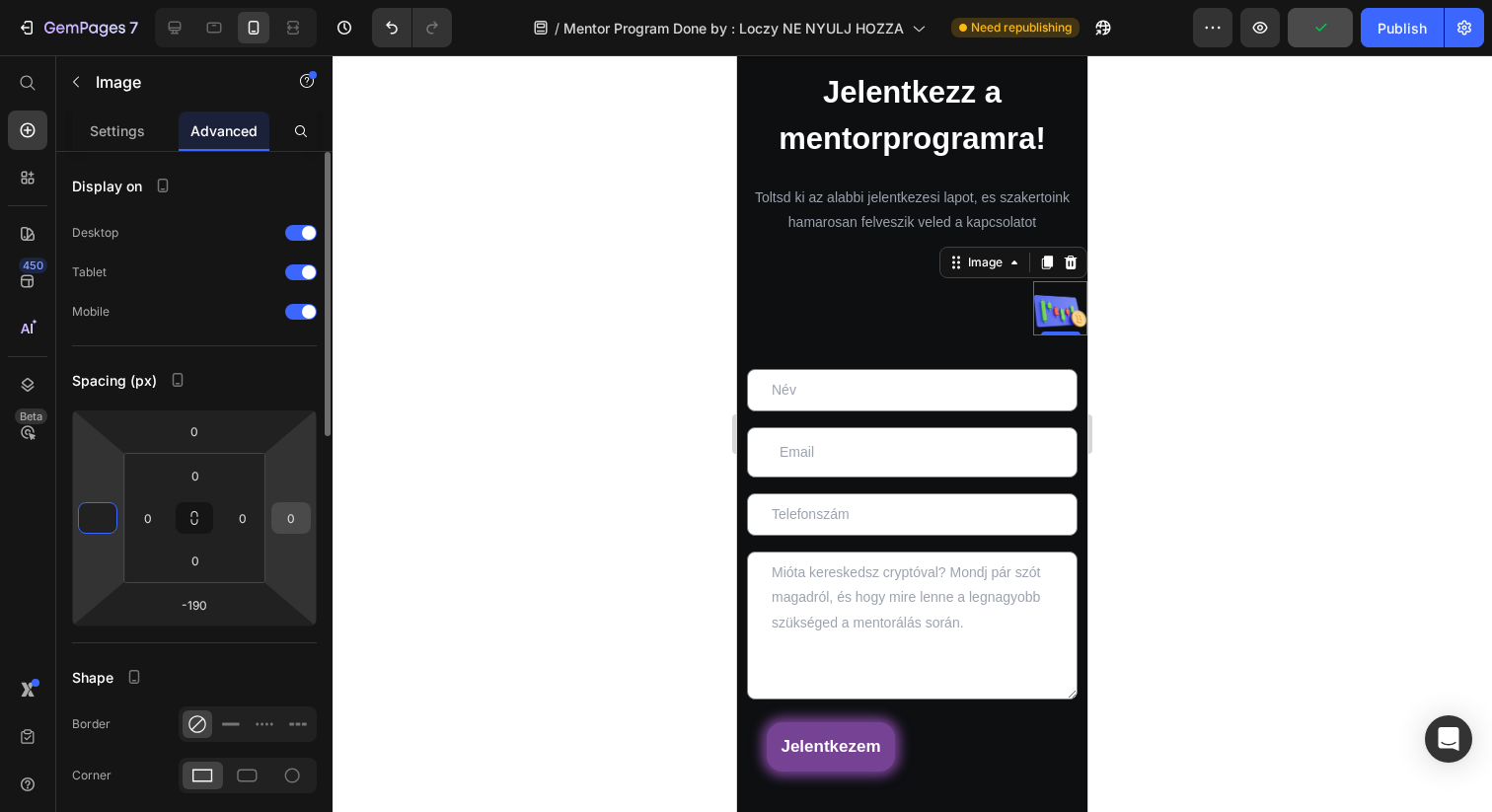 type on "0" 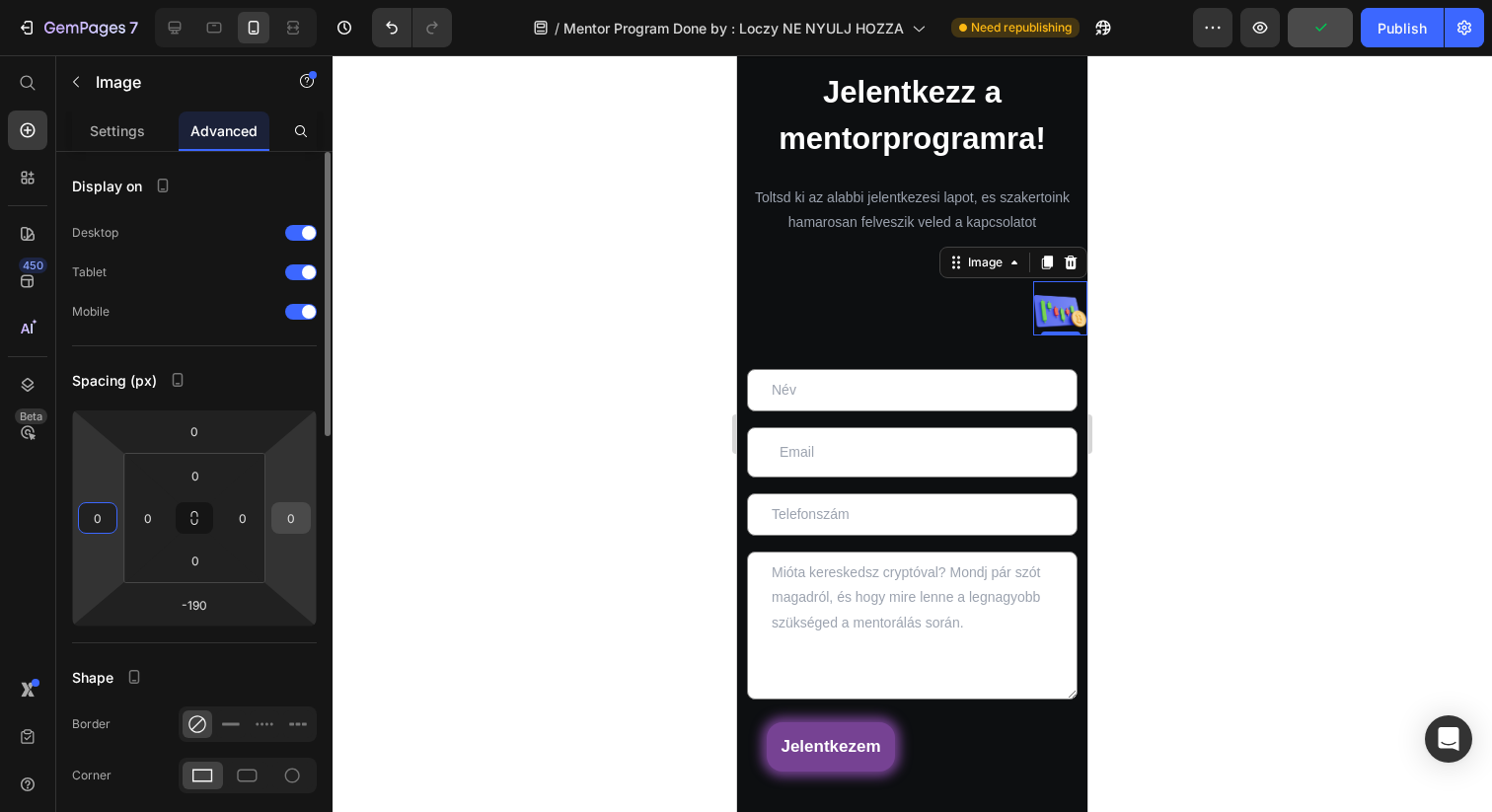 click on "0" at bounding box center [291, 518] 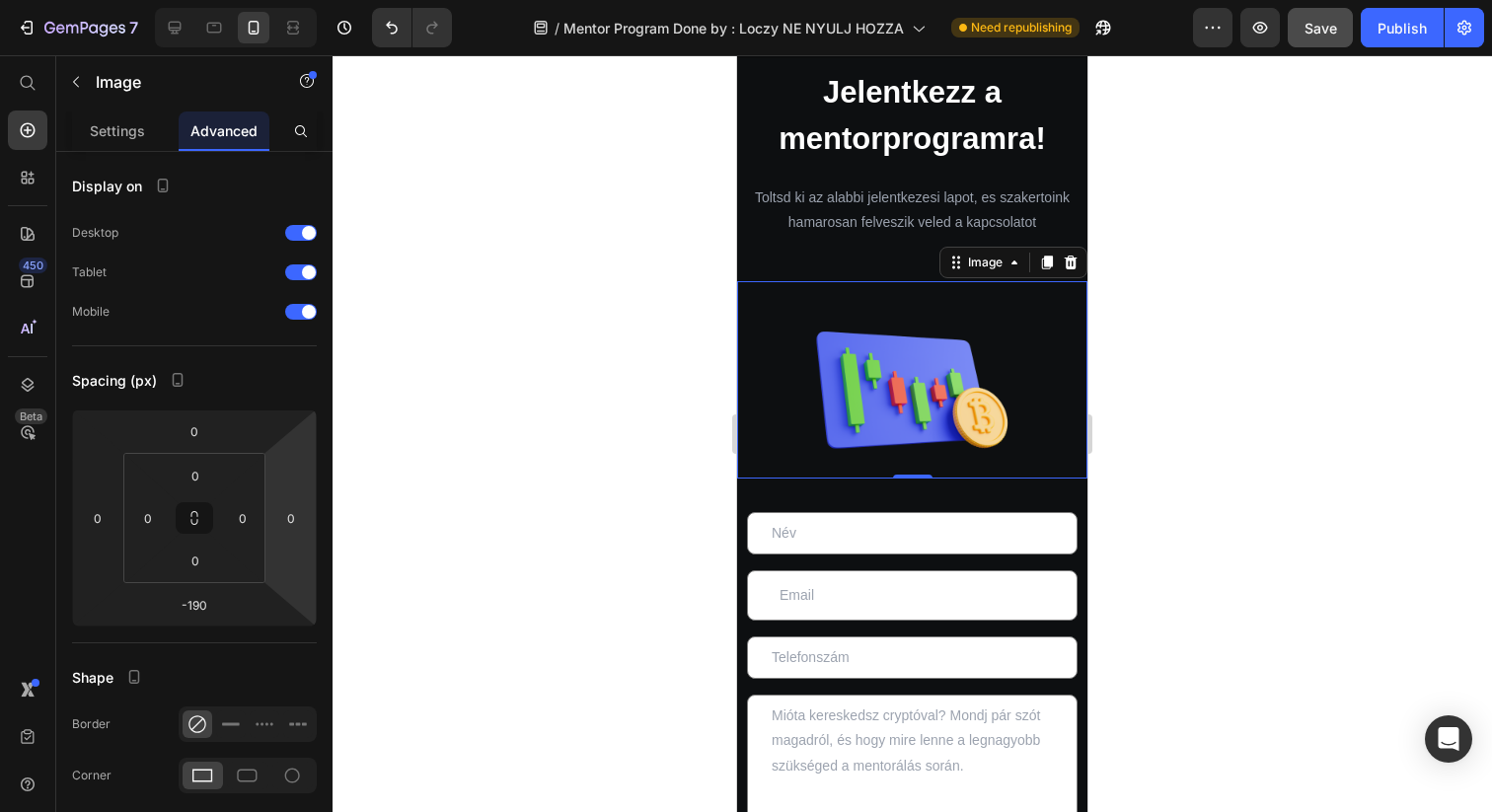 click 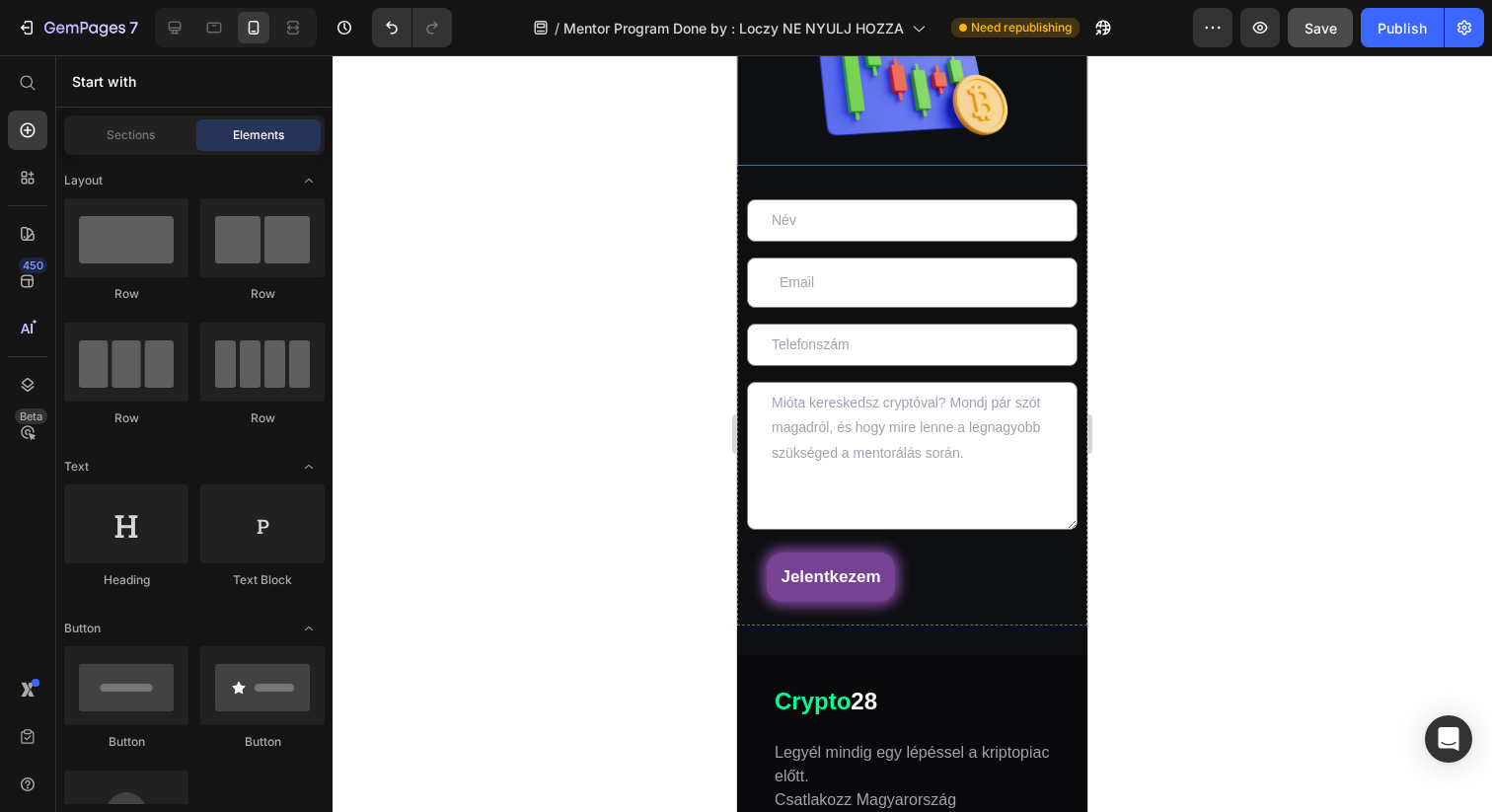 scroll, scrollTop: 4026, scrollLeft: 0, axis: vertical 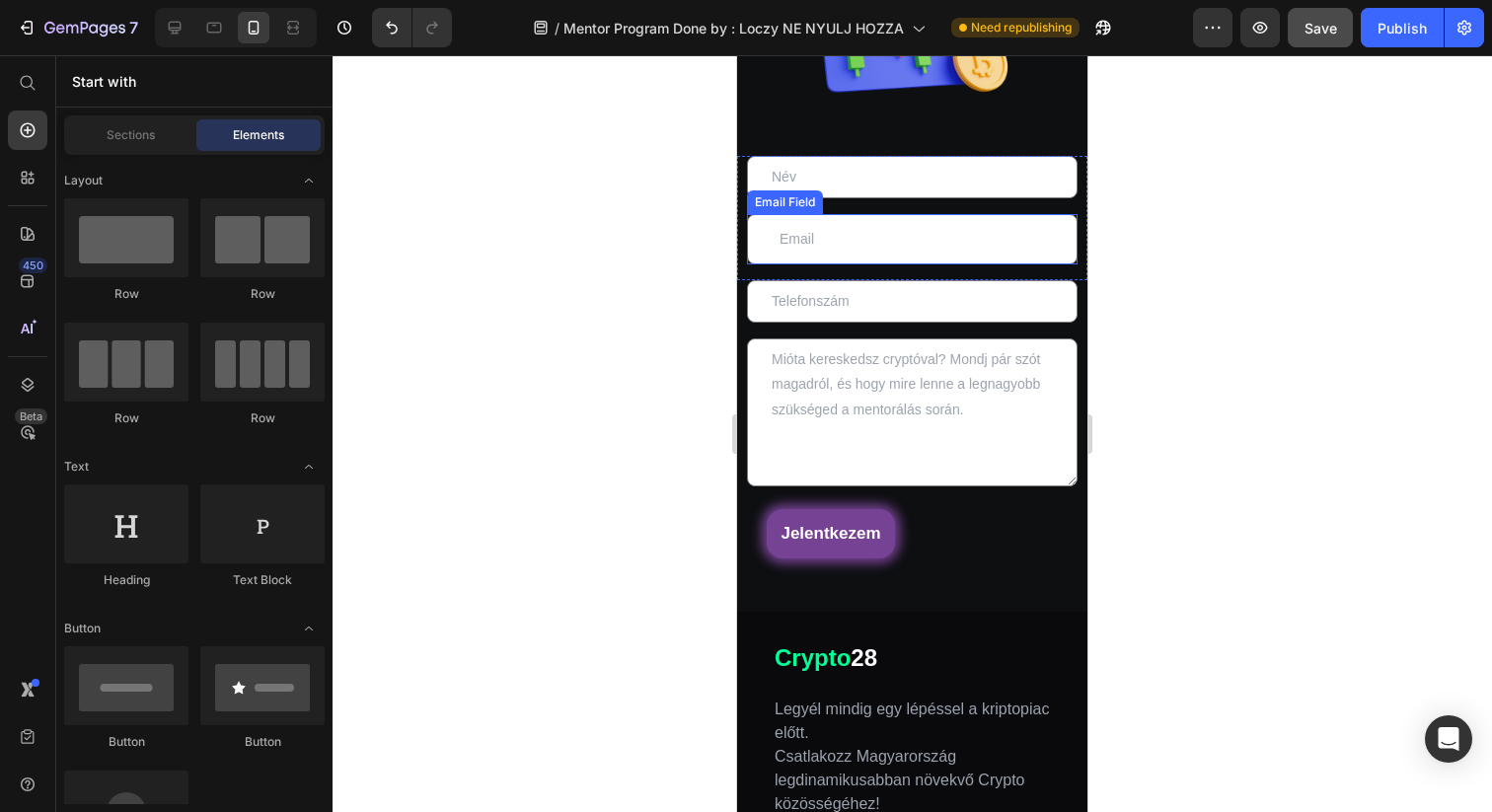 click at bounding box center [912, 239] 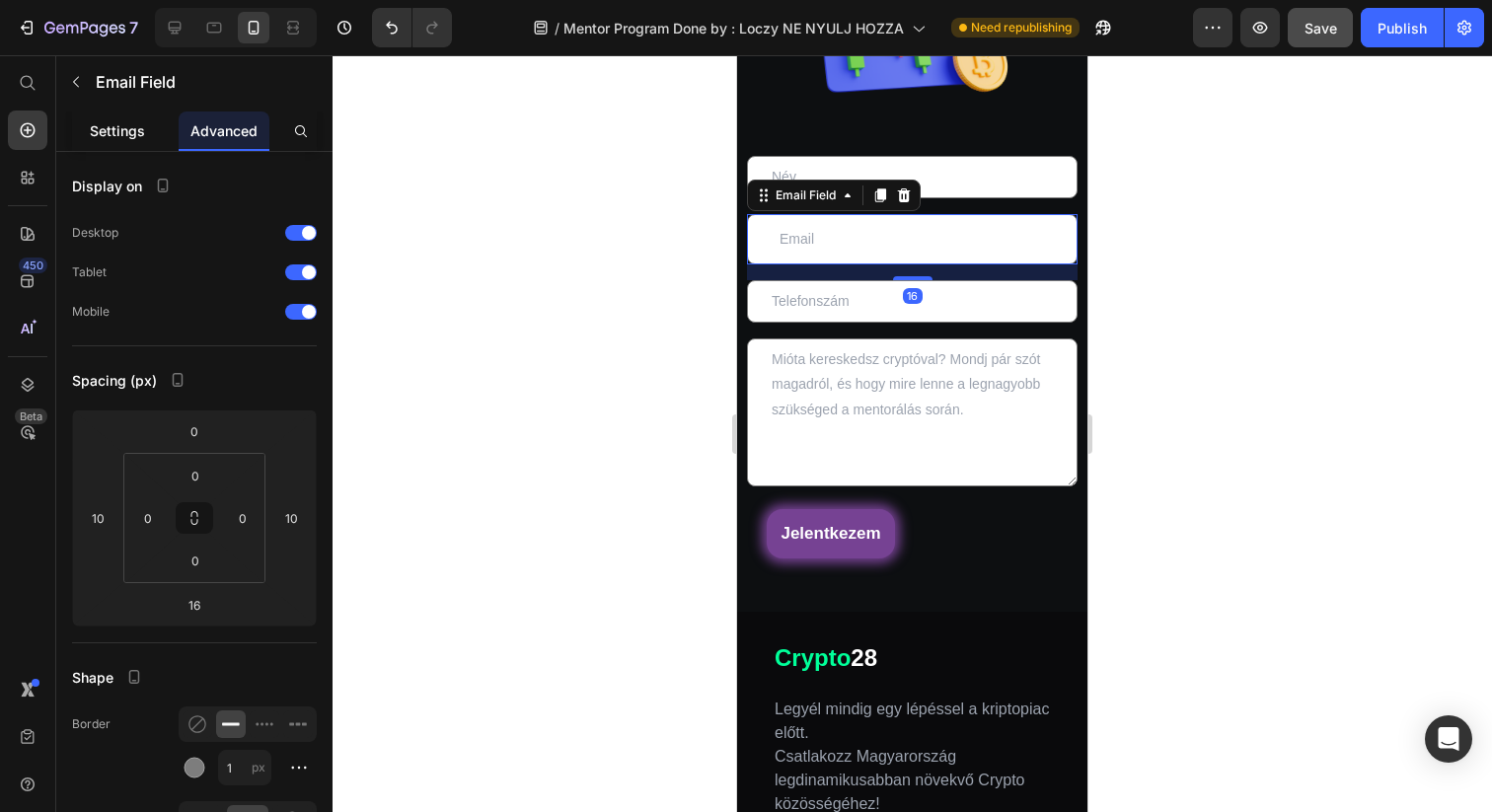 click on "Settings" at bounding box center (117, 130) 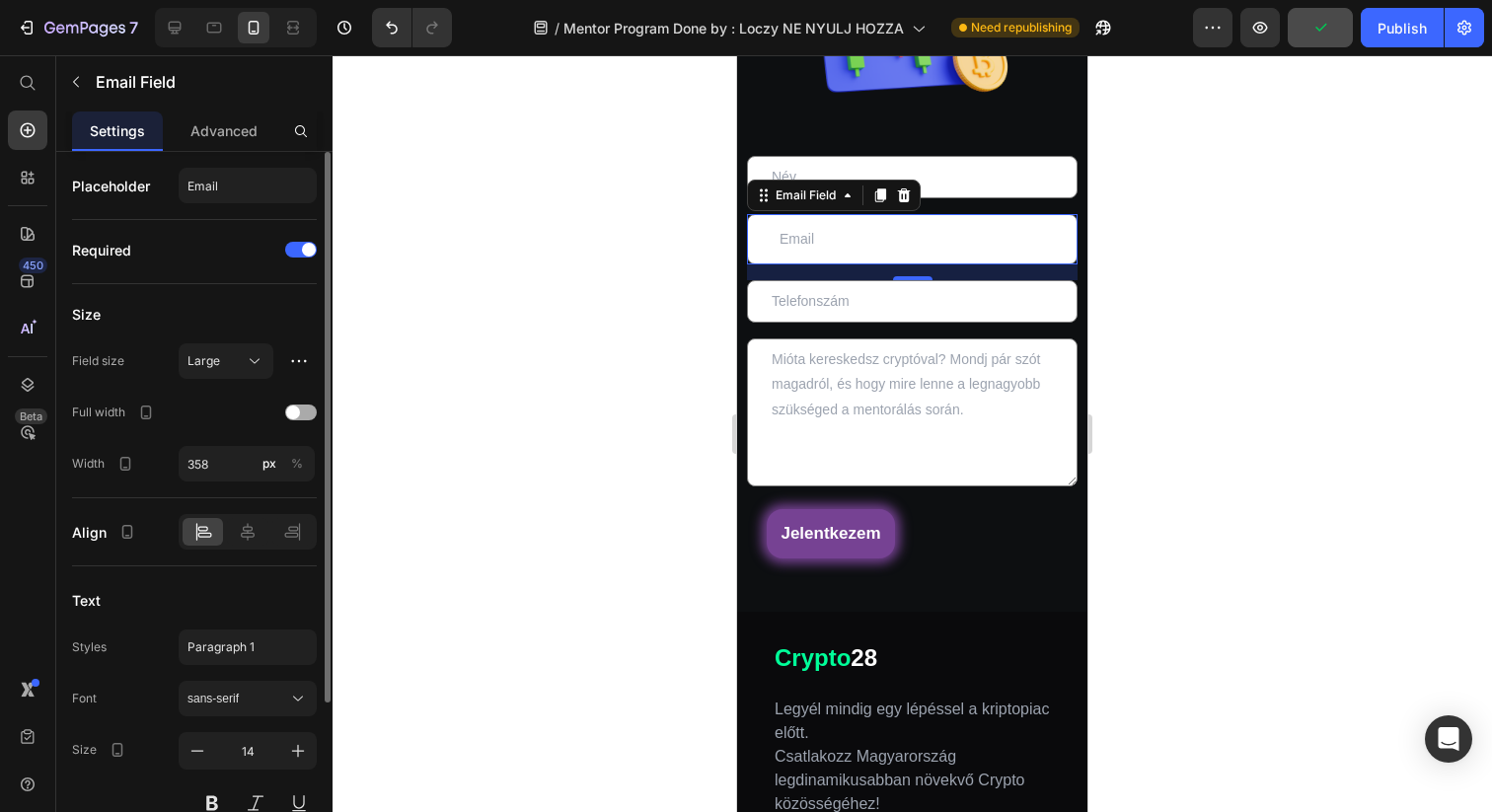 click at bounding box center (293, 412) 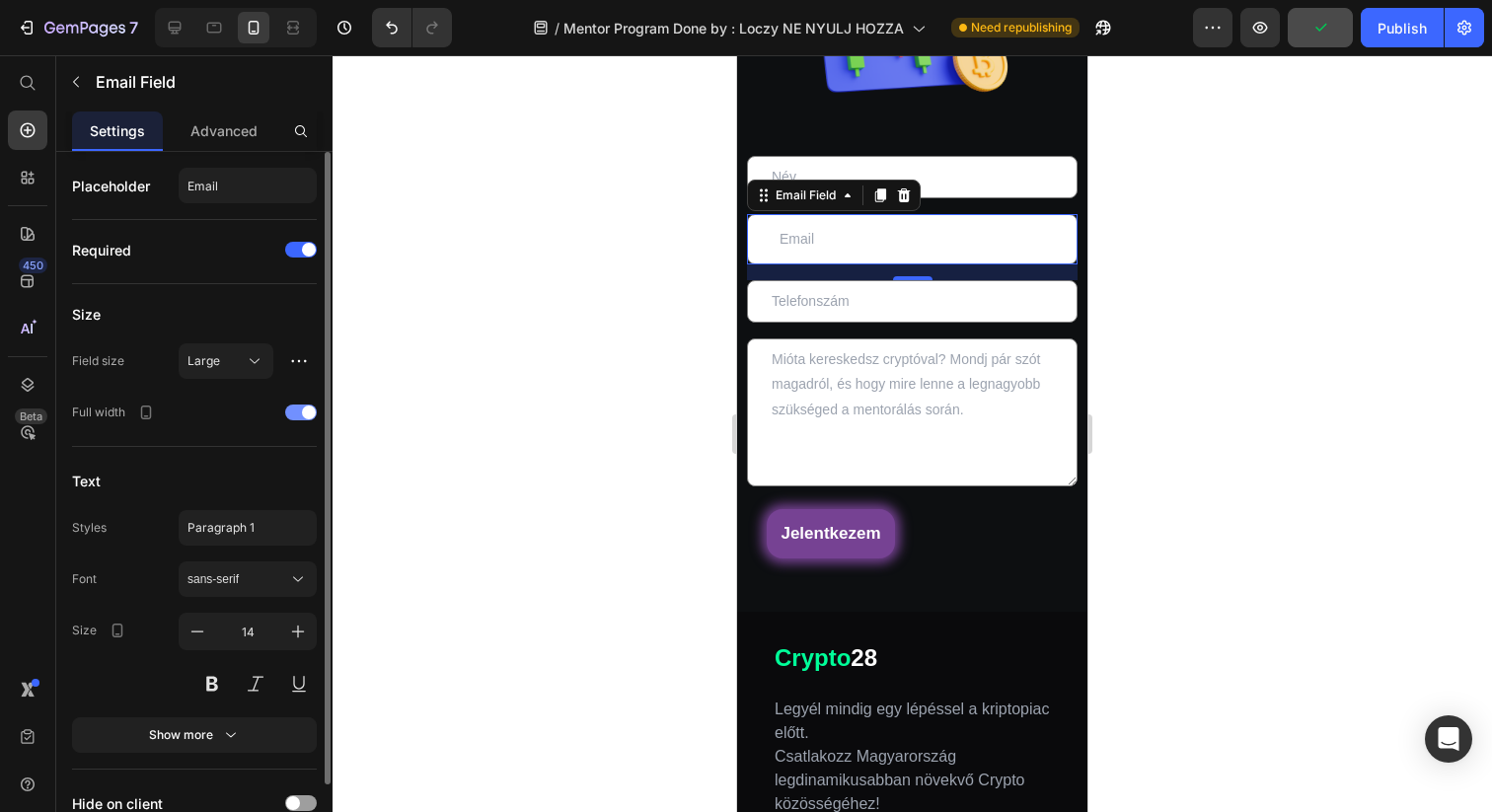 click at bounding box center (301, 412) 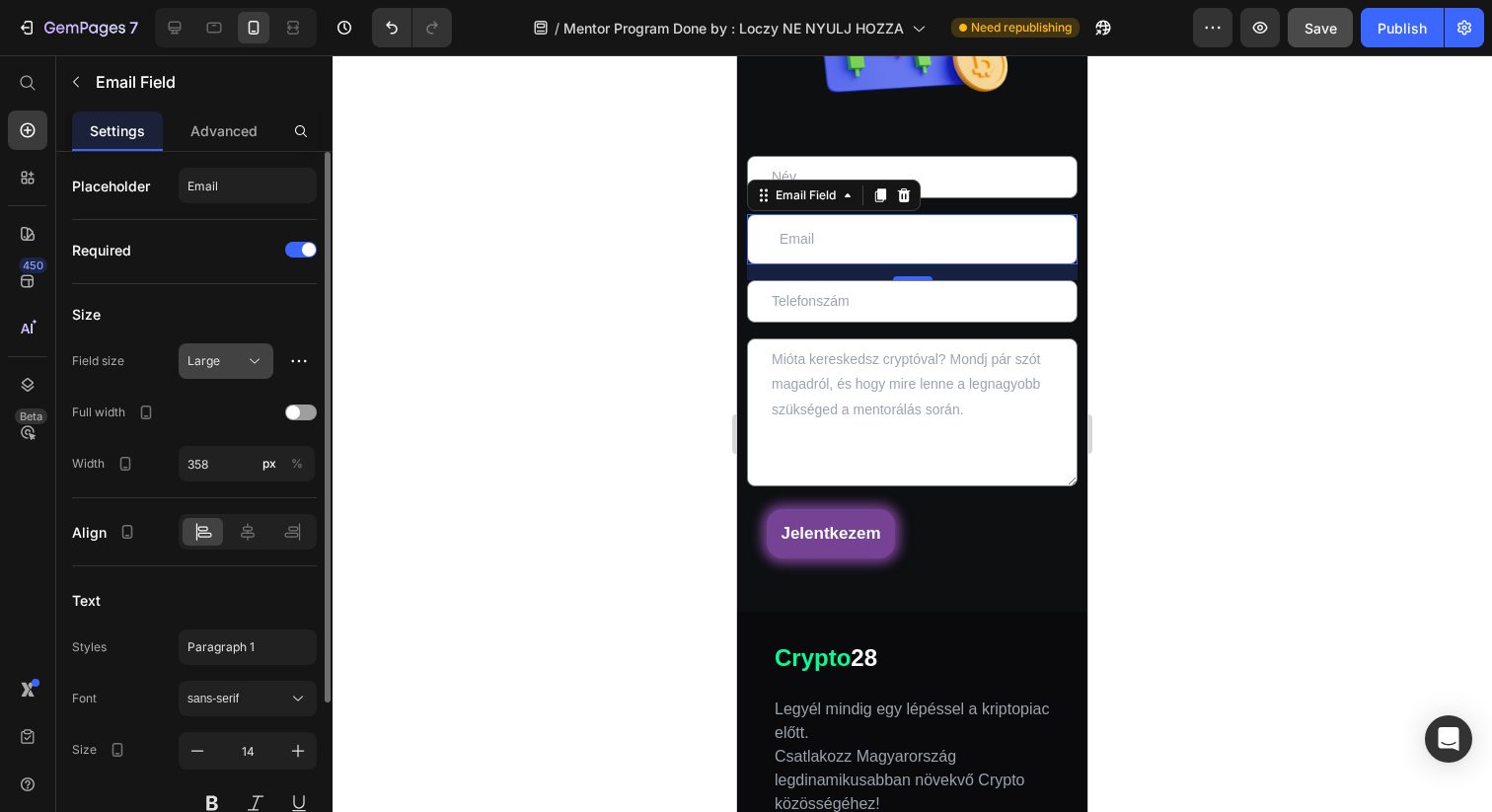 click on "Large" at bounding box center [226, 361] 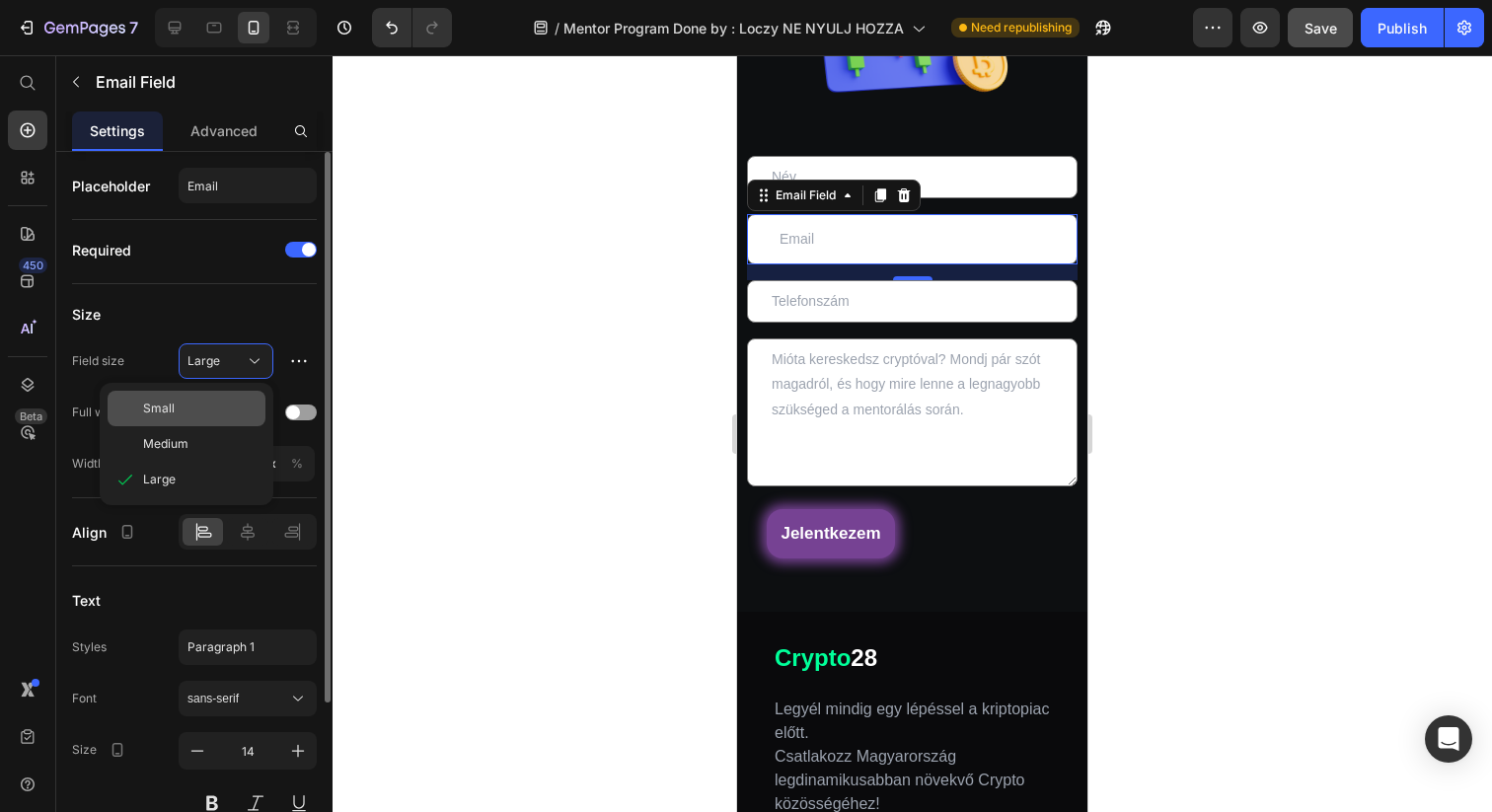 click on "Small" 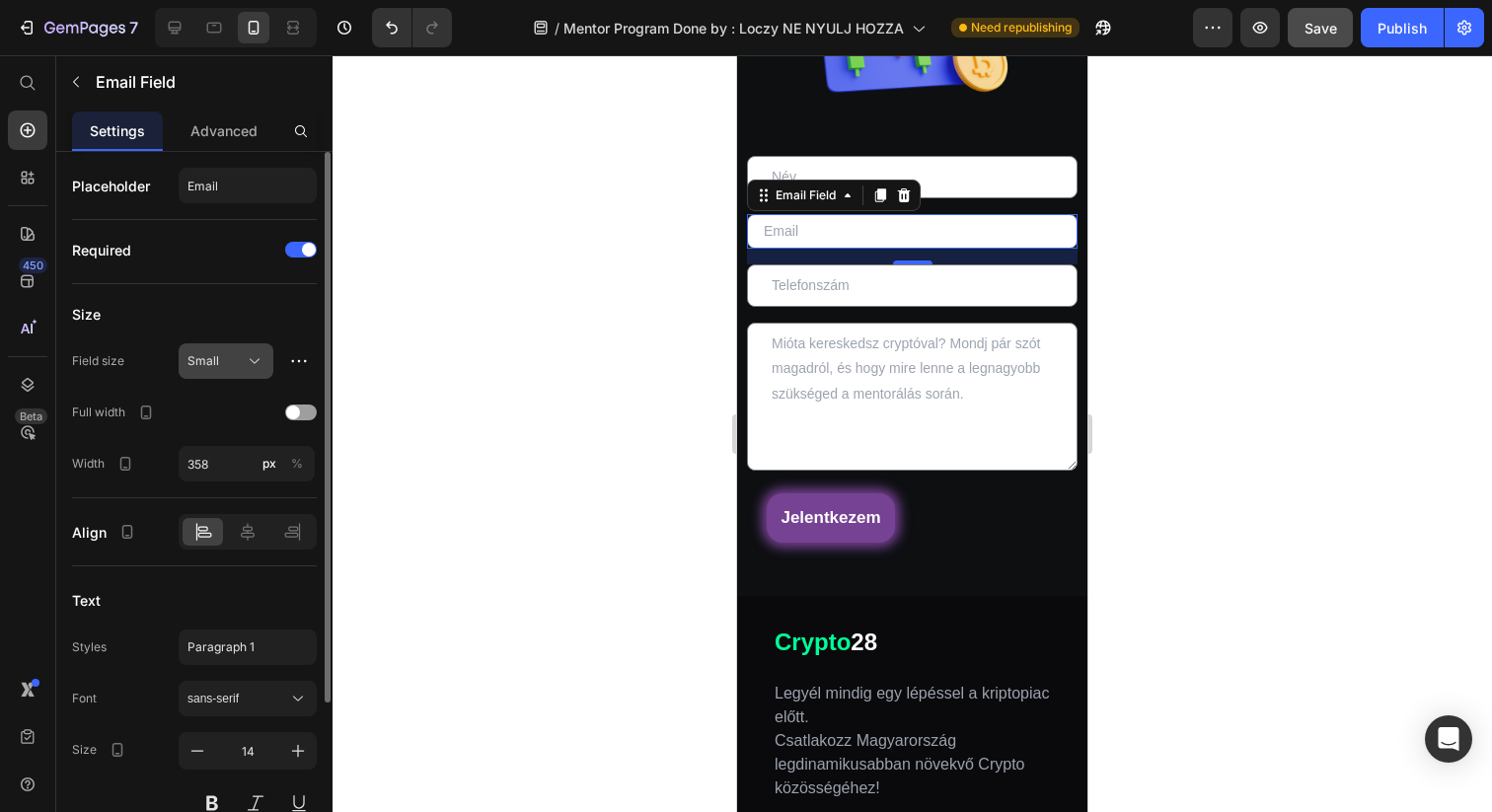 click on "Small" at bounding box center [226, 361] 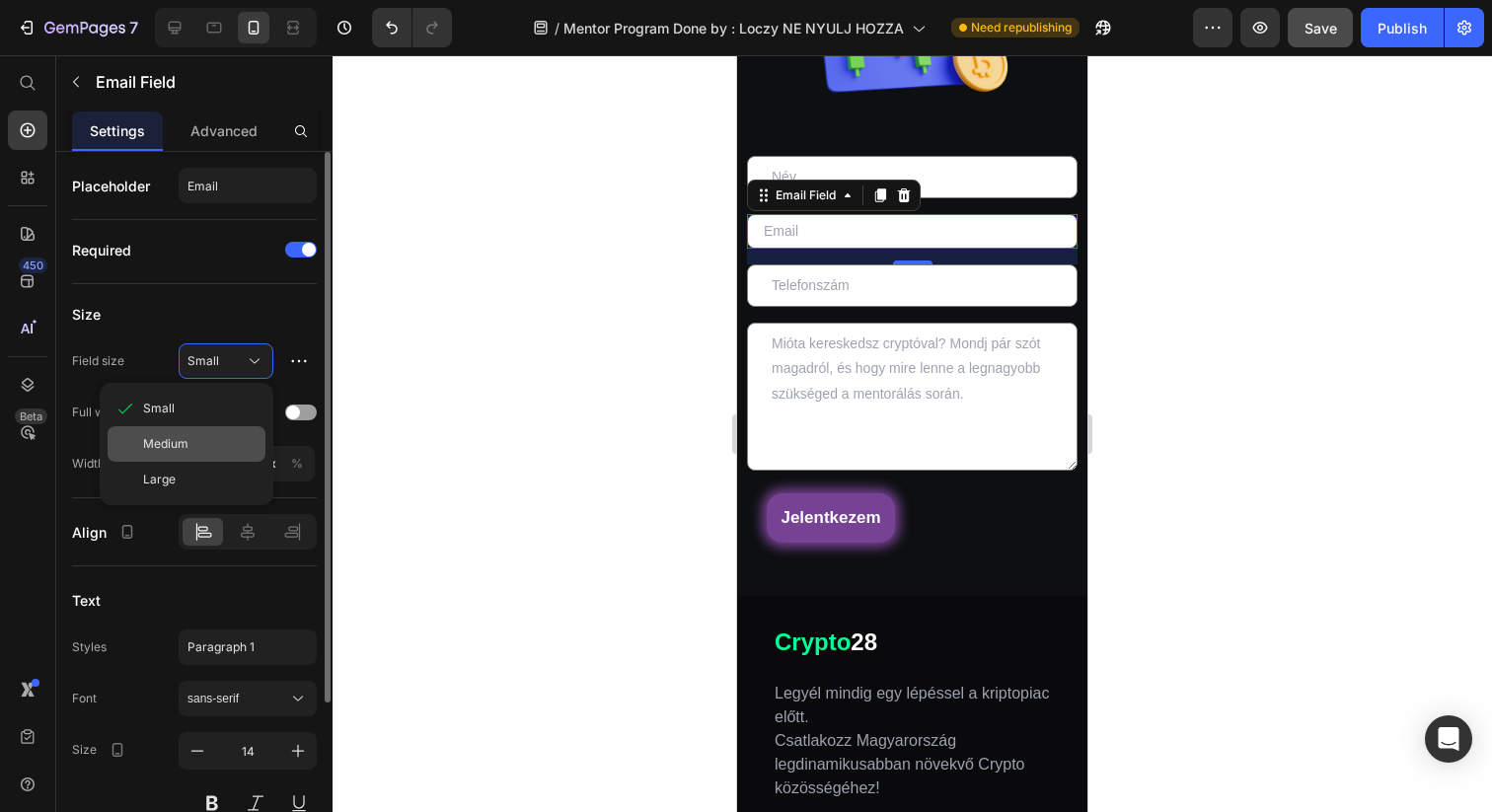 click on "Medium" at bounding box center (200, 444) 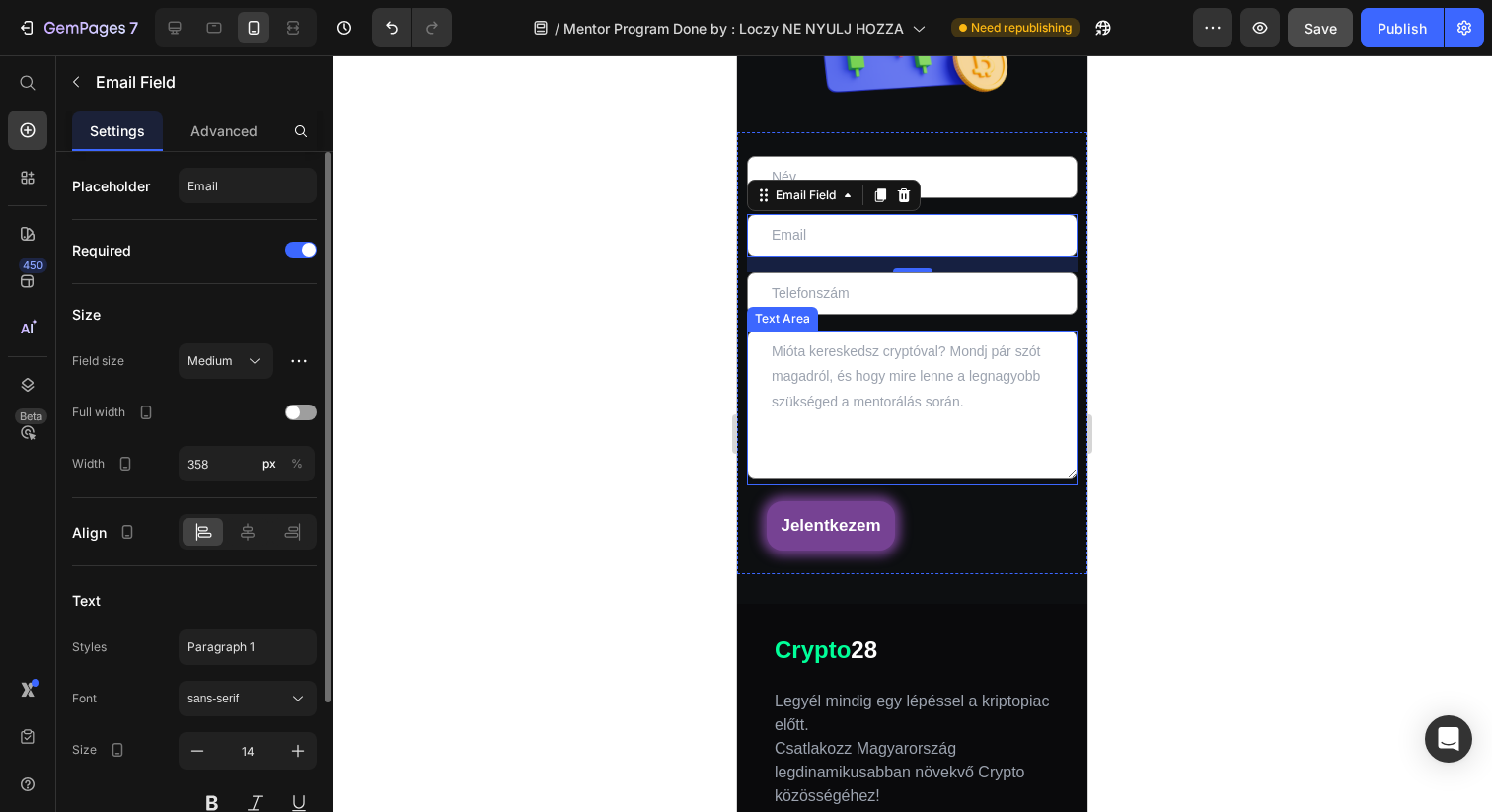 click 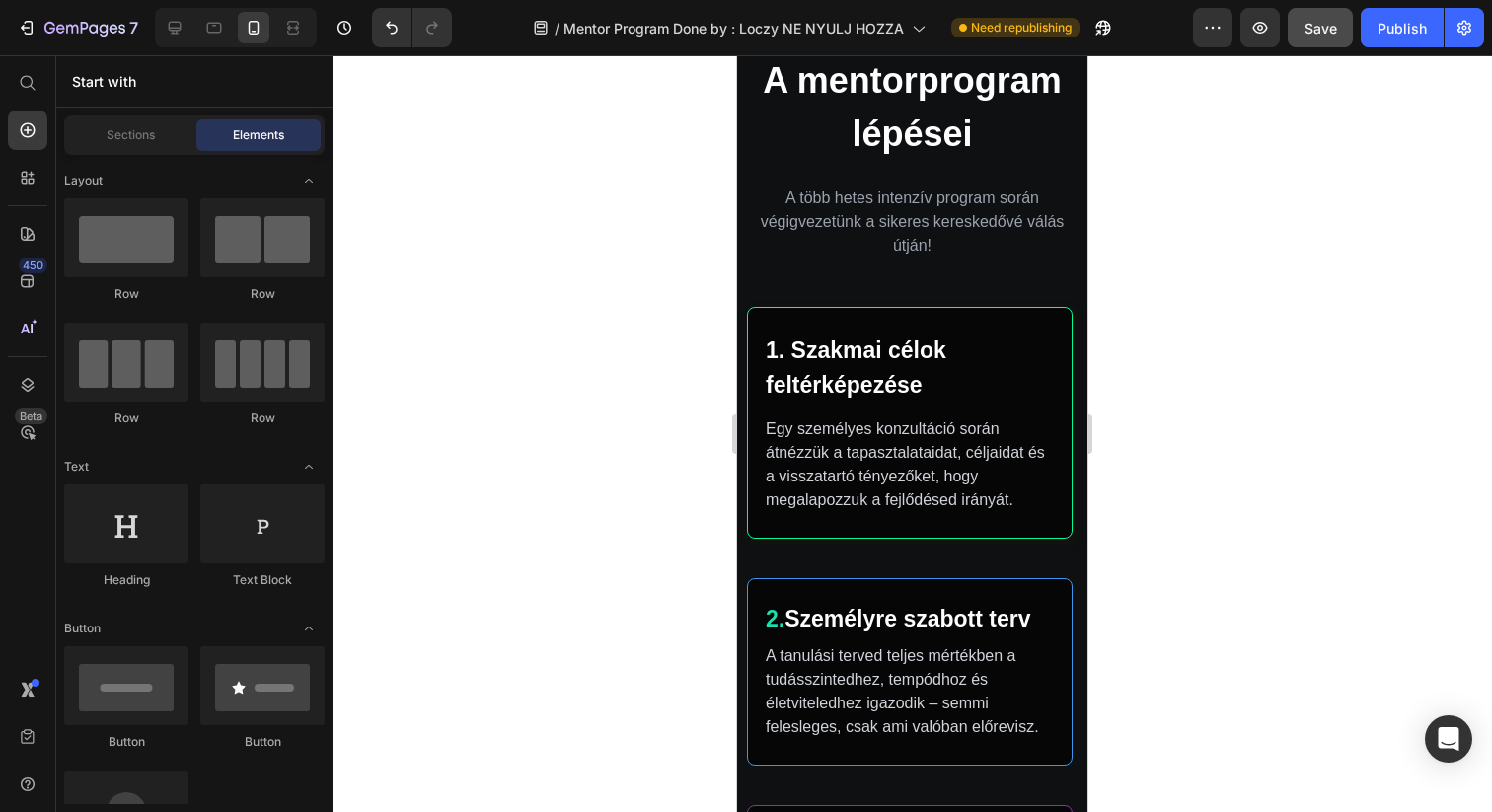 scroll, scrollTop: 641, scrollLeft: 0, axis: vertical 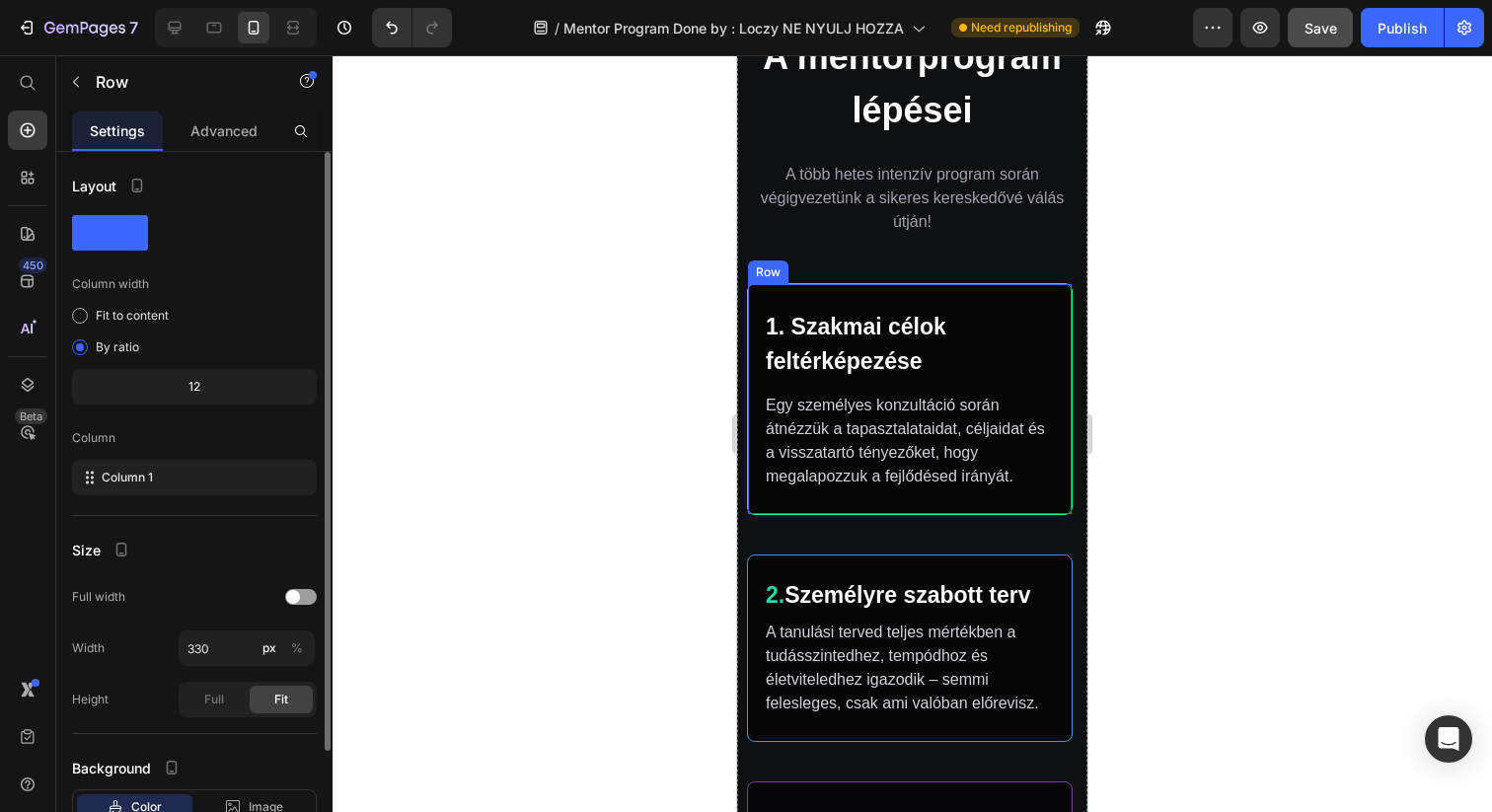 click on "1. Szakmai célok feltérképezése Text Block Egy személyes konzultáció során átnézzük a tapasztalataidat, céljaidat és a visszatartó tényezőket, hogy megalapozzuk a fejlődésed irányát. Text Block Row" at bounding box center [910, 399] 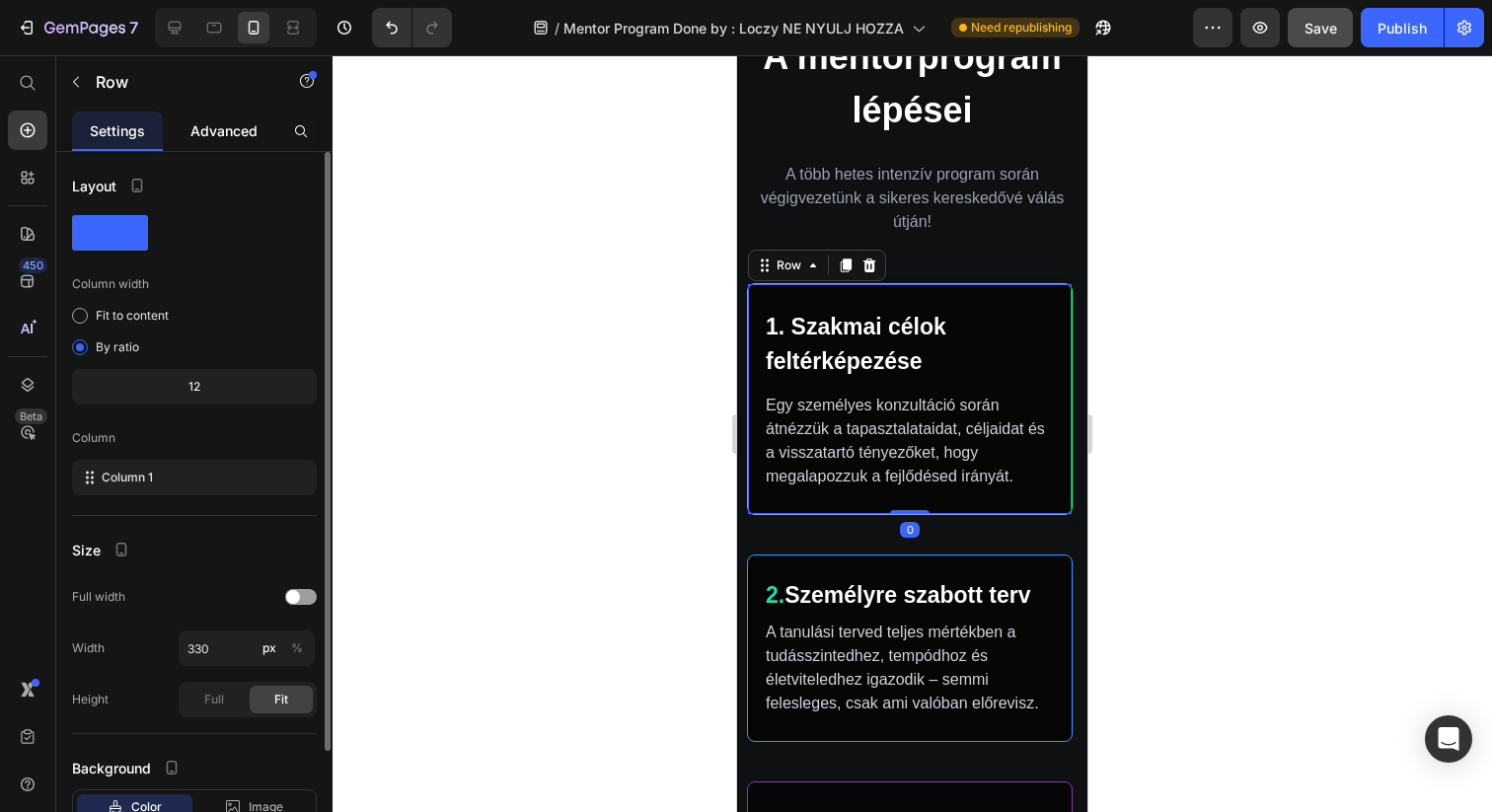 click on "Advanced" at bounding box center (224, 130) 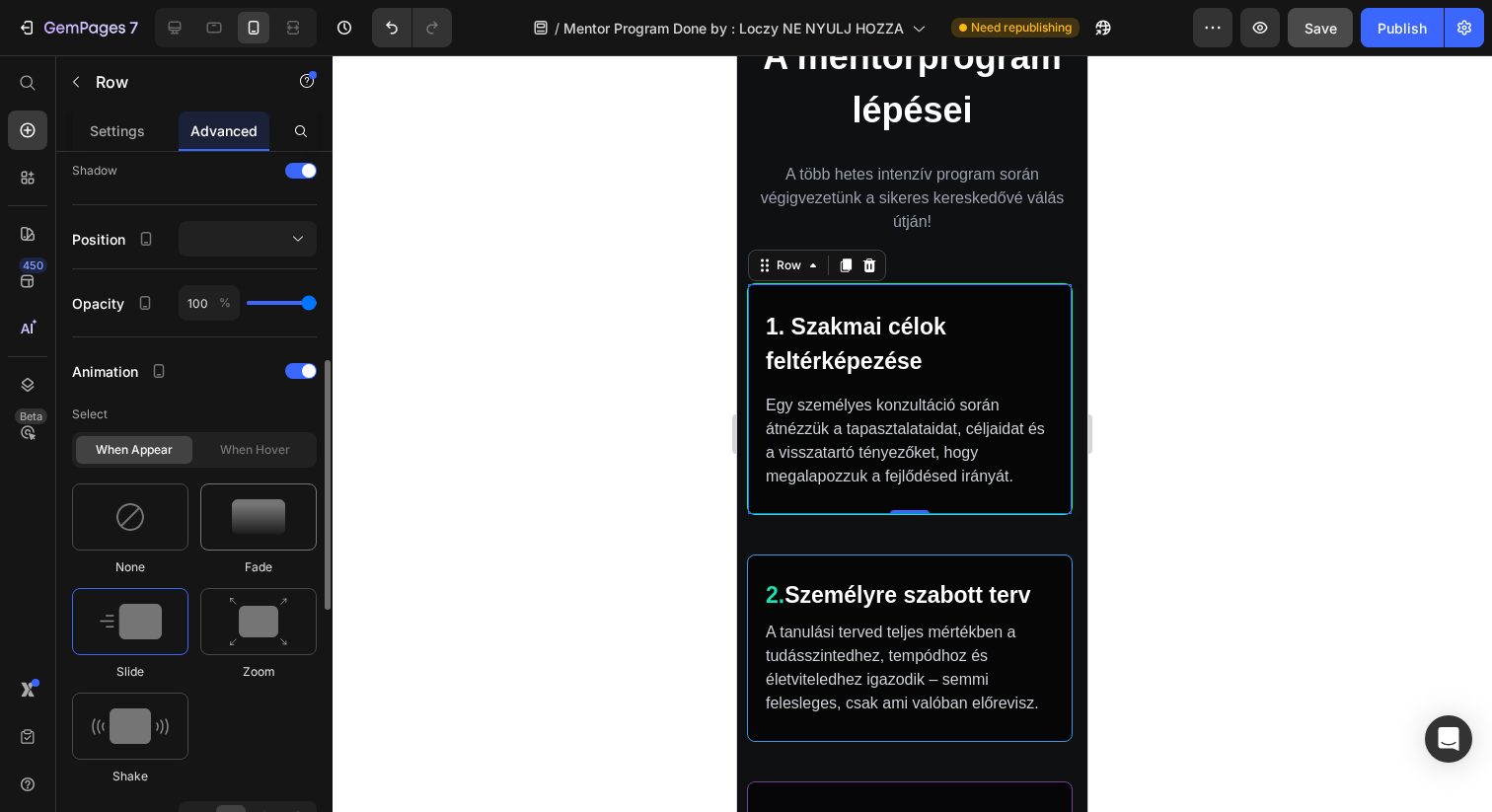 scroll, scrollTop: 817, scrollLeft: 0, axis: vertical 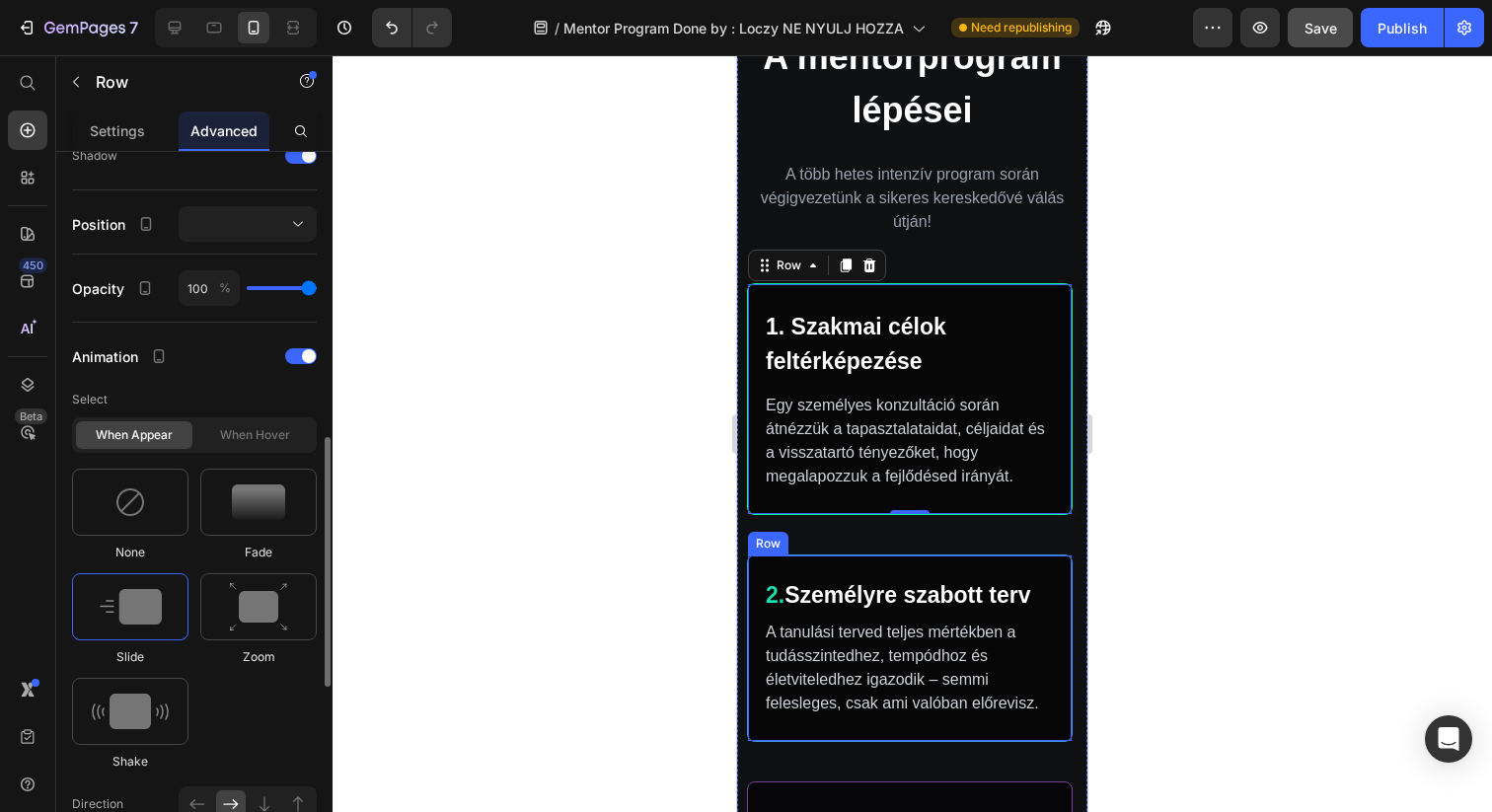 click on "2.  Személyre szabott terv Text Block A tanulási terved teljes mértékben a tudásszintedhez, tempódhoz és életviteledhez igazodik – semmi felesleges, csak ami valóban előrevisz. Text Block Row" at bounding box center (910, 648) 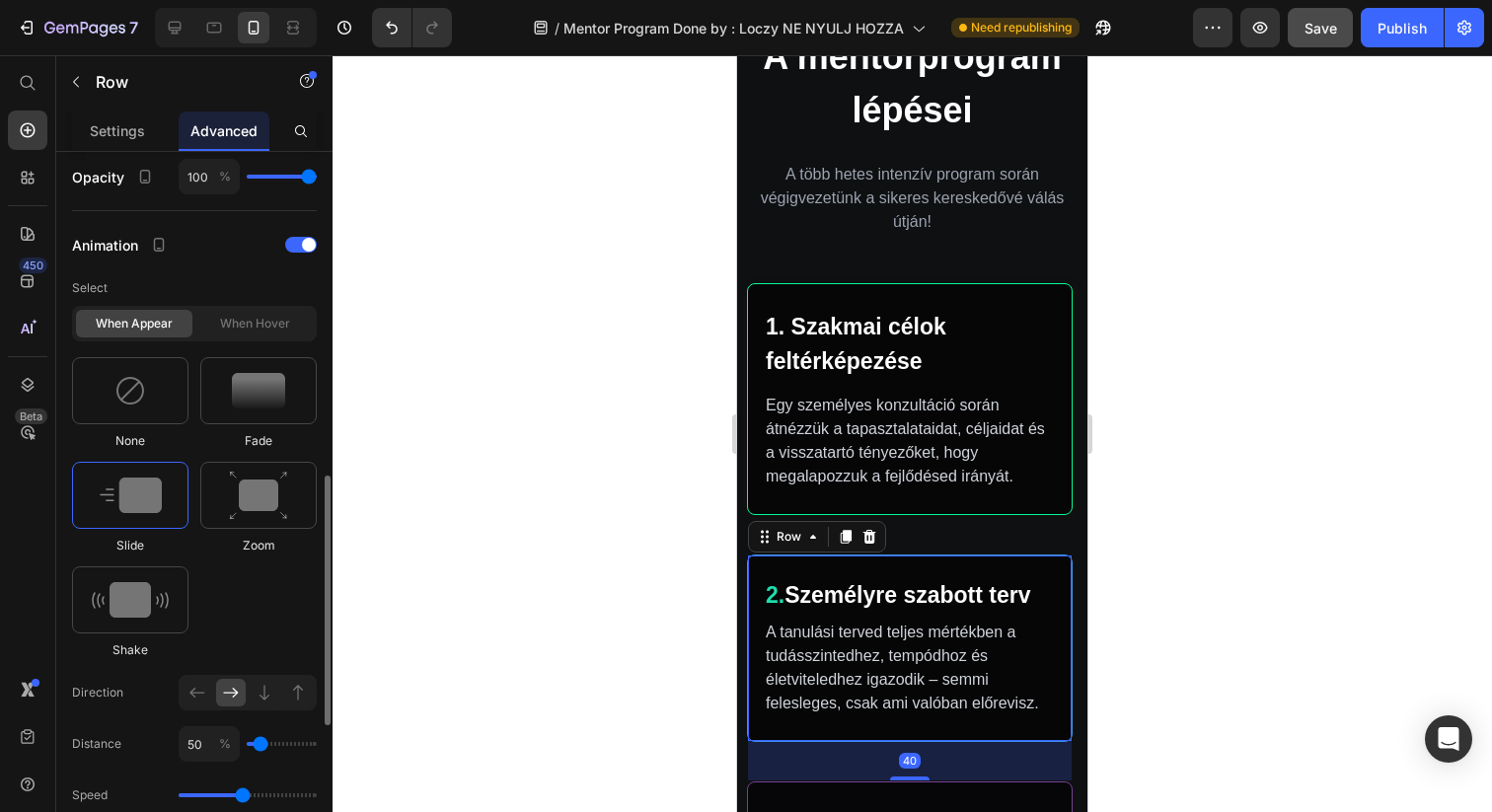 scroll, scrollTop: 953, scrollLeft: 0, axis: vertical 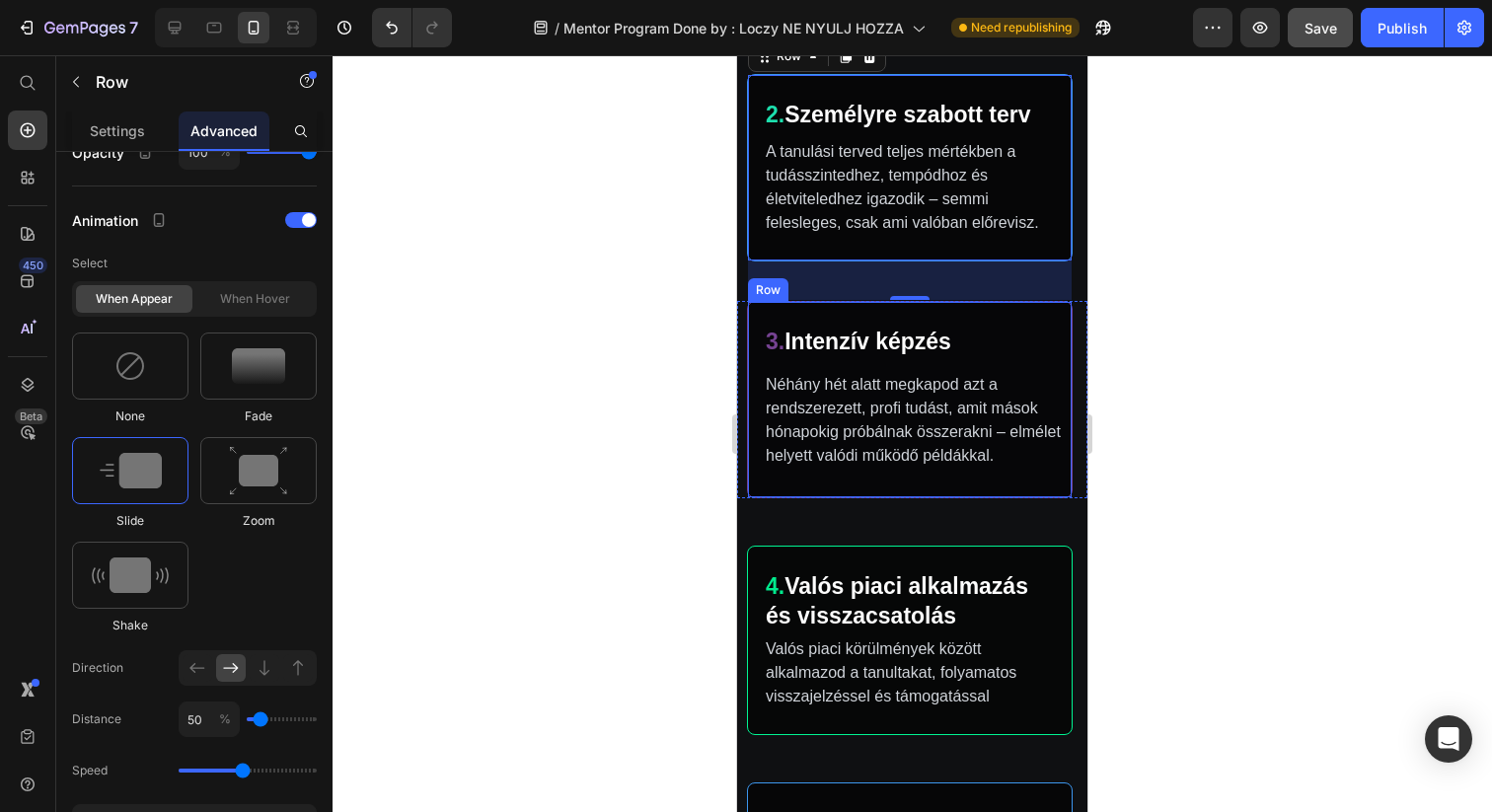click on "3.  Intenzív képzés Text Block Néhány hét alatt megkapod azt a rendszerezett, profi tudást, amit mások hónapokig próbálnak összerakni – elmélet helyett valódi működő példákkal. Text Block Row" at bounding box center [910, 400] 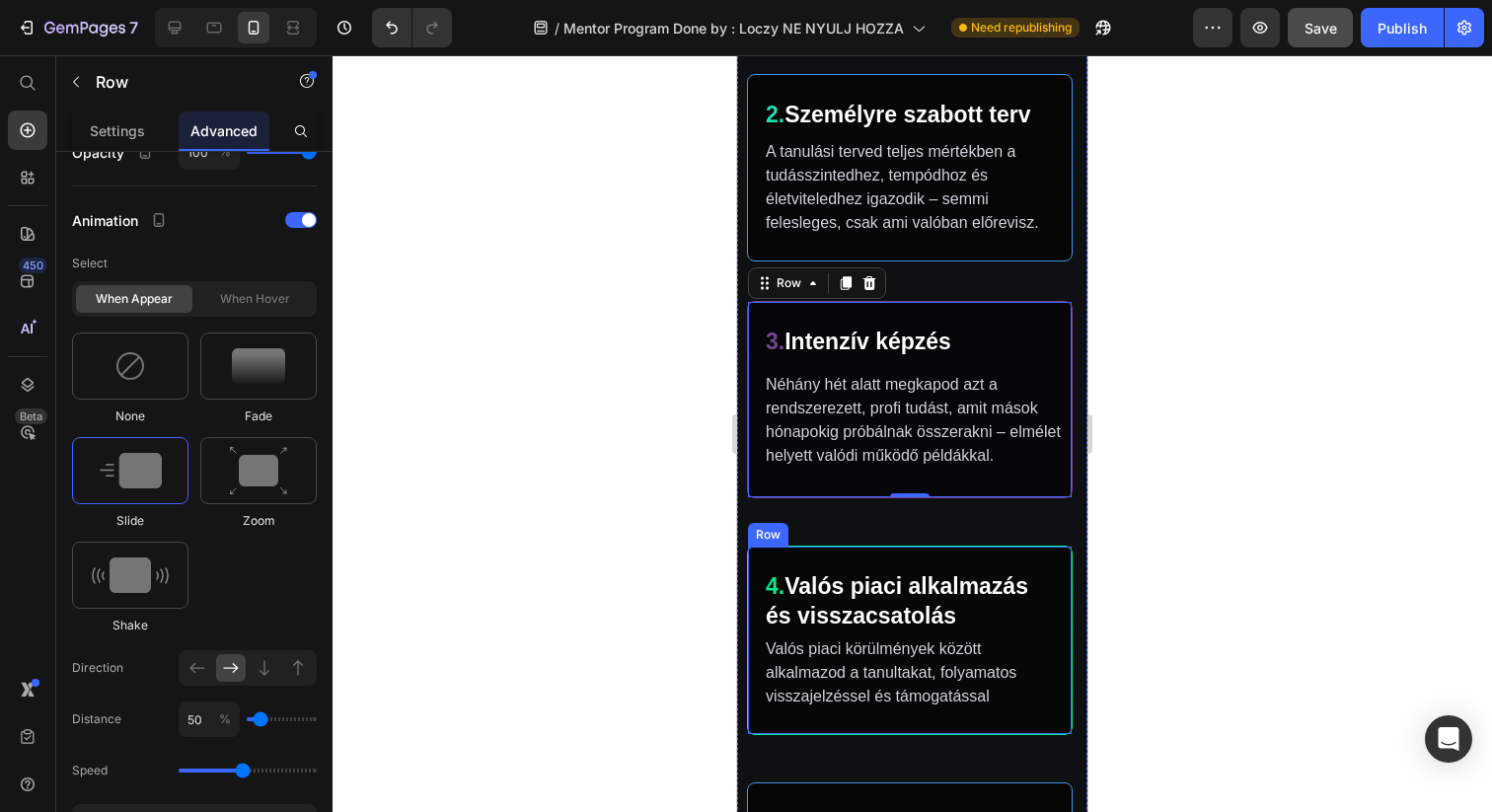 click on "4.  Valós piaci alkalmazás és visszacsatolás Text Block Valós piaci körülmények között alkalmazod a tanultakat, folyamatos visszajelzéssel és támogatással Text Block Row" at bounding box center (910, 640) 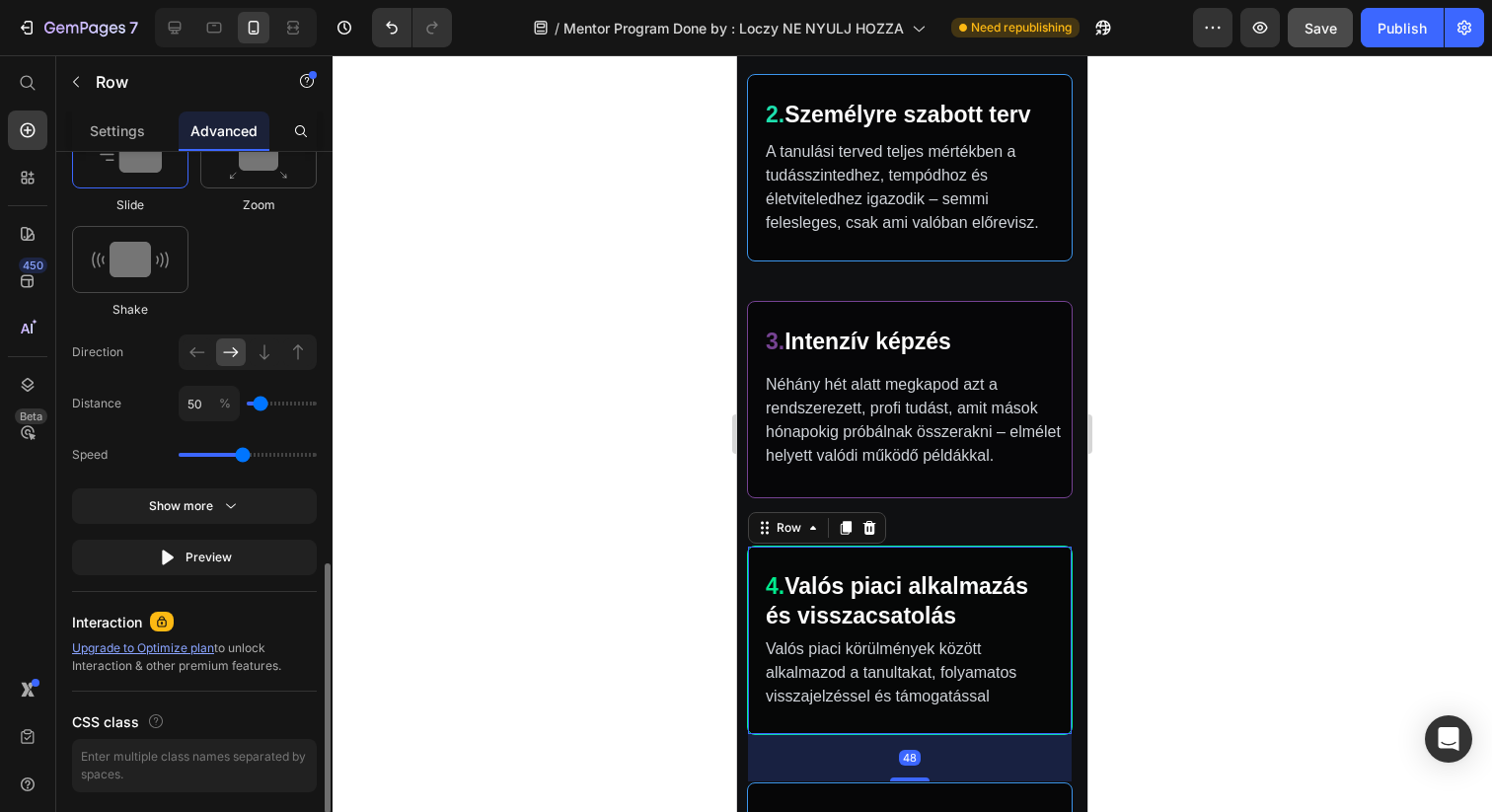 scroll, scrollTop: 1335, scrollLeft: 0, axis: vertical 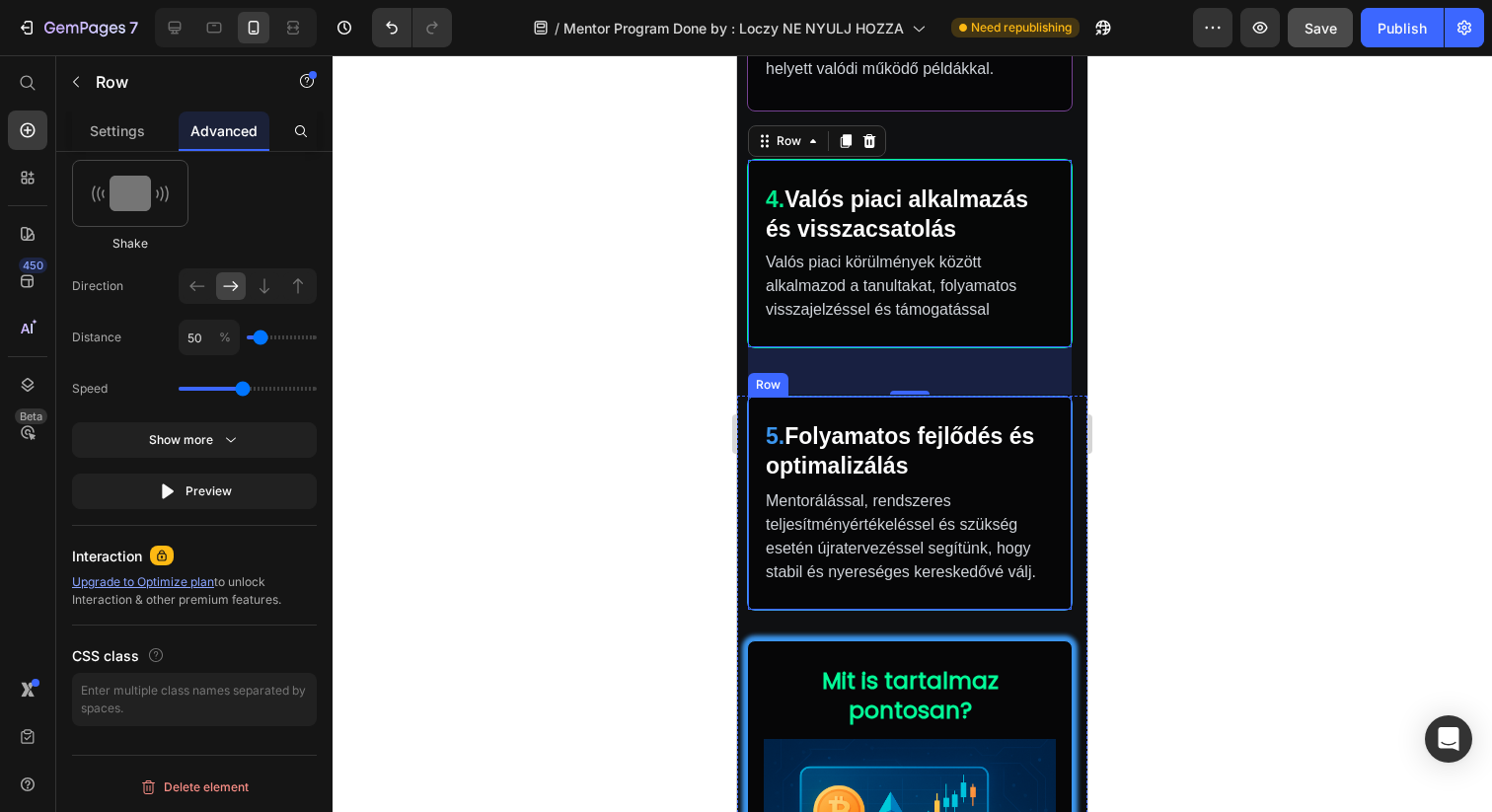 click on "5.  Folyamatos fejlődés és optimalizálás Text Block Mentorálással, rendszeres teljesítményértékeléssel és szükség esetén újratervezéssel segítünk, hogy stabil és nyereséges kereskedővé válj. Text Block Row" at bounding box center (910, 503) 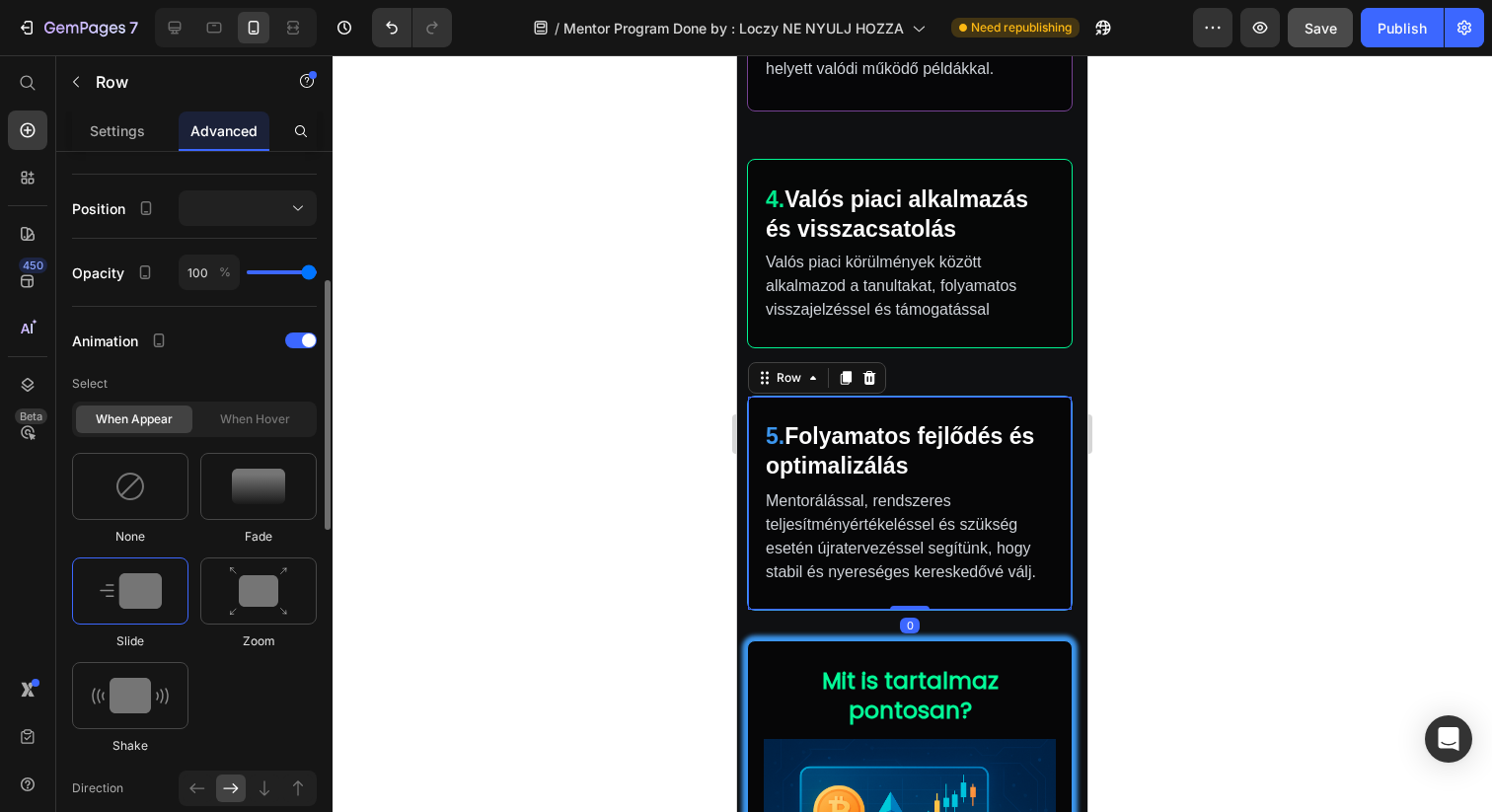 scroll, scrollTop: 888, scrollLeft: 0, axis: vertical 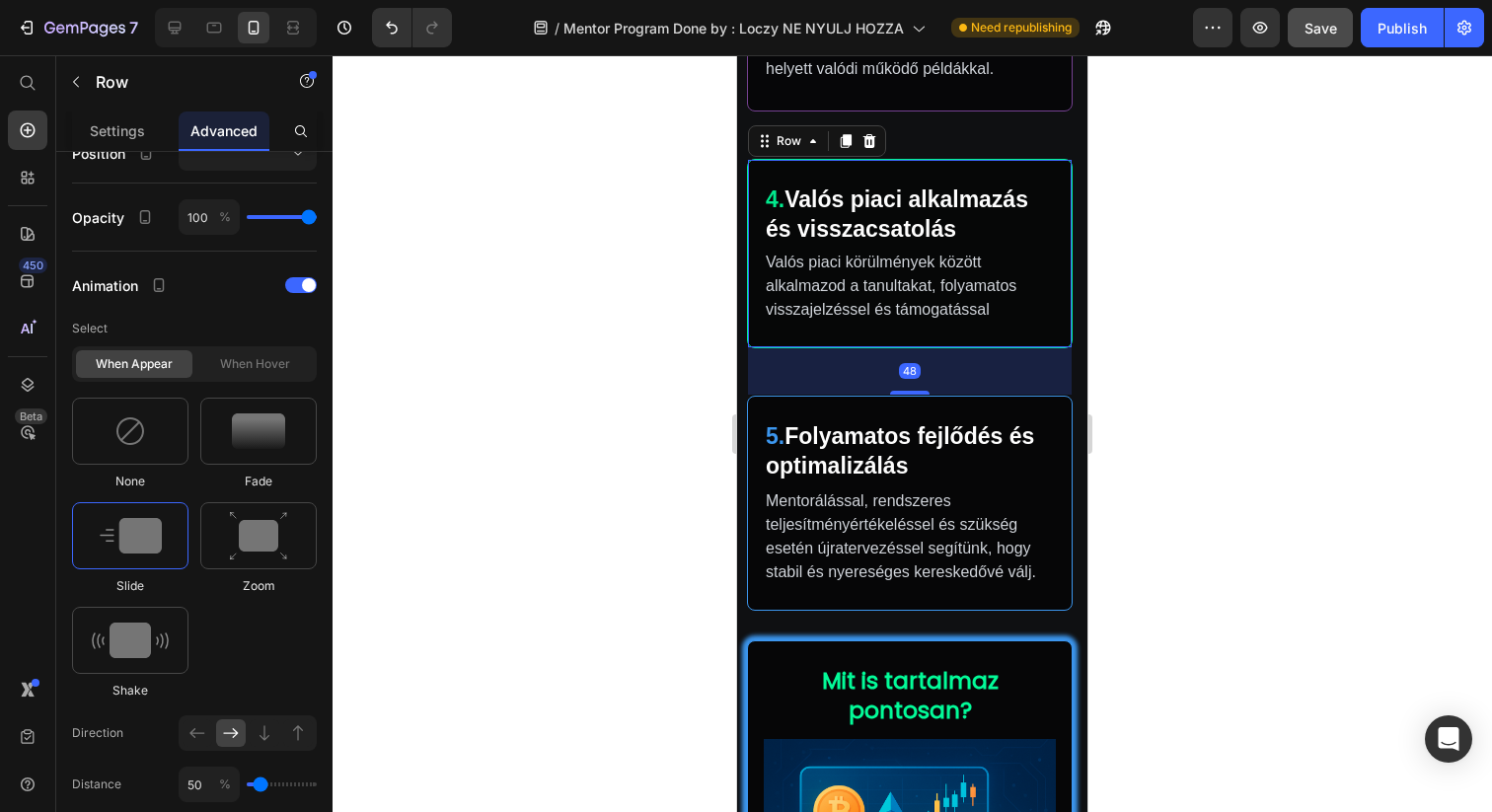 click on "4.  Valós piaci alkalmazás és visszacsatolás Text Block Valós piaci körülmények között alkalmazod a tanultakat, folyamatos visszajelzéssel és támogatással Text Block Row   48" at bounding box center (910, 254) 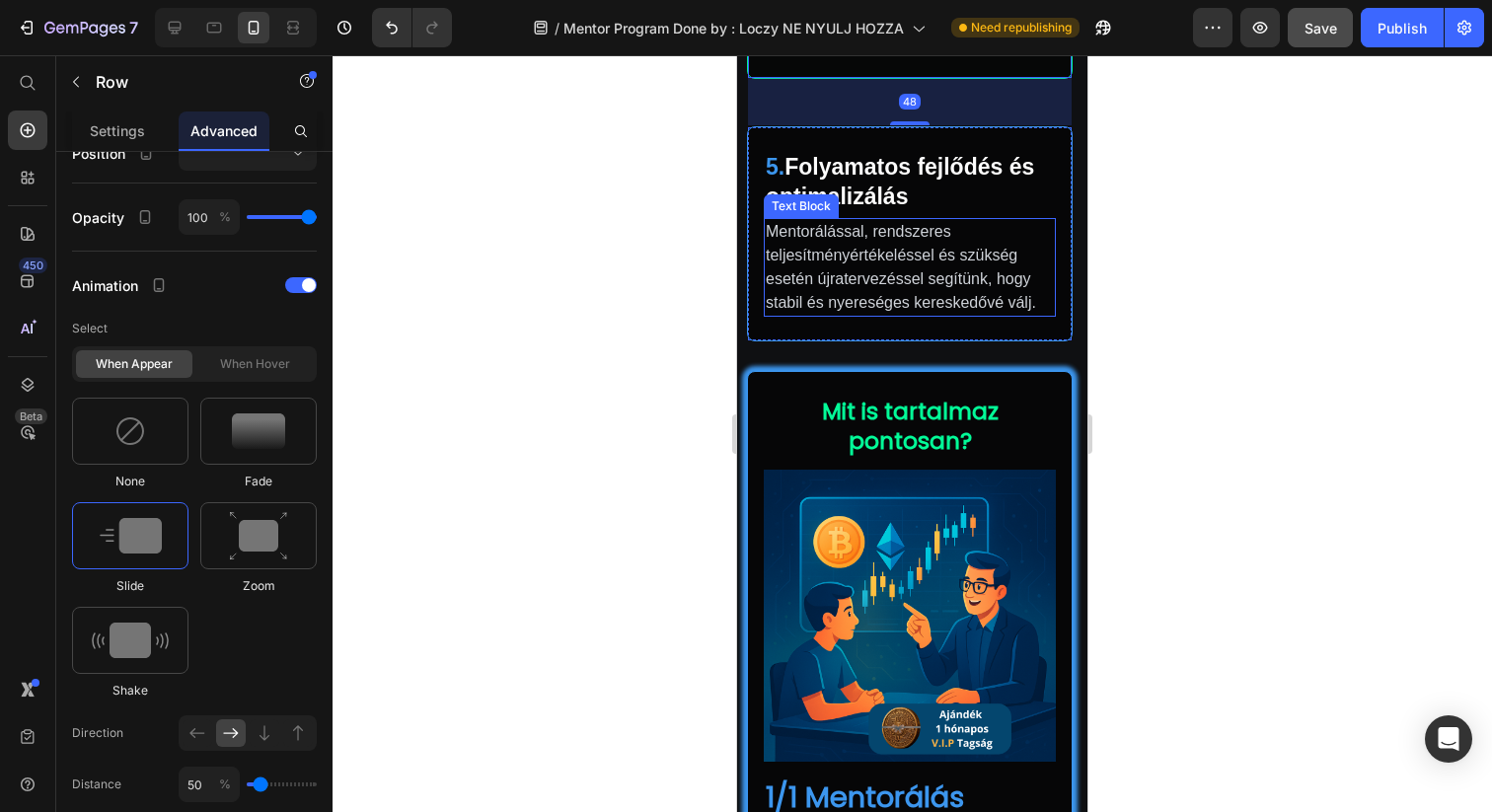 scroll, scrollTop: 1804, scrollLeft: 0, axis: vertical 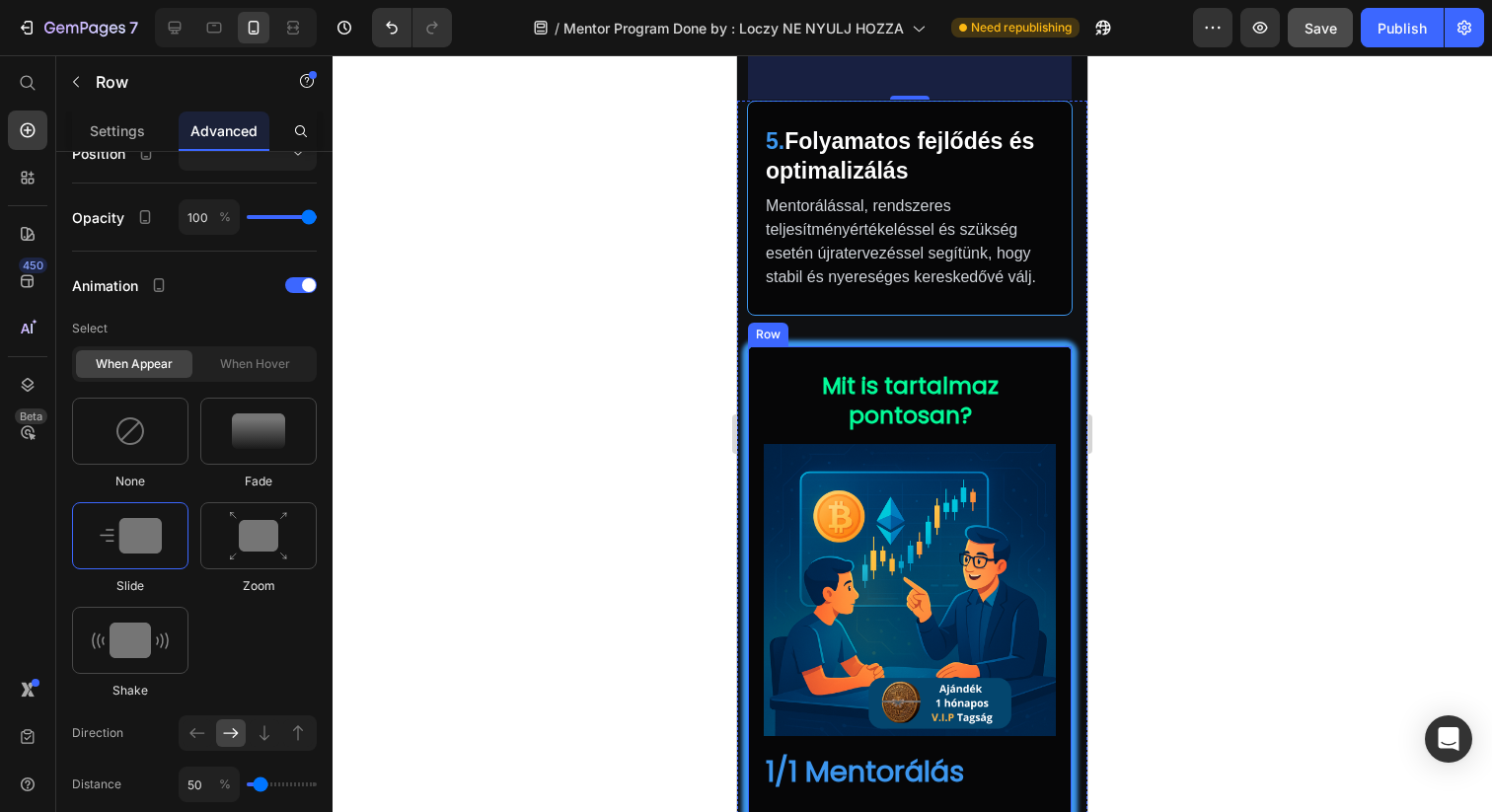 click on "Mit is tartalmaz pontosan? Text Block Product Images 1/1 Mentorálás Product Title 139.999 Ft Product Price 200.000 Ft Product Price Row Mit tartalmaz az 1/1 mentorálás?
✅ 4 alkalmas, személyre szabott online meeting (4x 60 perc)
✅ 1 Hónapos Telegram VIP tagság
✅ Hozzáférés exkluzív elemzésekhez és oktatóanyagokhoz
✅ Privát, közvetlen elérés hozzám egy zárt csatornán
✅ Gyakorlati oktatás a legjobb piaci stratégiákról
✅ Mentális felkészítés, hogy magabiztos döntéseket hozz
✅ Olyan tudás, amelyet azonnal alkalmazhatsz a kereskedésben Mutass többet Product Description
Kosárhoz adom Add to Cart Product Text Block Row" at bounding box center [910, 814] 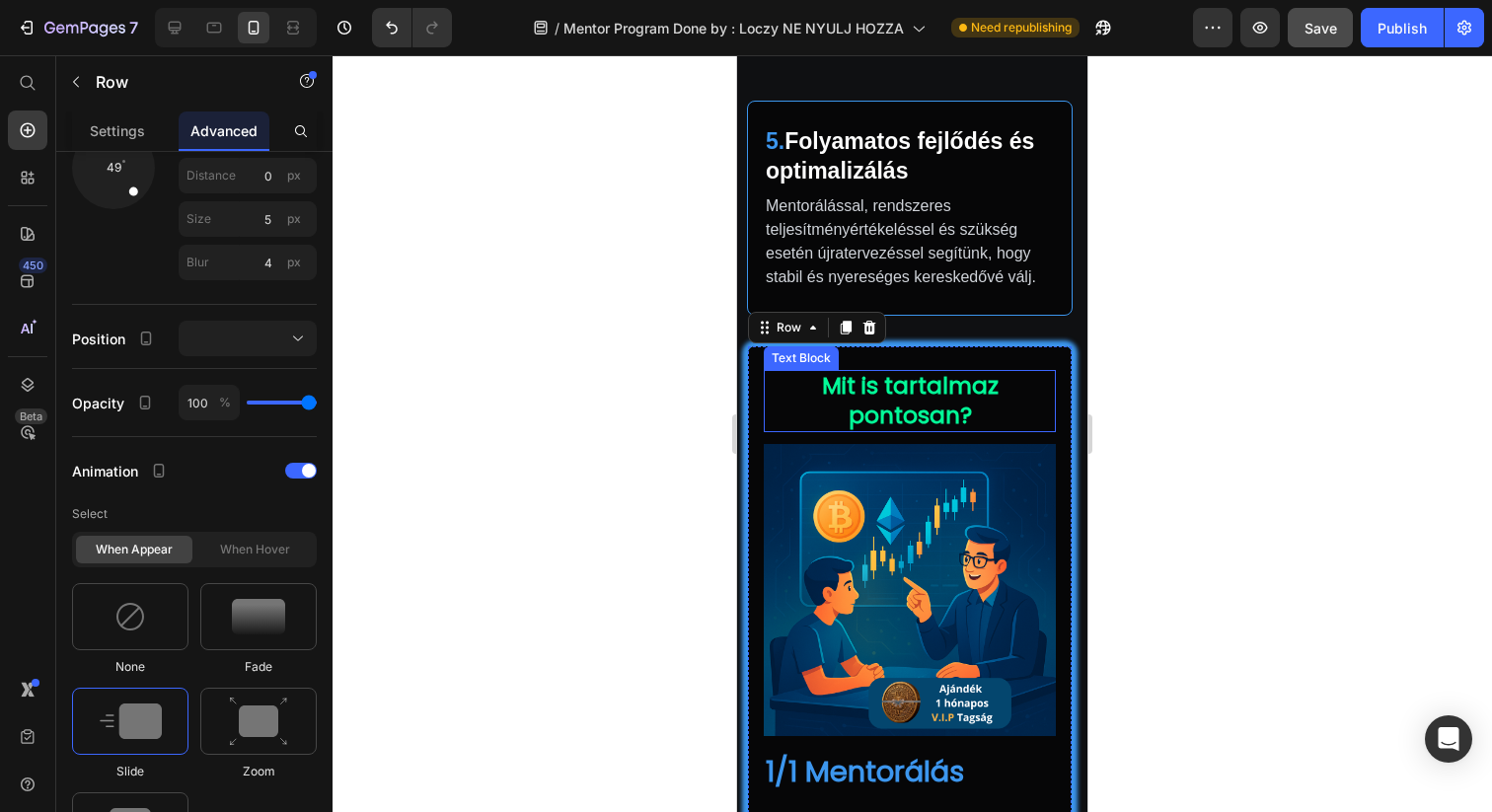 click on "Mit is tartalmaz pontosan?" at bounding box center (910, 402) 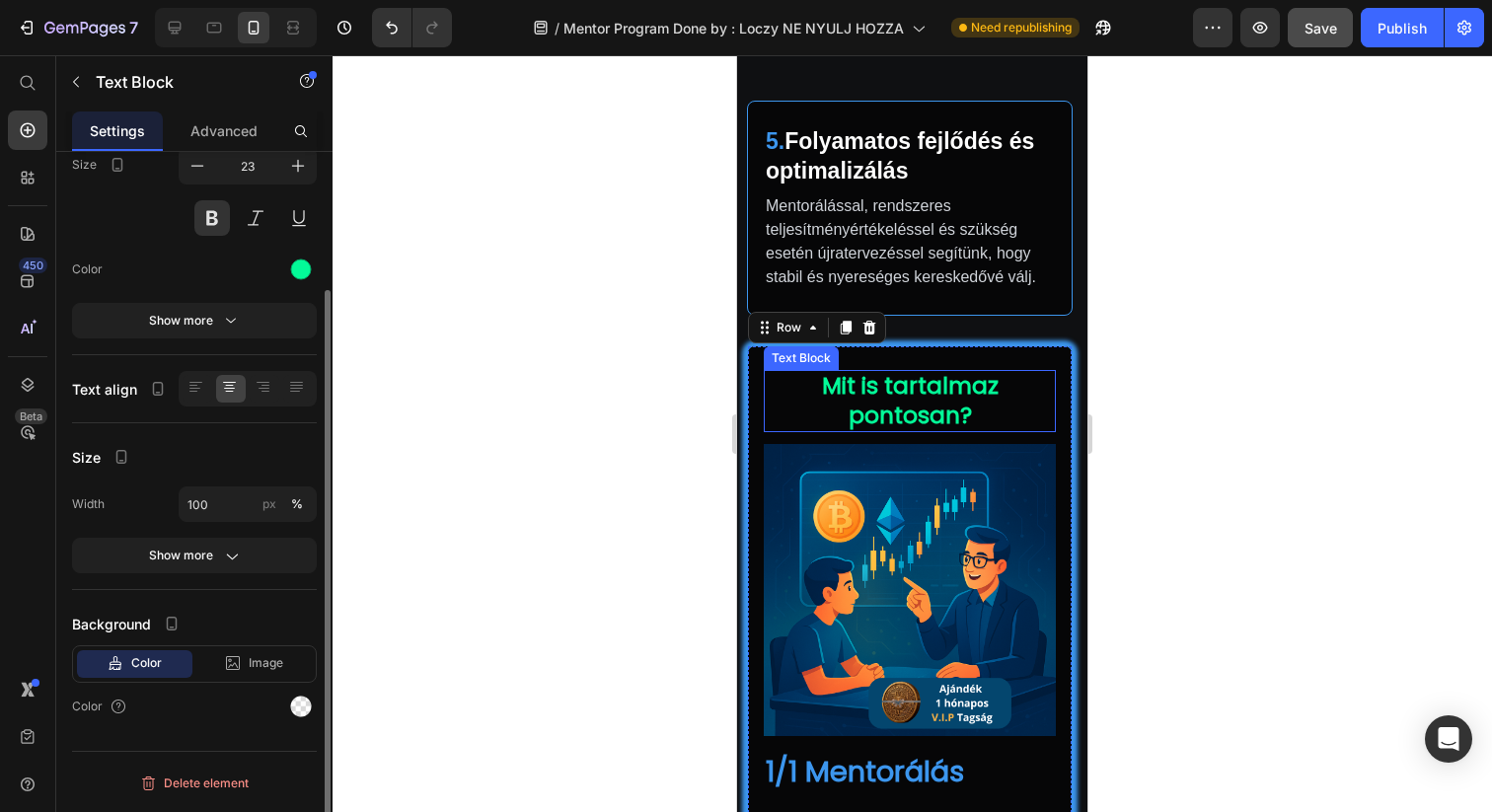 scroll, scrollTop: 0, scrollLeft: 0, axis: both 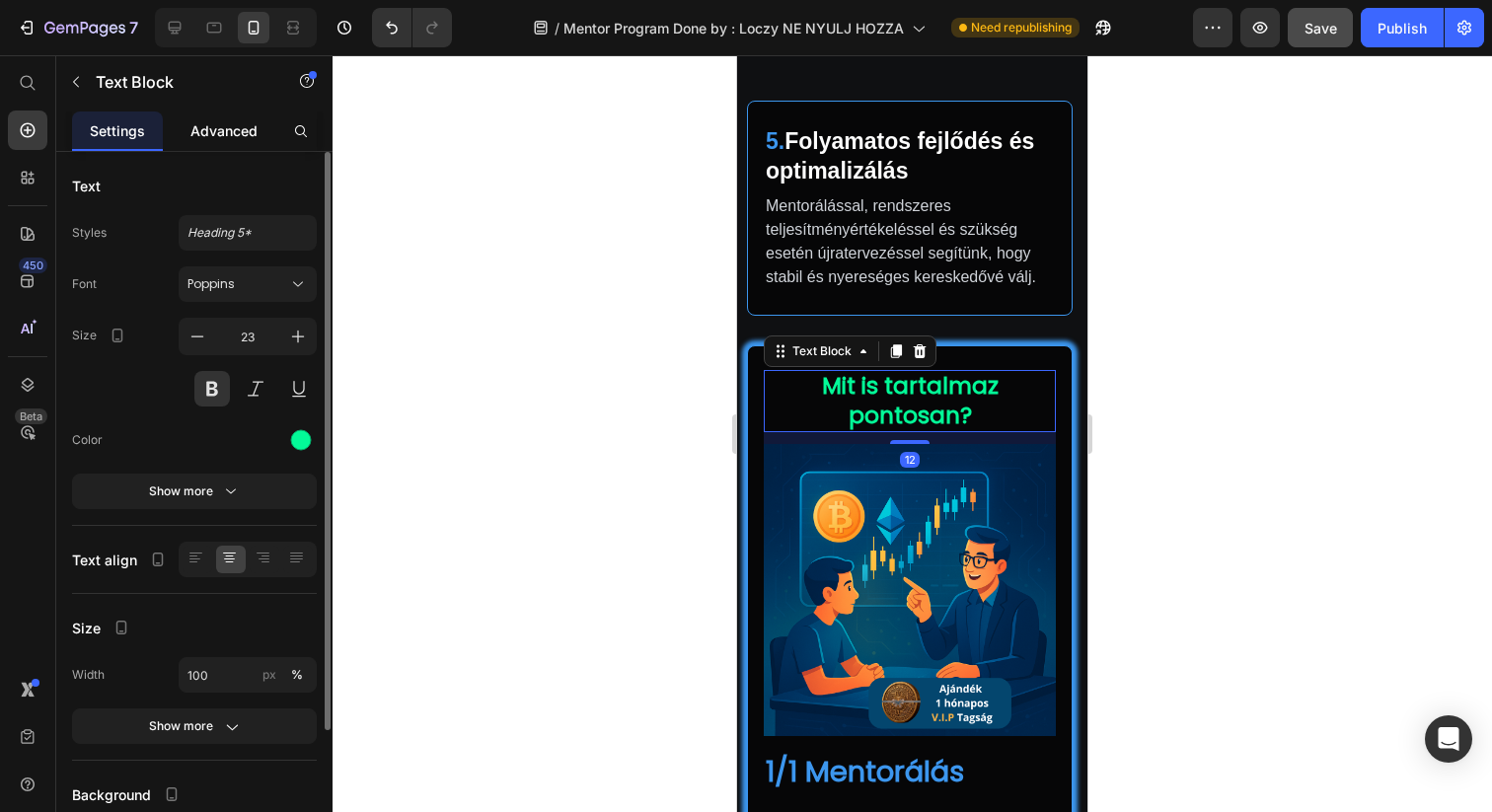 click on "Advanced" 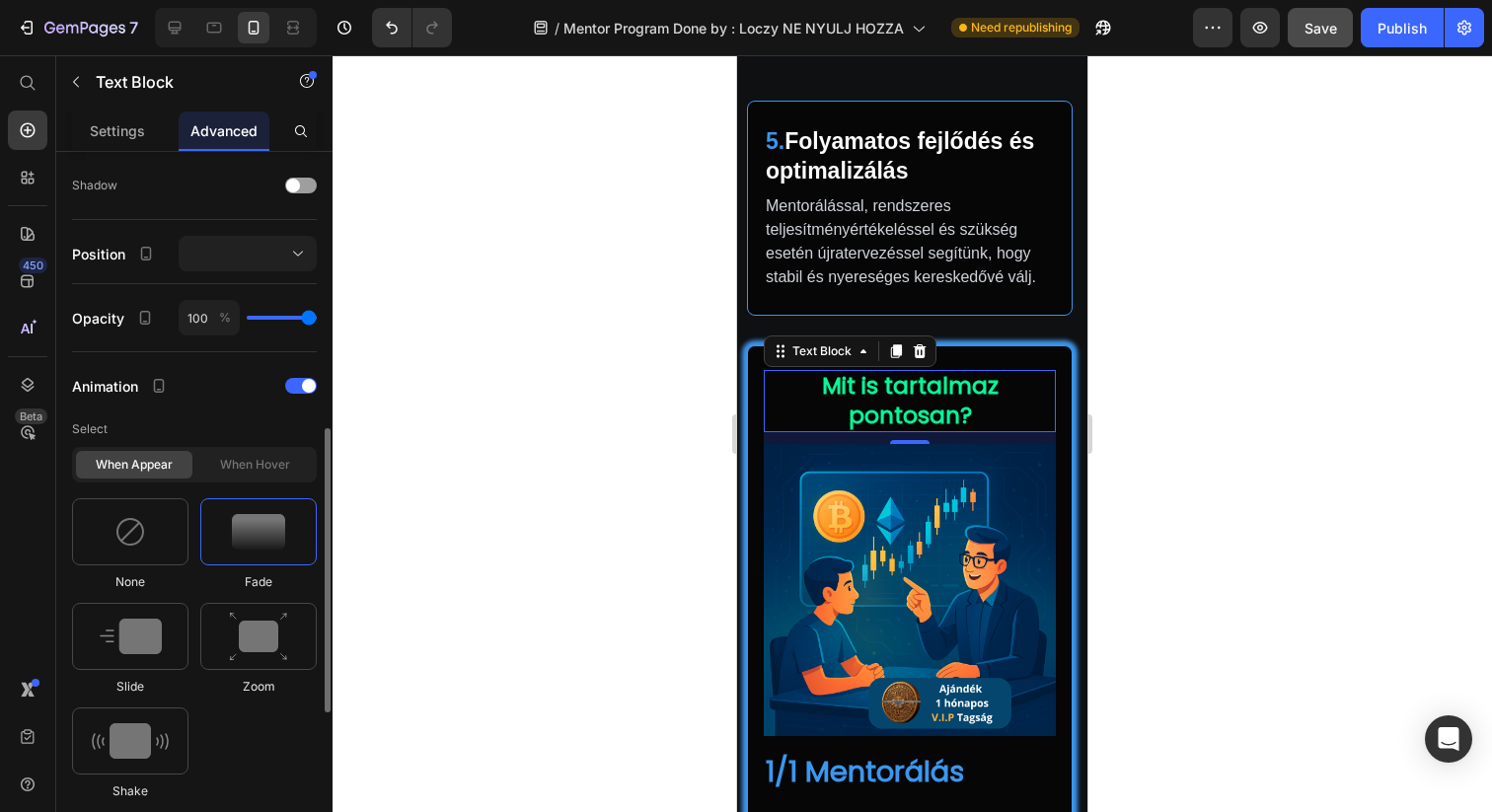 scroll, scrollTop: 670, scrollLeft: 0, axis: vertical 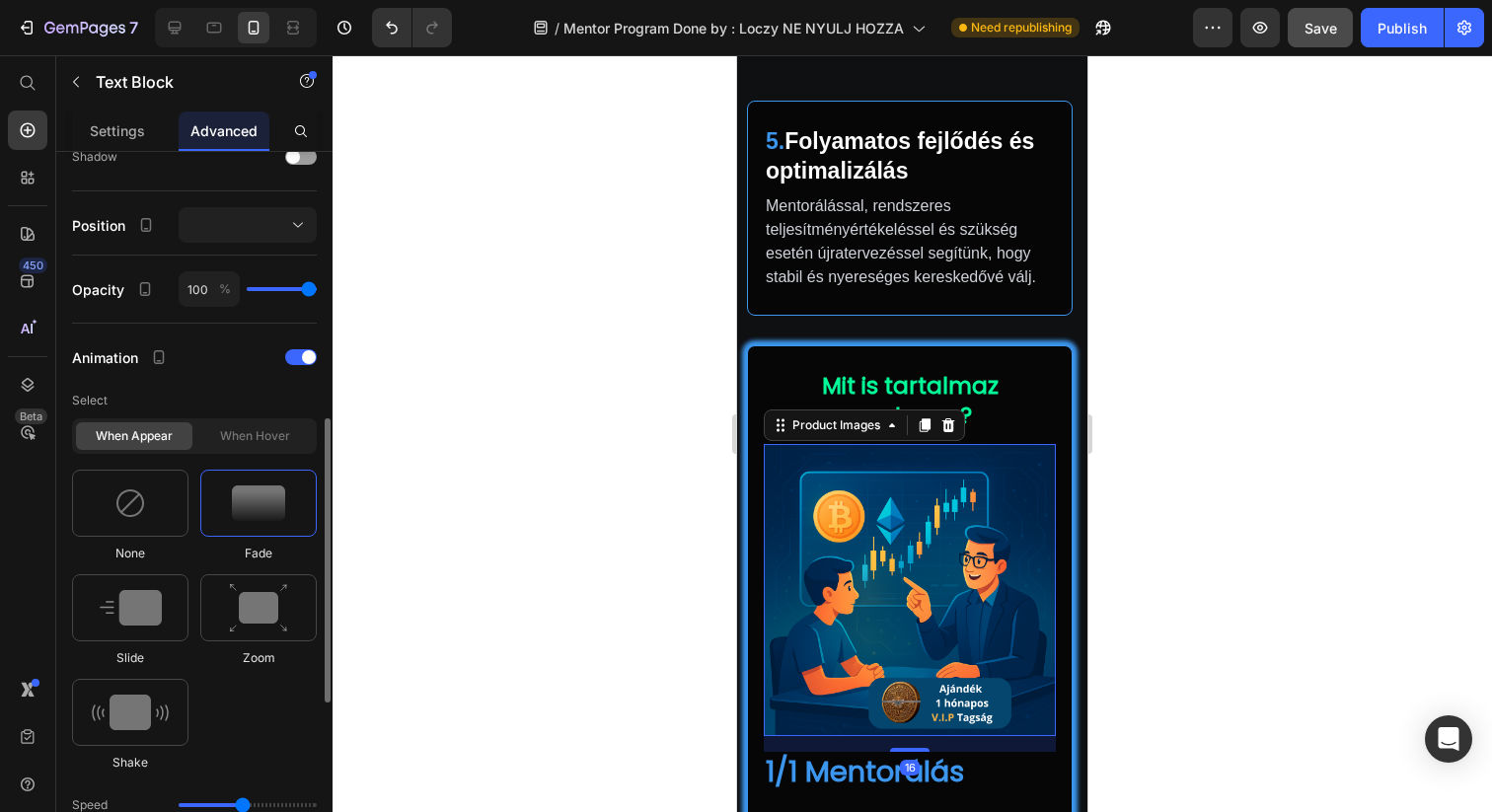 click at bounding box center (910, 590) 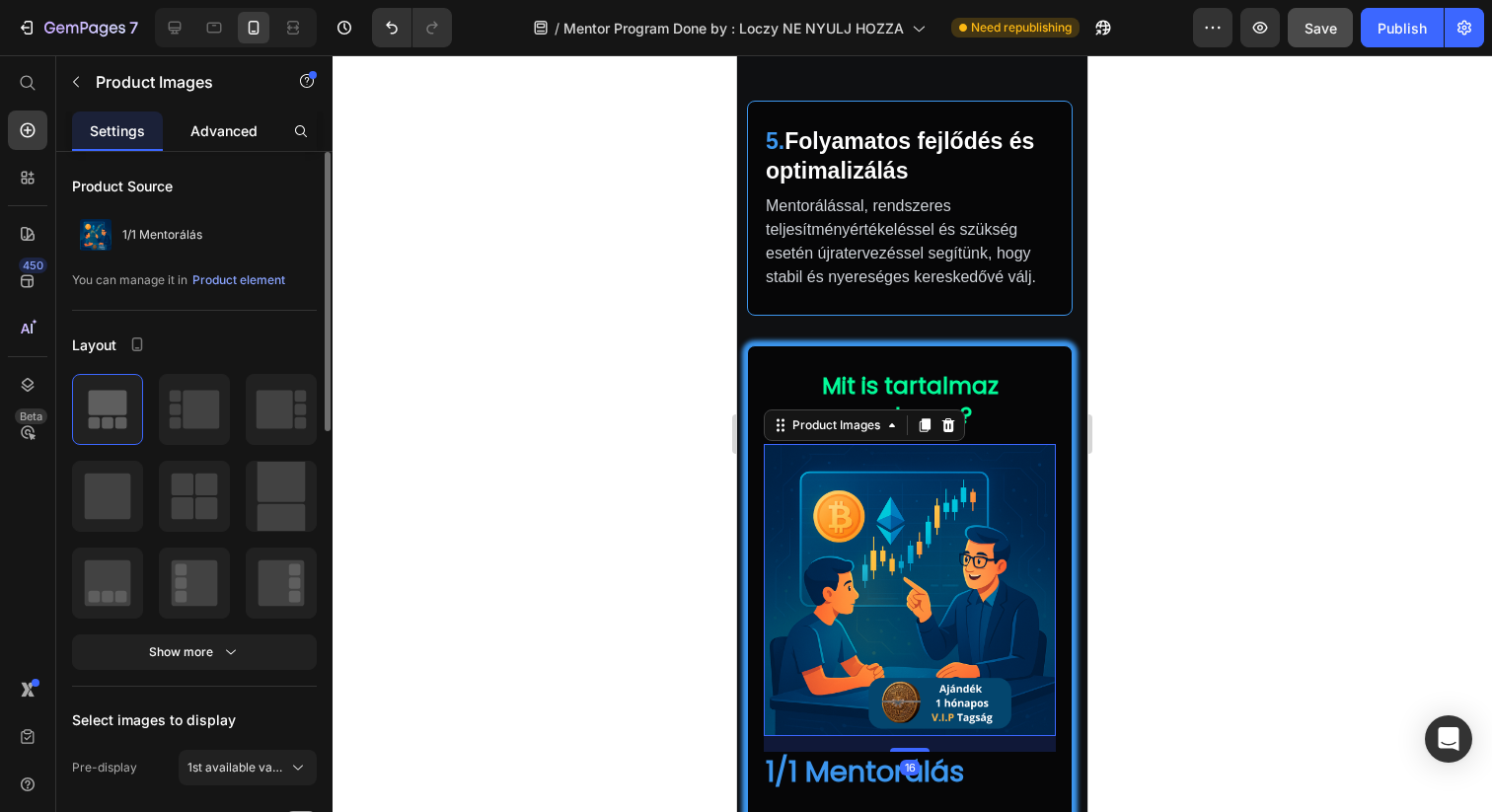 click on "Advanced" 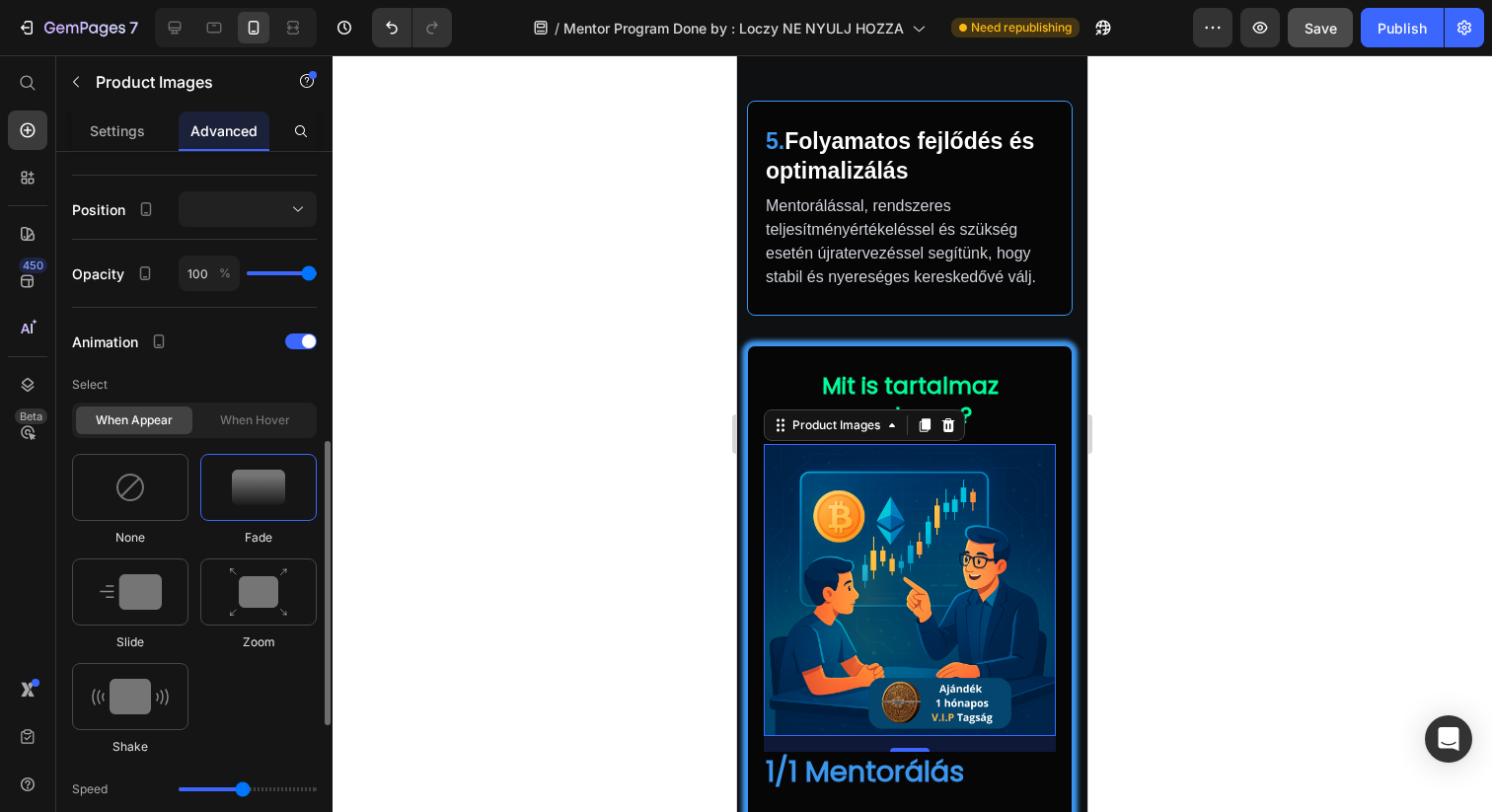 scroll, scrollTop: 721, scrollLeft: 0, axis: vertical 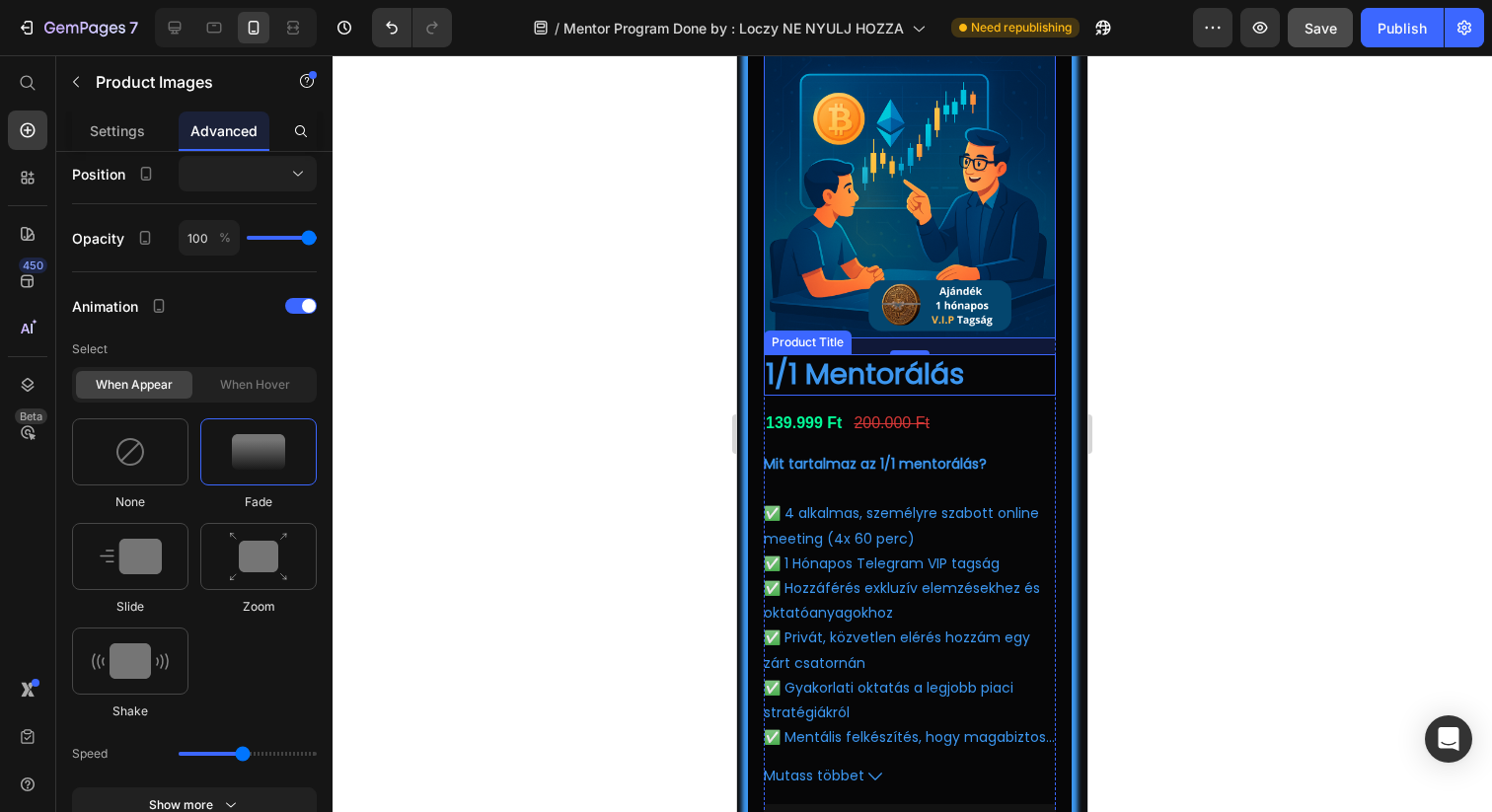 click on "1/1 Mentorálás" at bounding box center (910, 375) 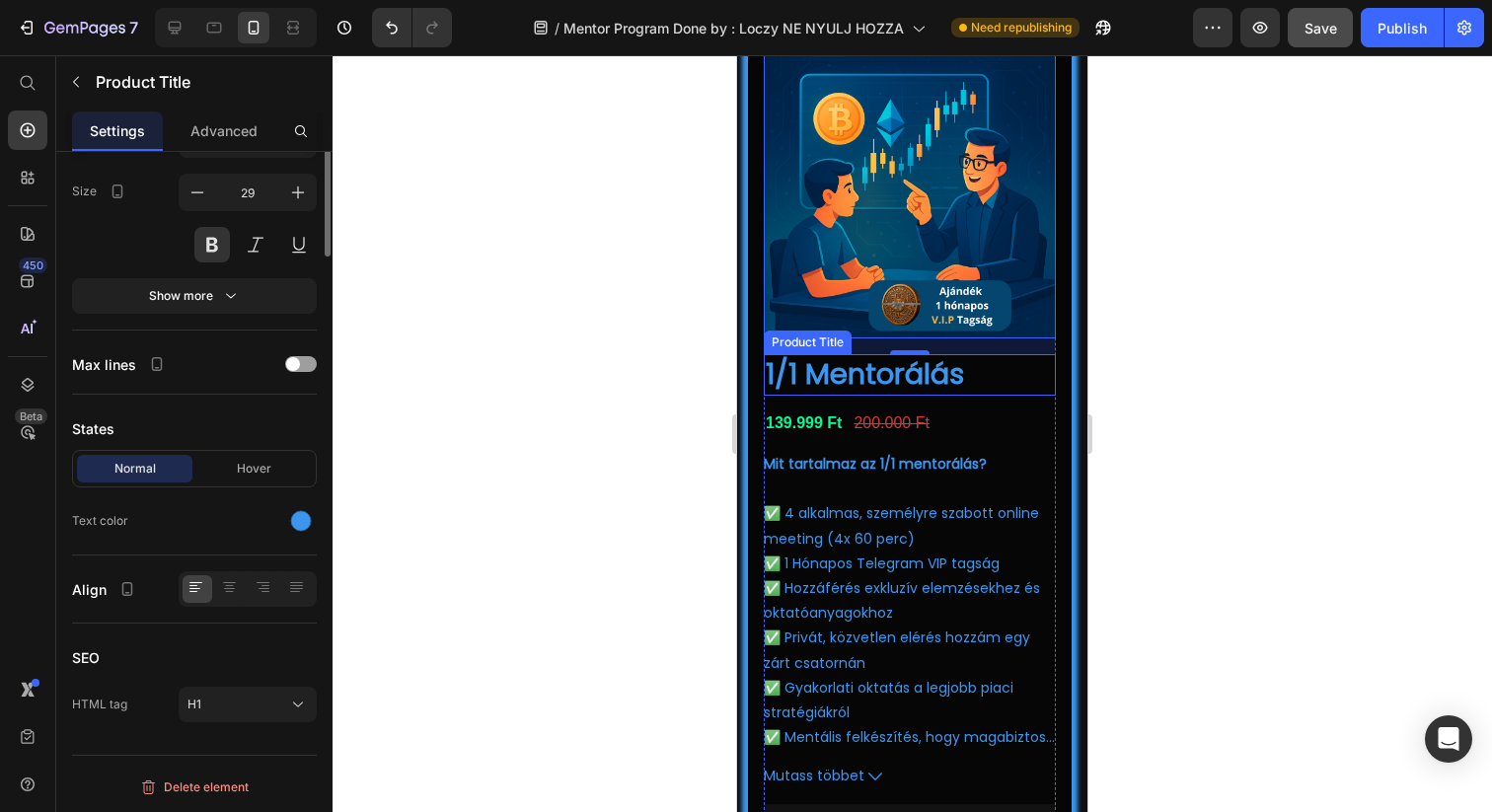 scroll, scrollTop: 0, scrollLeft: 0, axis: both 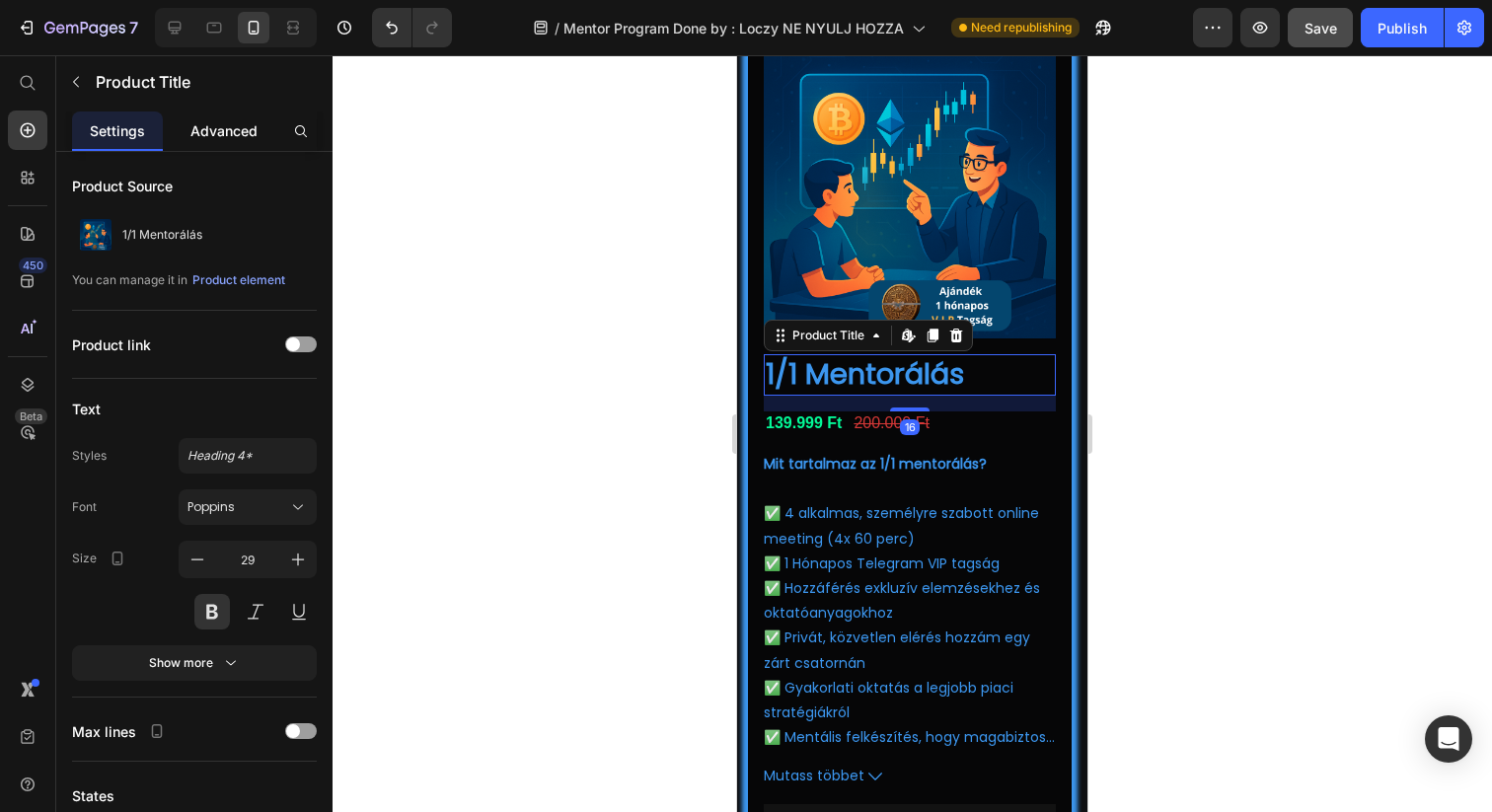 click on "Advanced" at bounding box center (224, 130) 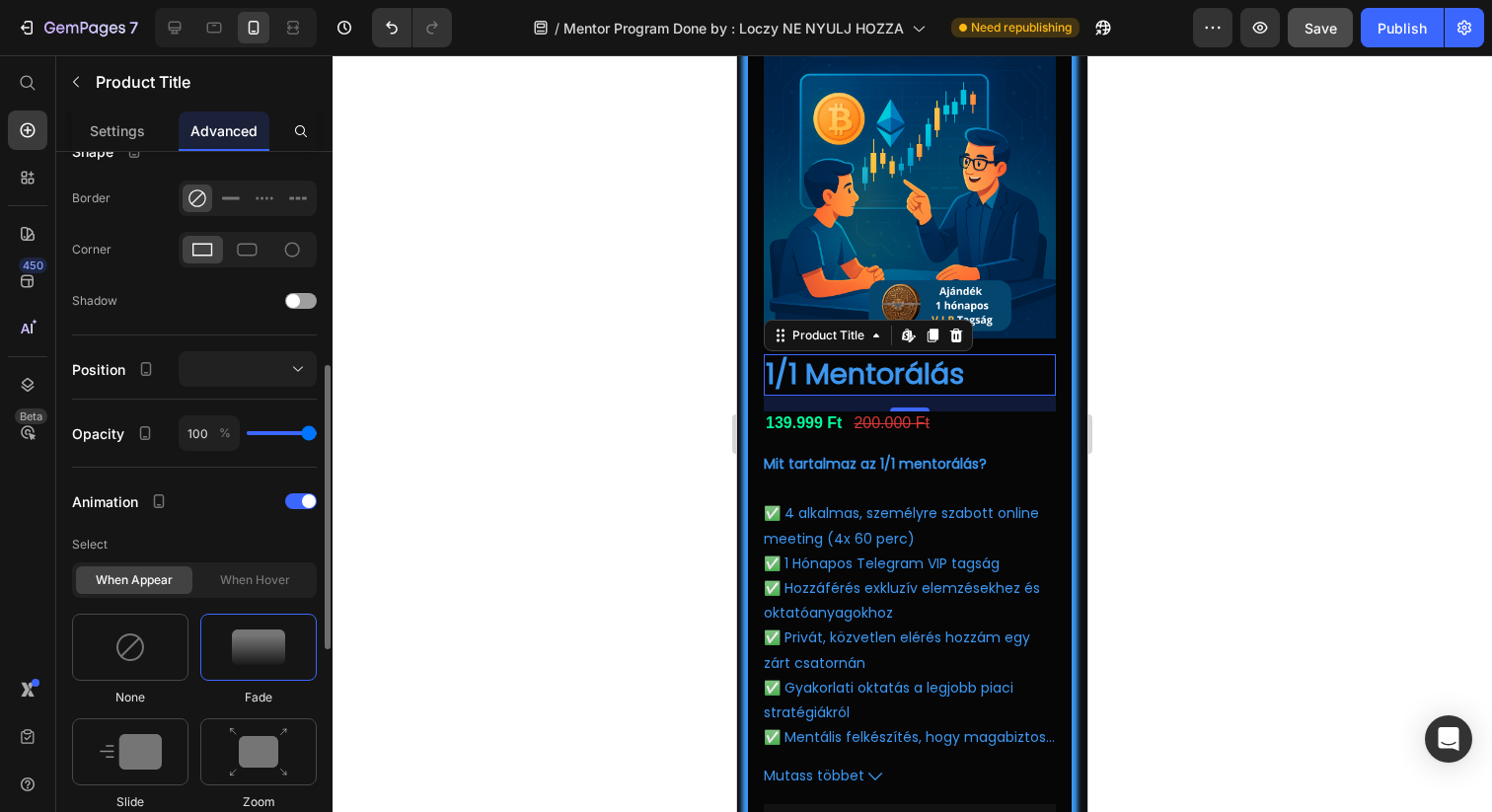 scroll, scrollTop: 529, scrollLeft: 0, axis: vertical 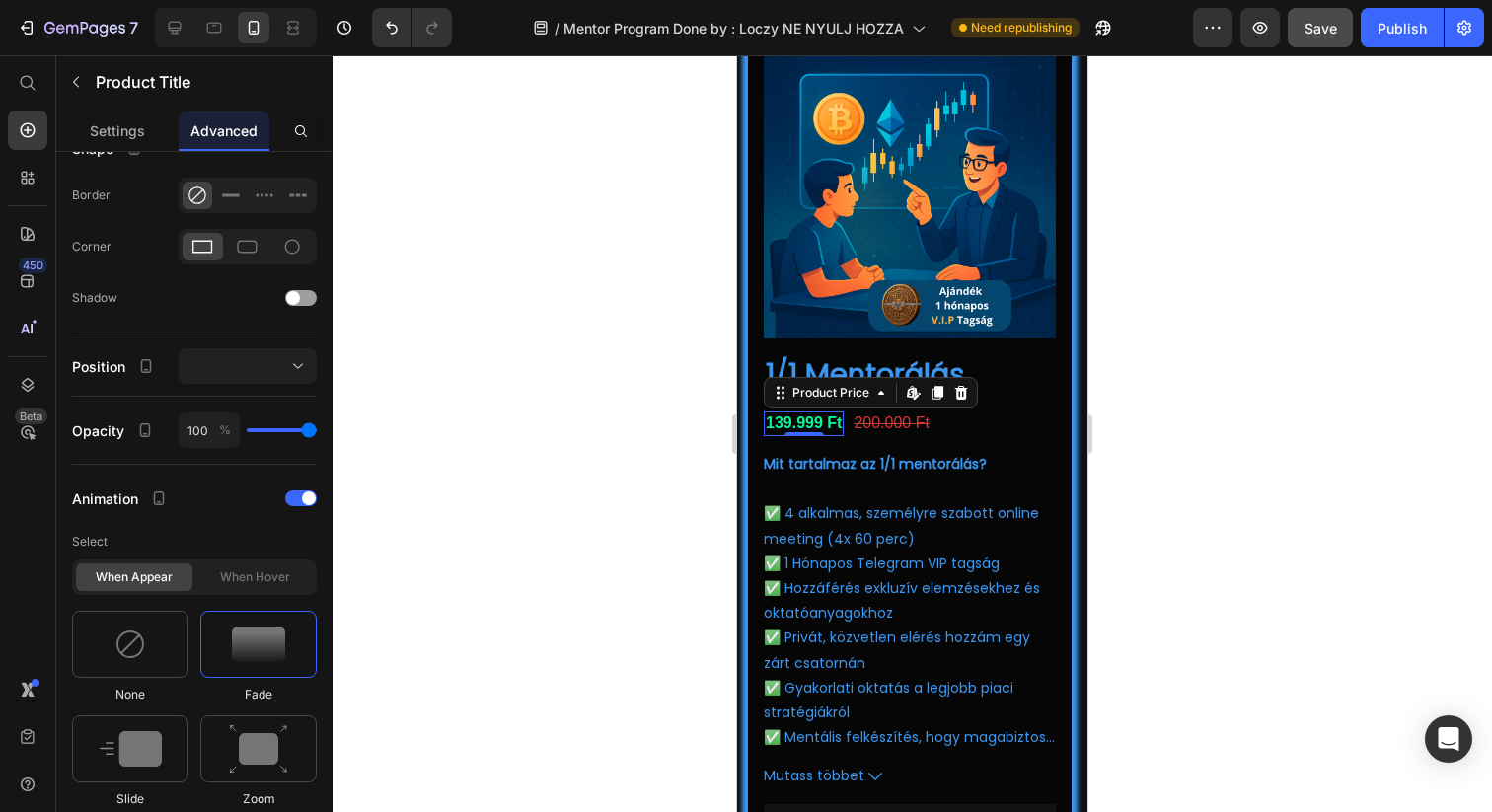 click on "139.999 Ft" at bounding box center (803, 423) 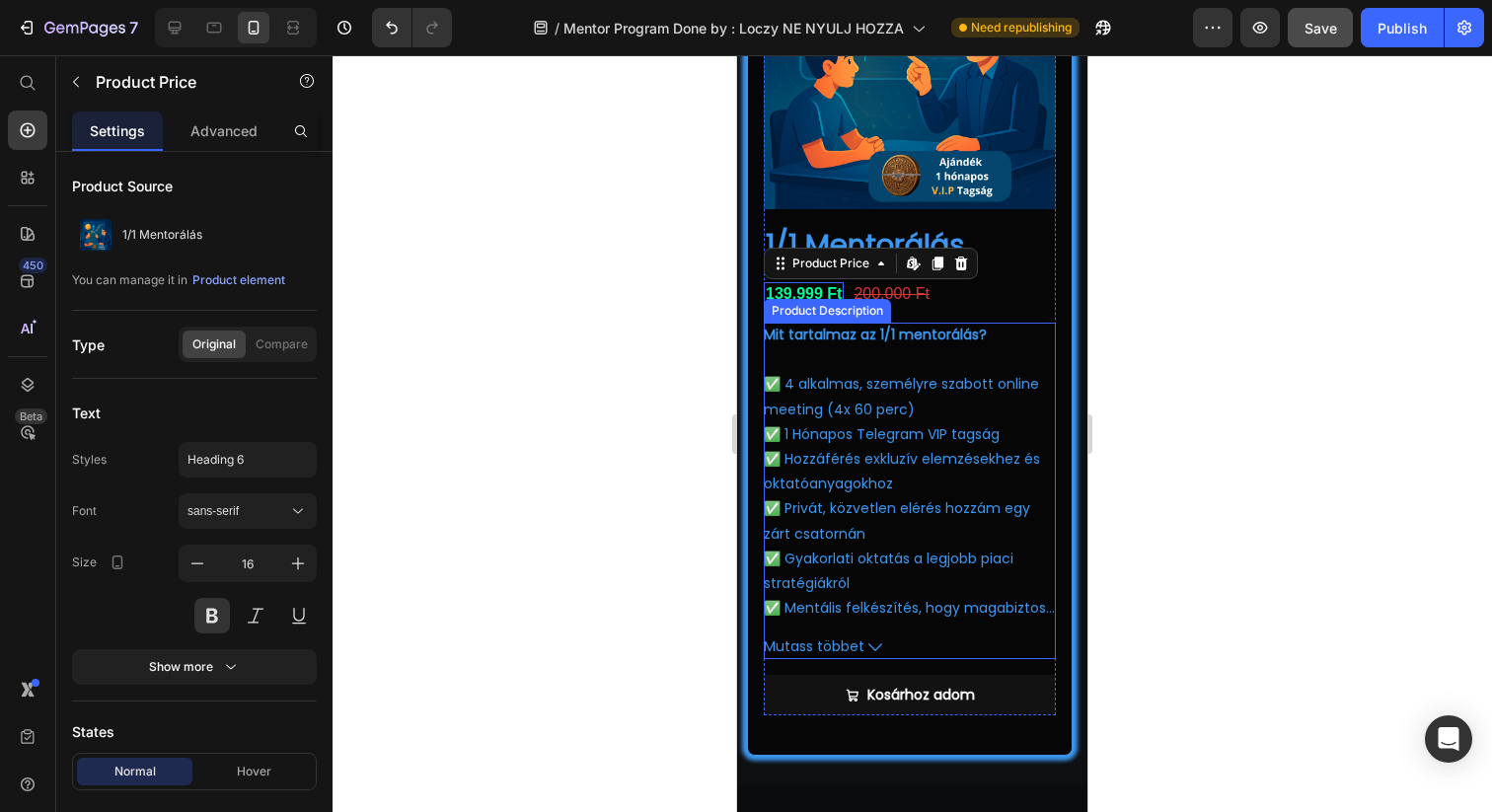 scroll, scrollTop: 2334, scrollLeft: 0, axis: vertical 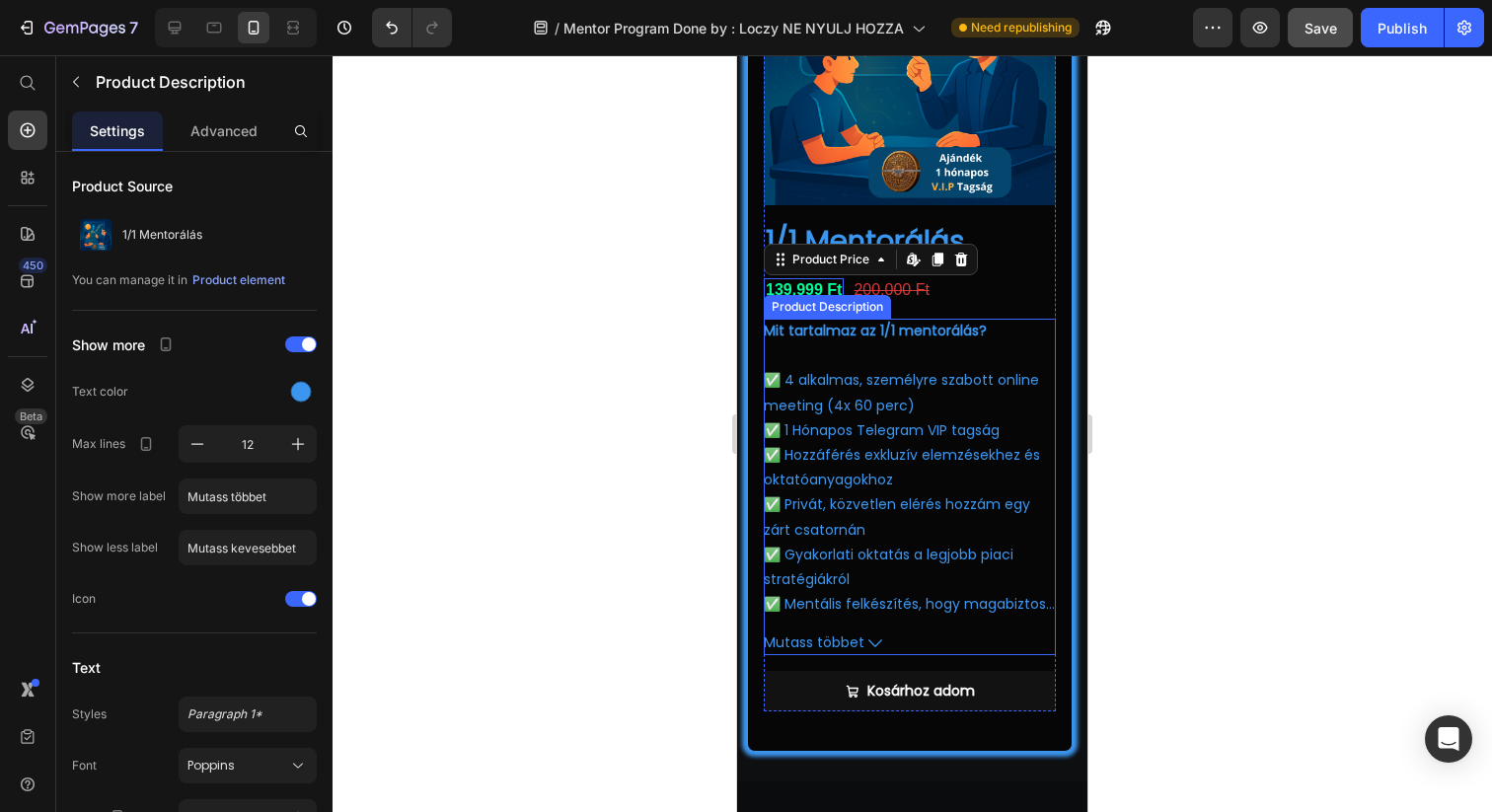 click on "✅ Gyakorlati oktatás a legjobb piaci stratégiákról" at bounding box center (888, 566) 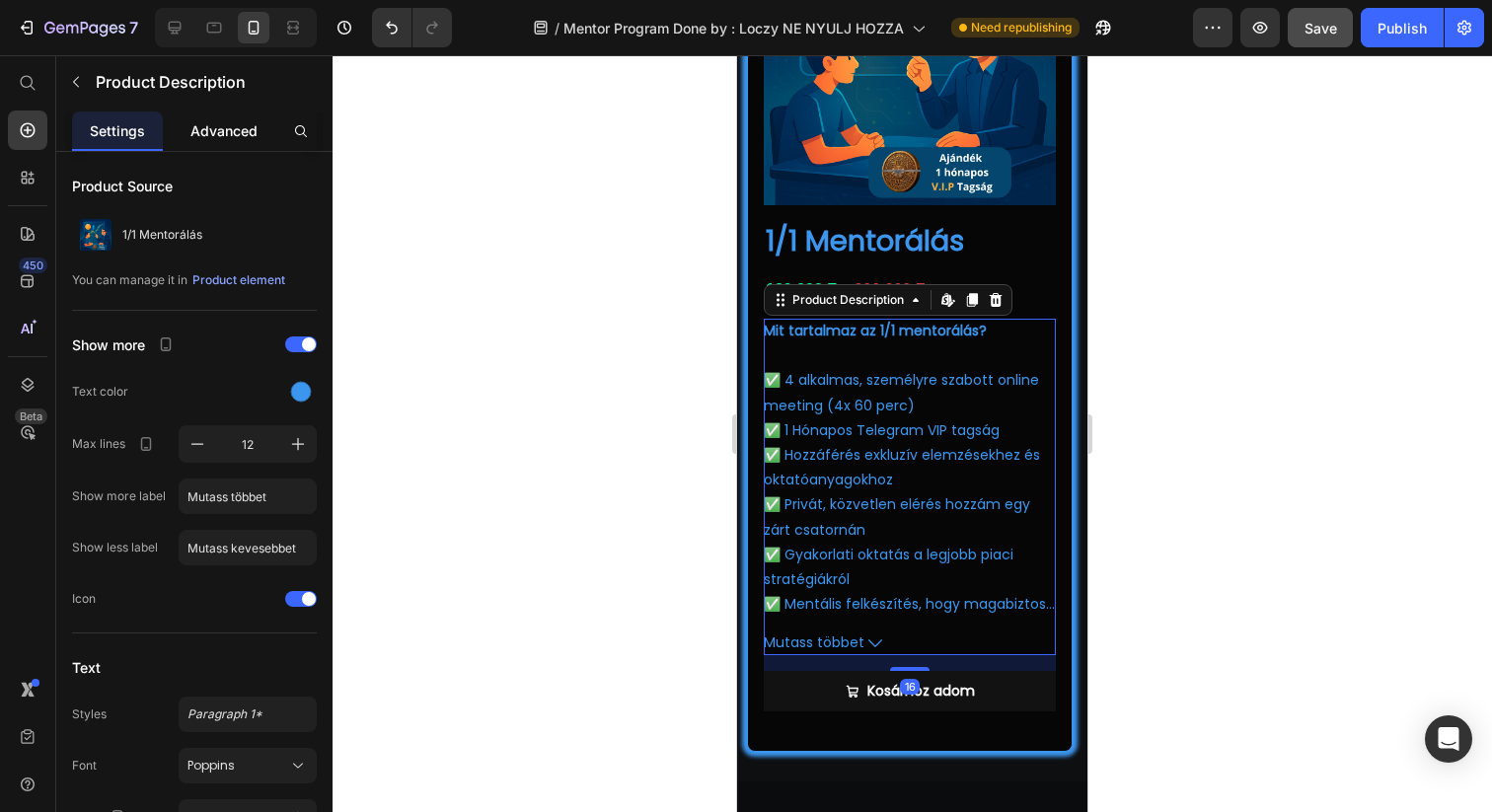 click on "Advanced" at bounding box center [224, 130] 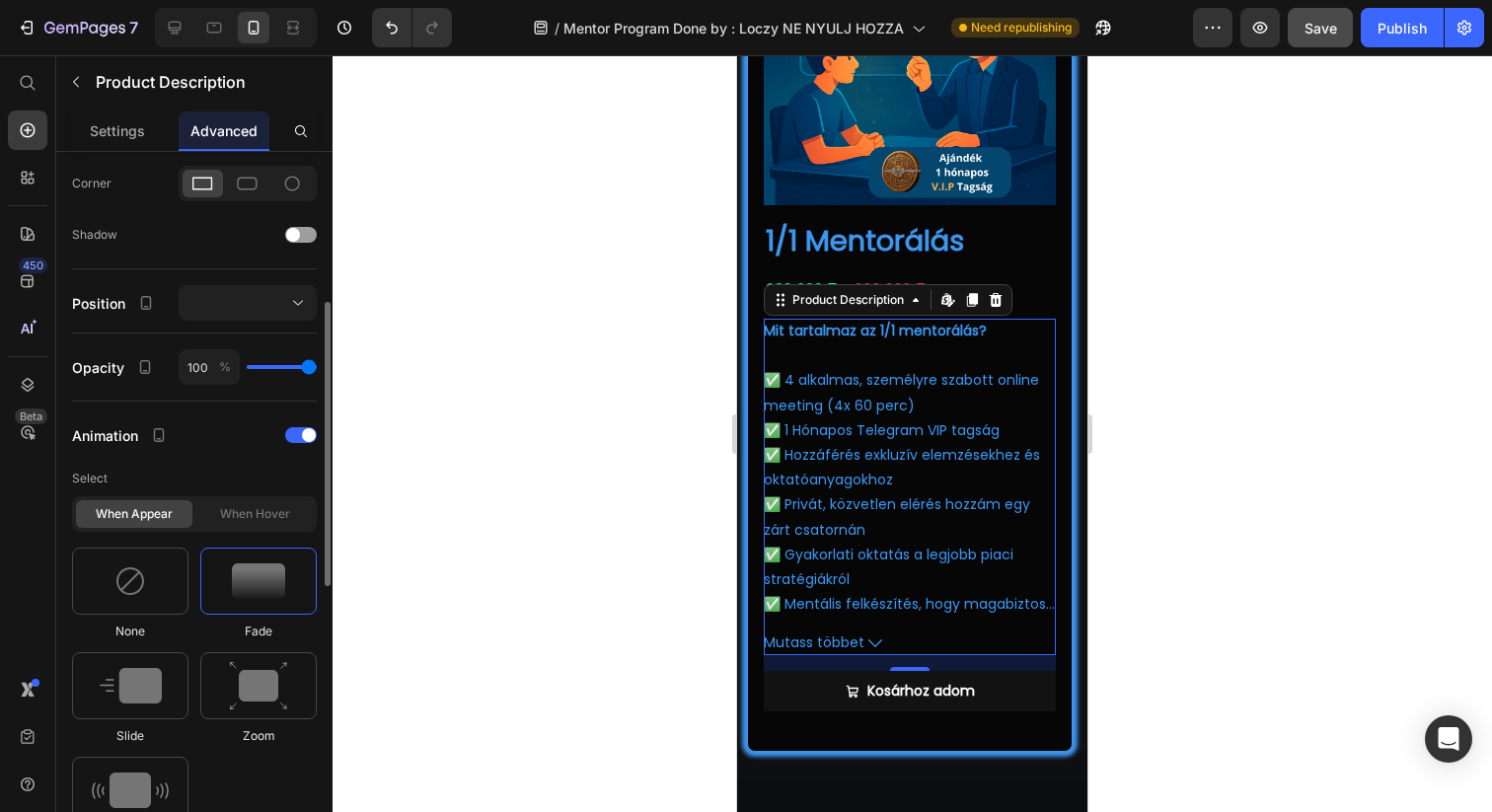 scroll, scrollTop: 595, scrollLeft: 0, axis: vertical 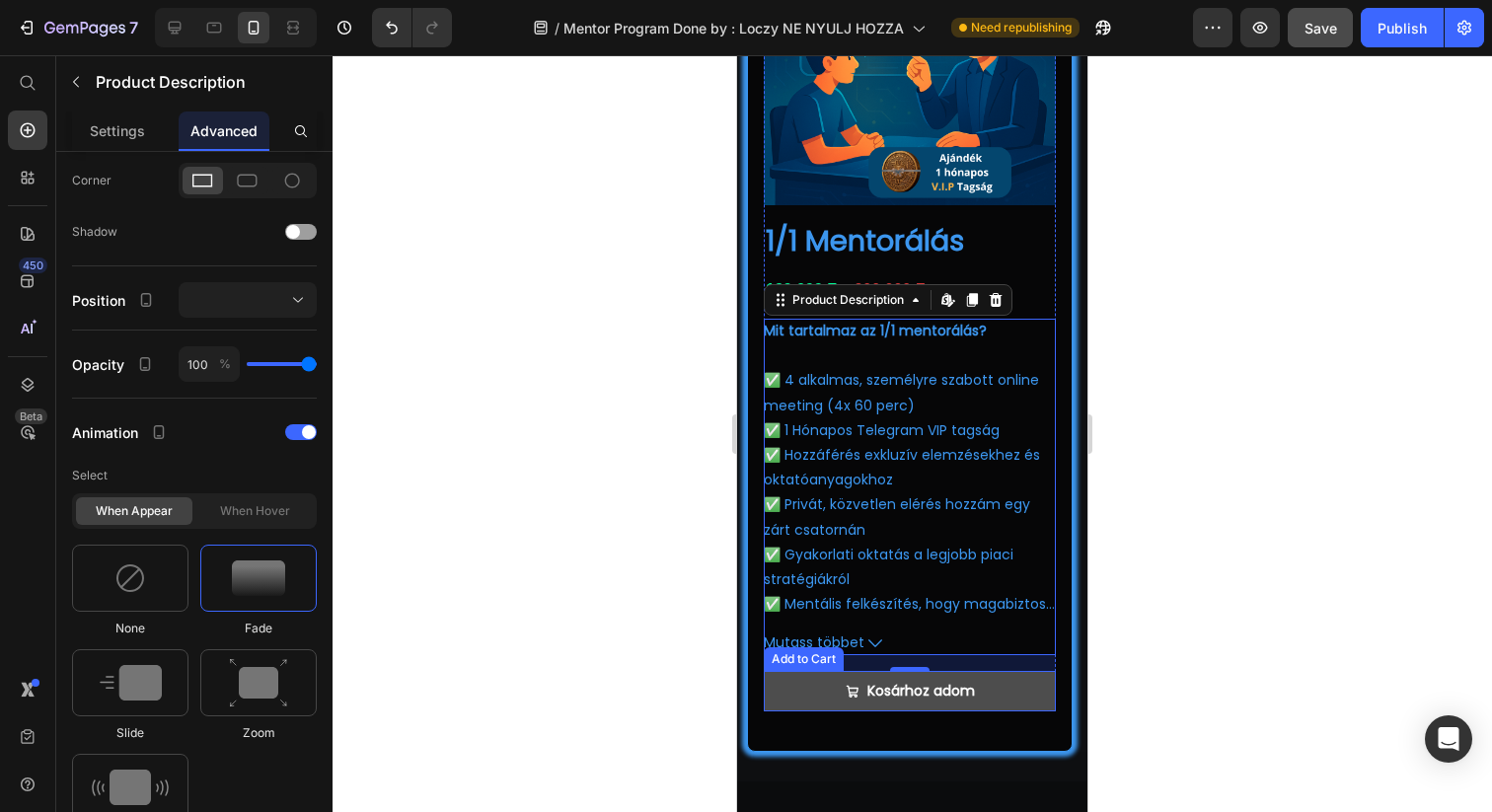 click on "Kosárhoz adom" at bounding box center (910, 691) 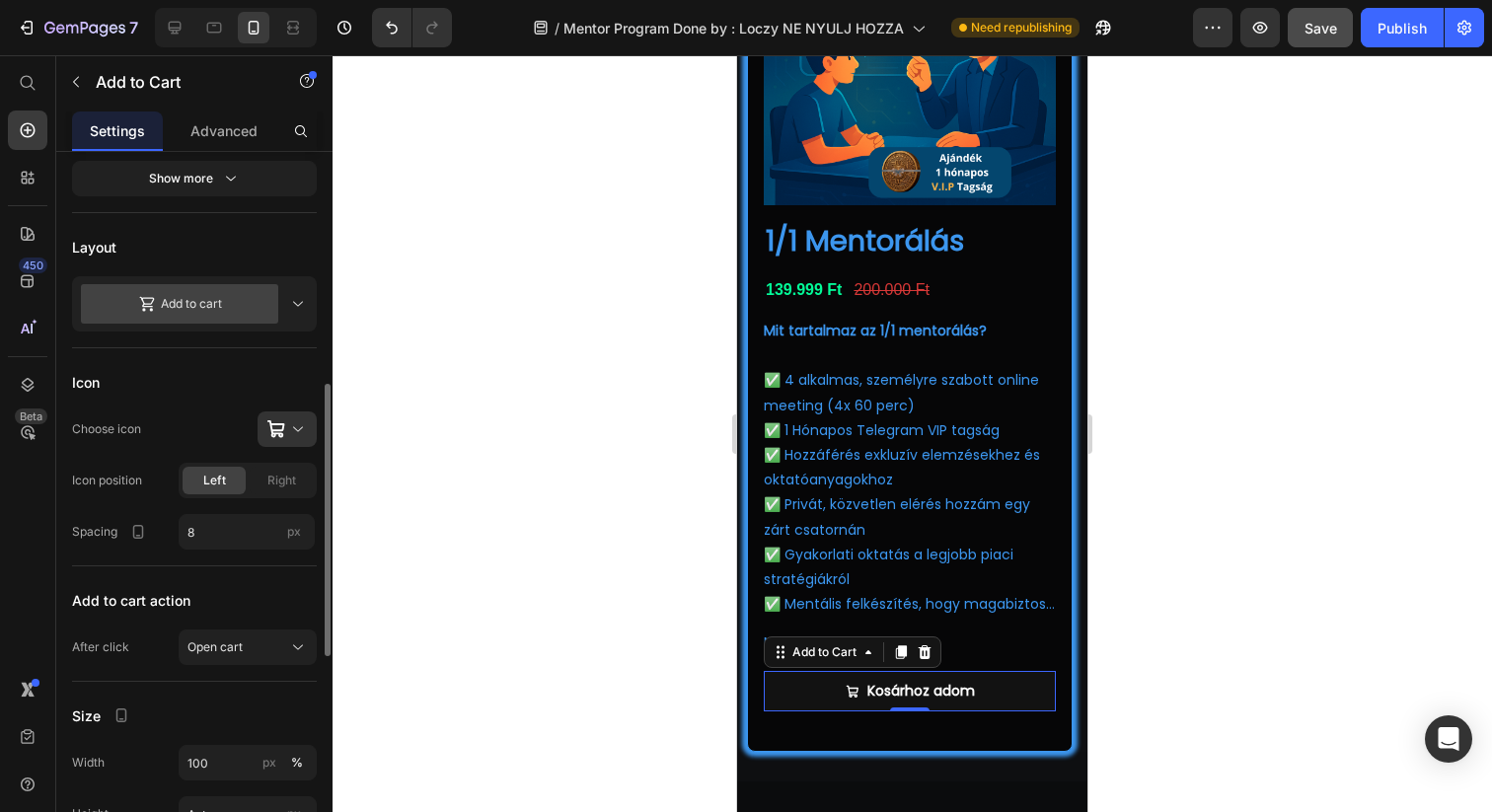 scroll, scrollTop: 552, scrollLeft: 0, axis: vertical 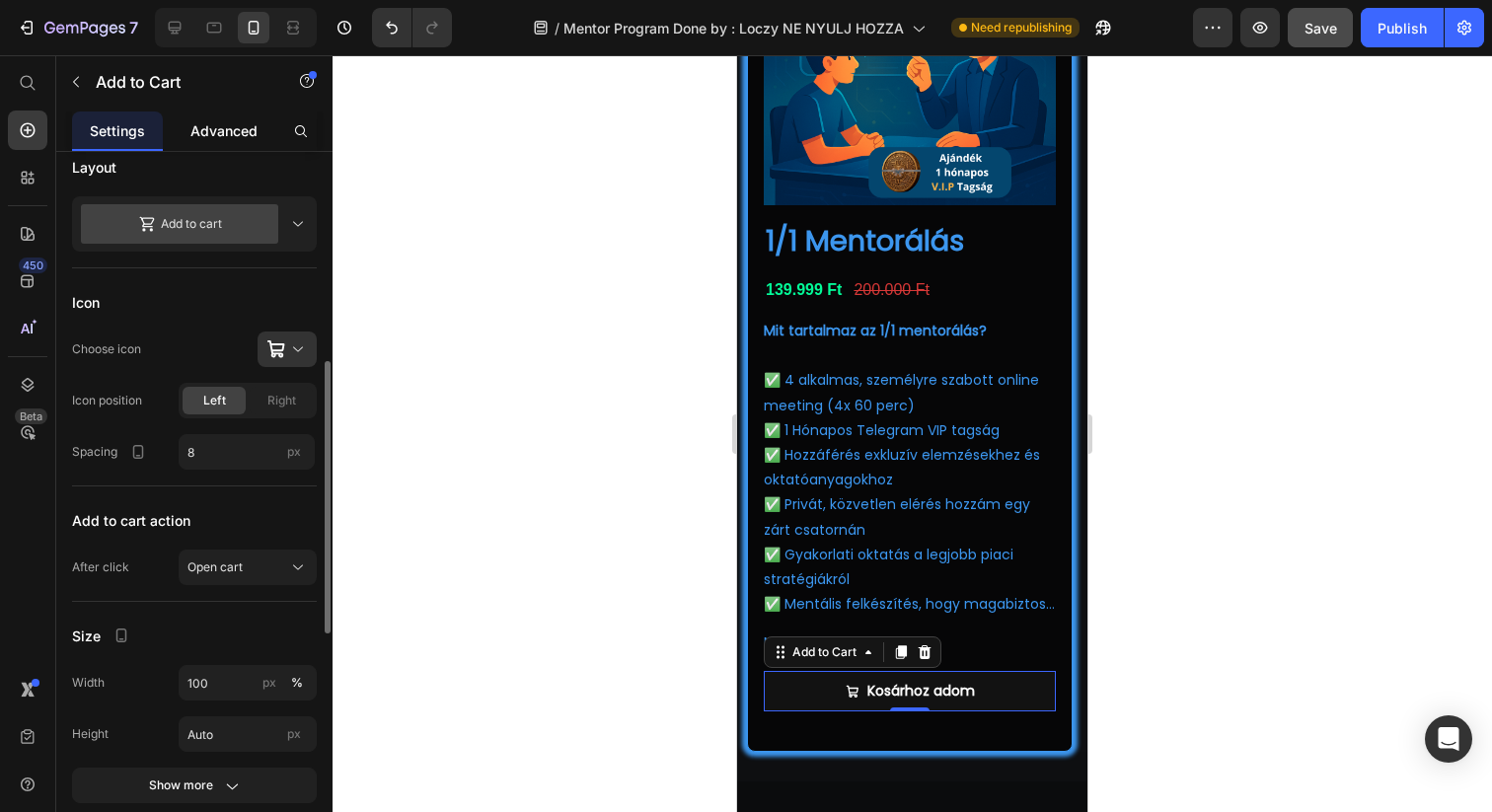 click on "Advanced" at bounding box center [224, 130] 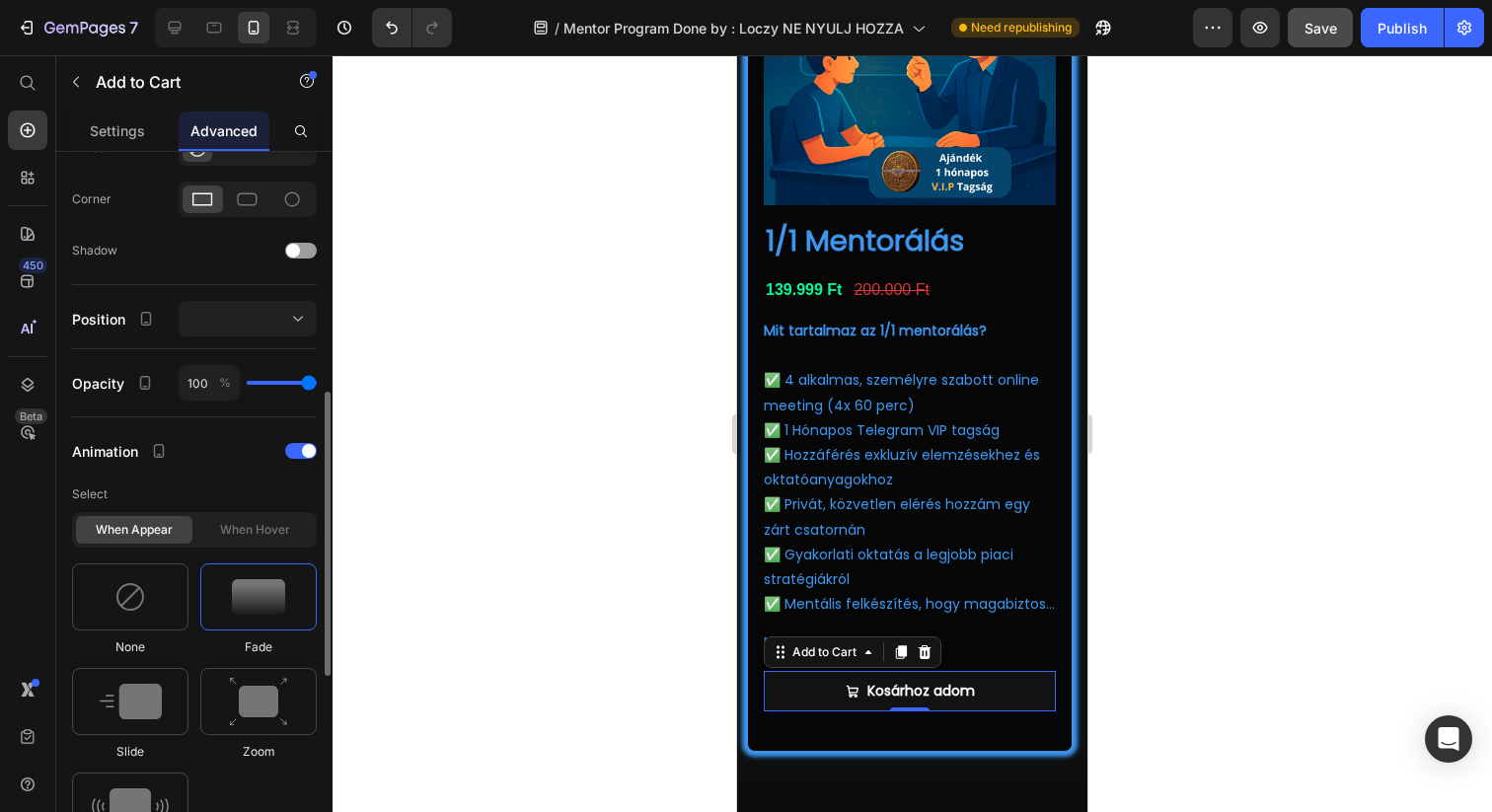 scroll, scrollTop: 588, scrollLeft: 0, axis: vertical 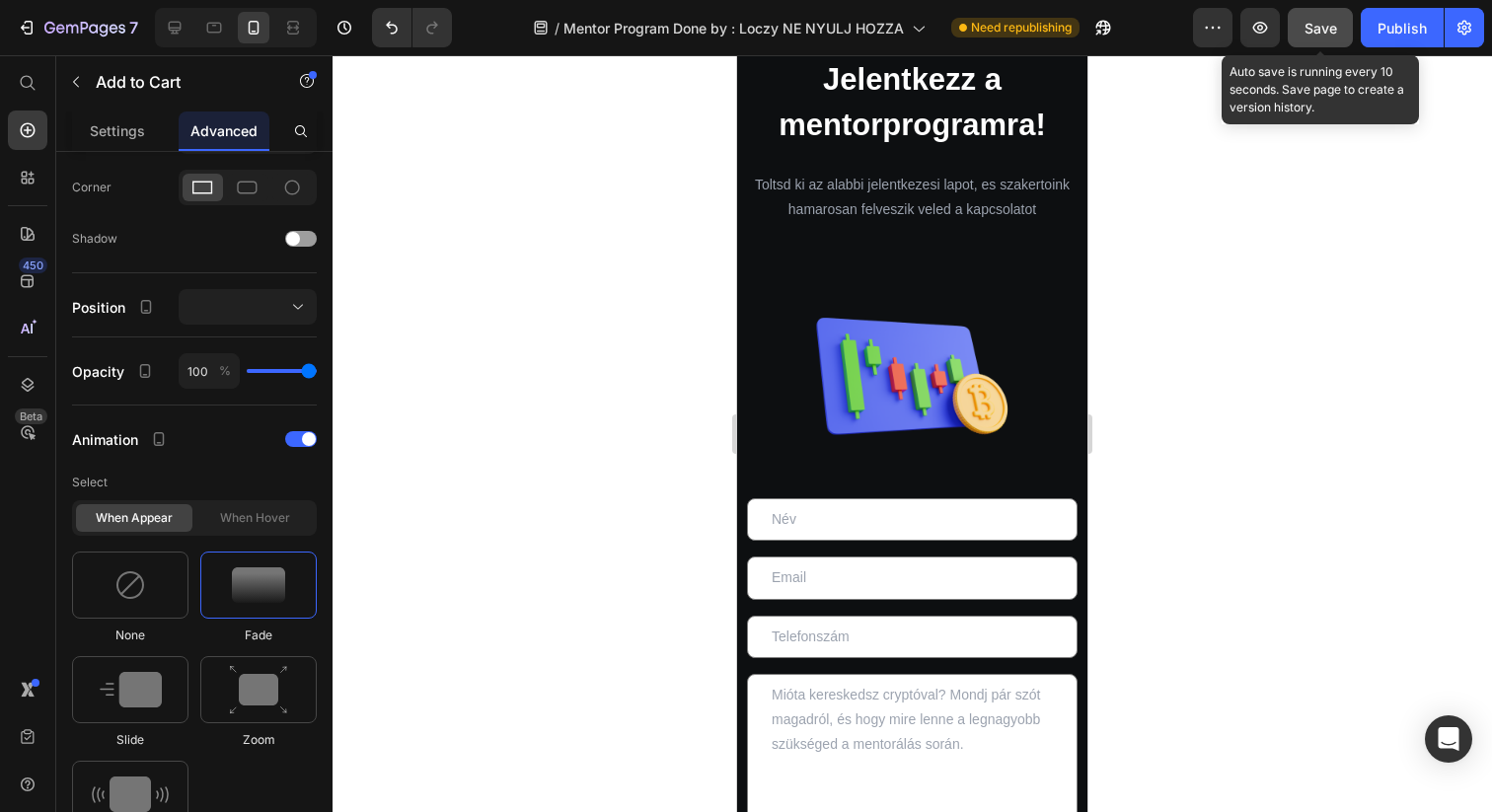 click on "Save" 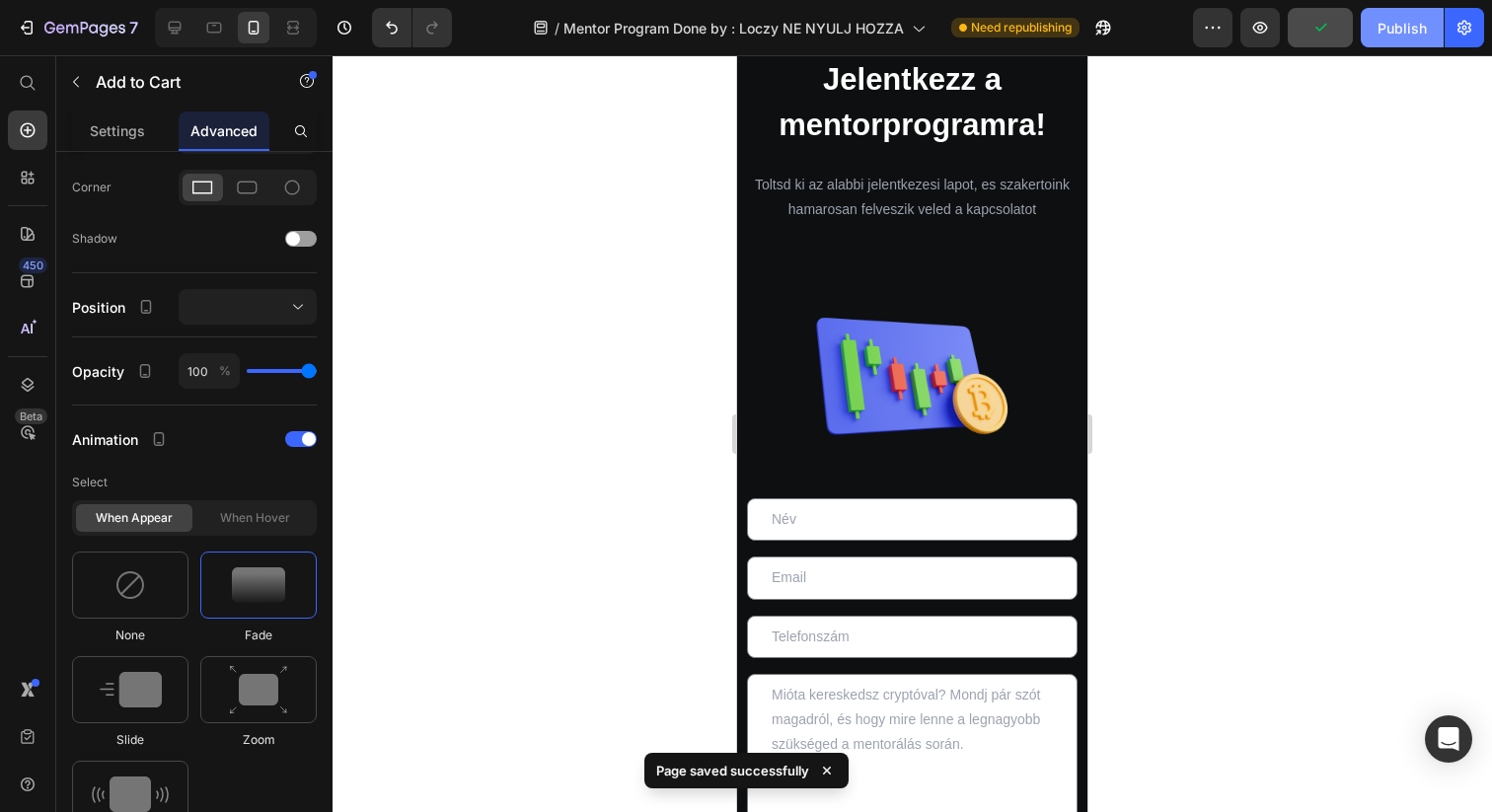 click on "Publish" at bounding box center (1402, 28) 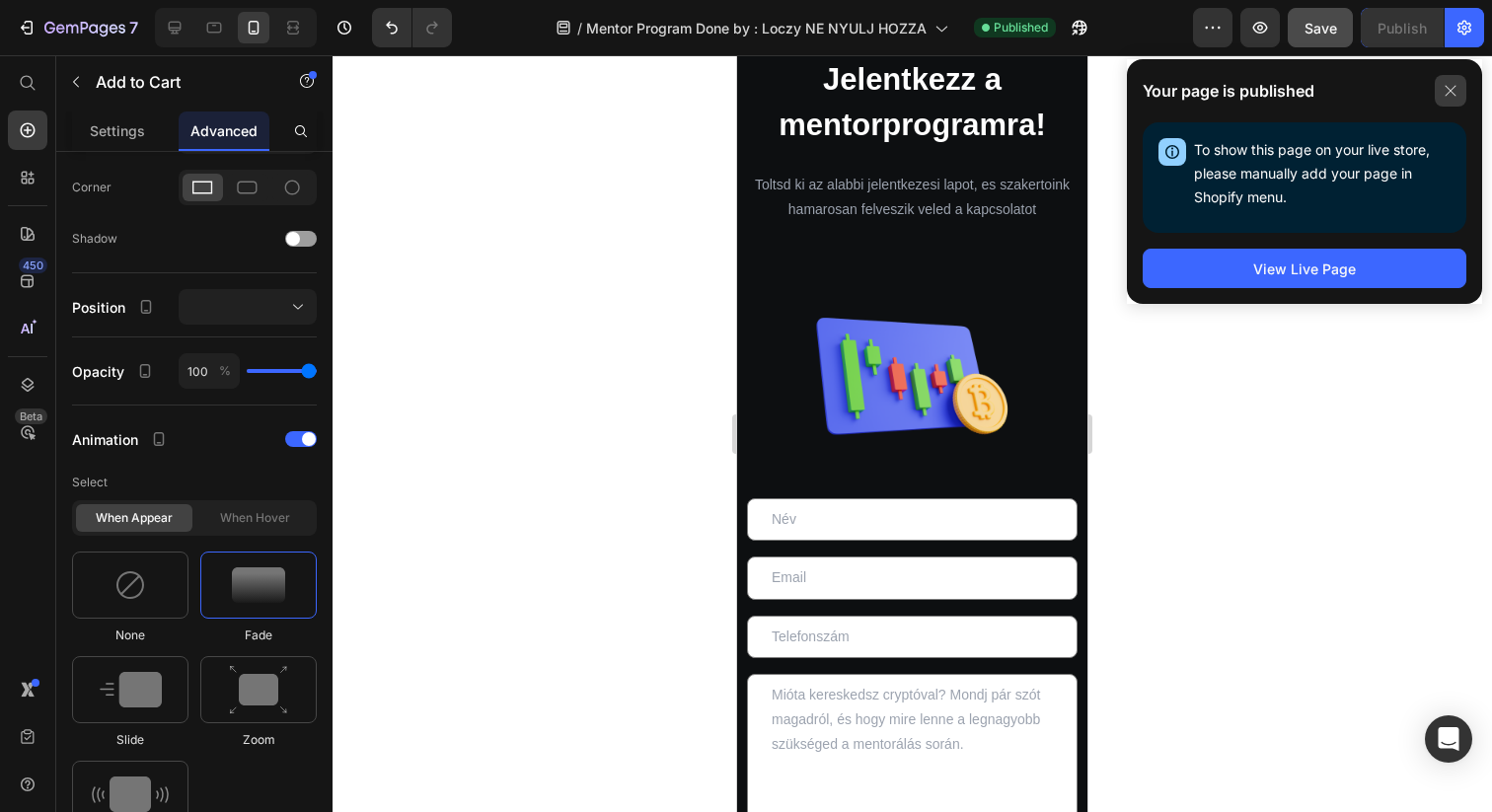 click 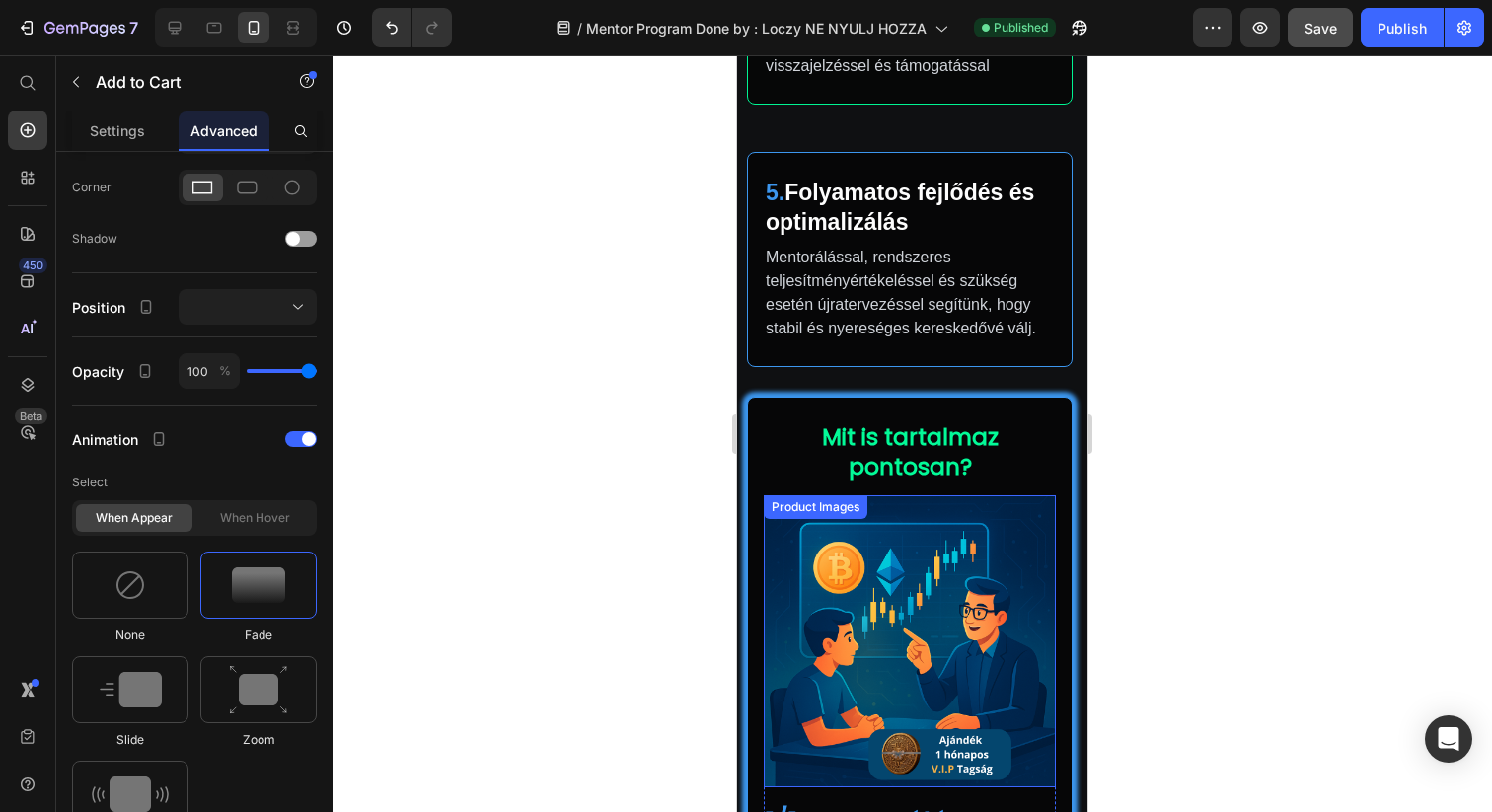 scroll, scrollTop: 1817, scrollLeft: 0, axis: vertical 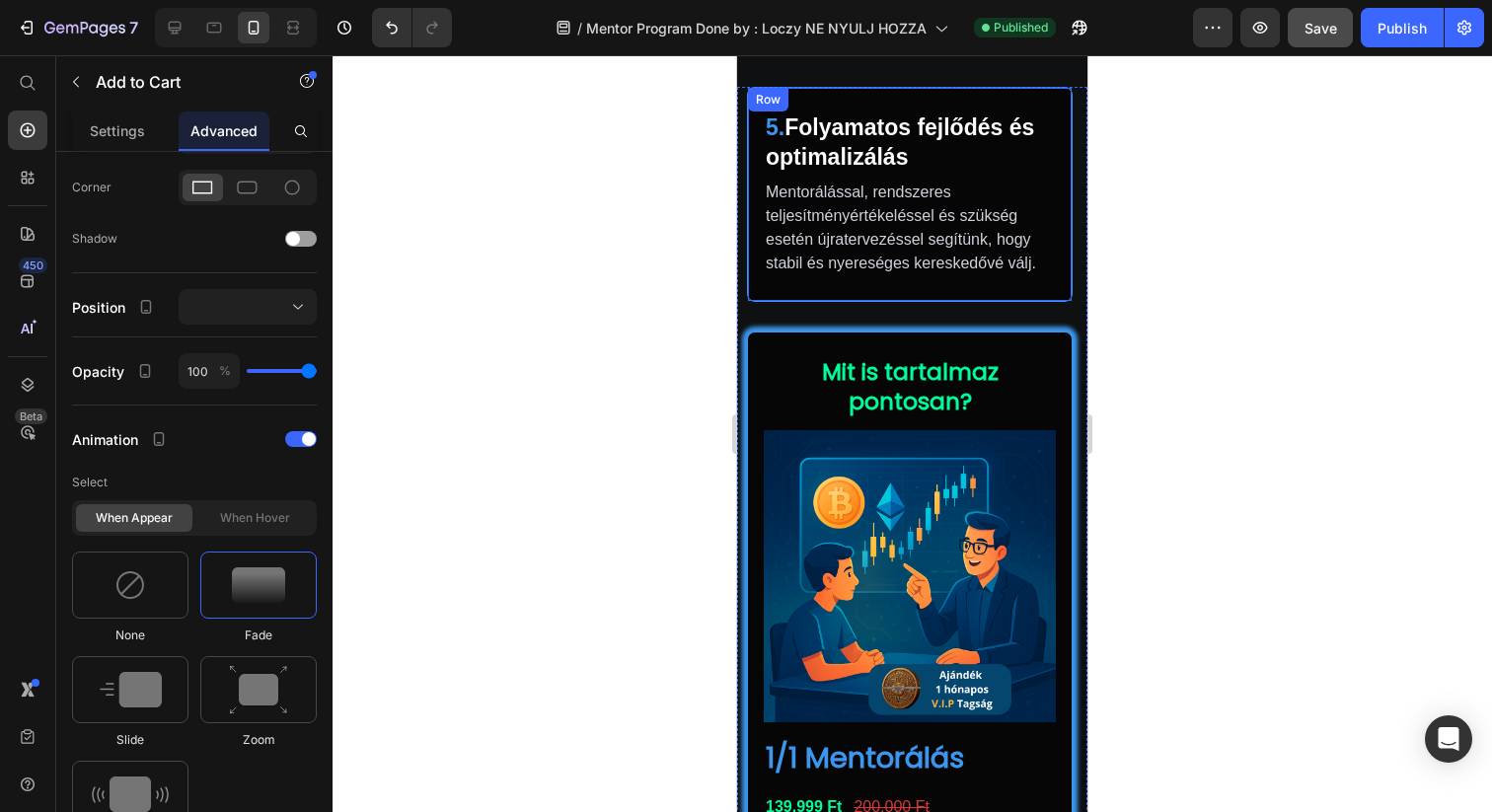 click on "5.  Folyamatos fejlődés és optimalizálás Text Block Mentorálással, rendszeres teljesítményértékeléssel és szükség esetén újratervezéssel segítünk, hogy stabil és nyereséges kereskedővé válj. Text Block Row" at bounding box center [910, 194] 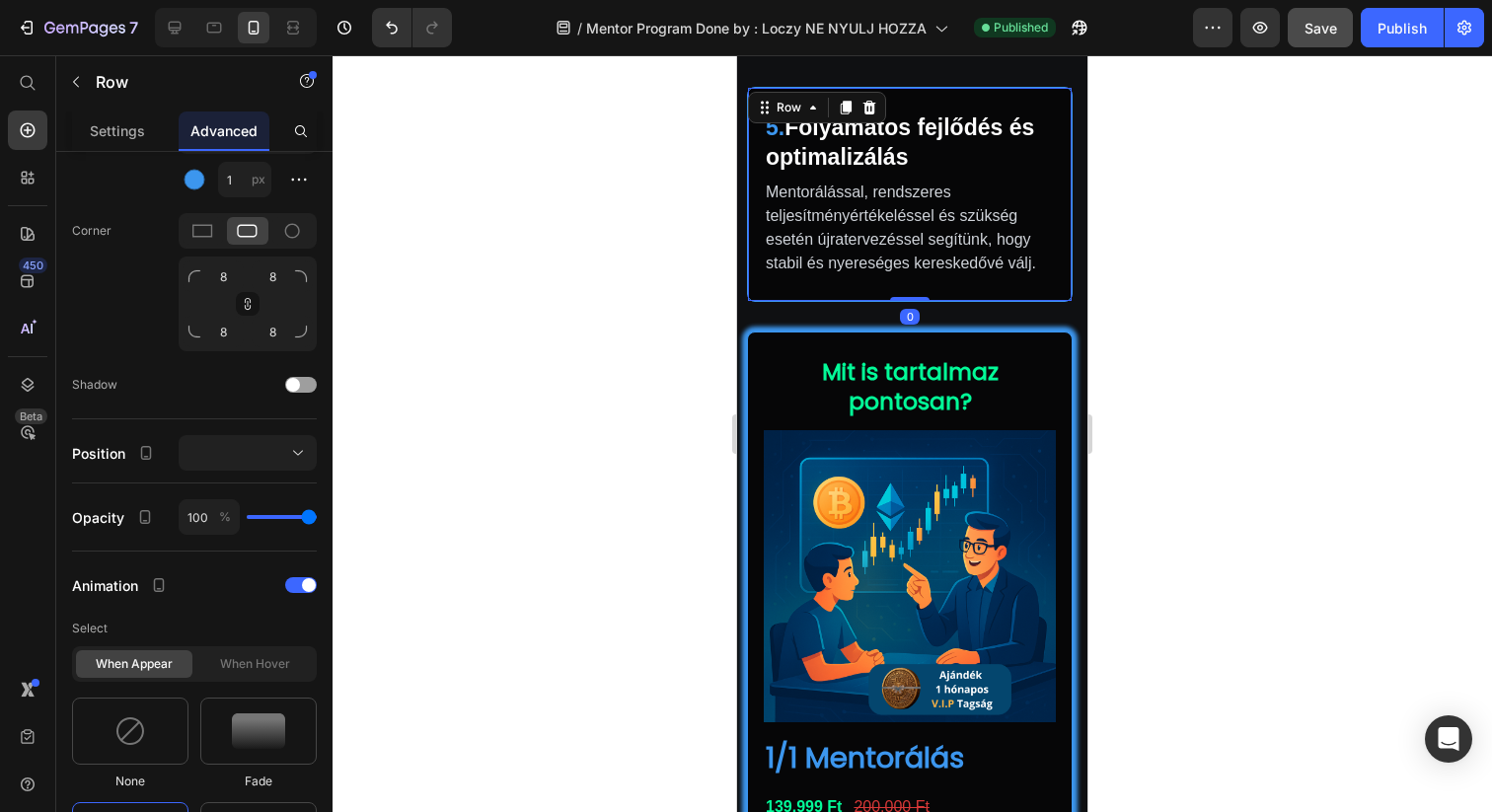 scroll, scrollTop: 0, scrollLeft: 0, axis: both 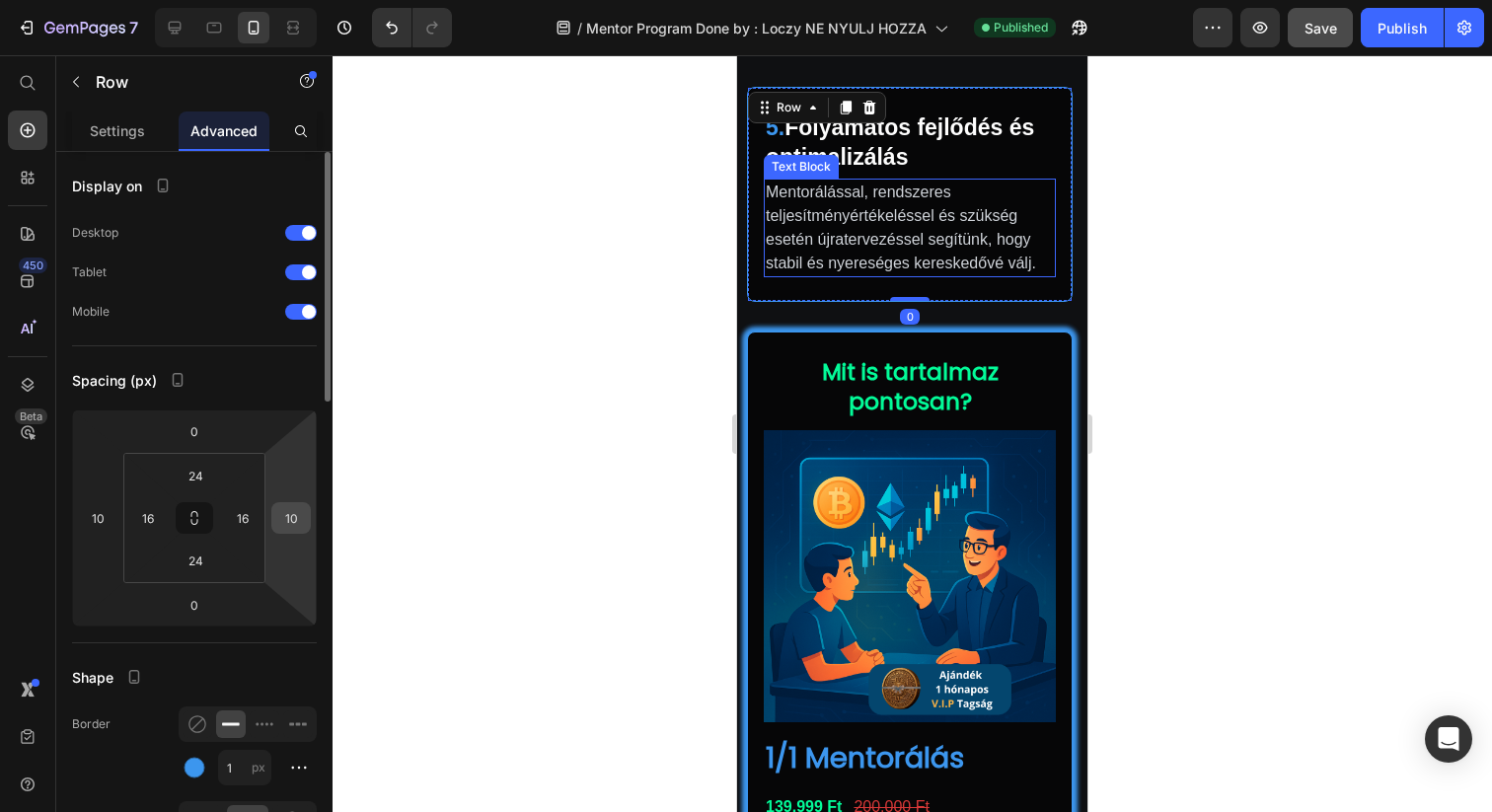 click on "10" at bounding box center [291, 518] 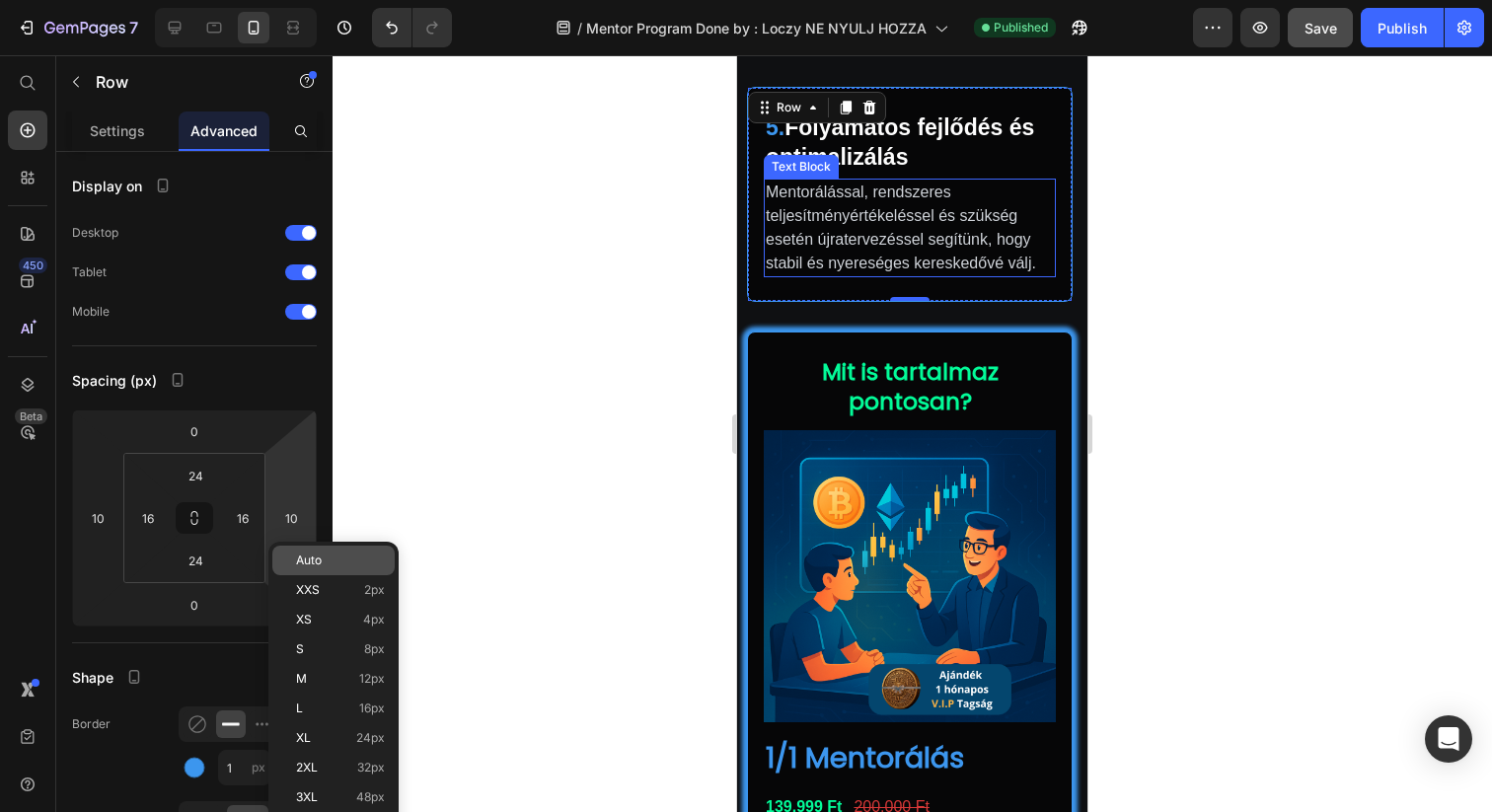 click on "Auto" 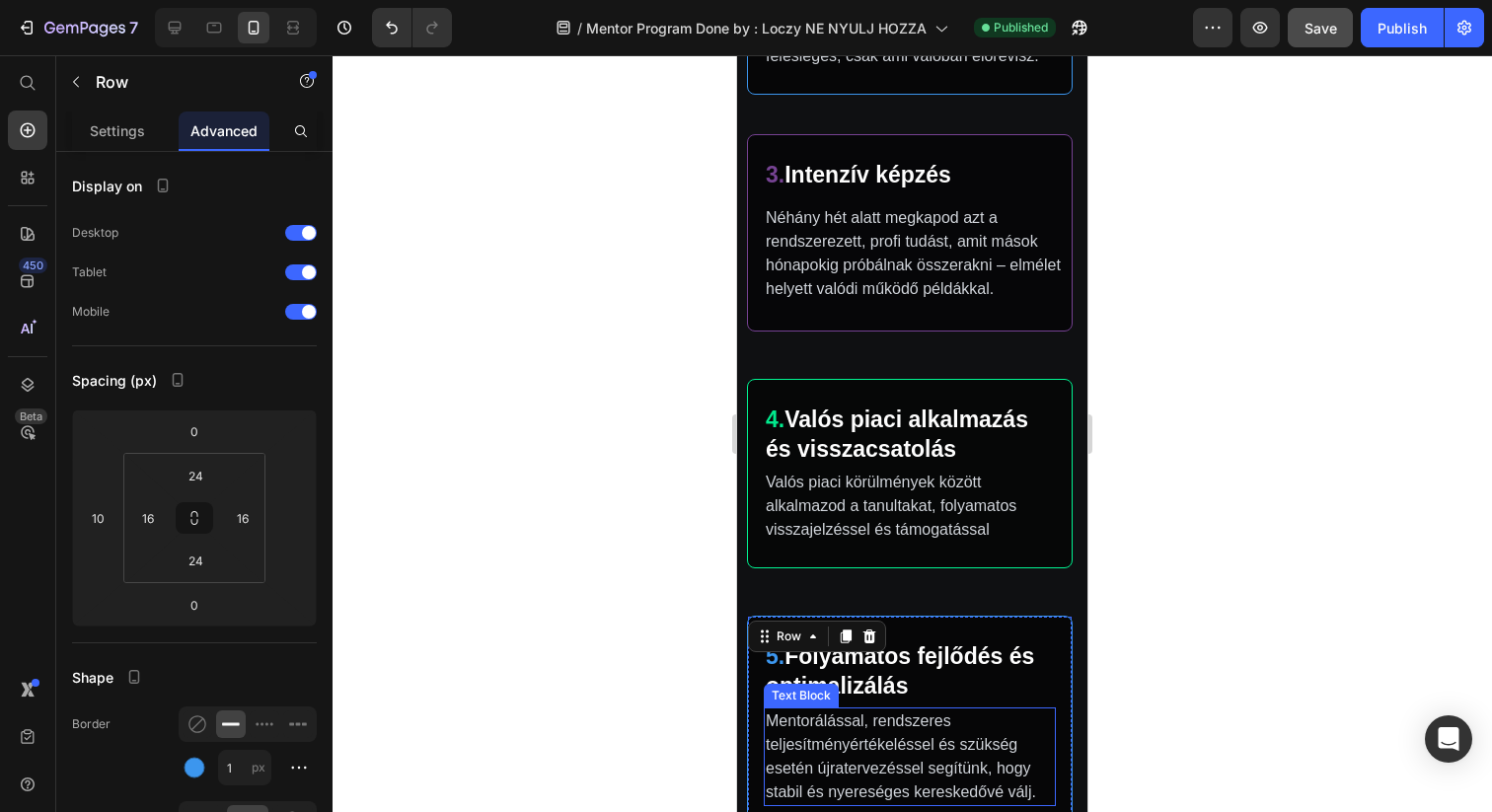 scroll, scrollTop: 1249, scrollLeft: 0, axis: vertical 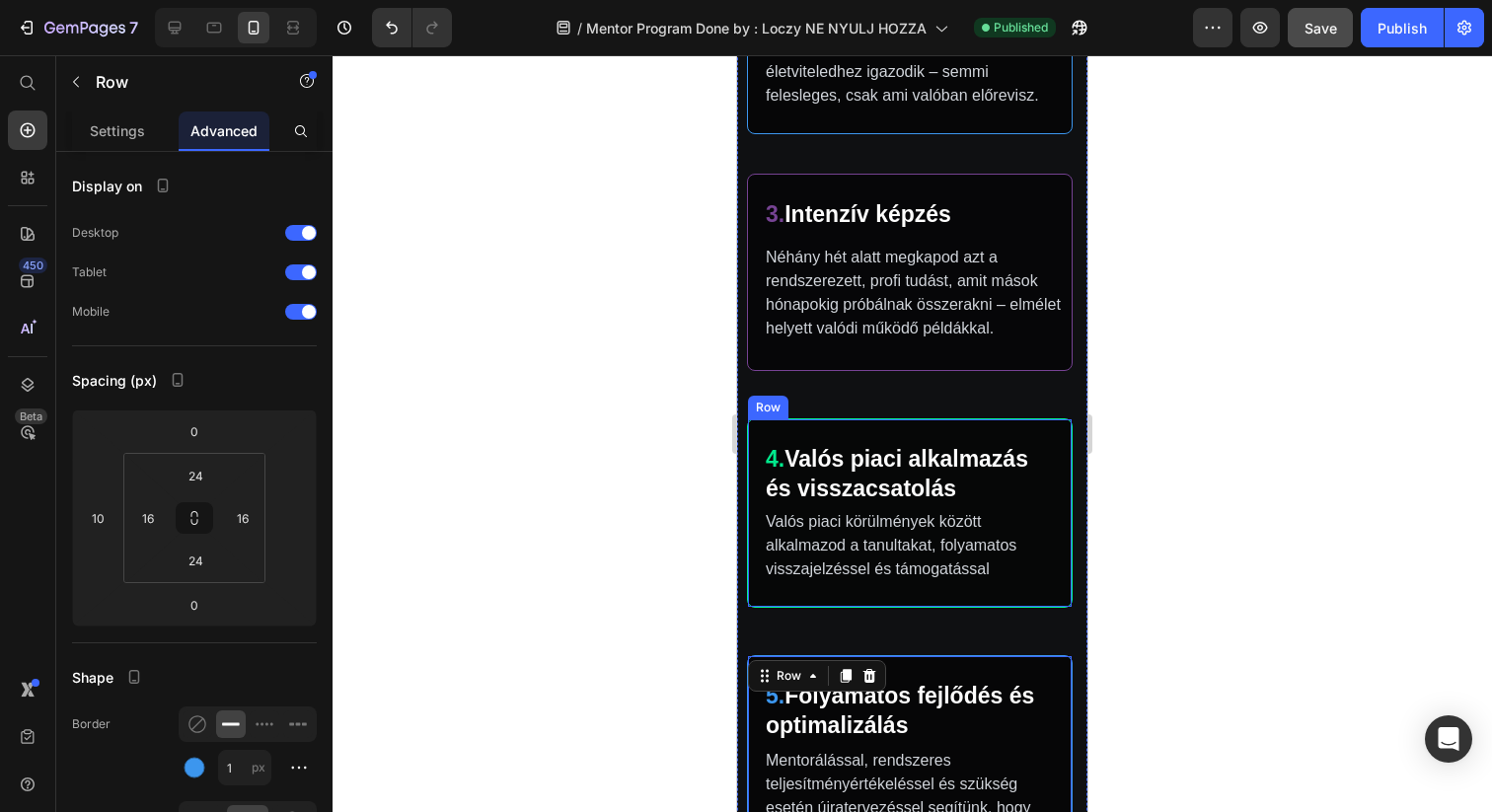 click on "4.  Valós piaci alkalmazás és visszacsatolás Text Block Valós piaci körülmények között alkalmazod a tanultakat, folyamatos visszajelzéssel és támogatással Text Block Row" at bounding box center [910, 513] 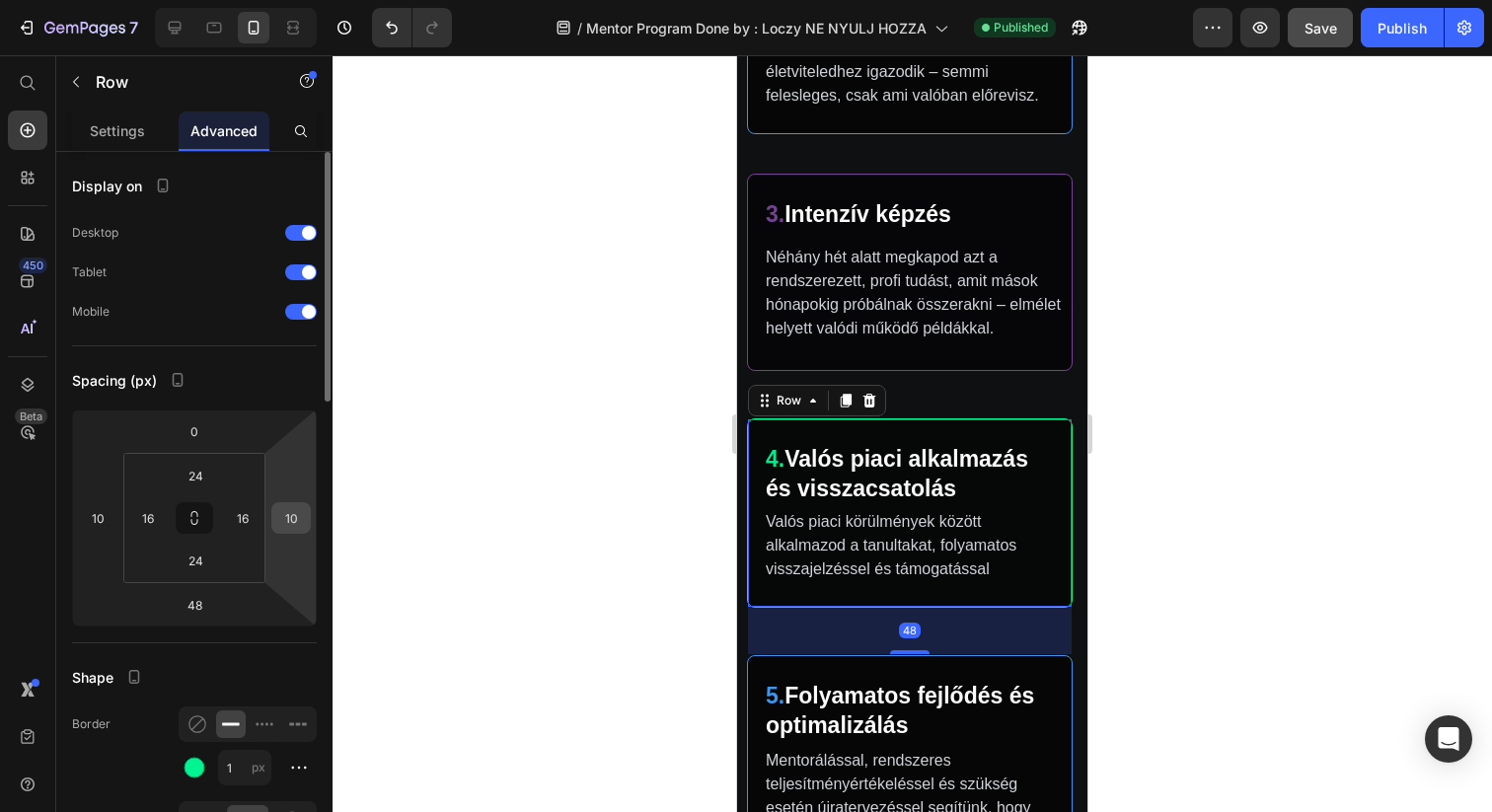 click on "10" at bounding box center (291, 518) 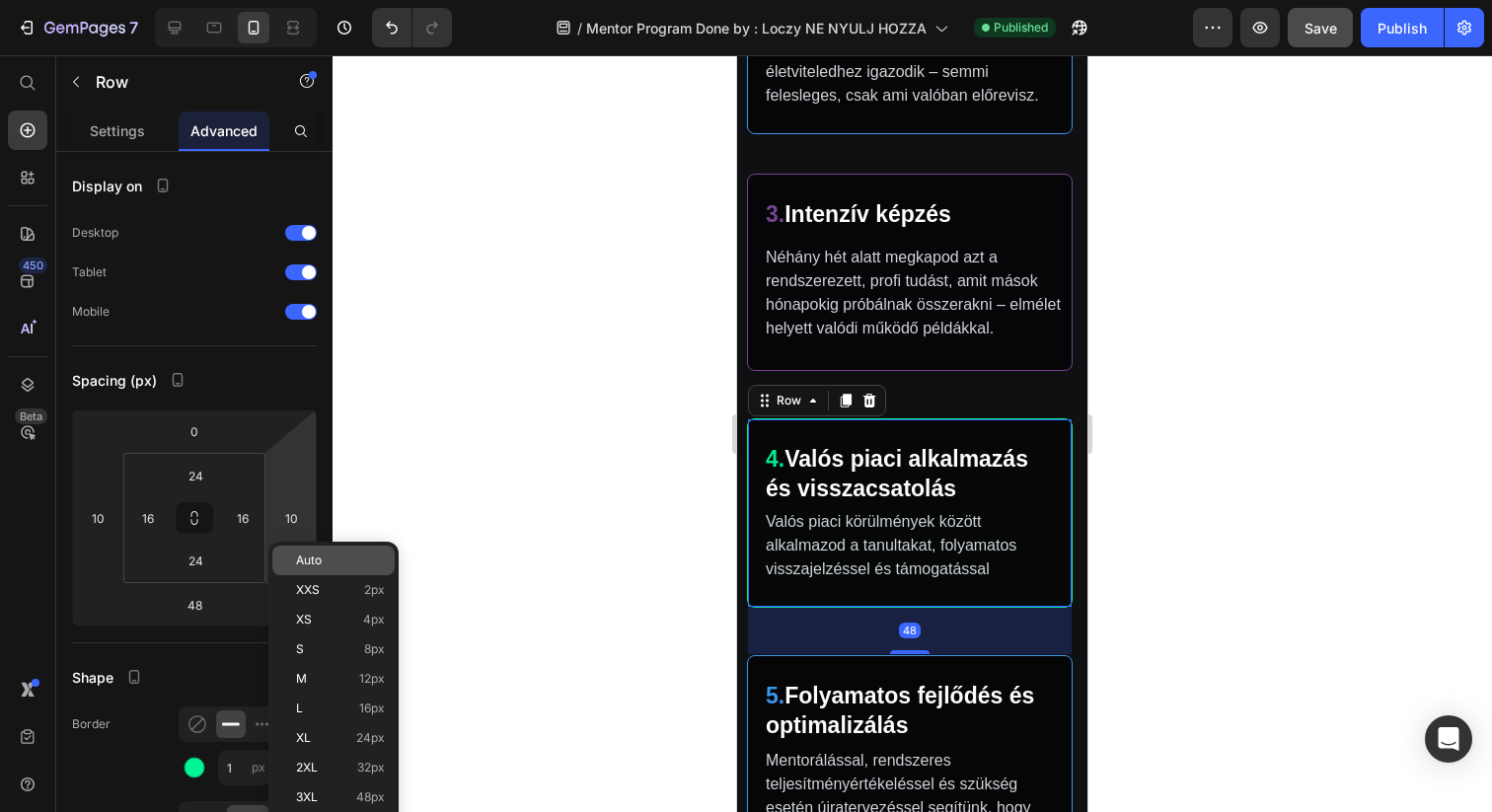 click on "Auto" 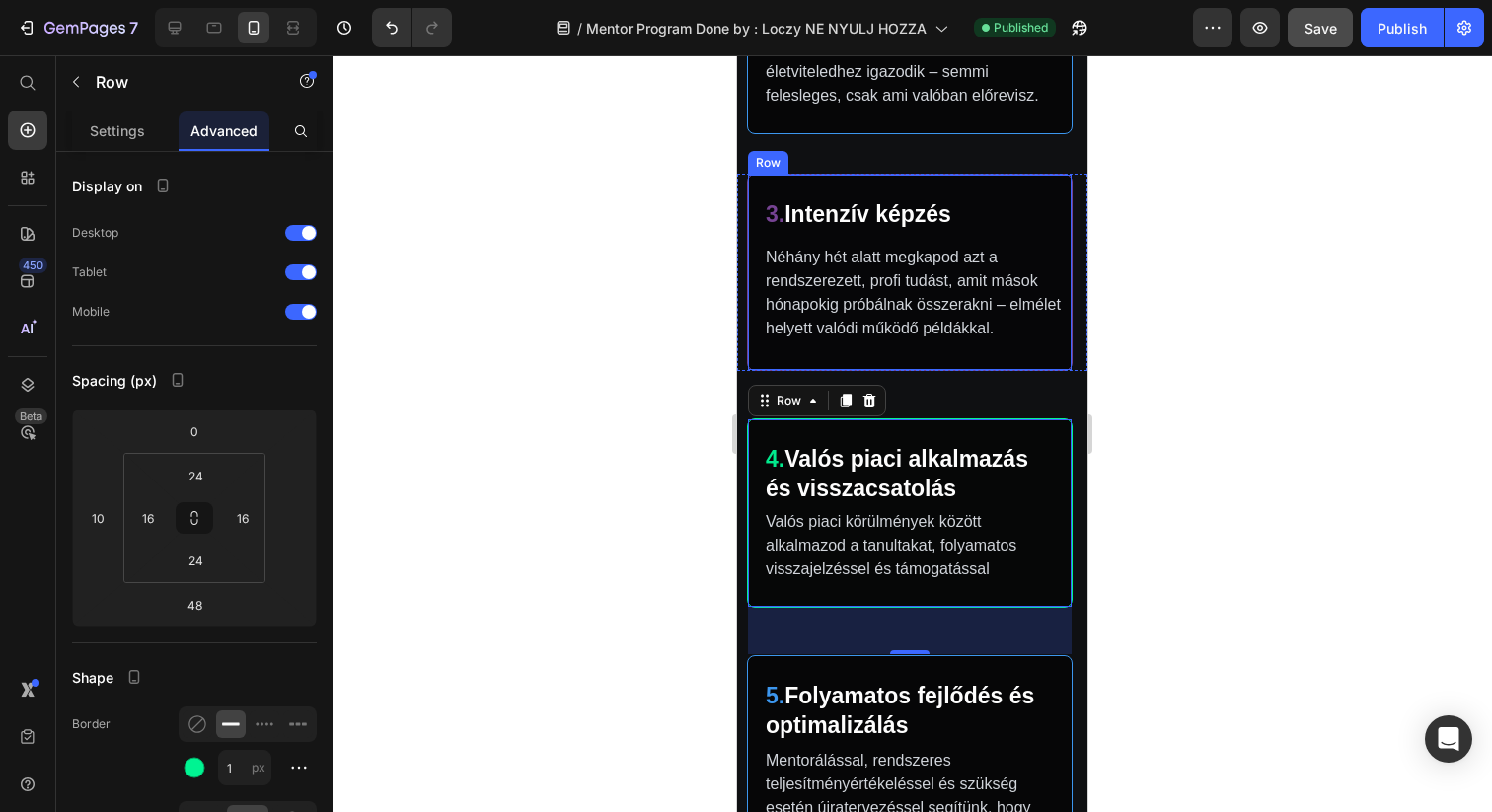 click on "3.  Intenzív képzés Text Block Néhány hét alatt megkapod azt a rendszerezett, profi tudást, amit mások hónapokig próbálnak összerakni – elmélet helyett valódi működő példákkal. Text Block Row" at bounding box center (910, 272) 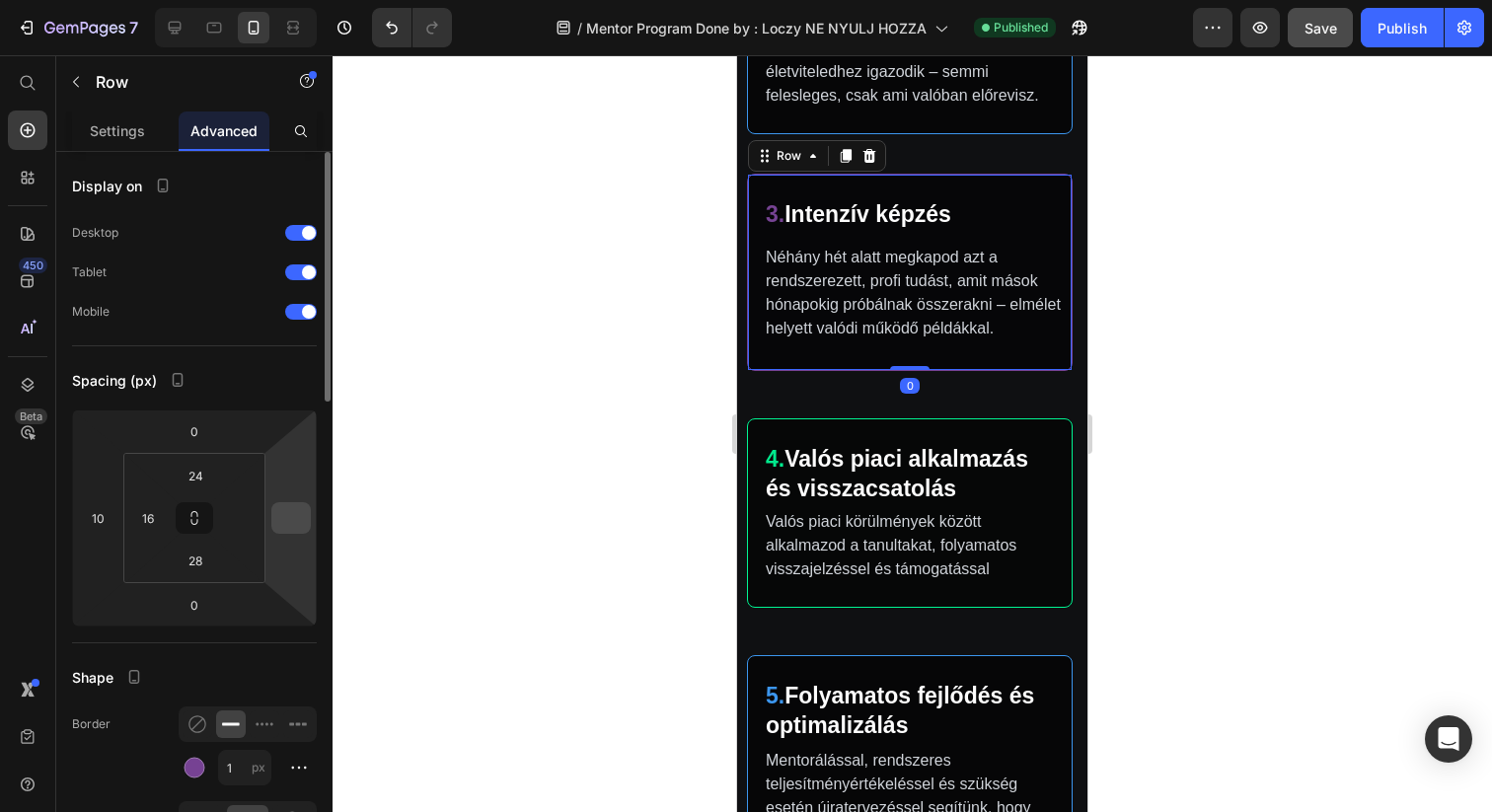click at bounding box center (291, 518) 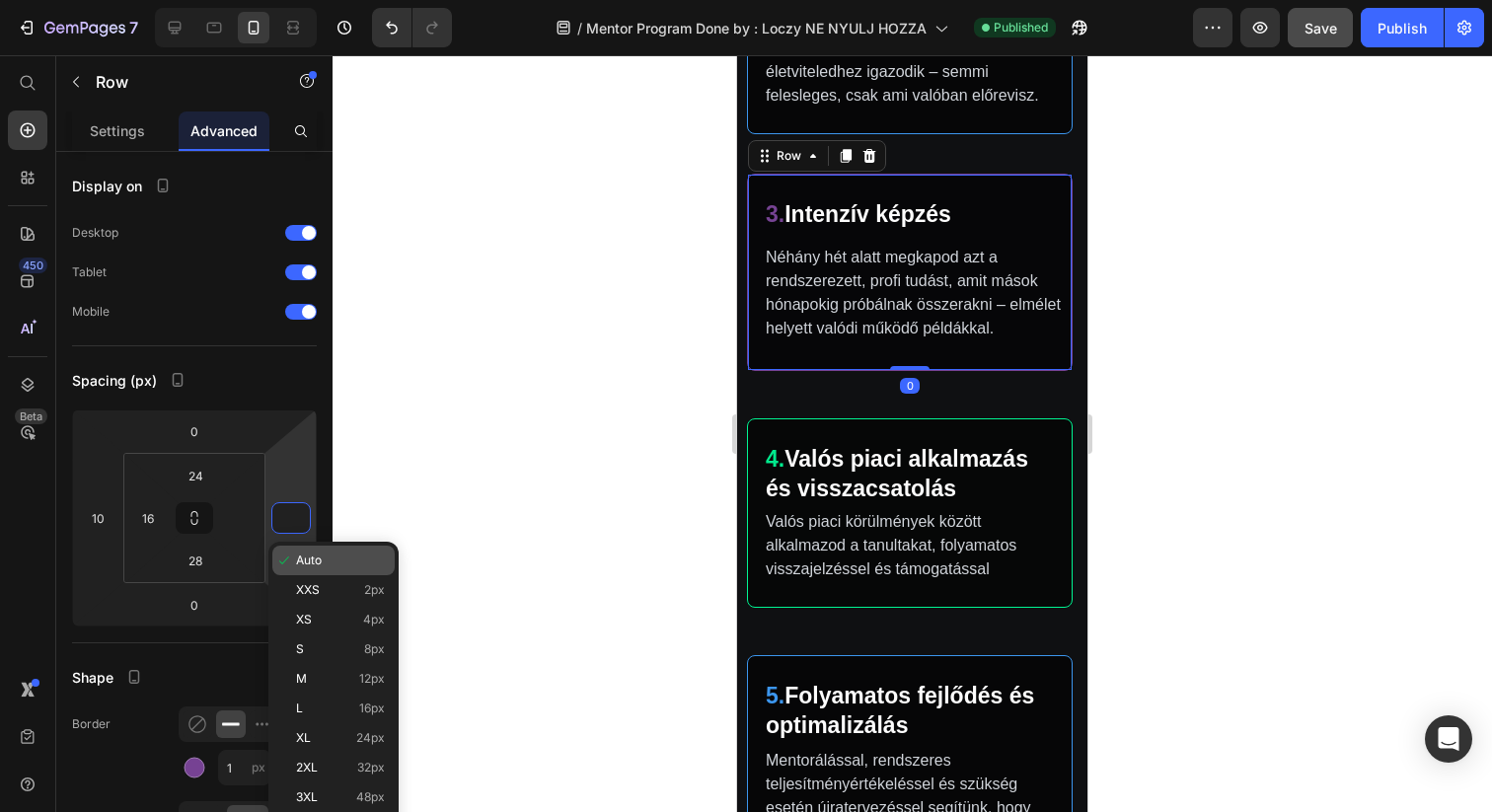 click on "Auto" at bounding box center [309, 560] 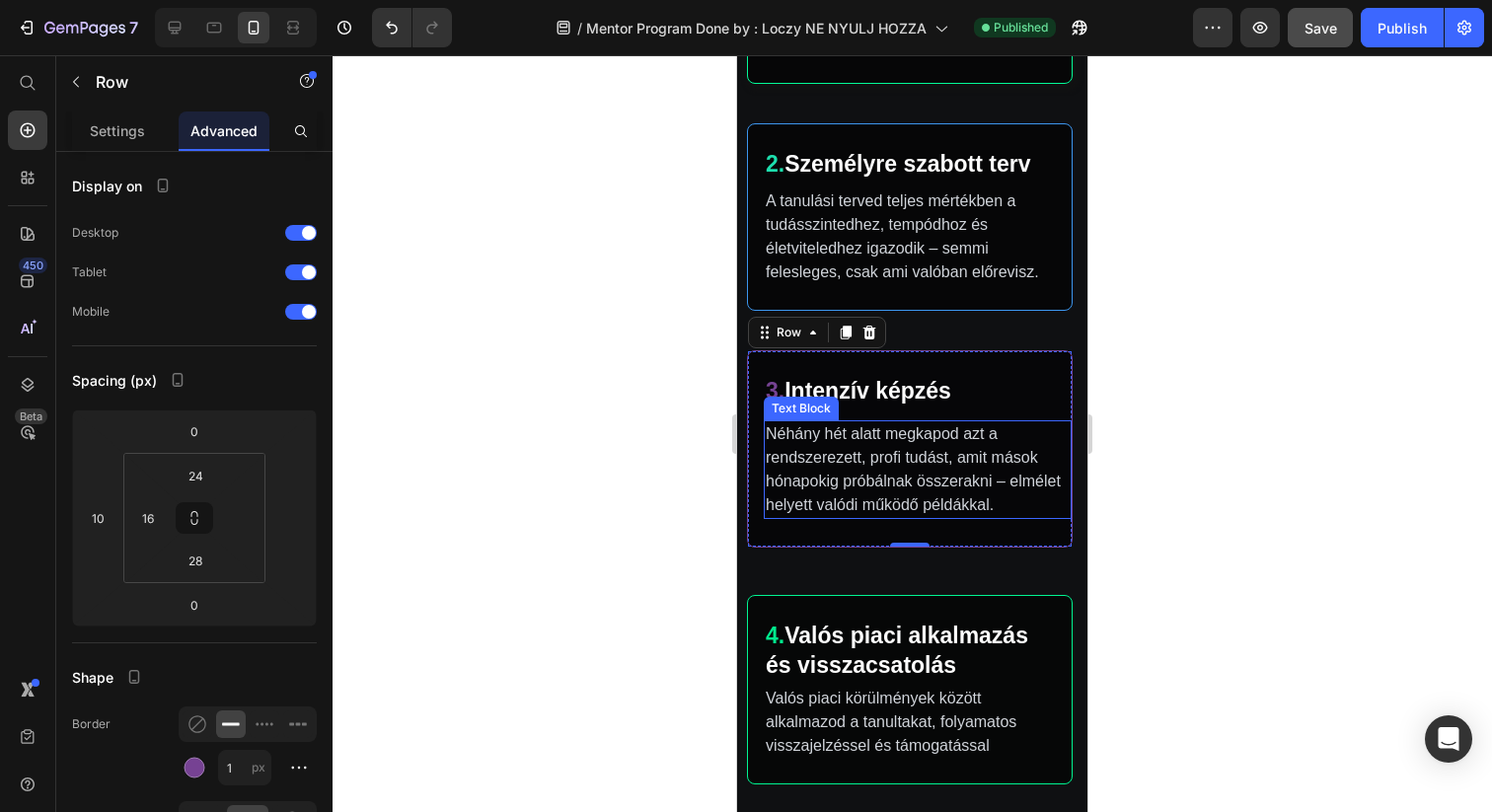 scroll, scrollTop: 993, scrollLeft: 0, axis: vertical 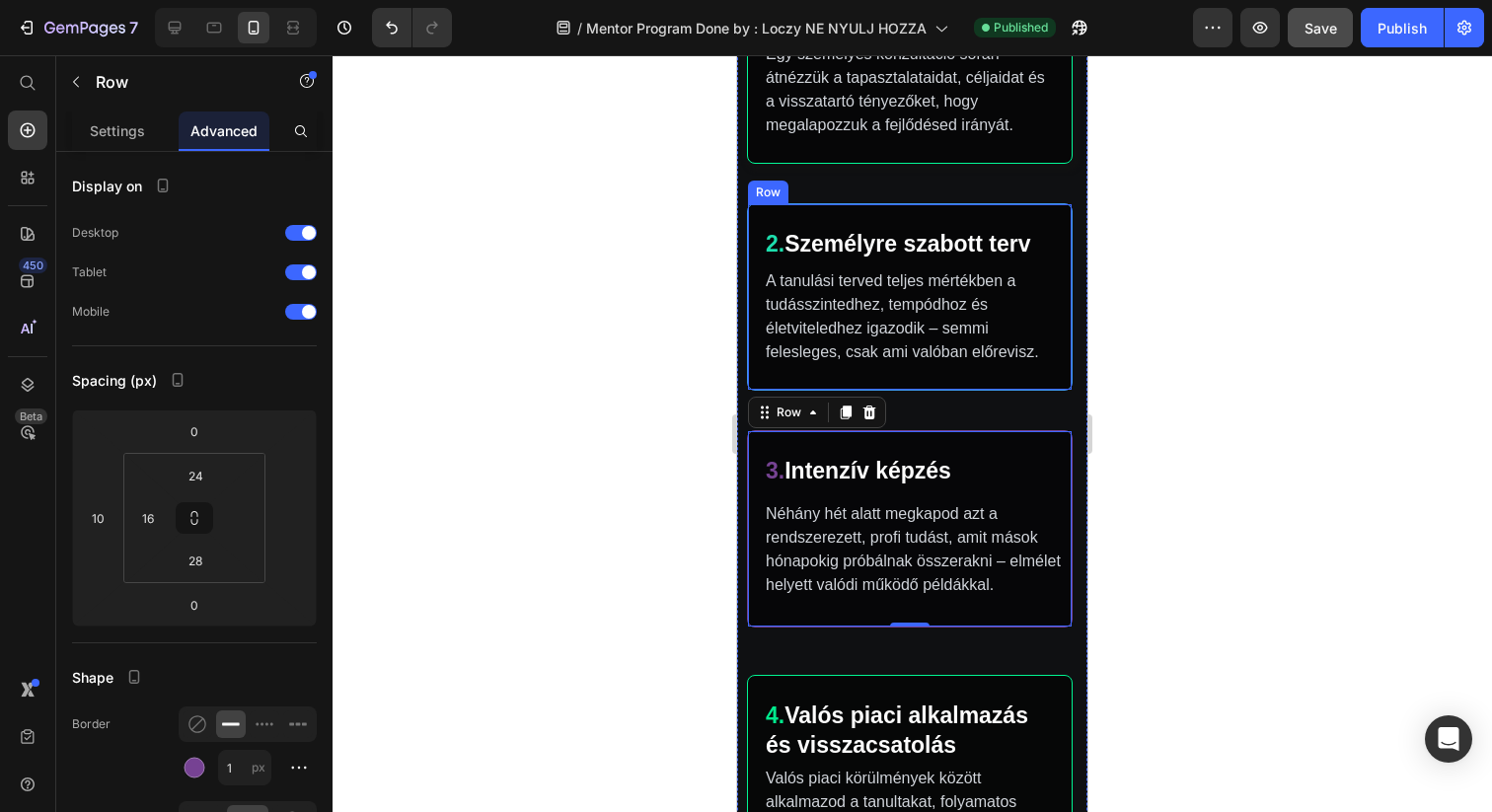 click on "2.  Személyre szabott terv Text Block A tanulási terved teljes mértékben a tudásszintedhez, tempódhoz és életviteledhez igazodik – semmi felesleges, csak ami valóban előrevisz. Text Block Row" at bounding box center (910, 297) 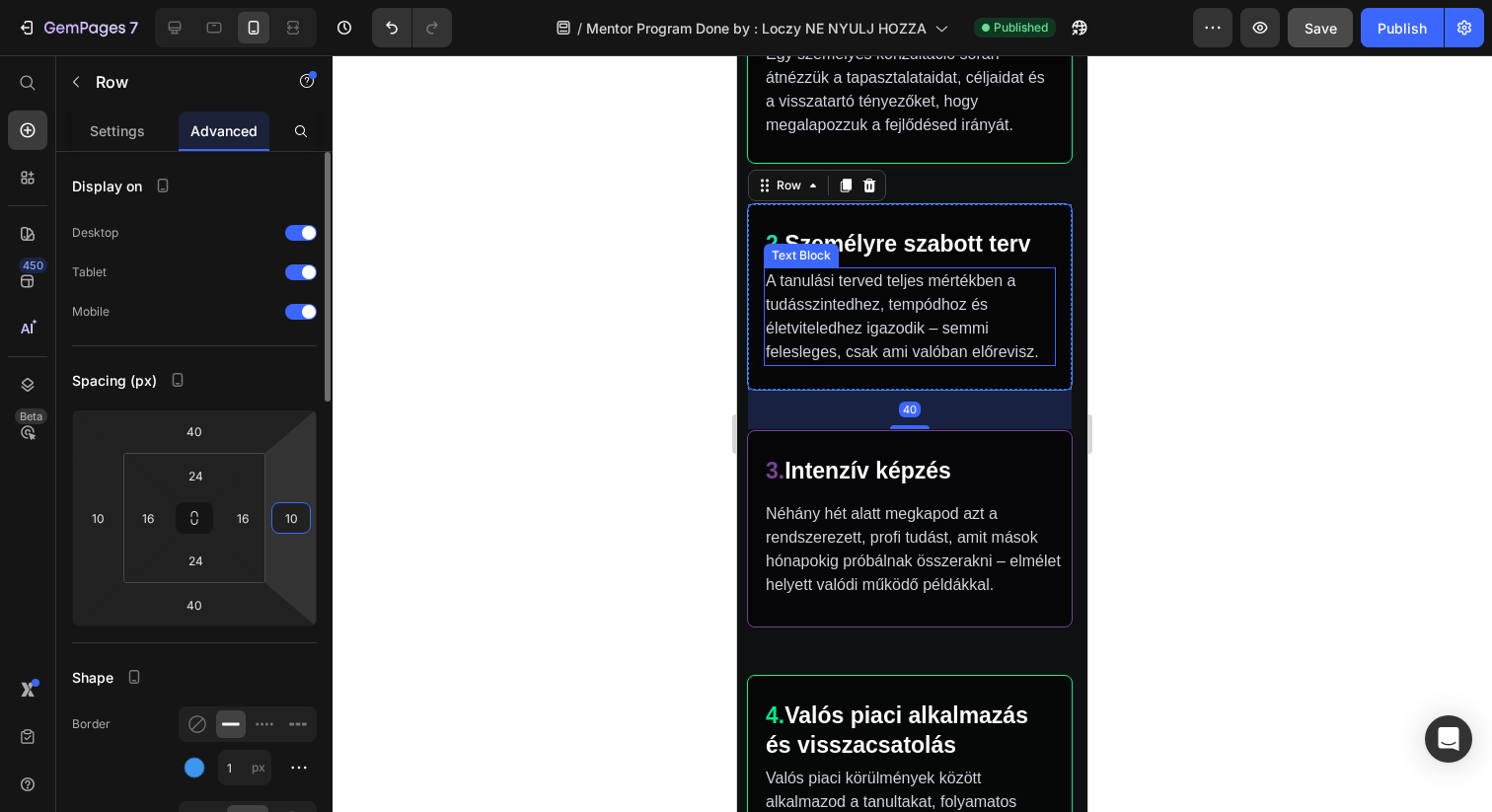 click on "10" at bounding box center (291, 518) 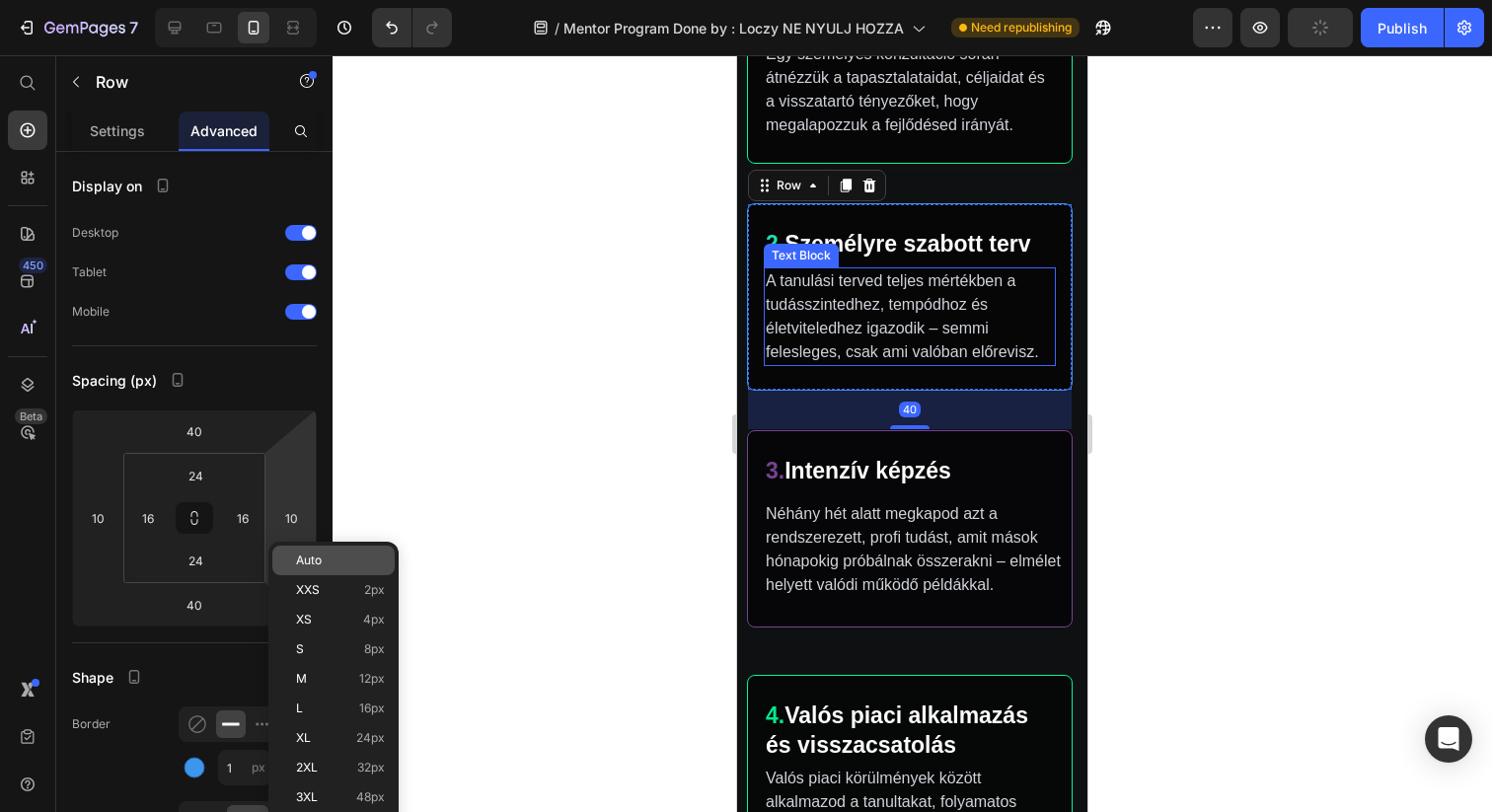 click on "Auto" at bounding box center (309, 560) 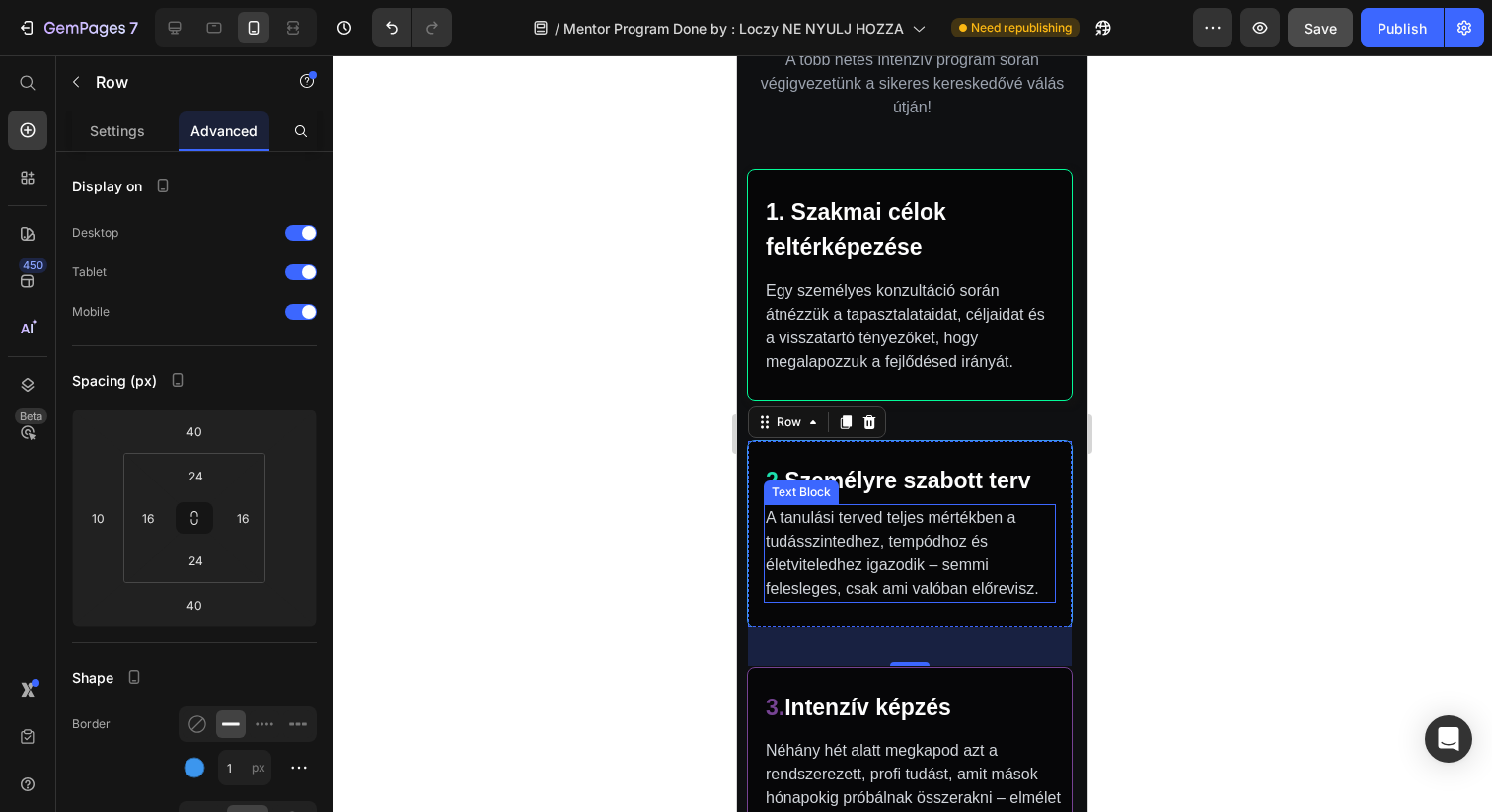 scroll, scrollTop: 669, scrollLeft: 0, axis: vertical 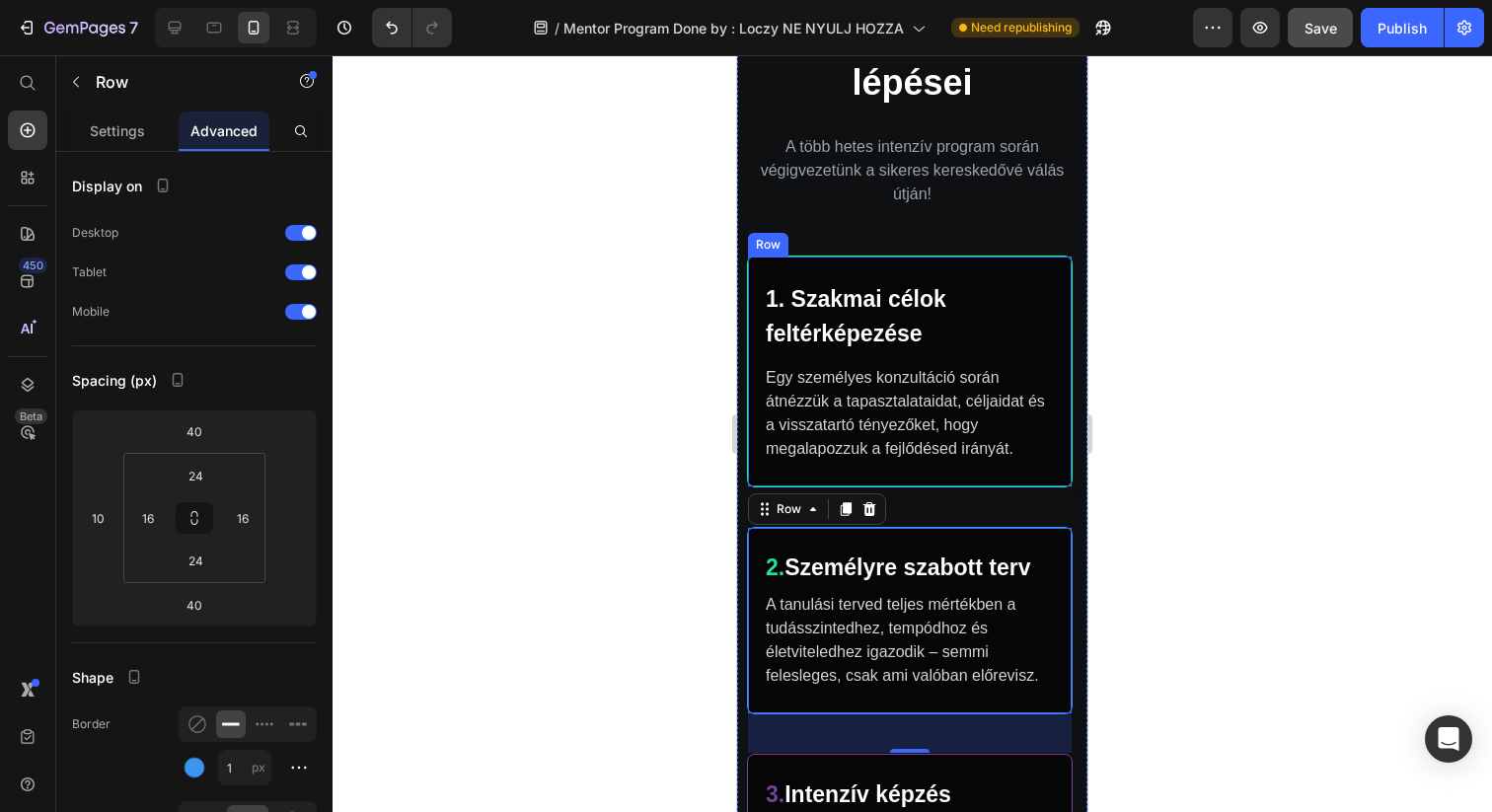 click on "1. Szakmai célok feltérképezése Text Block Egy személyes konzultáció során átnézzük a tapasztalataidat, céljaidat és a visszatartó tényezőket, hogy megalapozzuk a fejlődésed irányát. Text Block Row" at bounding box center (910, 371) 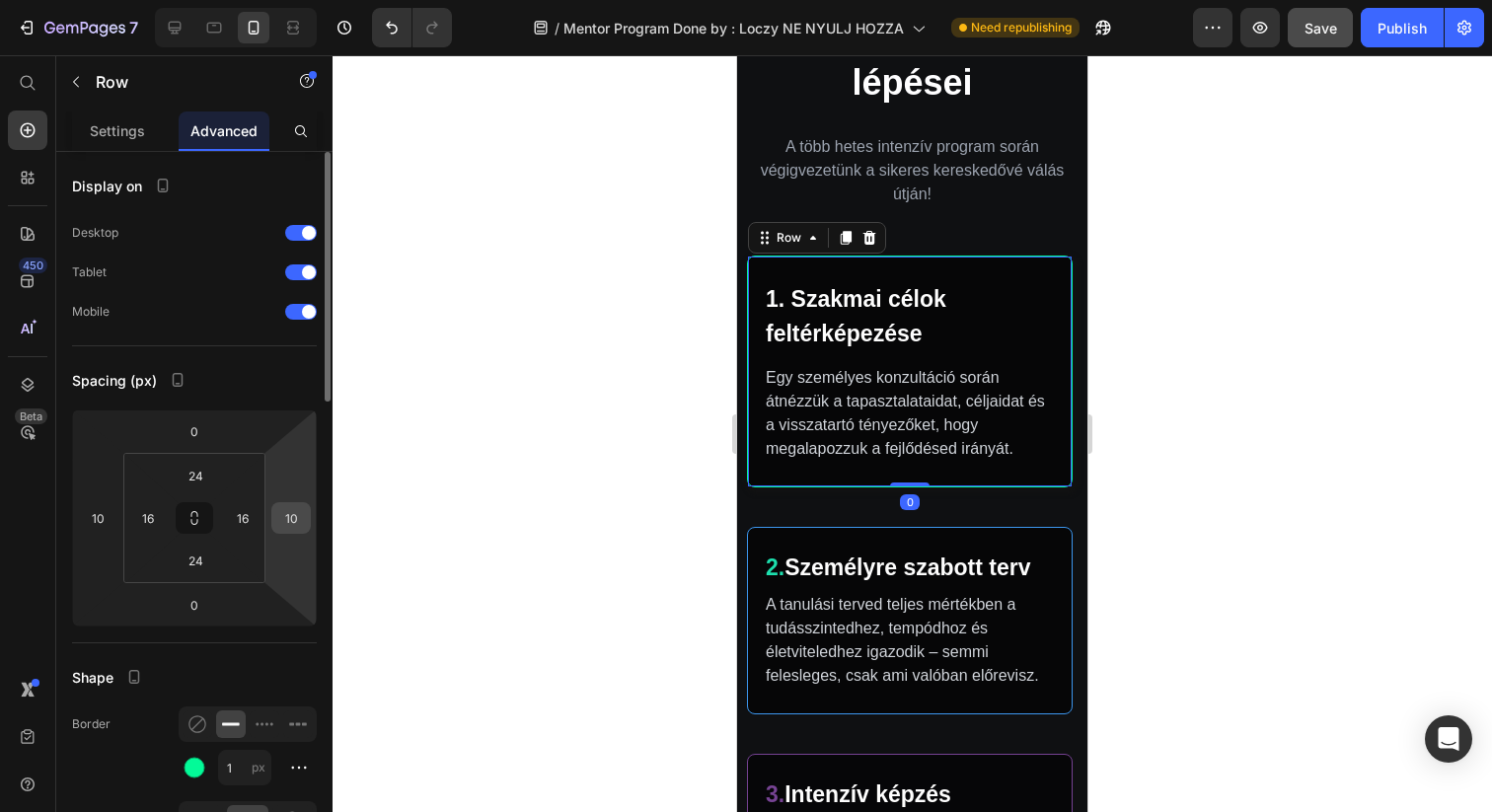 click on "10" at bounding box center (291, 518) 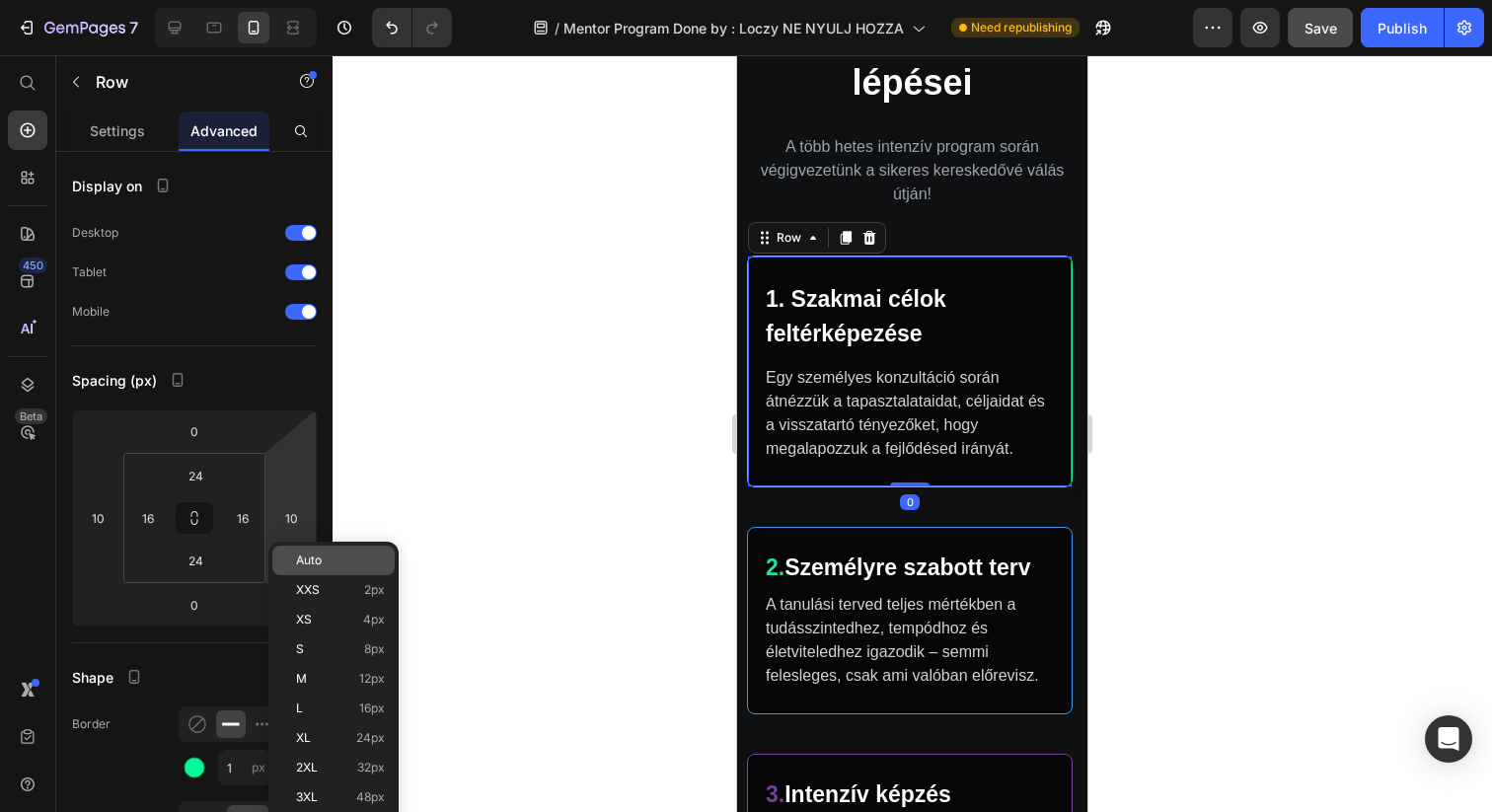 click on "Auto" at bounding box center (309, 560) 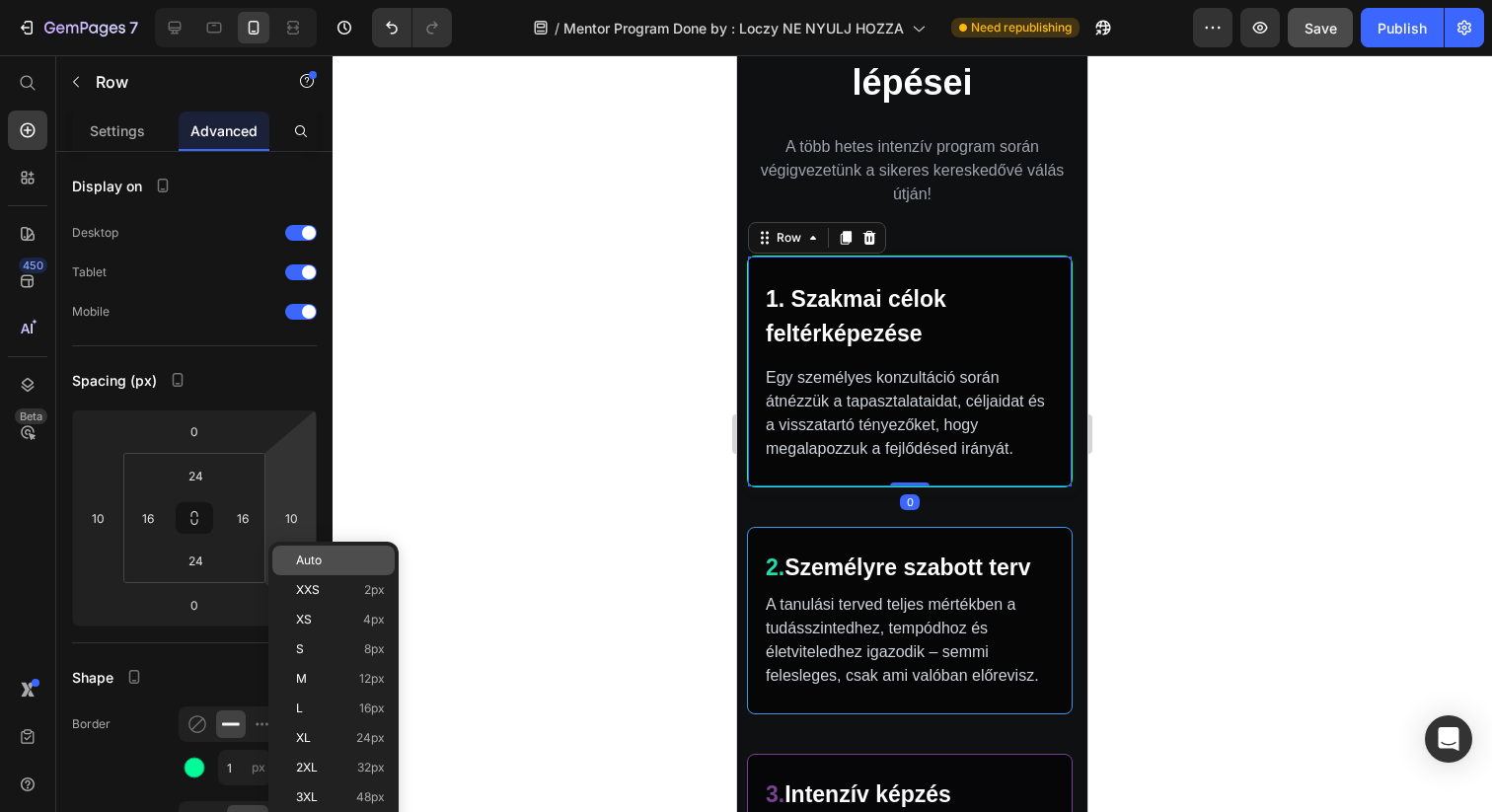 type 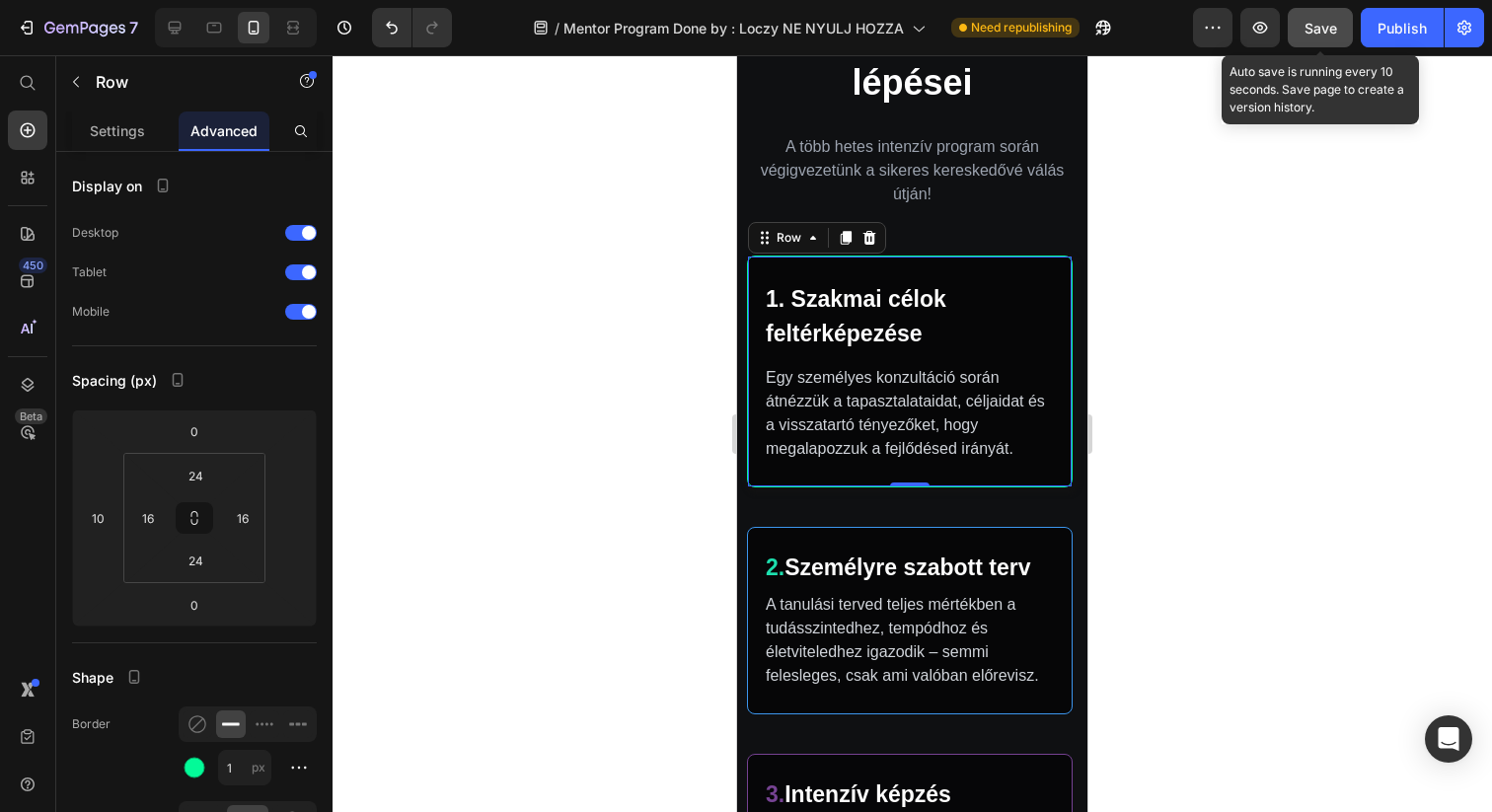 click on "Save" 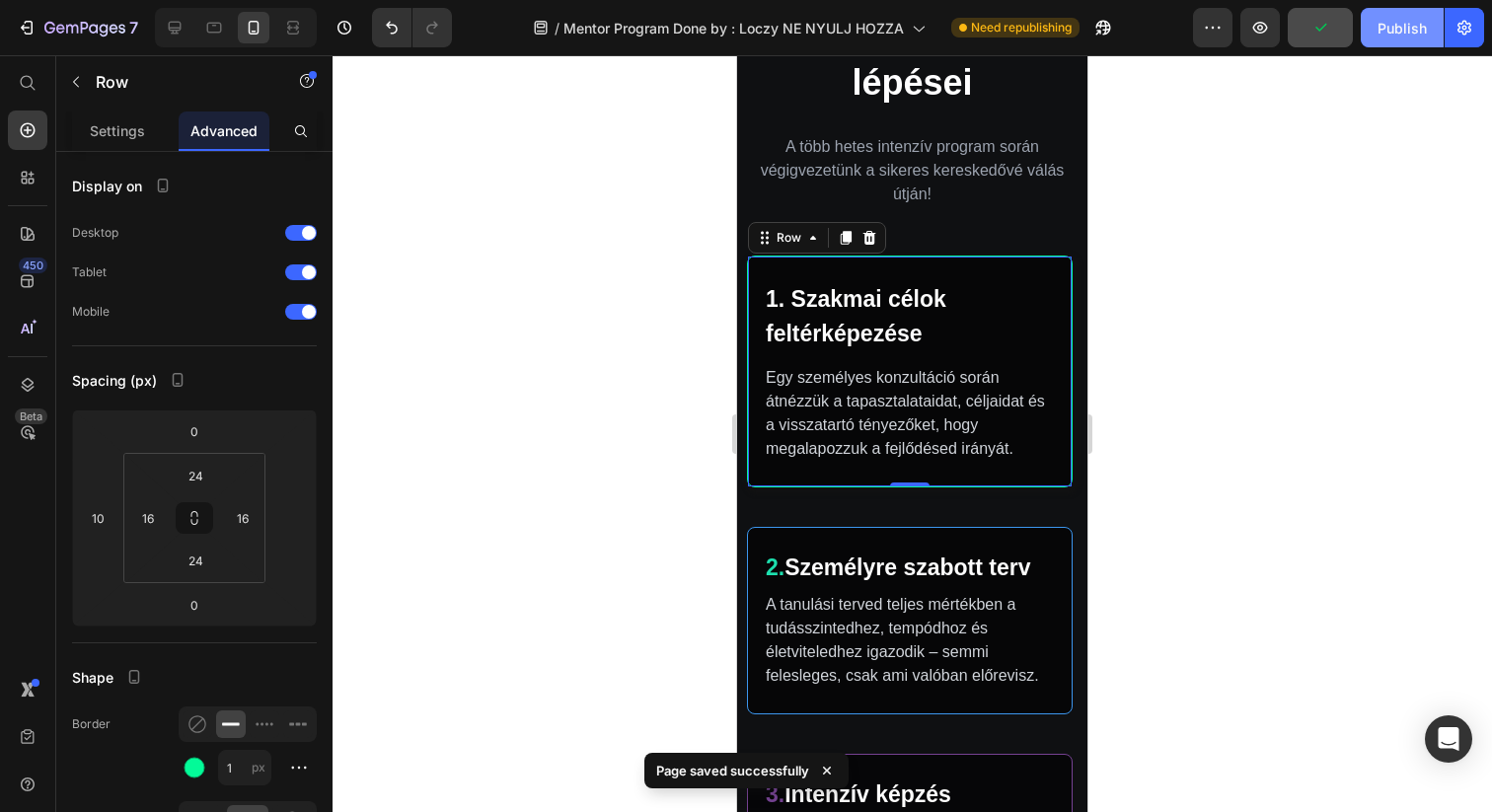 click on "Publish" at bounding box center [1402, 28] 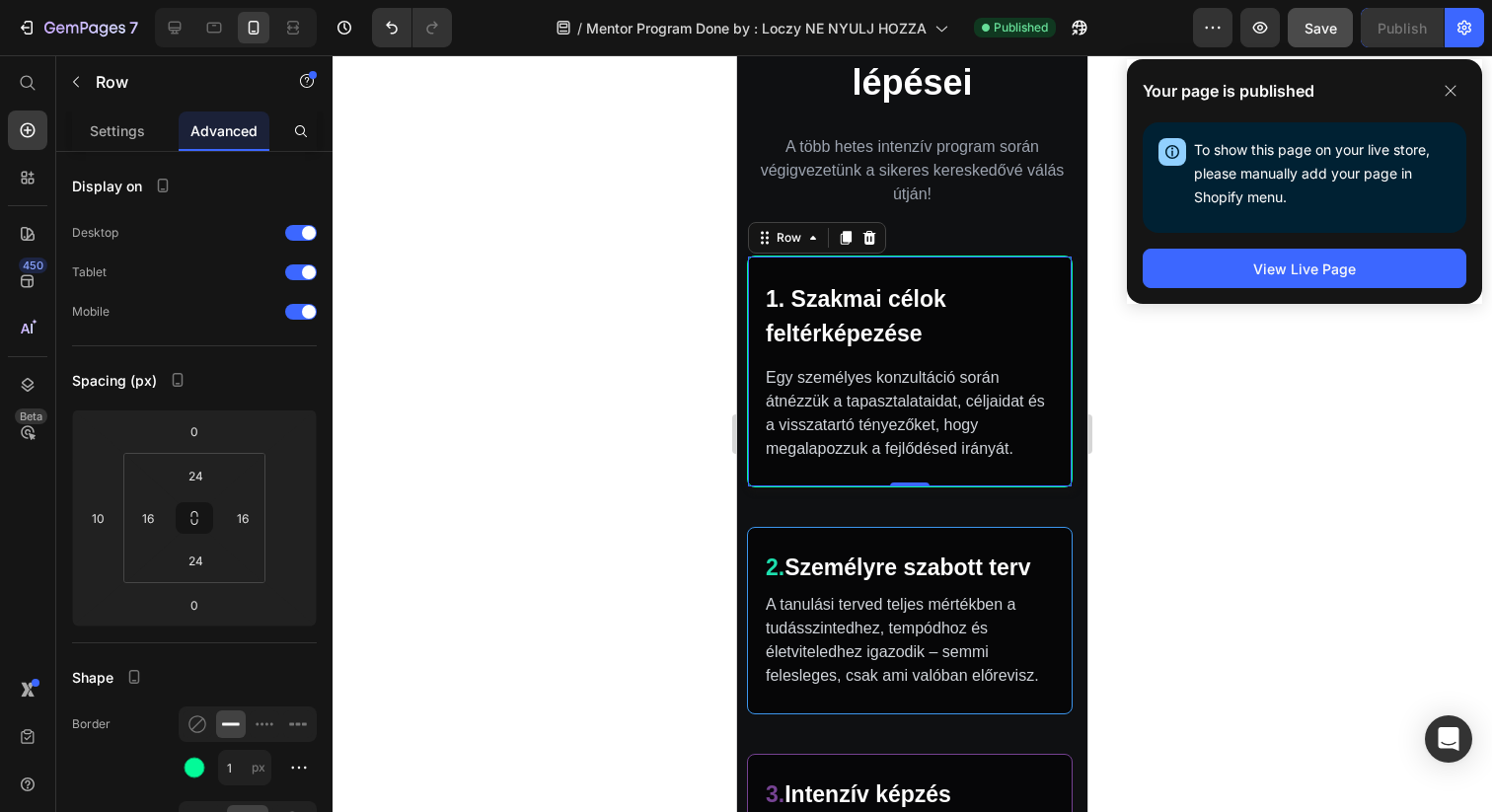 click on "1. Szakmai célok feltérképezése Text Block Egy személyes konzultáció során átnézzük a tapasztalataidat, céljaidat és a visszatartó tényezőket, hogy megalapozzuk a fejlődésed irányát. Text Block Row   0" at bounding box center (910, 371) 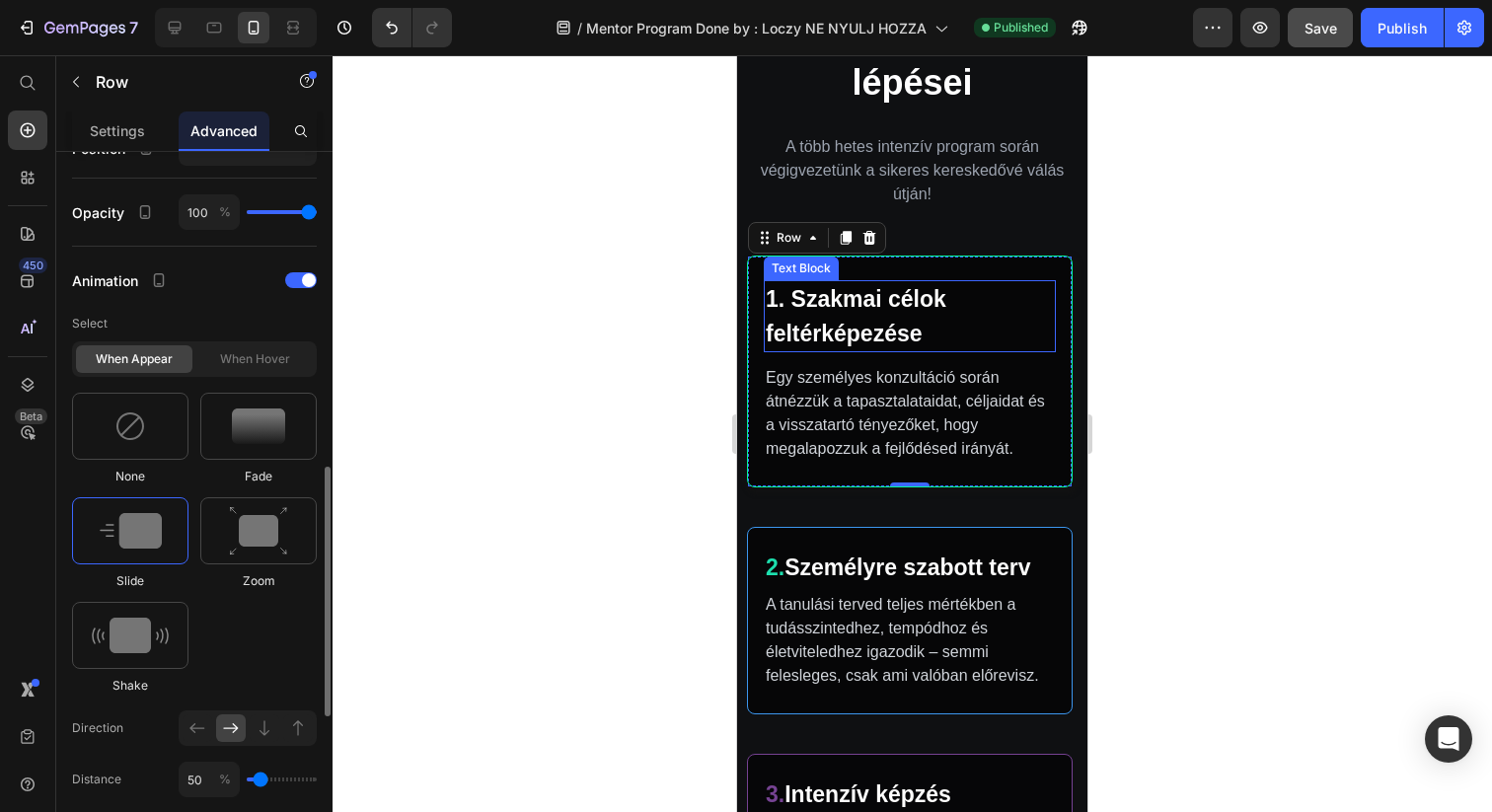 scroll, scrollTop: 897, scrollLeft: 0, axis: vertical 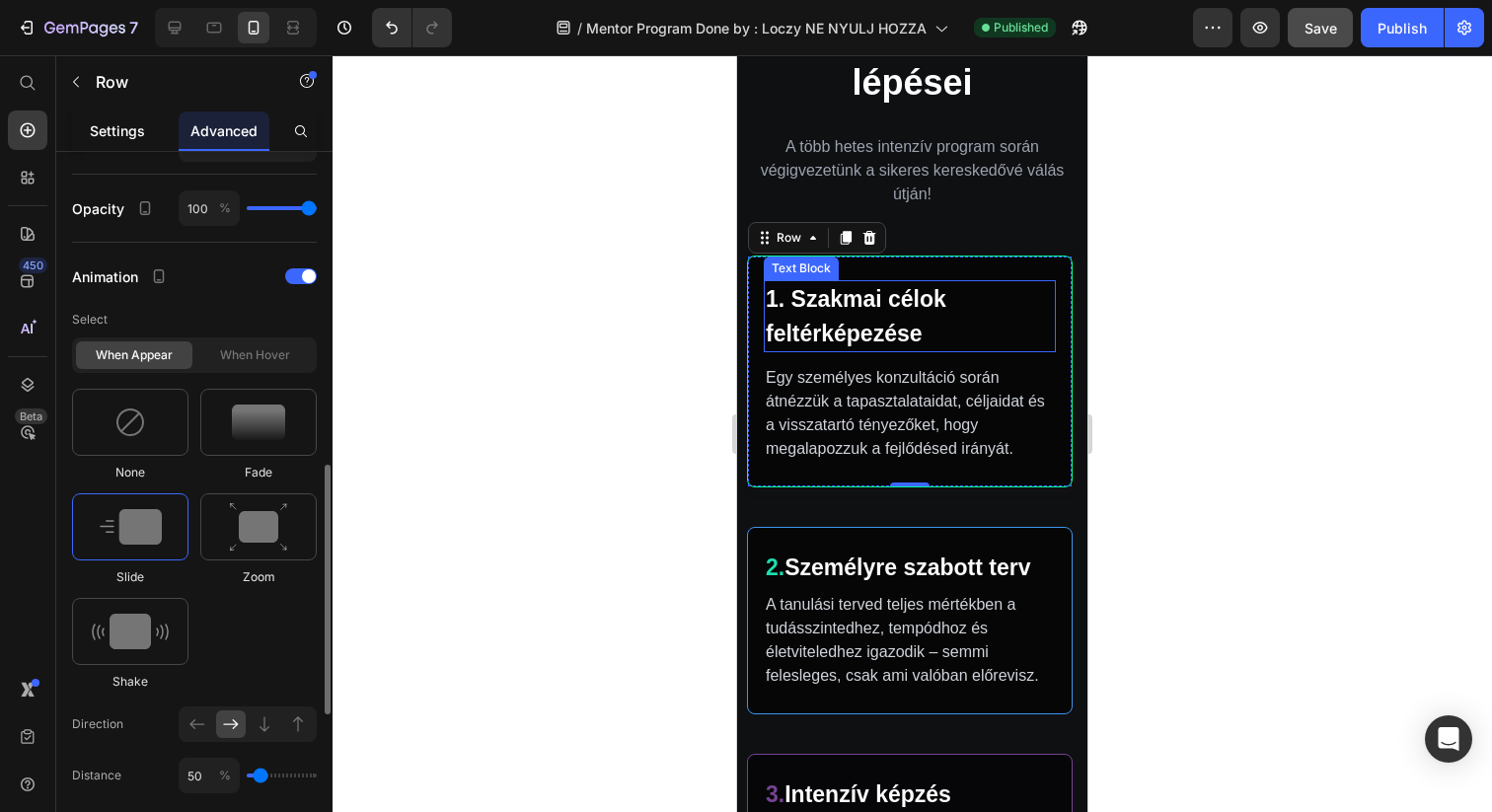 click on "Settings" 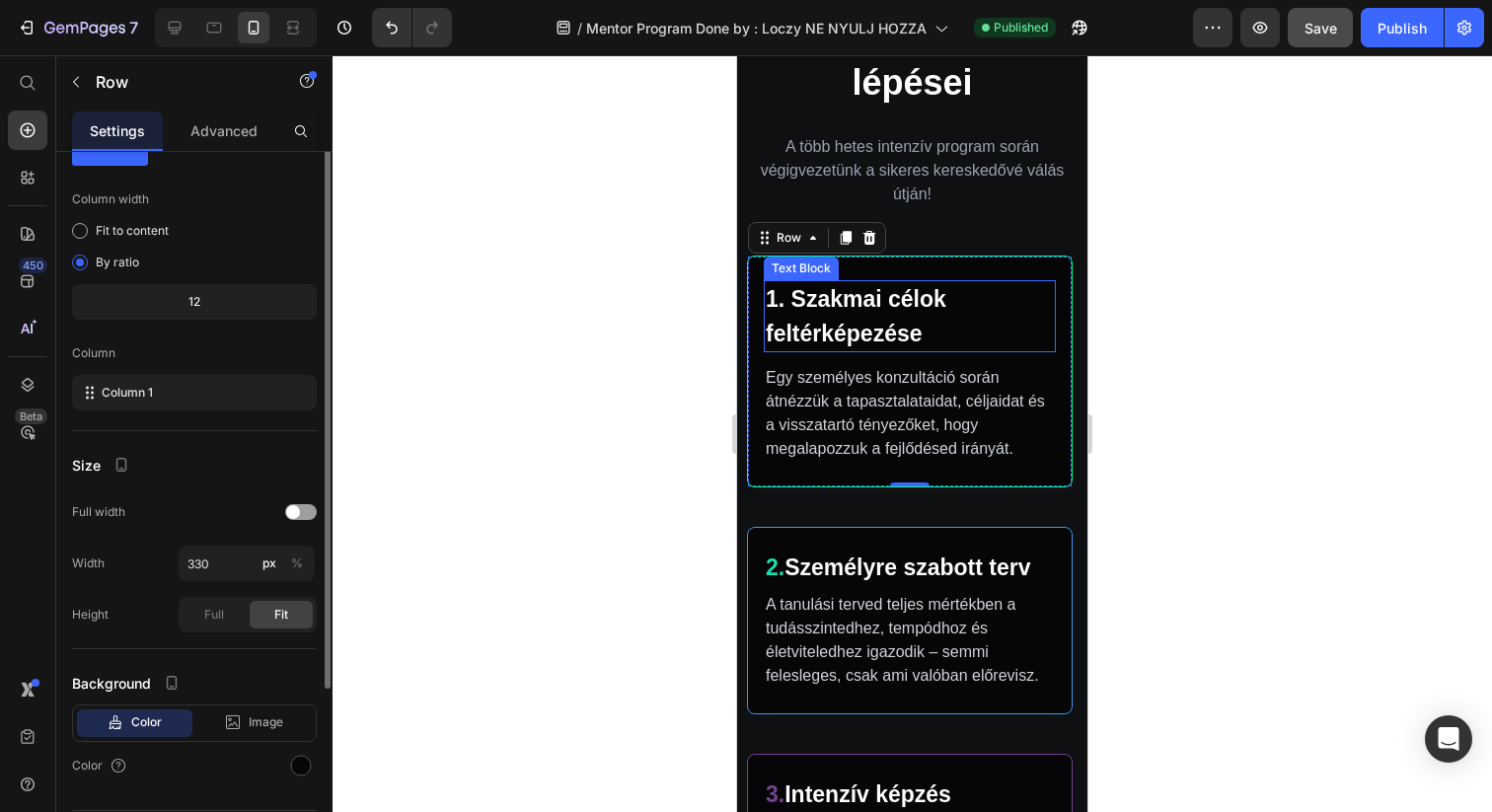 scroll, scrollTop: 101, scrollLeft: 0, axis: vertical 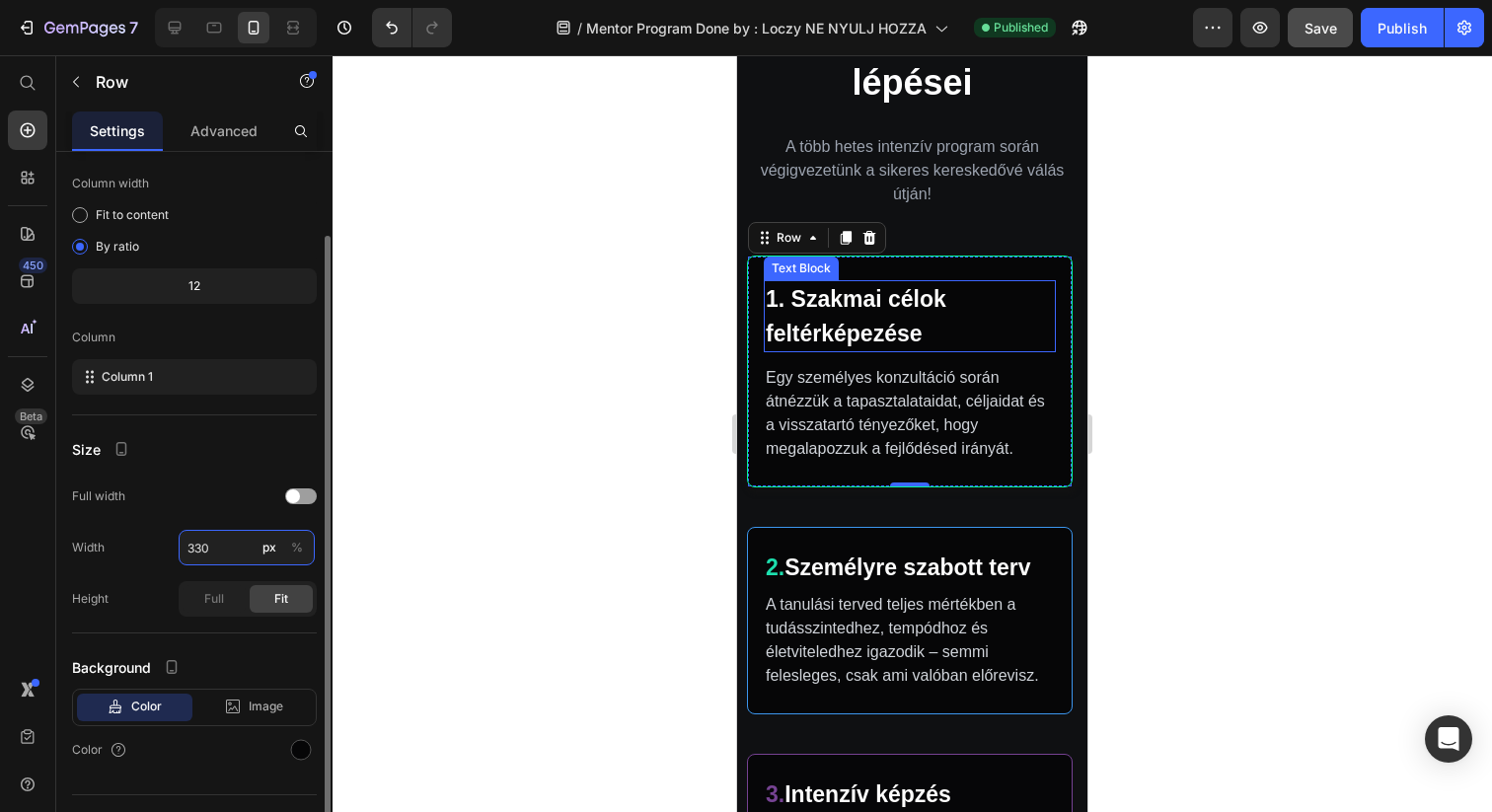 click on "330" at bounding box center (247, 548) 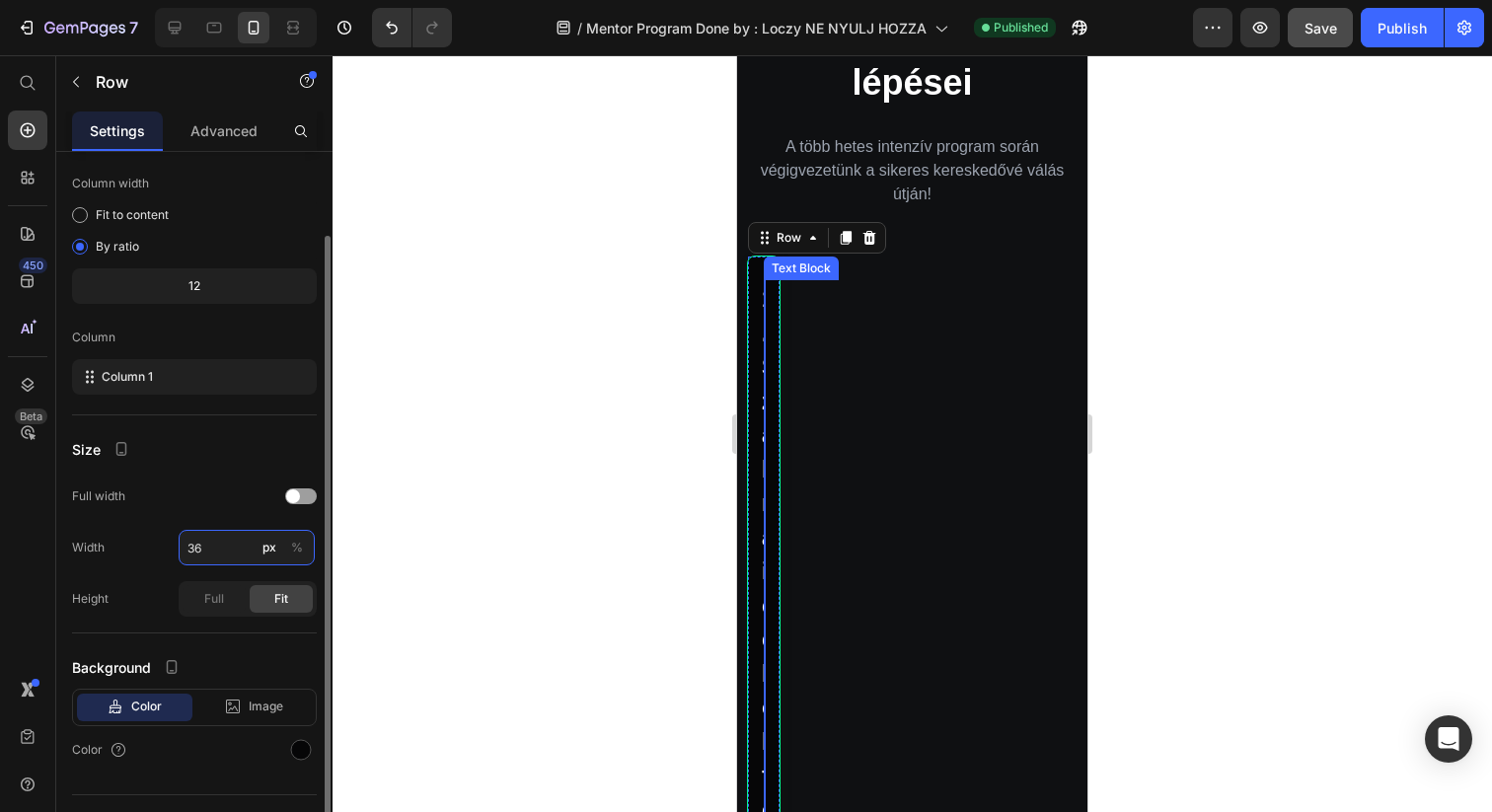 type on "360" 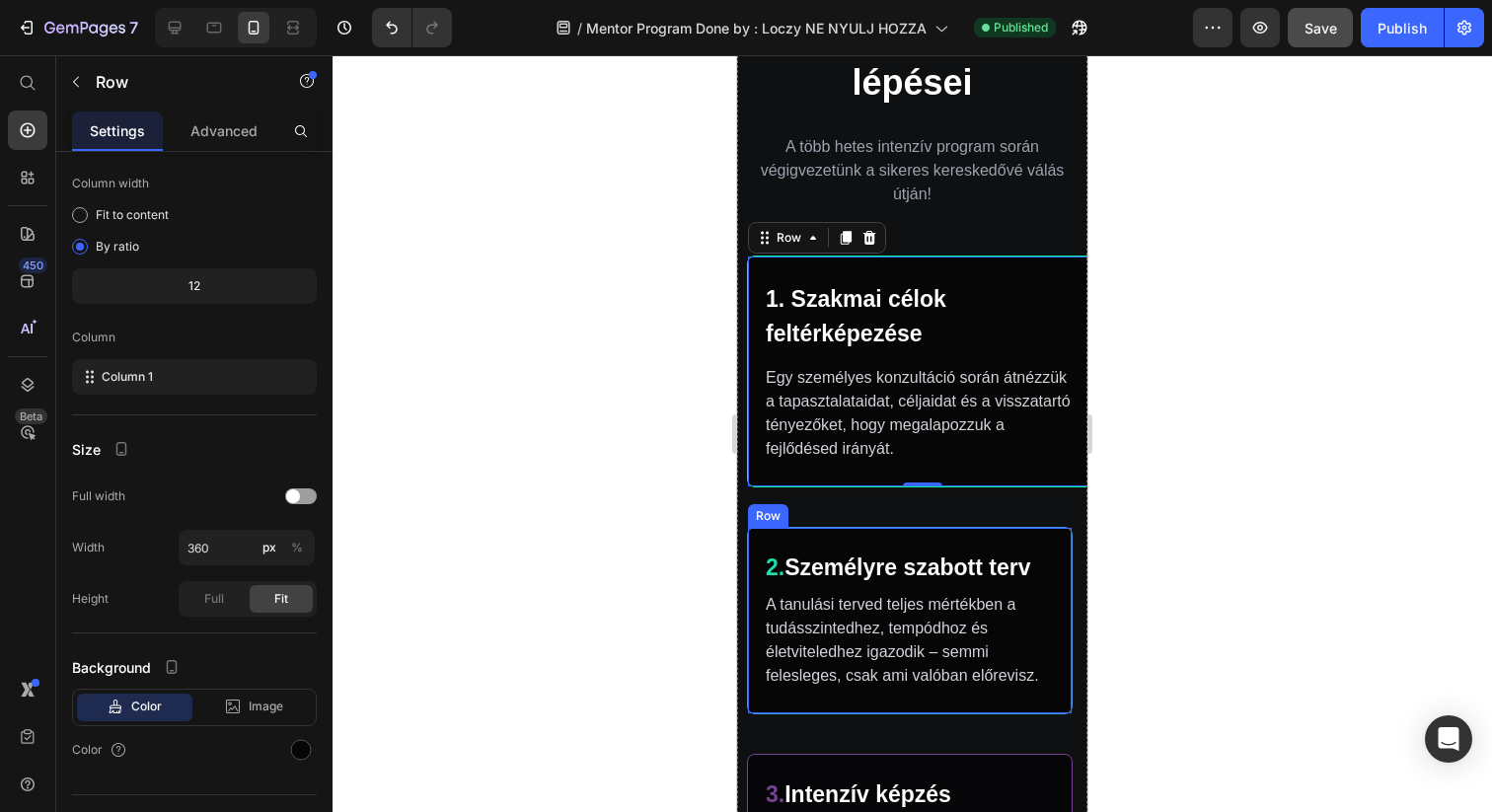 click on "2.  Személyre szabott terv Text Block A tanulási terved teljes mértékben a tudásszintedhez, tempódhoz és életviteledhez igazodik – semmi felesleges, csak ami valóban előrevisz. Text Block Row" at bounding box center (910, 621) 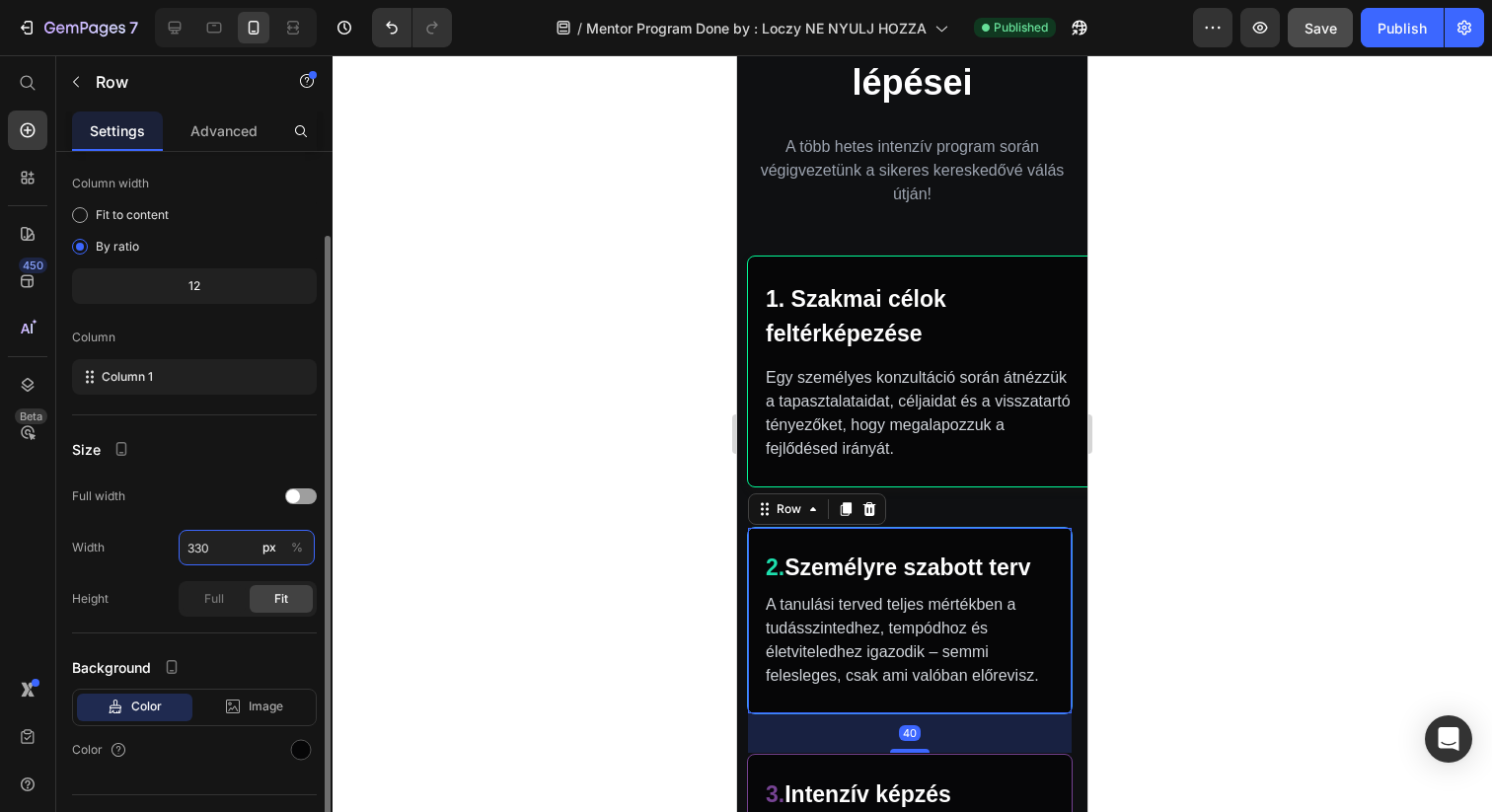click on "330" at bounding box center (247, 548) 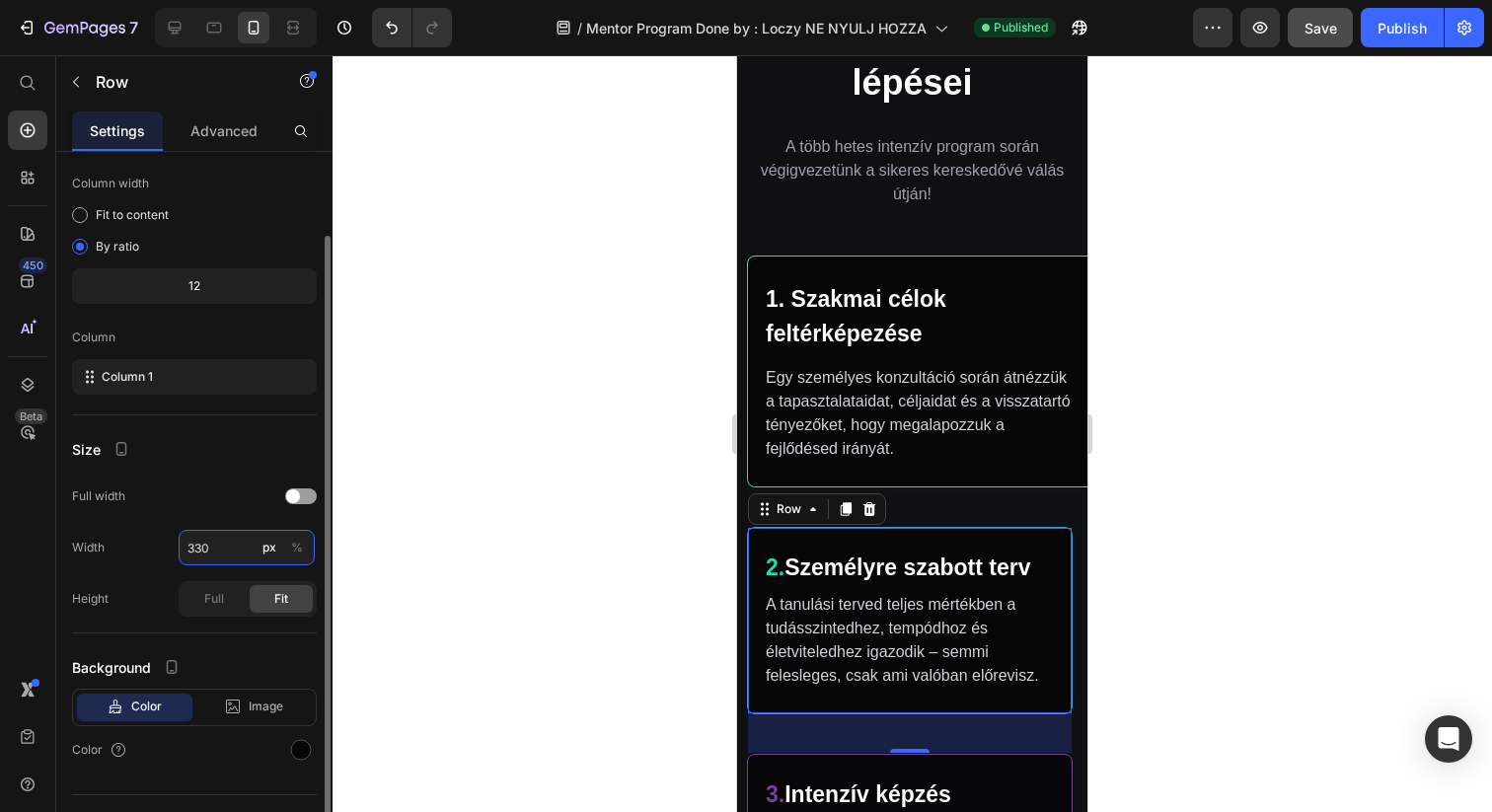 click on "330" at bounding box center (247, 548) 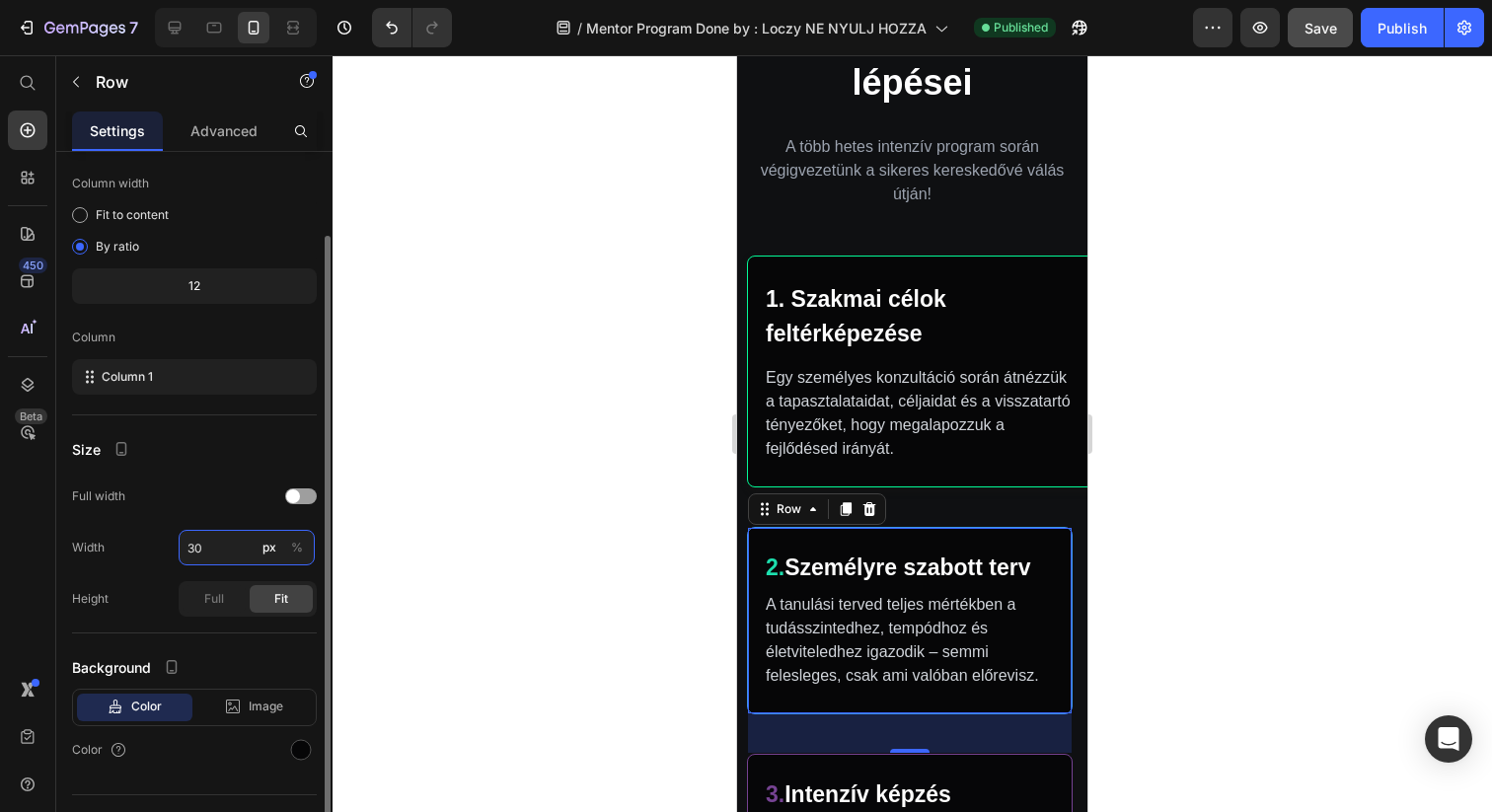type on "360" 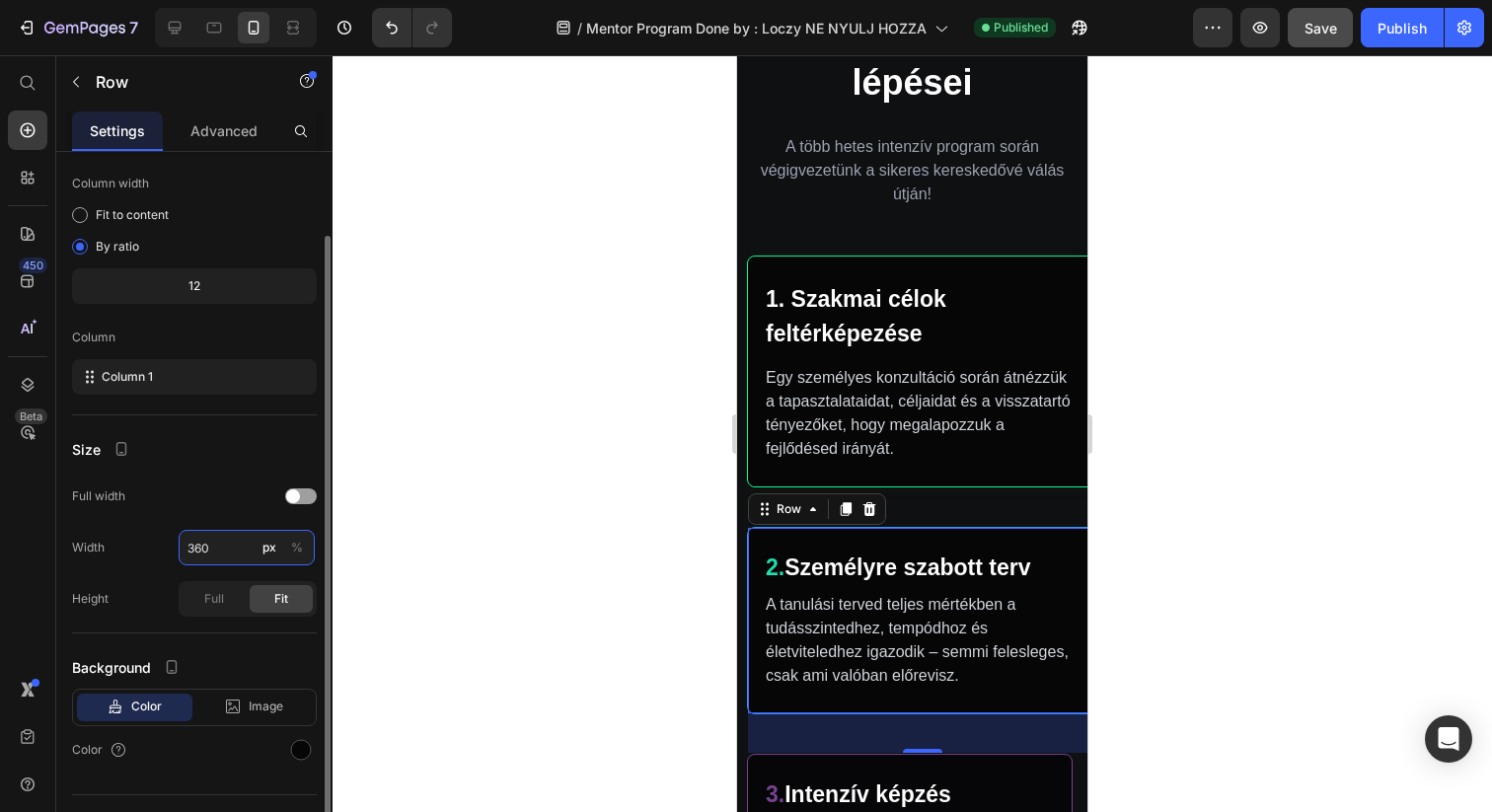 click on "360" at bounding box center [247, 548] 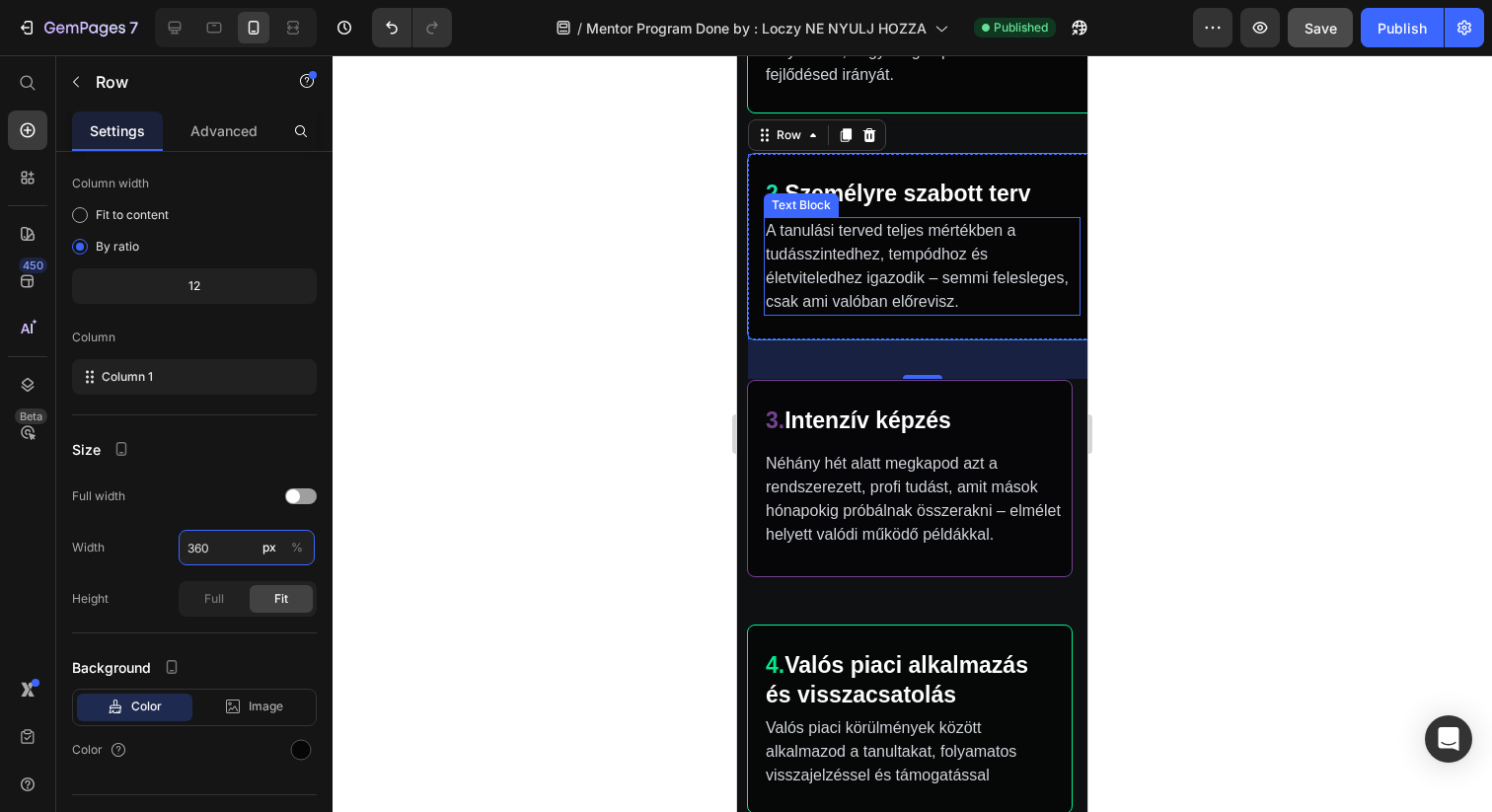 scroll, scrollTop: 1116, scrollLeft: 0, axis: vertical 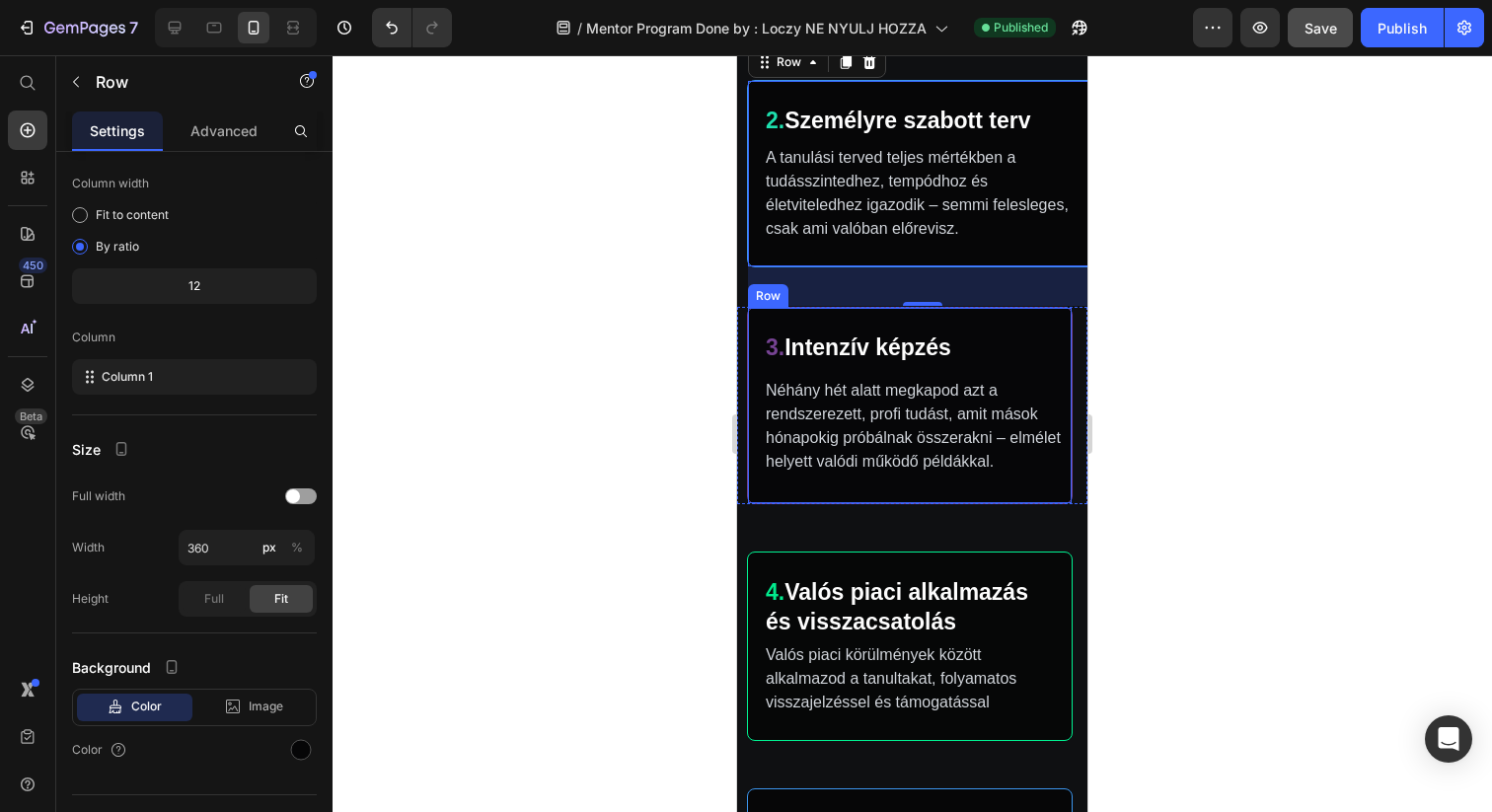 click on "3.  Intenzív képzés Text Block Néhány hét alatt megkapod azt a rendszerezett, profi tudást, amit mások hónapokig próbálnak összerakni – elmélet helyett valódi működő példákkal. Text Block Row" at bounding box center [910, 406] 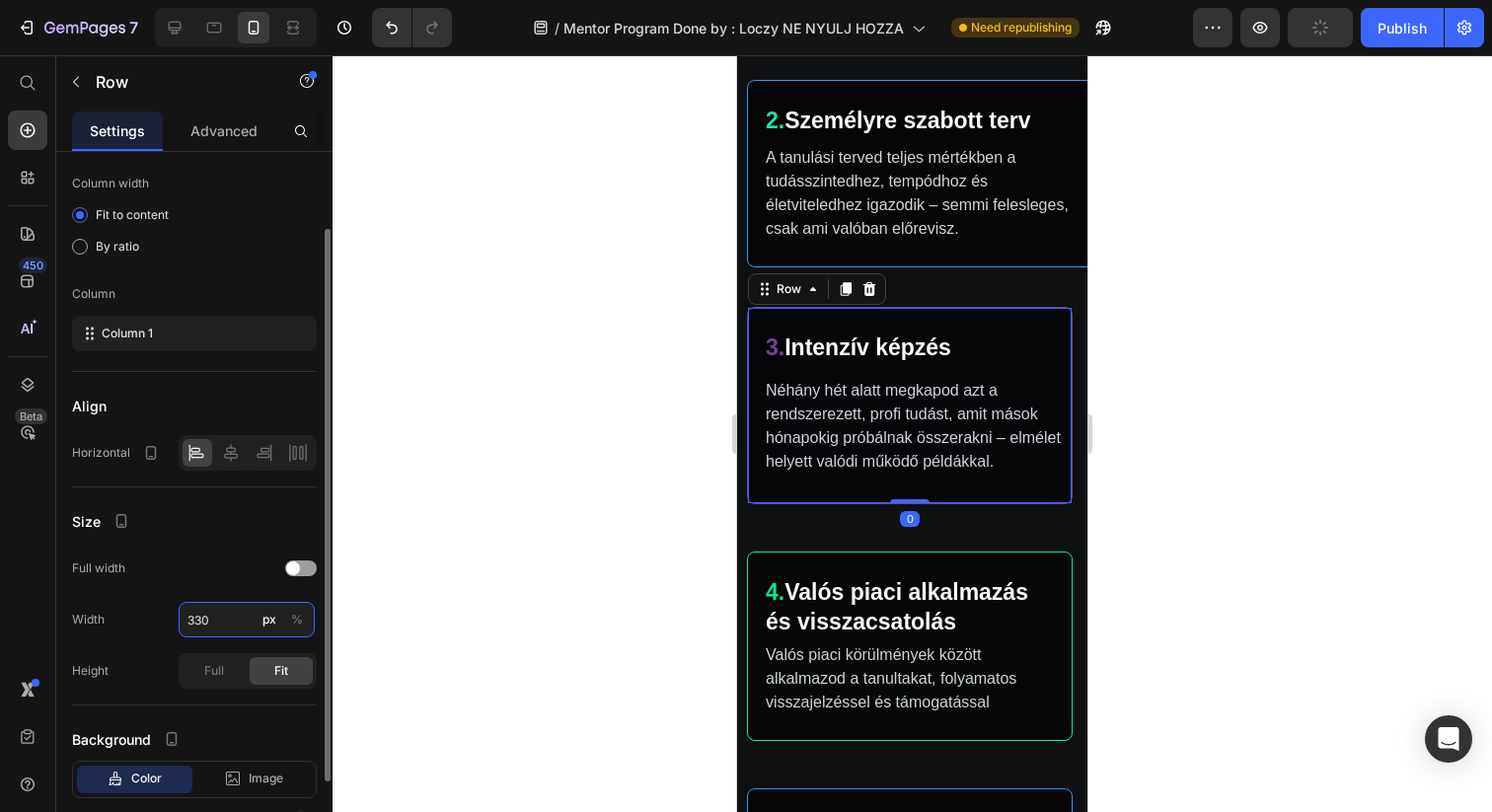 click on "330" at bounding box center [247, 620] 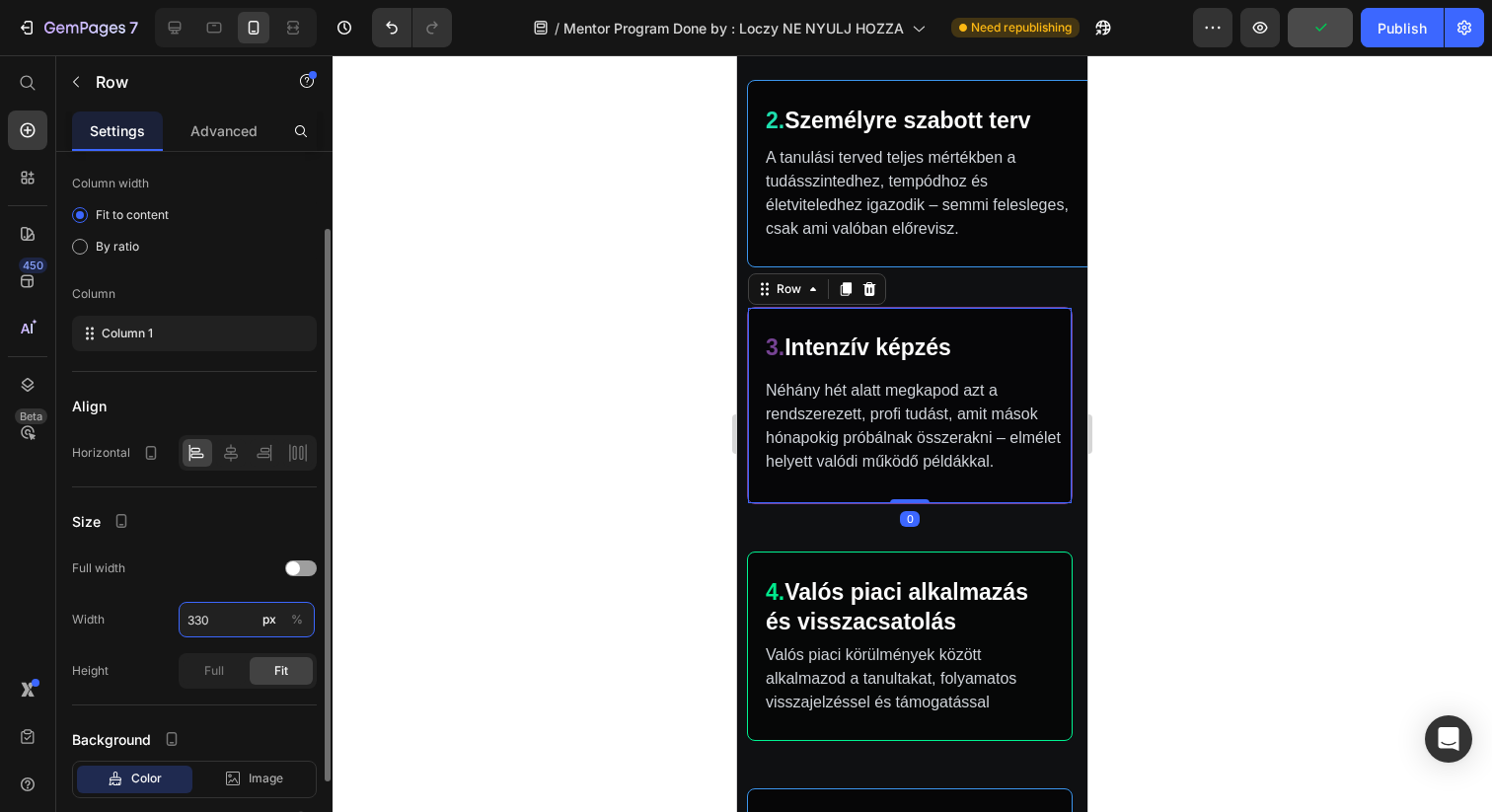 paste on "6" 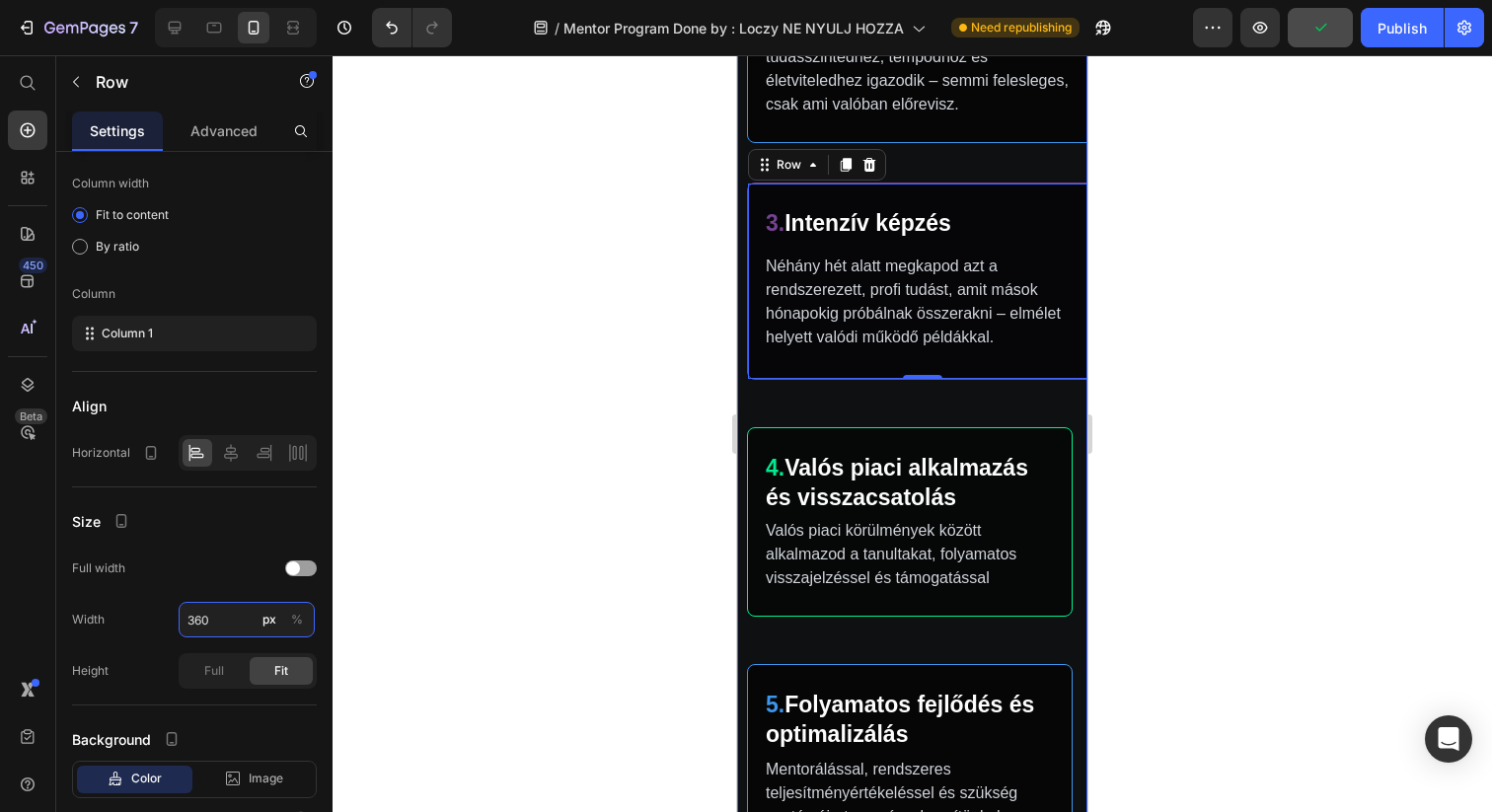 scroll, scrollTop: 1251, scrollLeft: 0, axis: vertical 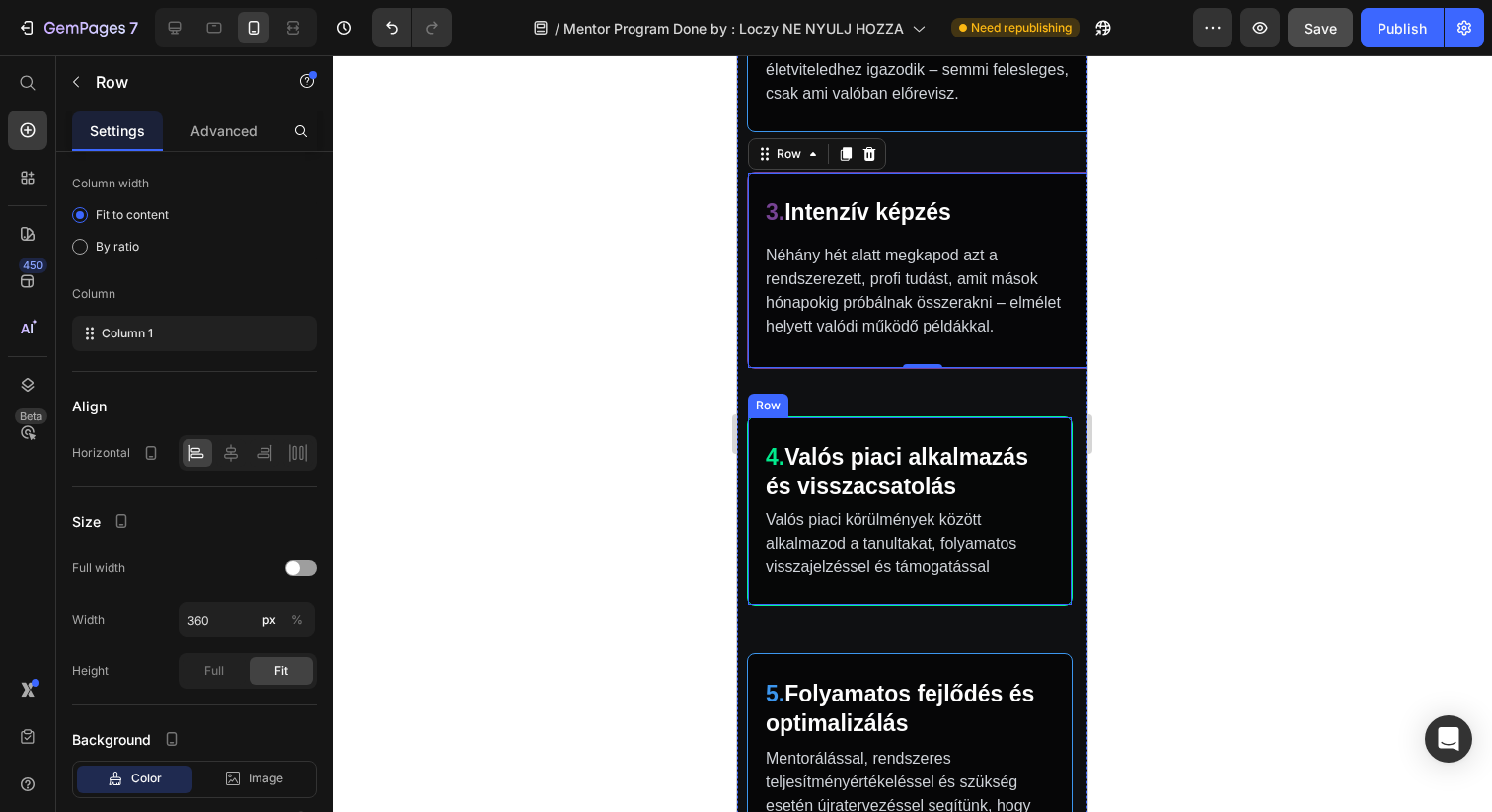 click on "4.  Valós piaci alkalmazás és visszacsatolás Text Block Valós piaci körülmények között alkalmazod a tanultakat, folyamatos visszajelzéssel és támogatással Text Block Row" at bounding box center (910, 511) 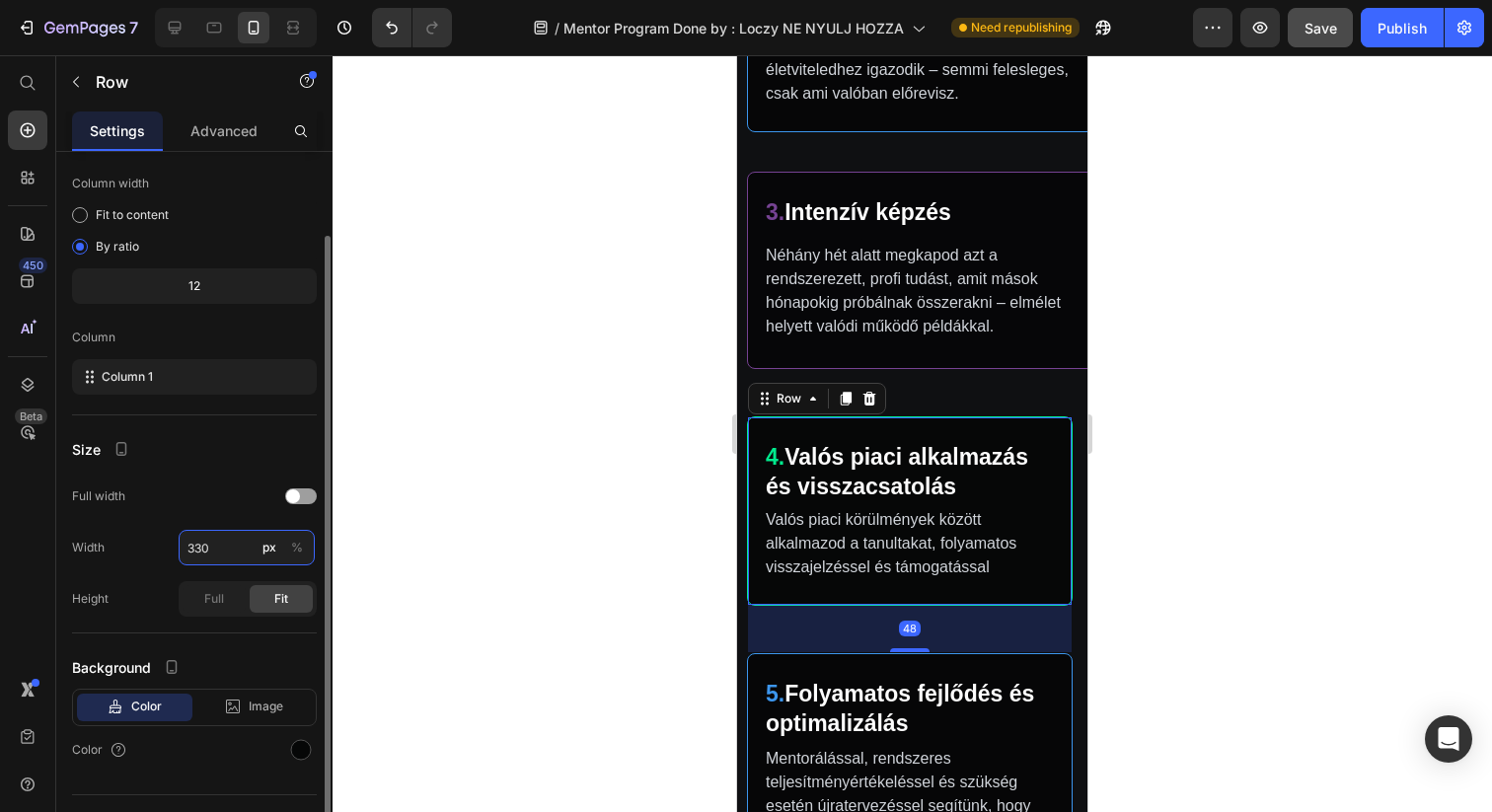 click on "330" at bounding box center [247, 548] 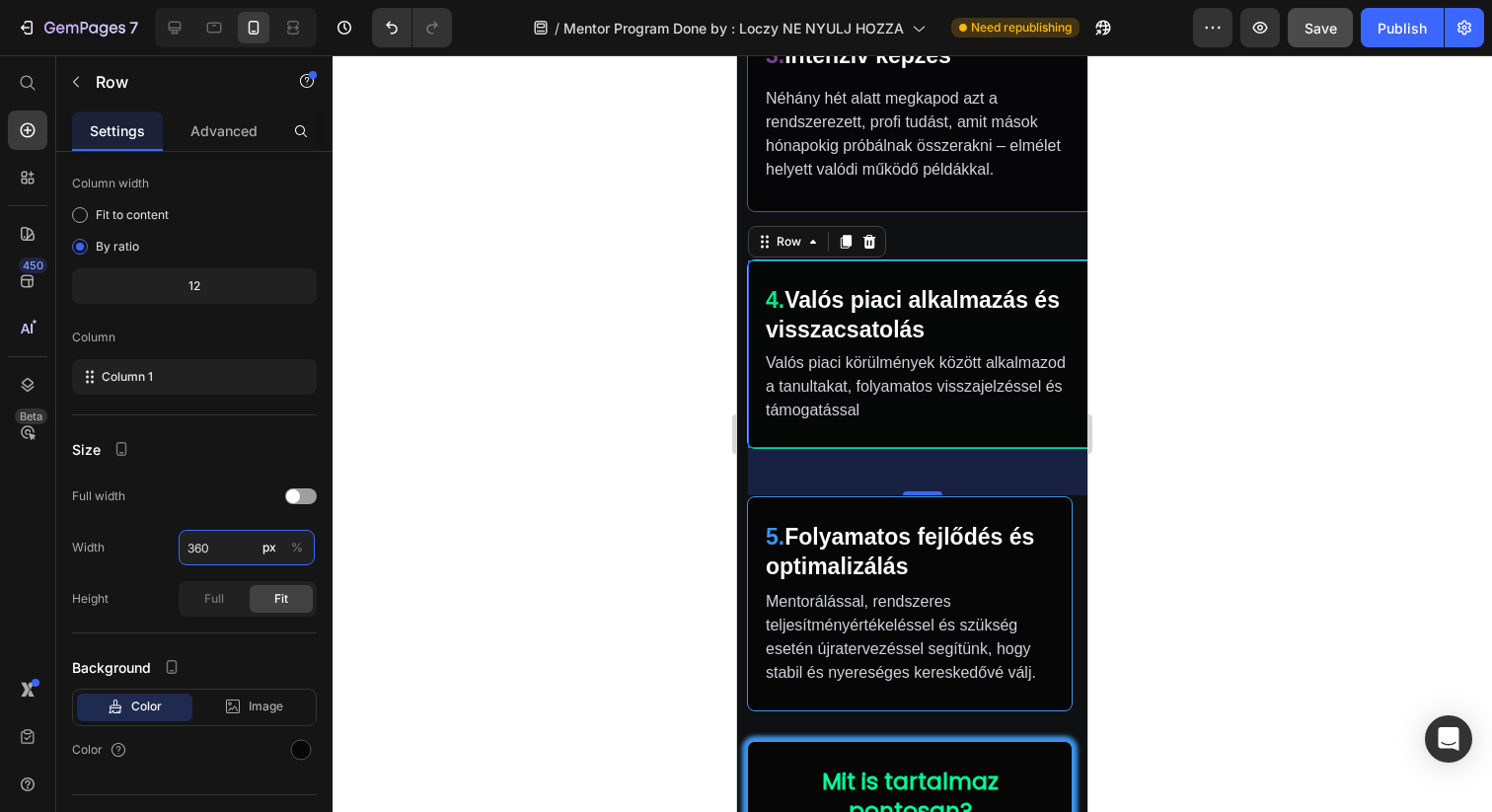 scroll, scrollTop: 1605, scrollLeft: 0, axis: vertical 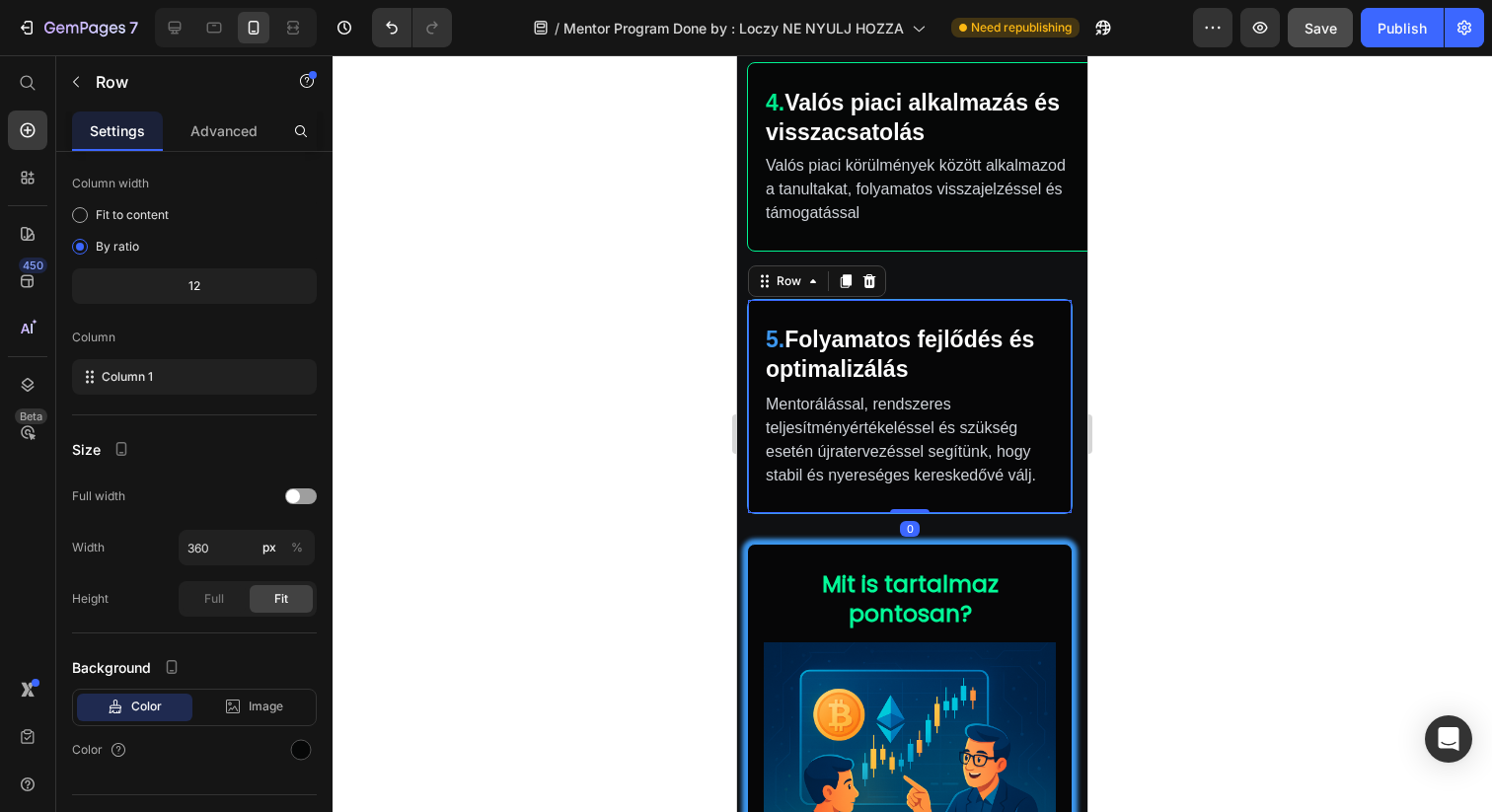 click on "5.  Folyamatos fejlődés és optimalizálás Text Block Mentorálással, rendszeres teljesítményértékeléssel és szükség esetén újratervezéssel segítünk, hogy stabil és nyereséges kereskedővé válj. Text Block Row   0" at bounding box center (910, 406) 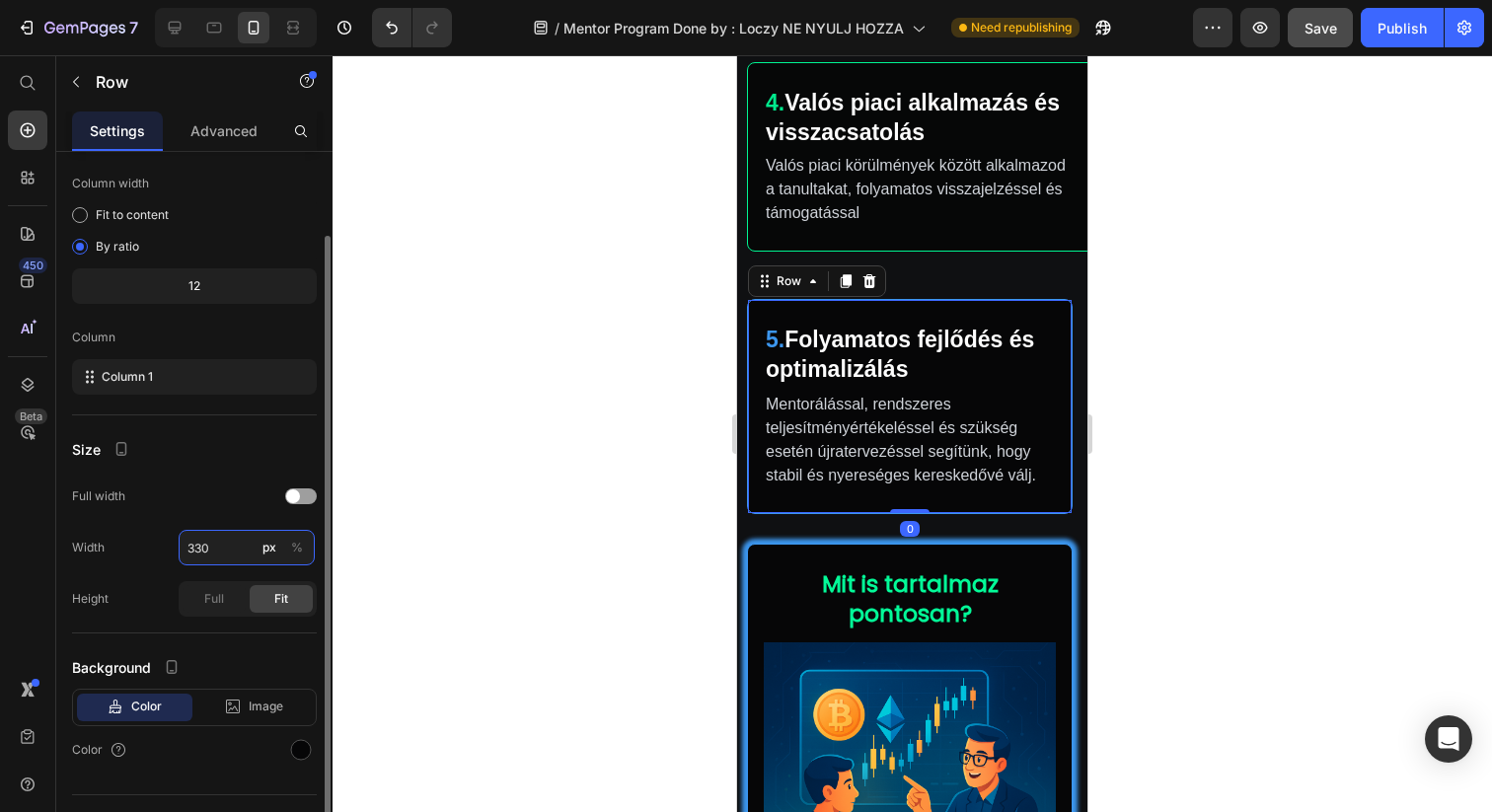 click on "330" at bounding box center [247, 548] 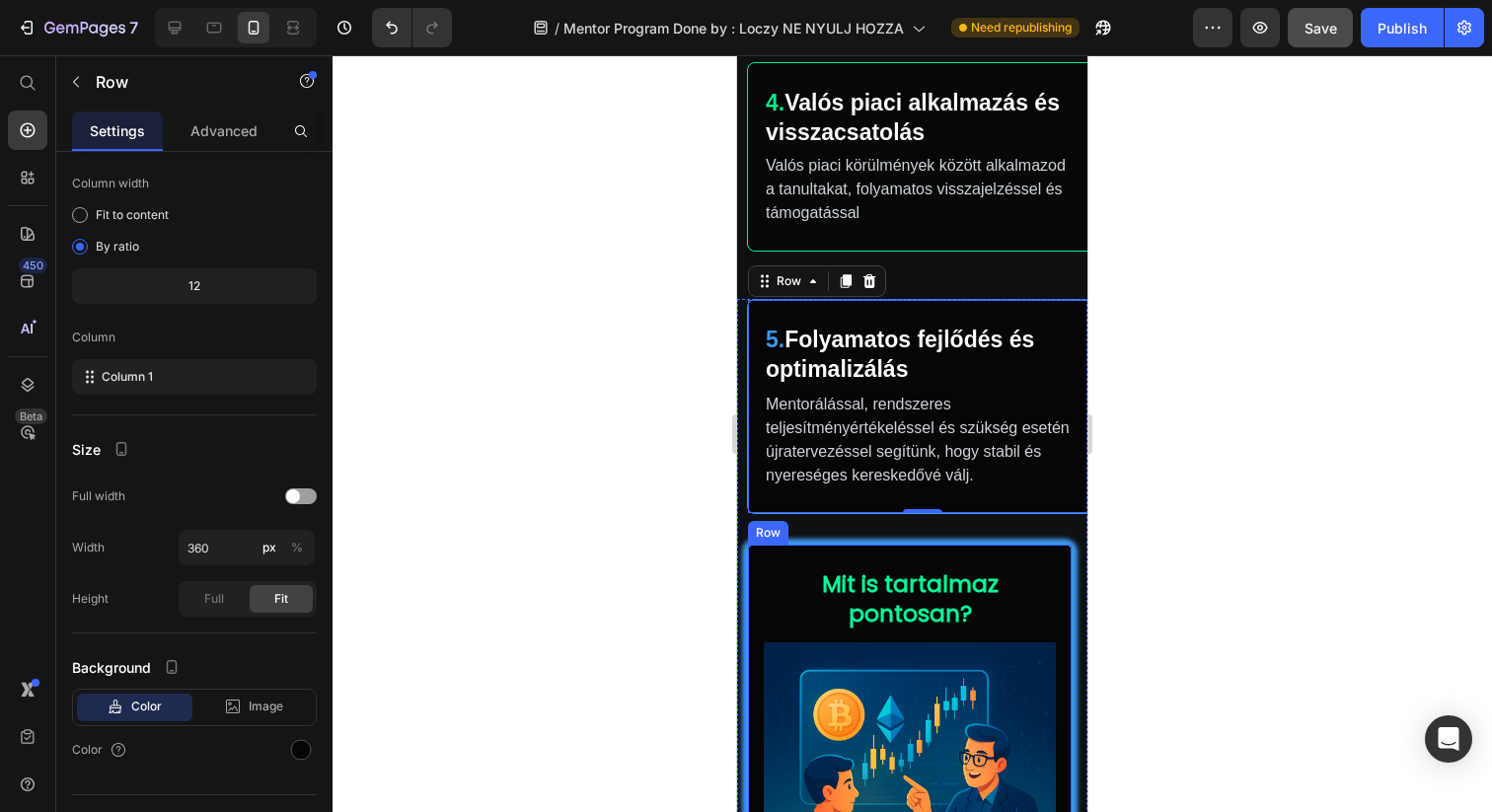 click on "Mit is tartalmaz pontosan? Text Block Product Images 1/1 Mentorálás Product Title 139.999 Ft Product Price 200.000 Ft Product Price Row Mit tartalmaz az 1/1 mentorálás?
✅ 4 alkalmas, személyre szabott online meeting (4x 60 perc)
✅ 1 Hónapos Telegram VIP tagság
✅ Hozzáférés exkluzív elemzésekhez és oktatóanyagokhoz
✅ Privát, közvetlen elérés hozzám egy zárt csatornán
✅ Gyakorlati oktatás a legjobb piaci stratégiákról
✅ Mentális felkészítés, hogy magabiztos döntéseket hozz
✅ Olyan tudás, amelyet azonnal alkalmazhatsz a kereskedésben Mutass többet Product Description
Kosárhoz adom Add to Cart Product Text Block Row" at bounding box center [910, 1012] 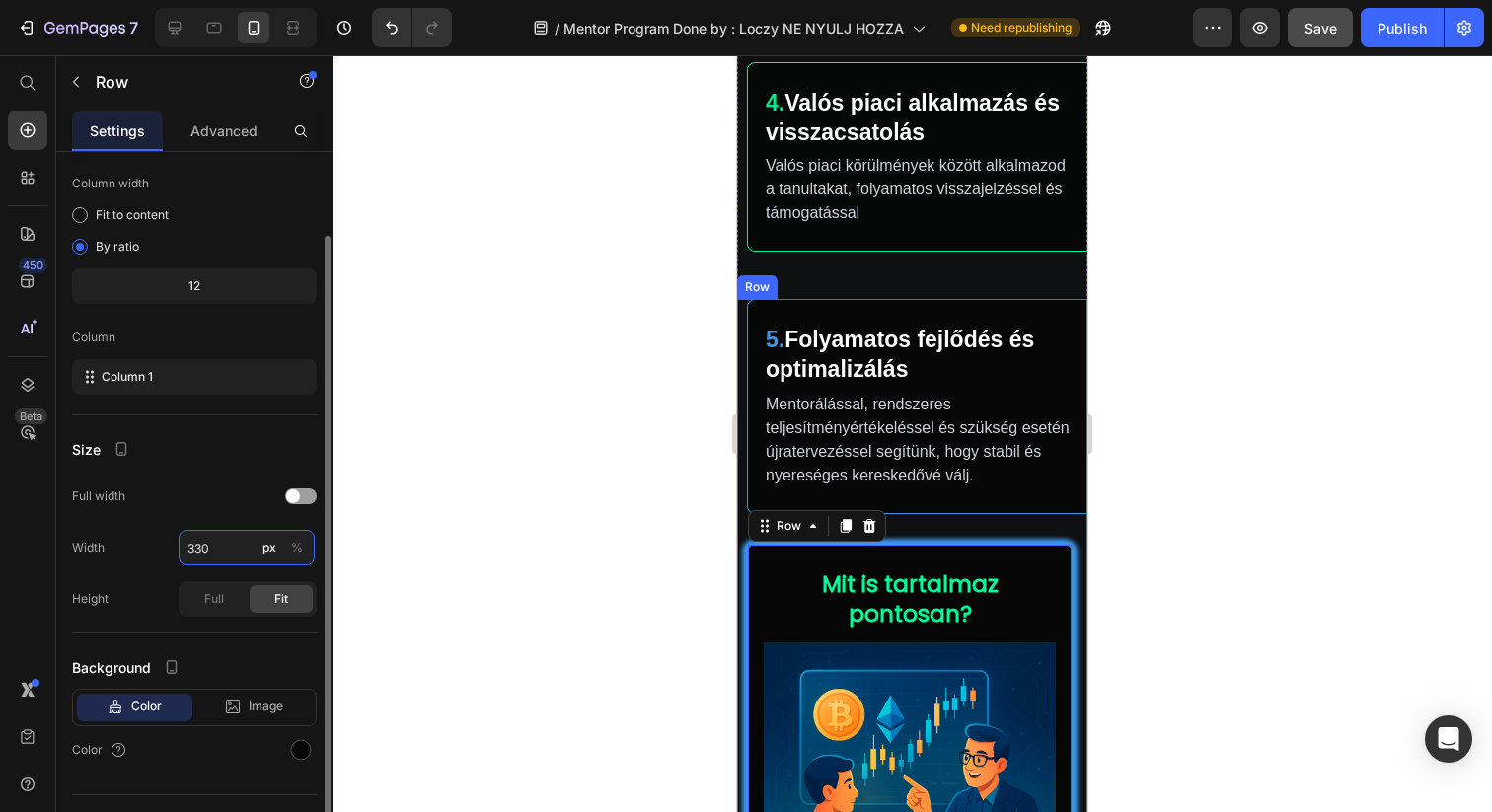 click on "330" at bounding box center (247, 548) 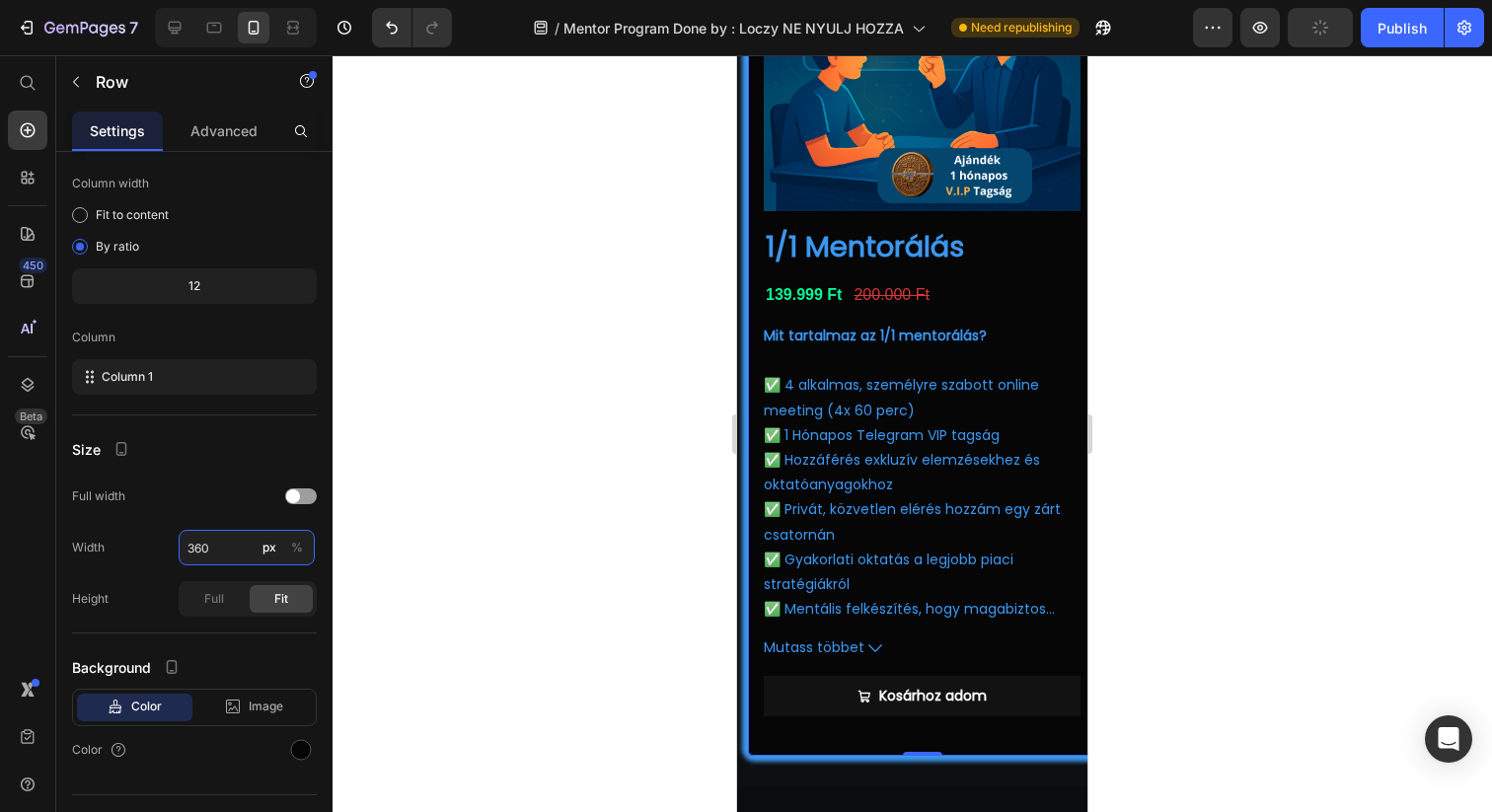 scroll, scrollTop: 2336, scrollLeft: 0, axis: vertical 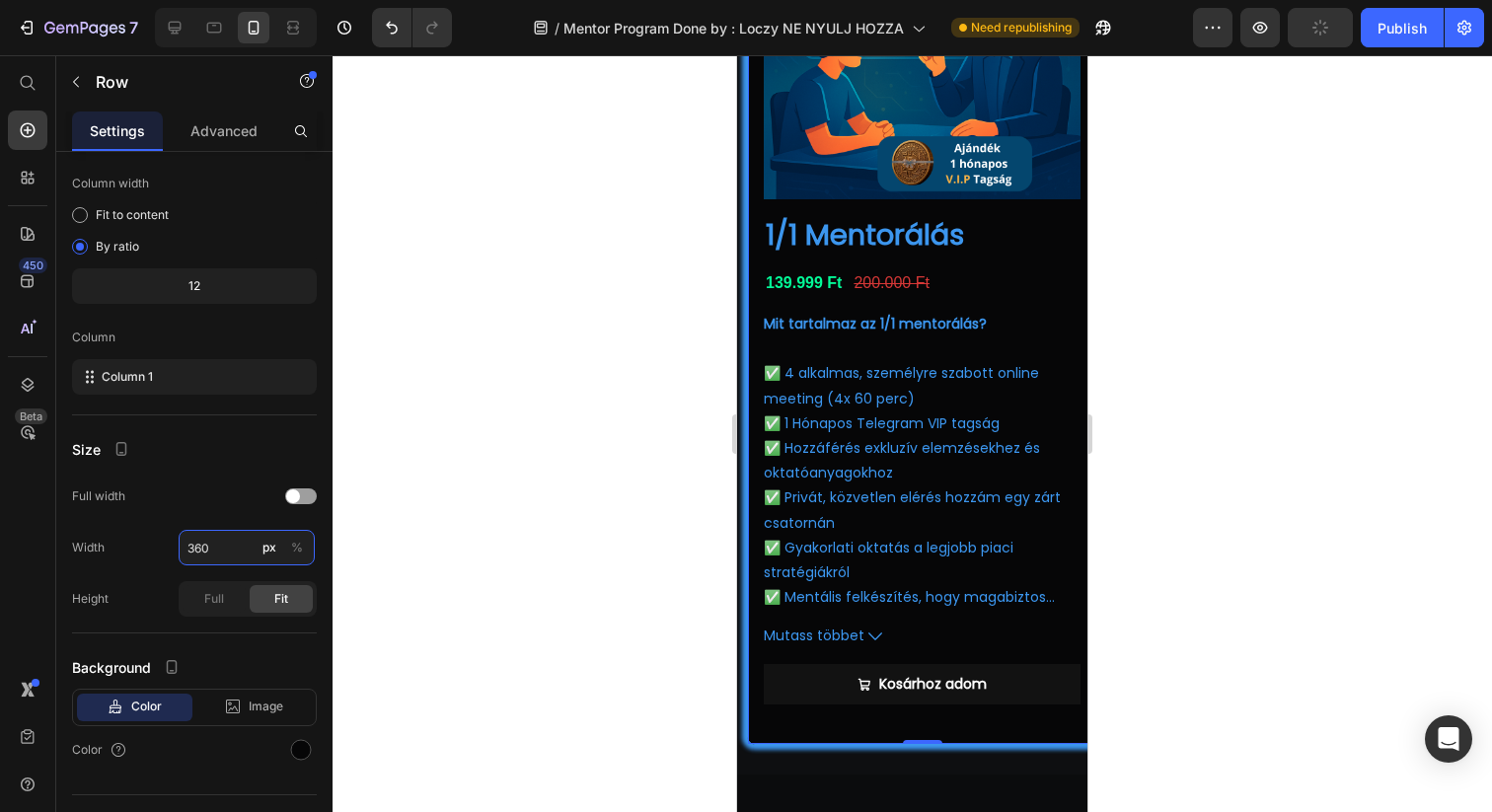type on "330" 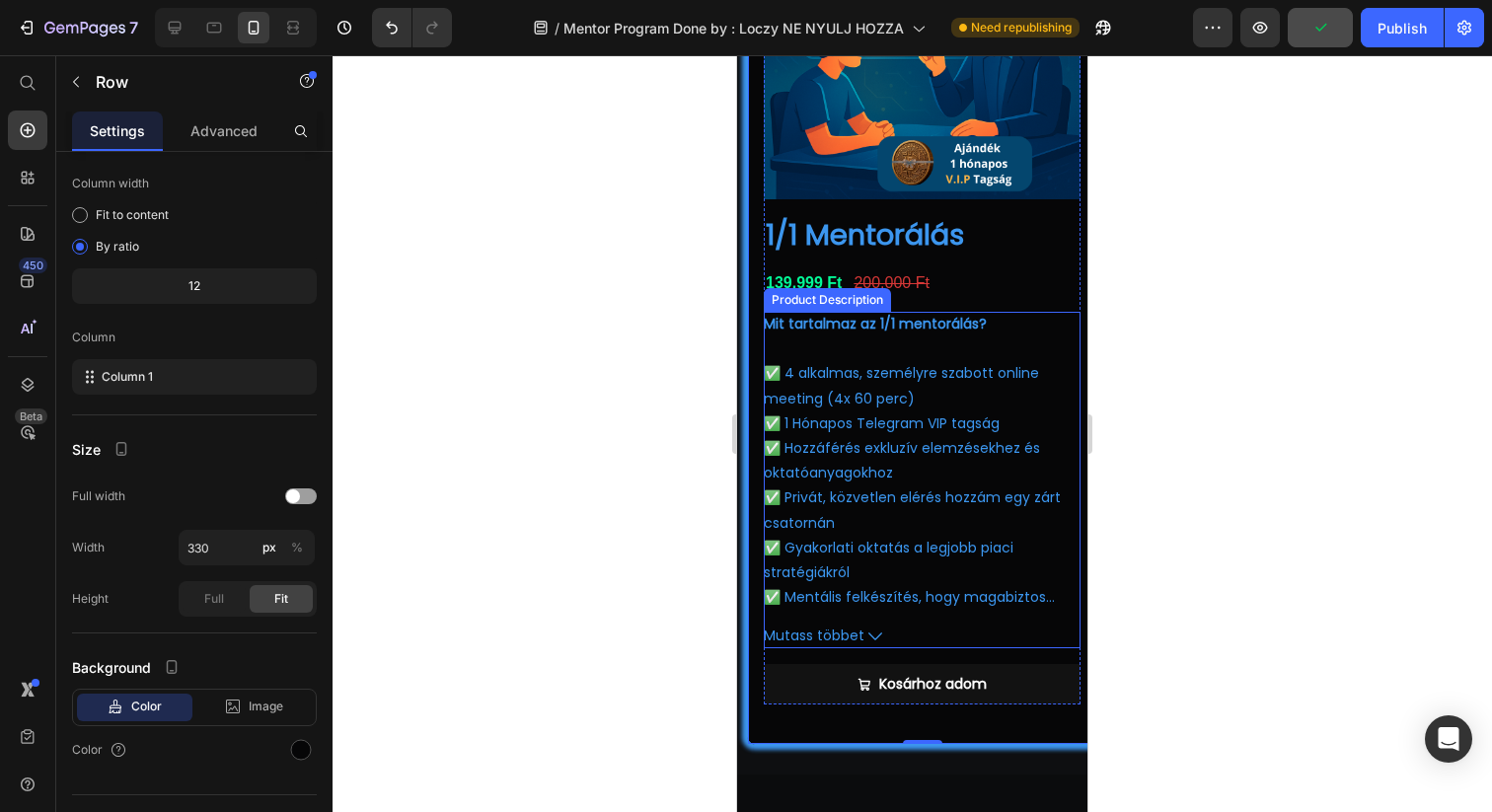 click on "Mit tartalmaz az 1/1 mentorálás?
✅ 4 alkalmas, személyre szabott online meeting (4x 60 perc)
✅ 1 Hónapos Telegram VIP tagság
✅ Hozzáférés exkluzív elemzésekhez és oktatóanyagokhoz
✅ Privát, közvetlen elérés hozzám egy zárt csatornán
✅ Gyakorlati oktatás a legjobb piaci stratégiákról
✅ Mentális felkészítés, hogy magabiztos döntéseket hozz
✅ Olyan tudás, amelyet azonnal alkalmazhatsz a kereskedésben Mutass többet" at bounding box center [922, 480] 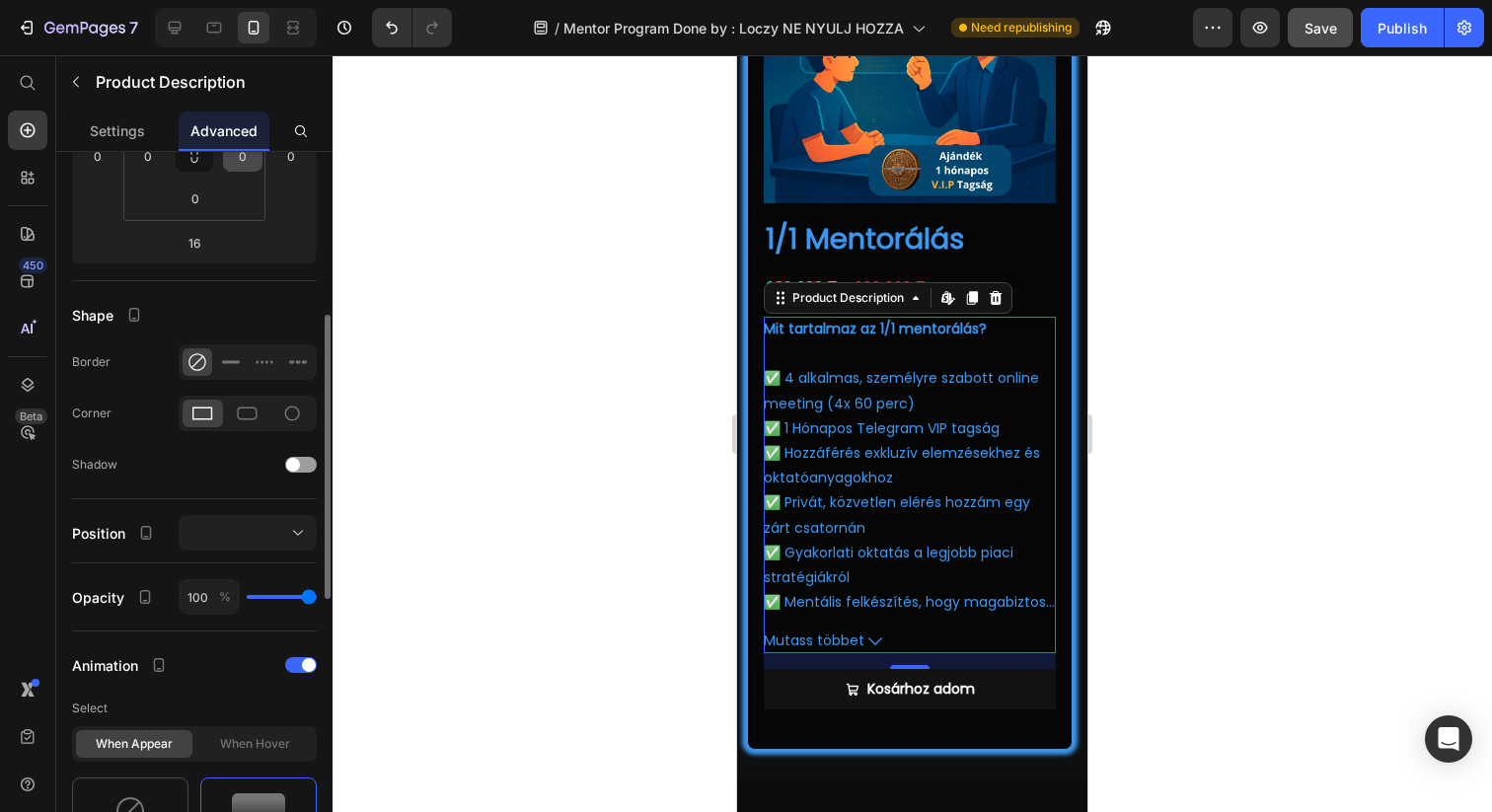 scroll, scrollTop: 379, scrollLeft: 0, axis: vertical 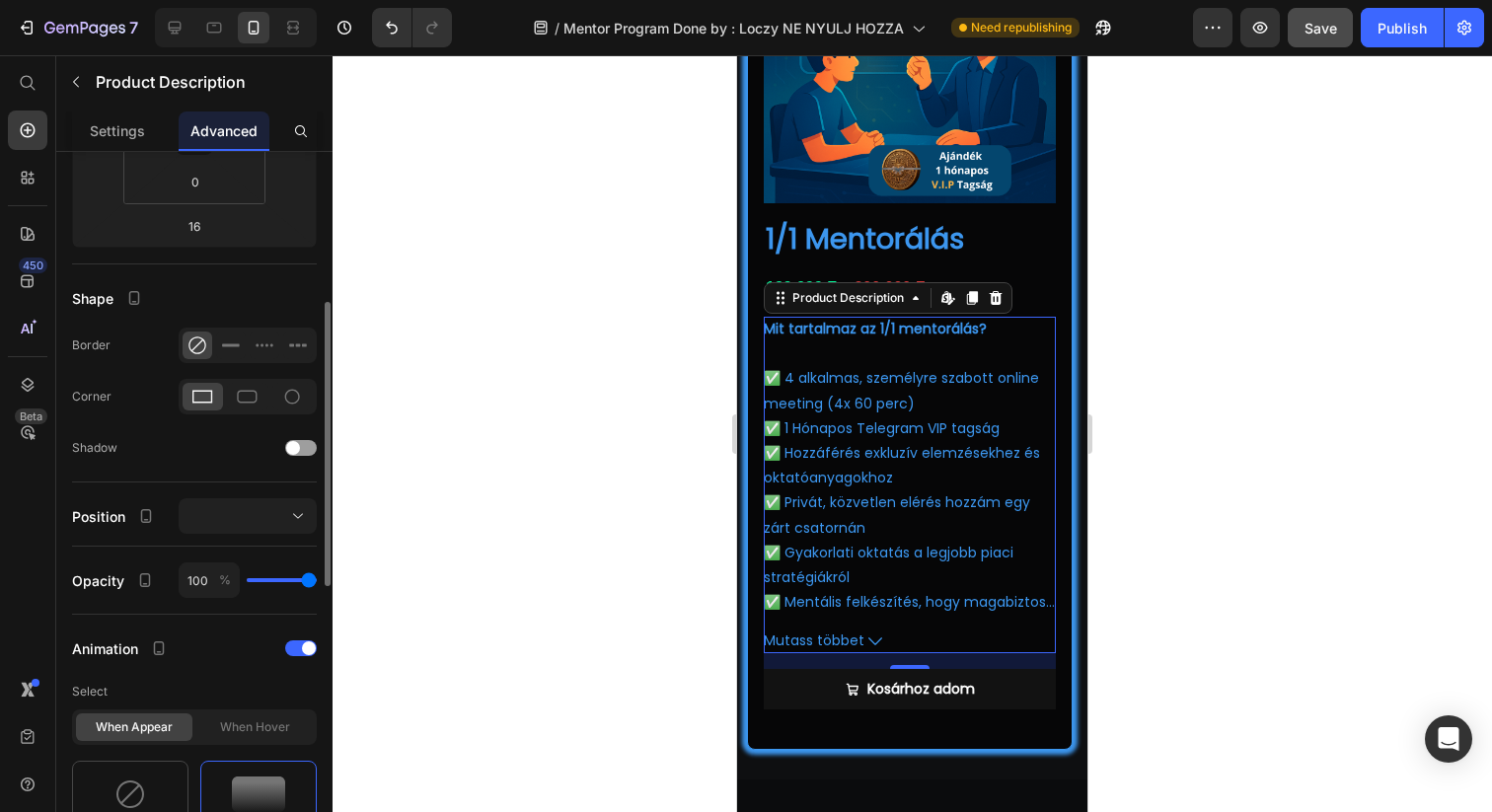 click on "Mutass többet" at bounding box center [910, 640] 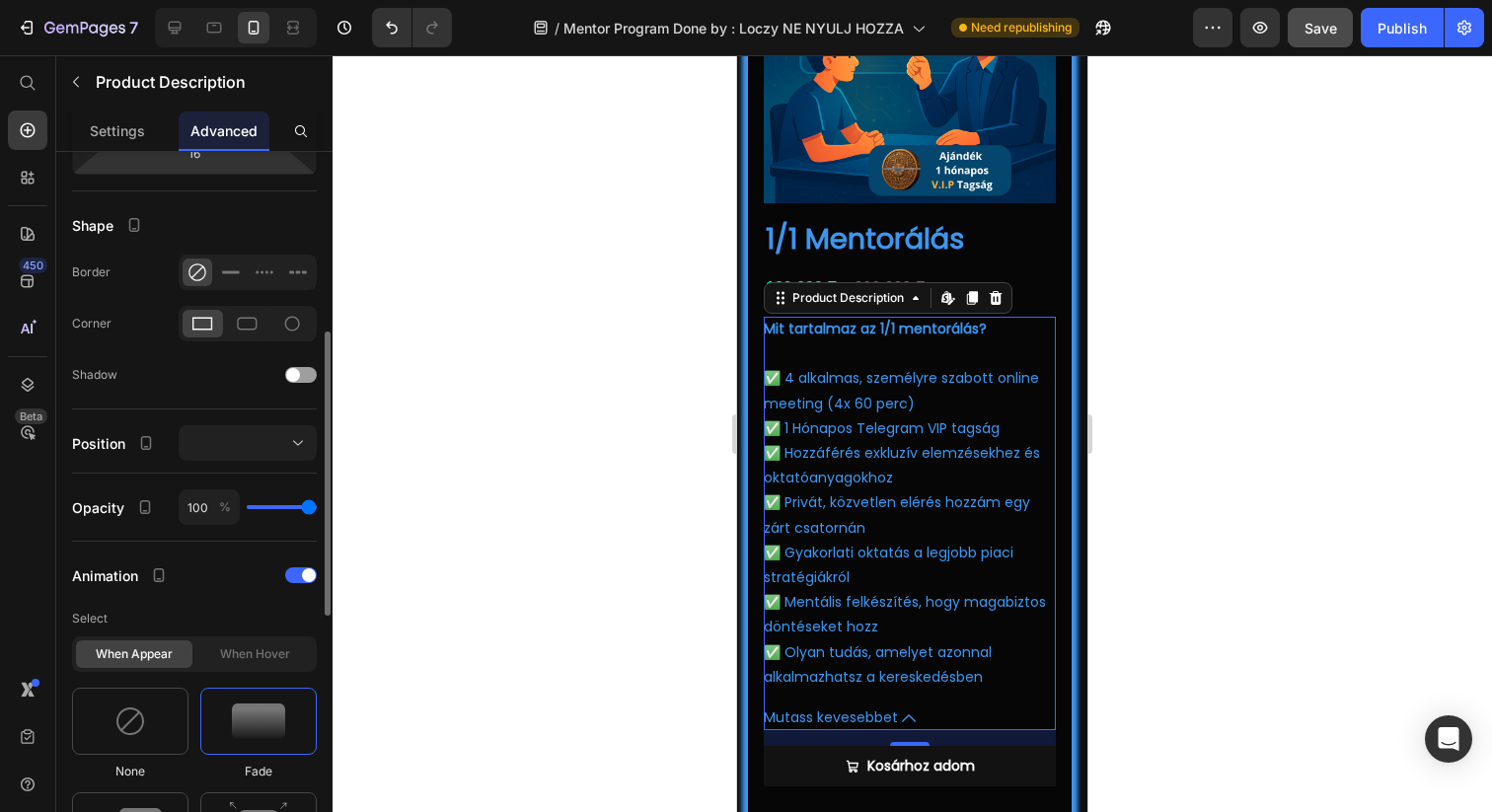 scroll, scrollTop: 453, scrollLeft: 0, axis: vertical 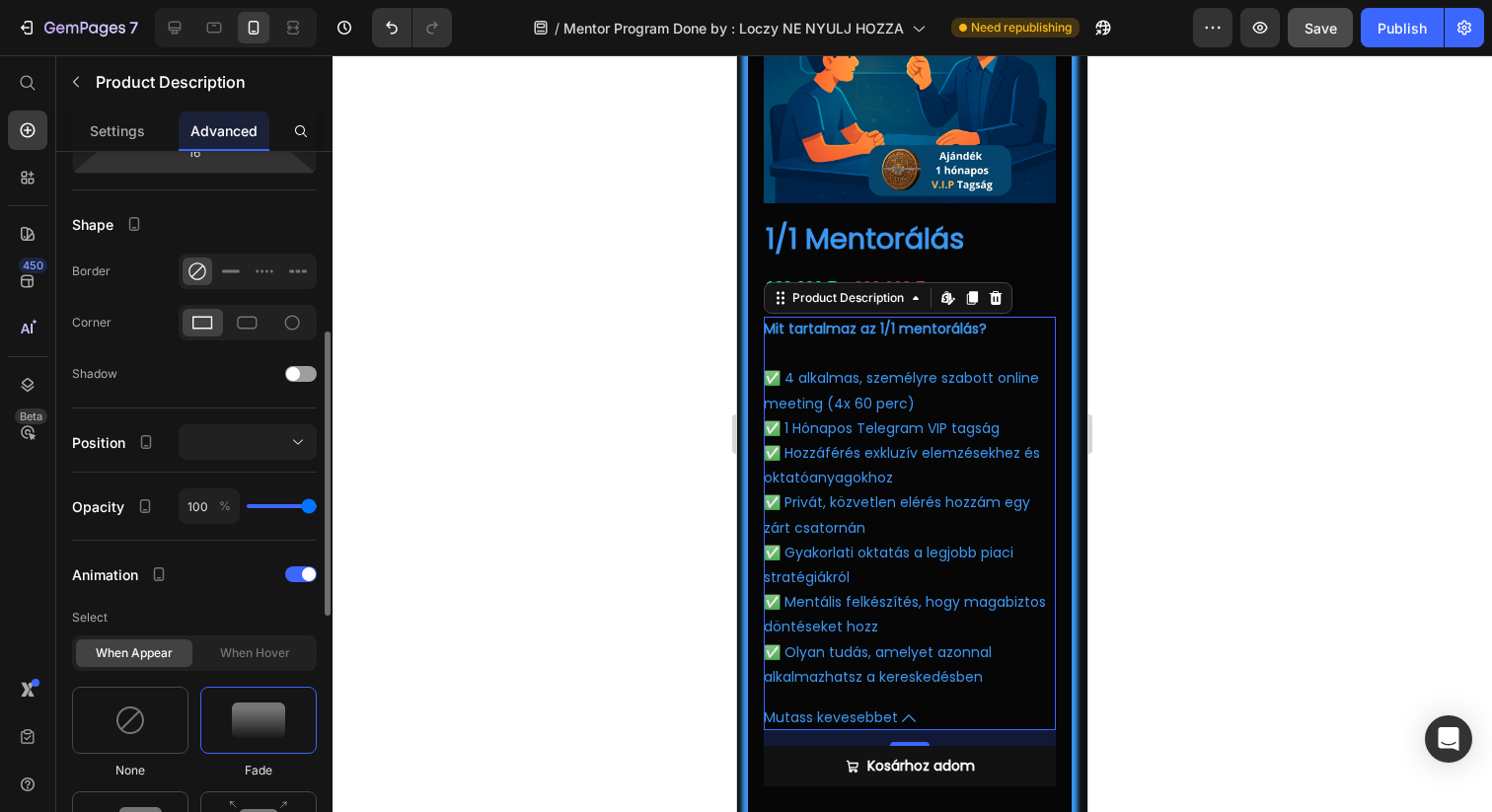type on "98" 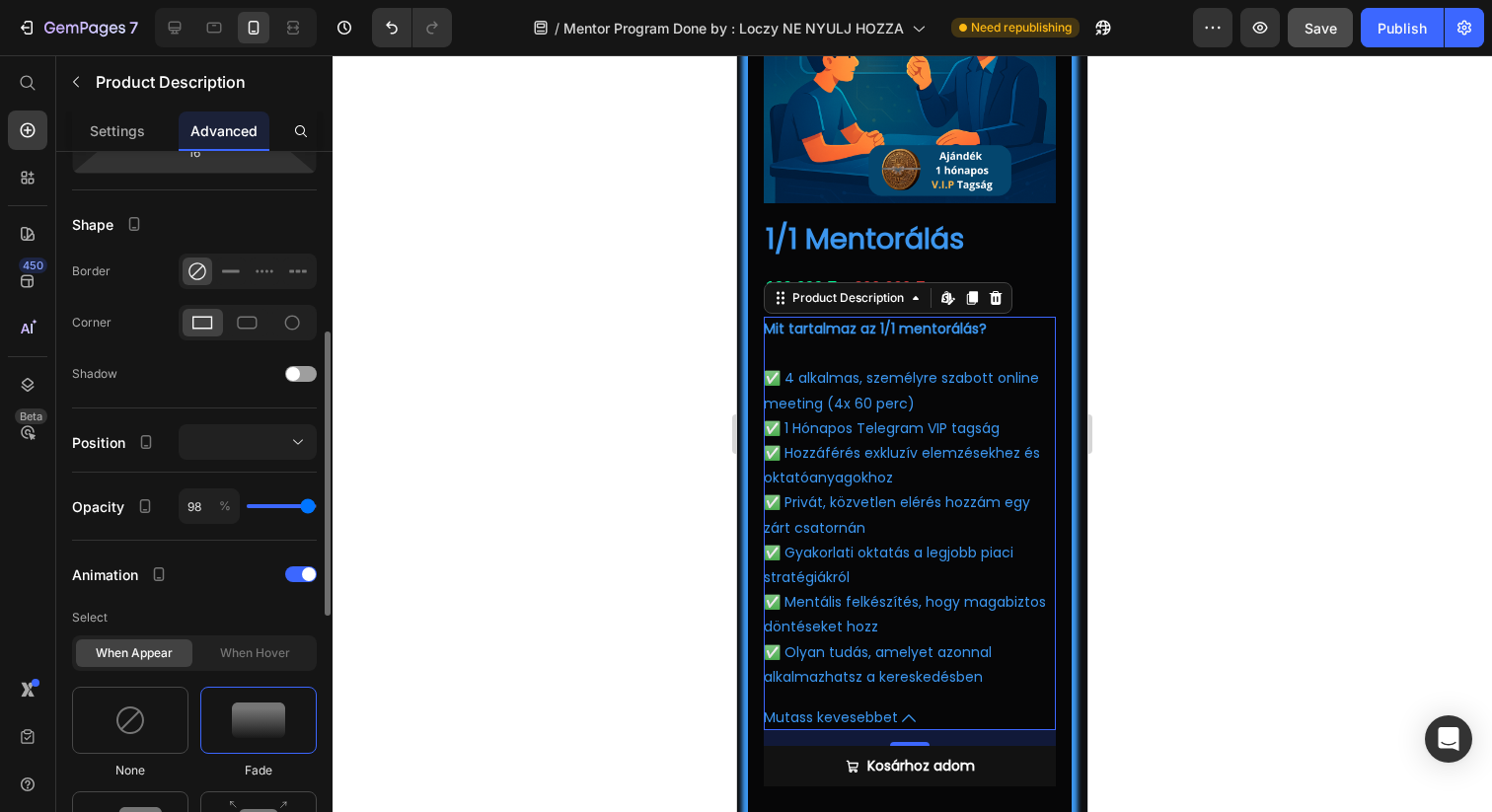 type on "94" 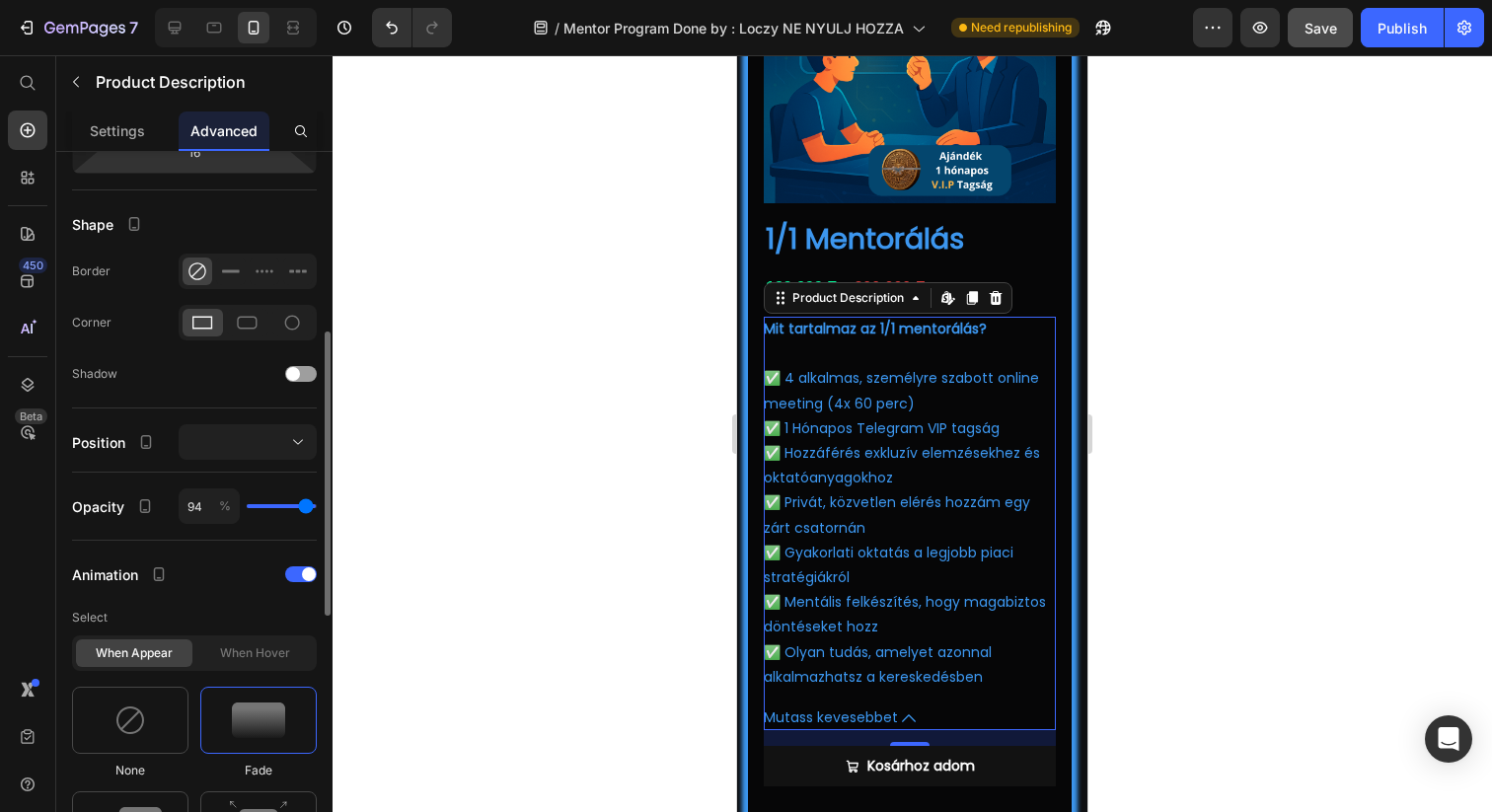 type on "89" 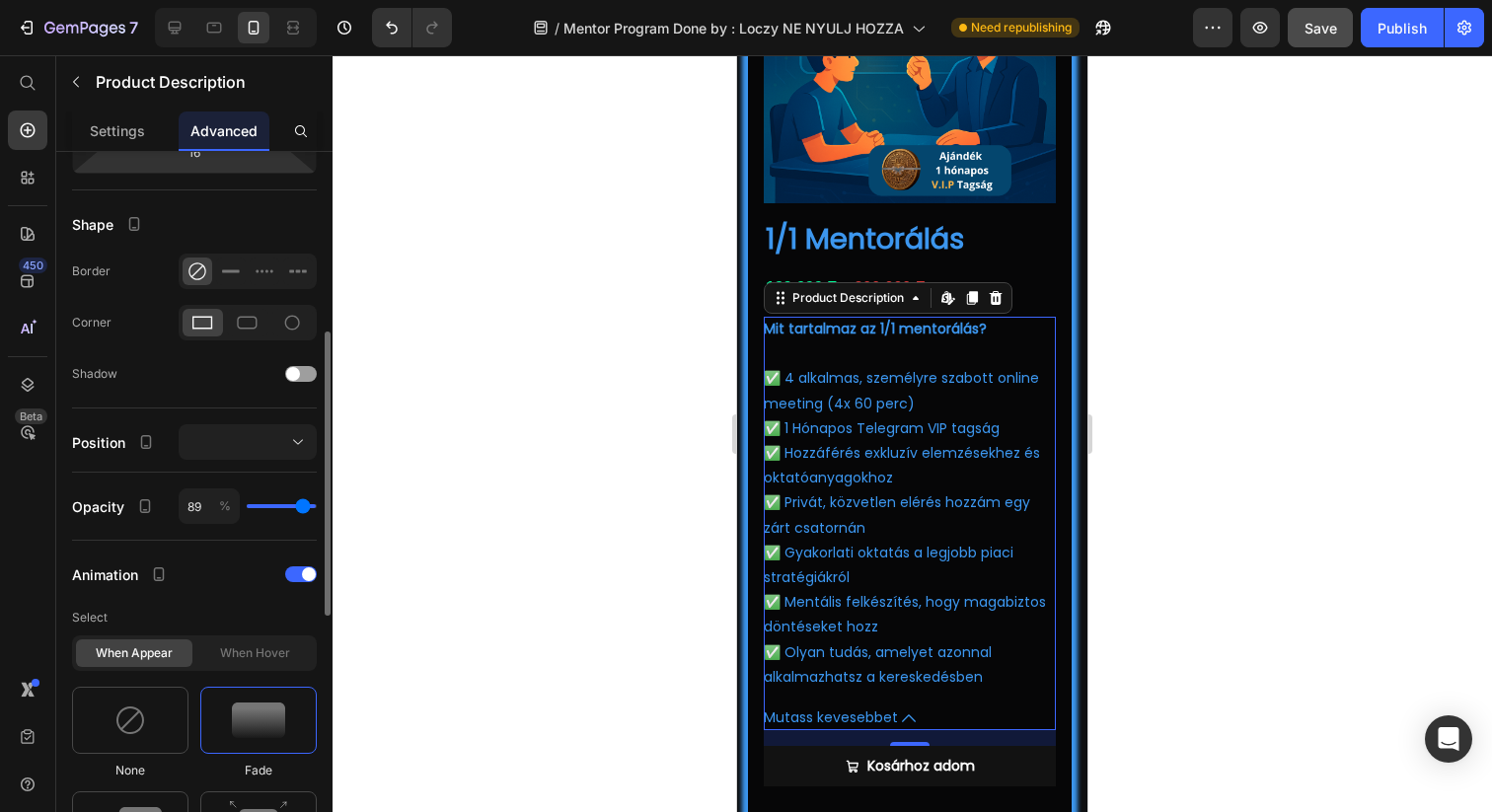 type on "84" 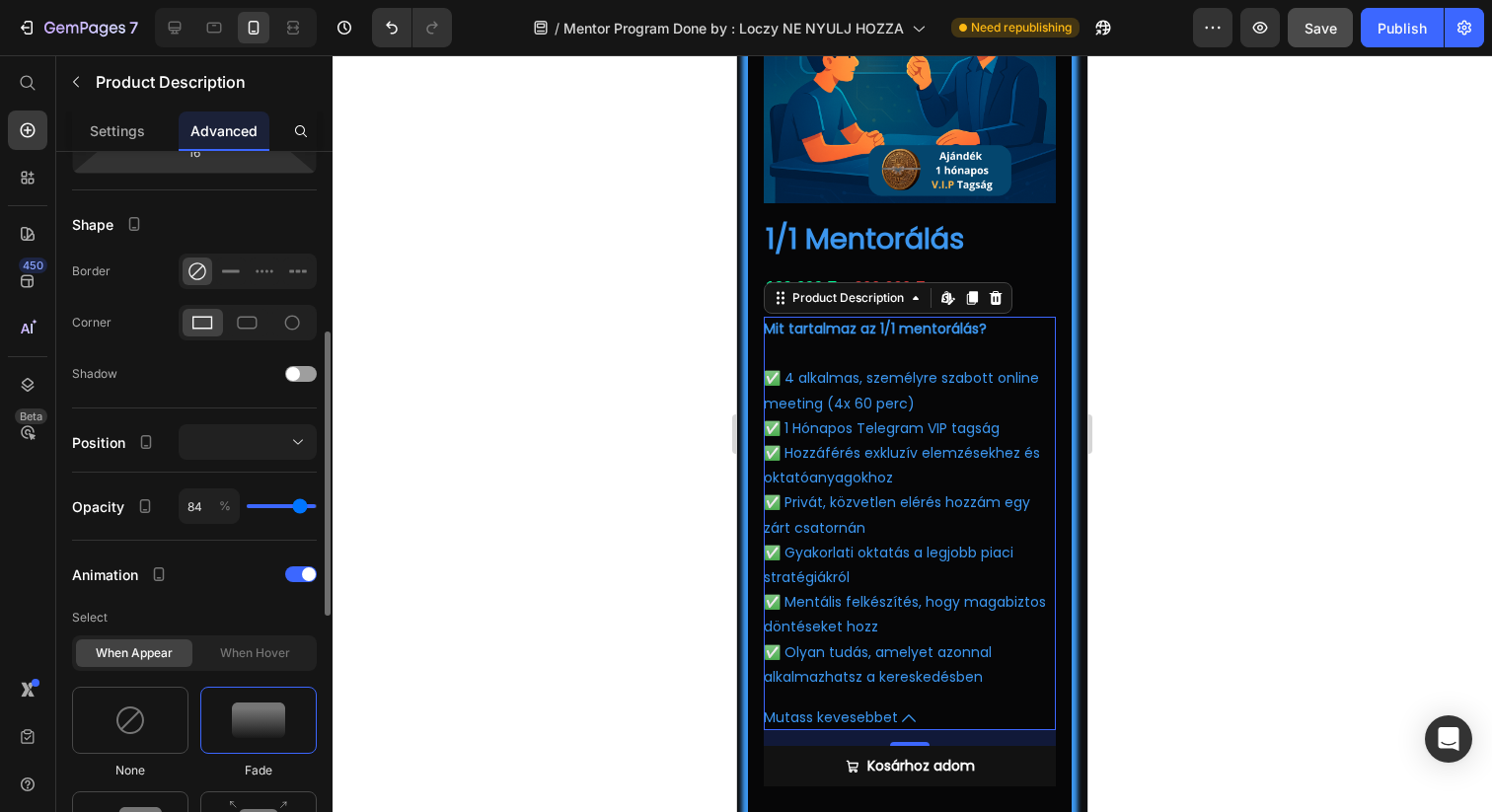 type on "79" 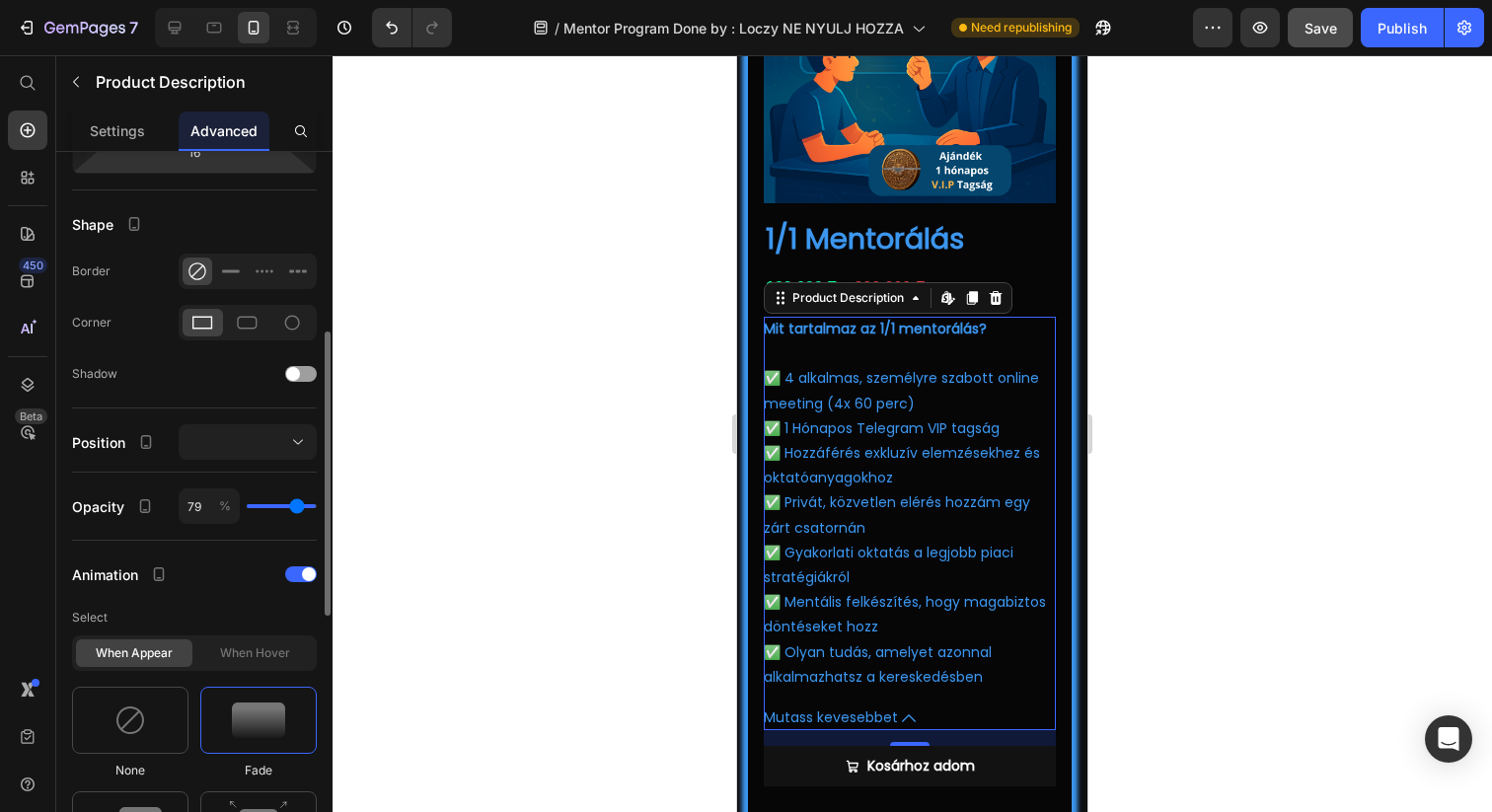 type on "75" 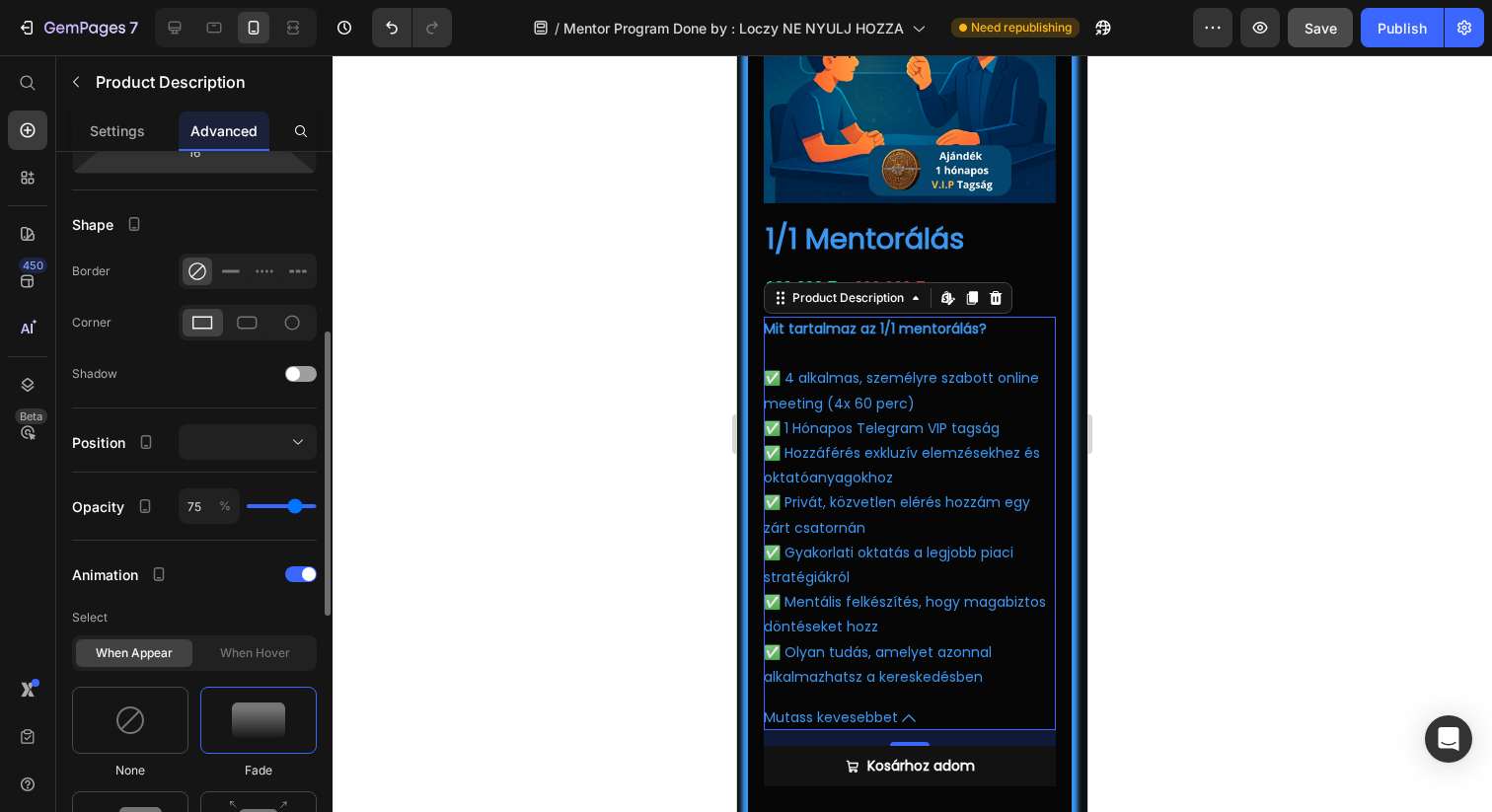 type on "66" 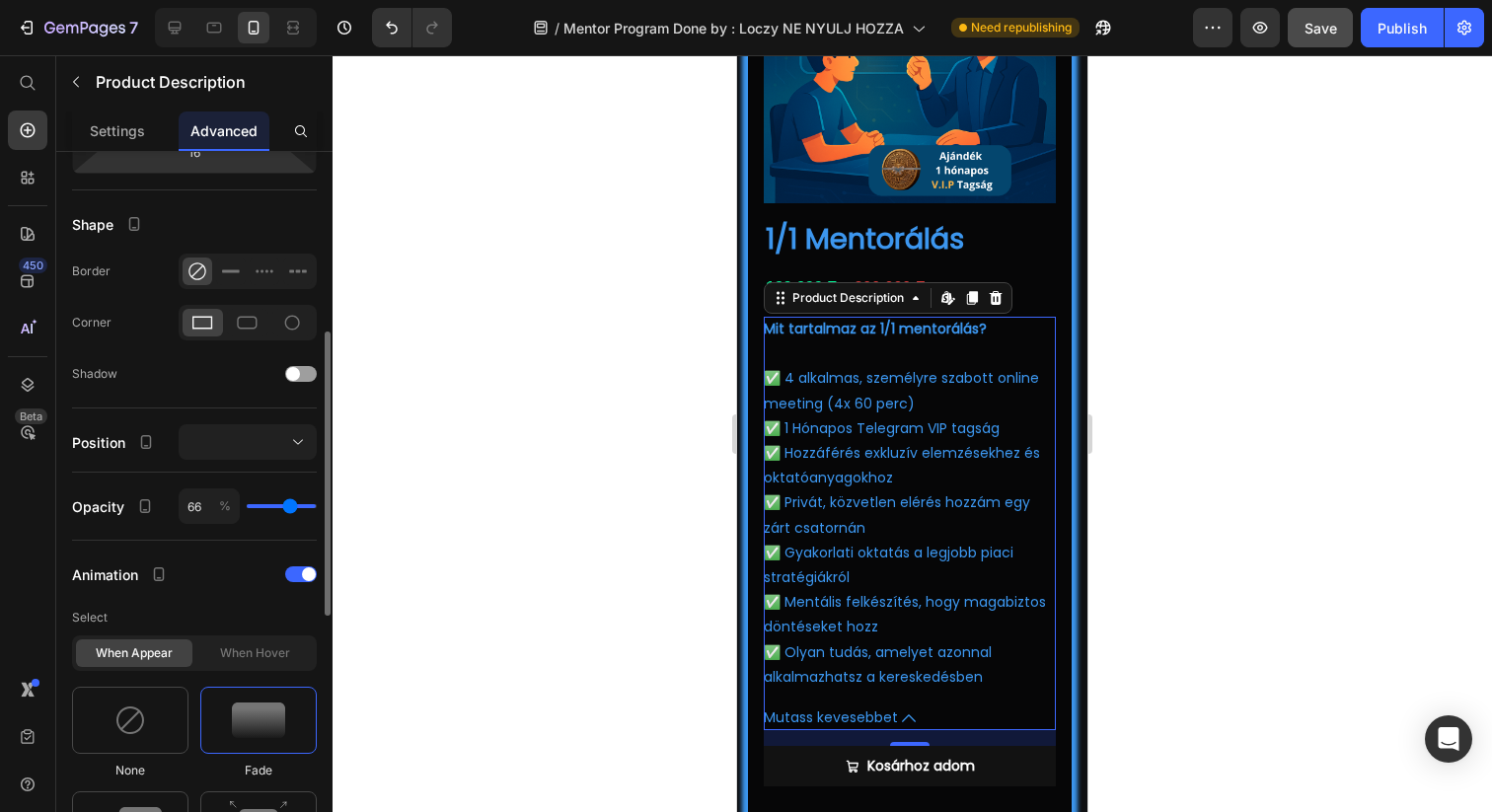 type on "63" 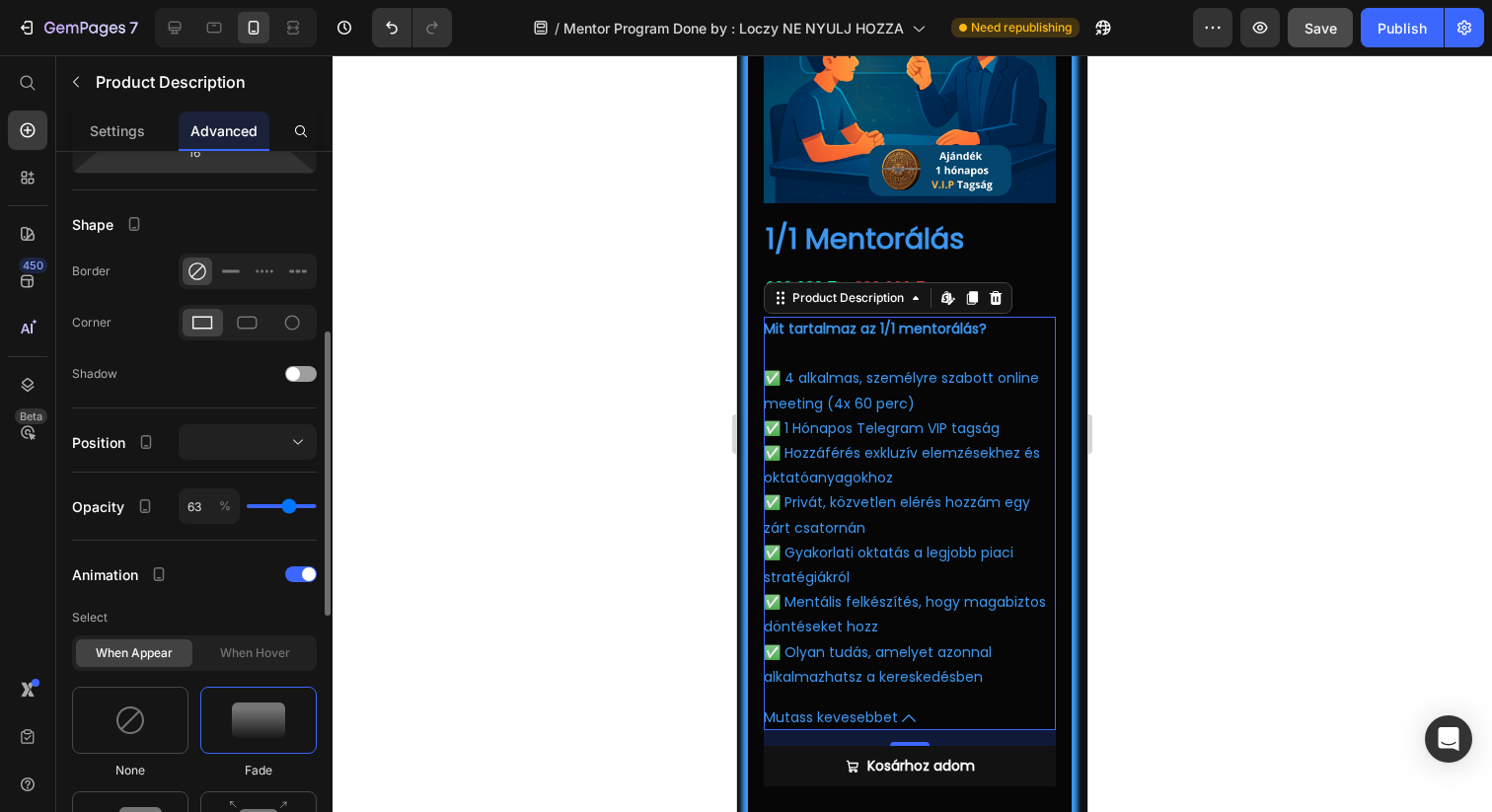 type on "59" 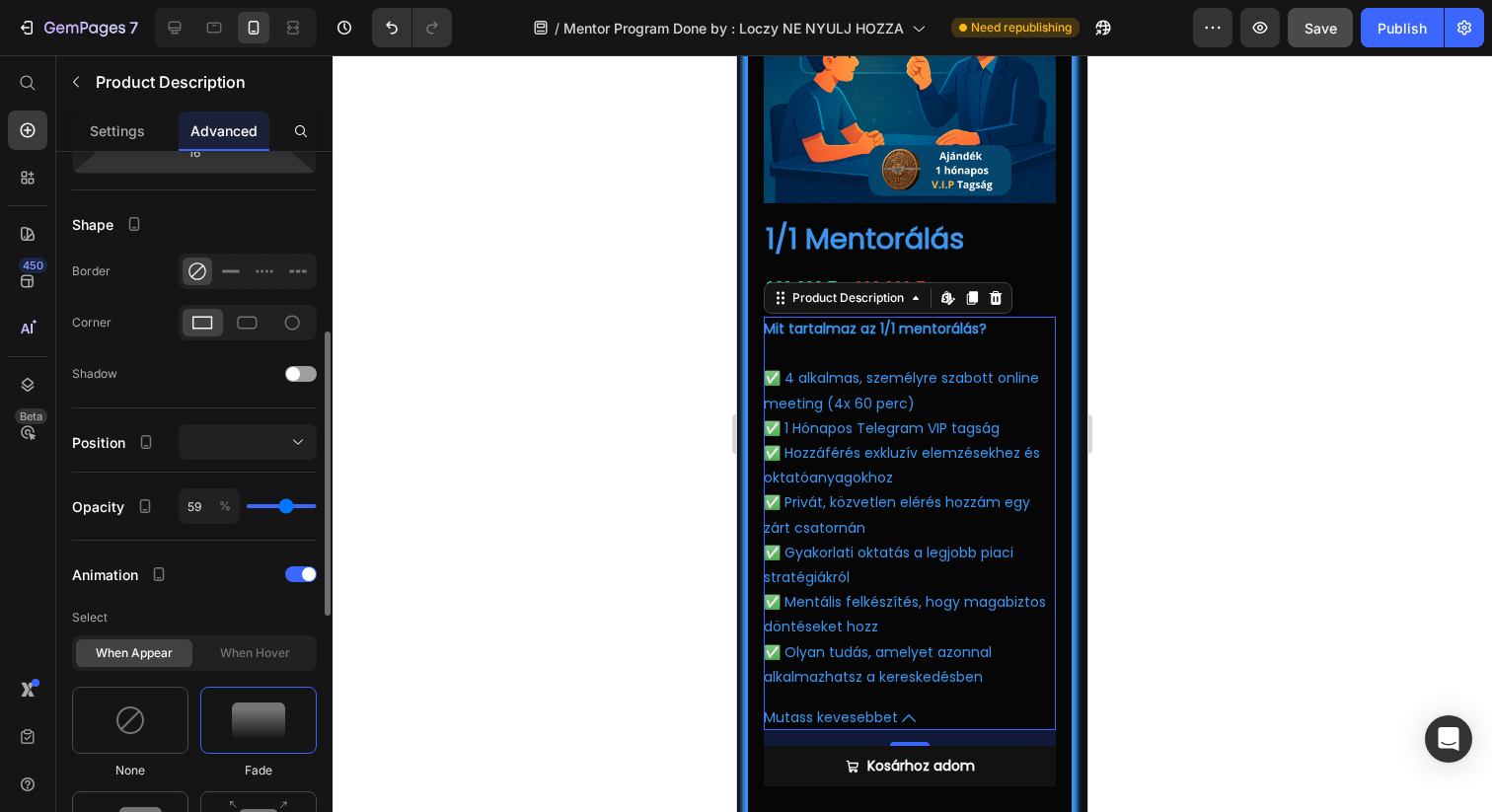 type on "55" 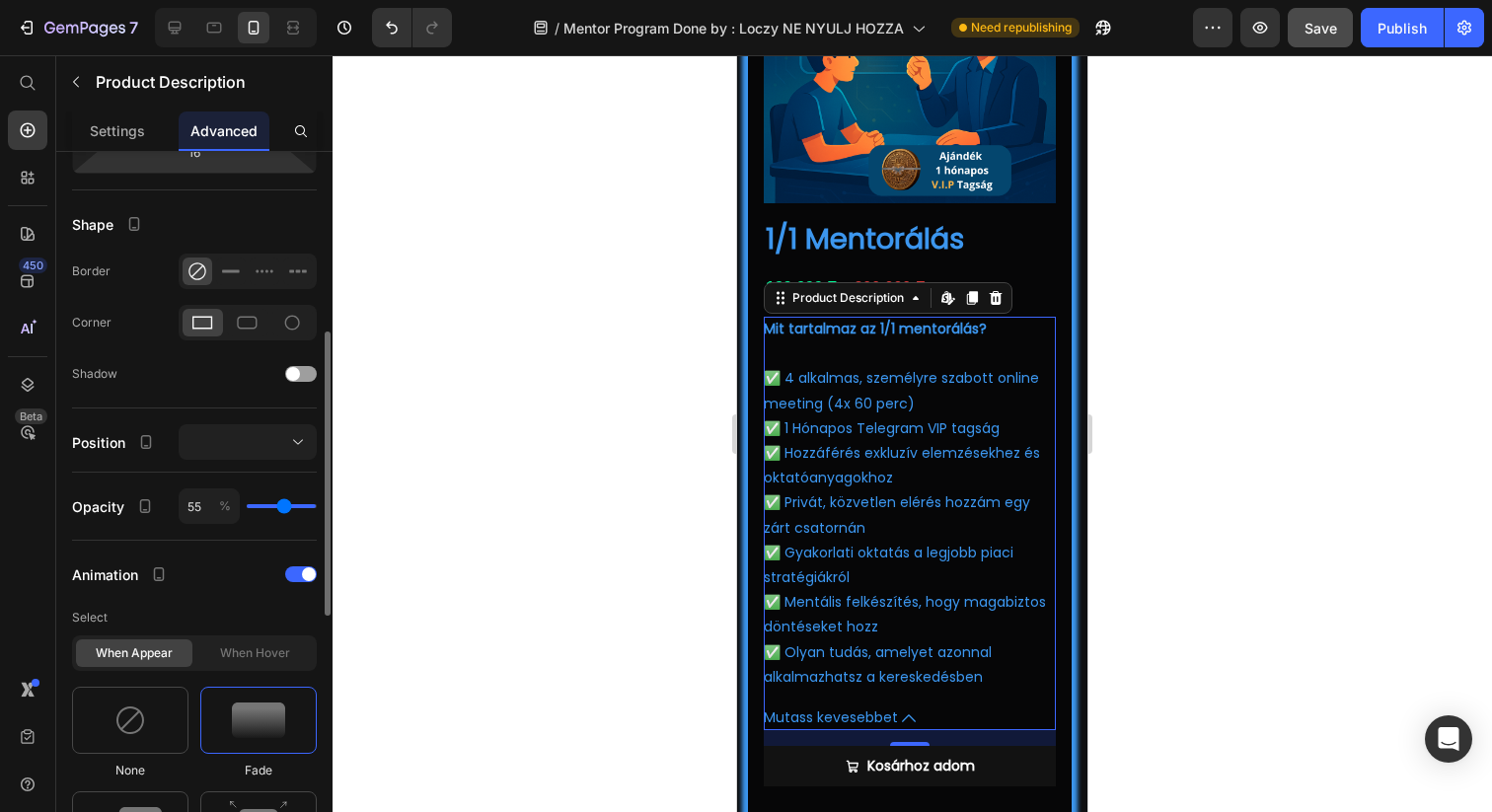 type on "51" 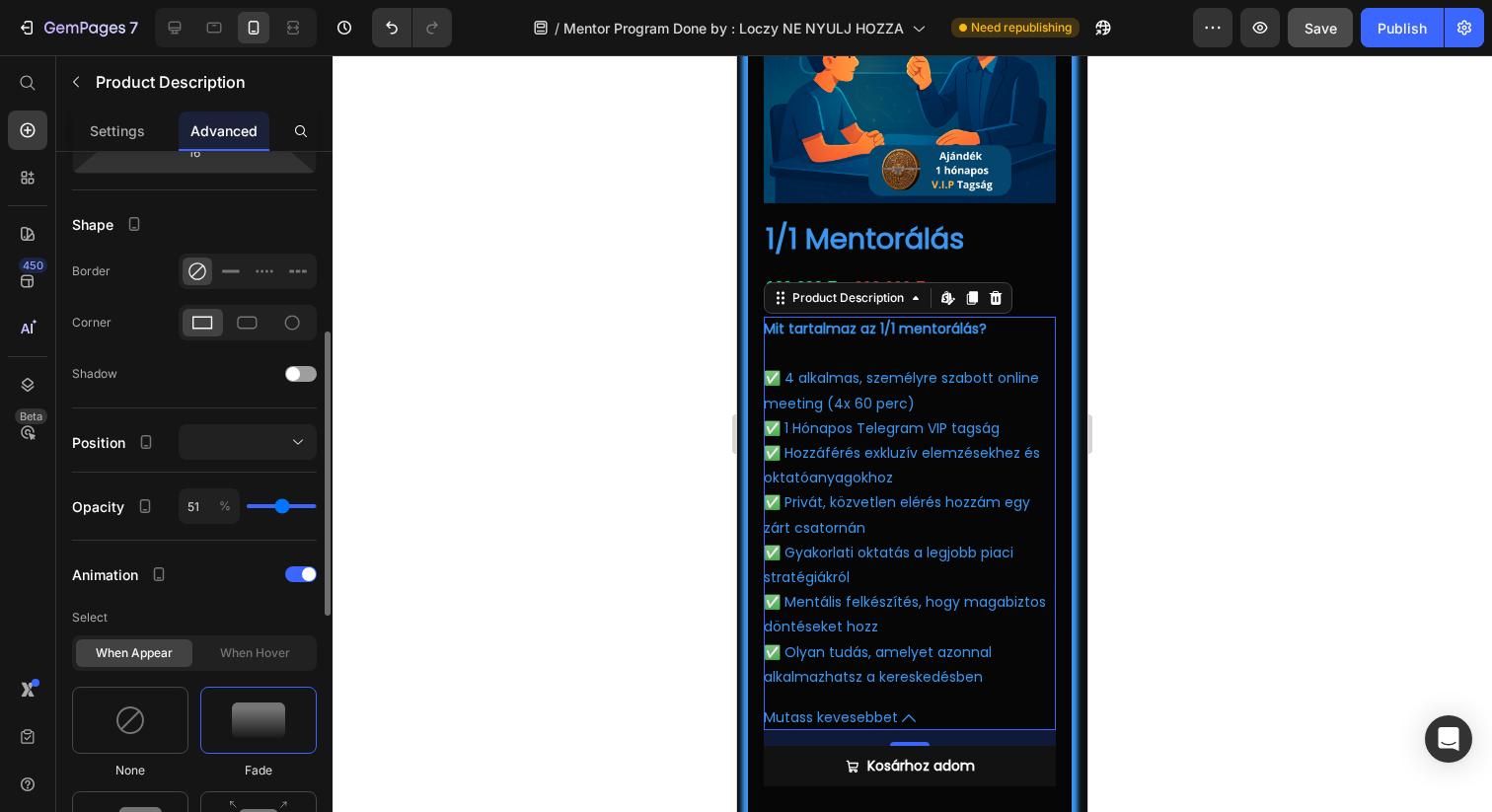 type on "48" 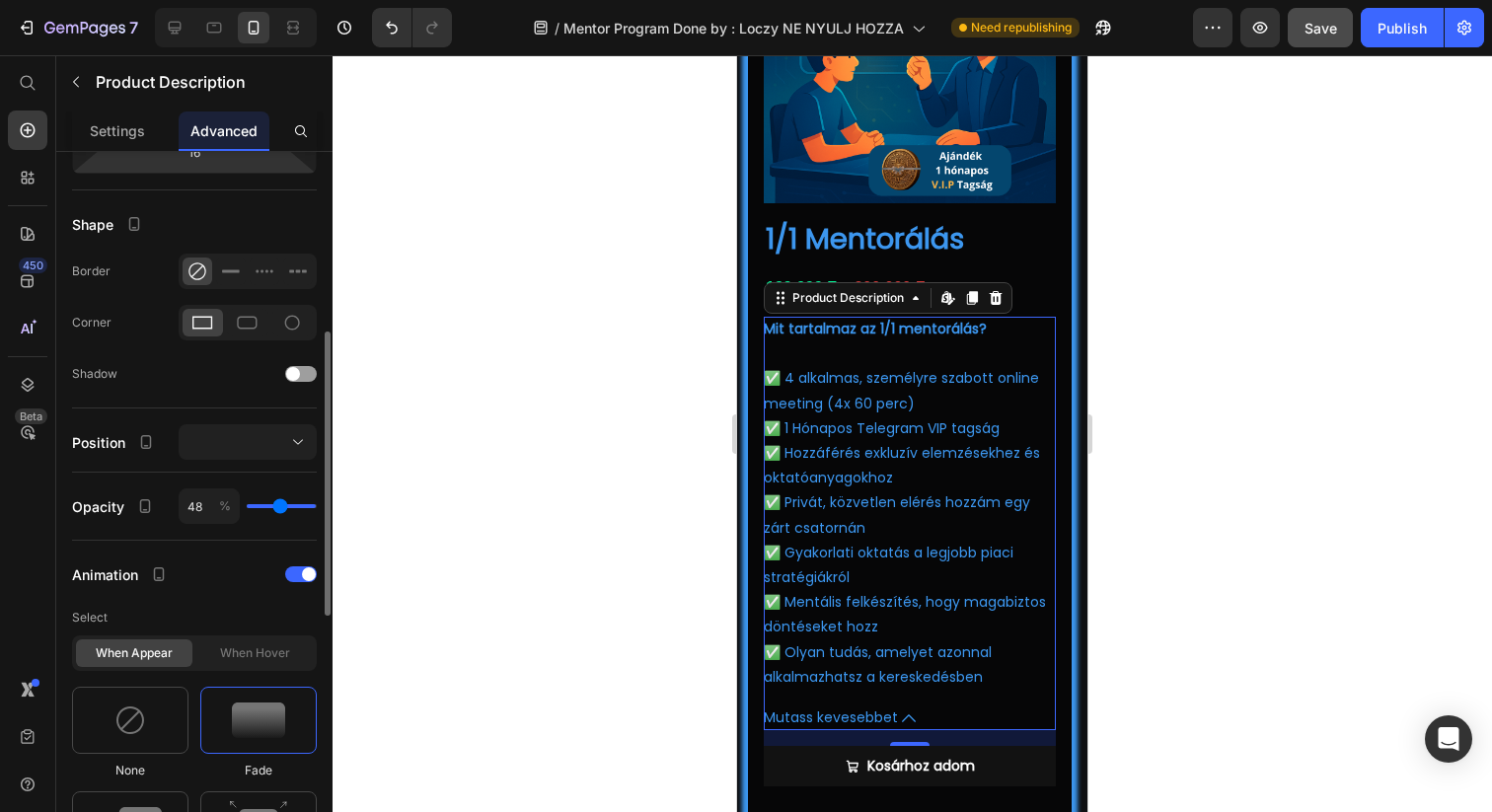 type on "44" 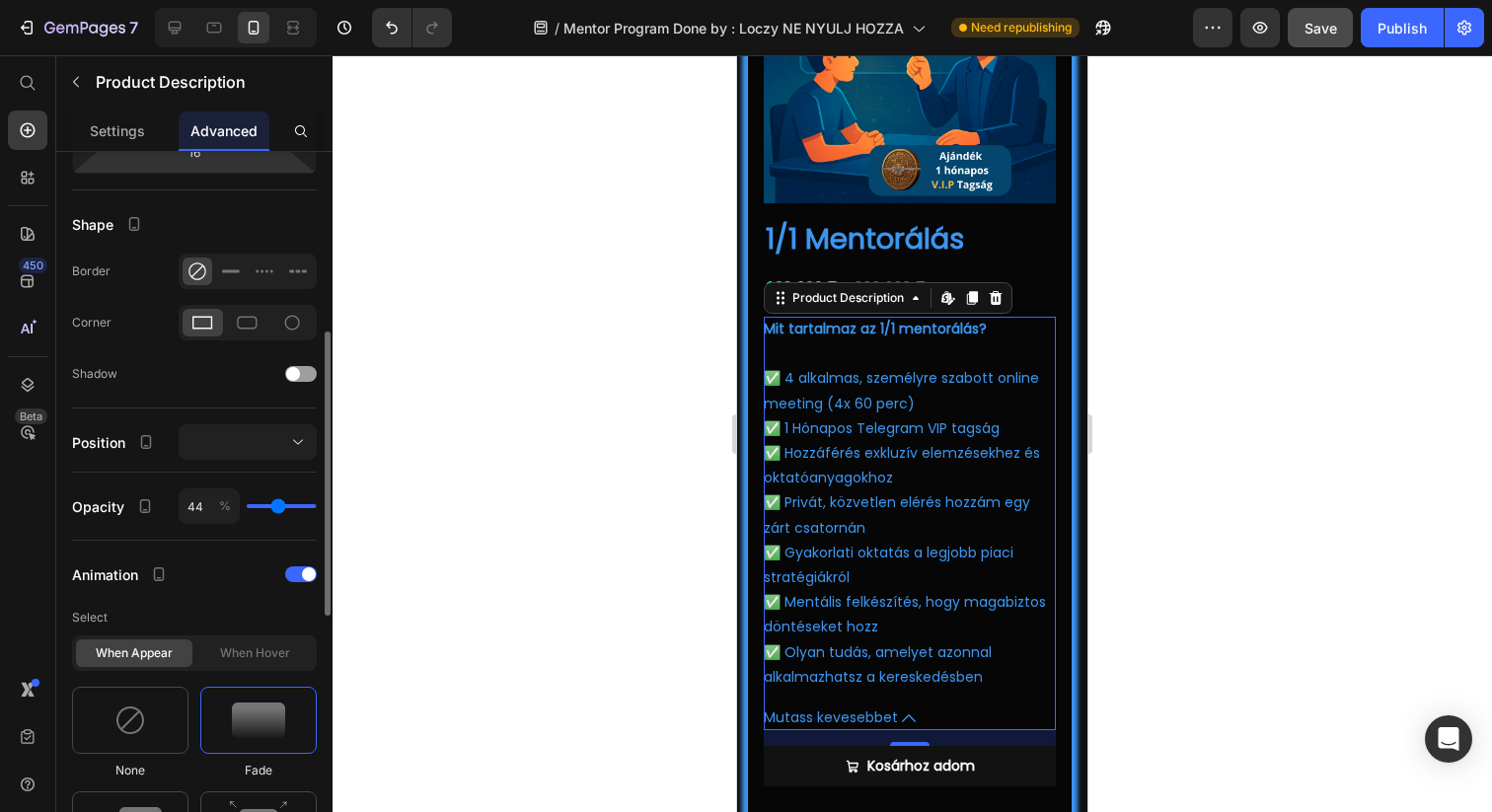 type on "41" 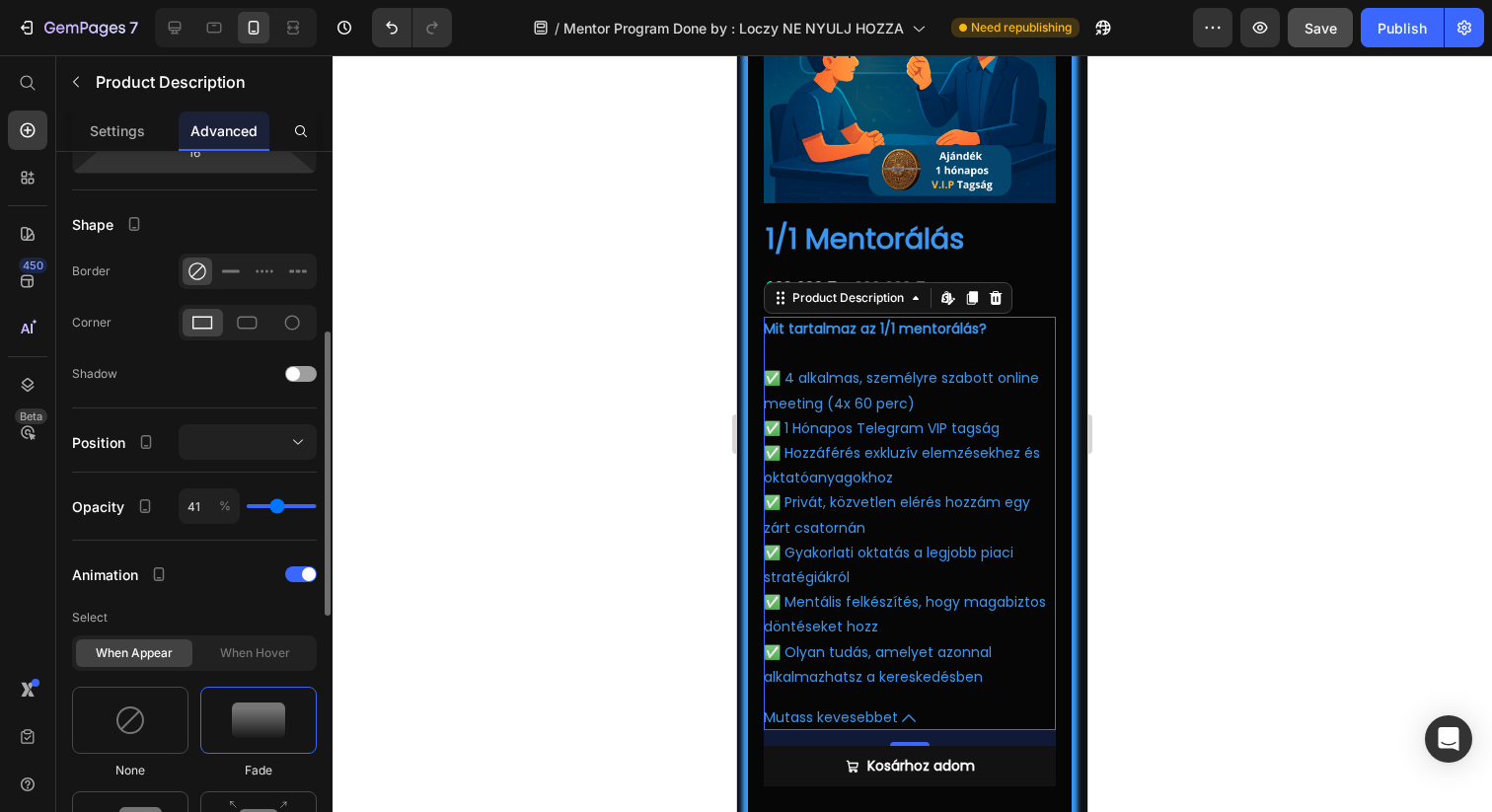 type on "39" 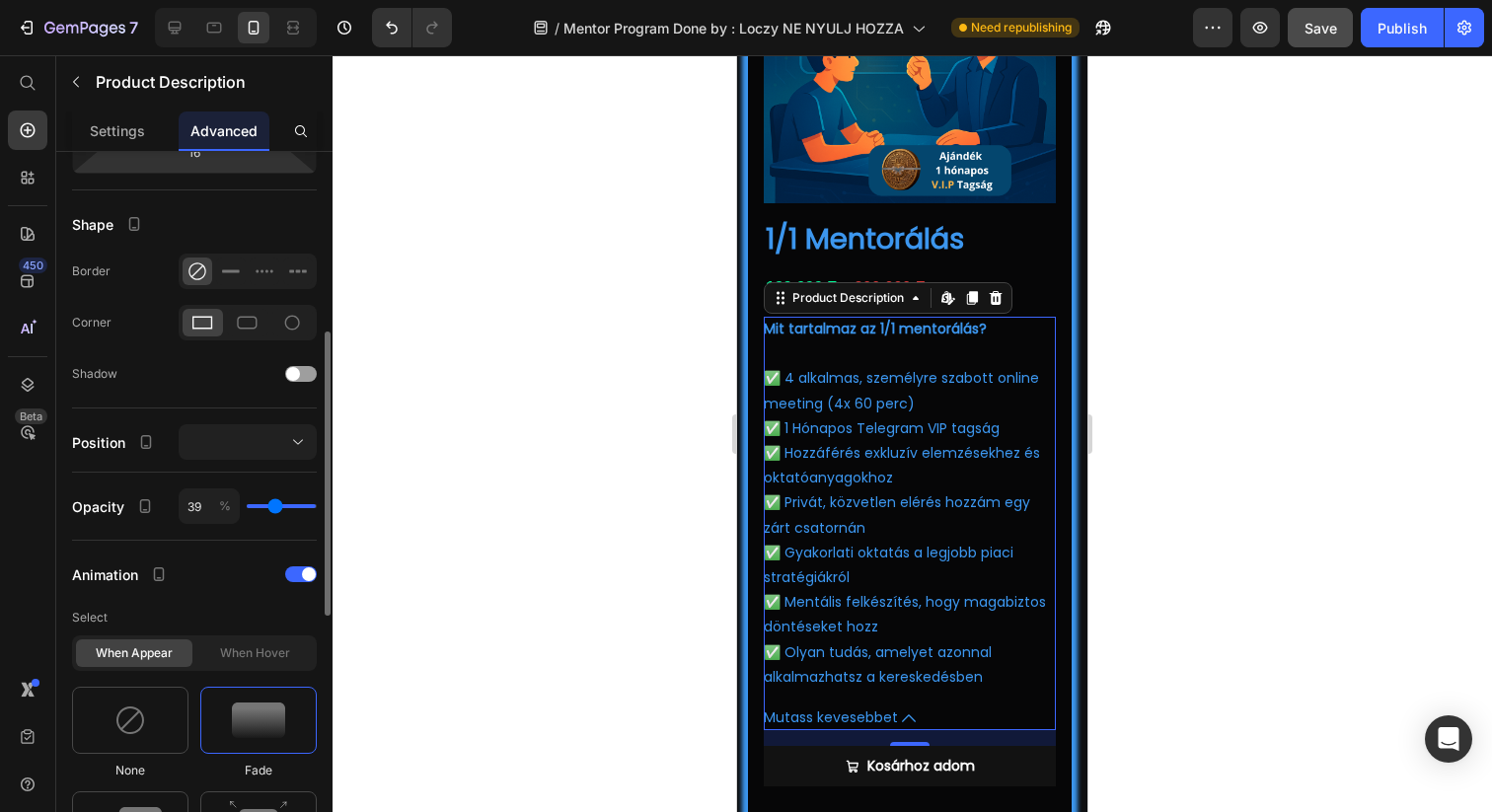 type on "36" 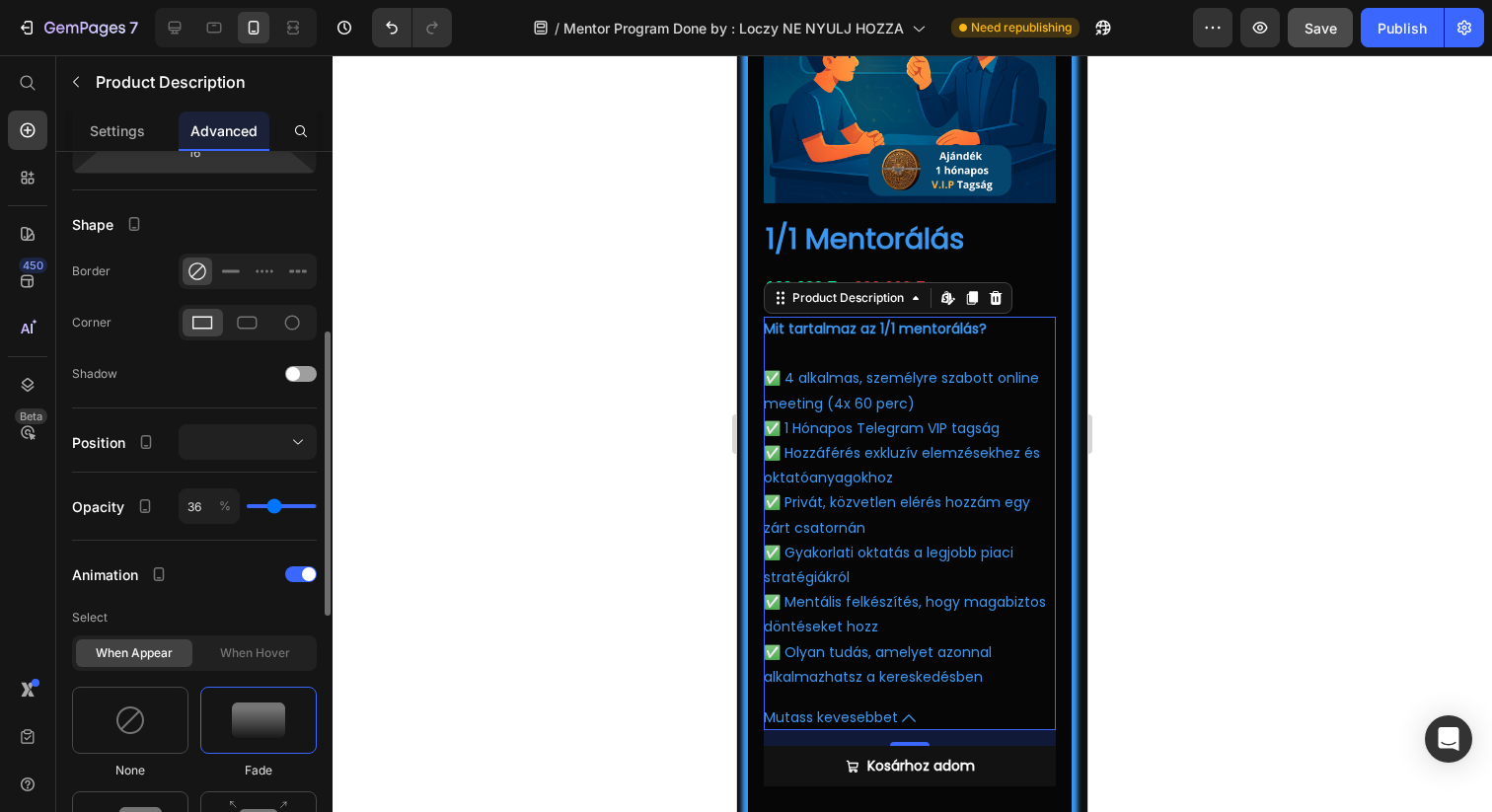 type on "34" 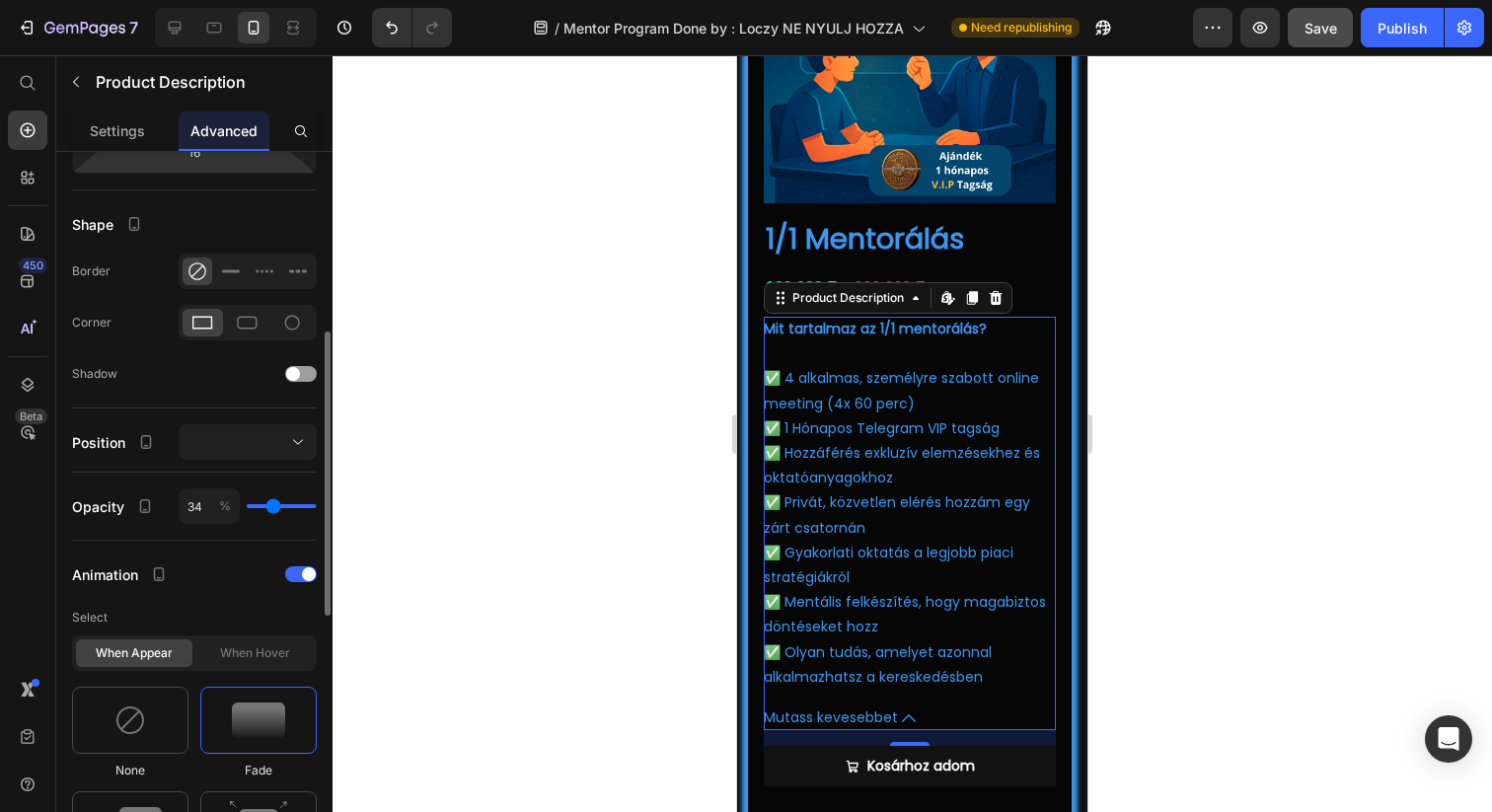 type on "31" 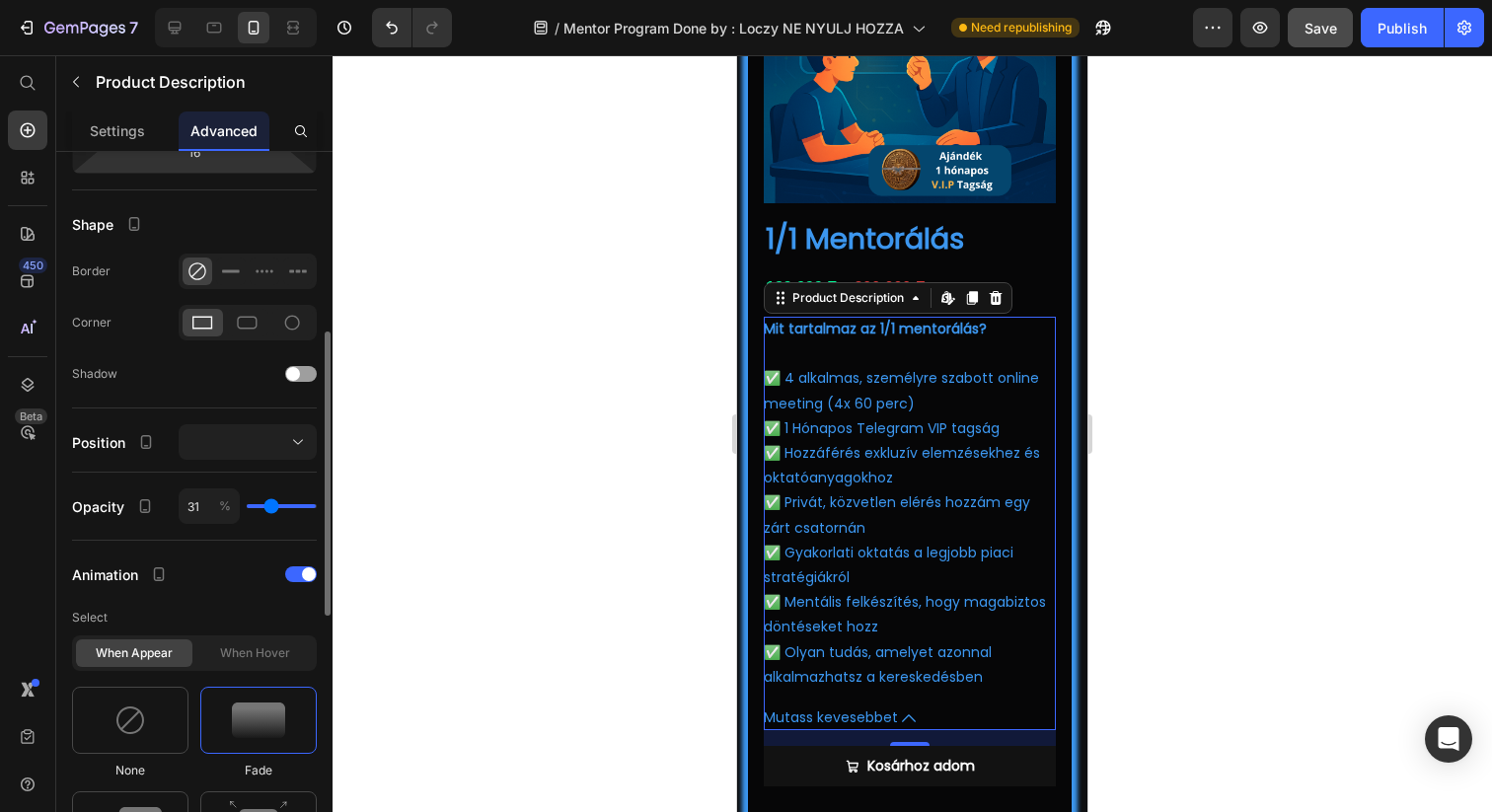 type on "27" 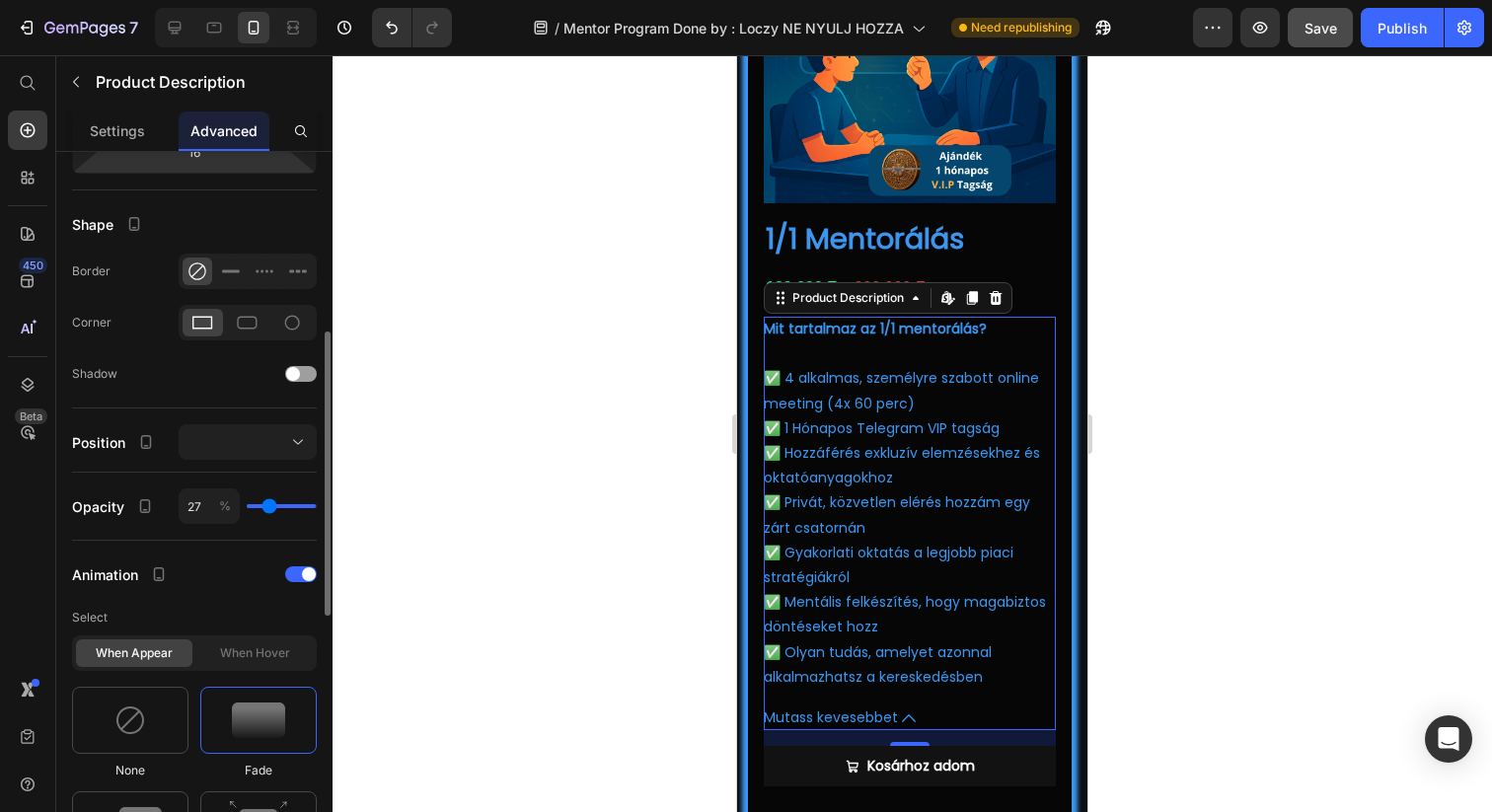 type on "24" 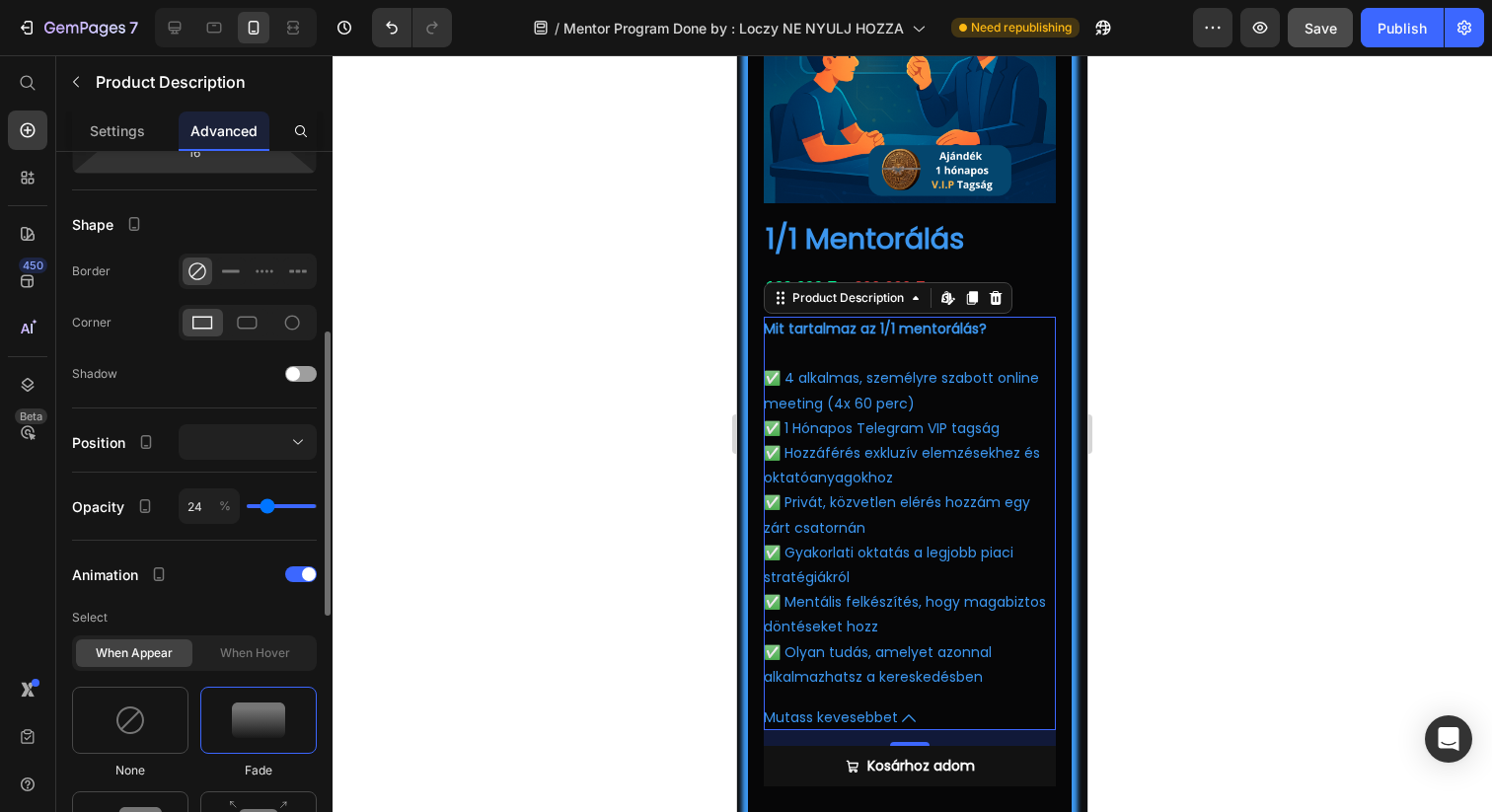 type on "21" 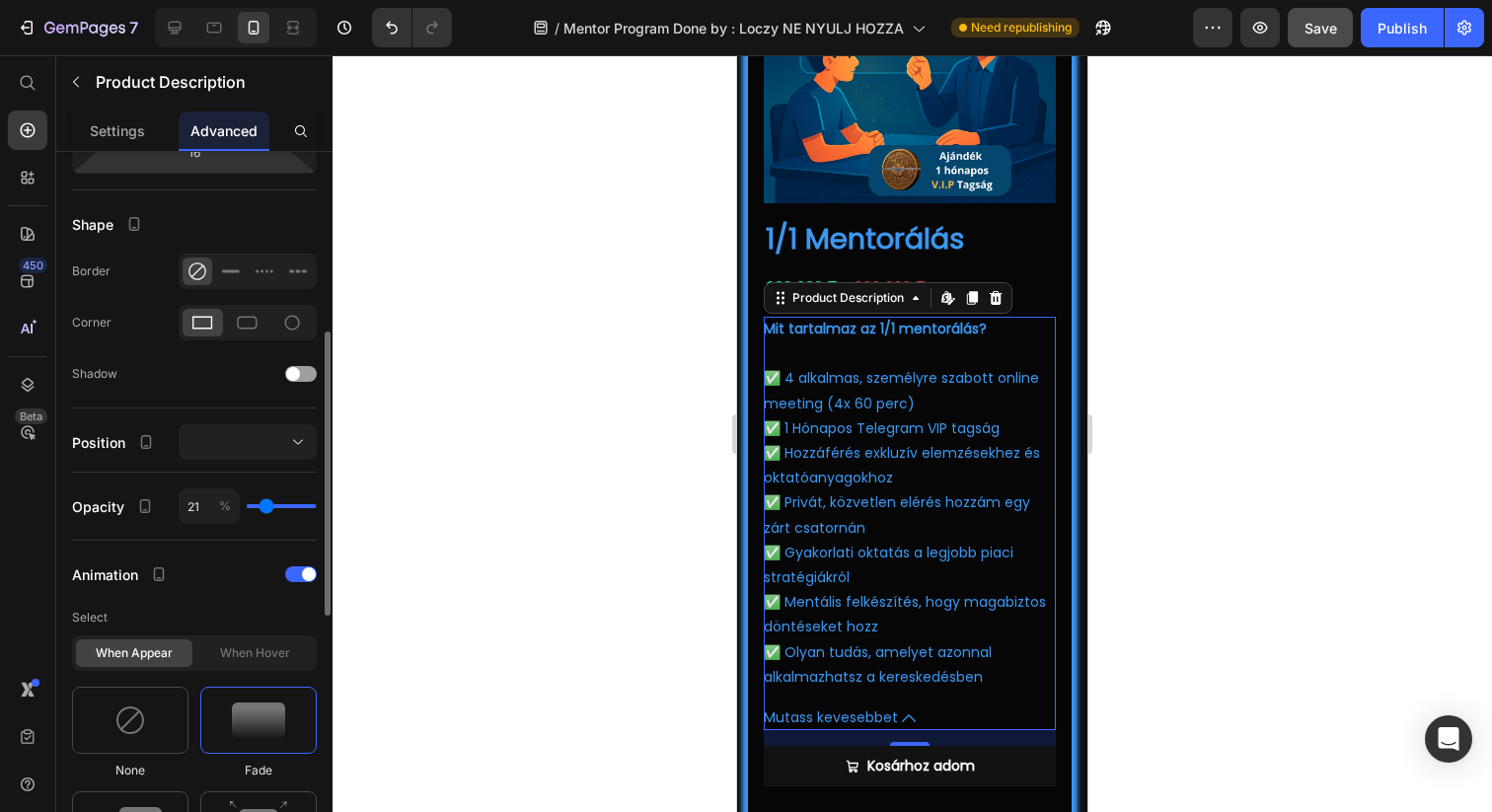 type on "19" 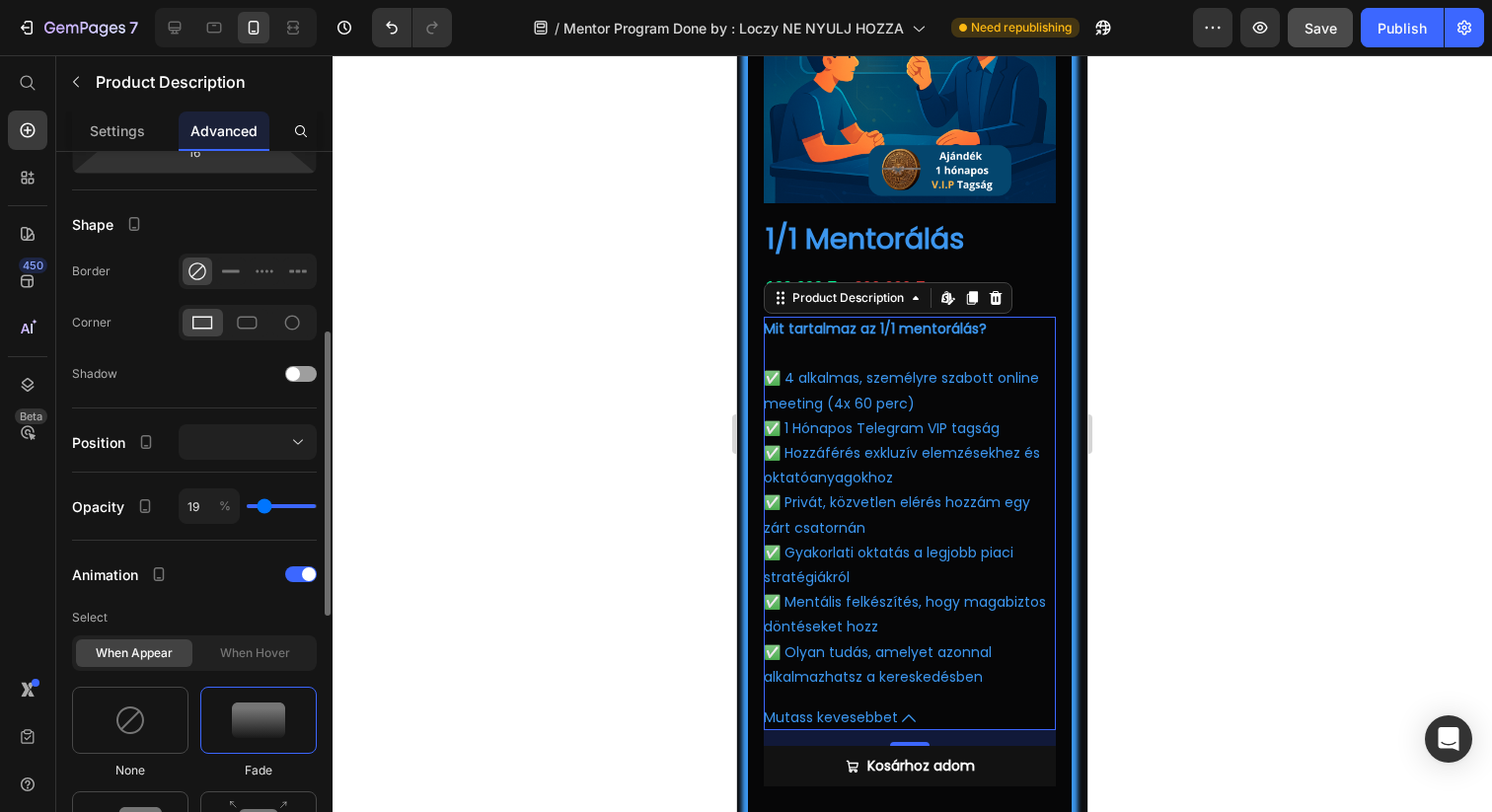 type on "14" 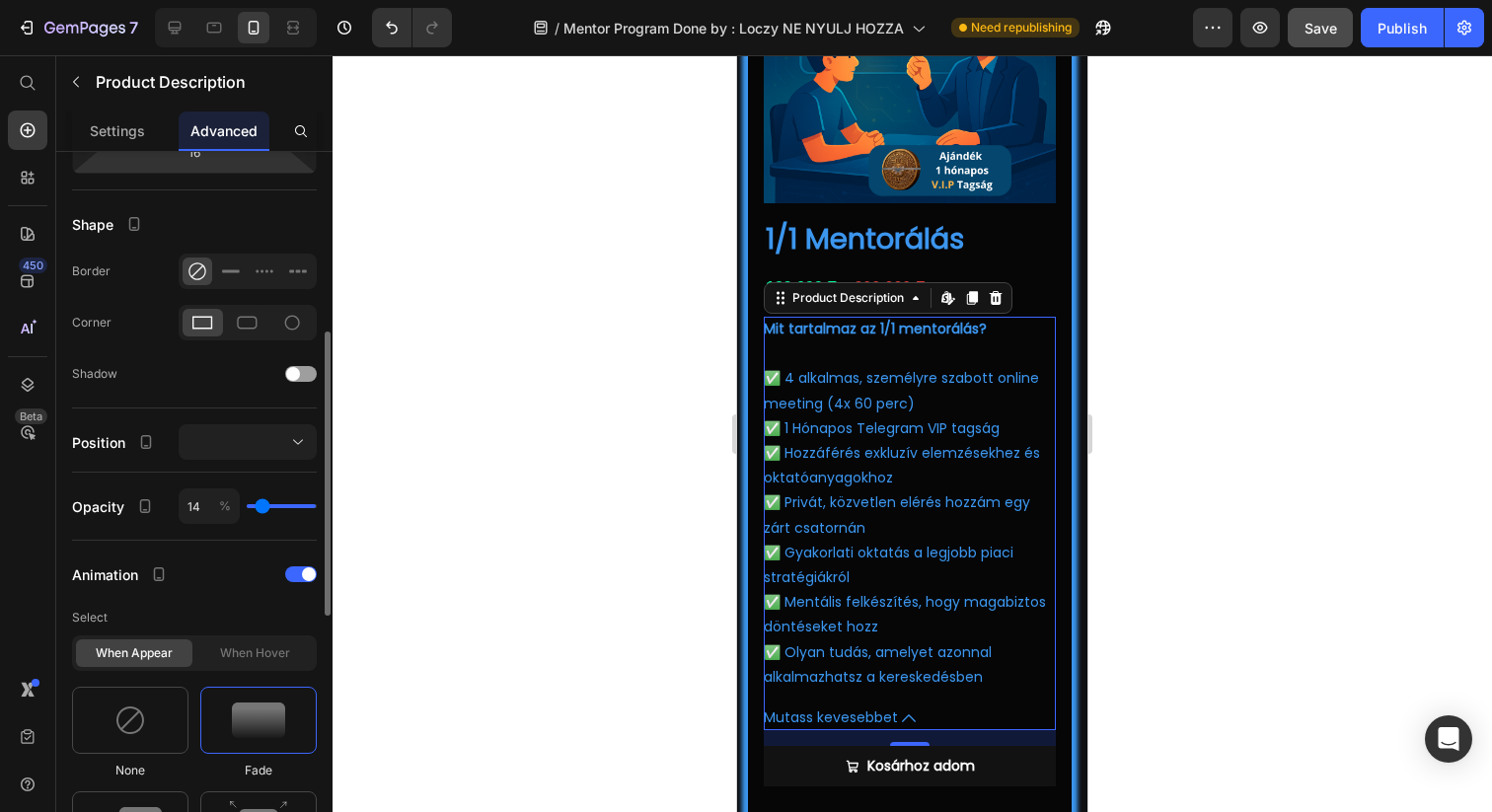 type on "12" 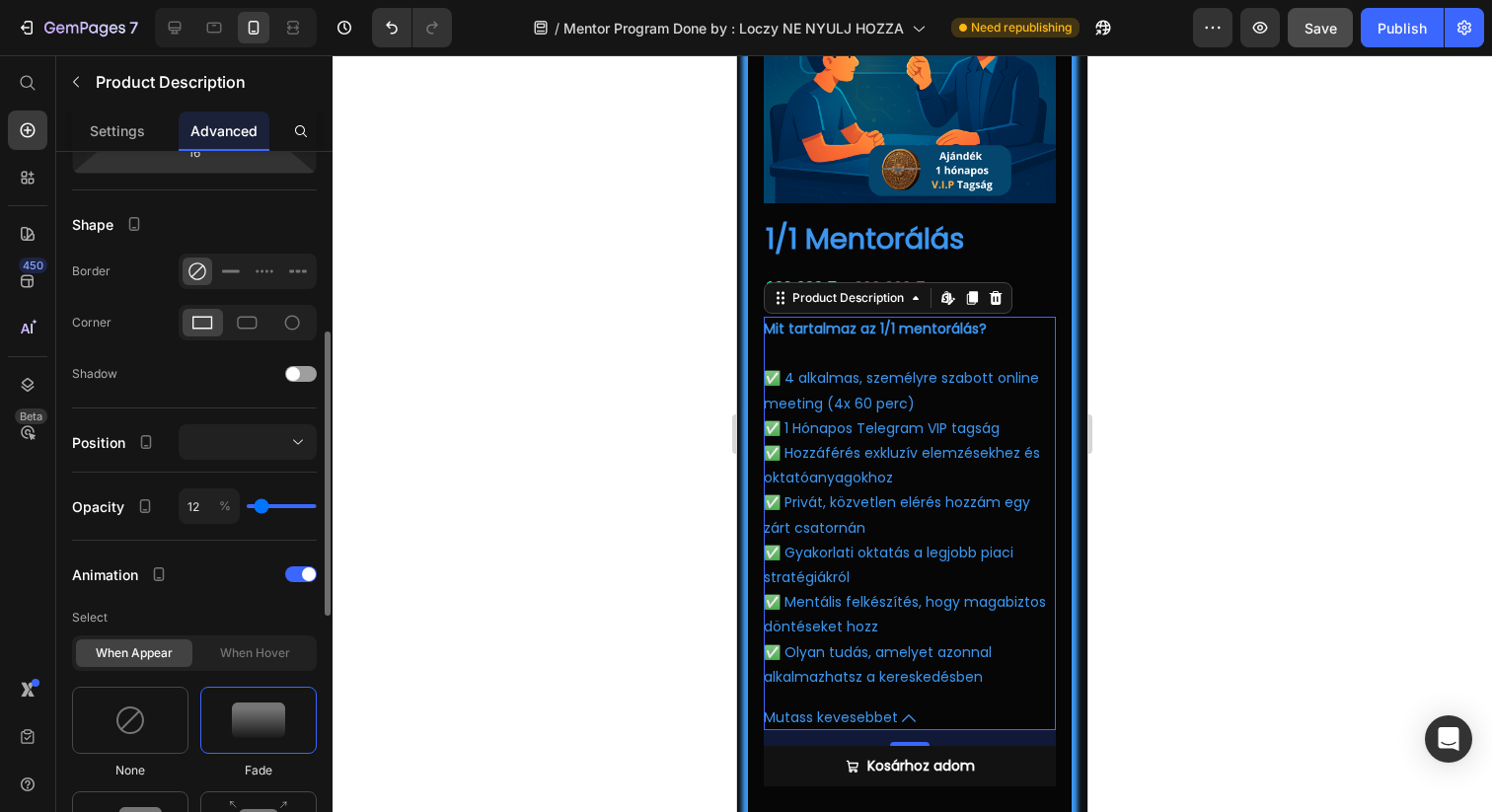 type on "9" 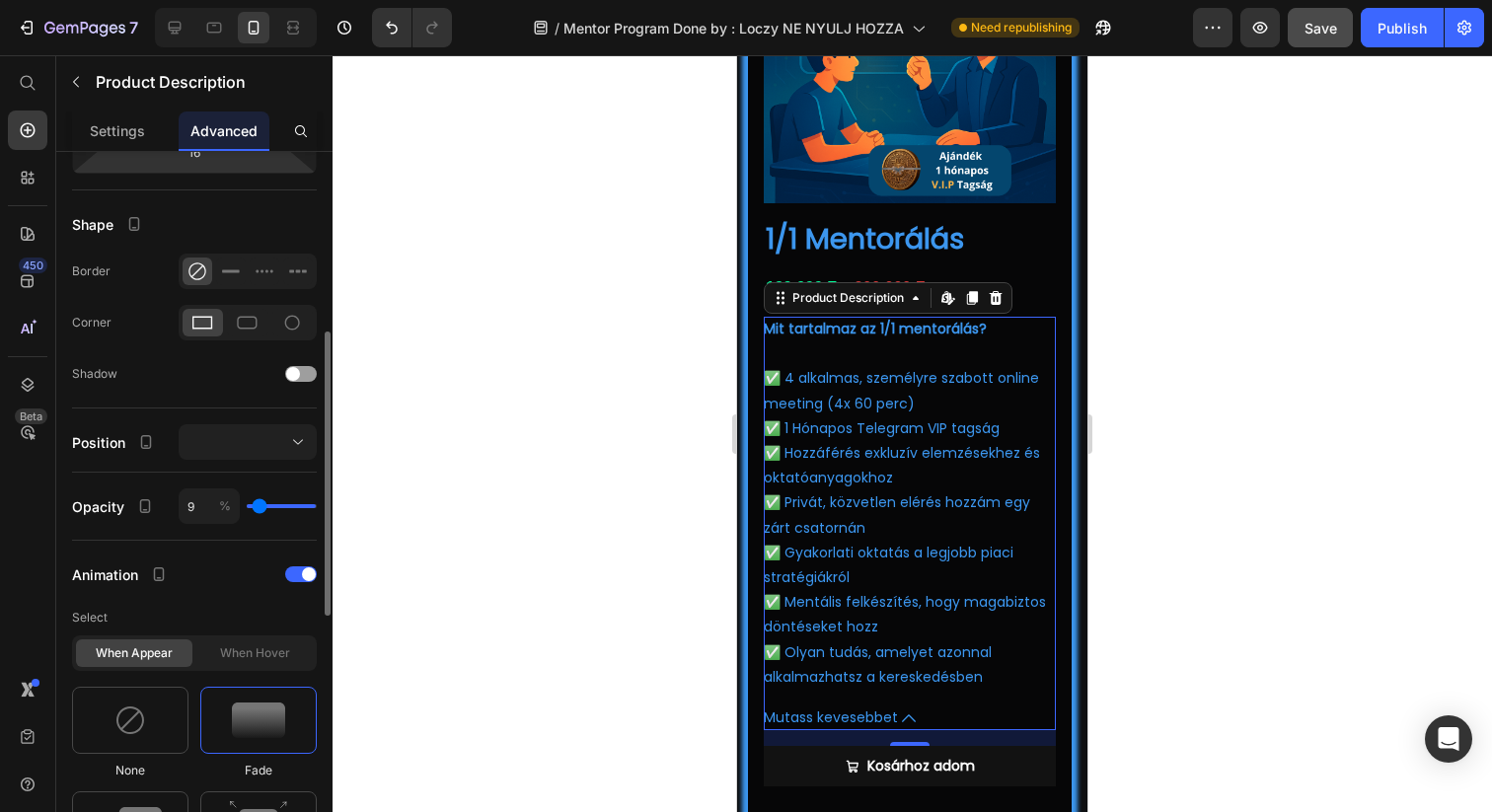 type on "6" 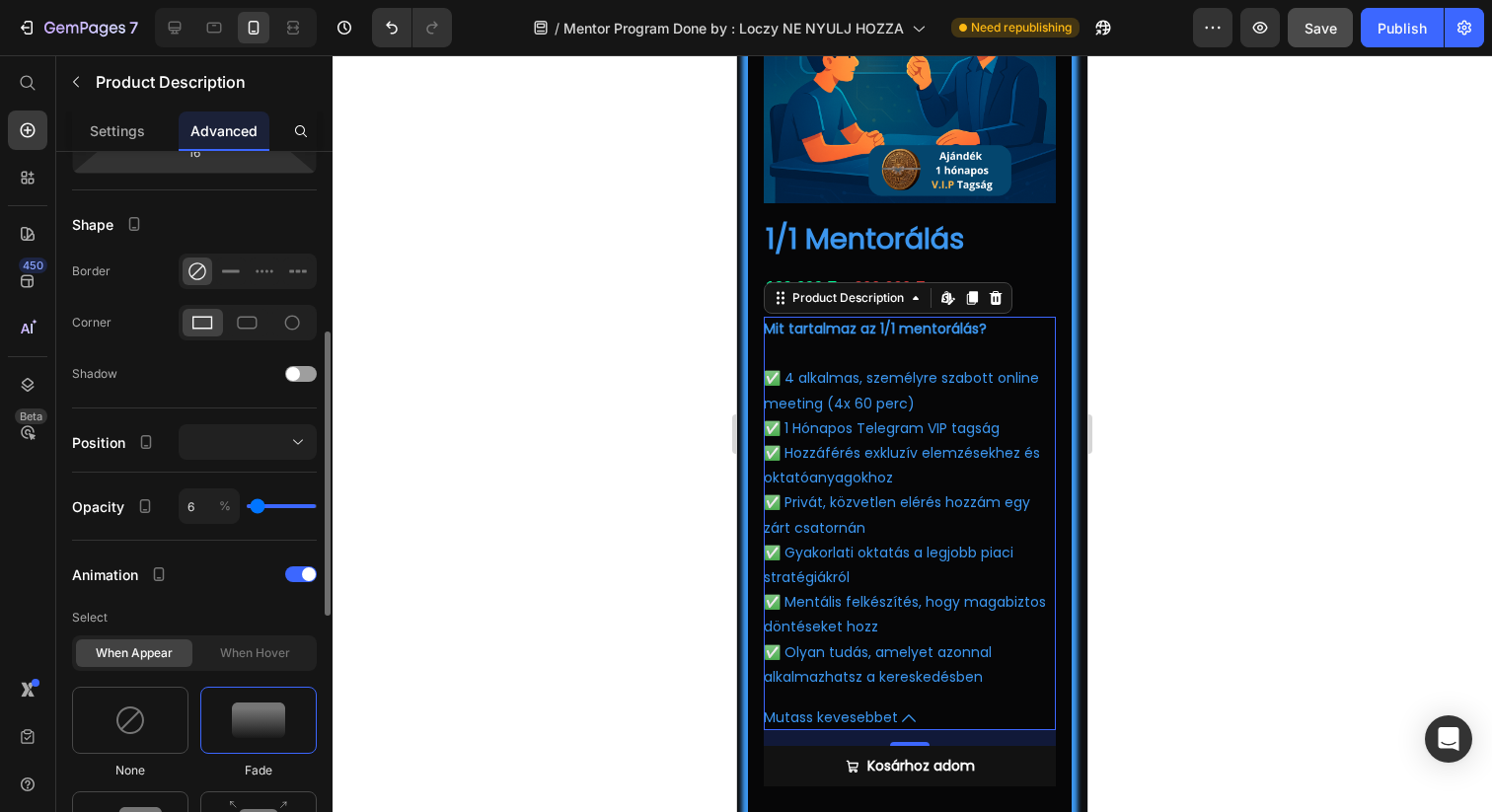 type on "3" 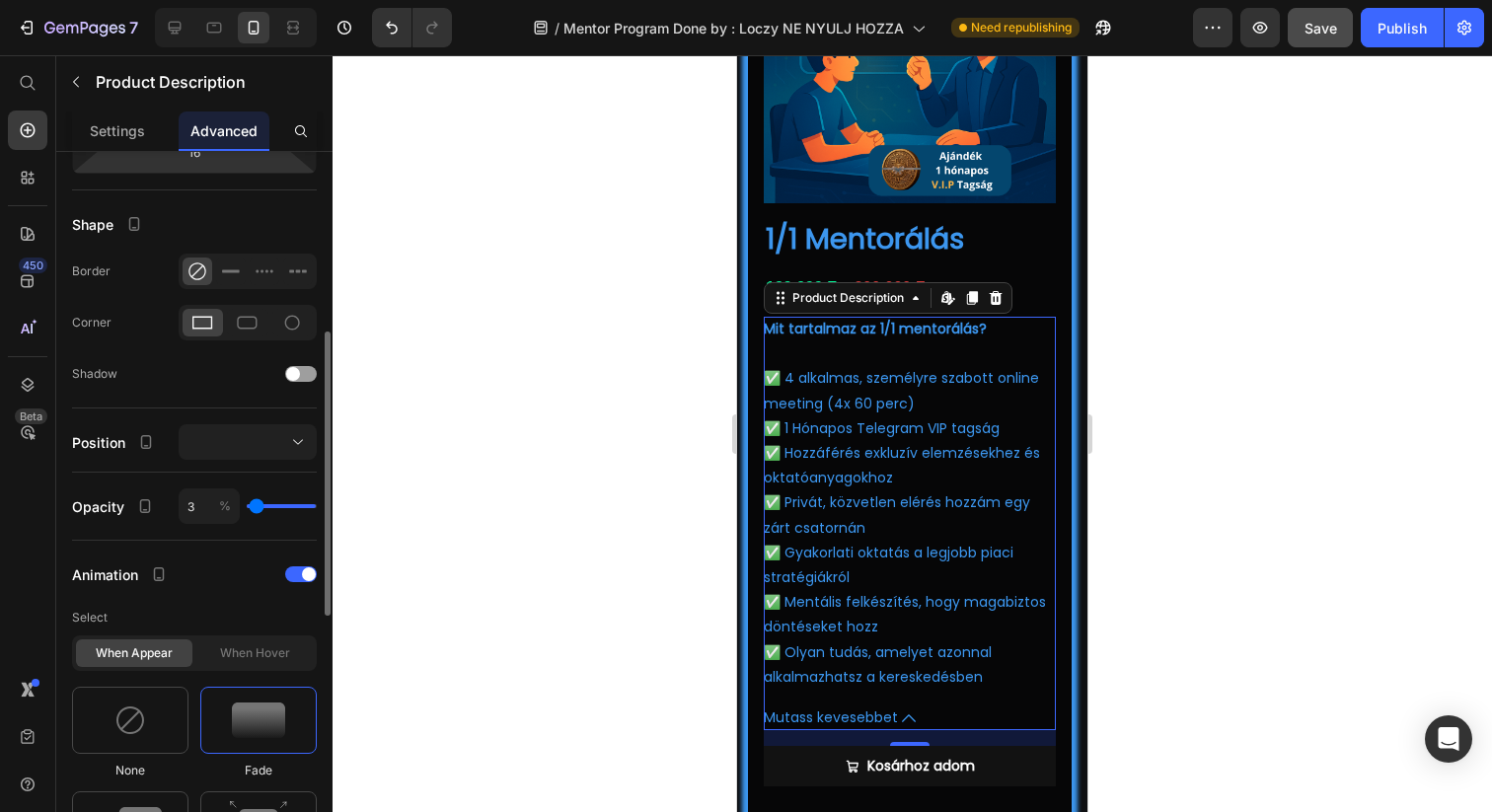 type on "0" 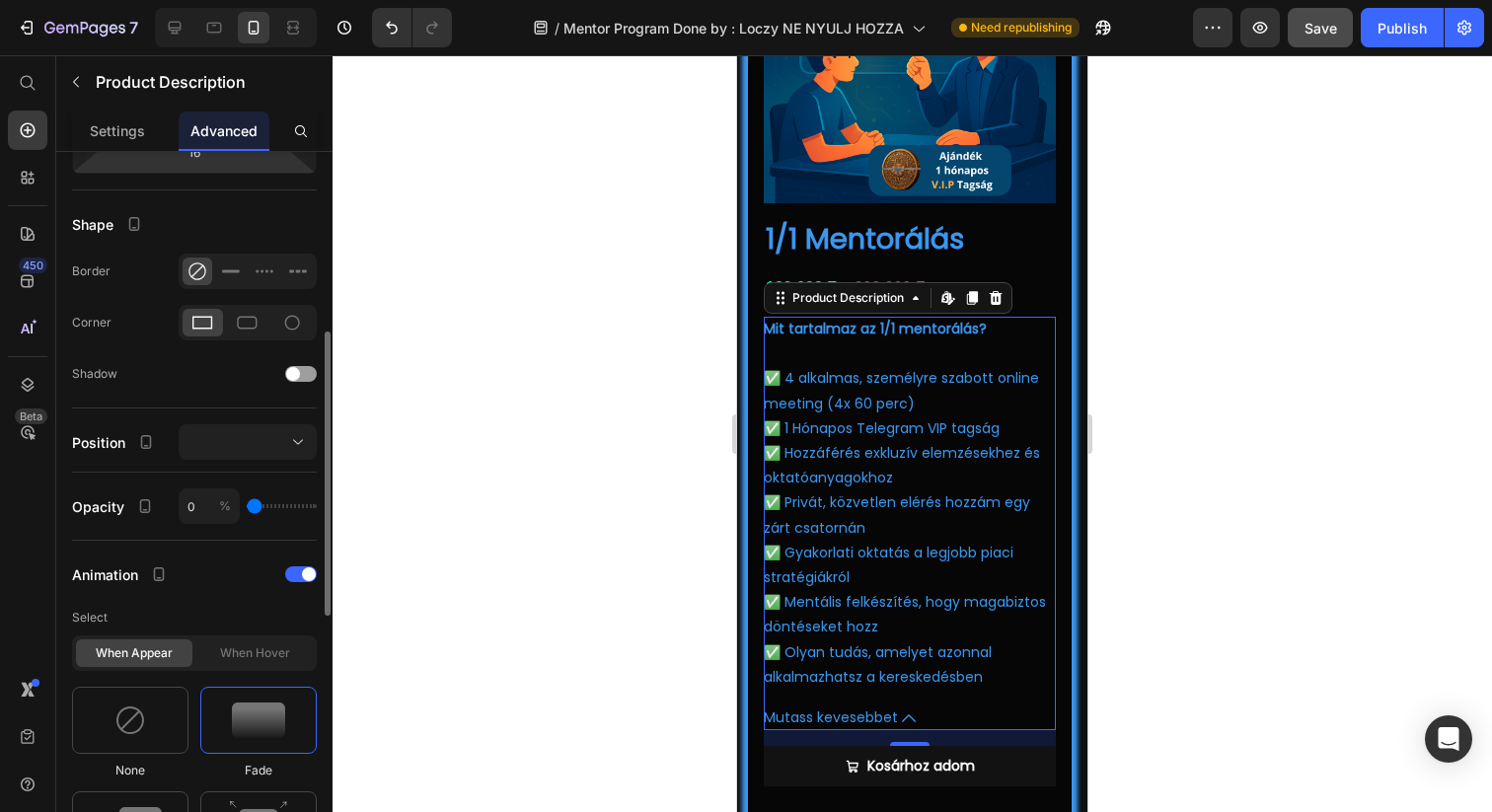drag, startPoint x: 313, startPoint y: 508, endPoint x: 230, endPoint y: 510, distance: 83.0241 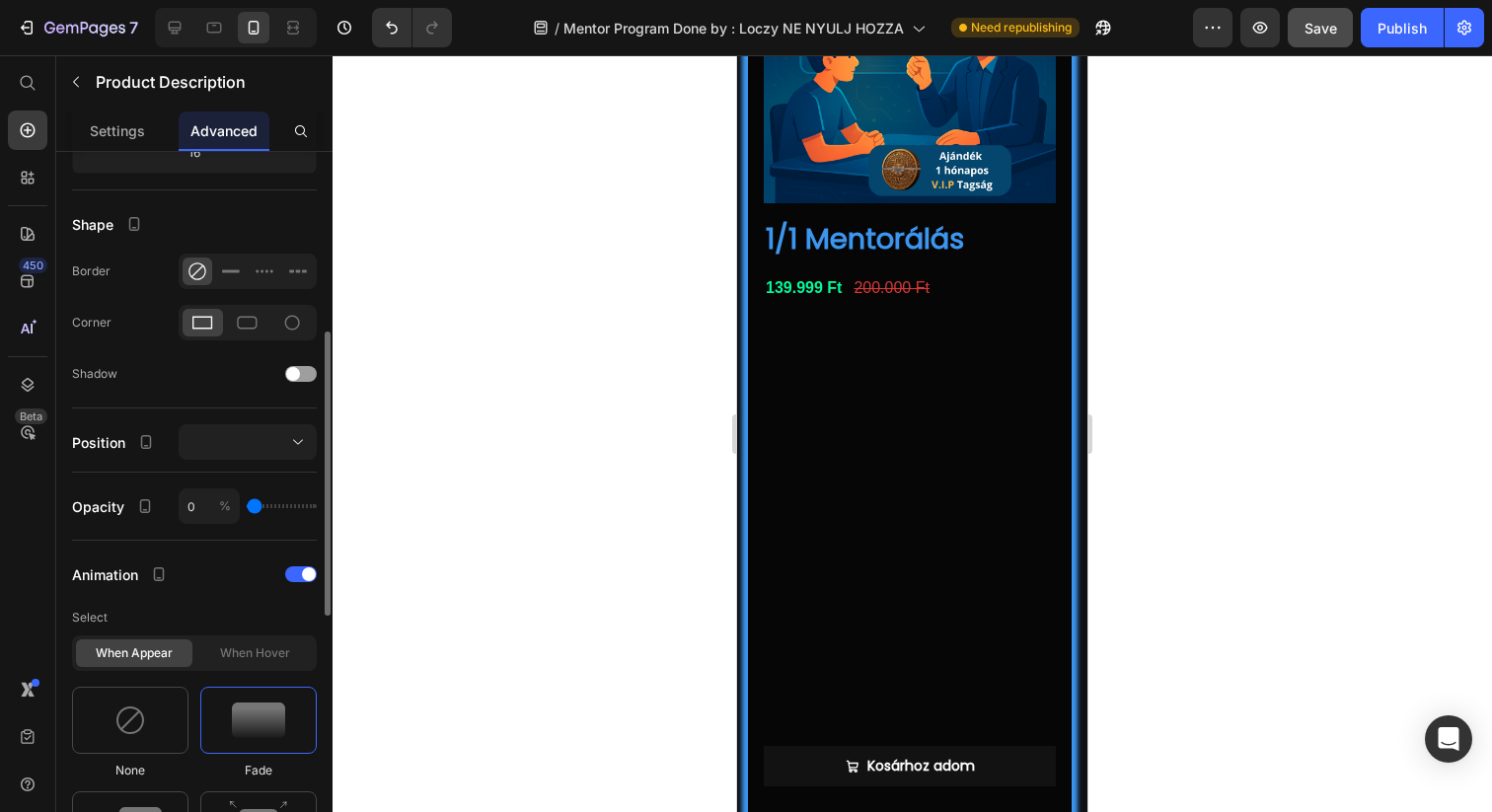 type on "1" 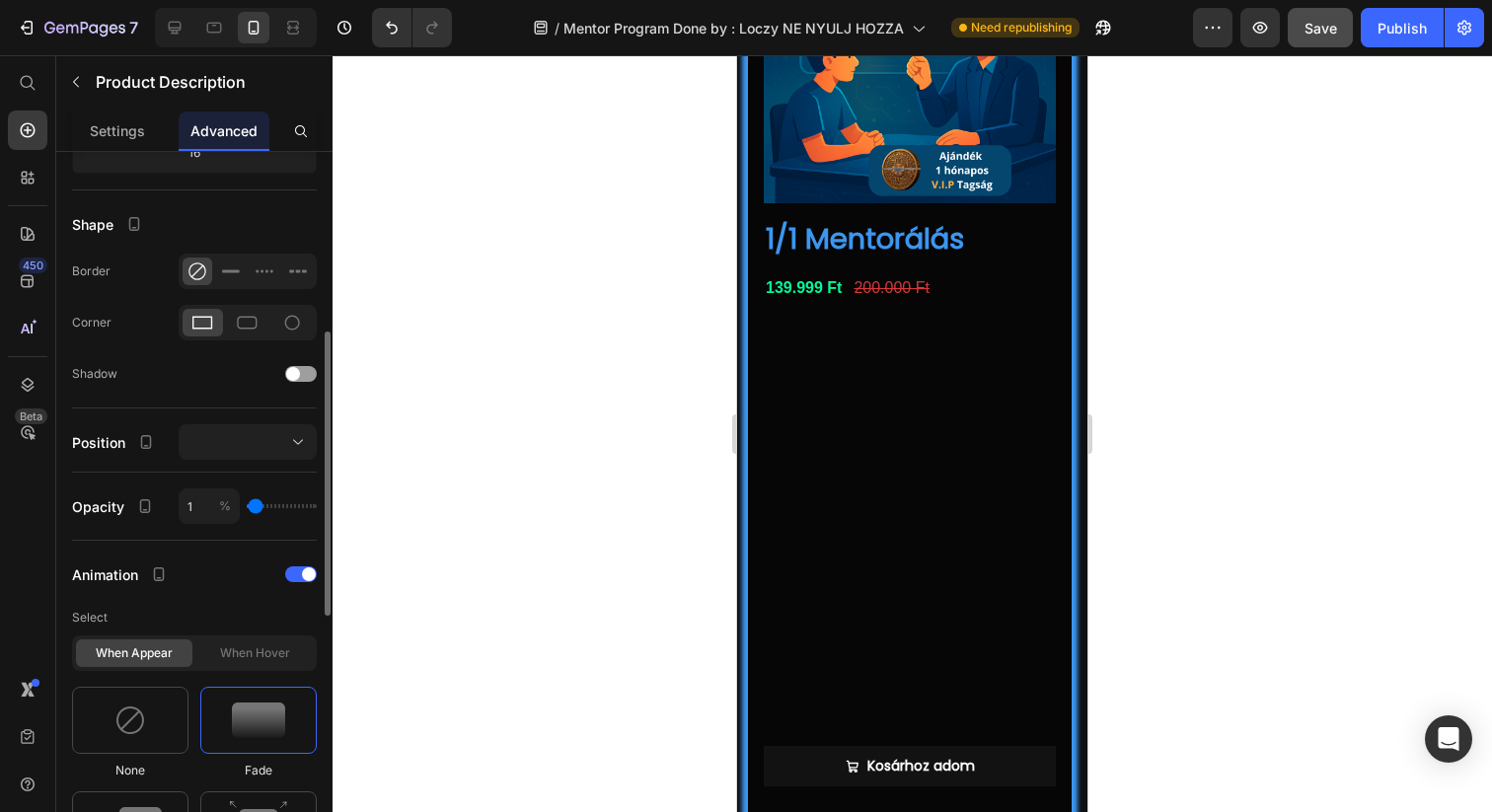 type on "3" 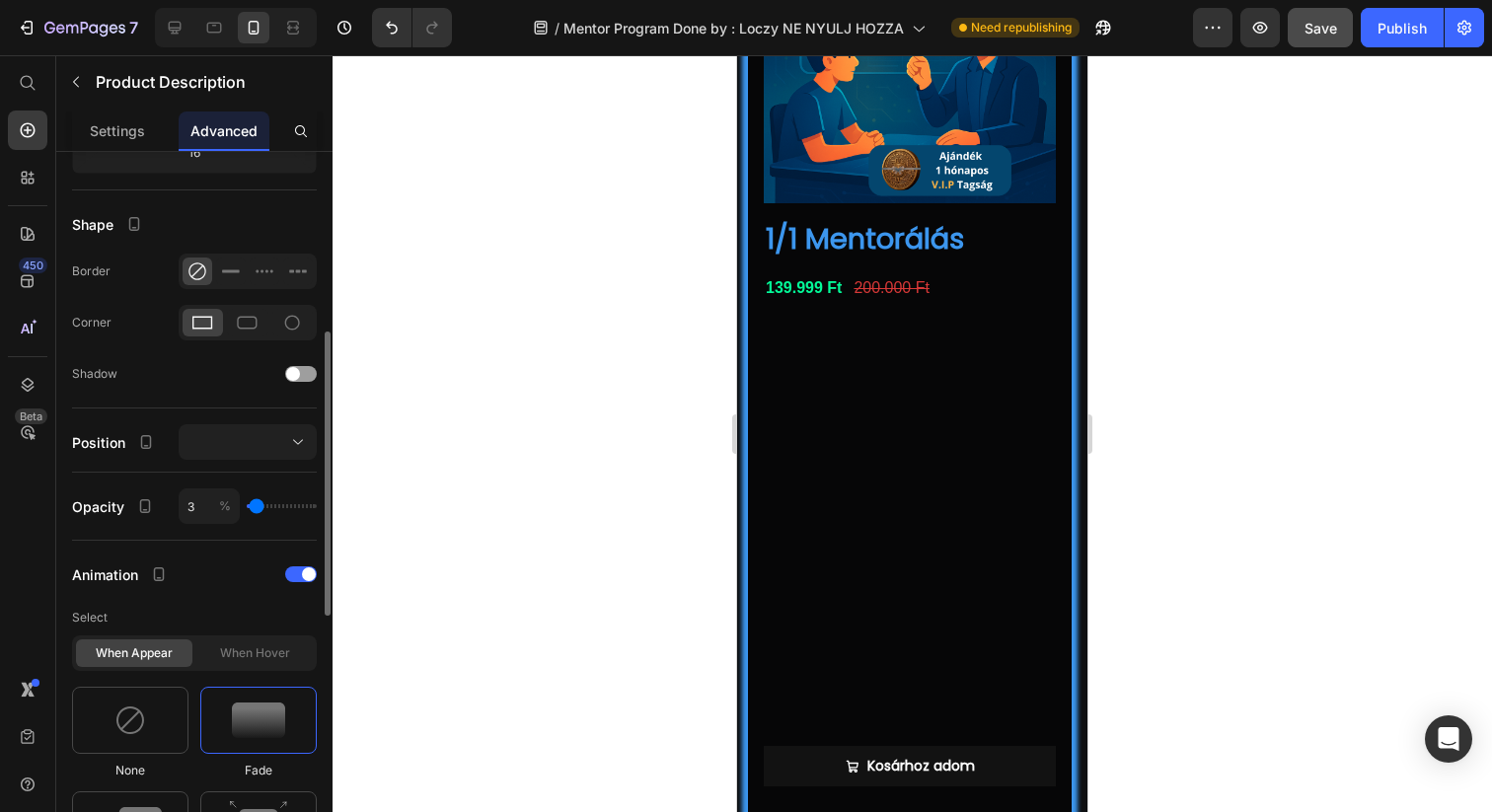 type on "6" 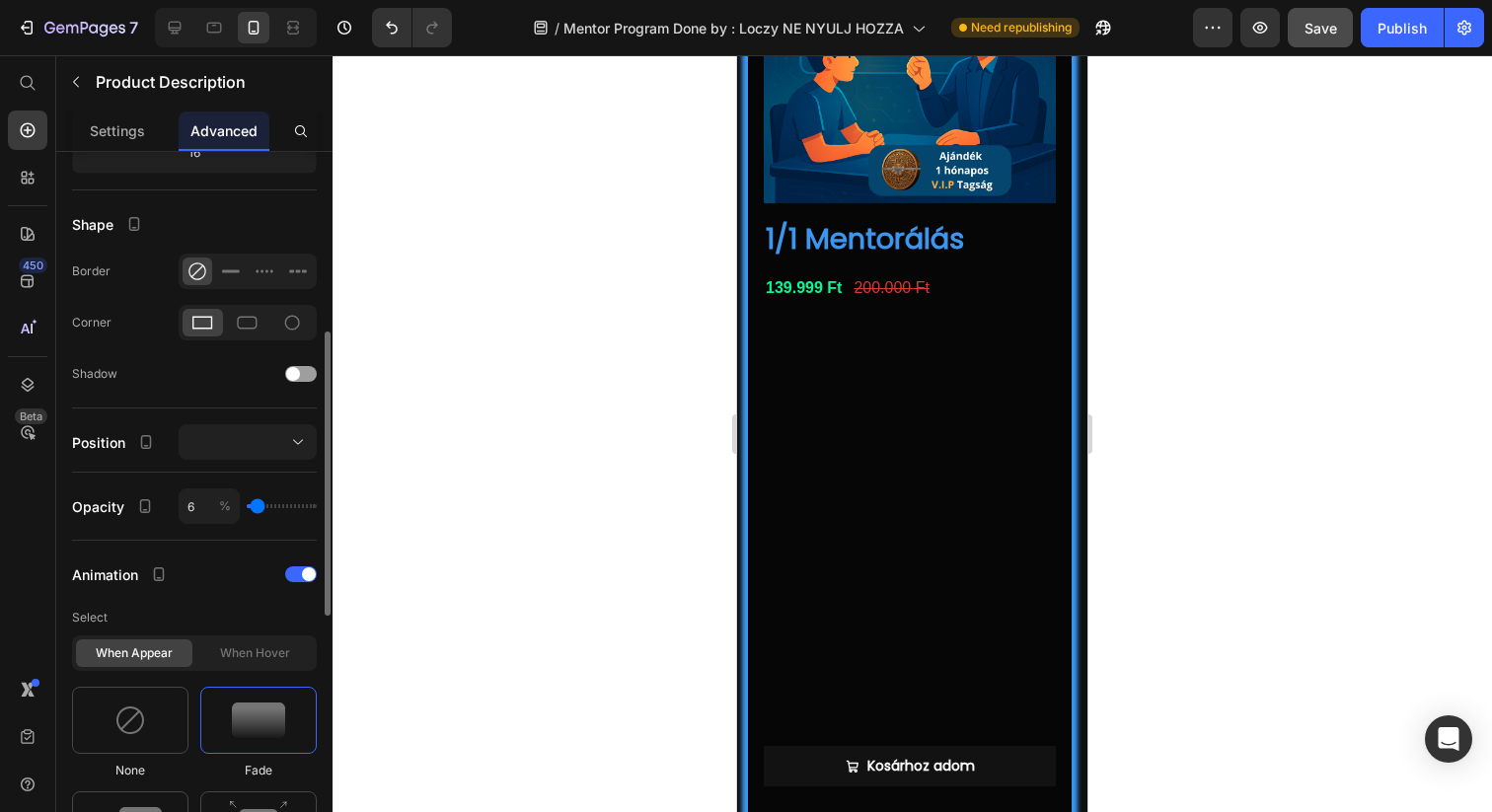 type on "10" 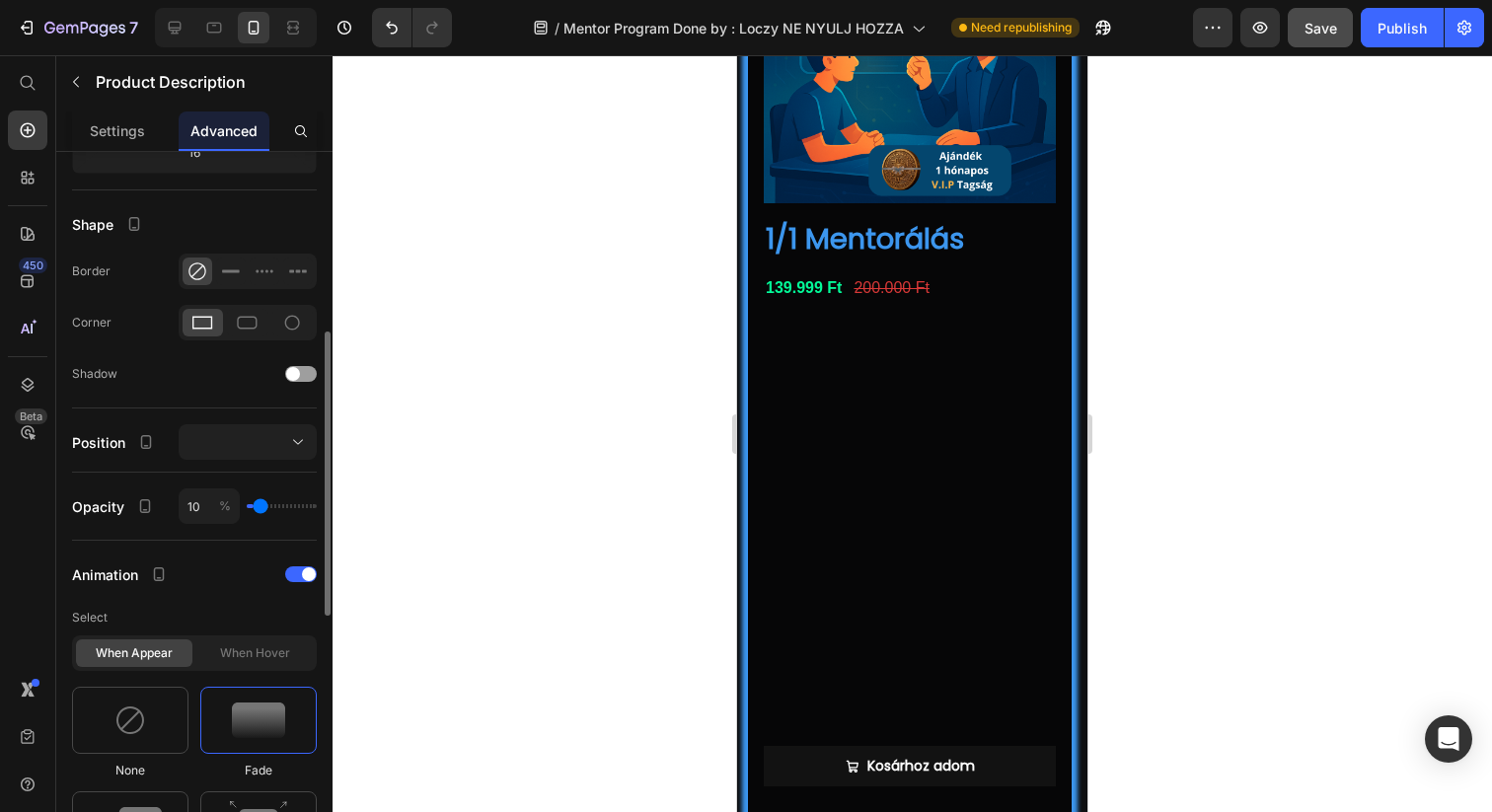 type on "15" 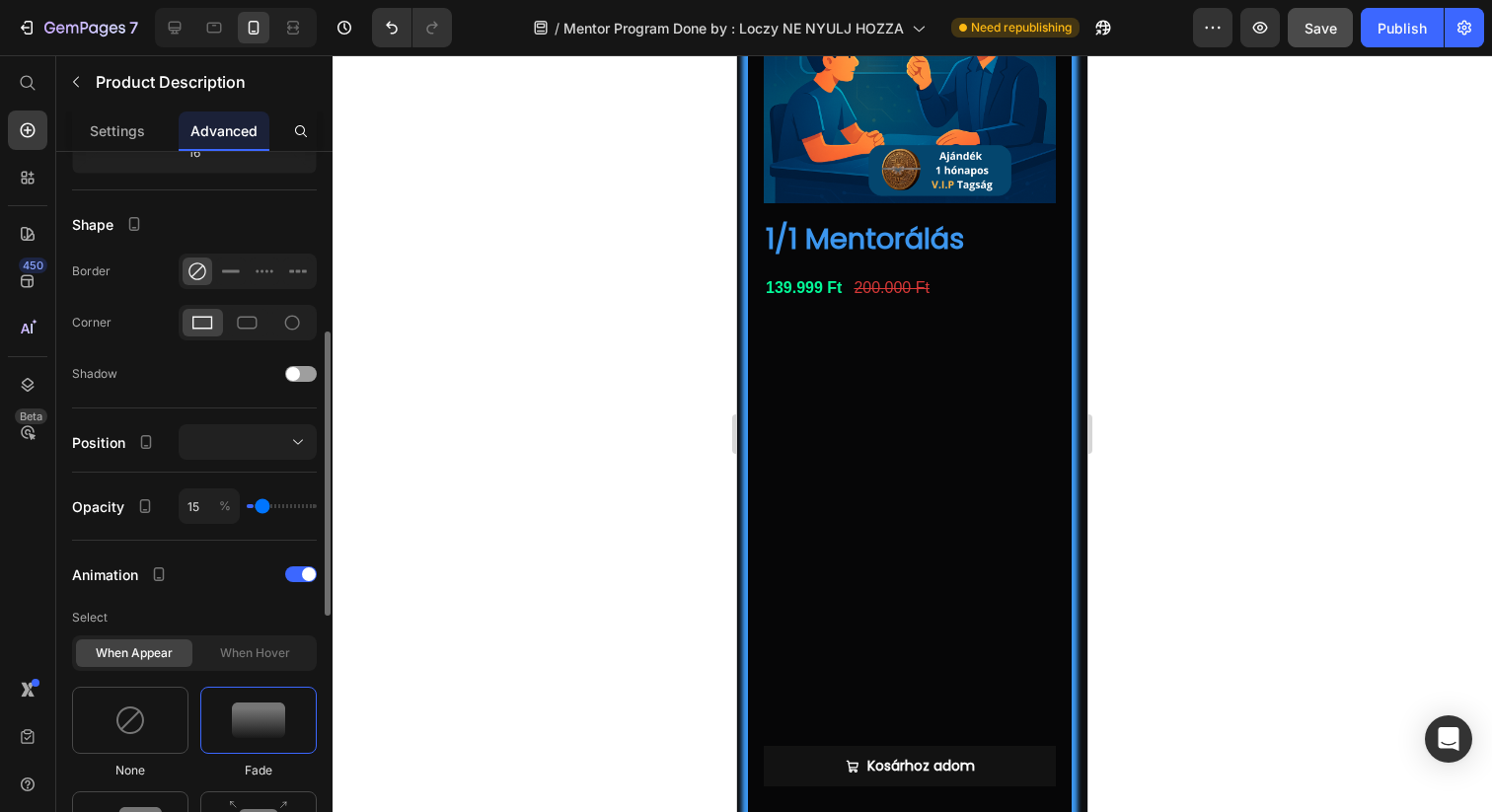 type on "19" 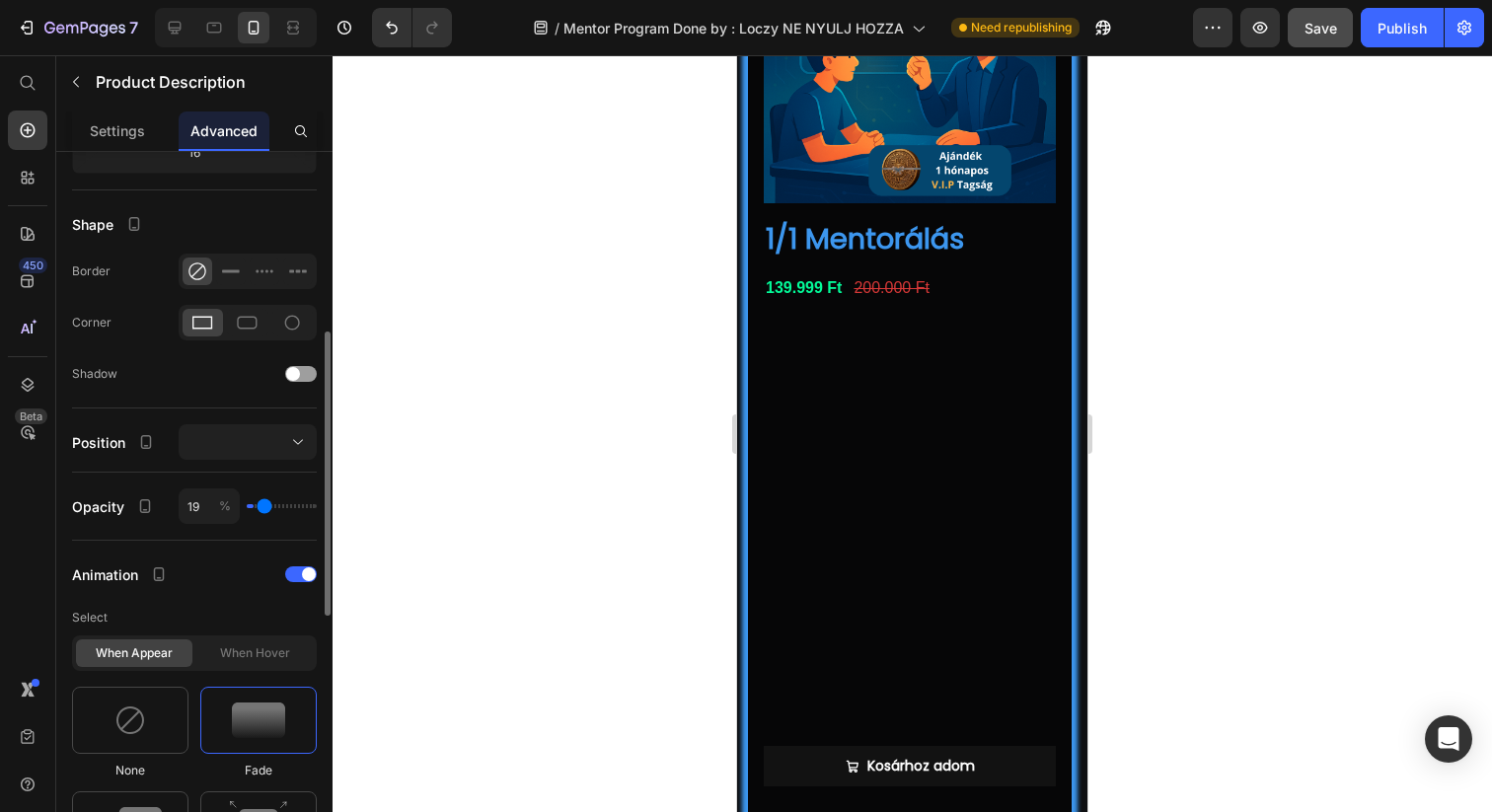 type on "24" 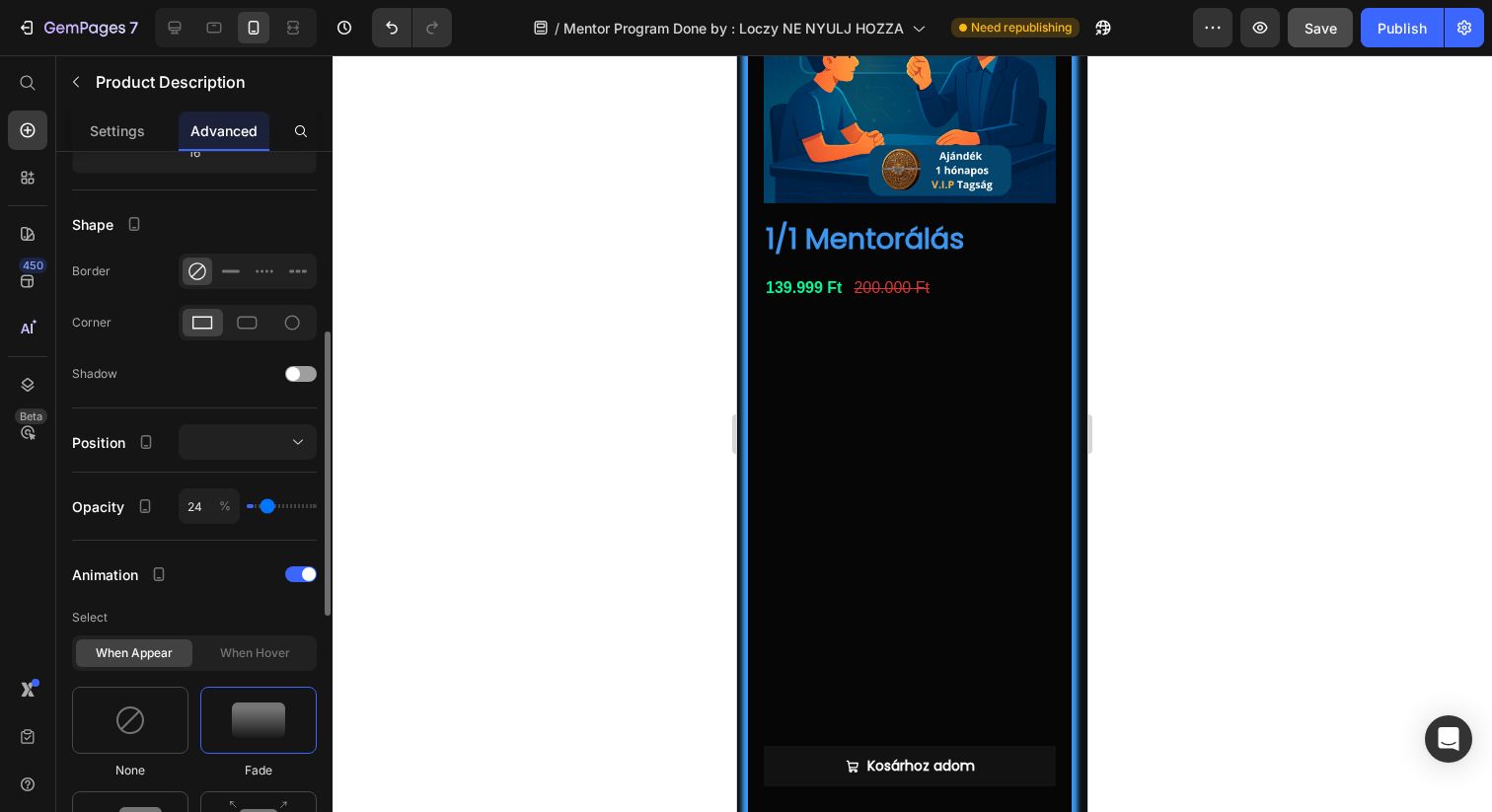 type on "32" 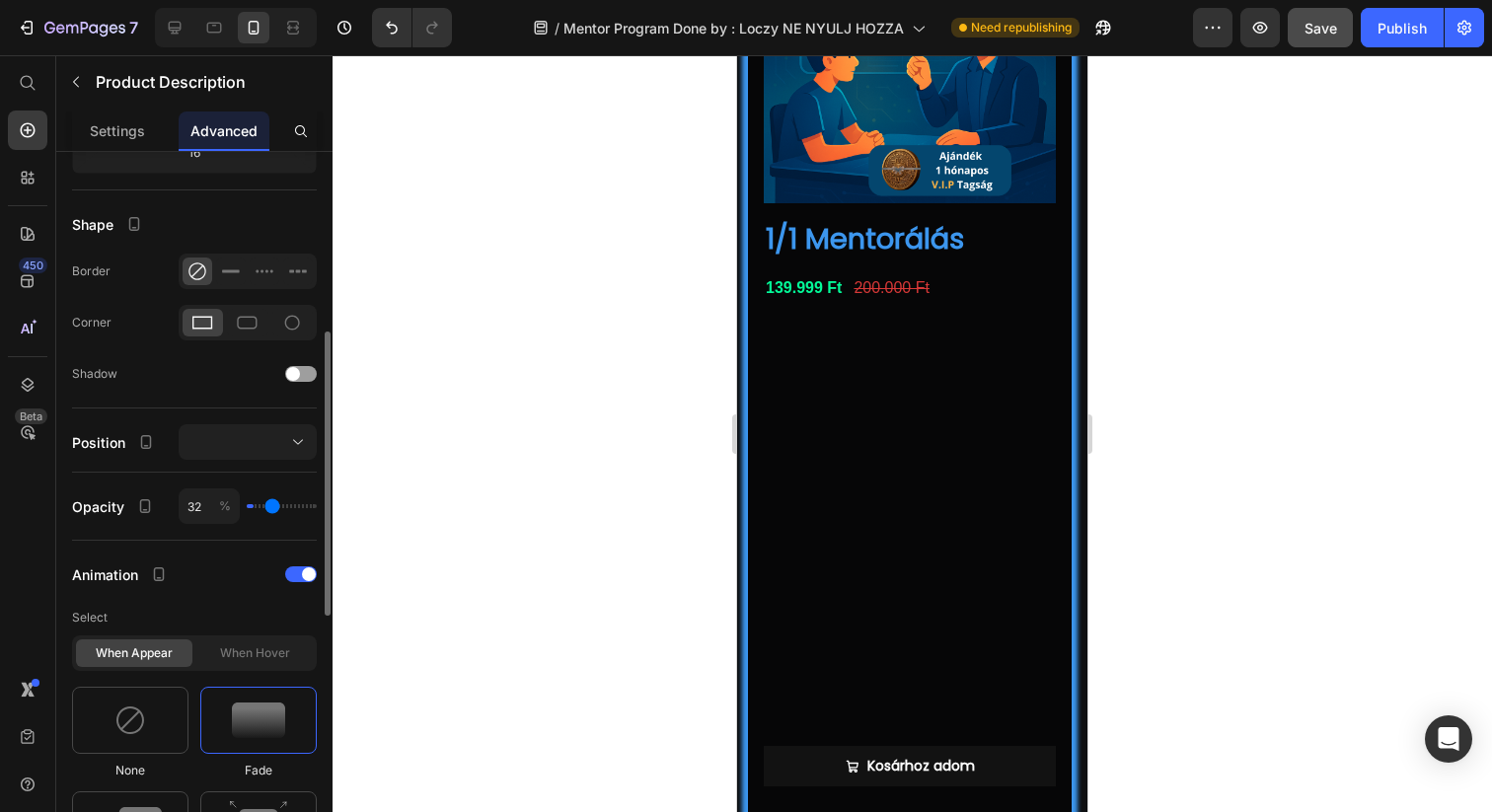 type on "41" 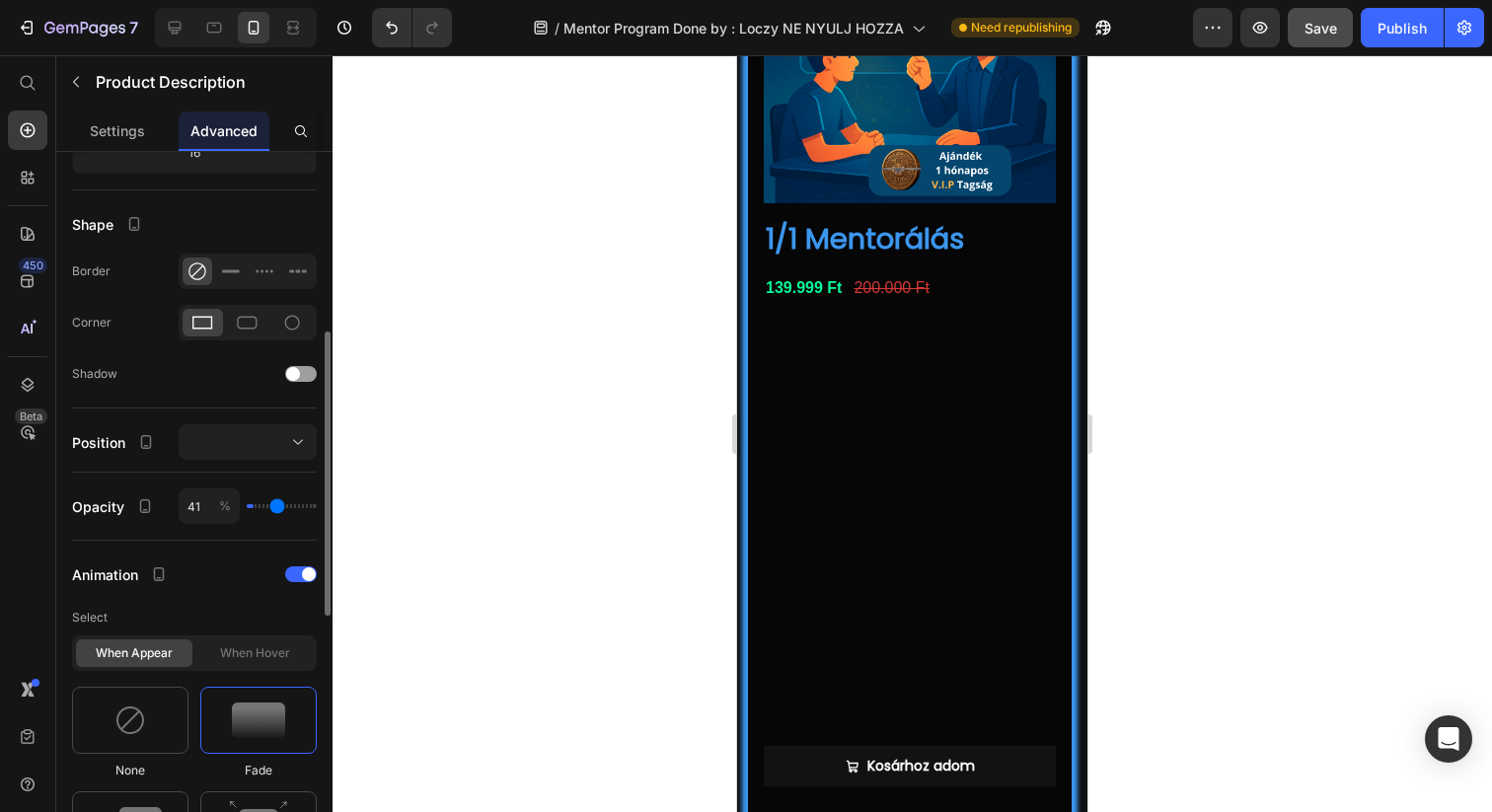 type on "52" 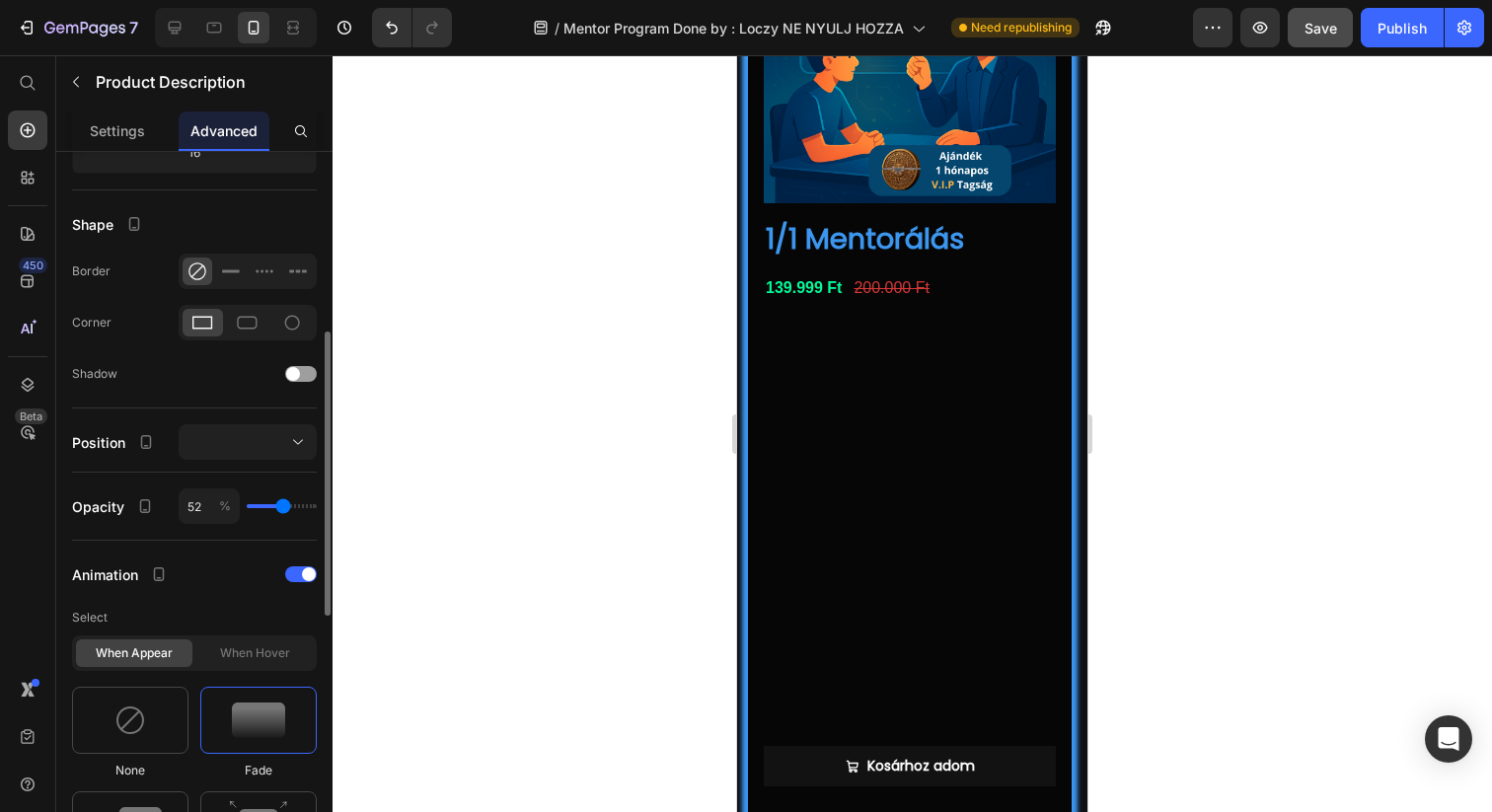 type on "64" 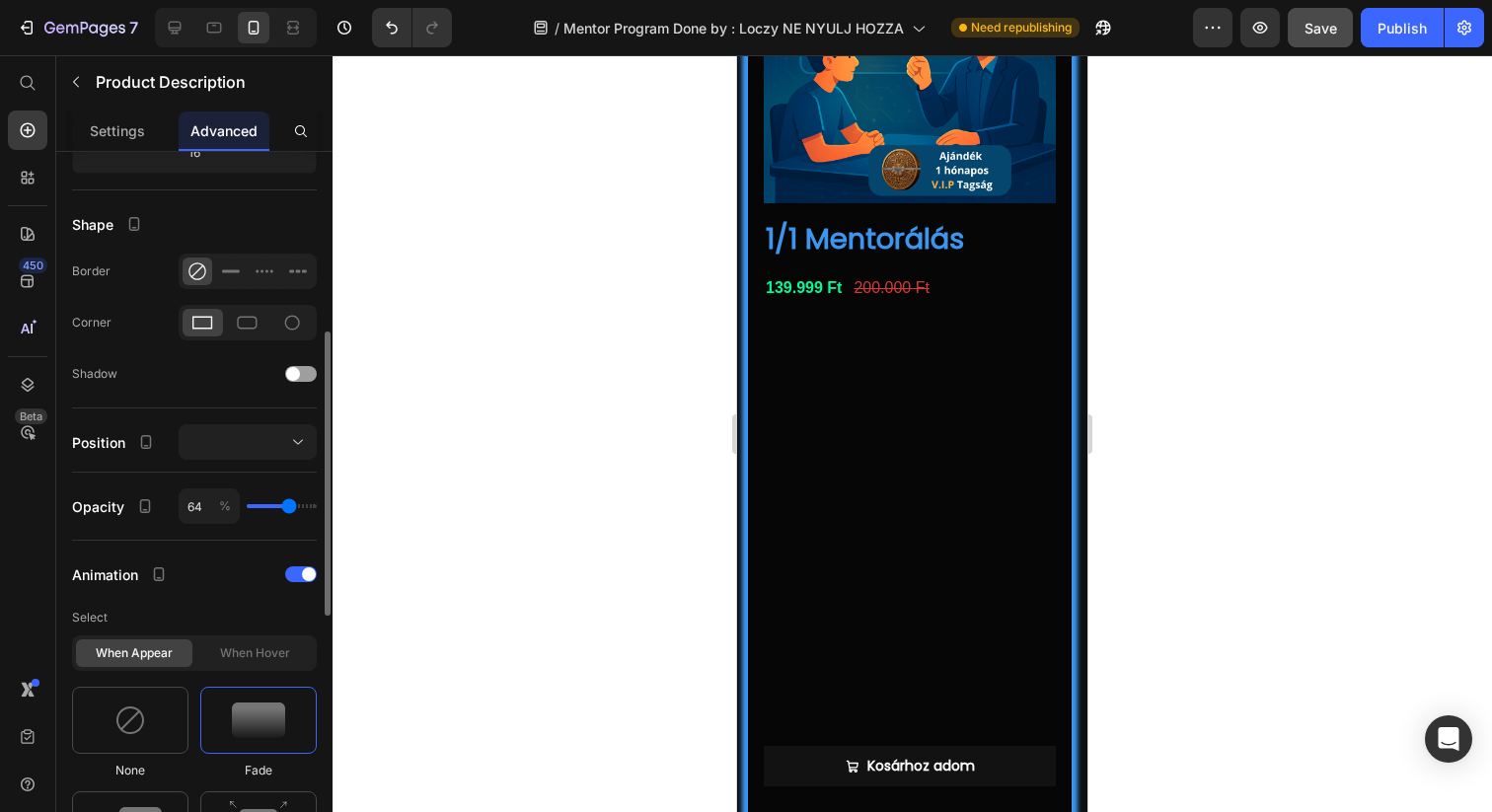 type on "76" 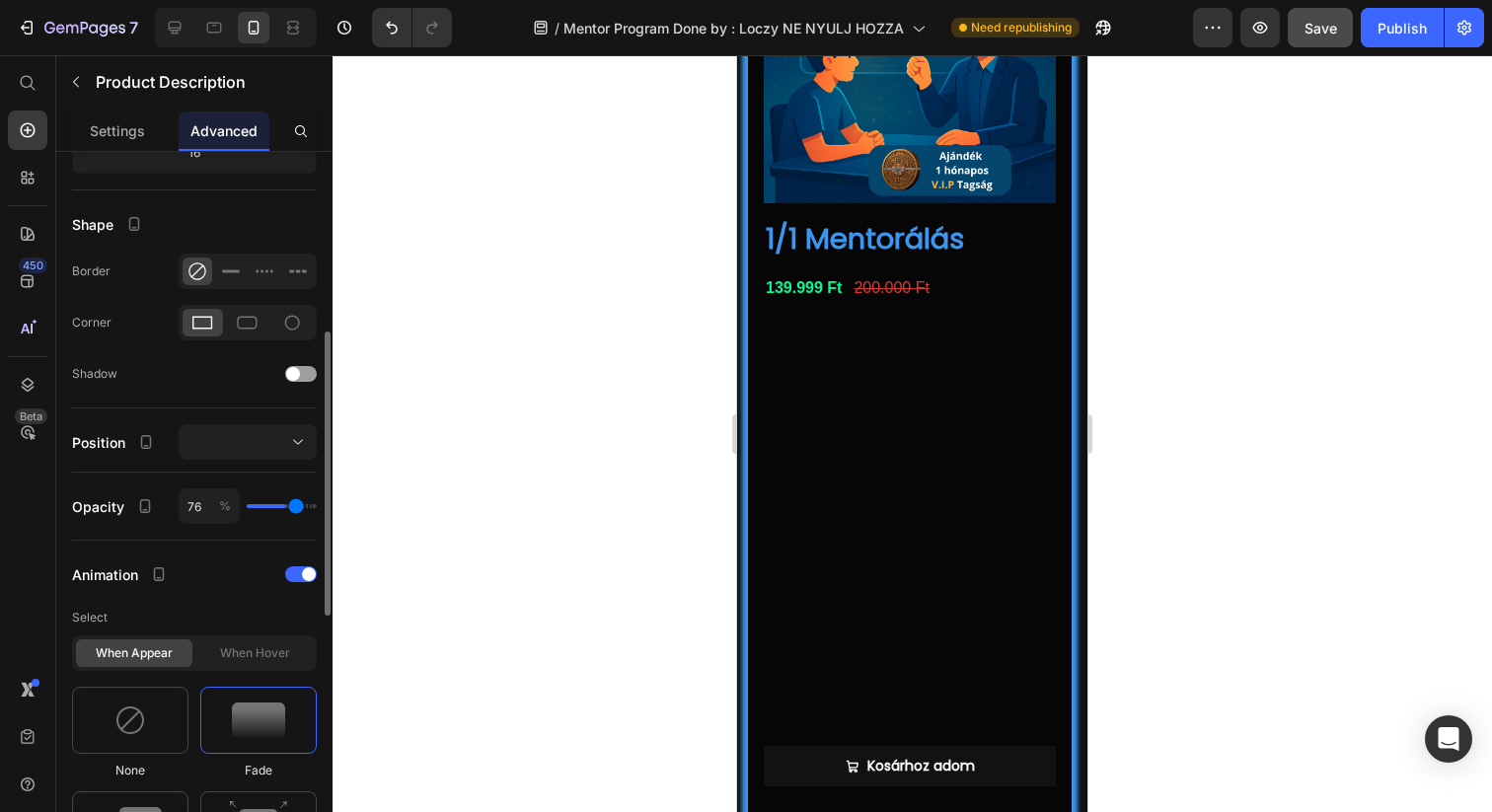 type on "100" 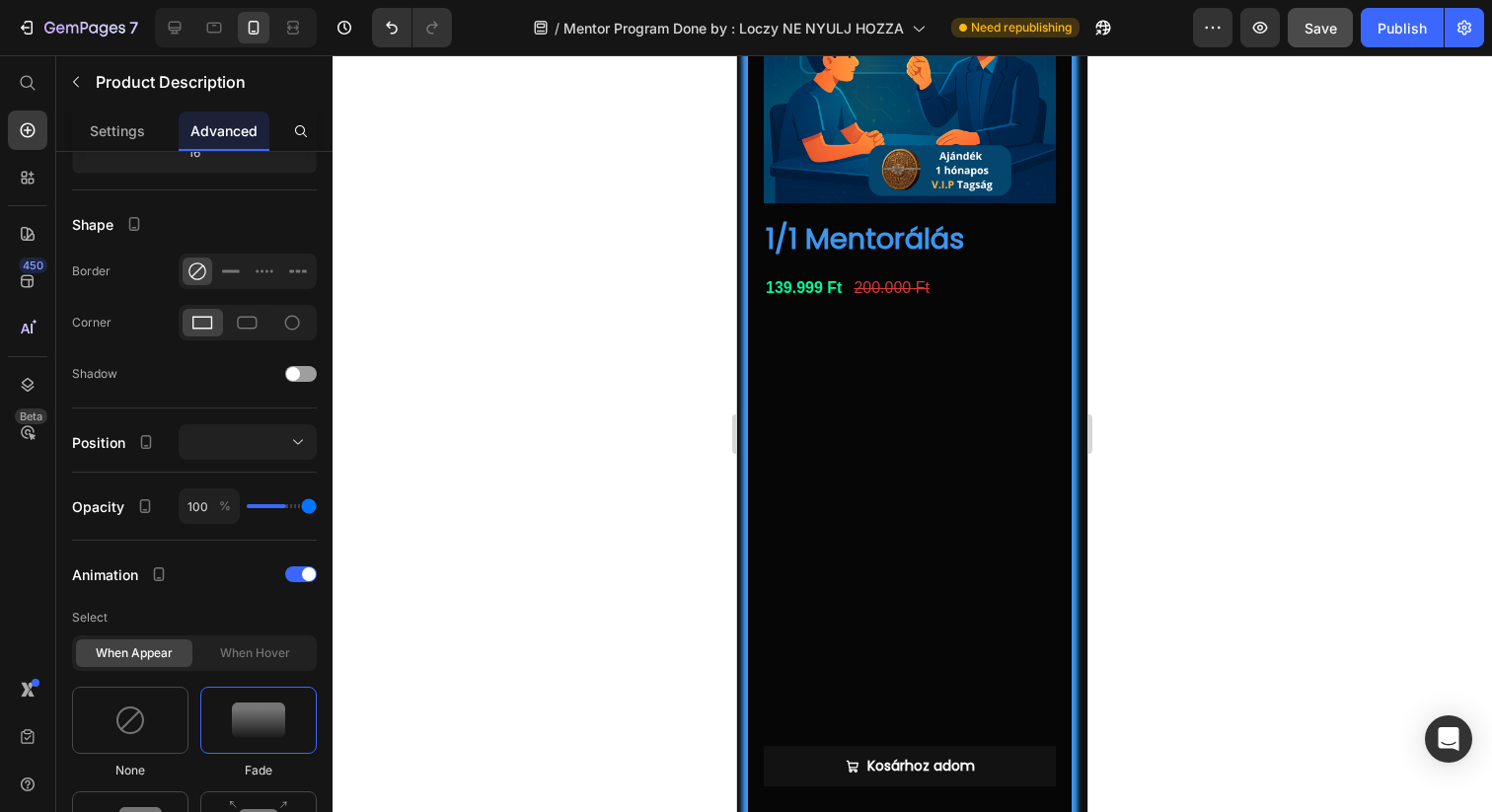 drag, startPoint x: 255, startPoint y: 507, endPoint x: 373, endPoint y: 502, distance: 118.10588 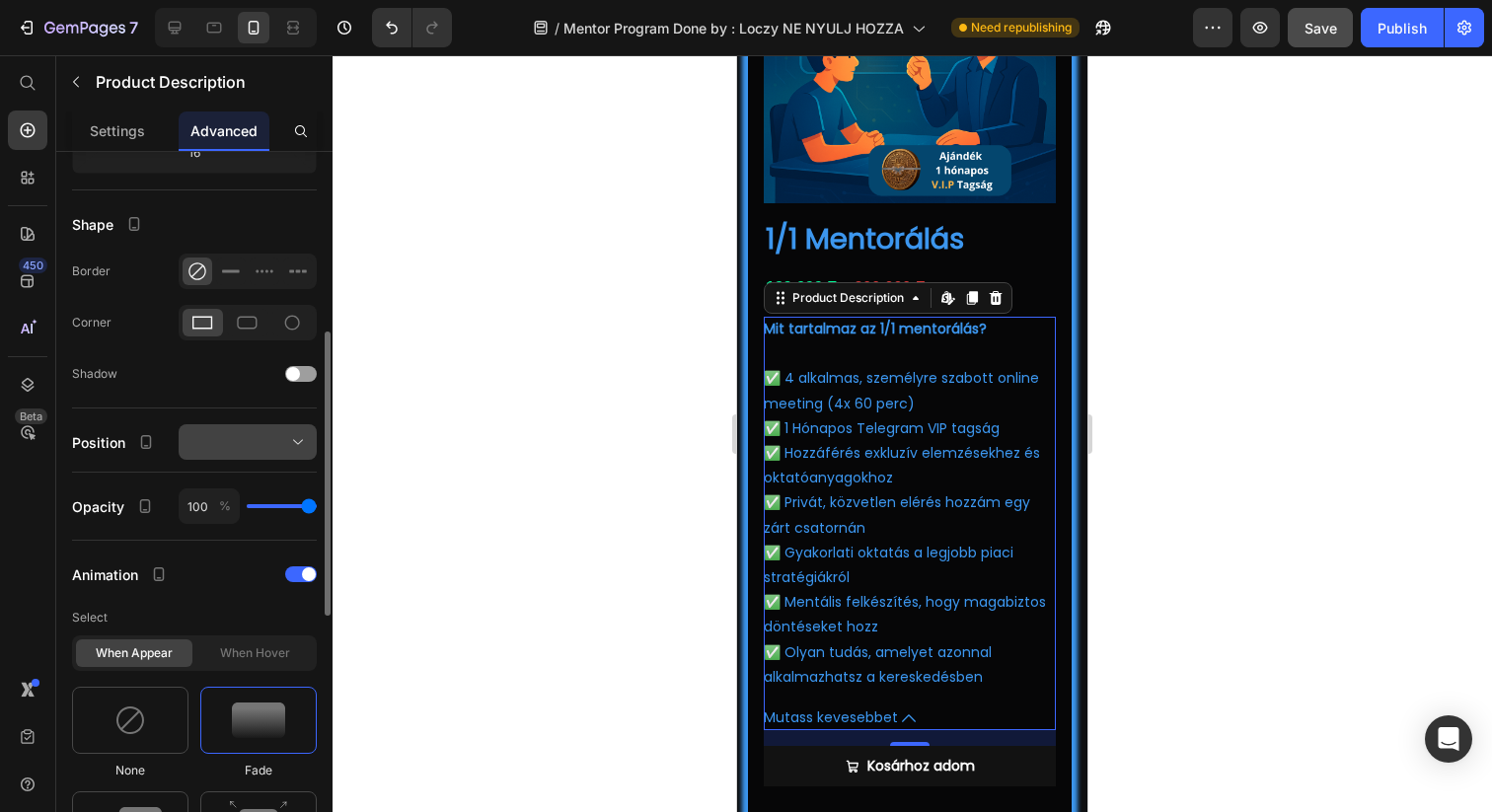 click at bounding box center [248, 442] 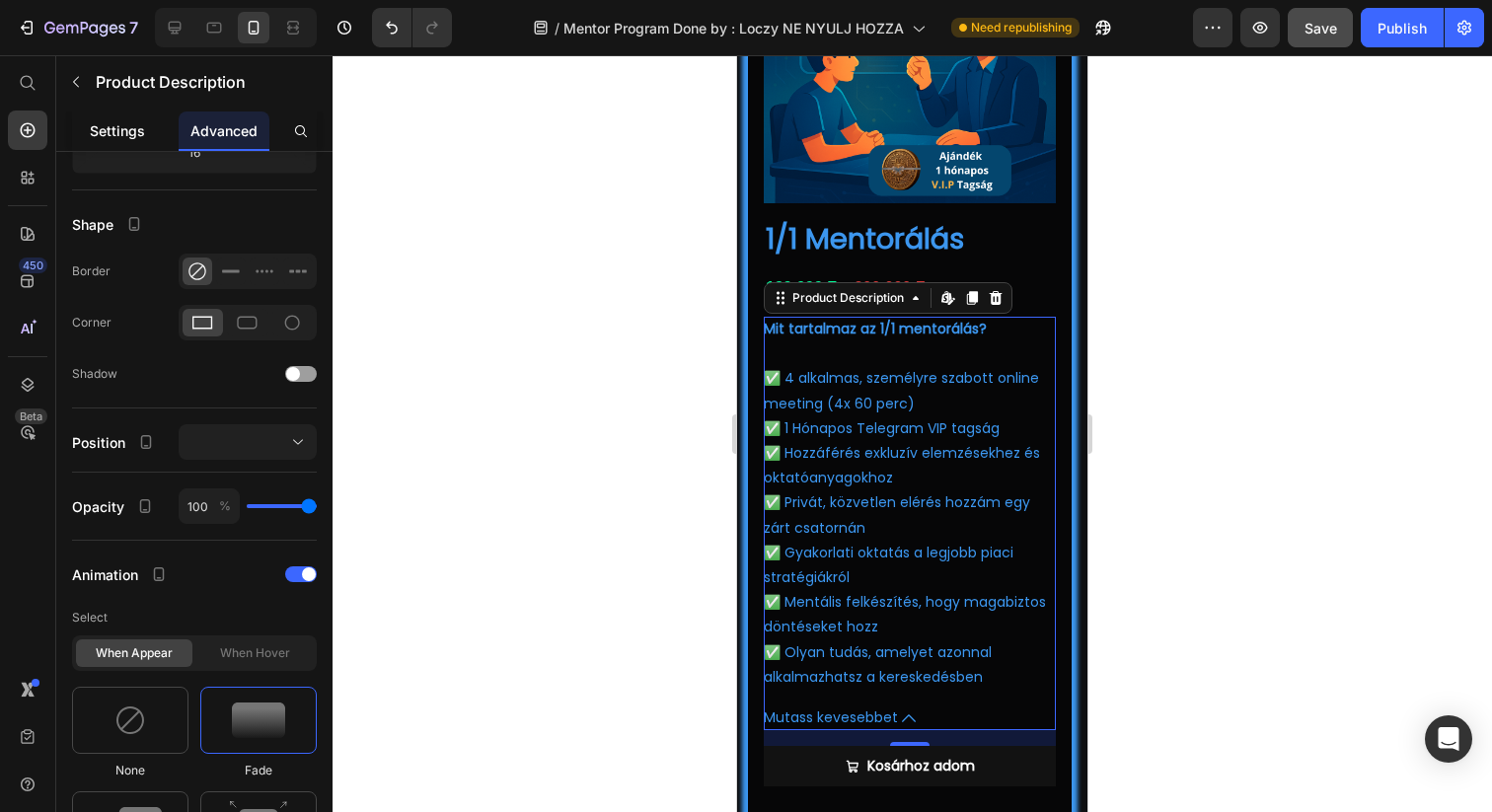 click on "Settings" at bounding box center (117, 130) 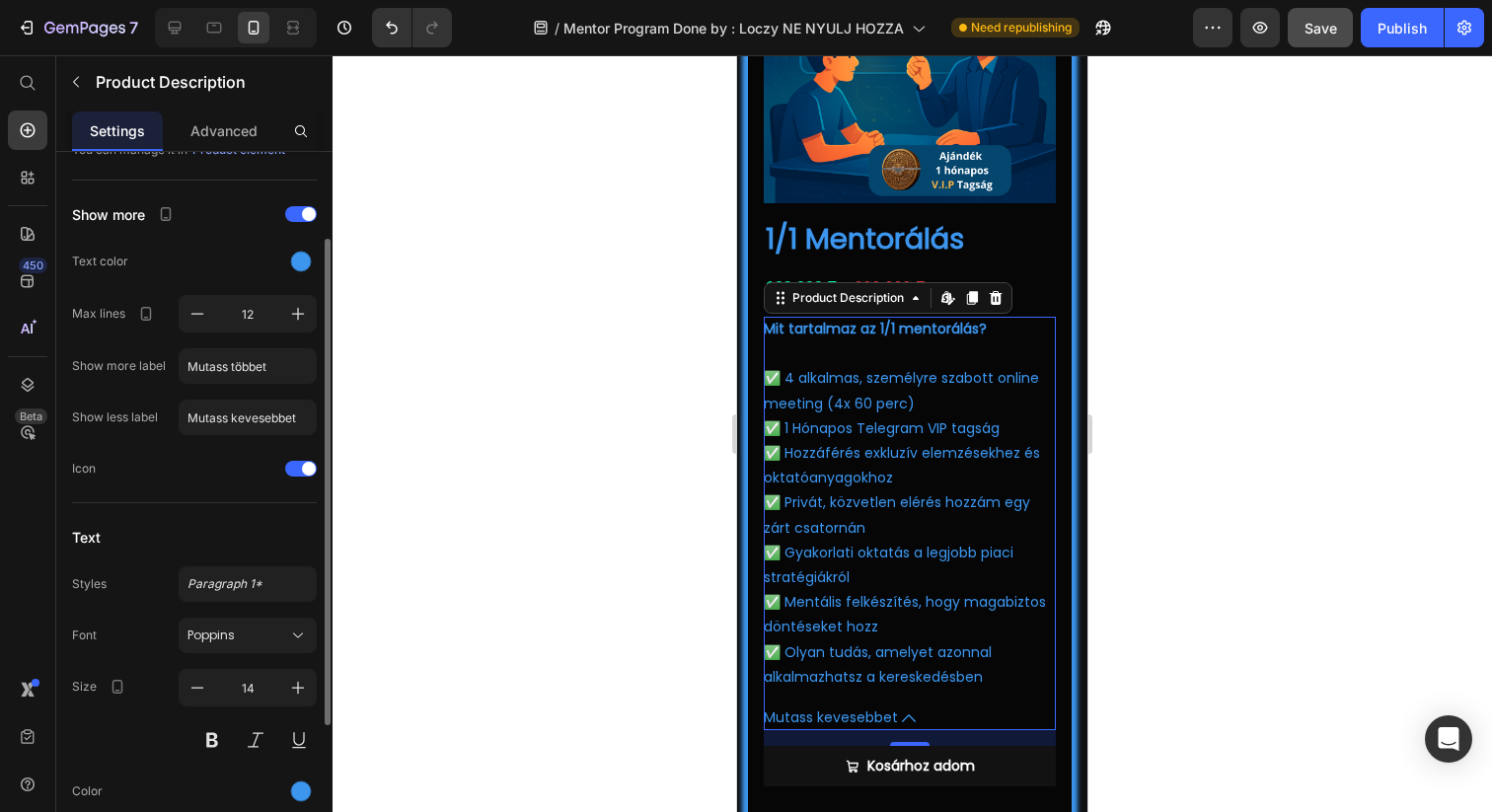 scroll, scrollTop: 128, scrollLeft: 0, axis: vertical 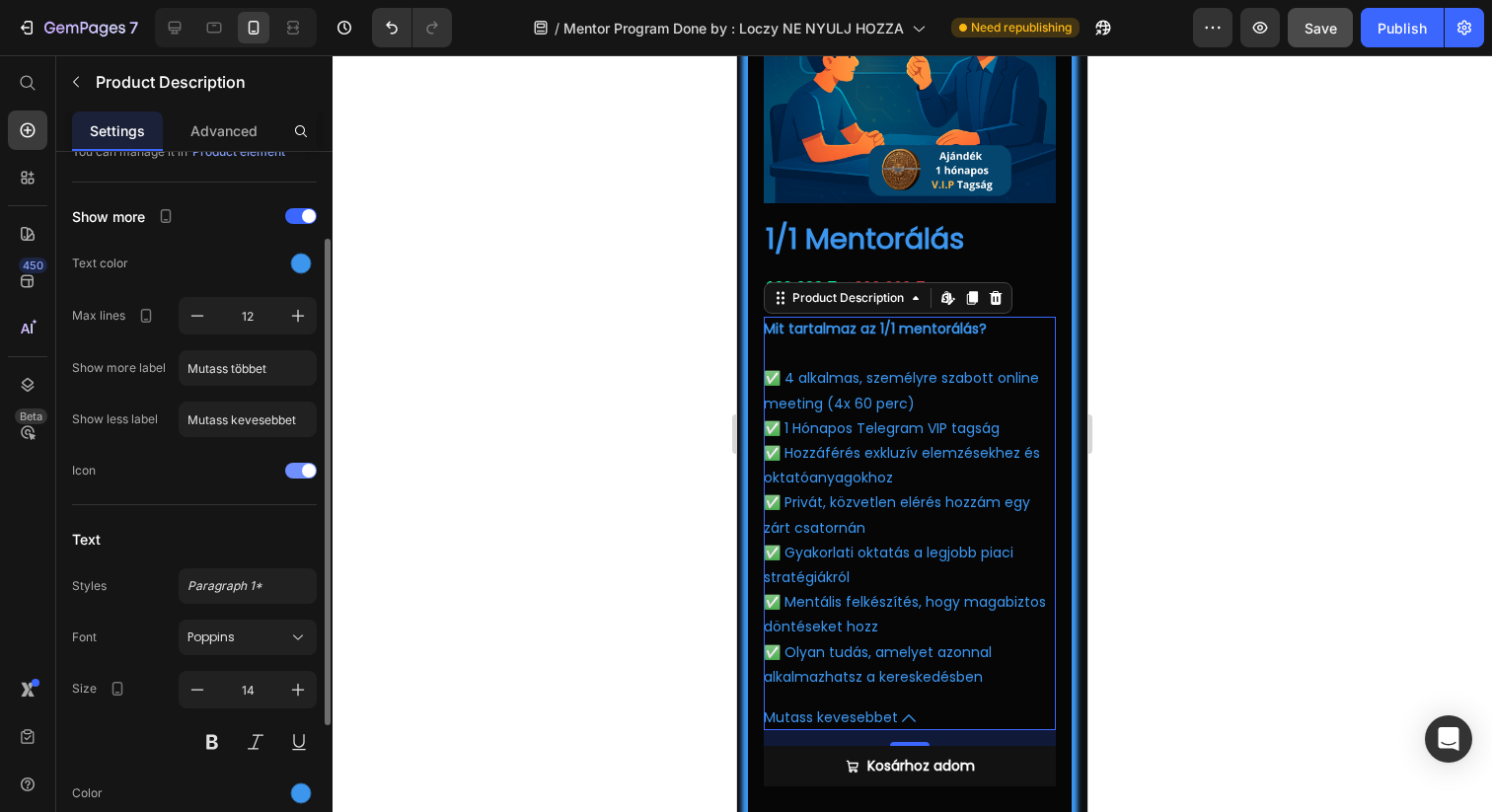 click at bounding box center [301, 471] 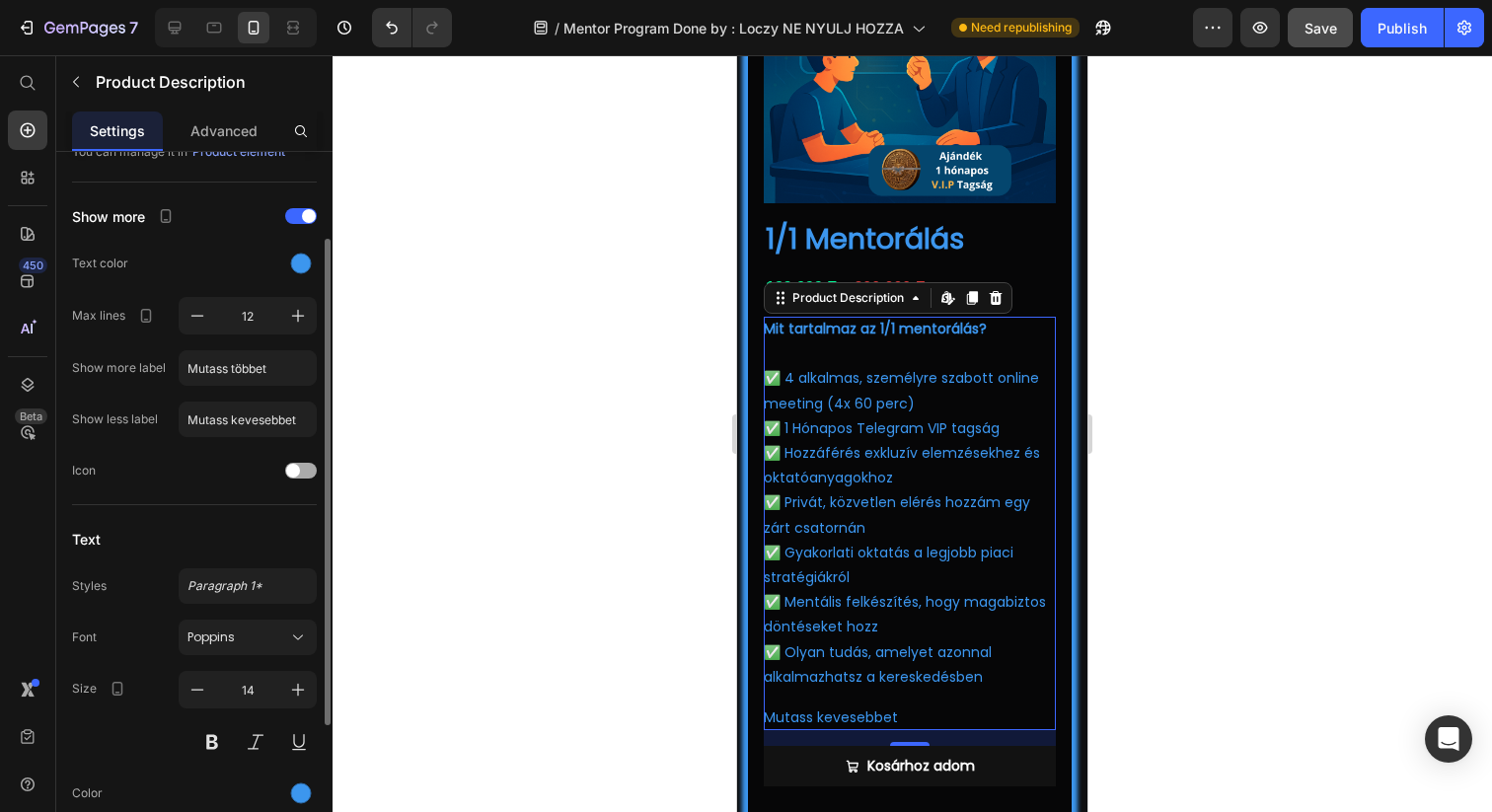 click at bounding box center (293, 471) 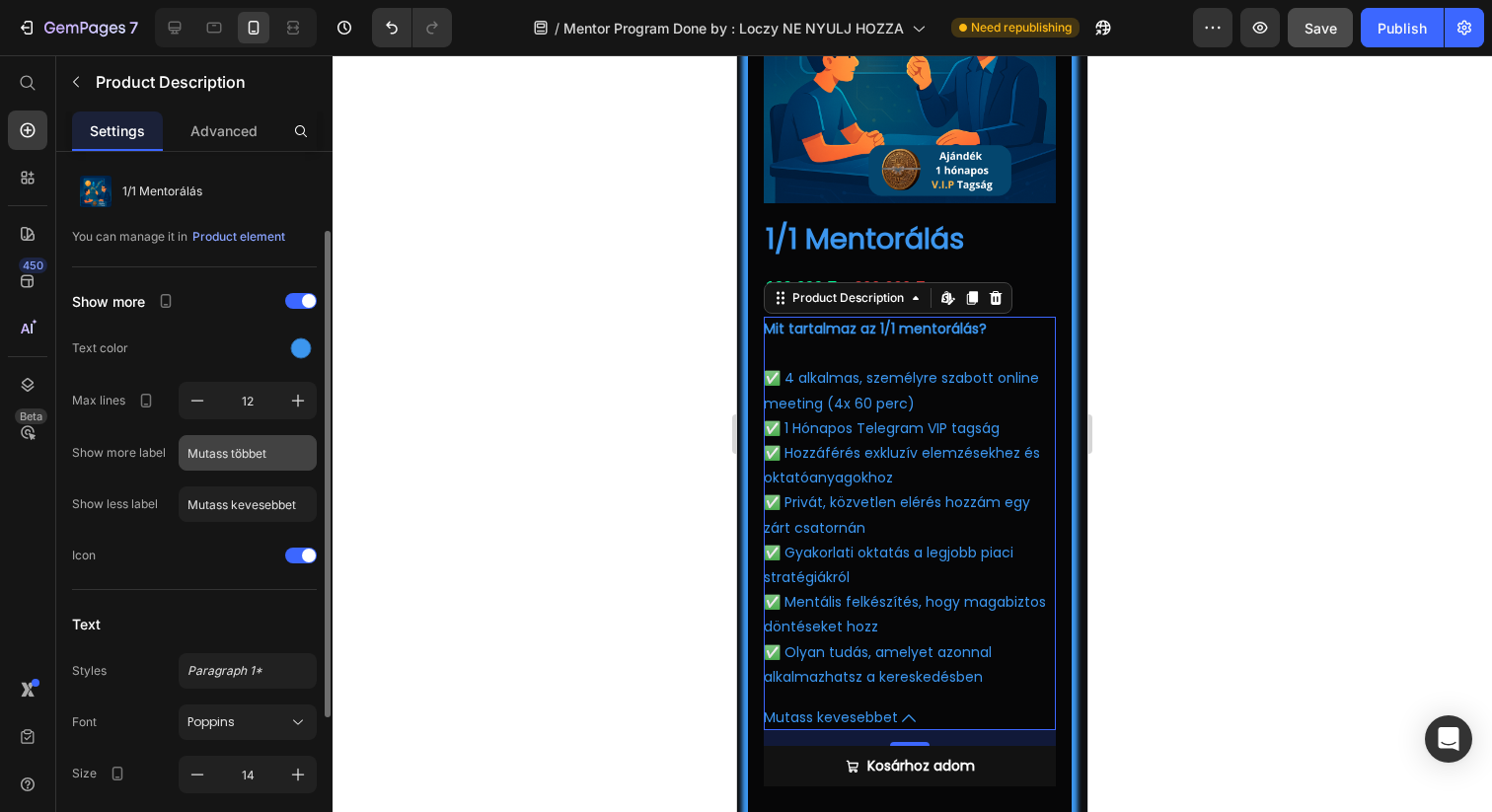 scroll, scrollTop: 0, scrollLeft: 0, axis: both 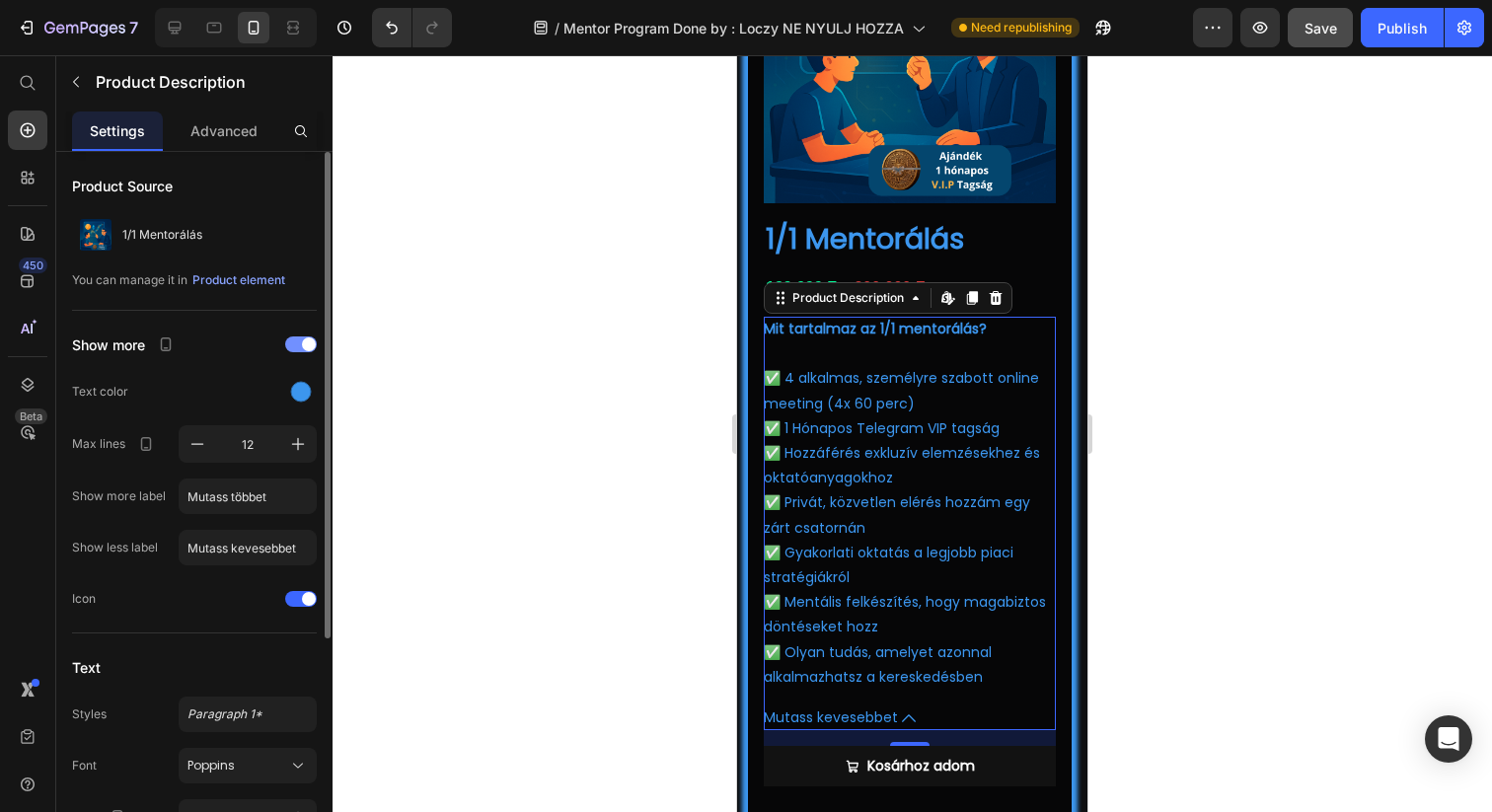 click at bounding box center [301, 344] 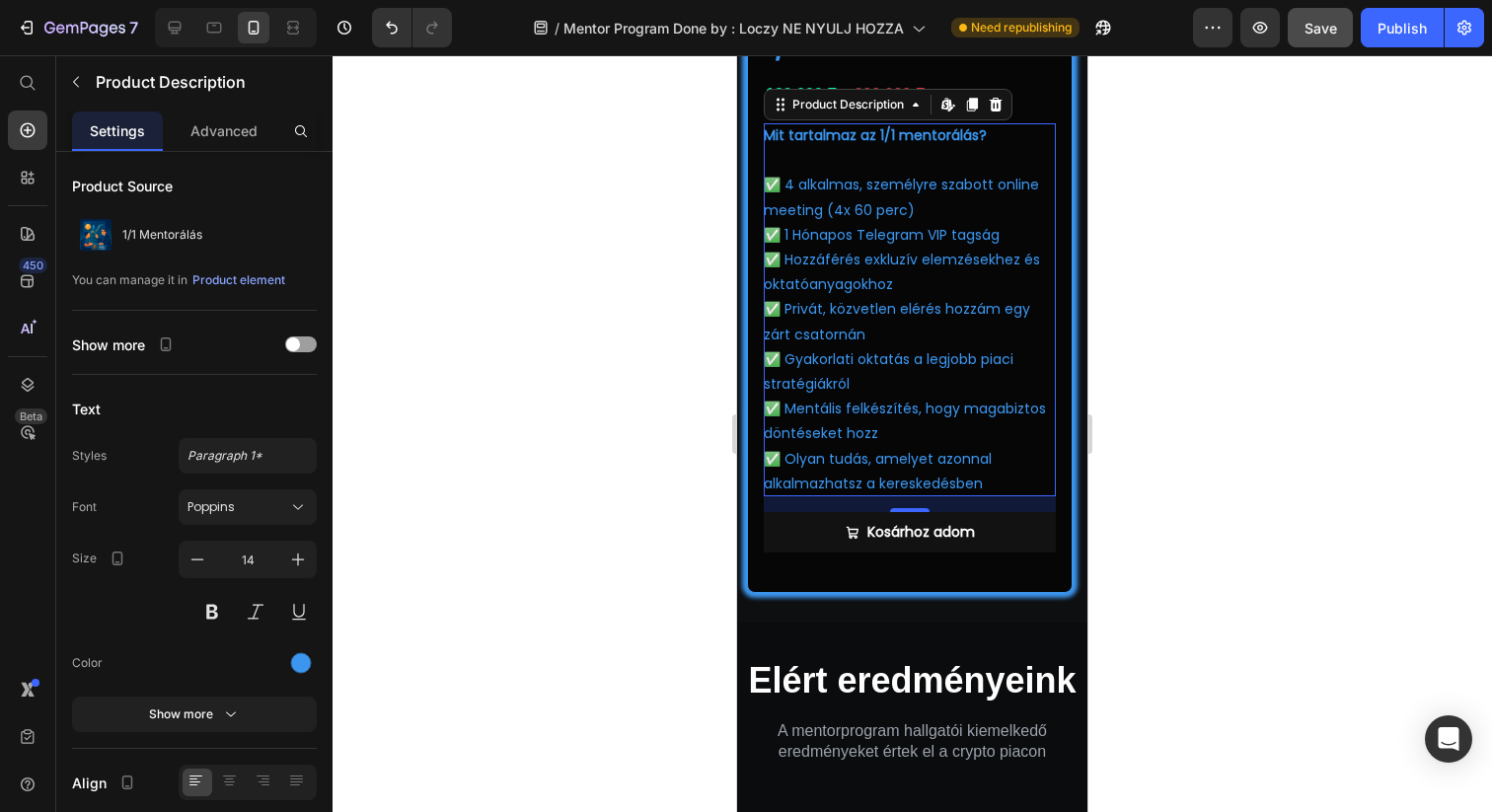 scroll, scrollTop: 2533, scrollLeft: 0, axis: vertical 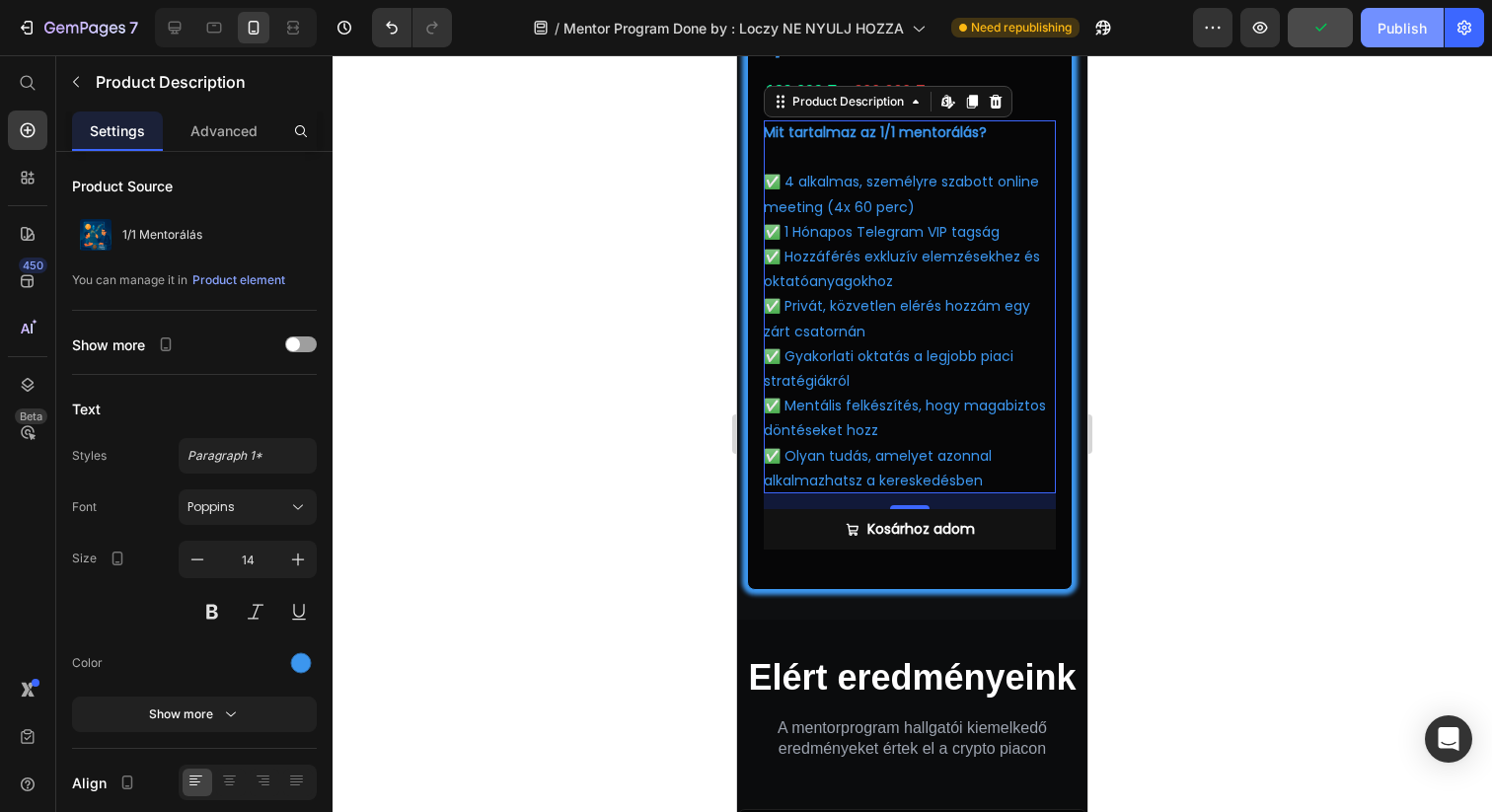 click on "Publish" at bounding box center (1402, 28) 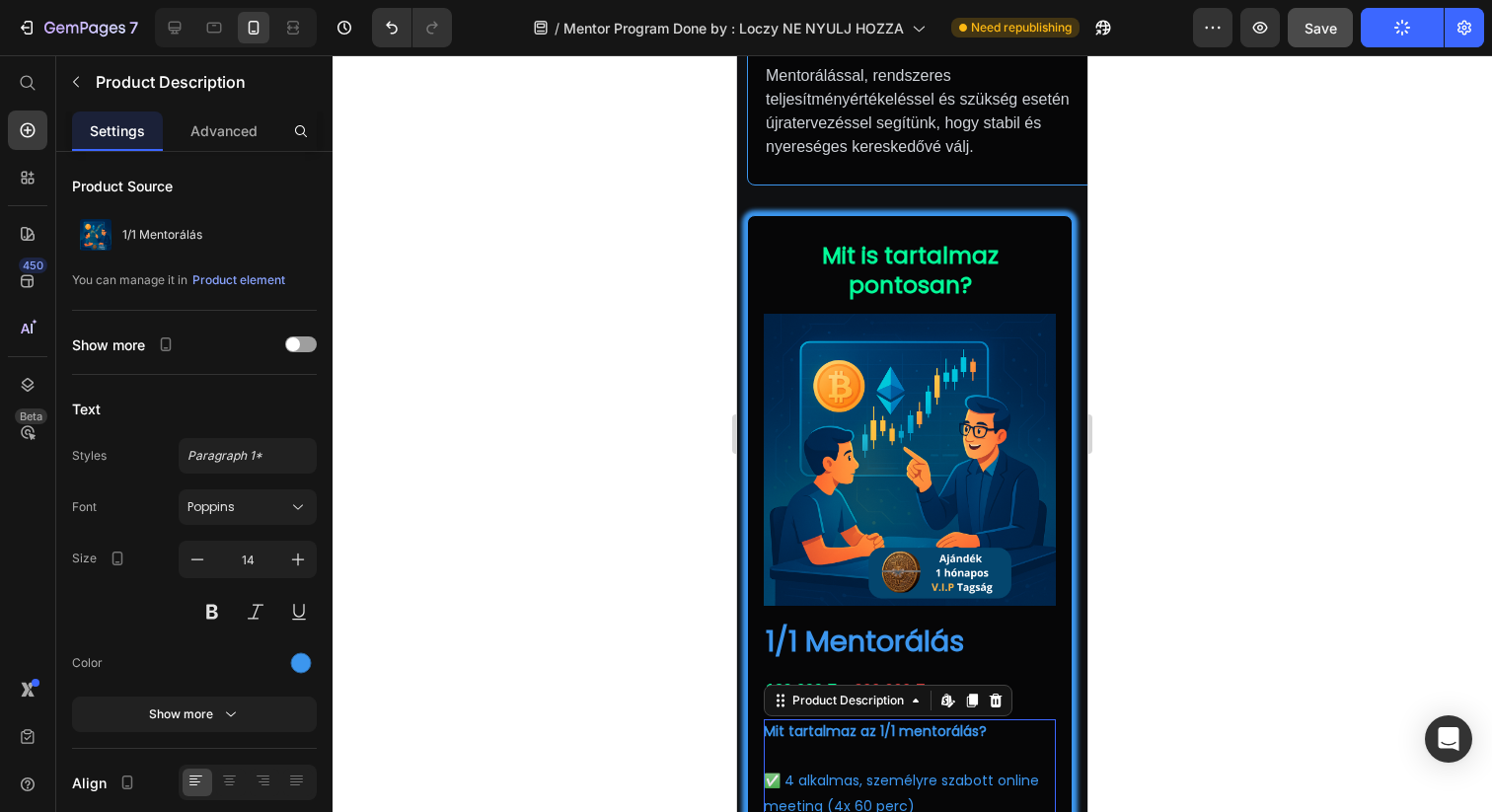 scroll, scrollTop: 1912, scrollLeft: 0, axis: vertical 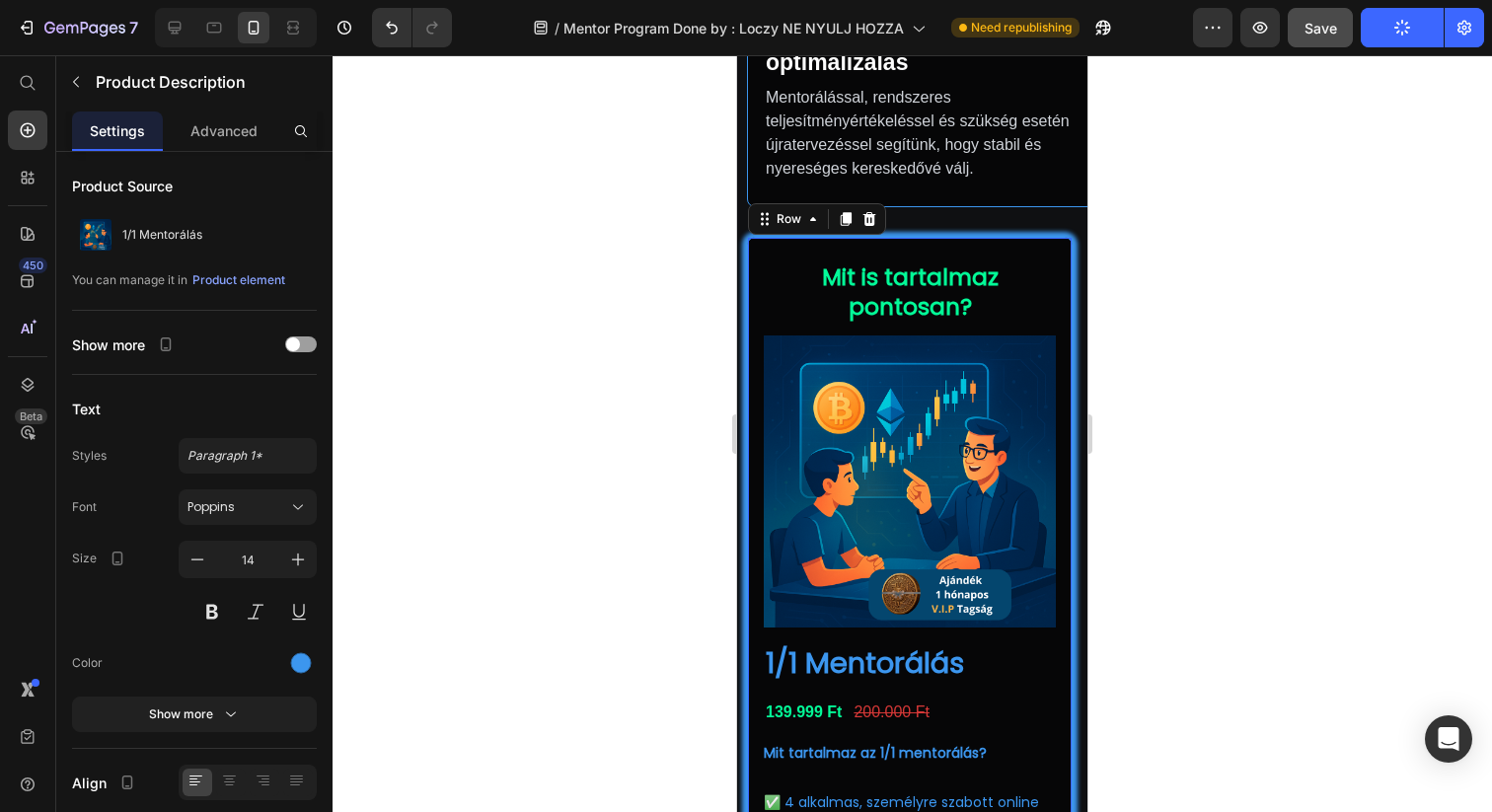 click on "Mit is tartalmaz pontosan? Text Block Product Images 1/1 Mentorálás Product Title 139.999 Ft Product Price 200.000 Ft Product Price Row Mit tartalmaz az 1/1 mentorálás?
✅ 4 alkalmas, személyre szabott online meeting (4x 60 perc)
✅ 1 Hónapos Telegram VIP tagság
✅ Hozzáférés exkluzív elemzésekhez és oktatóanyagokhoz
✅ Privát, közvetlen elérés hozzám egy zárt csatornán
✅ Gyakorlati oktatás a legjobb piaci stratégiákról
✅ Mentális felkészítés, hogy magabiztos döntéseket hozz
✅ Olyan tudás, amelyet azonnal alkalmazhatsz a kereskedésben Product Description
Kosárhoz adom Add to Cart Product Text Block Row   0" at bounding box center (910, 724) 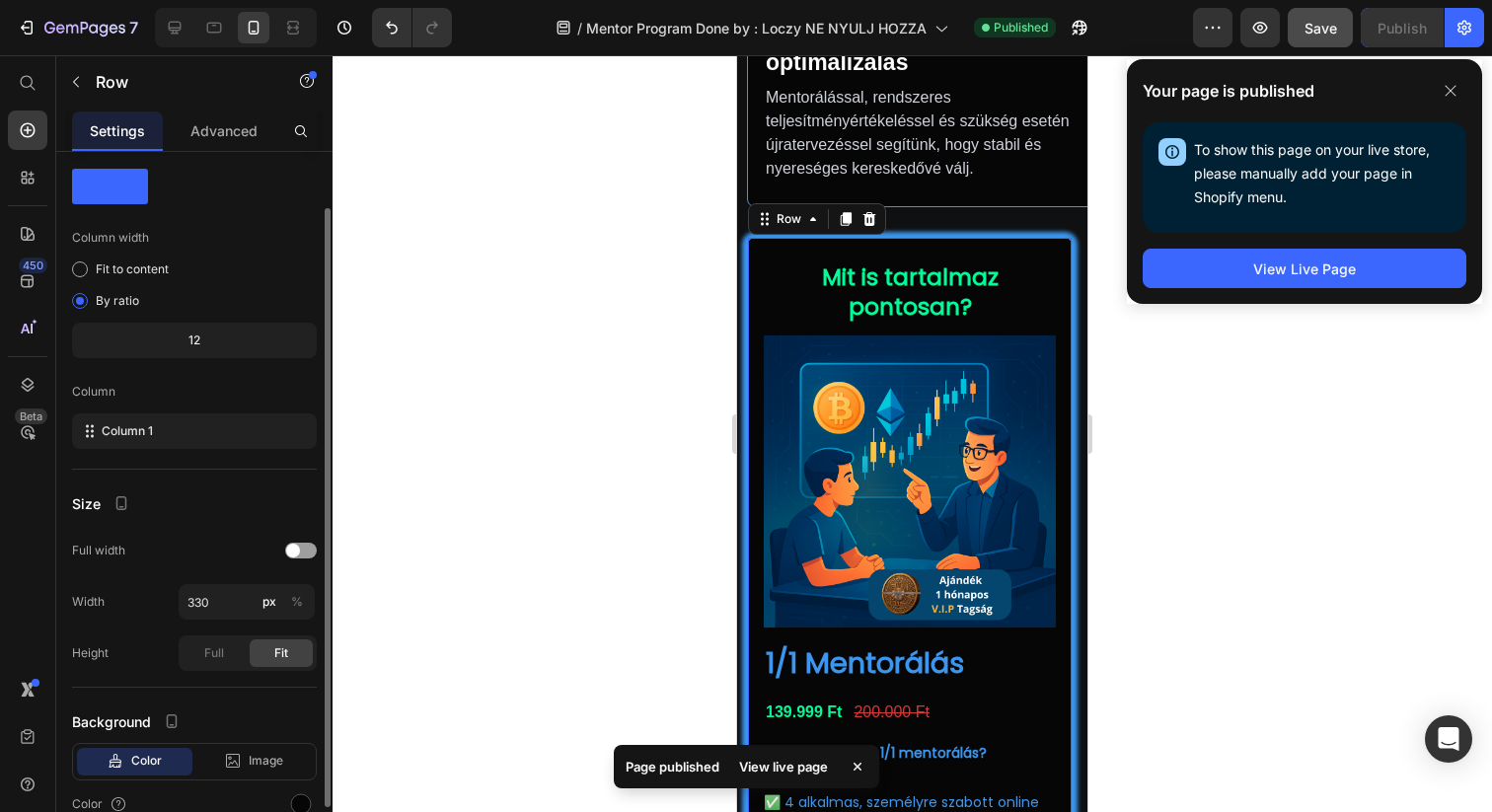 scroll, scrollTop: 66, scrollLeft: 0, axis: vertical 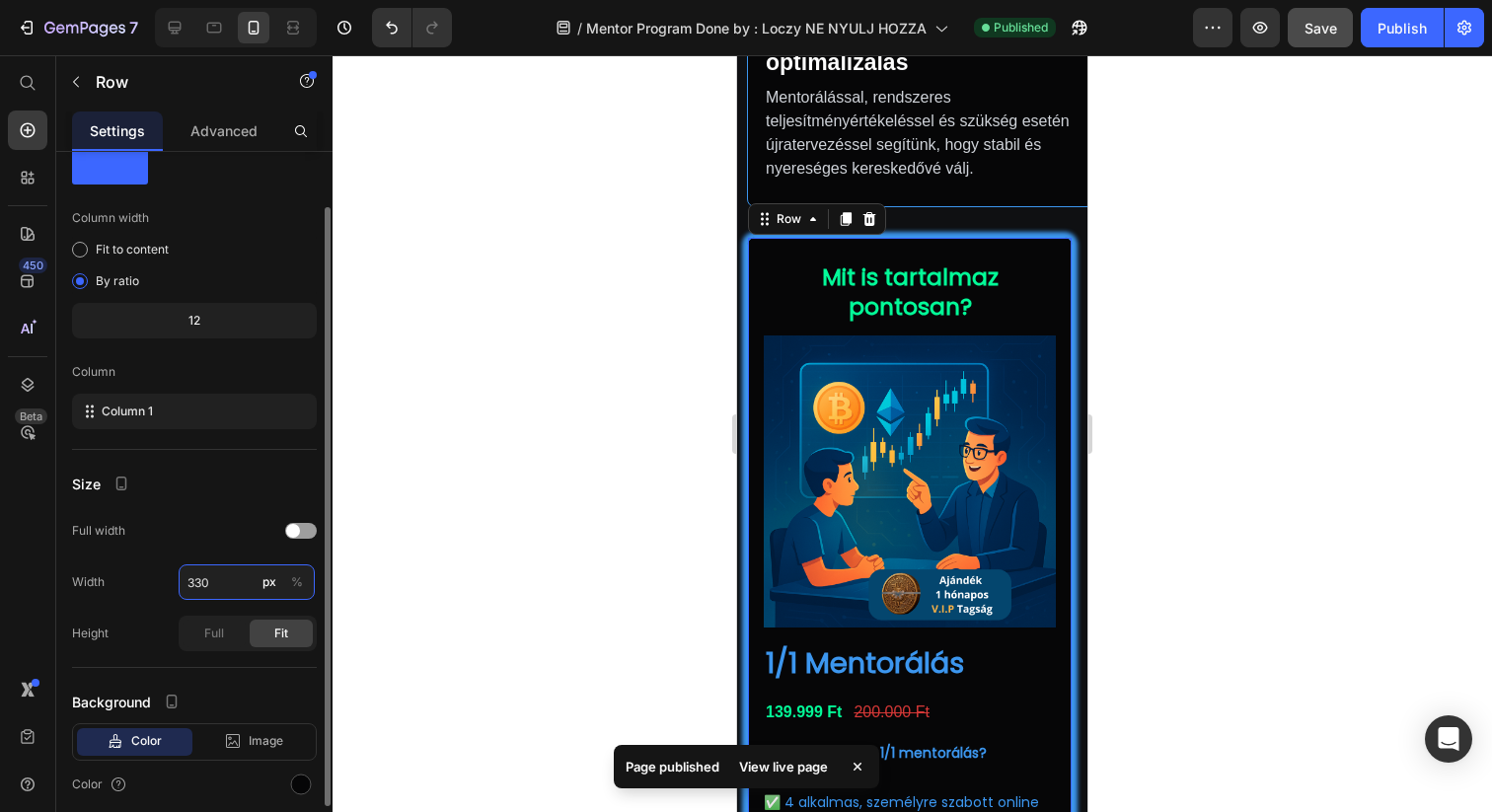 click on "330" at bounding box center (247, 582) 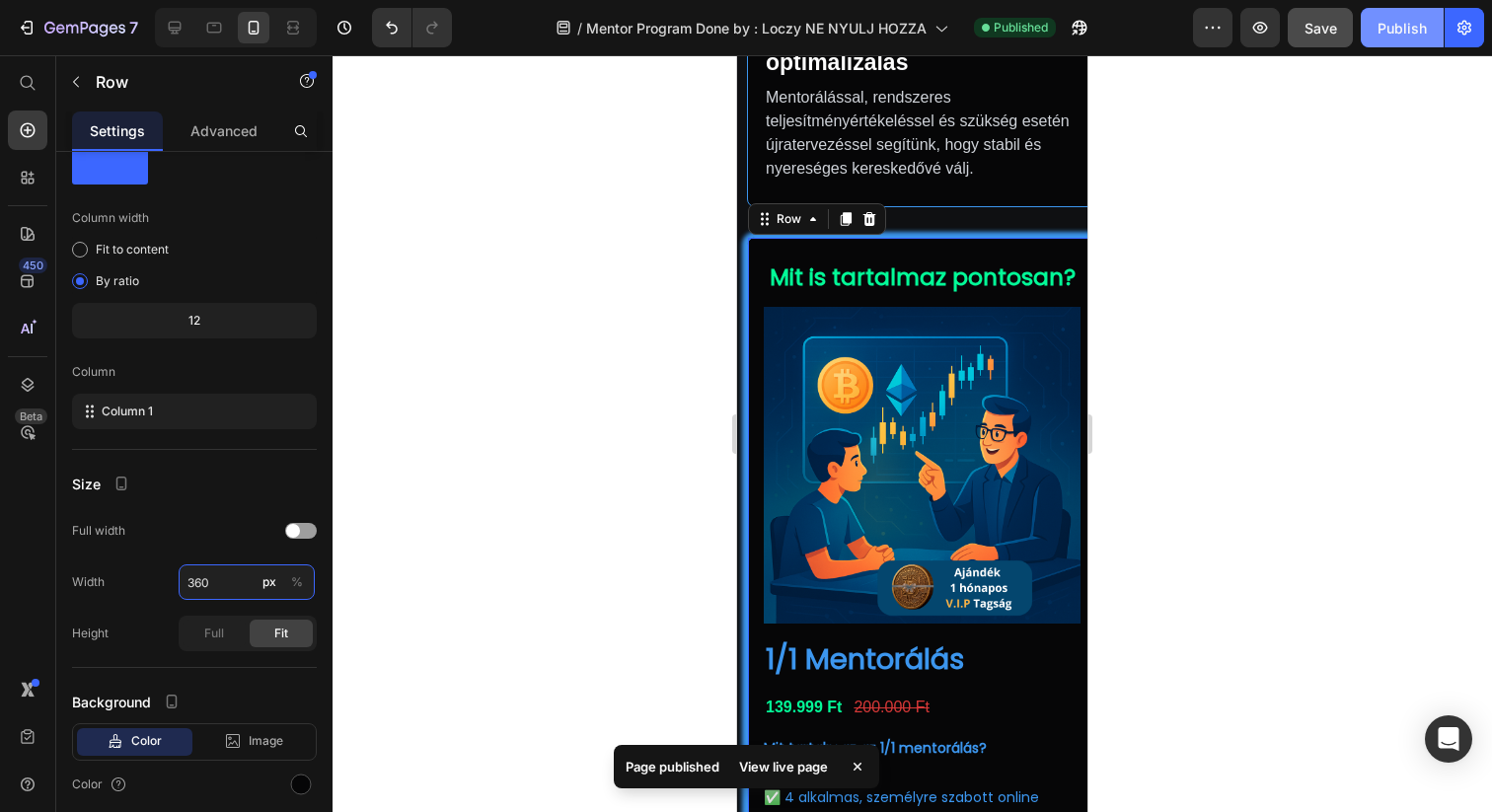 type on "360" 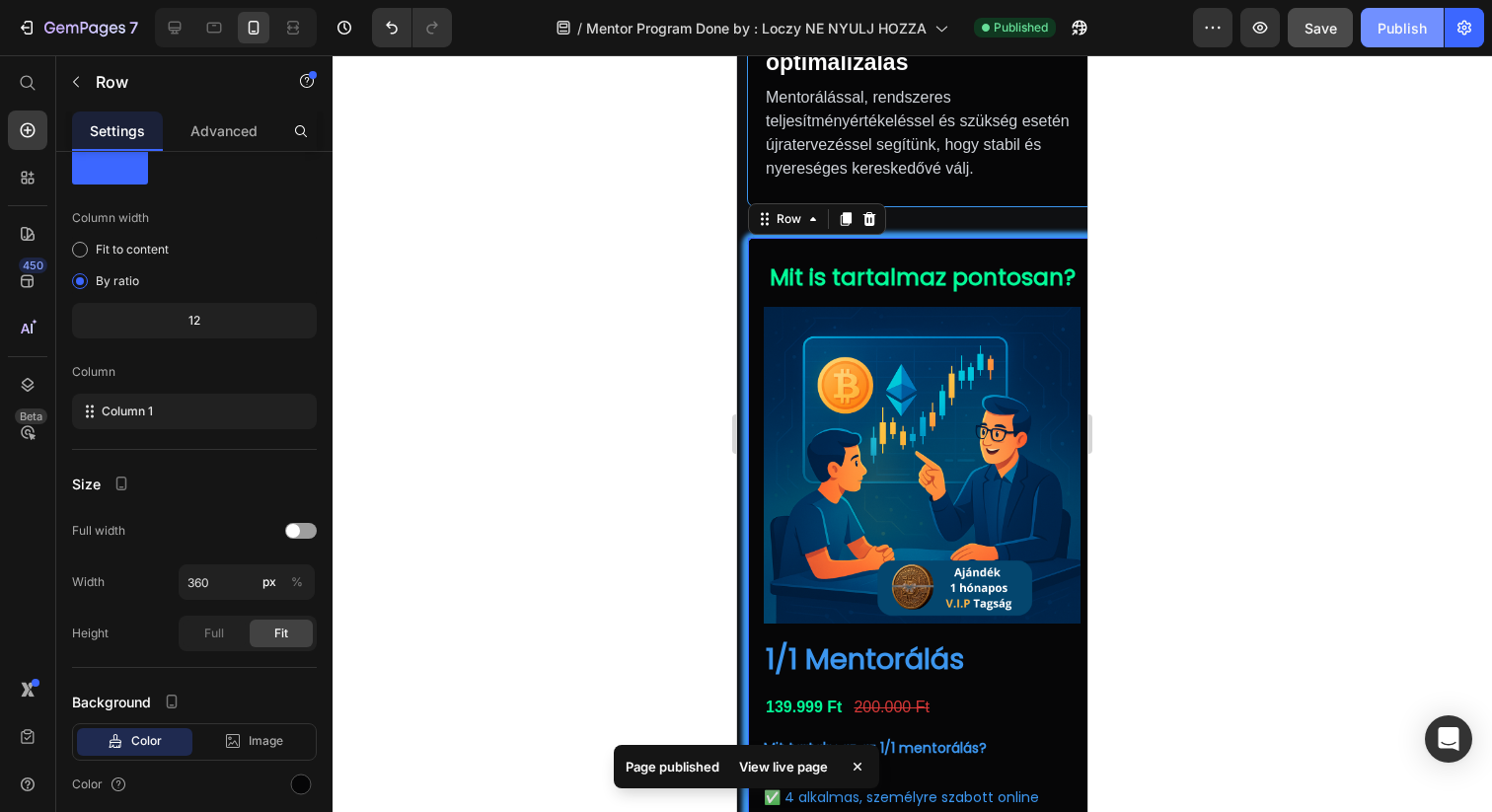 click on "Publish" at bounding box center [1402, 28] 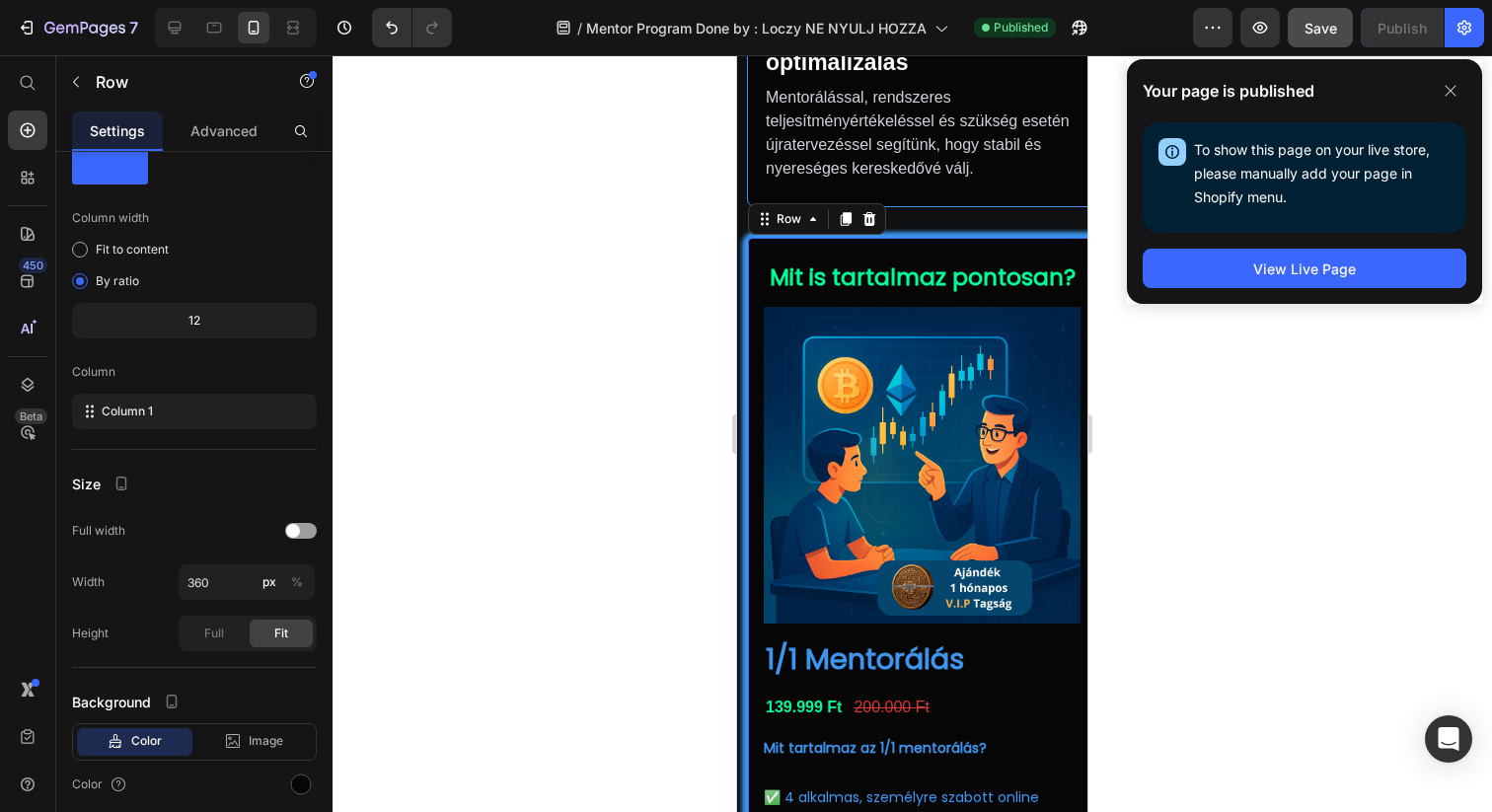 click on "Mit is tartalmaz pontosan? Text Block Product Images 1/1 Mentorálás Product Title 139.999 Ft Product Price 200.000 Ft Product Price Row Mit tartalmaz az 1/1 mentorálás?
✅ 4 alkalmas, személyre szabott online meeting (4x 60 perc)
✅ 1 Hónapos Telegram VIP tagság
✅ Hozzáférés exkluzív elemzésekhez és oktatóanyagokhoz
✅ Privát, közvetlen elérés hozzám egy zárt csatornán
✅ Gyakorlati oktatás a legjobb piaci stratégiákról
✅ Mentális felkészítés, hogy magabiztos döntéseket hozz
✅ Olyan tudás, amelyet azonnal alkalmazhatsz a kereskedésben Product Description
Kosárhoz adom Add to Cart Product Text Block Row   0" at bounding box center [922, 721] 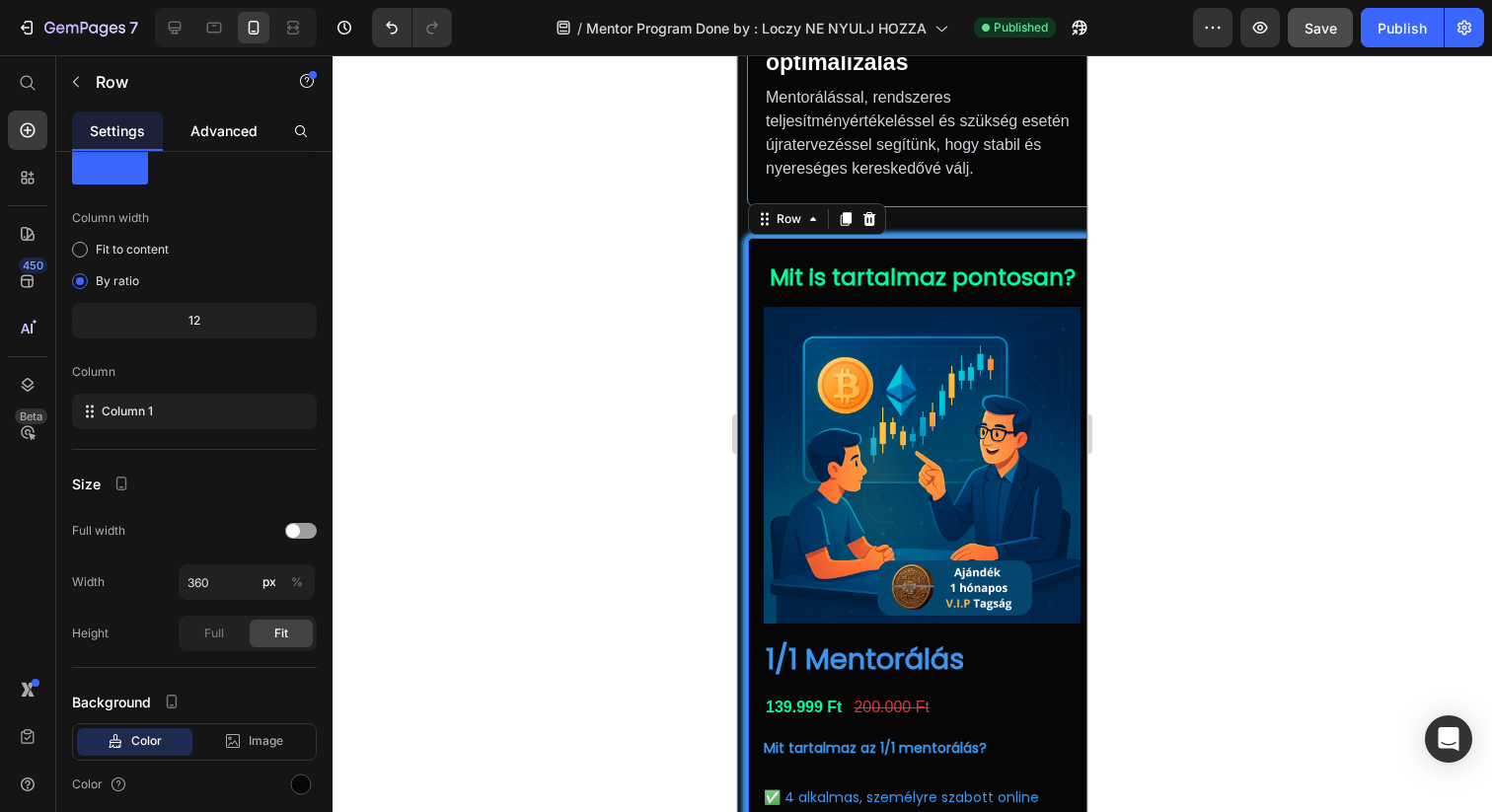 click on "Advanced" at bounding box center [224, 130] 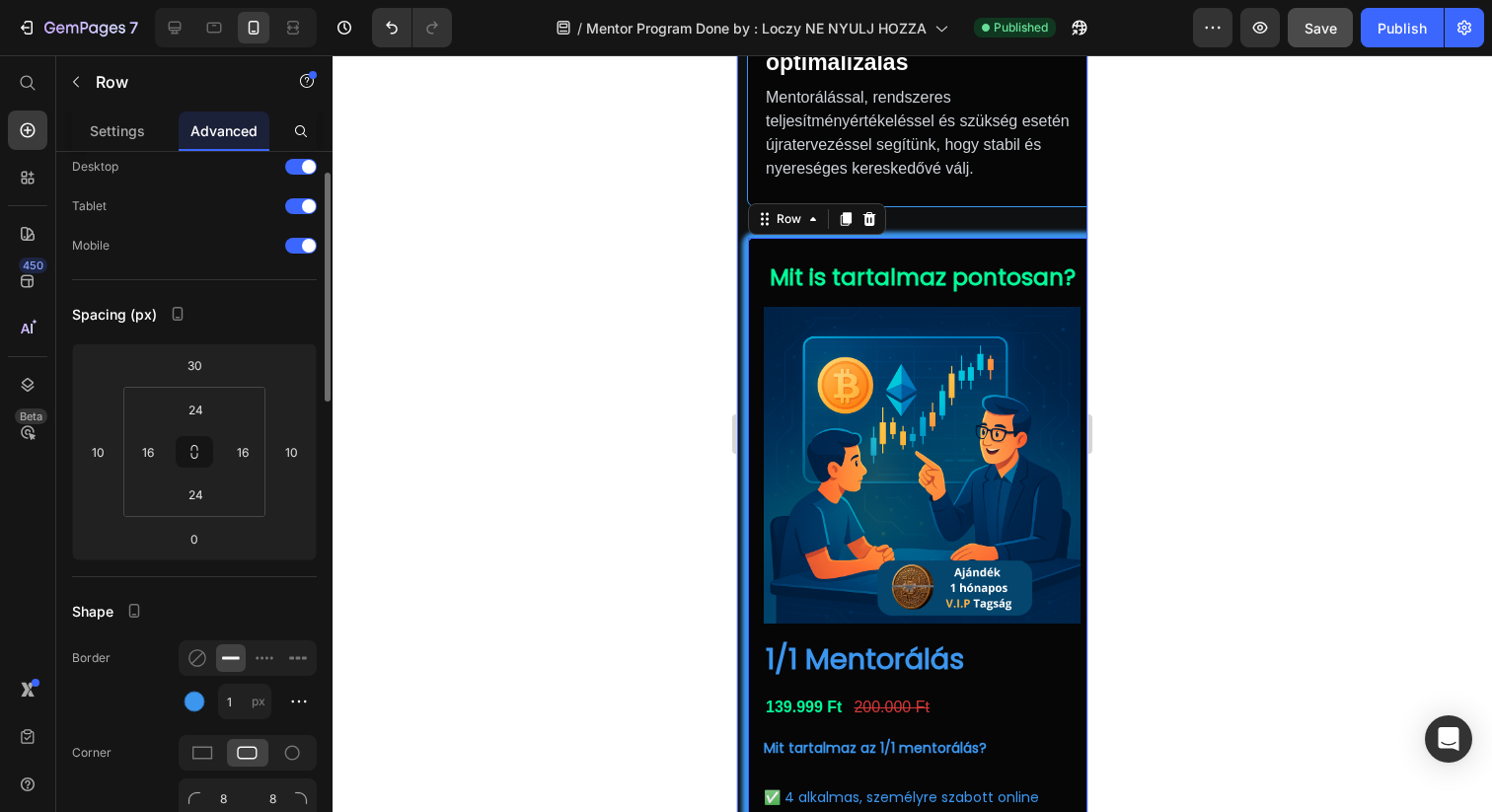 scroll, scrollTop: 0, scrollLeft: 0, axis: both 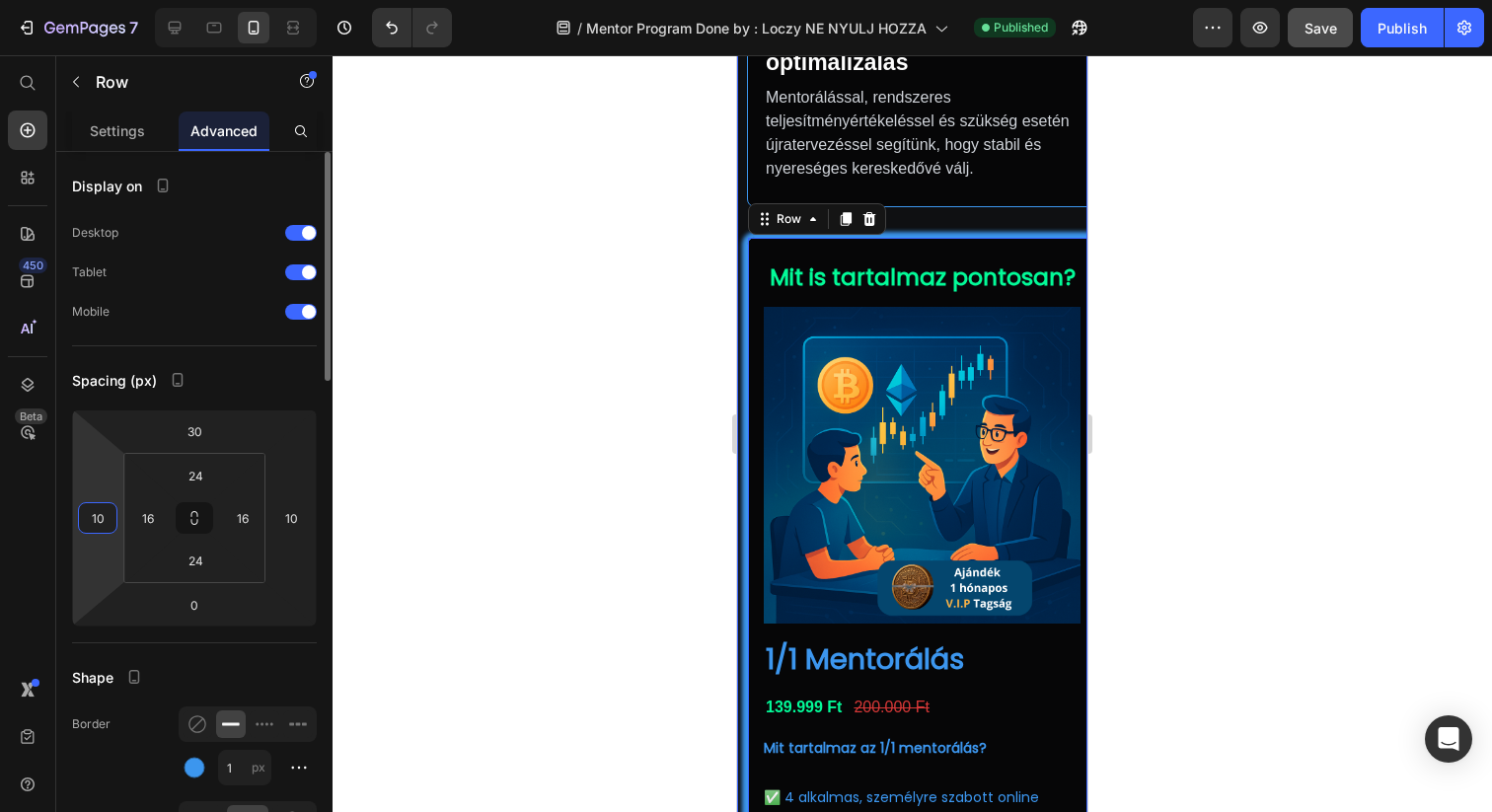 click on "10" at bounding box center [98, 518] 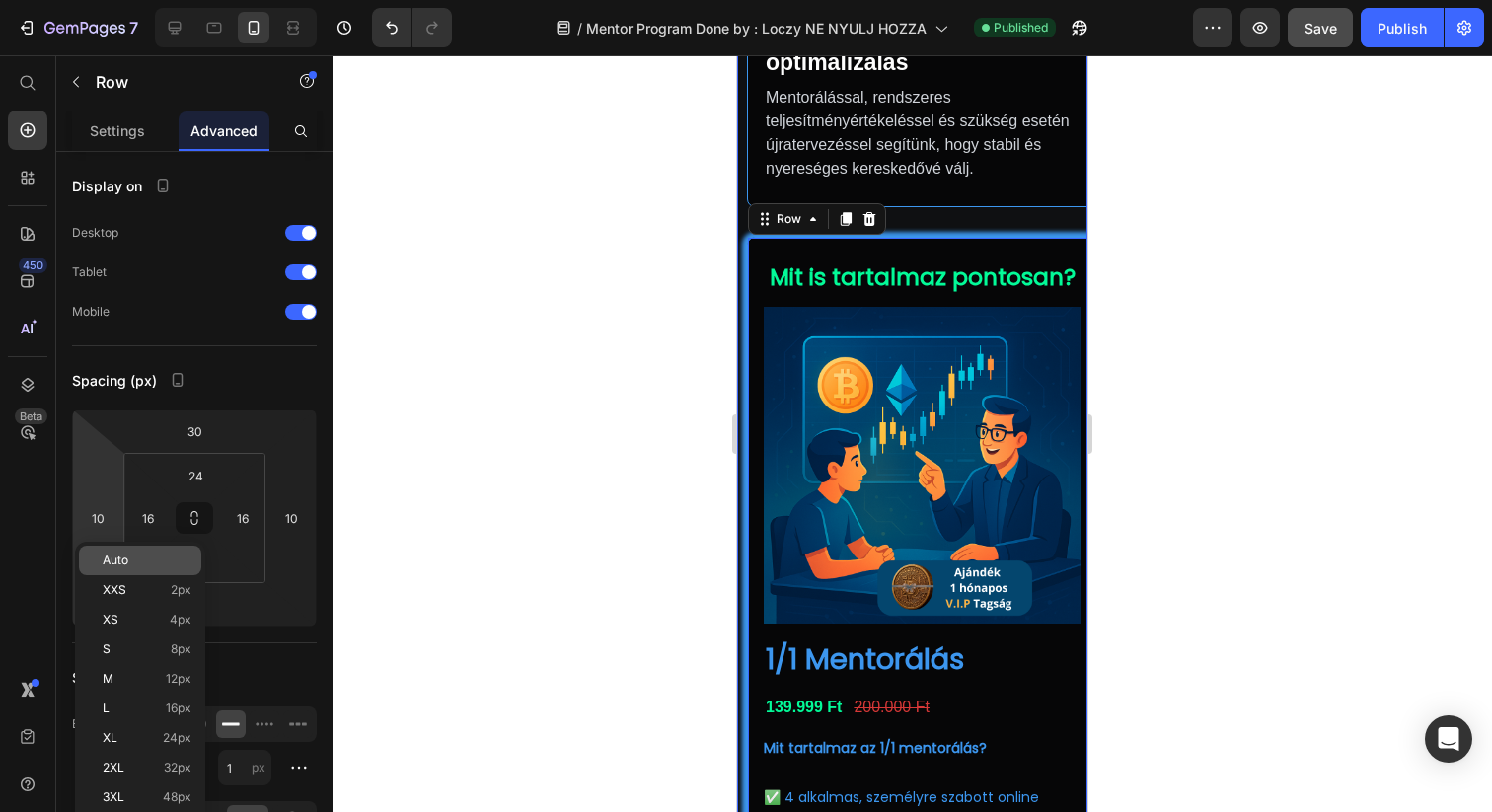 click on "Auto" 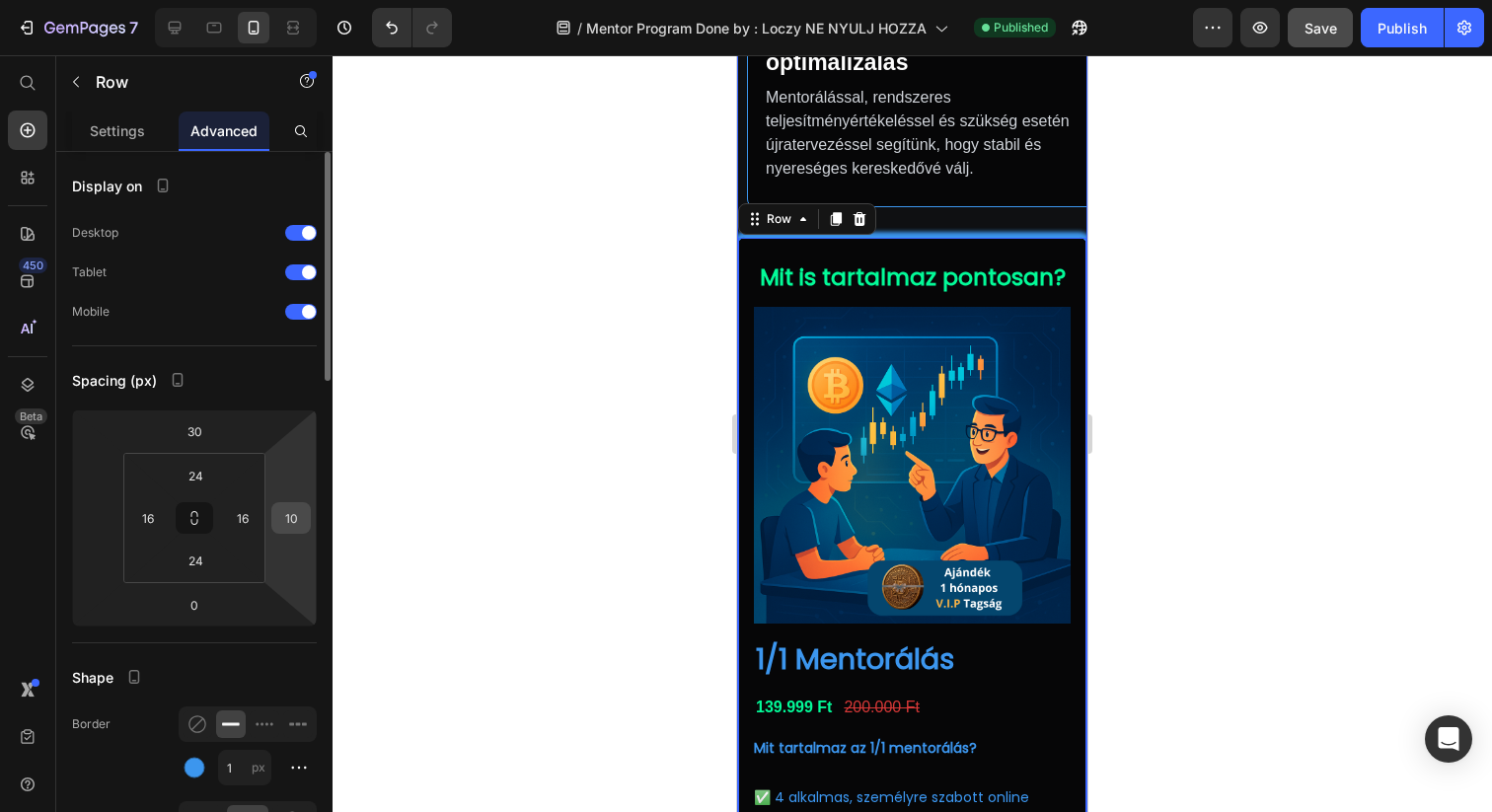click on "10" at bounding box center [291, 518] 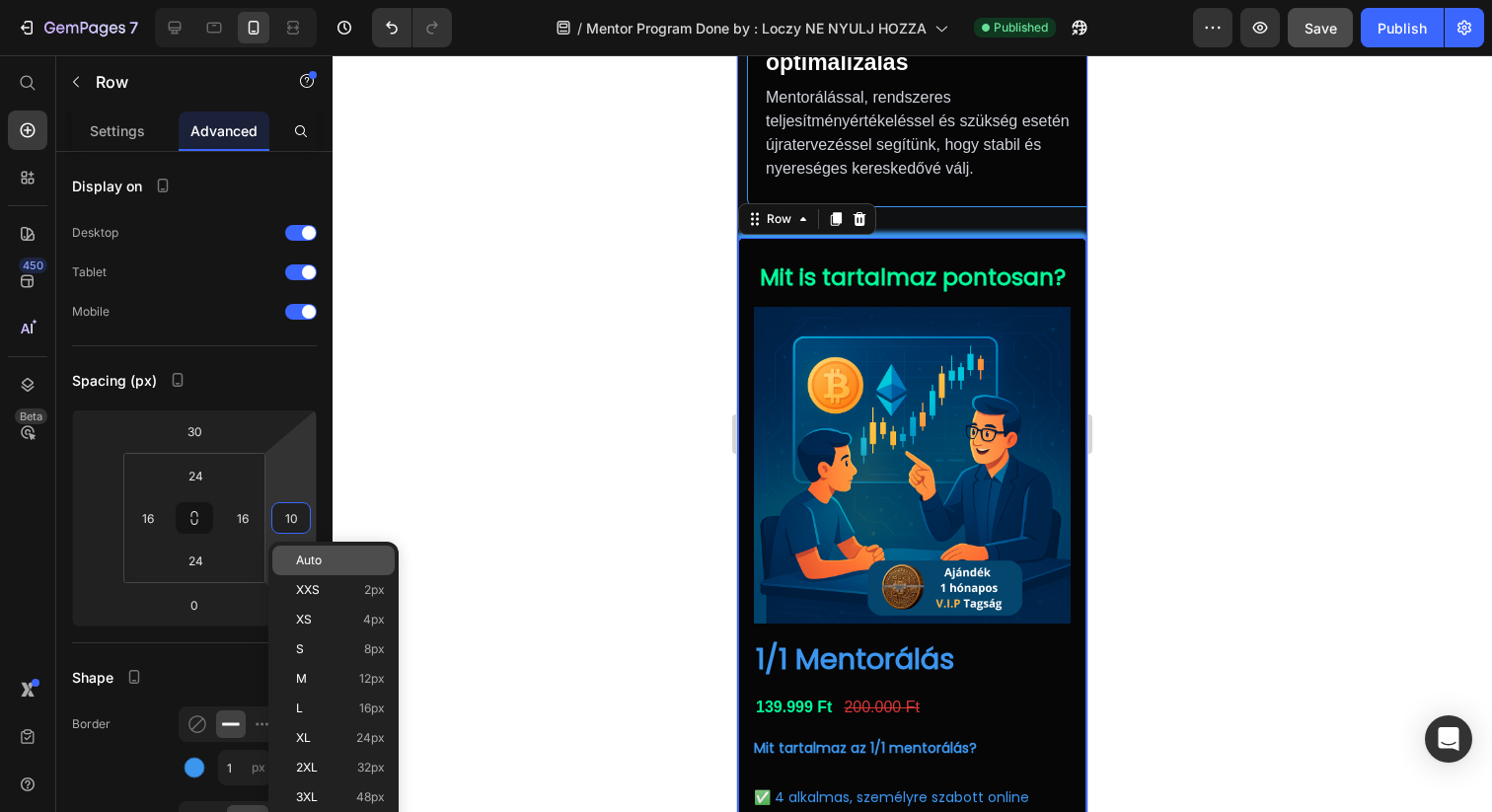 click on "Auto" at bounding box center [309, 560] 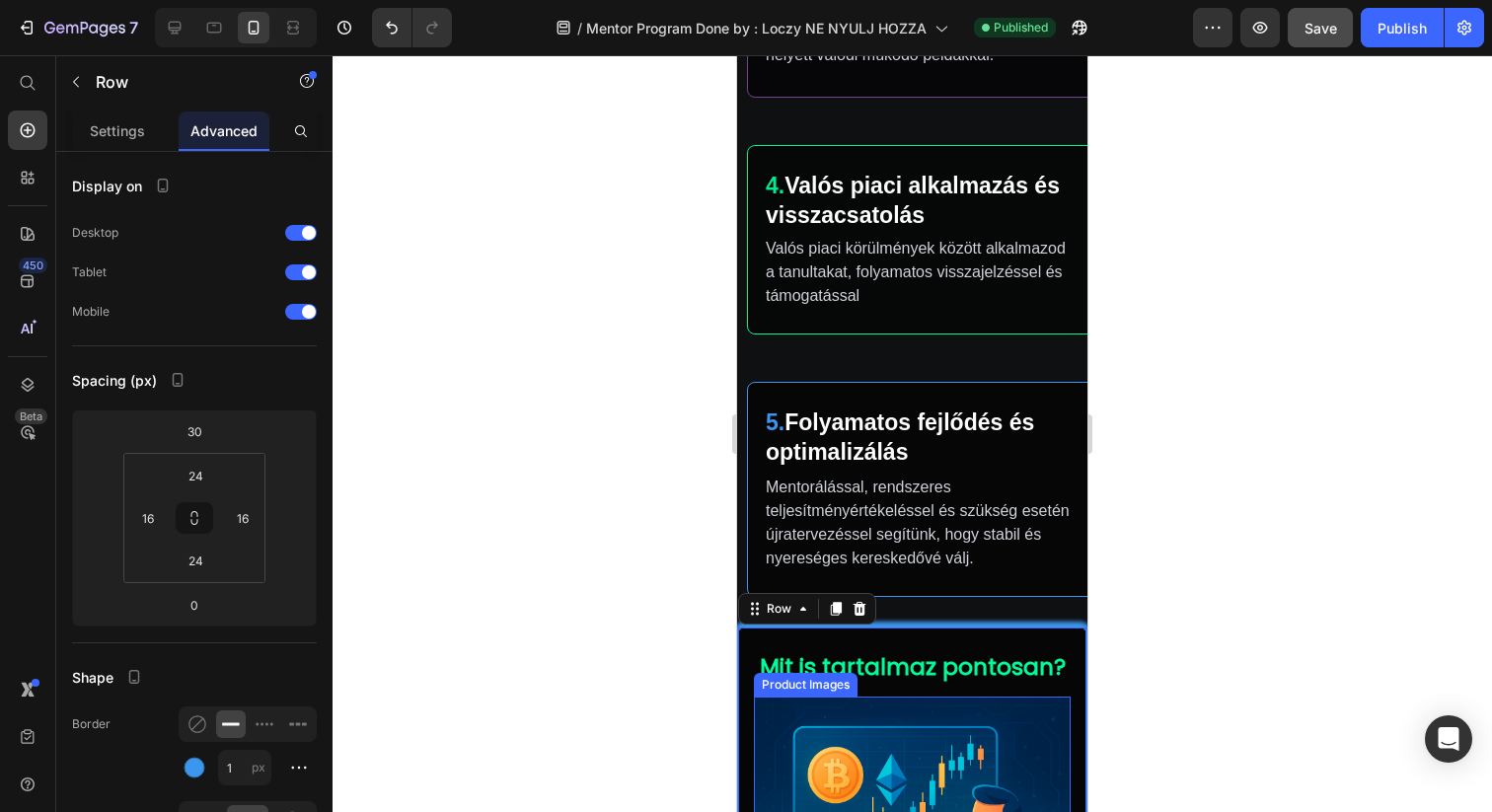 scroll, scrollTop: 1500, scrollLeft: 0, axis: vertical 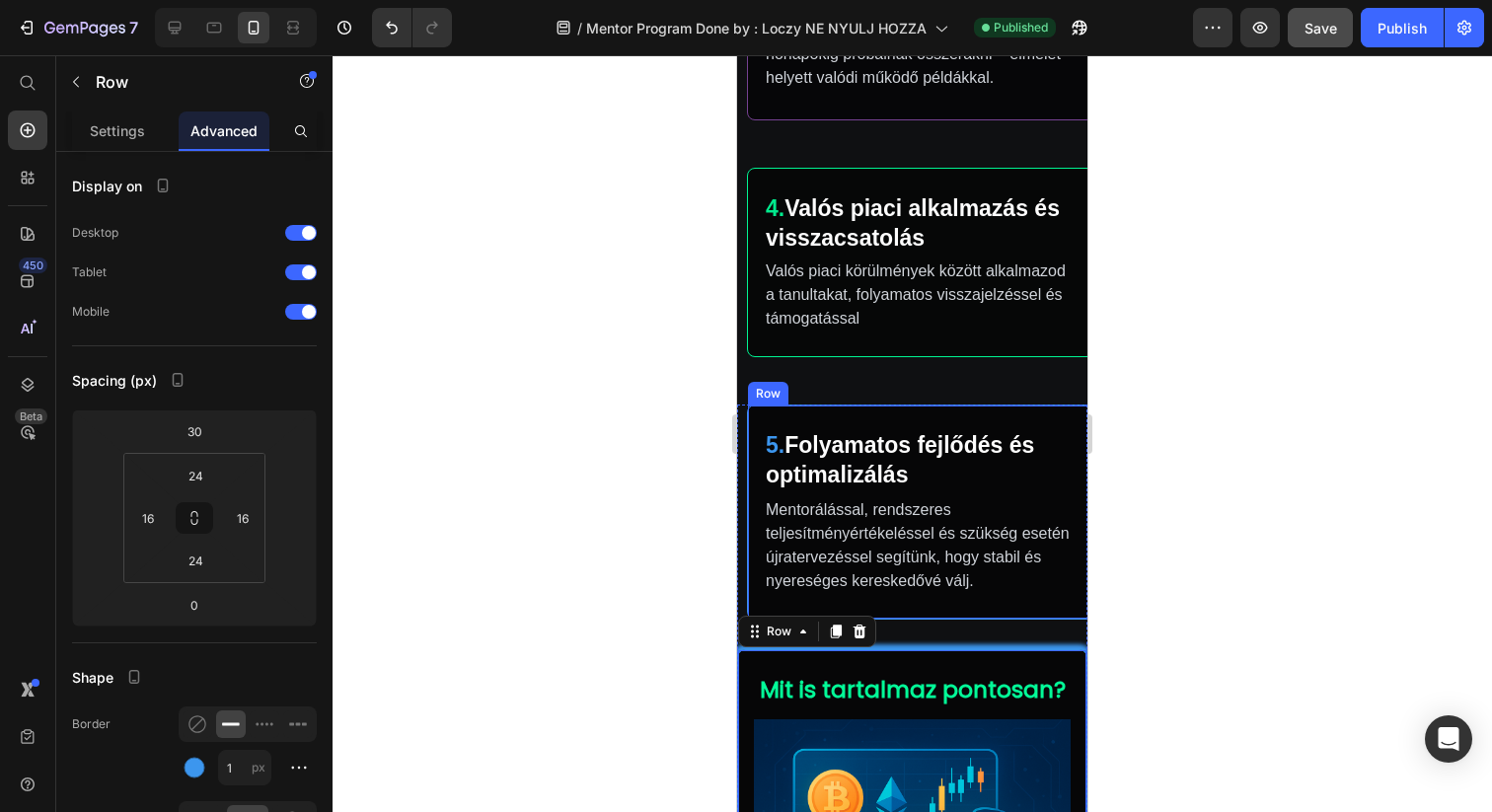click on "5.  Folyamatos fejlődés és optimalizálás Text Block Mentorálással, rendszeres teljesítményértékeléssel és szükség esetén újratervezéssel segítünk, hogy stabil és nyereséges kereskedővé válj. Text Block Row" at bounding box center [922, 512] 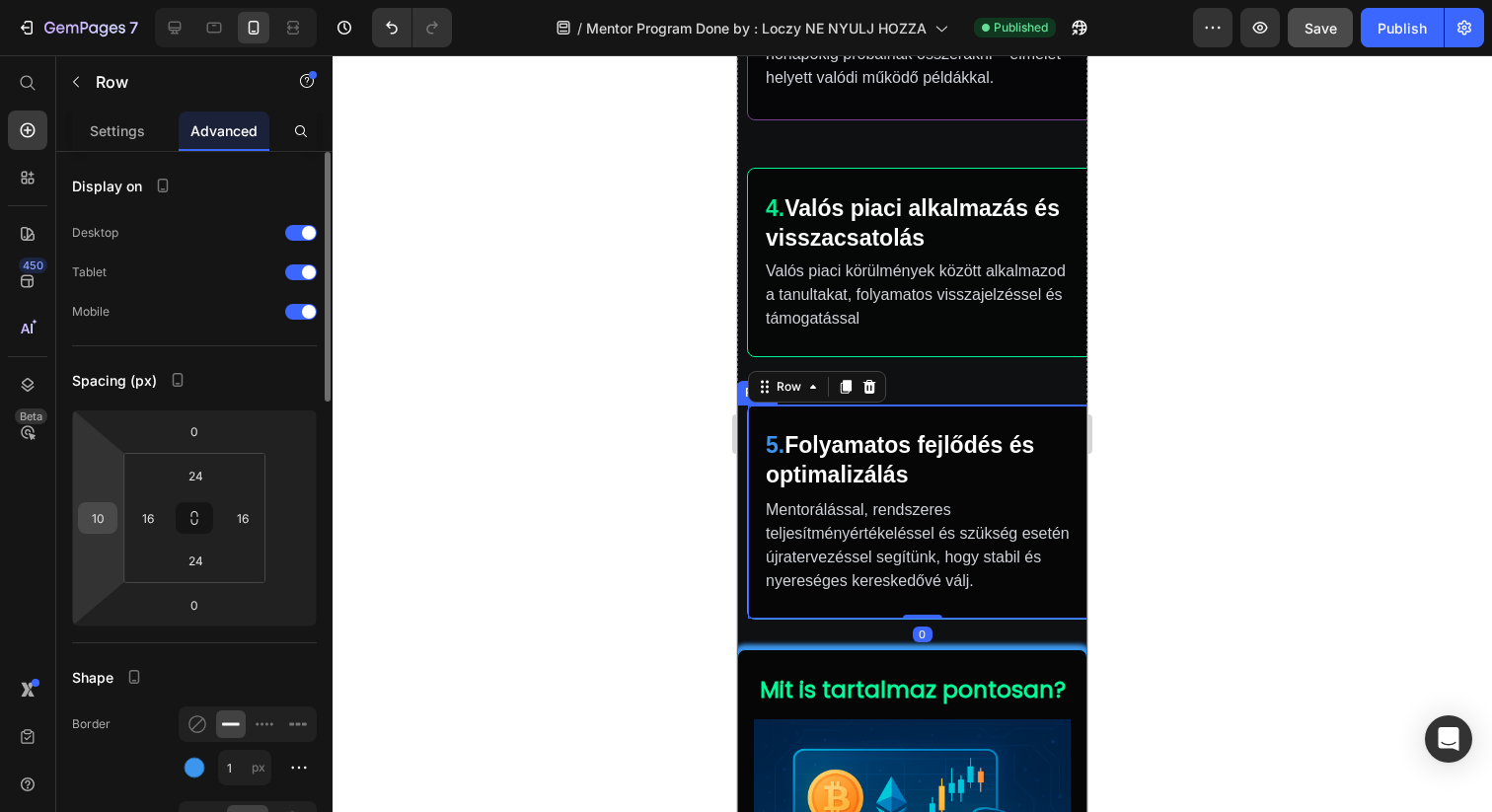 click on "10" at bounding box center (98, 518) 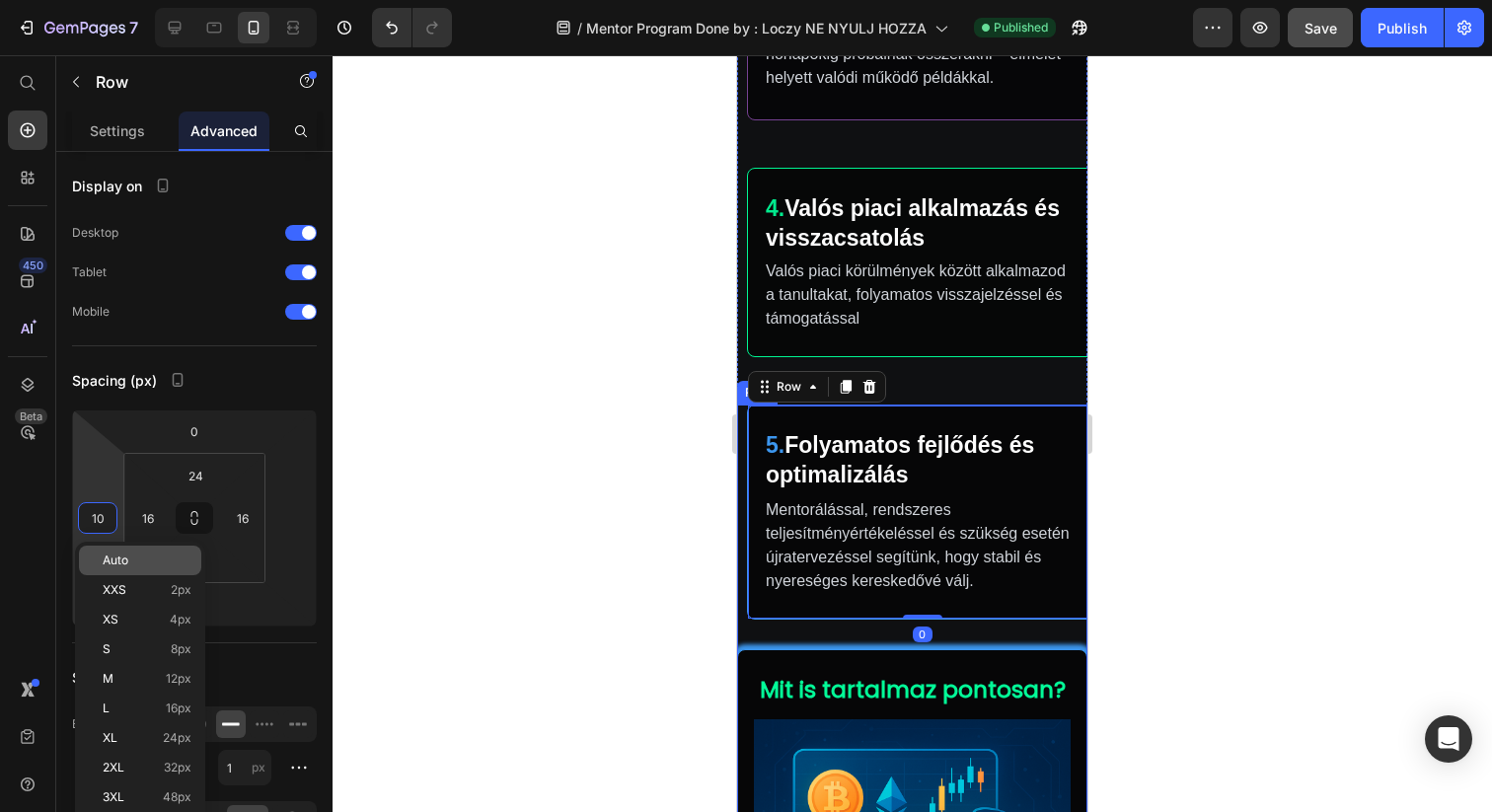 click on "Auto" at bounding box center [115, 560] 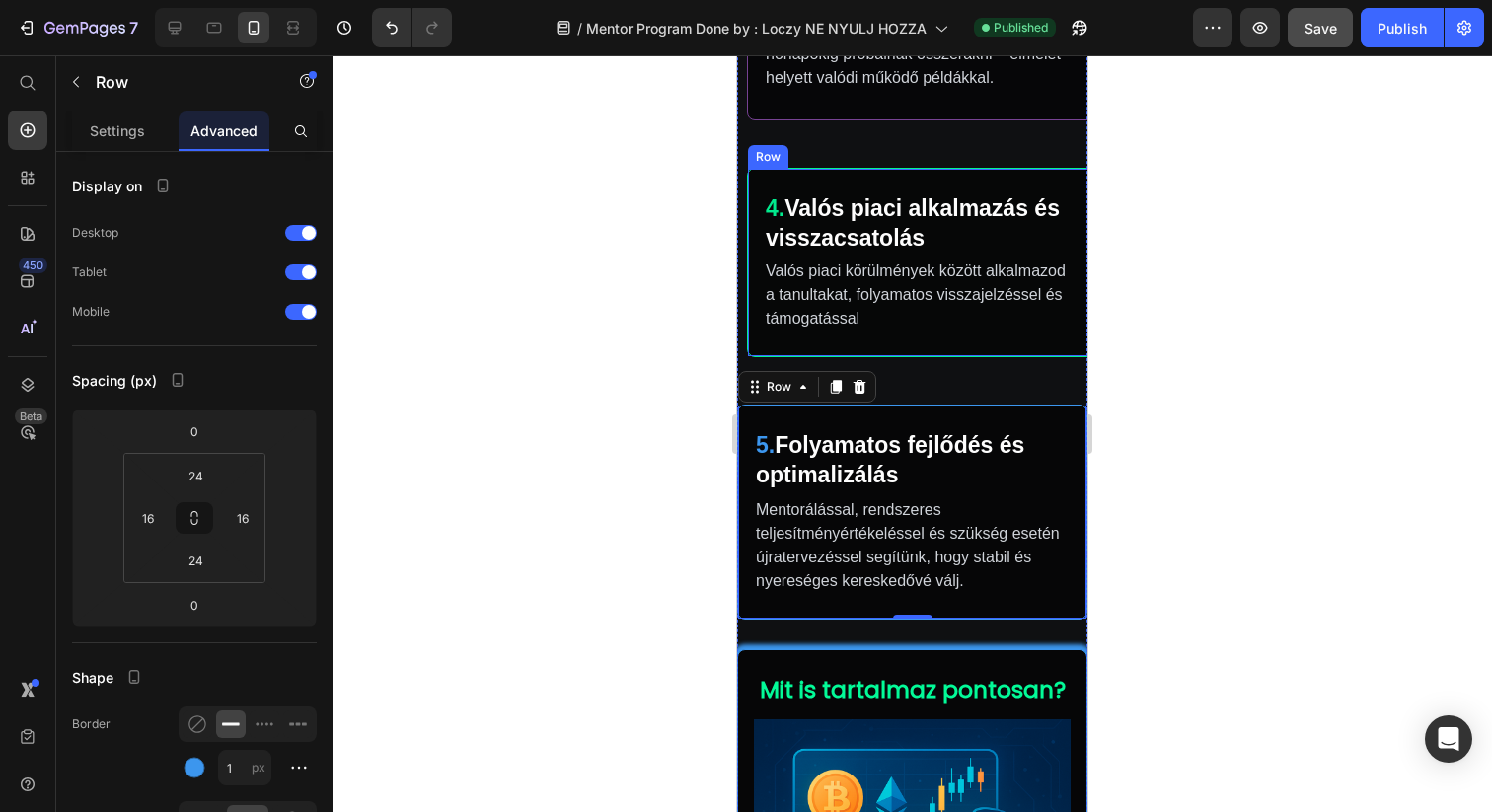 click on "4.  Valós piaci alkalmazás és visszacsatolás Text Block Valós piaci körülmények között alkalmazod a tanultakat, folyamatos visszajelzéssel és támogatással Text Block Row" at bounding box center (922, 262) 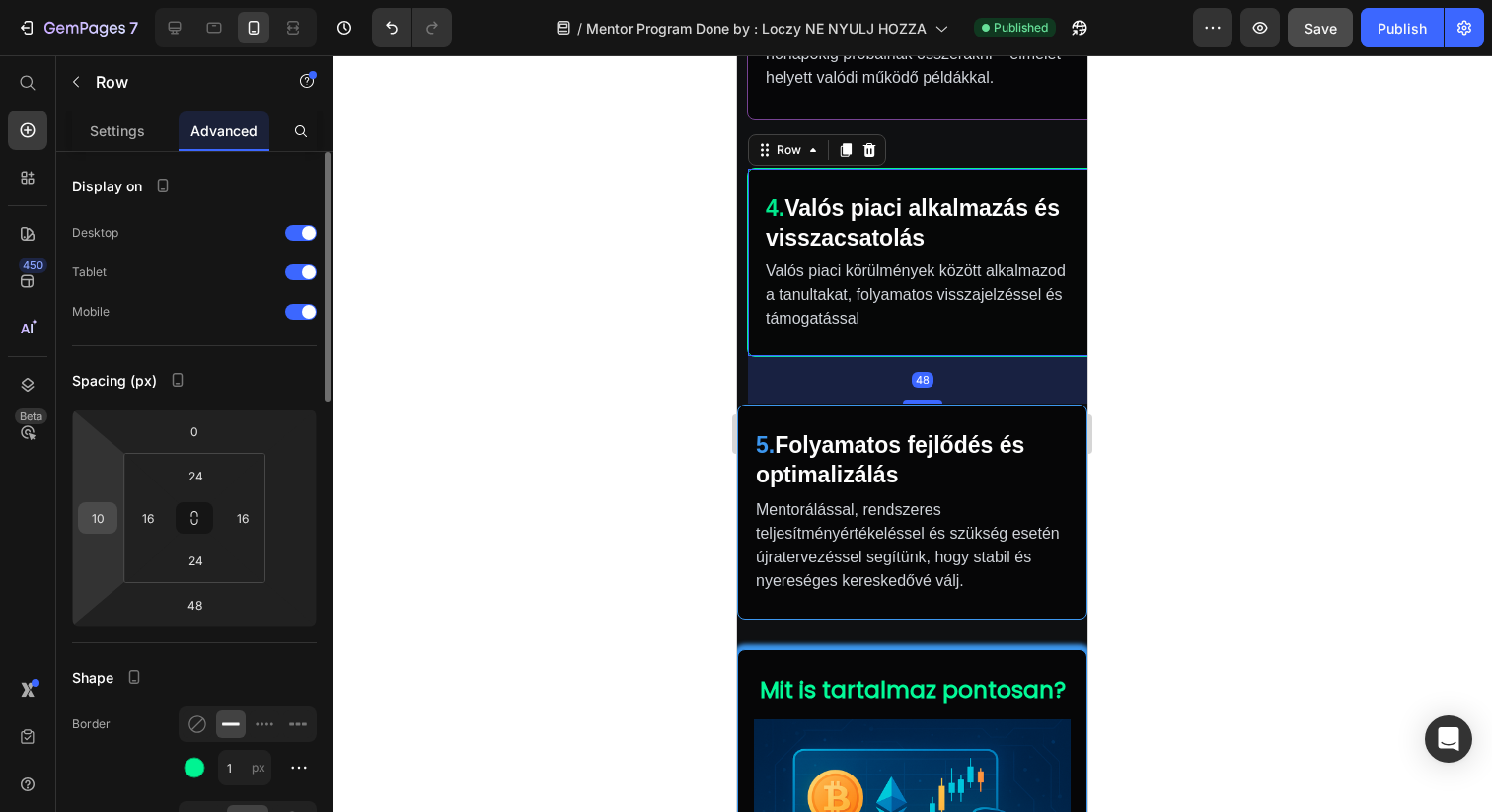 click on "10" at bounding box center [98, 518] 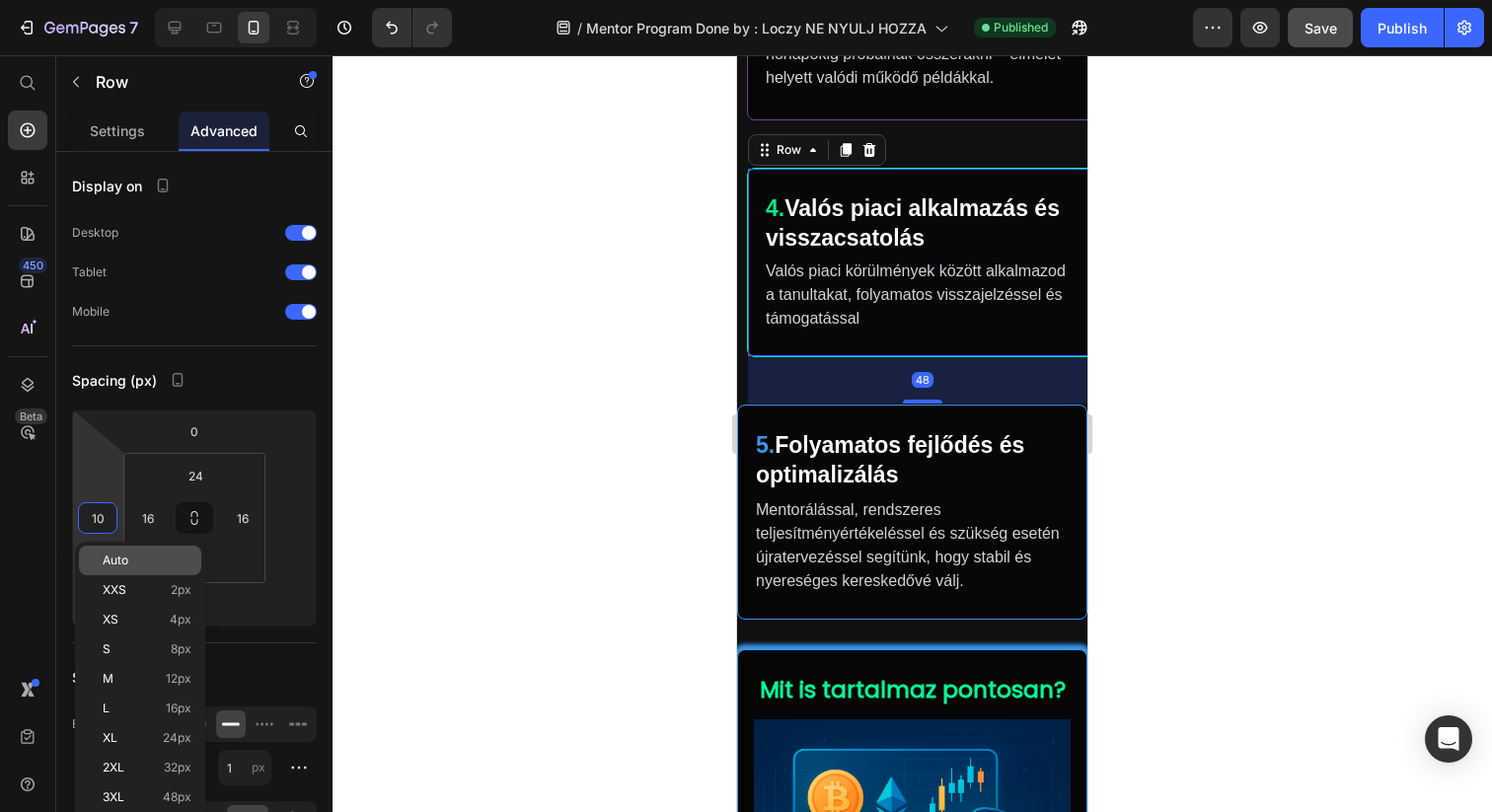 click on "Auto" at bounding box center [147, 560] 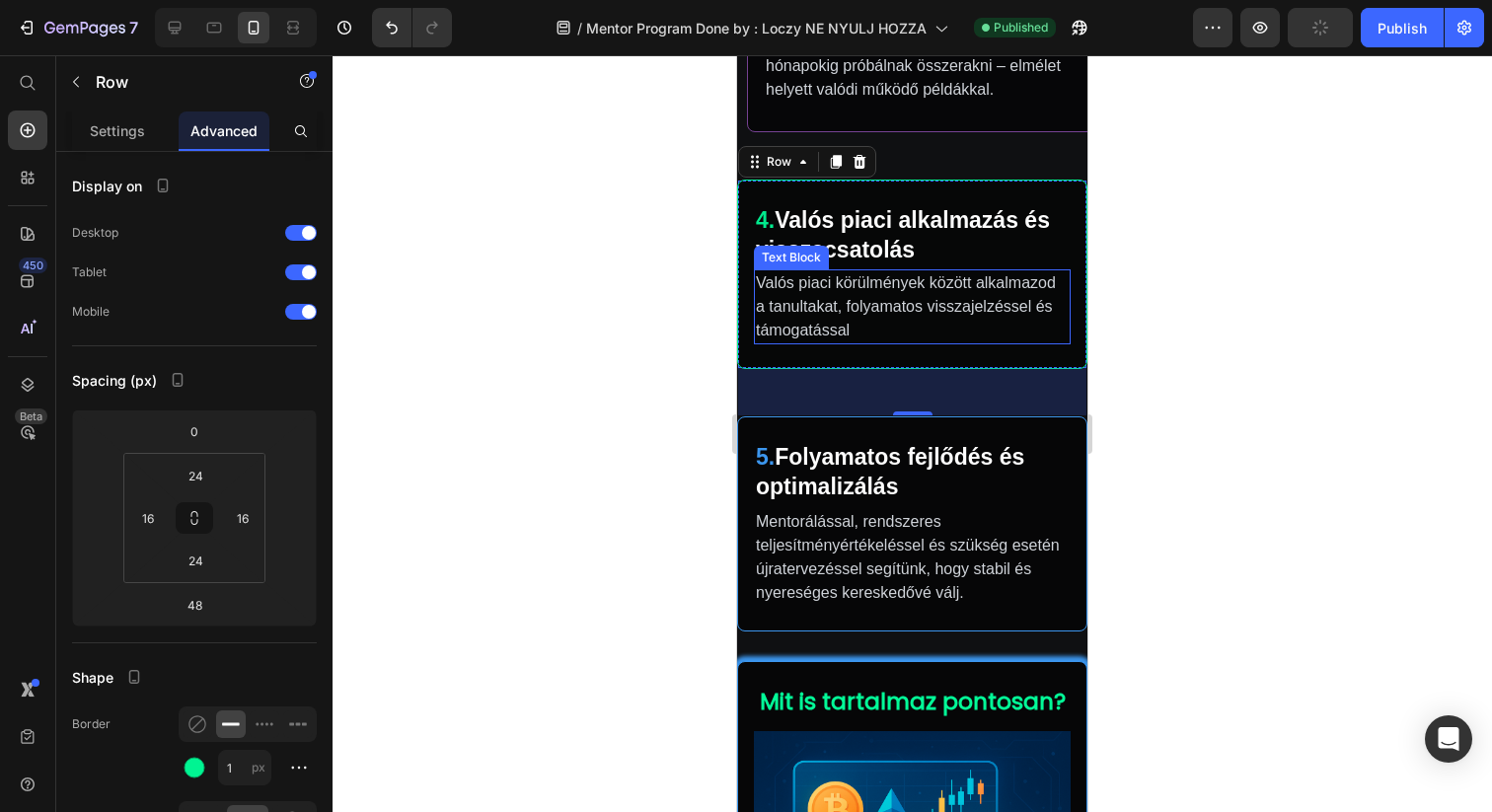 scroll, scrollTop: 1469, scrollLeft: 0, axis: vertical 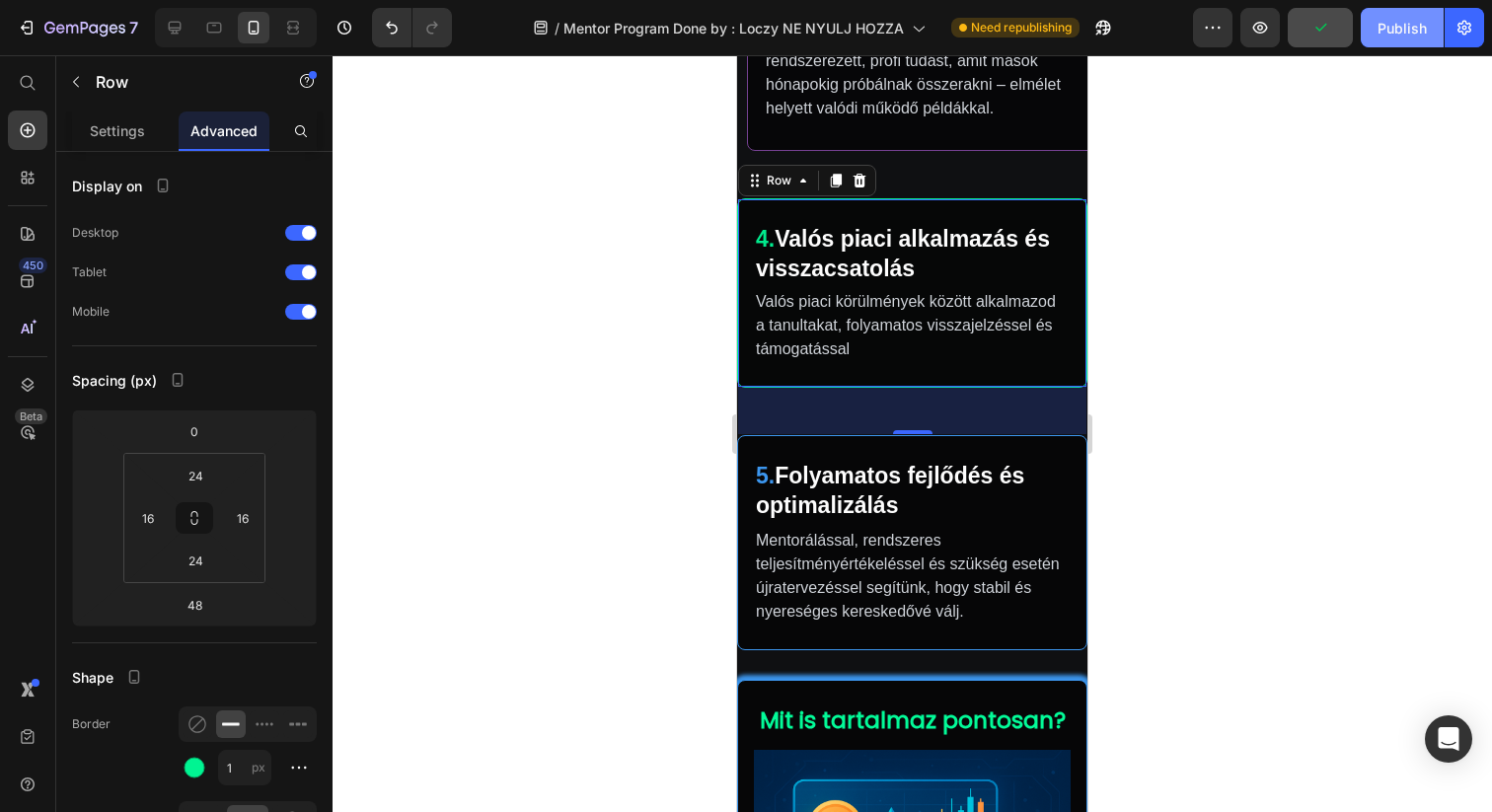click on "Publish" at bounding box center [1402, 28] 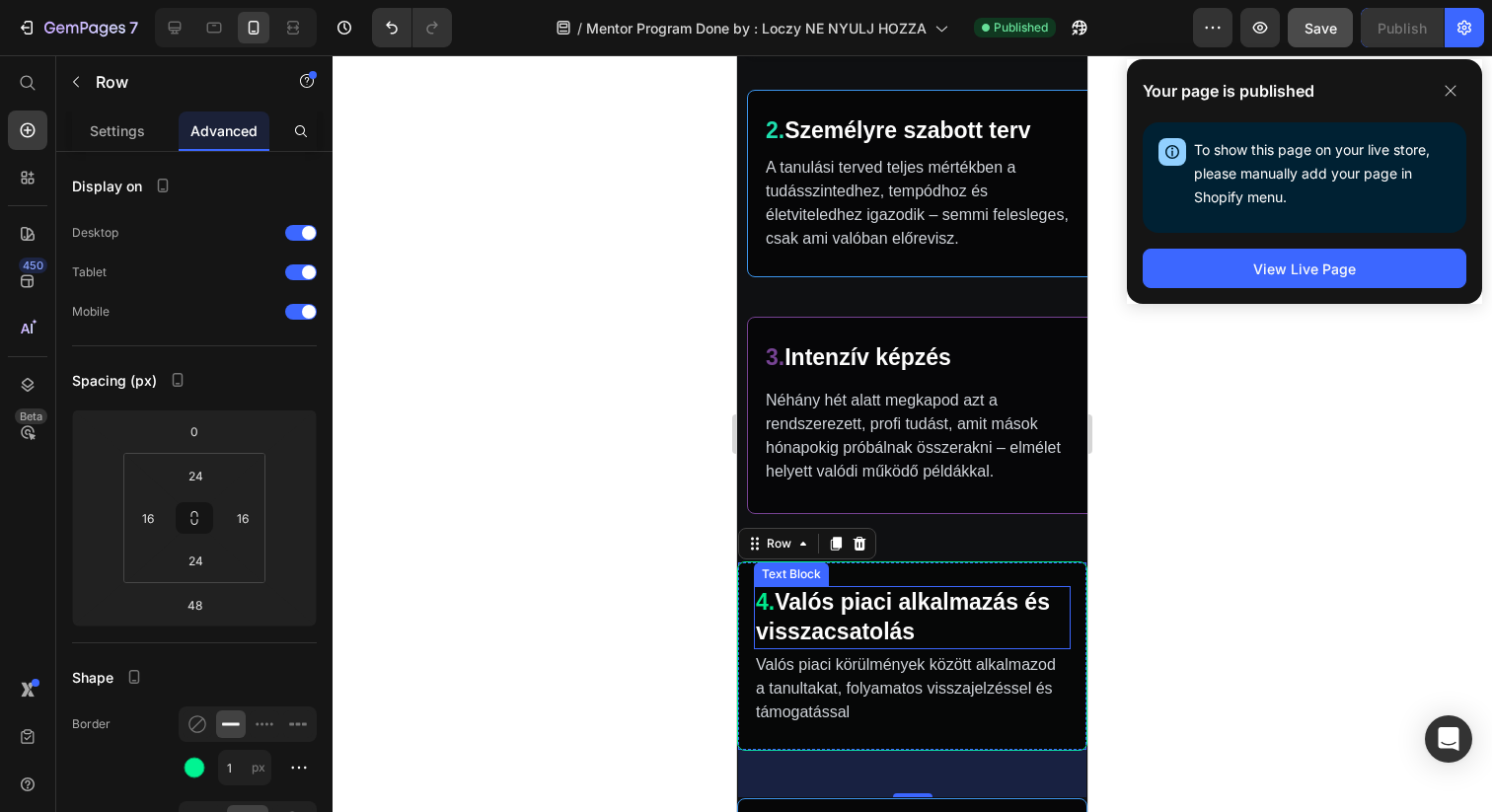 scroll, scrollTop: 1083, scrollLeft: 0, axis: vertical 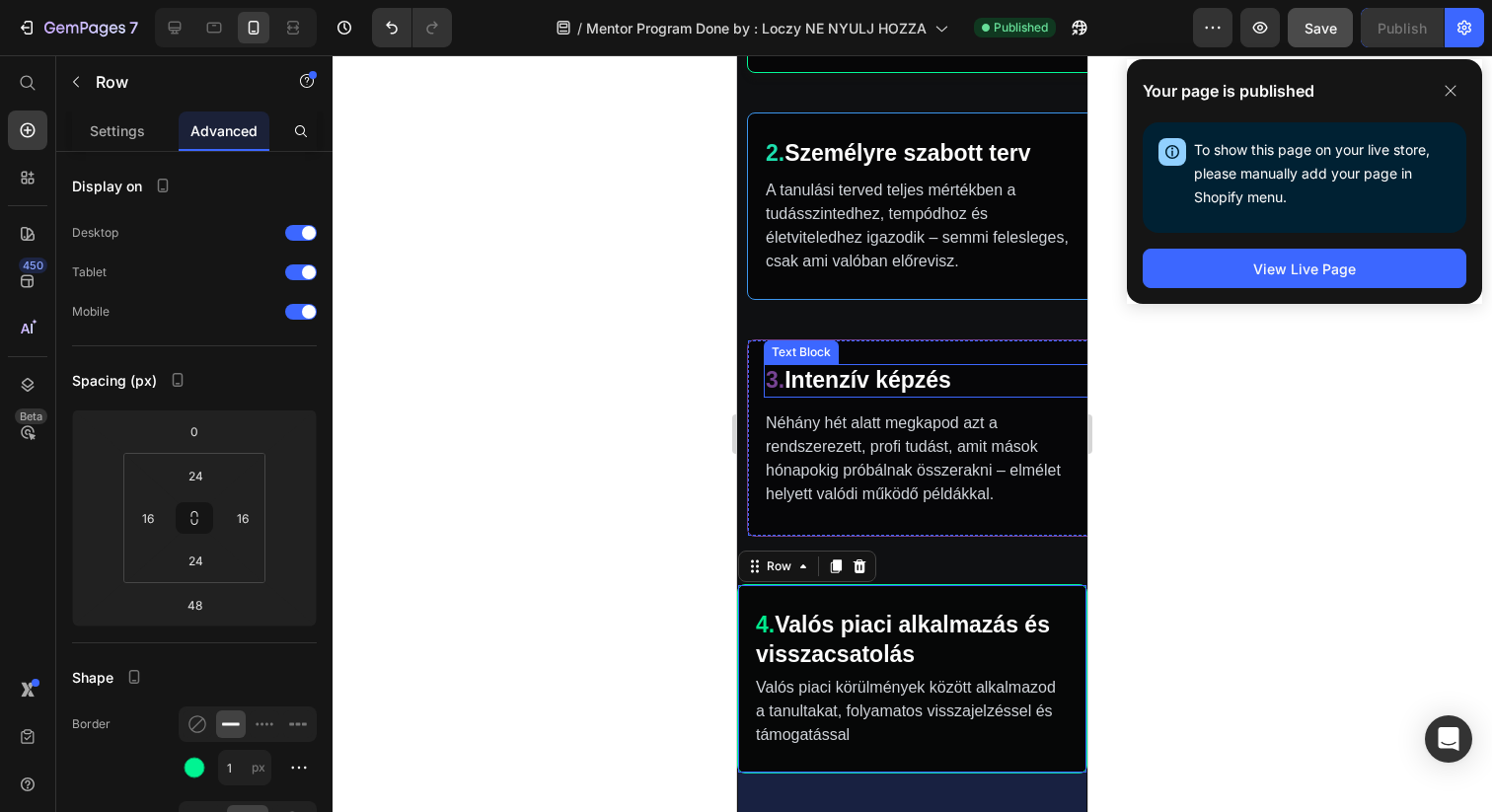 click on "3.  Intenzív képzés Text Block Néhány hét alatt megkapod azt a rendszerezett, profi tudást, amit mások hónapokig próbálnak összerakni – elmélet helyett valódi működő példákkal. Text Block Row" at bounding box center [922, 438] 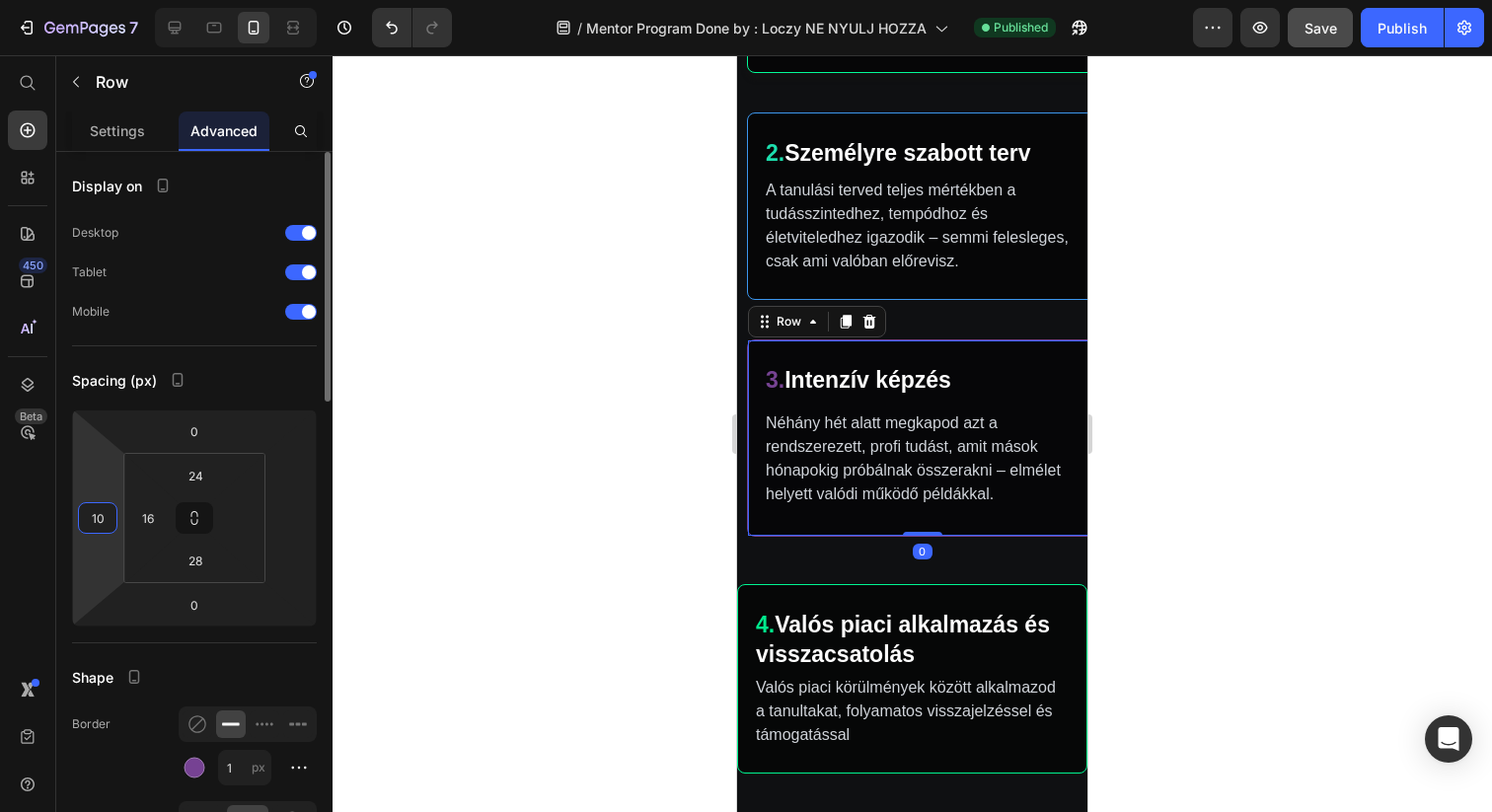 click on "10" at bounding box center (98, 518) 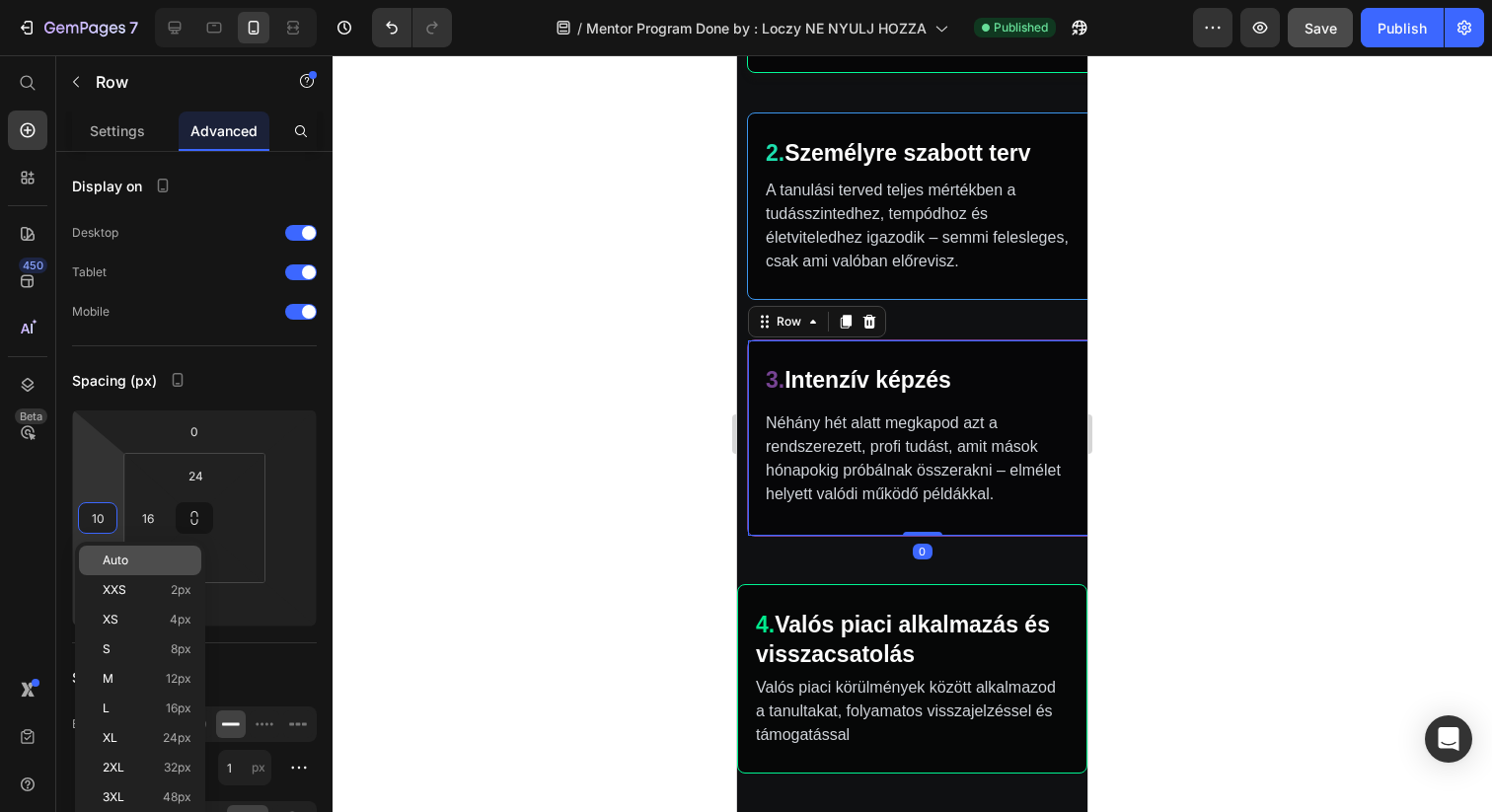 click on "Auto" at bounding box center (147, 560) 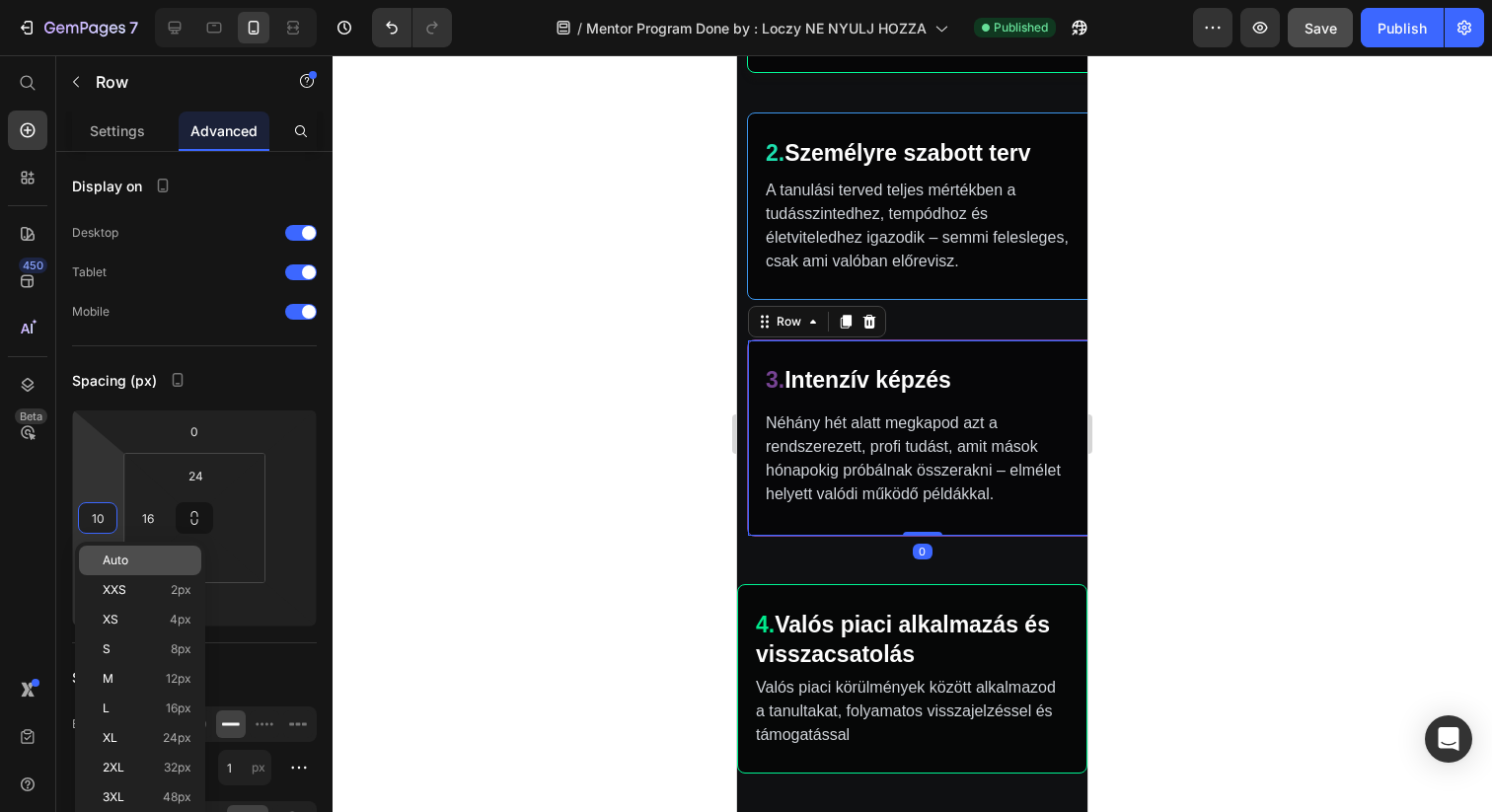 type 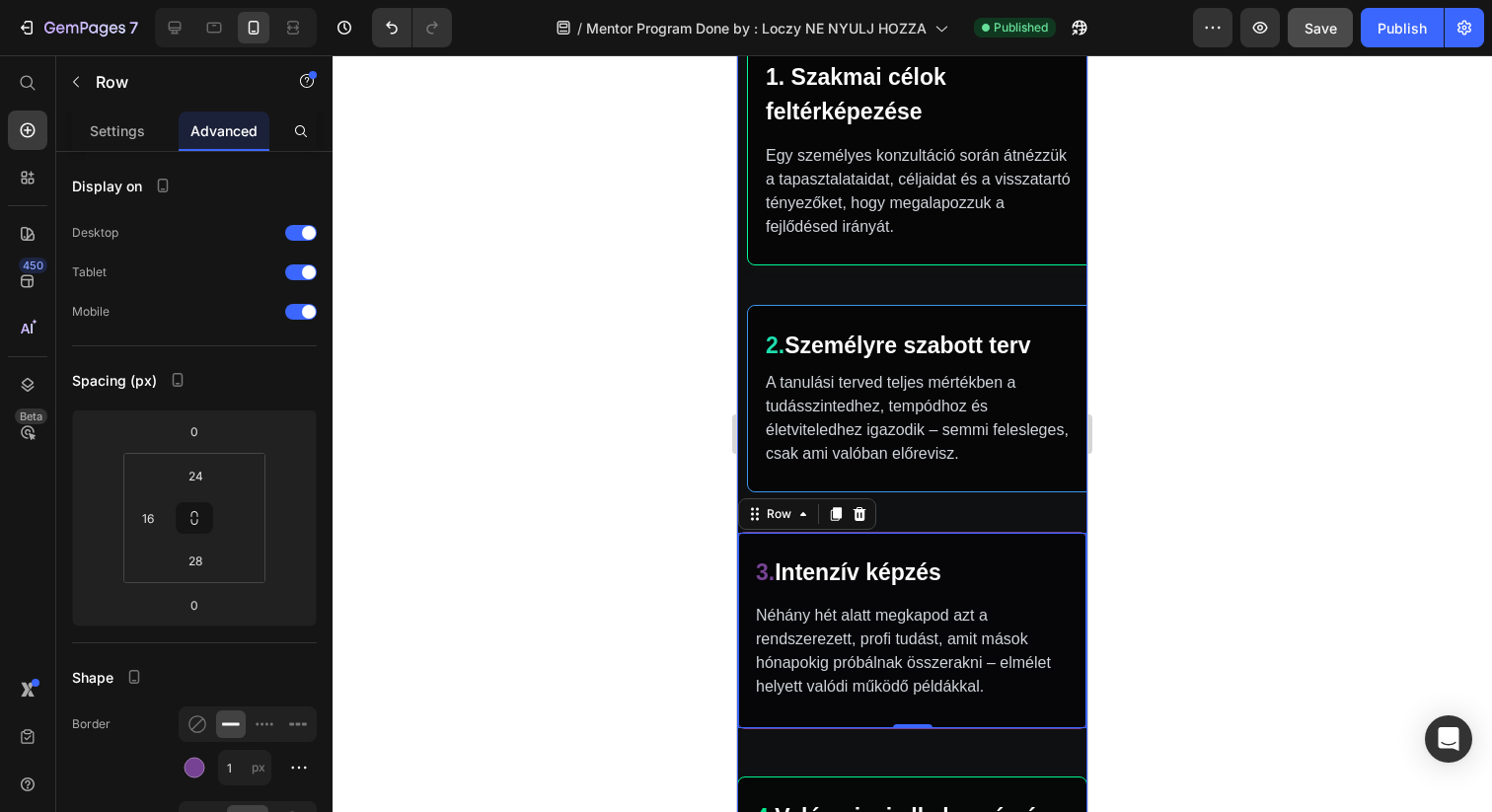 scroll, scrollTop: 860, scrollLeft: 0, axis: vertical 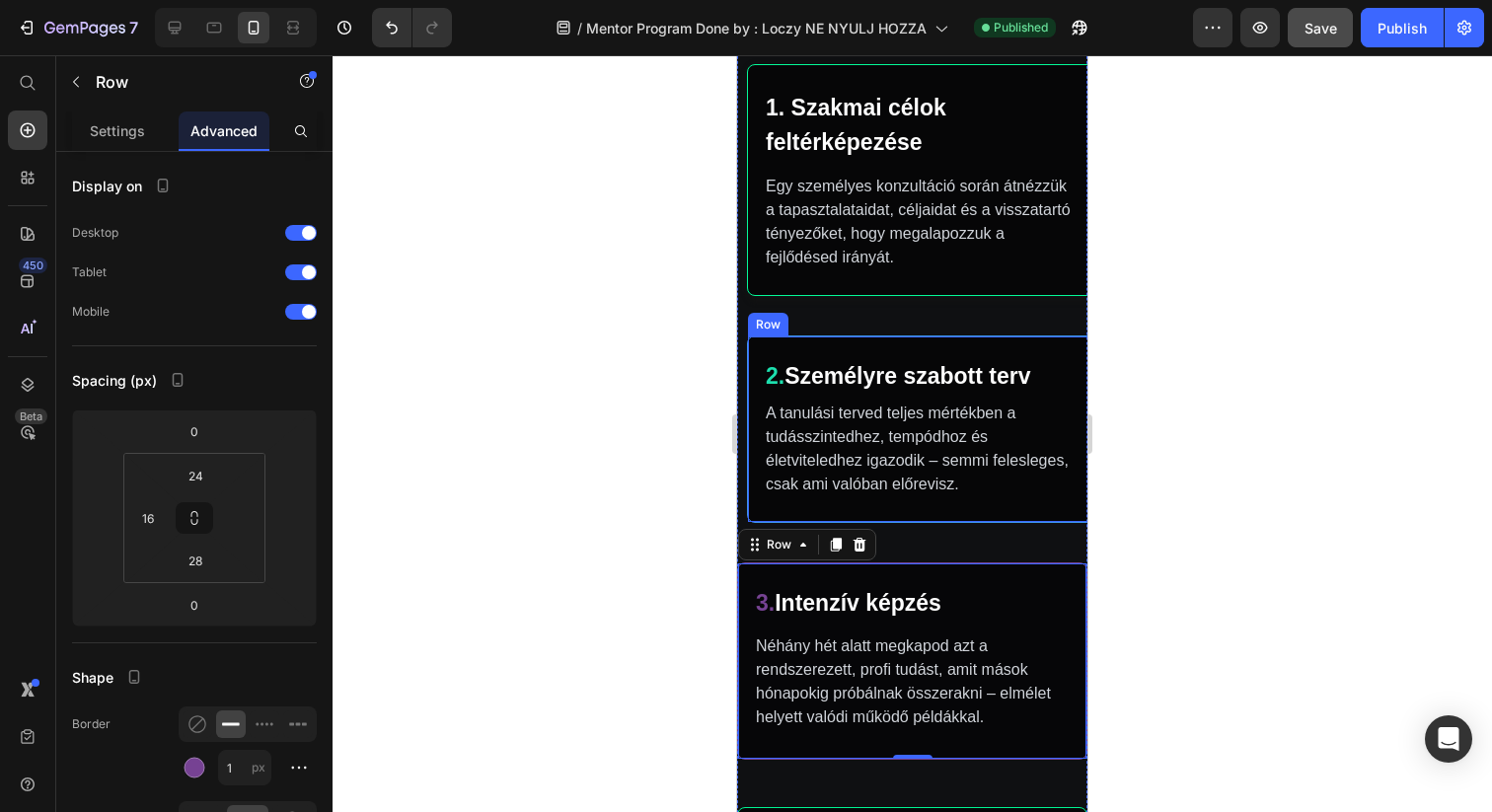 click on "2.  Személyre szabott terv Text Block A tanulási terved teljes mértékben a tudásszintedhez, tempódhoz és életviteledhez igazodik – semmi felesleges, csak ami valóban előrevisz. Text Block Row" at bounding box center (922, 429) 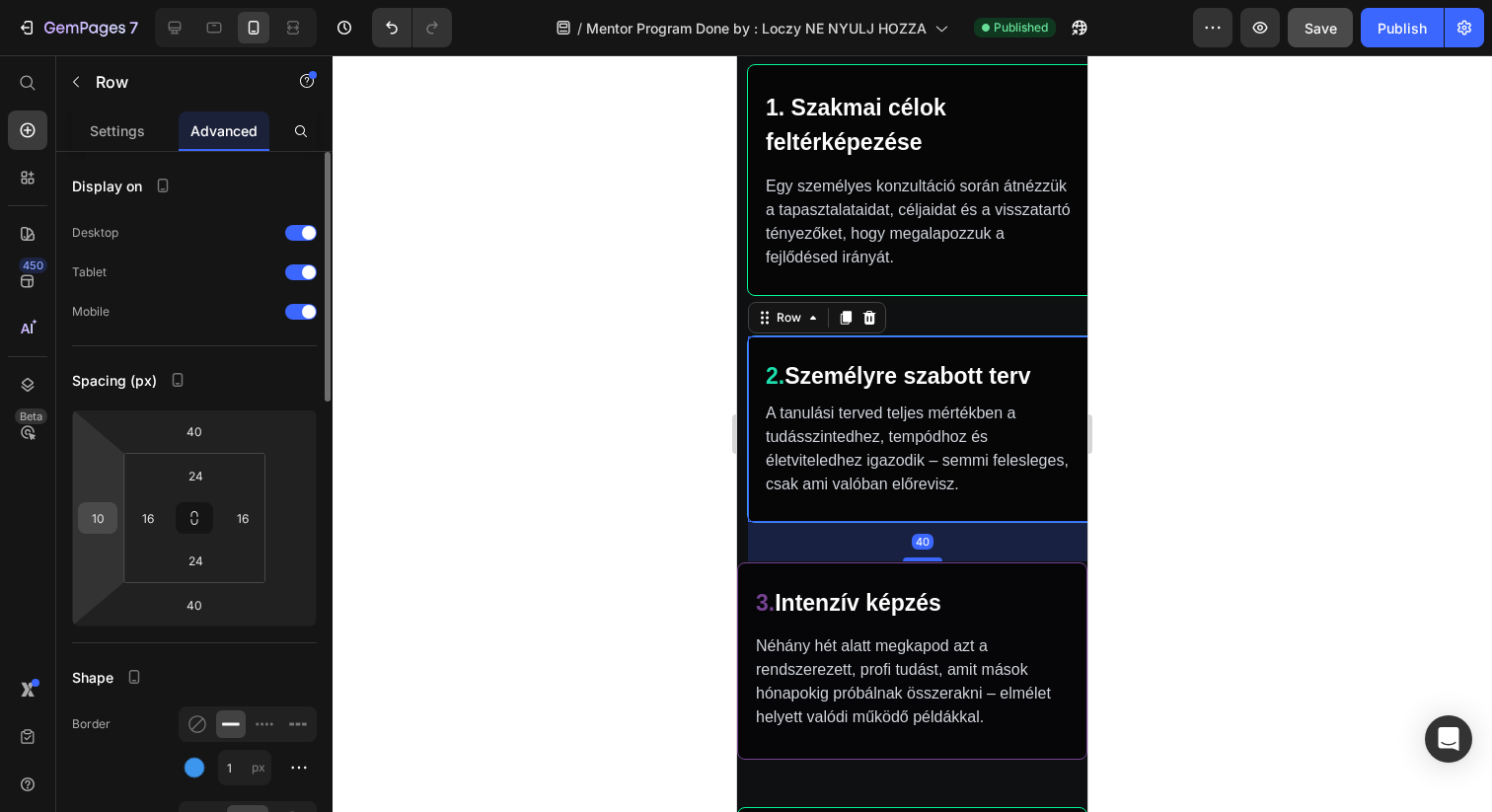 click on "10" at bounding box center [98, 518] 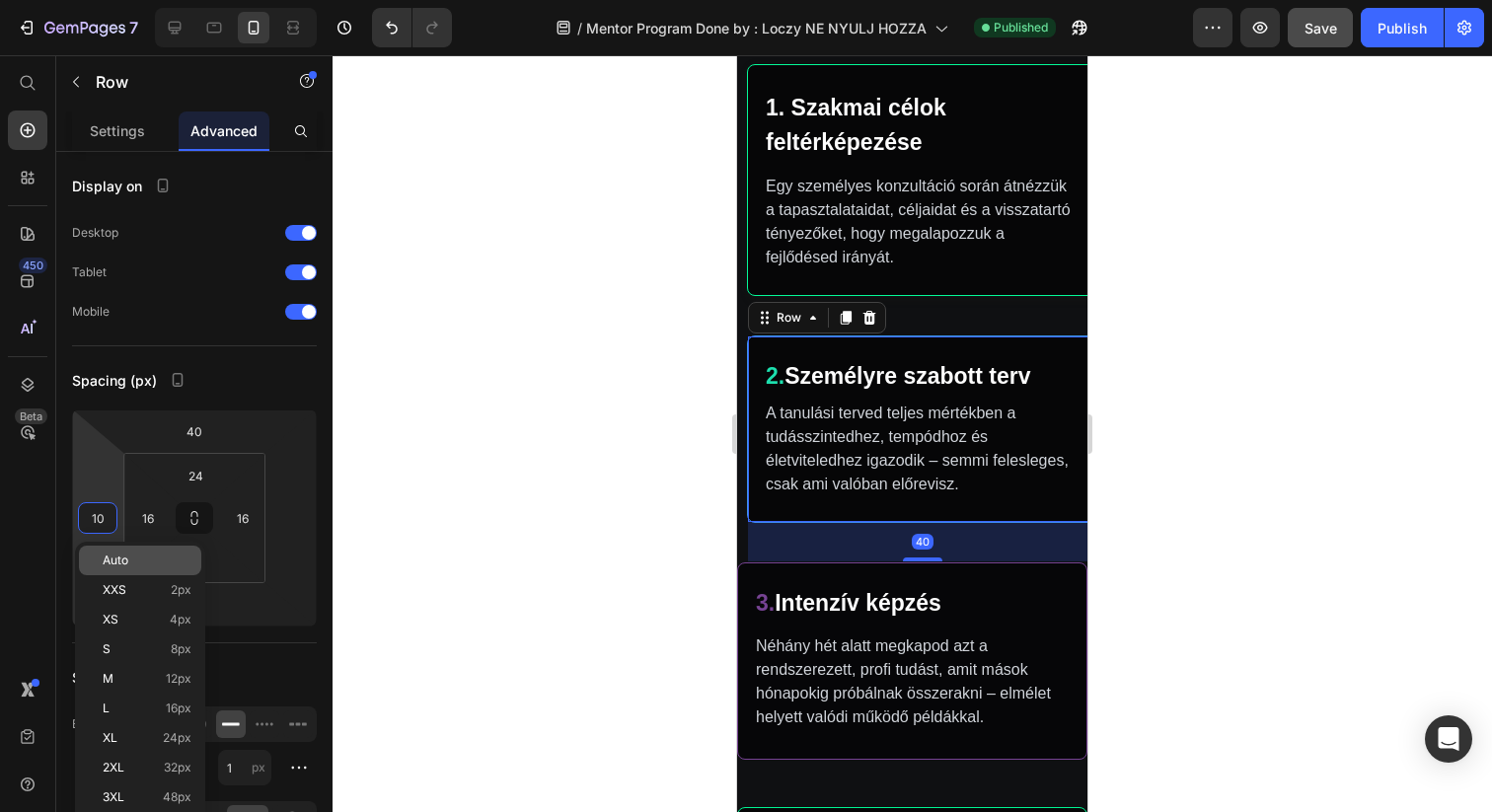 click on "Auto" at bounding box center [115, 560] 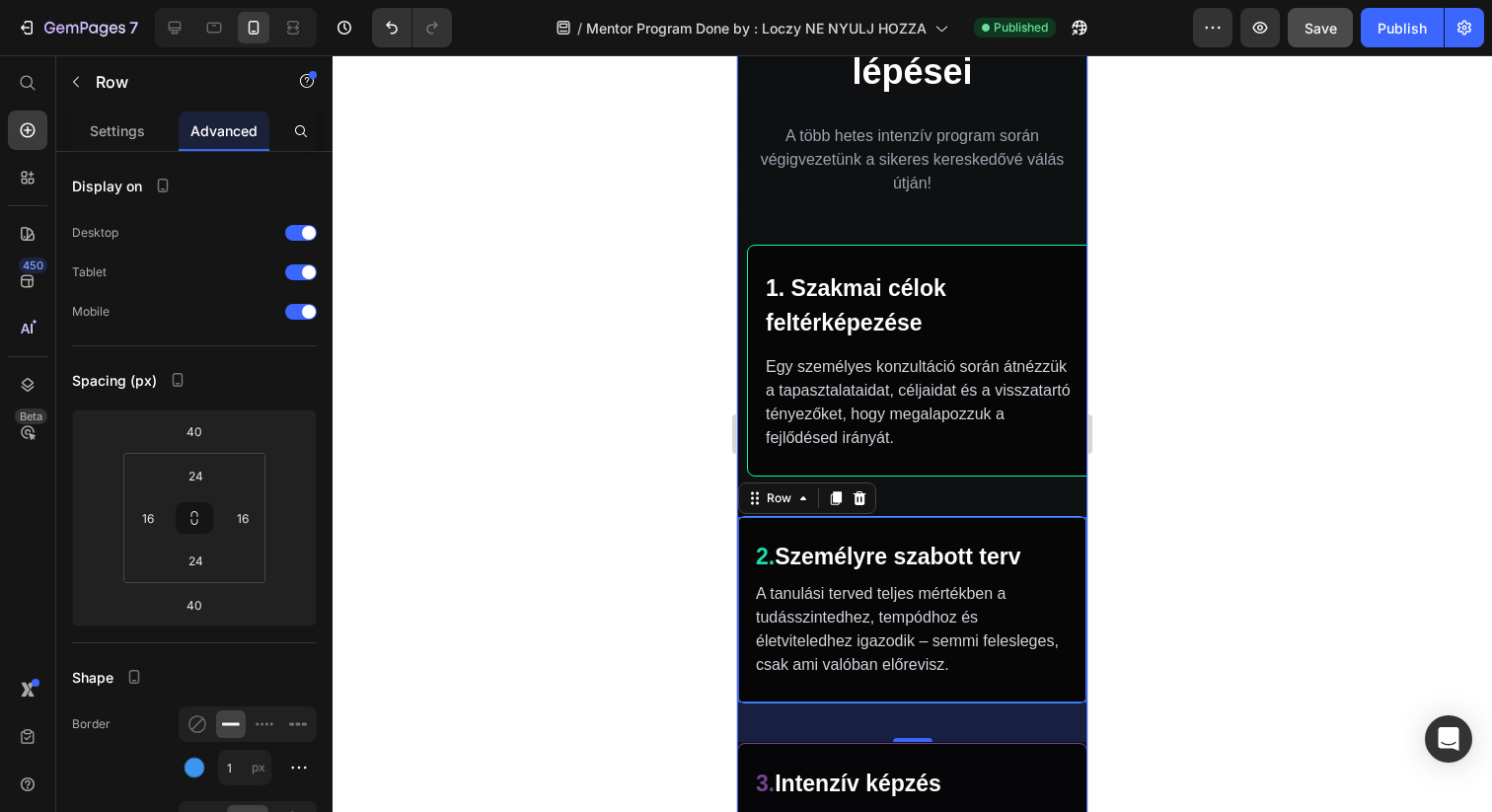 scroll, scrollTop: 649, scrollLeft: 0, axis: vertical 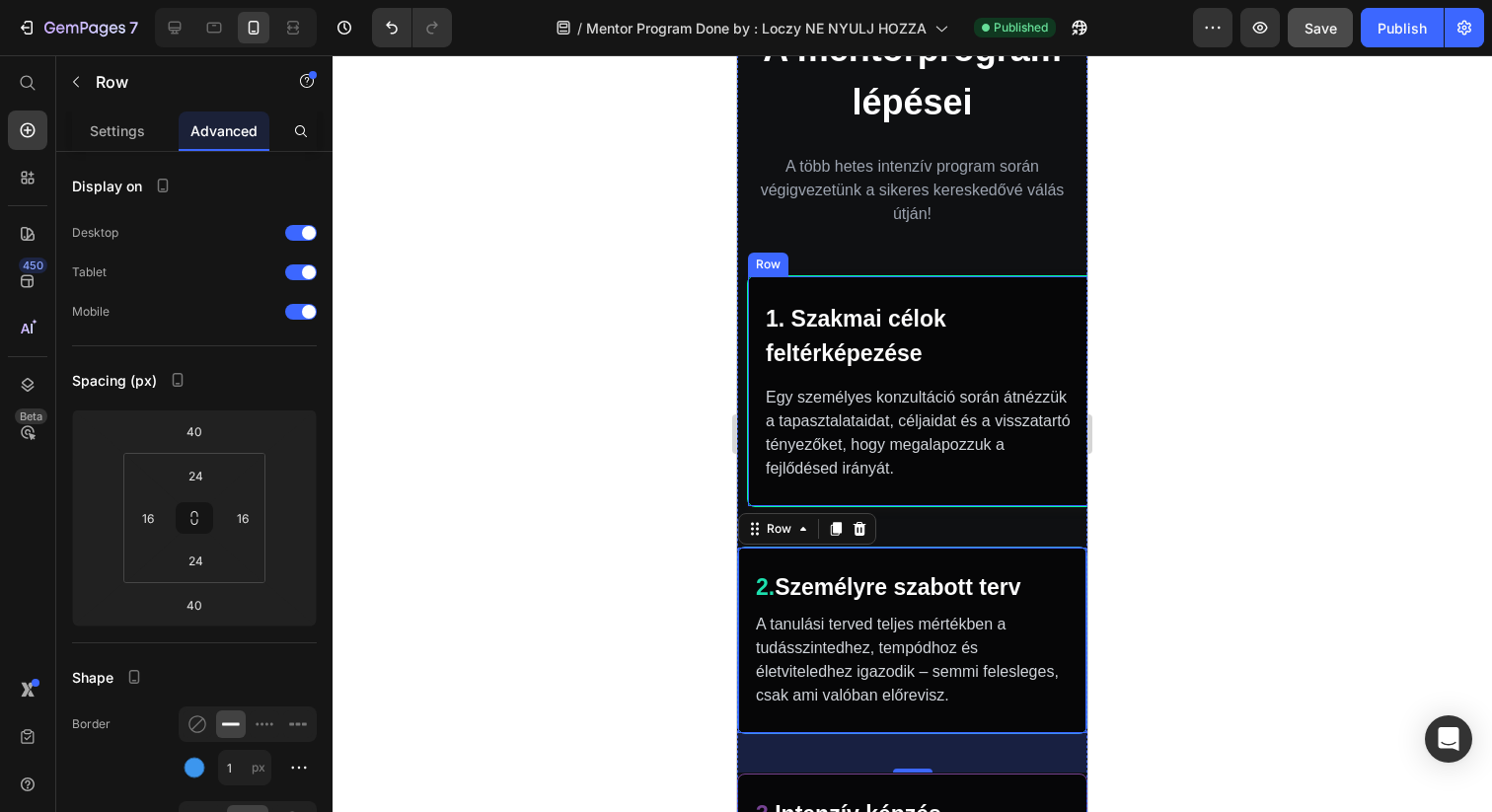 click on "1. Szakmai célok feltérképezése Text Block Egy személyes konzultáció során átnézzük a tapasztalataidat, céljaidat és a visszatartó tényezőket, hogy megalapozzuk a fejlődésed irányát. Text Block Row" at bounding box center (922, 391) 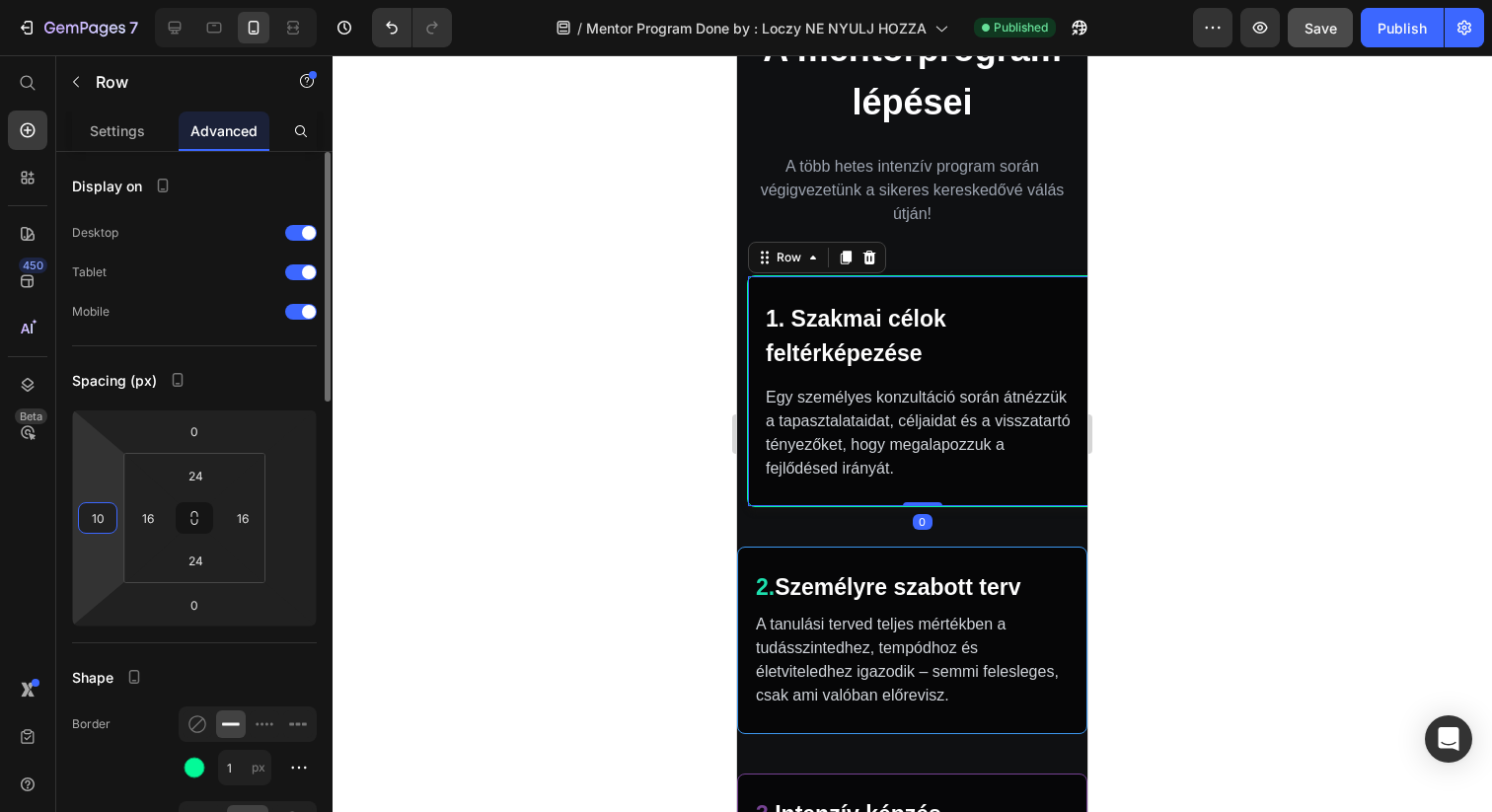 click on "10" at bounding box center (98, 518) 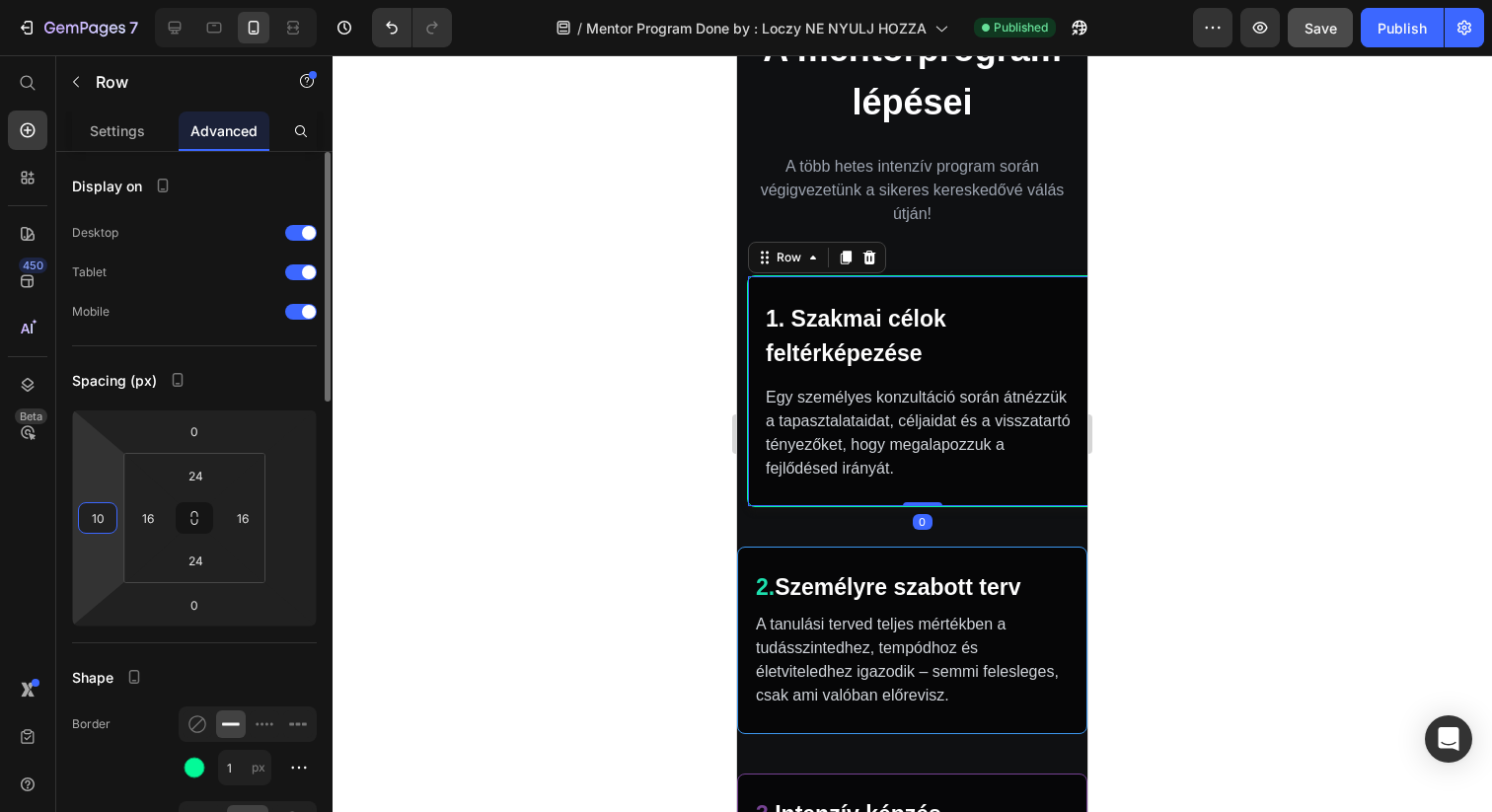 type 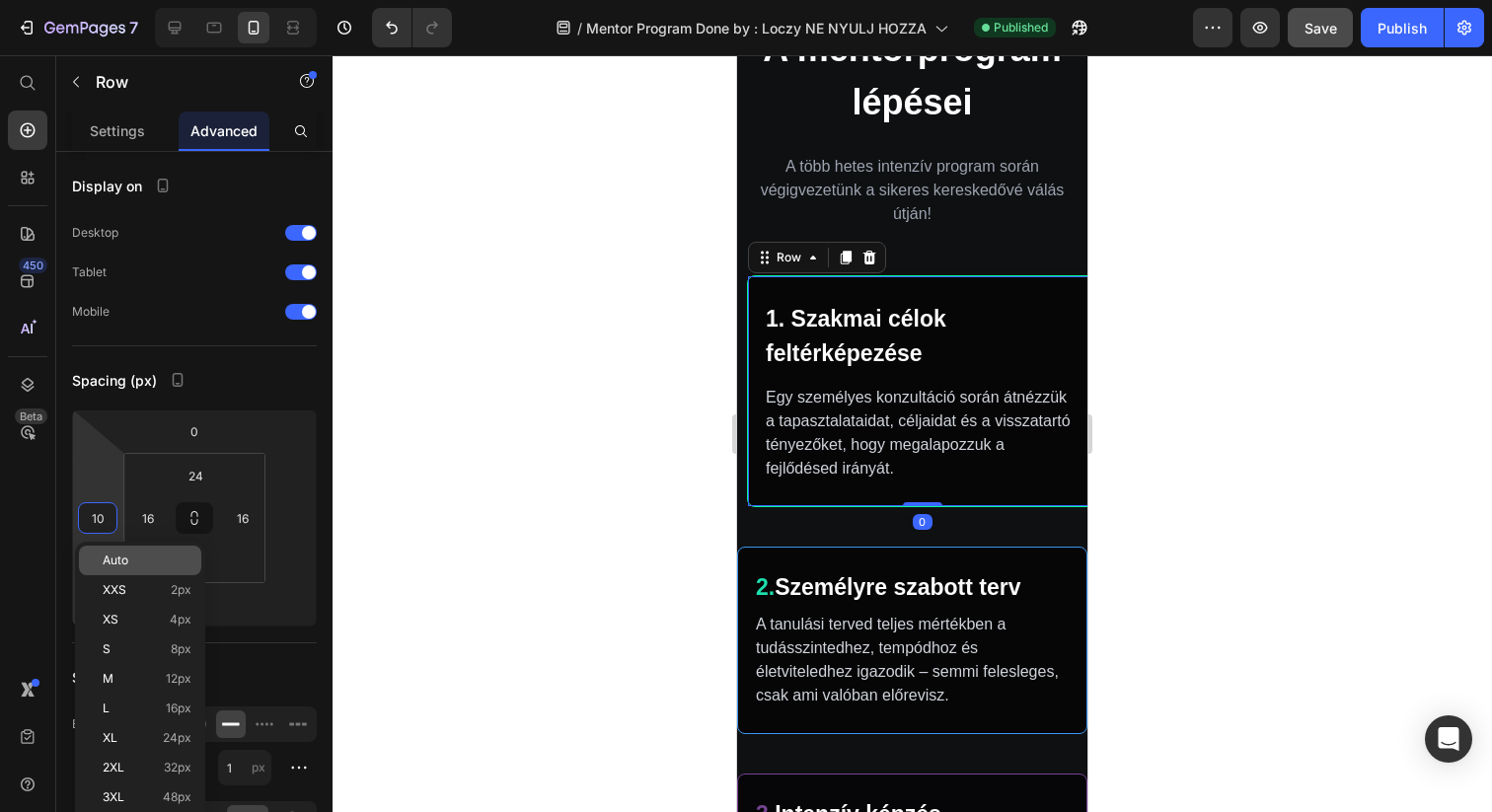 click on "Auto" at bounding box center [147, 560] 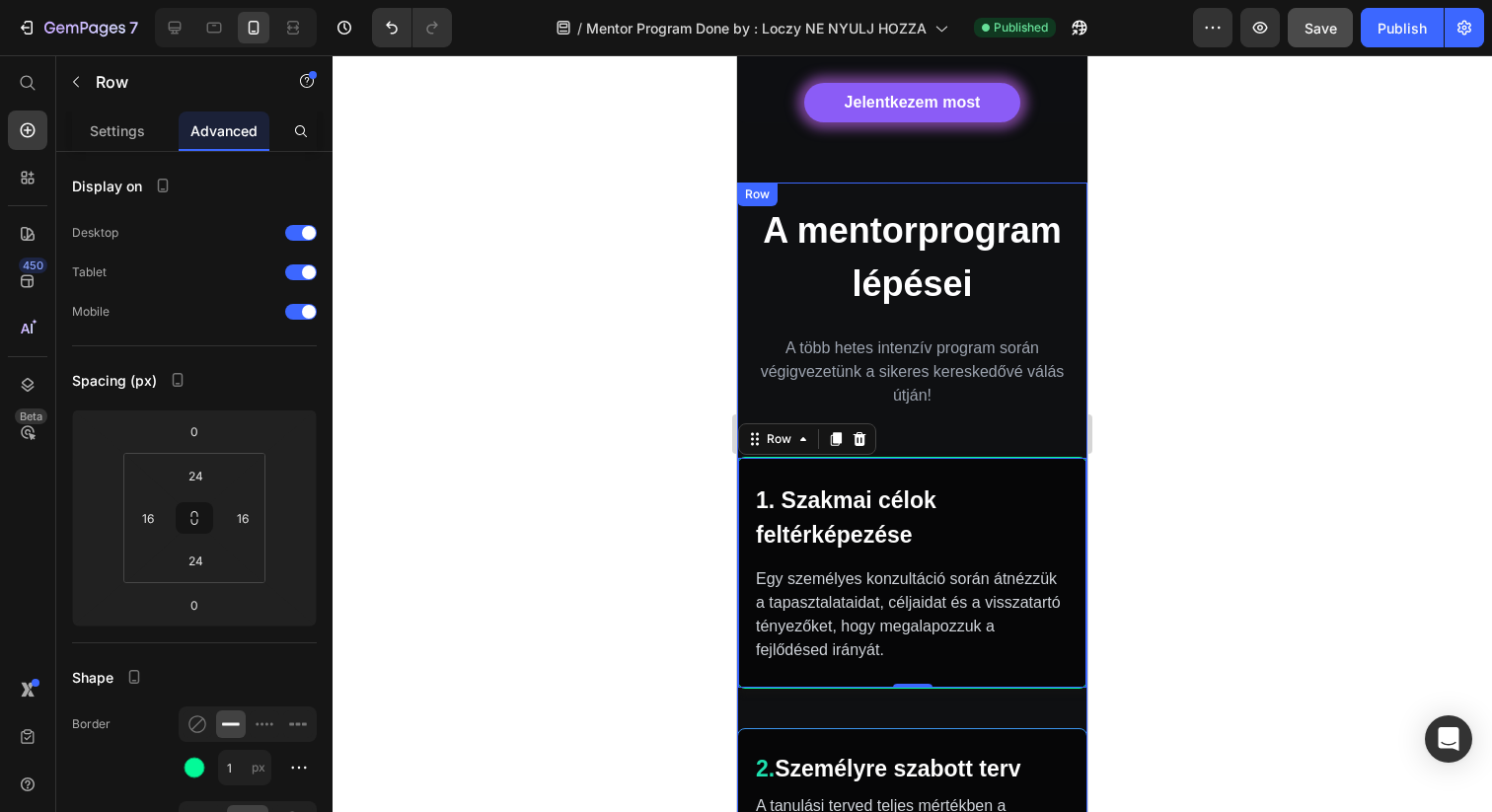 scroll, scrollTop: 464, scrollLeft: 0, axis: vertical 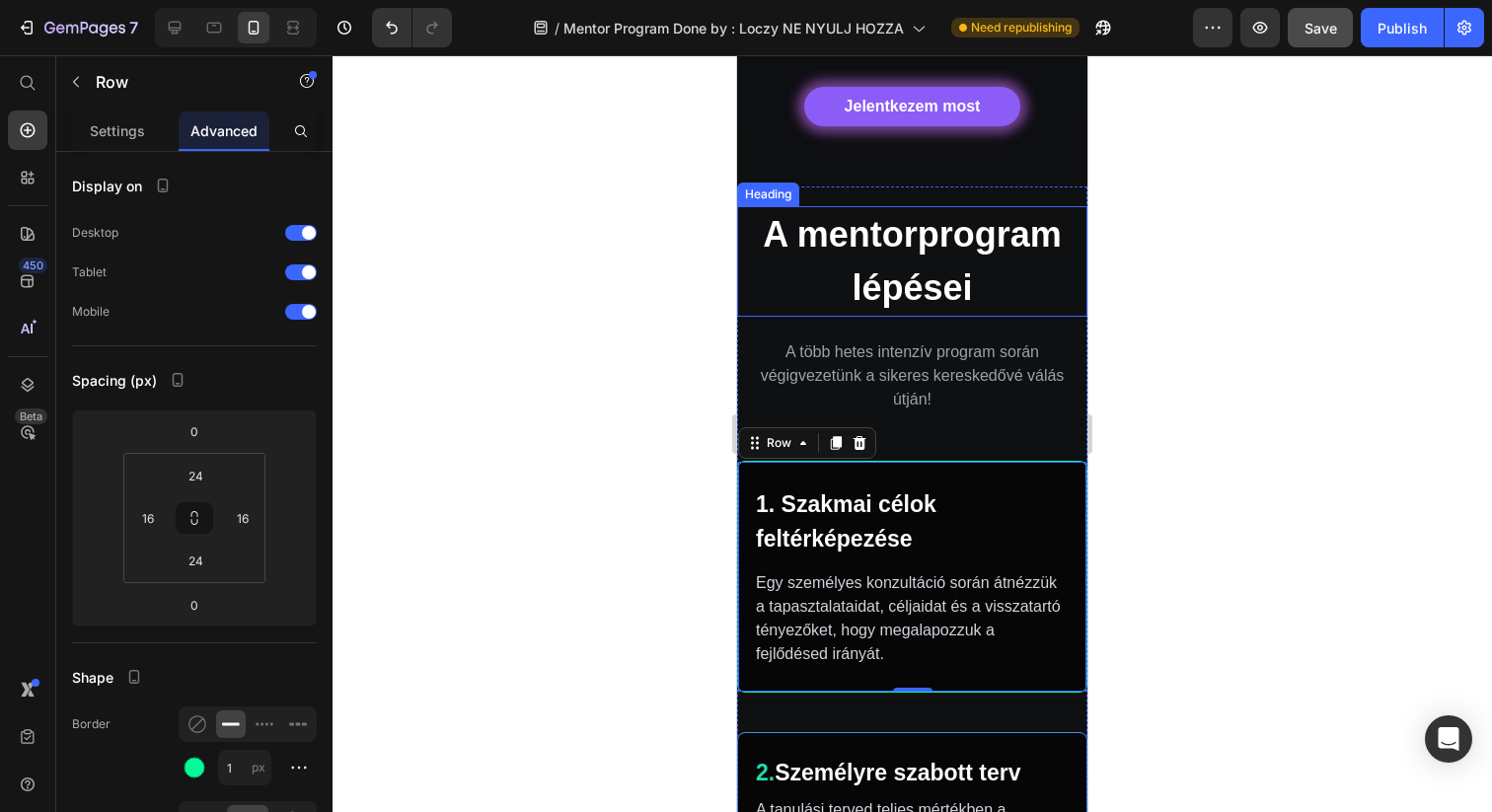 click on "A mentorprogram lépései" at bounding box center [912, 261] 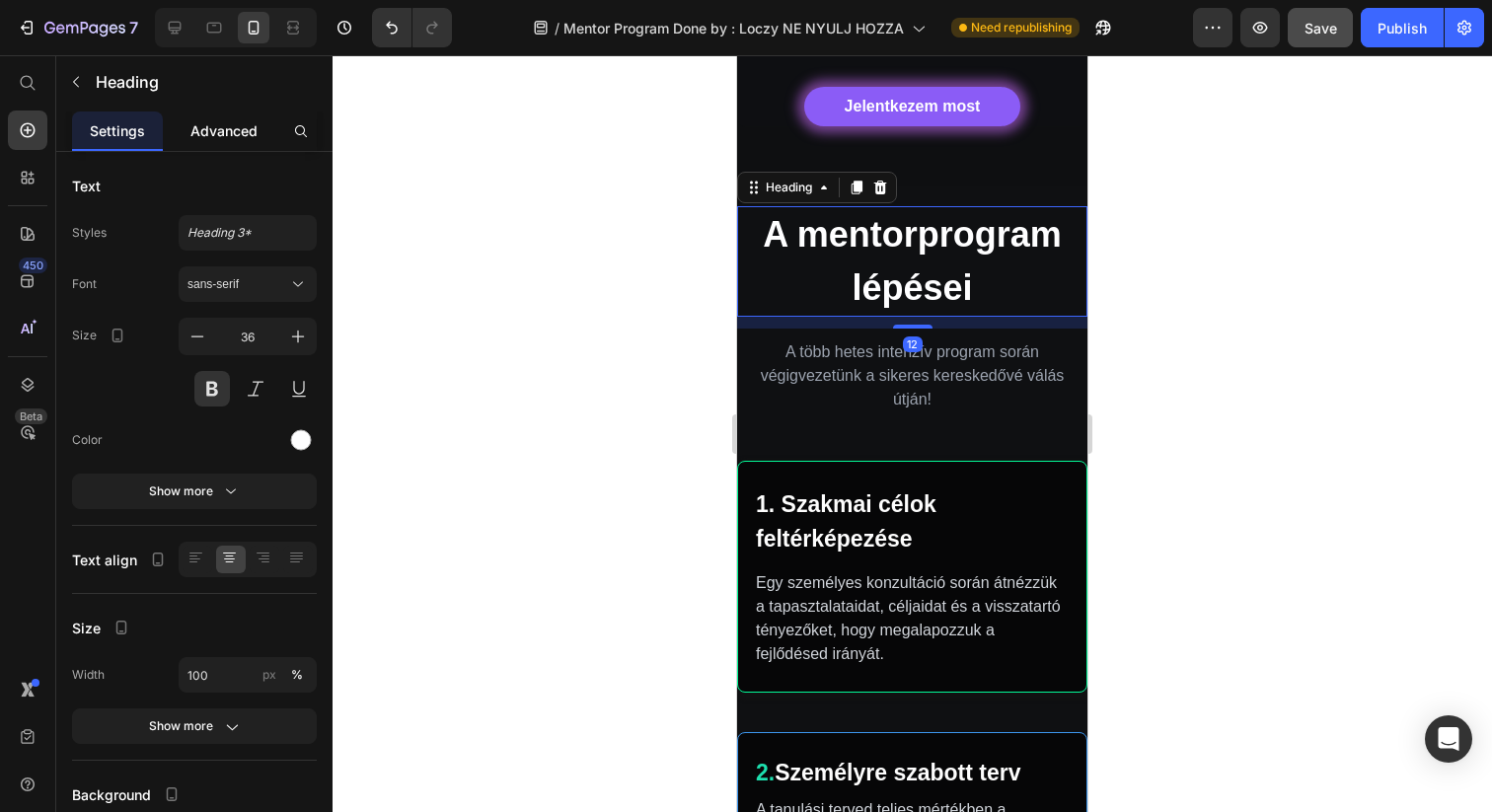 click on "Advanced" at bounding box center (224, 130) 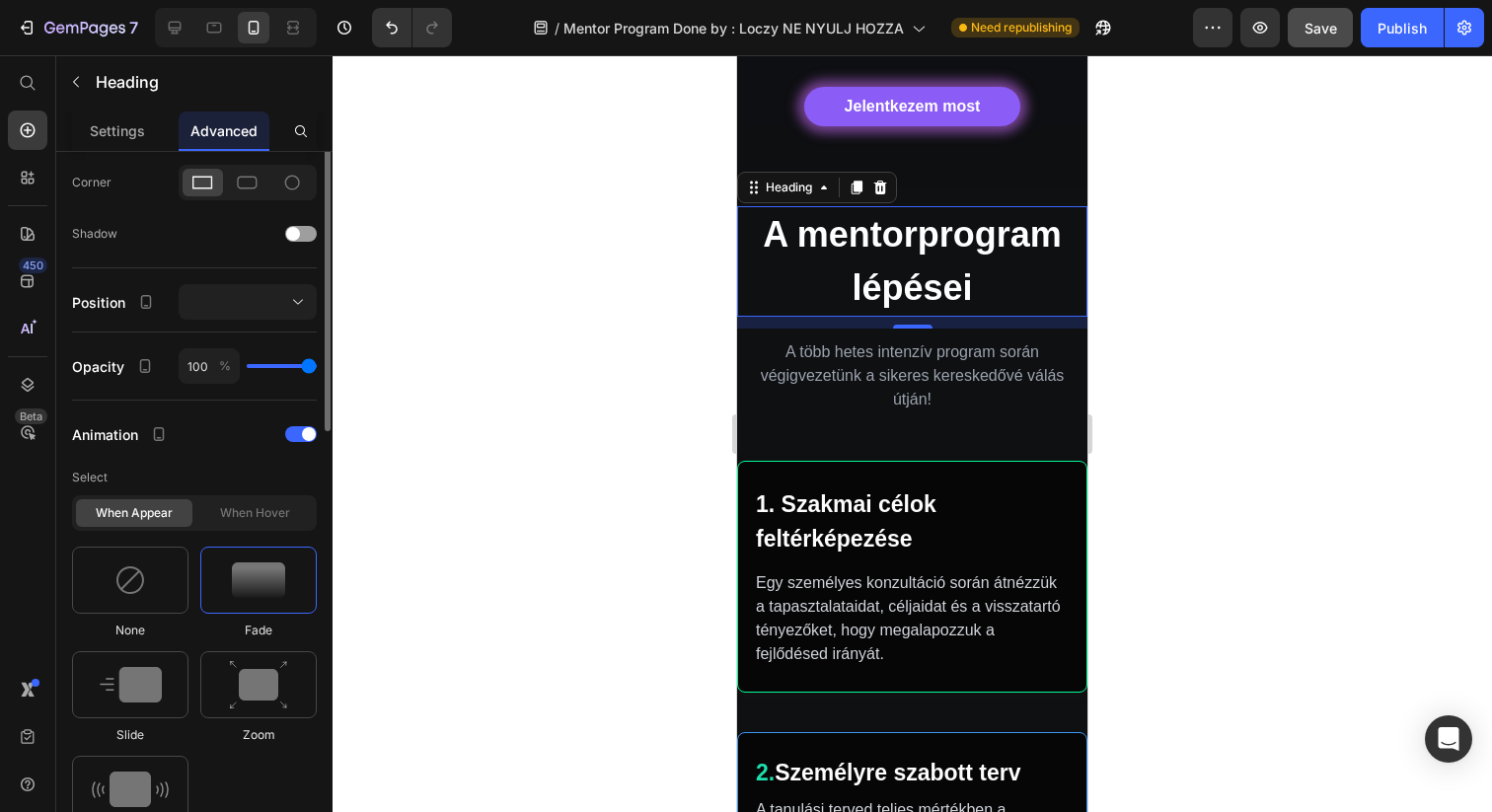 scroll, scrollTop: 606, scrollLeft: 0, axis: vertical 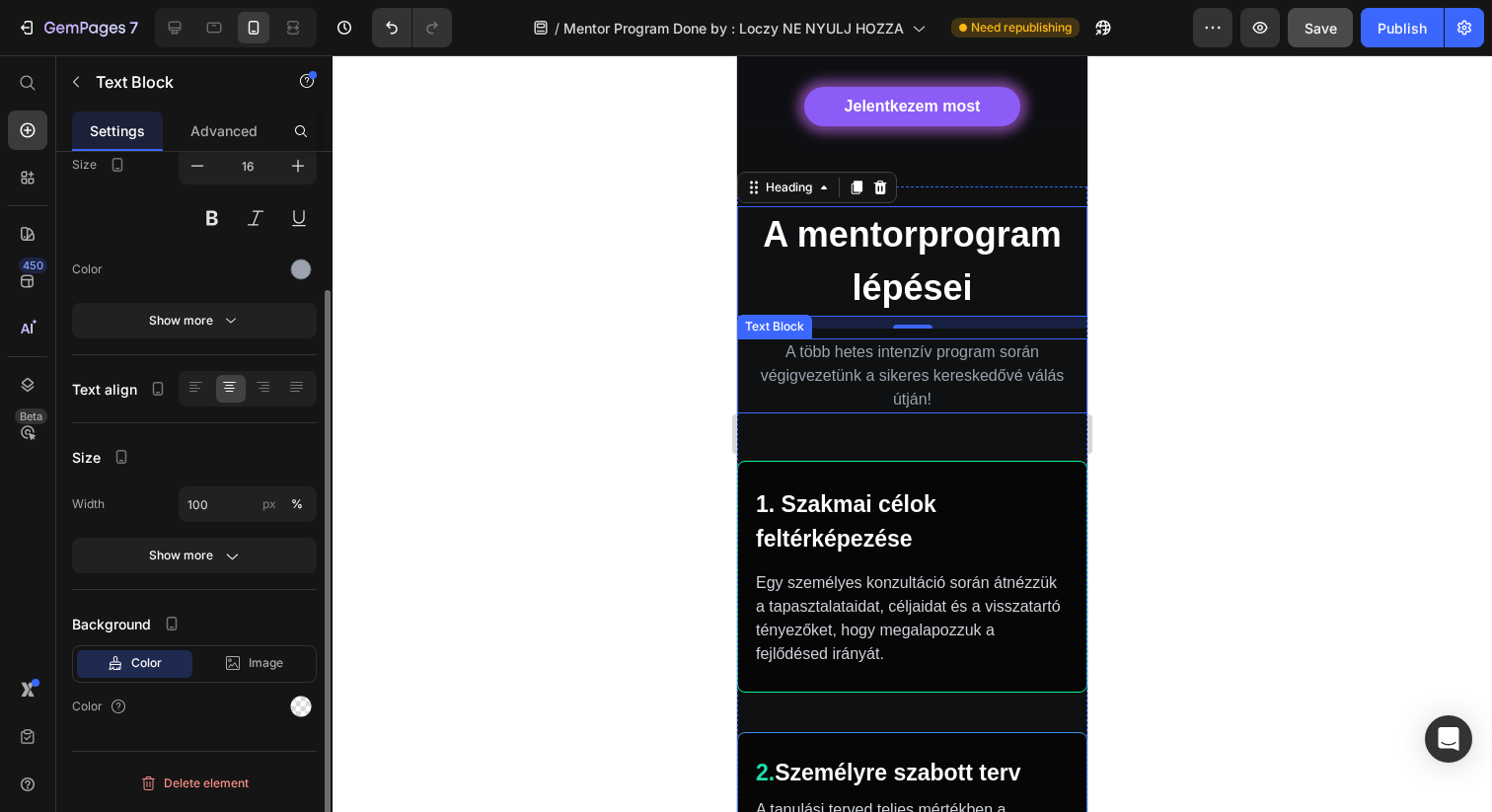 click on "A több hetes intenzív program során végigvezetünk a sikeres kereskedővé válás útján!" at bounding box center [912, 376] 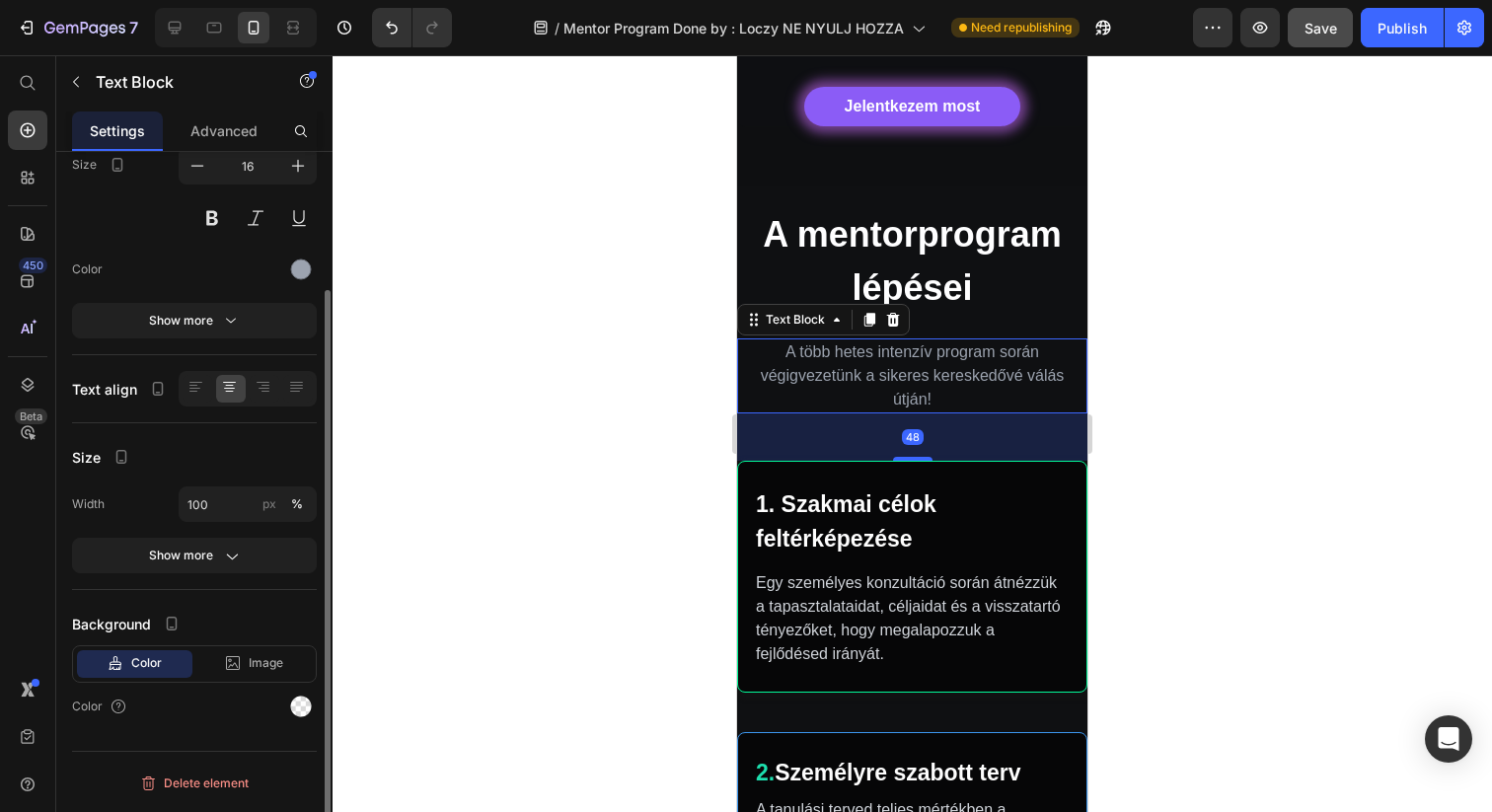 scroll, scrollTop: 0, scrollLeft: 0, axis: both 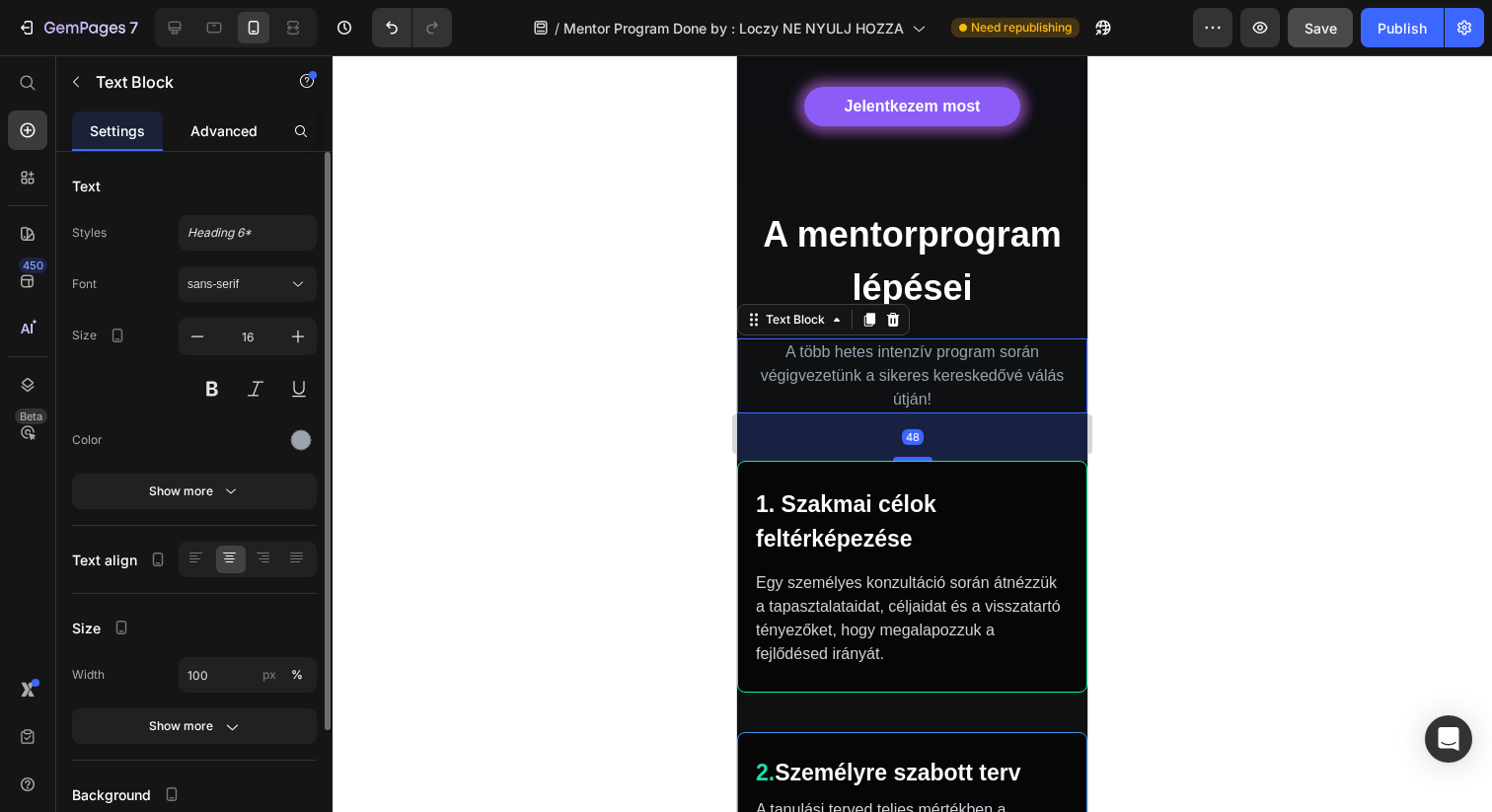 click on "Advanced" 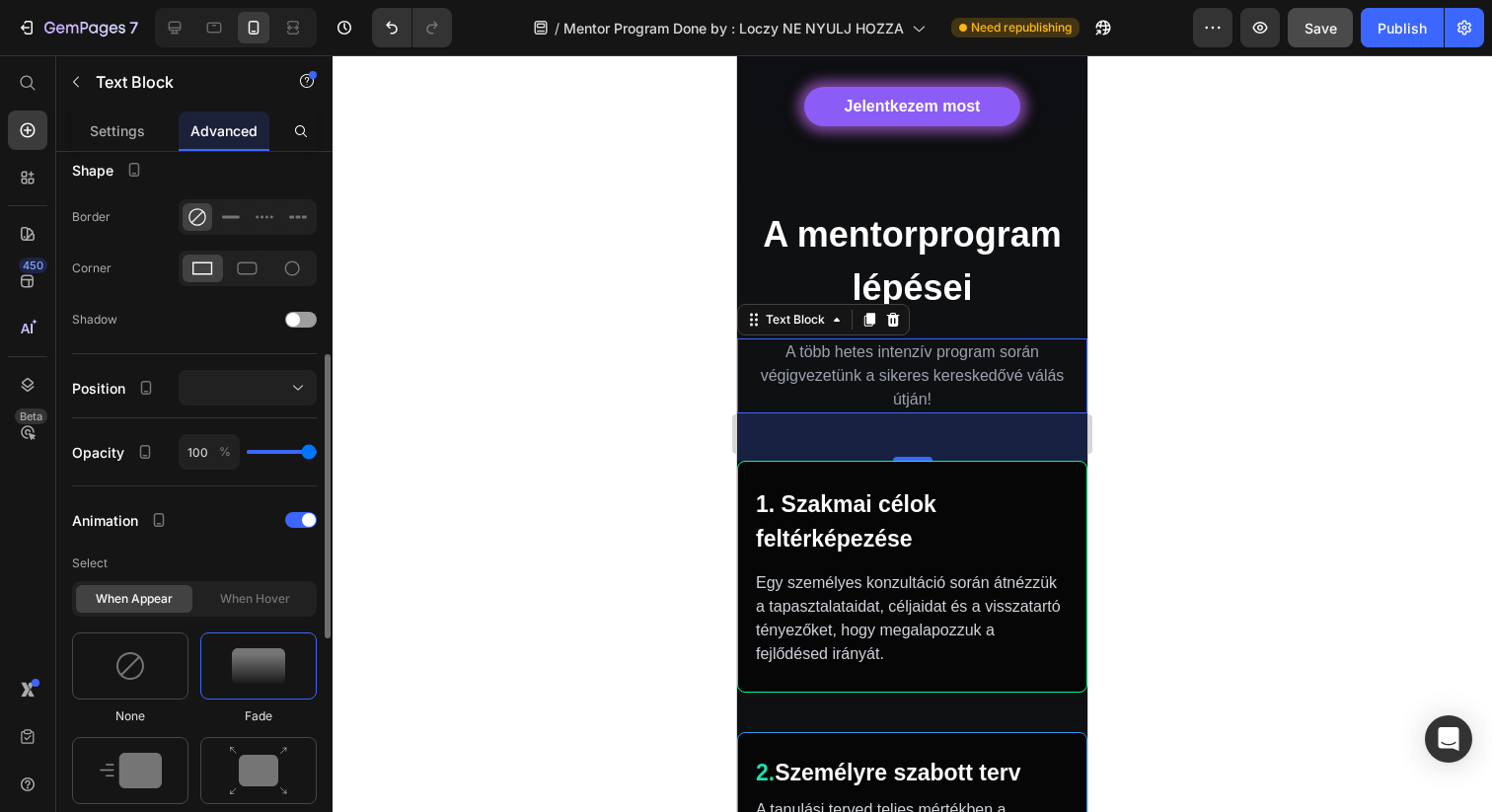 scroll, scrollTop: 508, scrollLeft: 0, axis: vertical 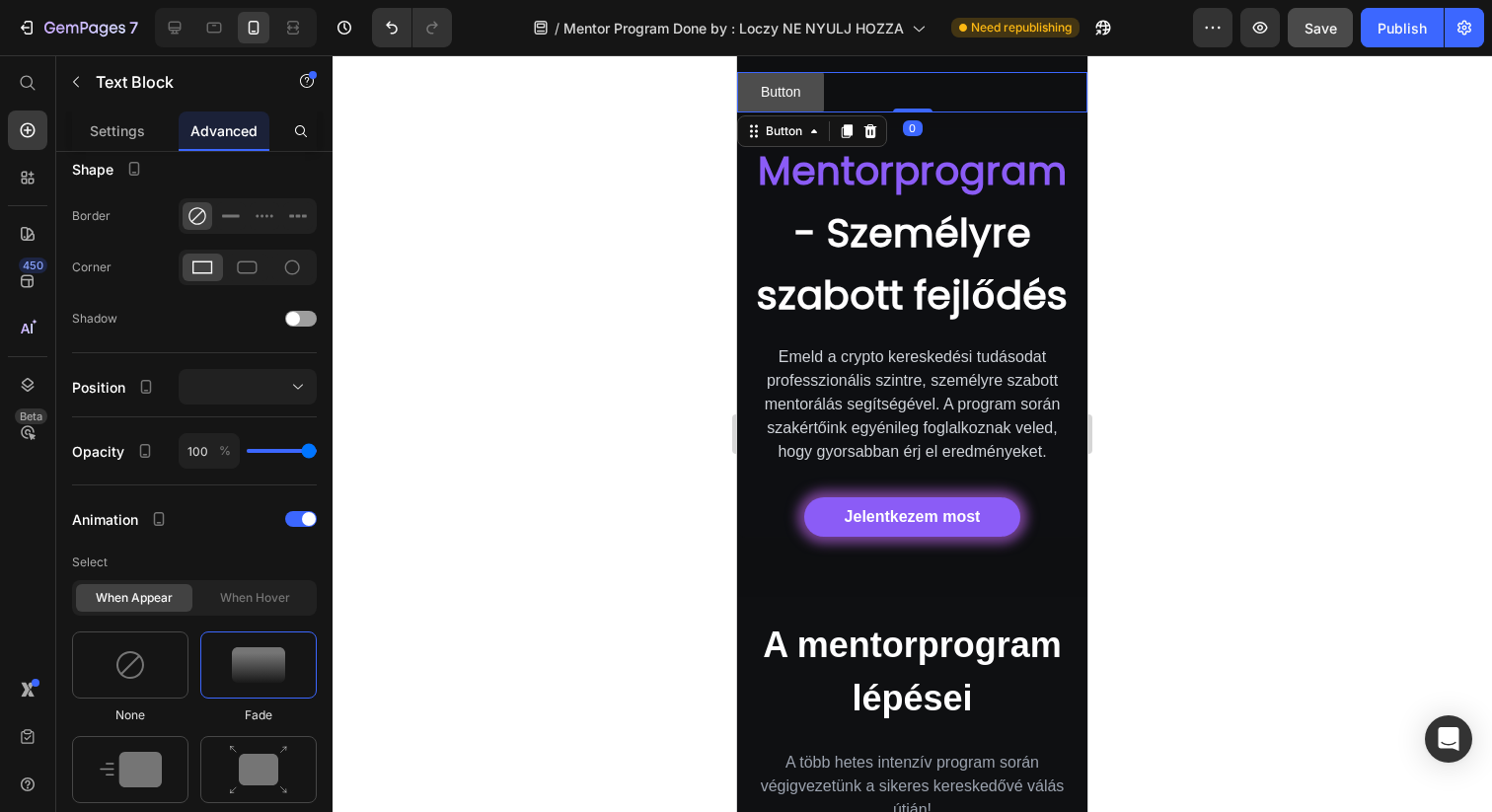 click on "Button" at bounding box center [781, 92] 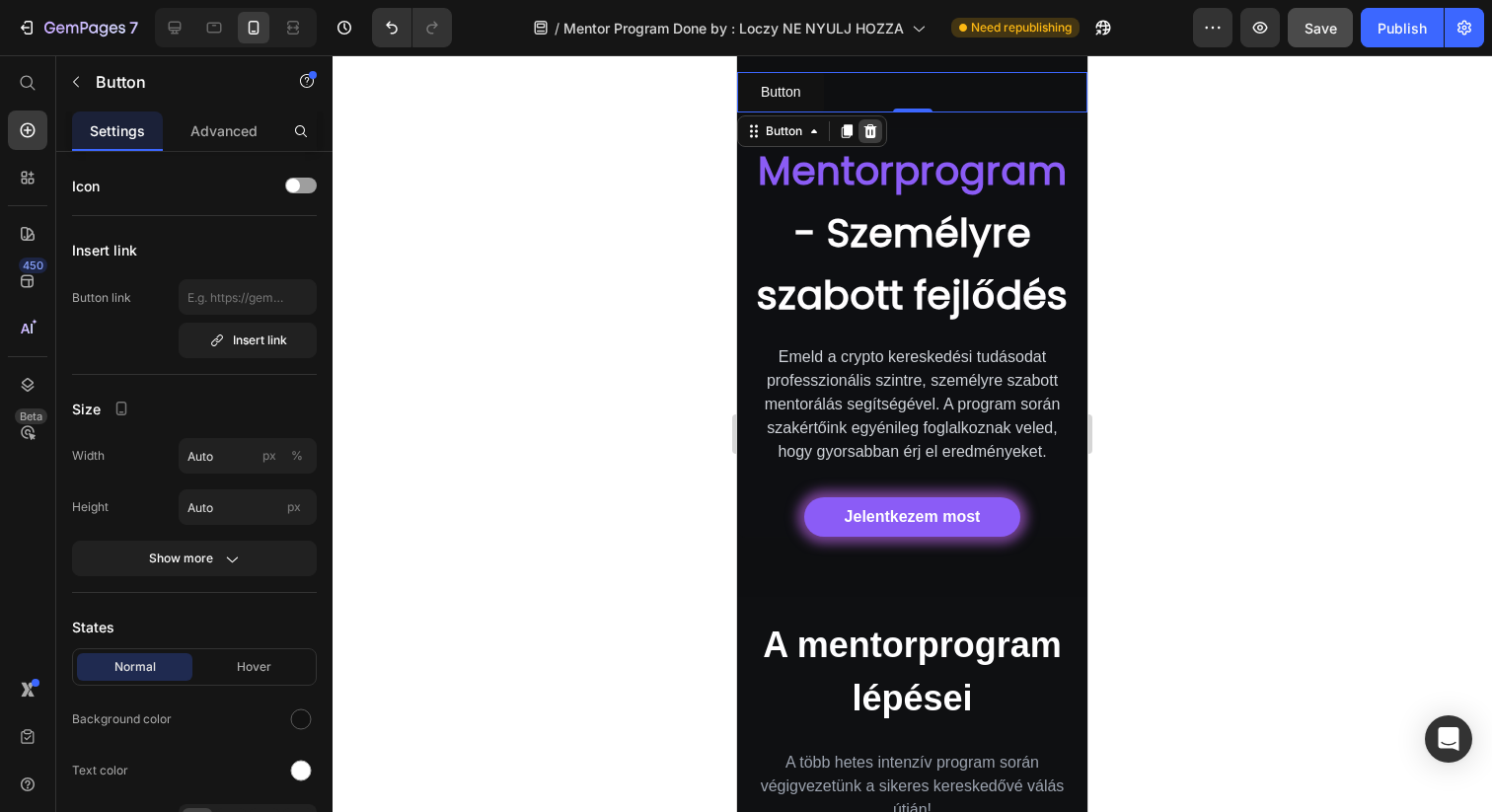 click 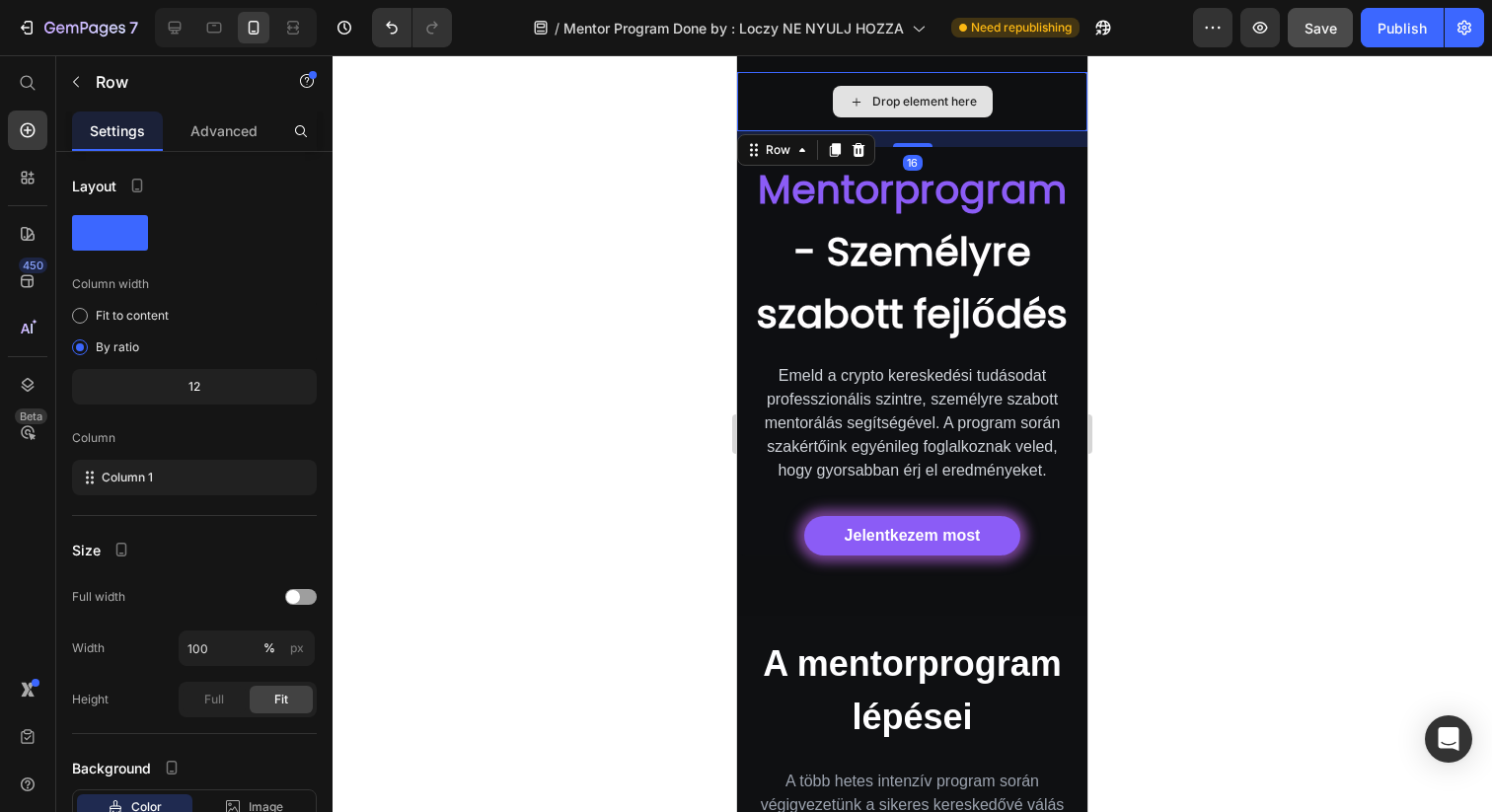 click on "Drop element here" at bounding box center [912, 102] 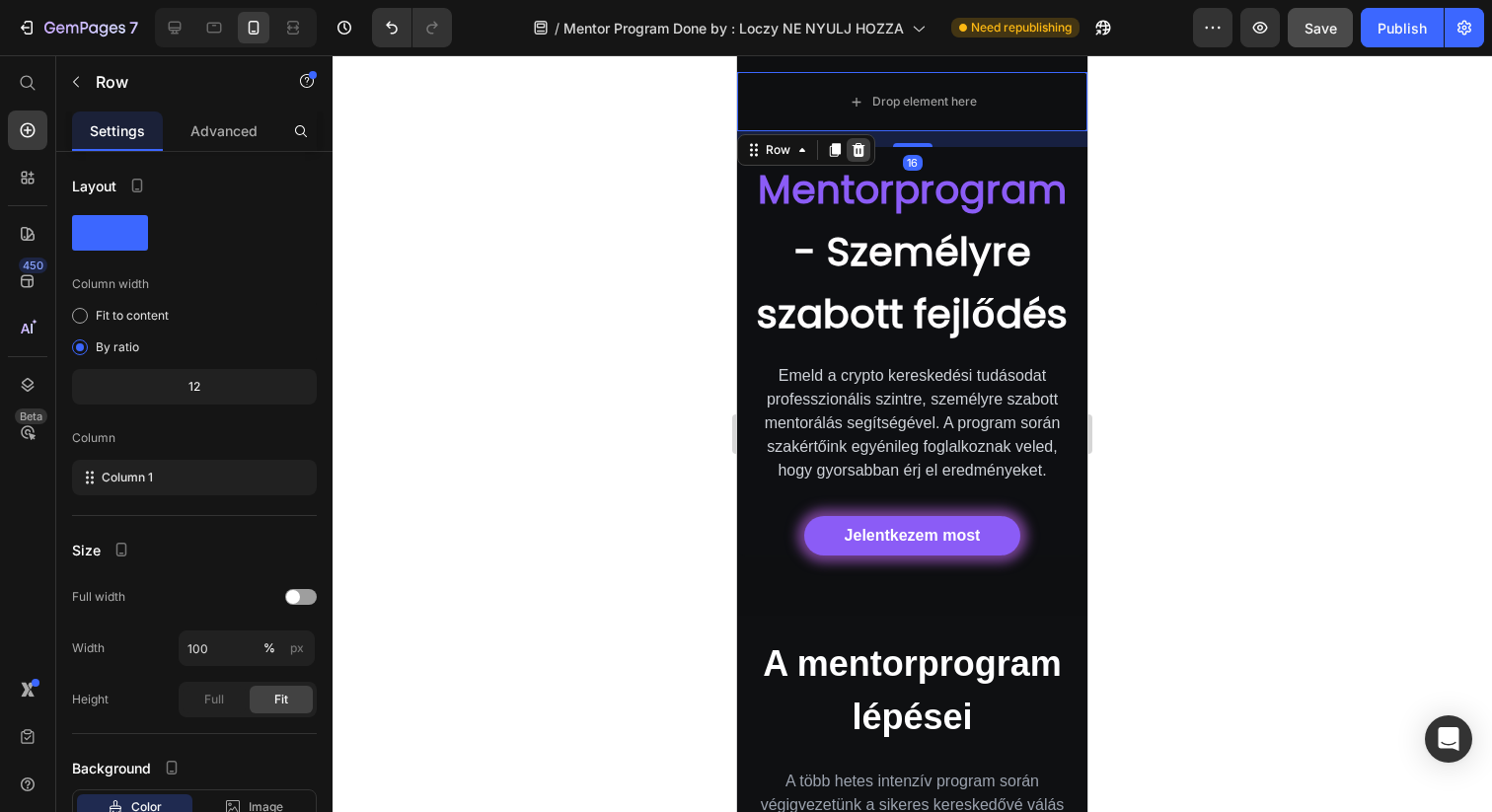 click at bounding box center [858, 150] 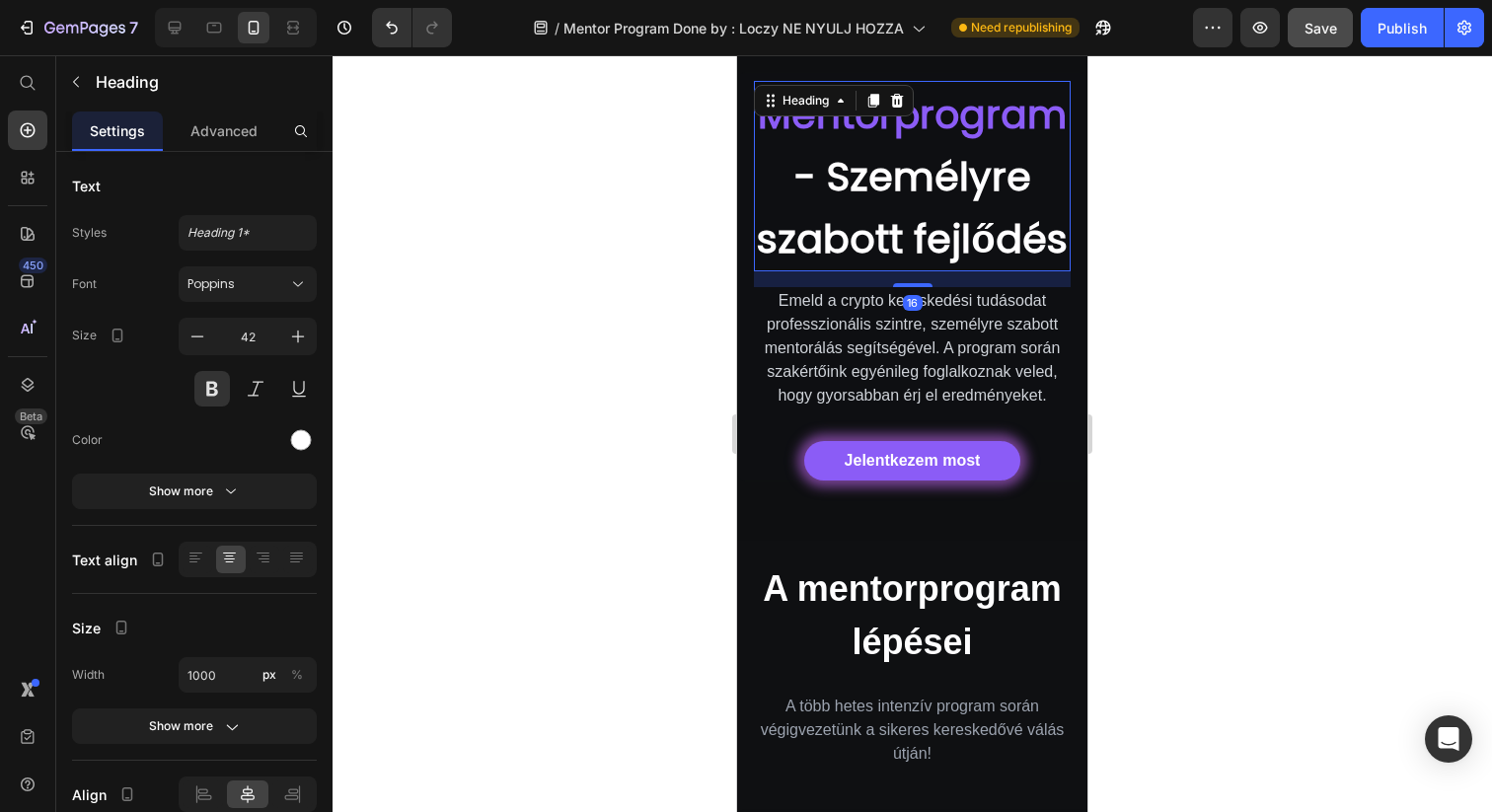click on "Mentorprogram" at bounding box center (912, 114) 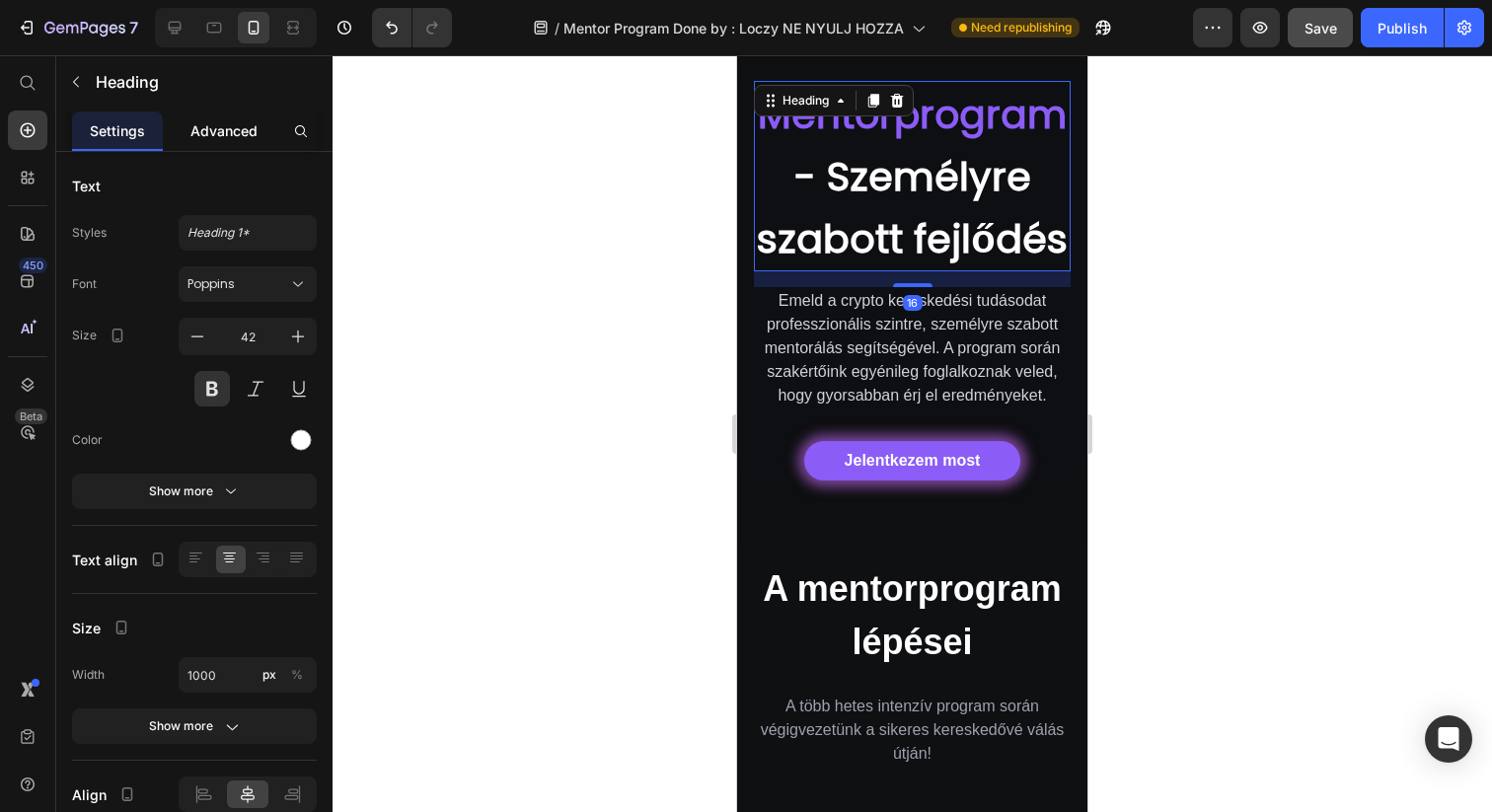 click on "Advanced" at bounding box center [224, 130] 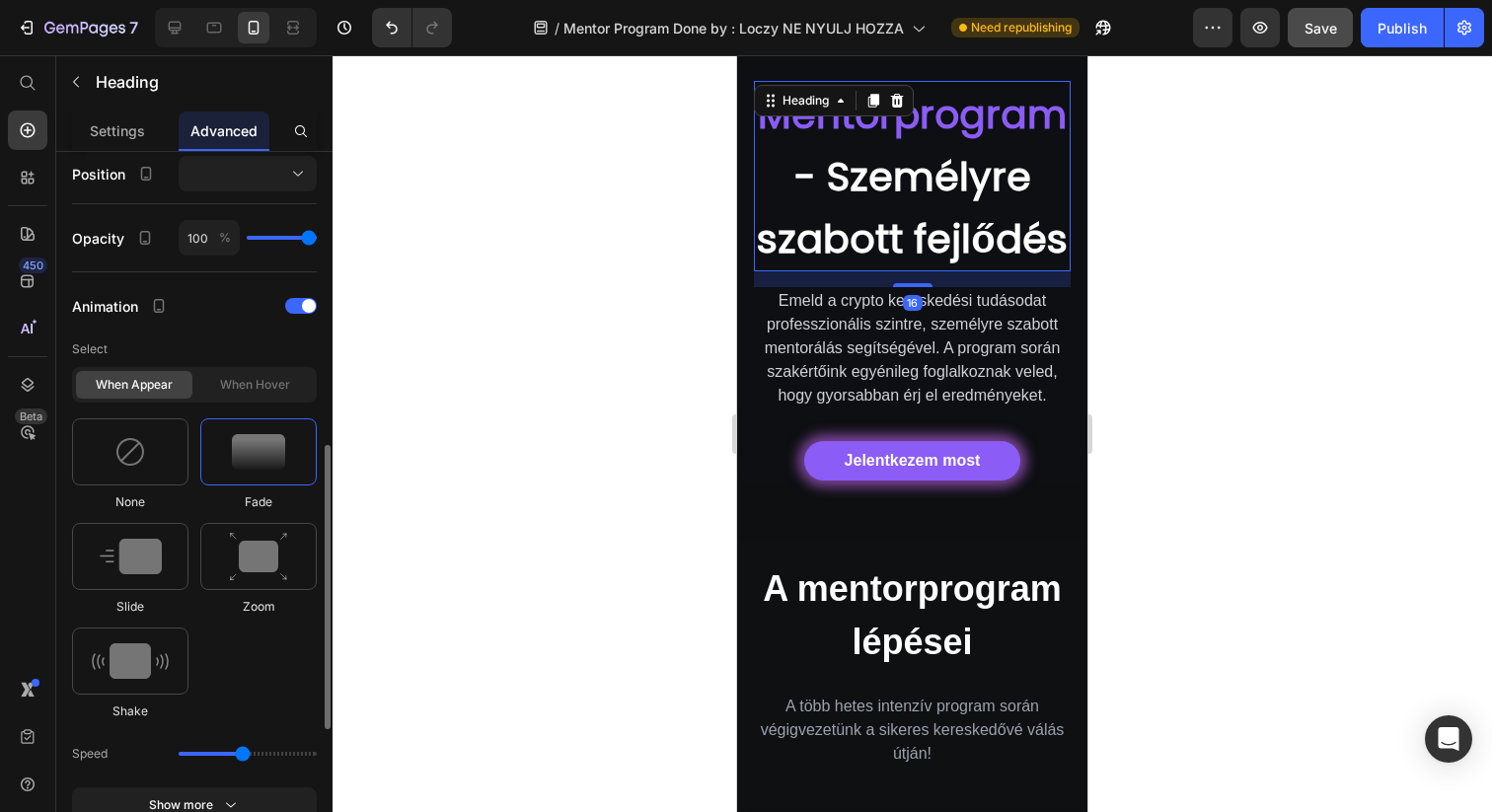 scroll, scrollTop: 726, scrollLeft: 0, axis: vertical 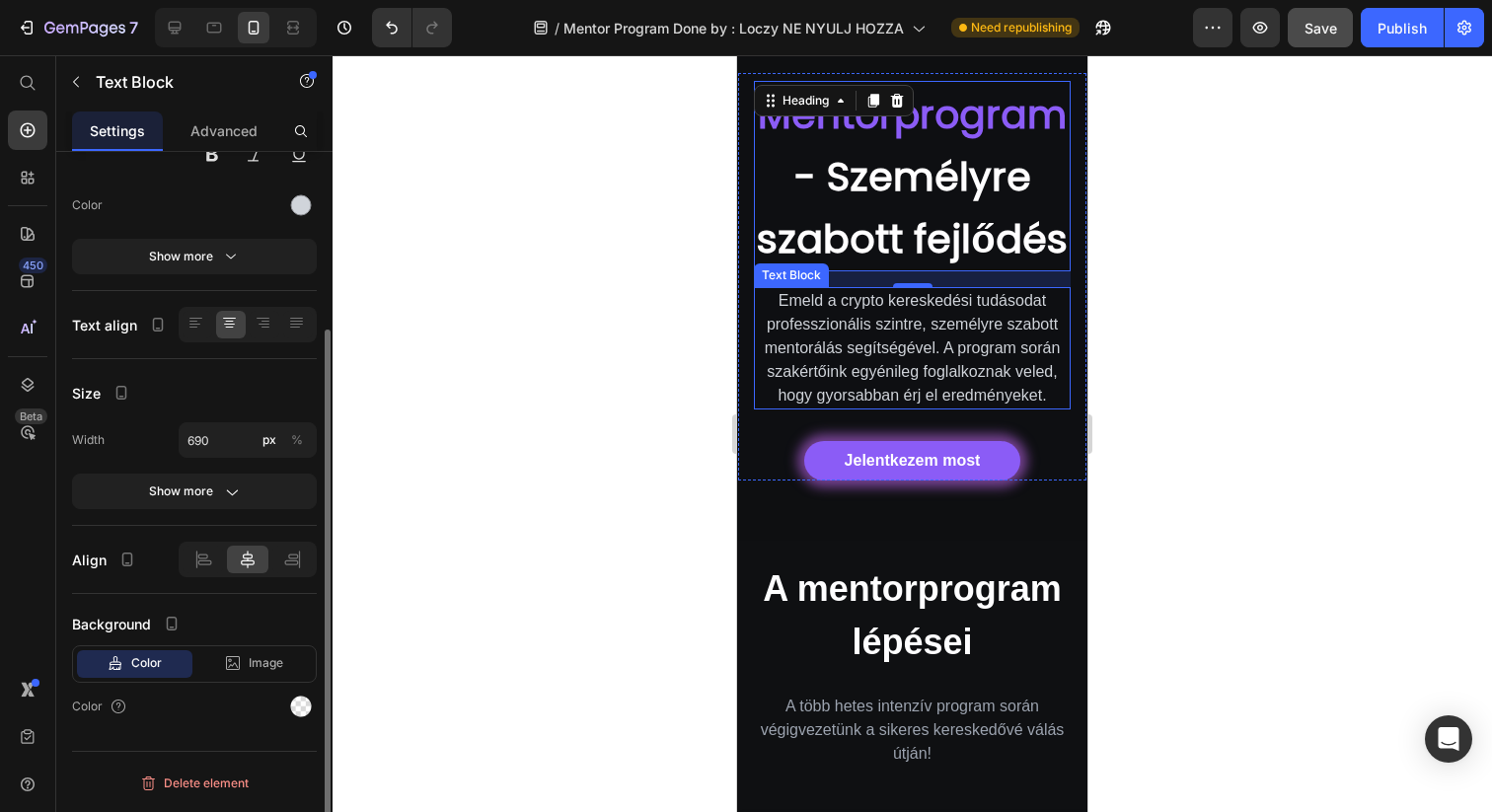 click on "Emeld a crypto kereskedési tudásodat professzionális szintre, személyre szabott mentorálás segítségével. A program során szakértőink egyénileg foglalkoznak veled, hogy gyorsabban érj el eredményeket." at bounding box center [912, 348] 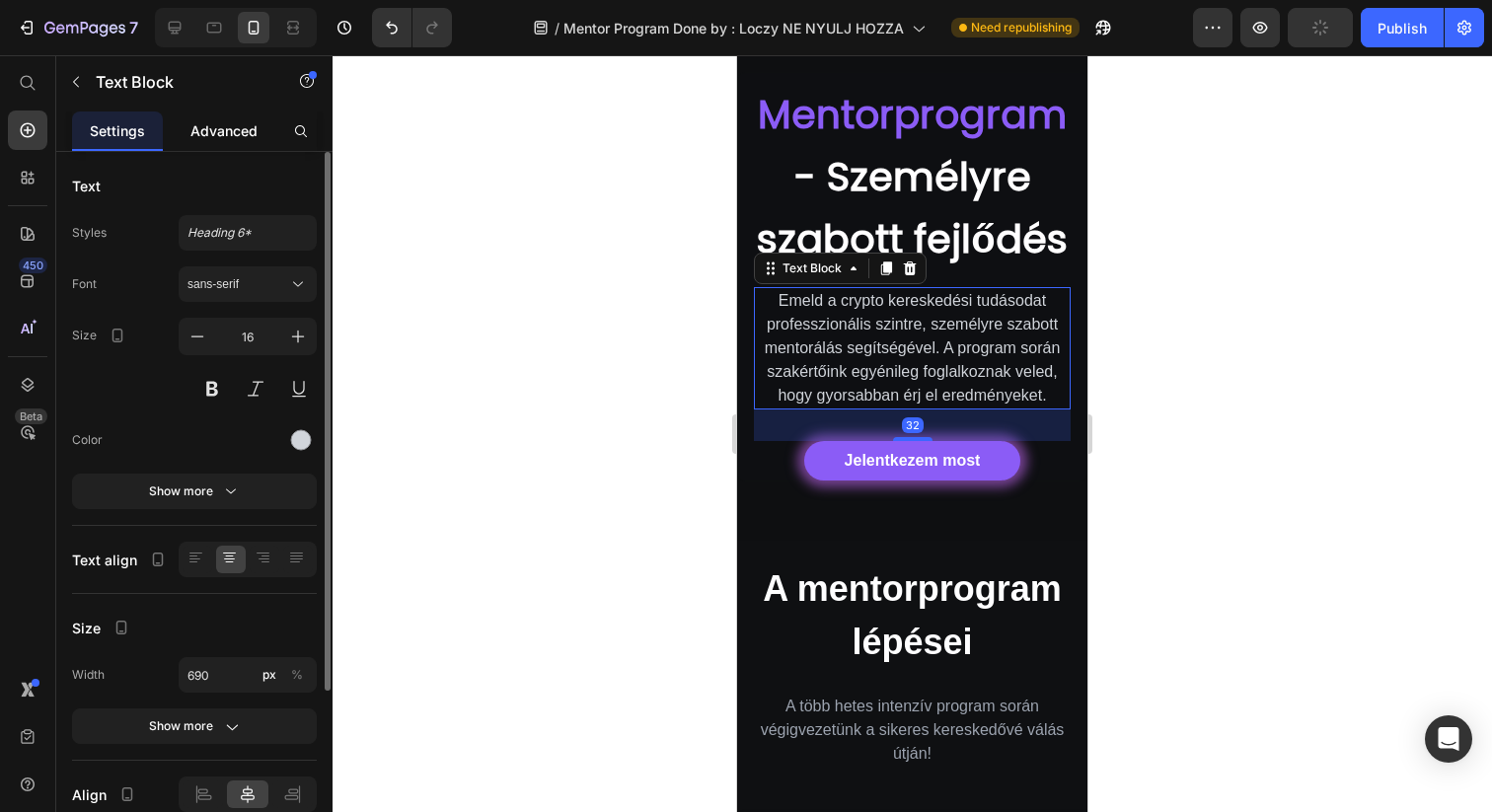 click on "Advanced" 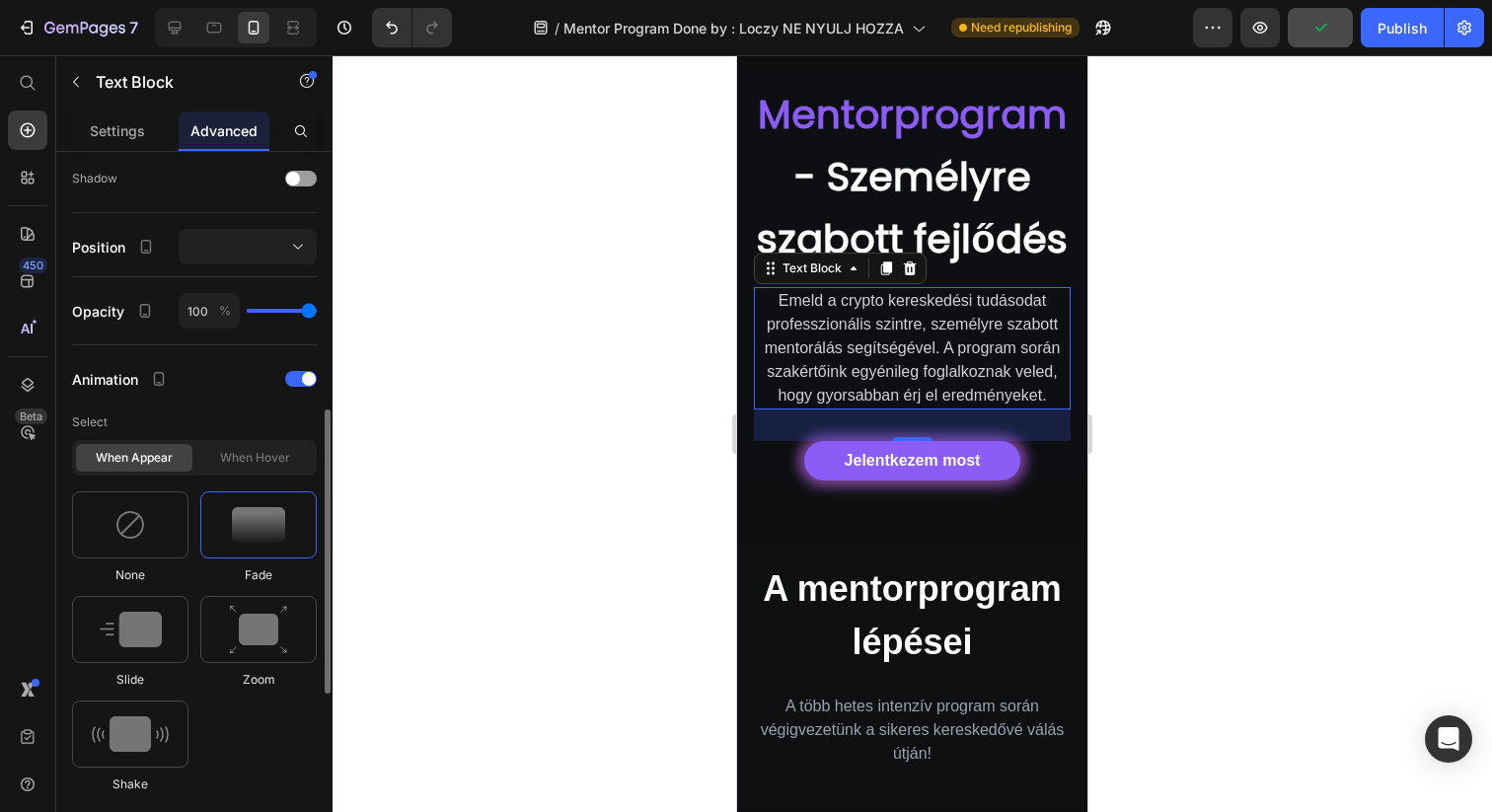 scroll, scrollTop: 672, scrollLeft: 0, axis: vertical 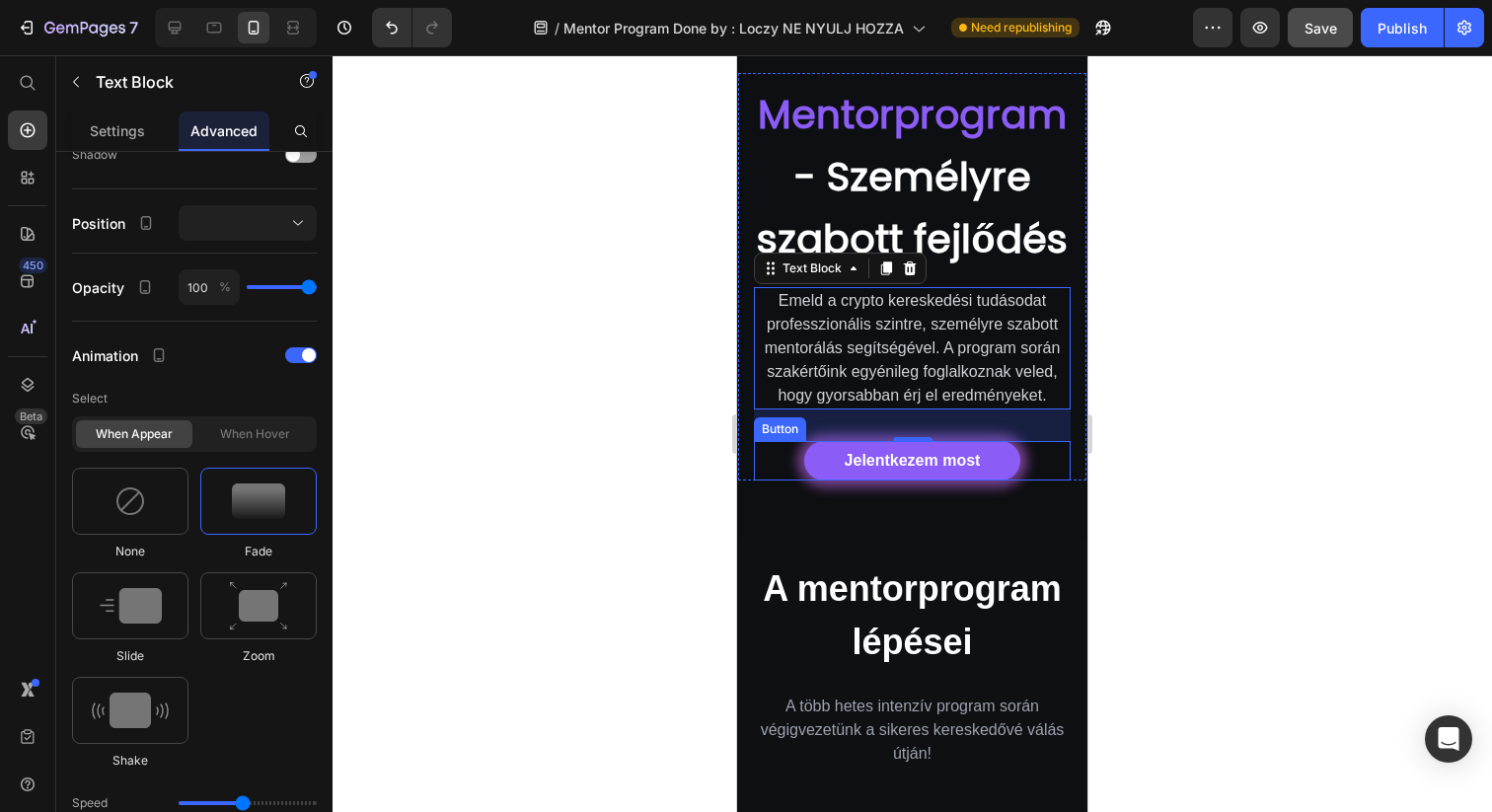 click on "Jelentkezem most Button" at bounding box center [912, 461] 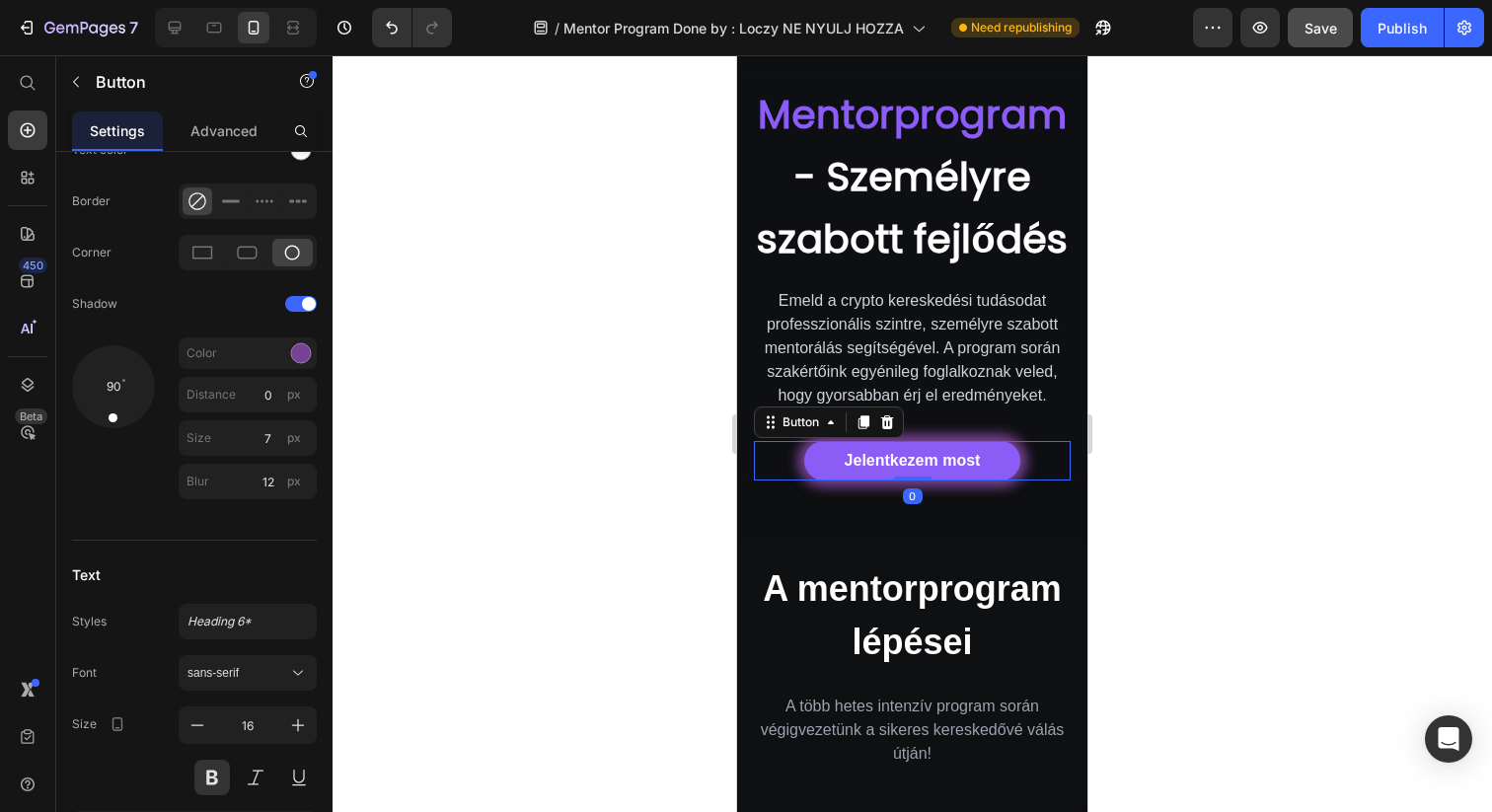 scroll, scrollTop: 0, scrollLeft: 0, axis: both 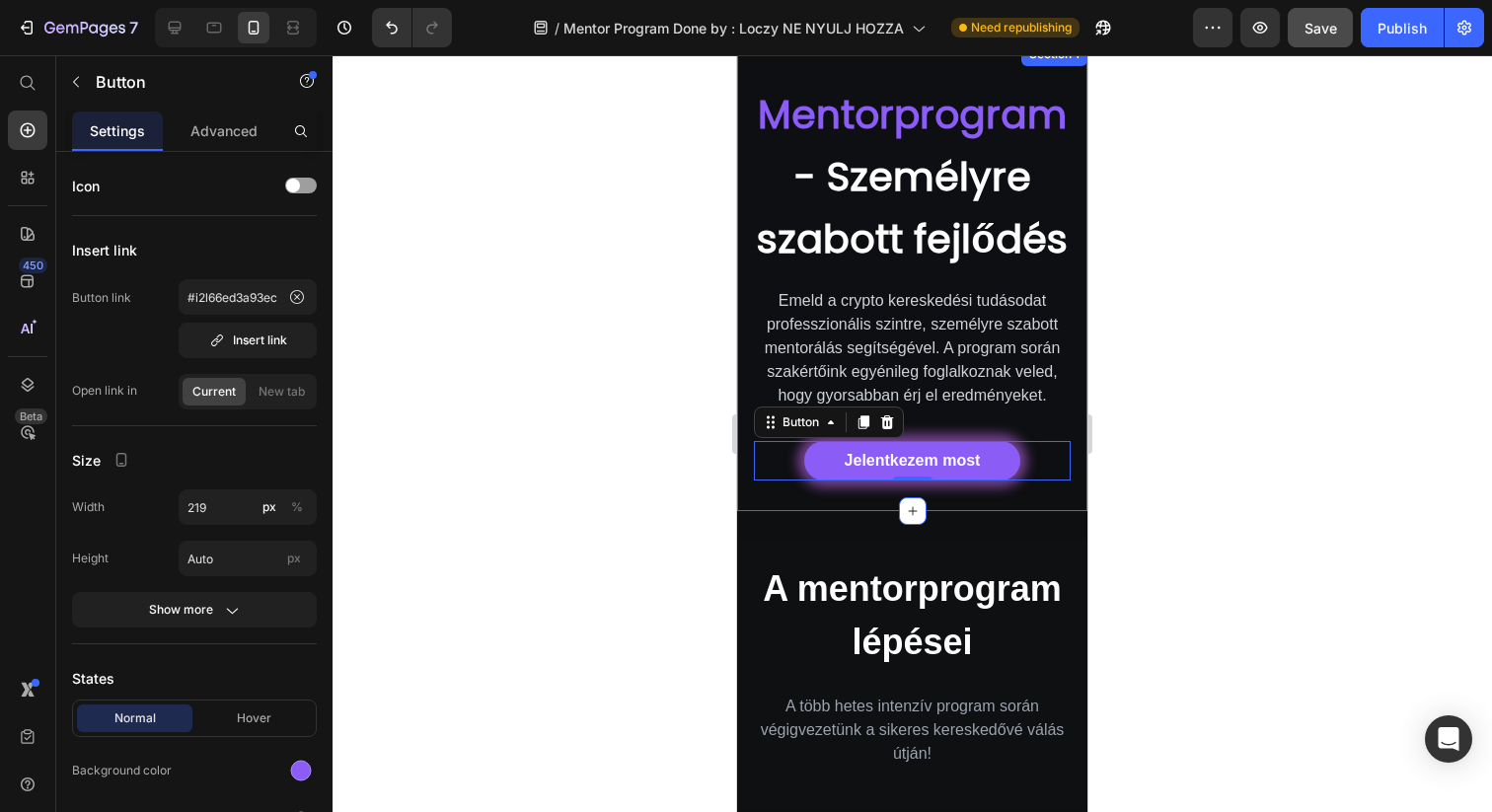 click on "Settings Advanced" at bounding box center [194, 131] 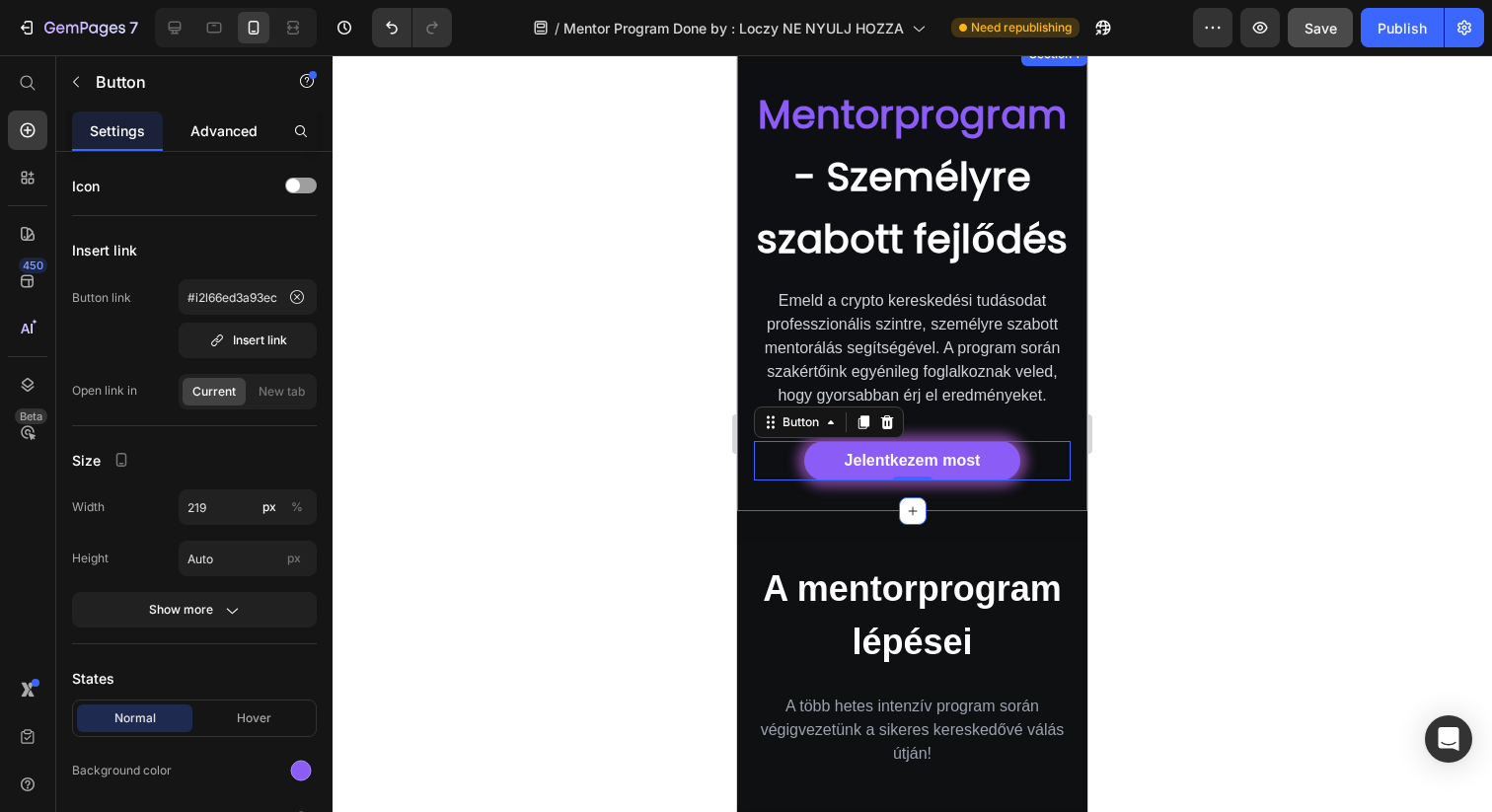 click on "Advanced" 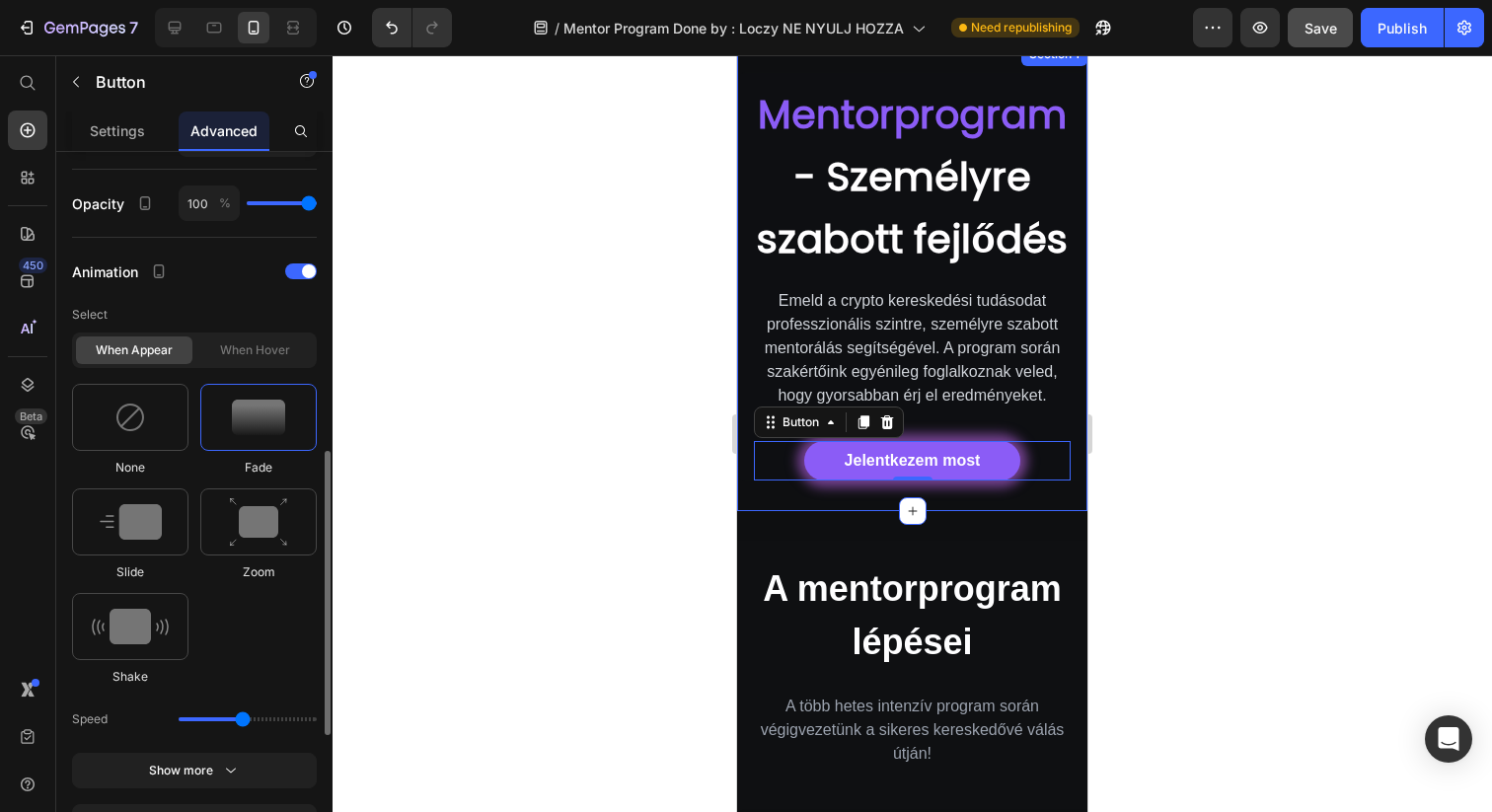 scroll, scrollTop: 757, scrollLeft: 0, axis: vertical 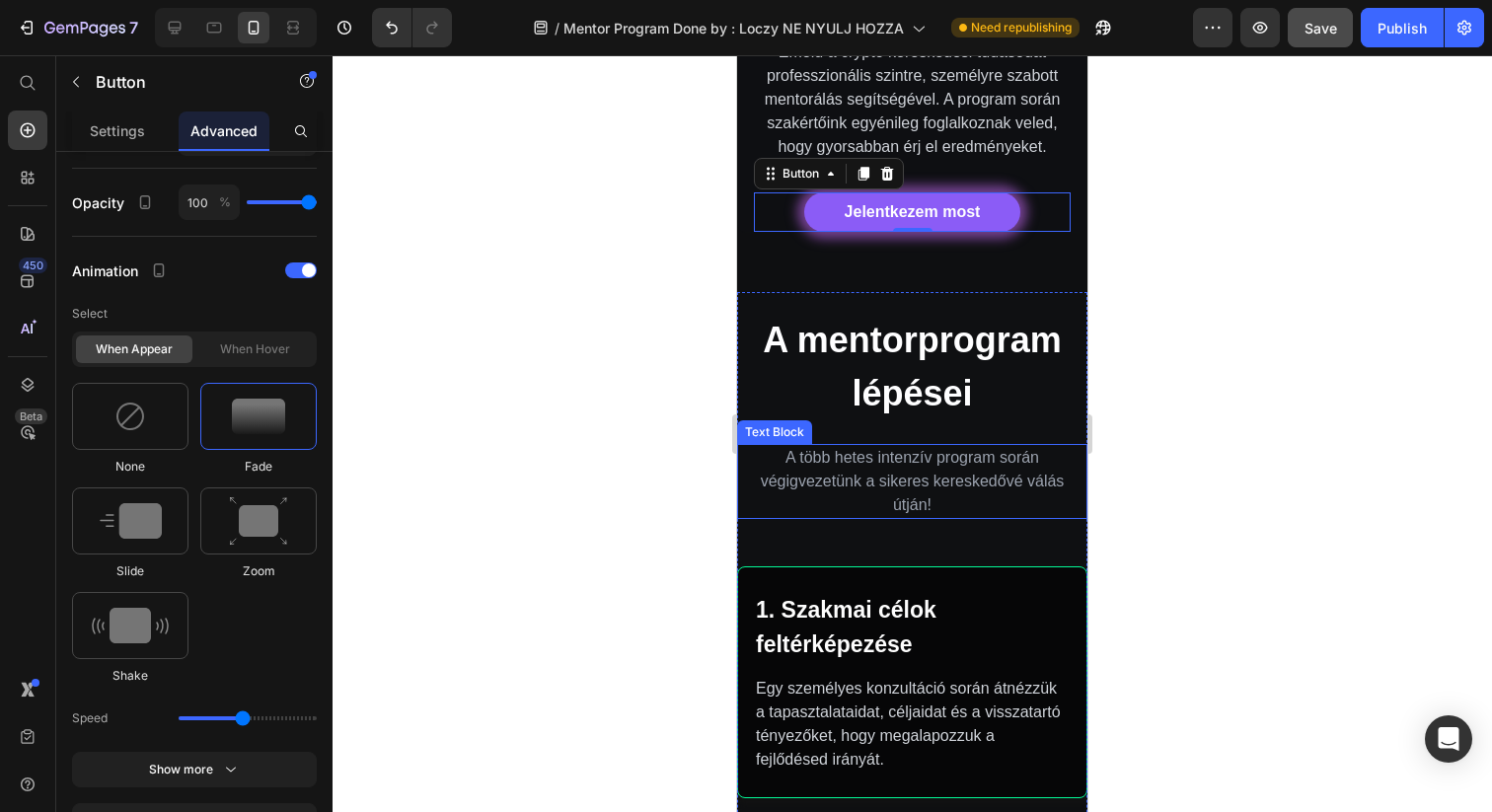 click on "A több hetes intenzív program során végigvezetünk a sikeres kereskedővé válás útján!" at bounding box center (912, 481) 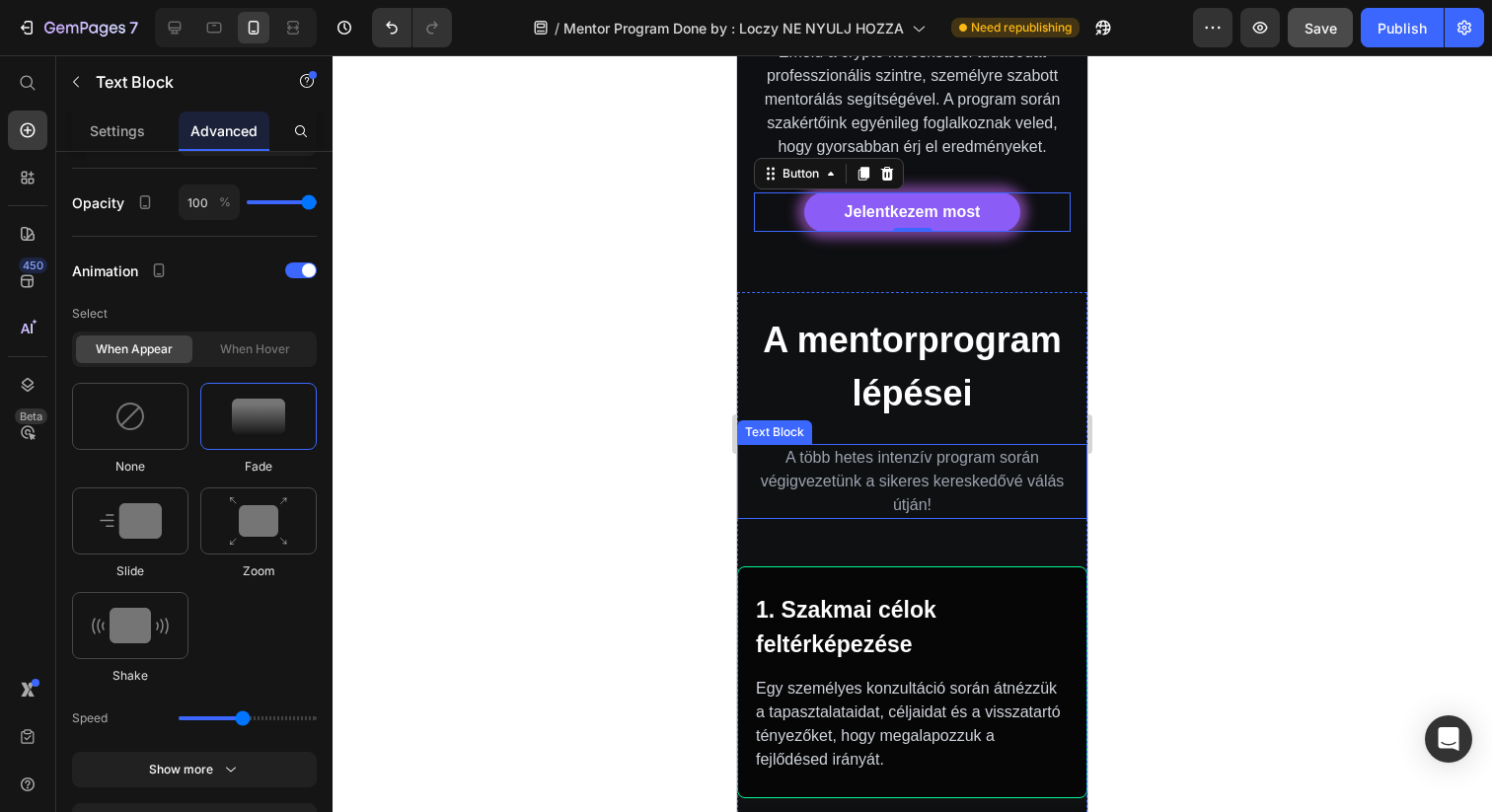 scroll, scrollTop: 0, scrollLeft: 0, axis: both 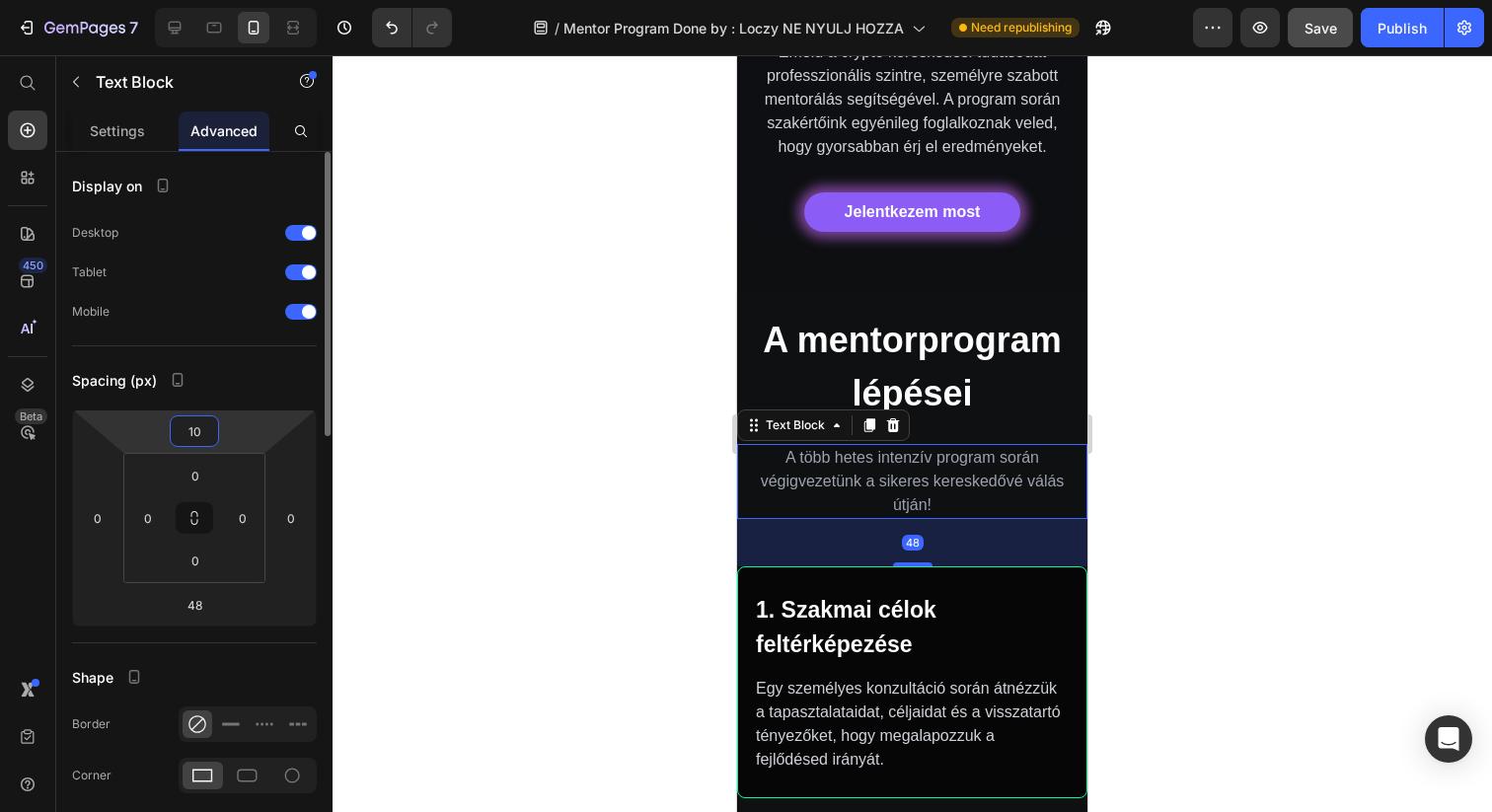 click on "10" at bounding box center (194, 431) 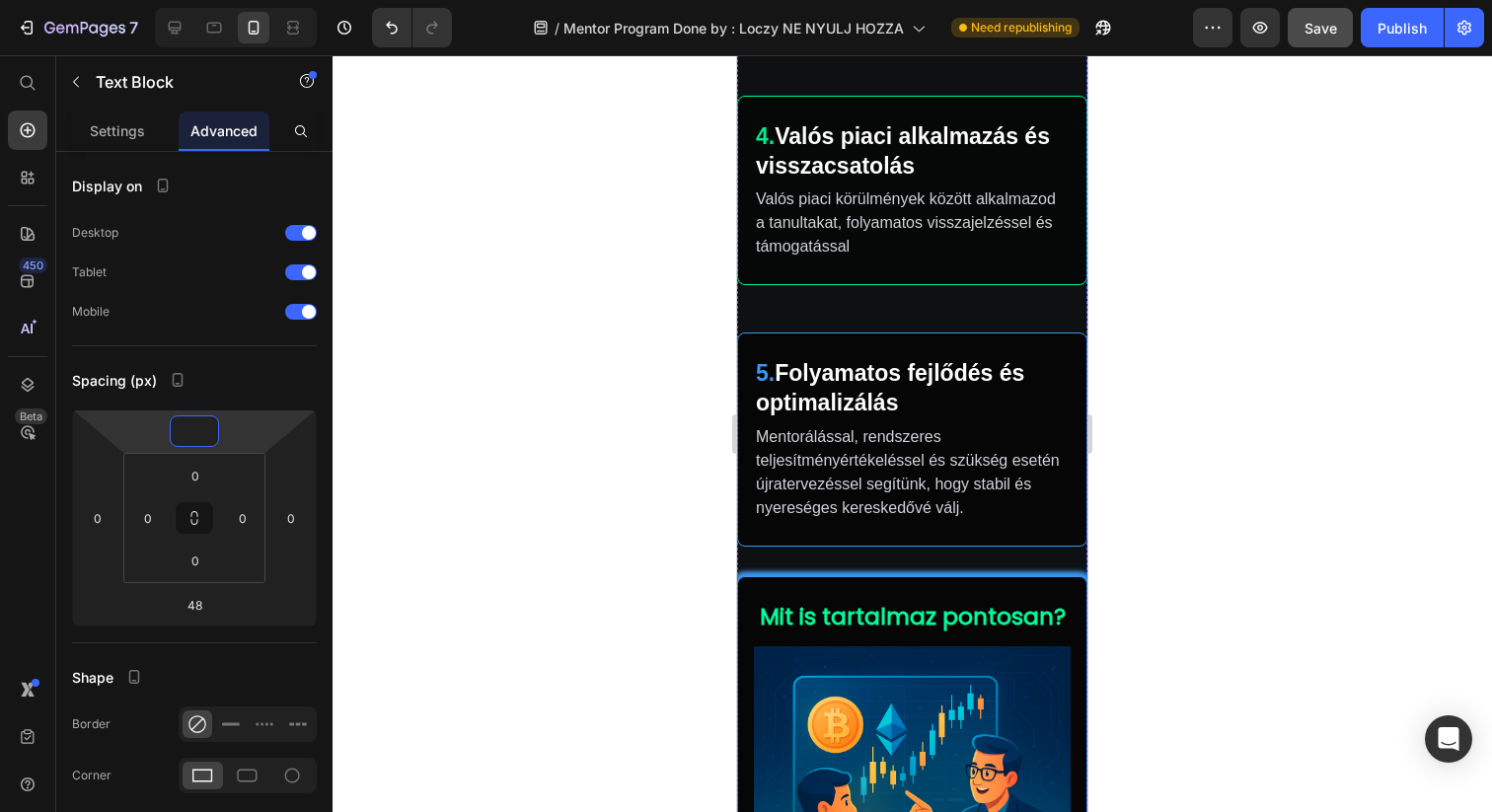 scroll, scrollTop: 1556, scrollLeft: 0, axis: vertical 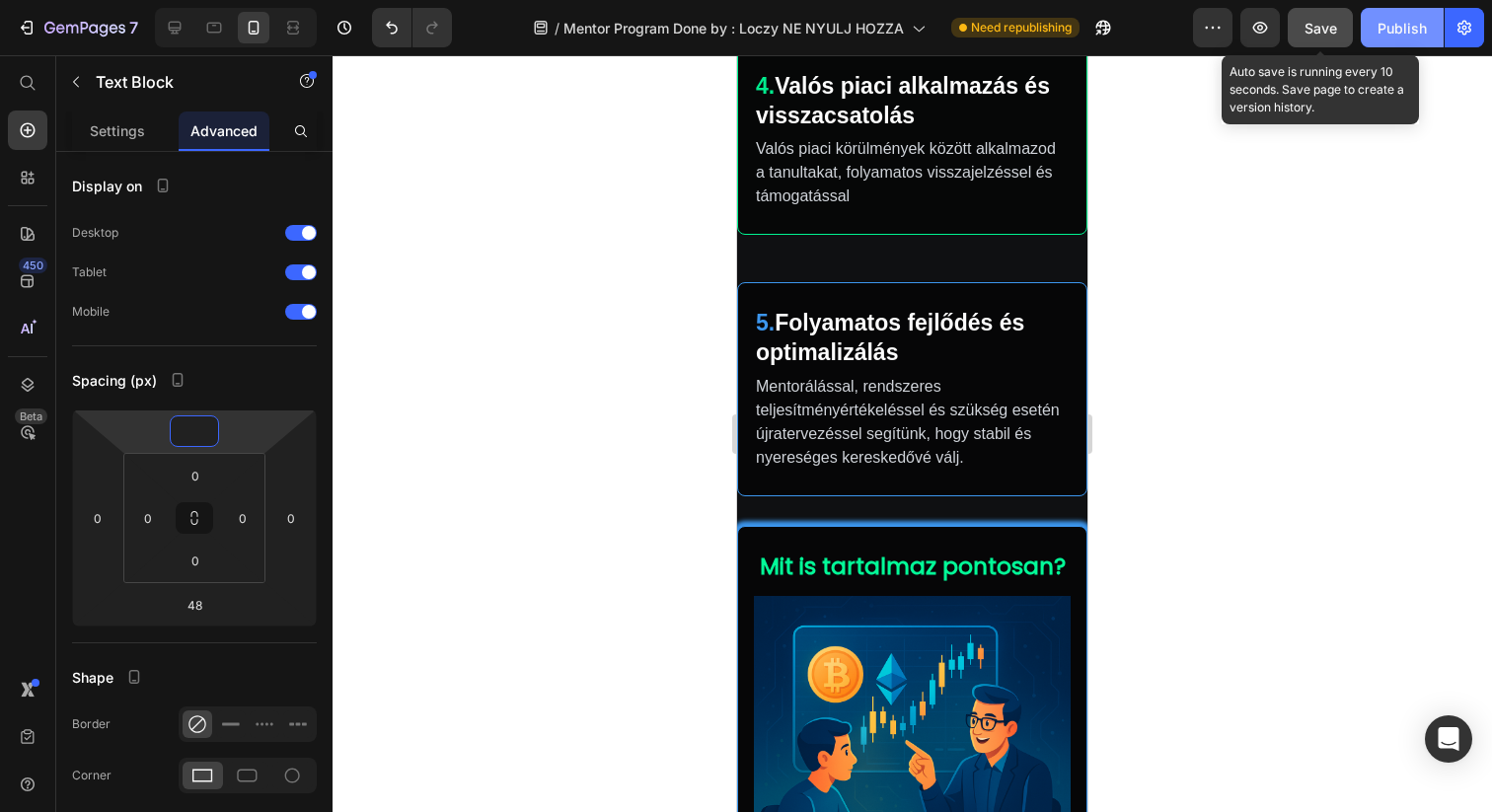 type on "0" 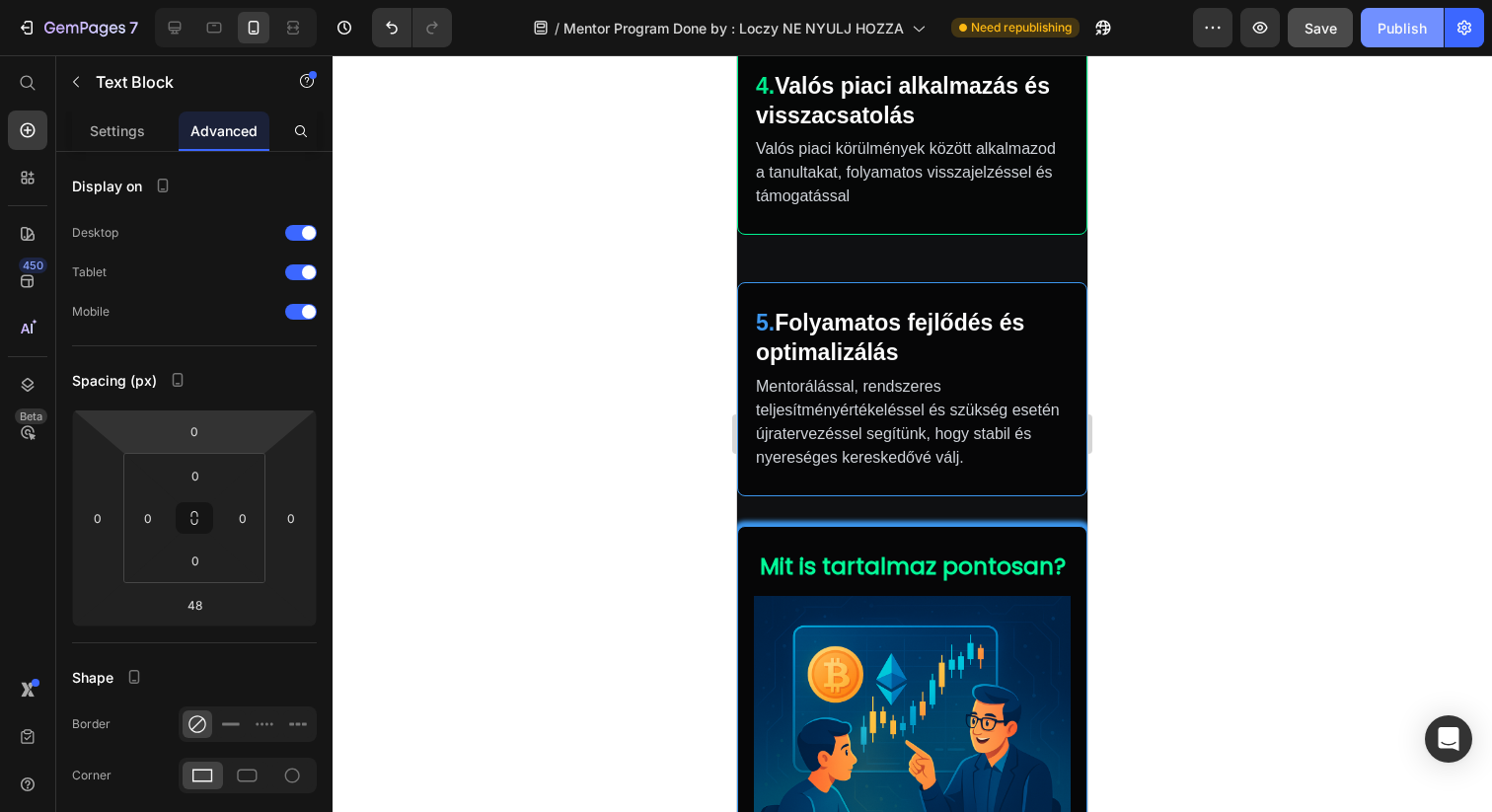 click on "Publish" 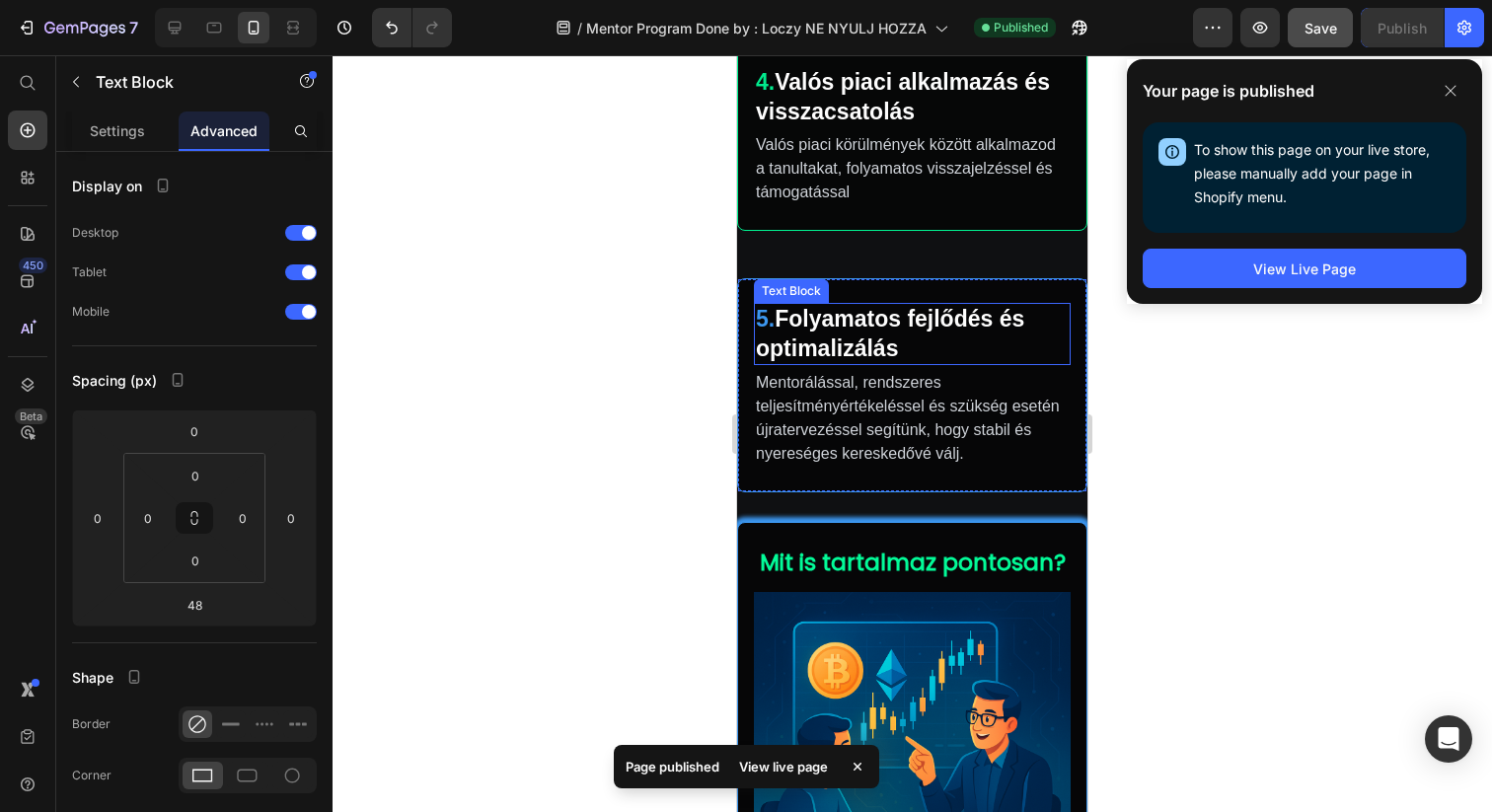 scroll, scrollTop: 1550, scrollLeft: 0, axis: vertical 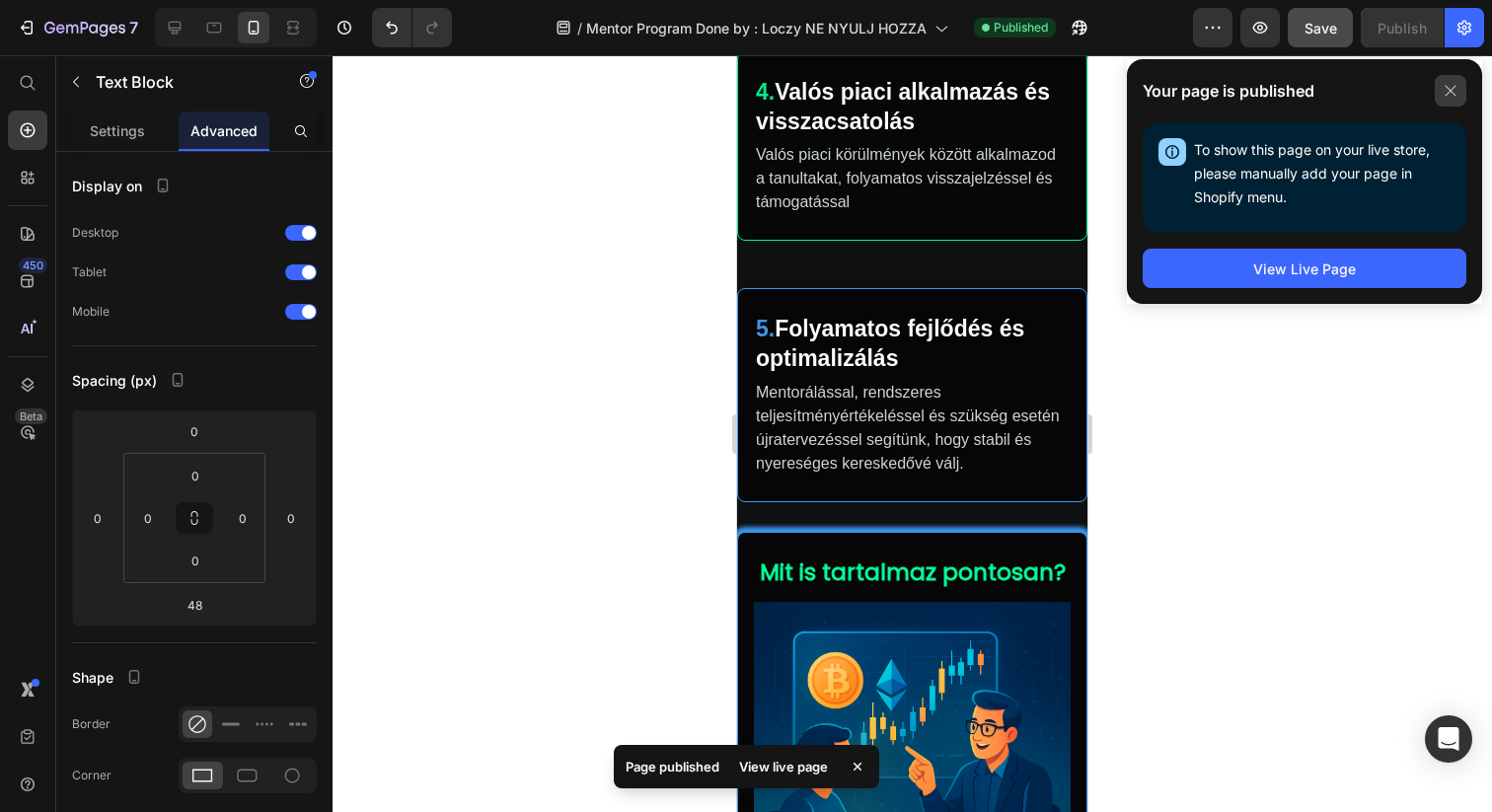 click 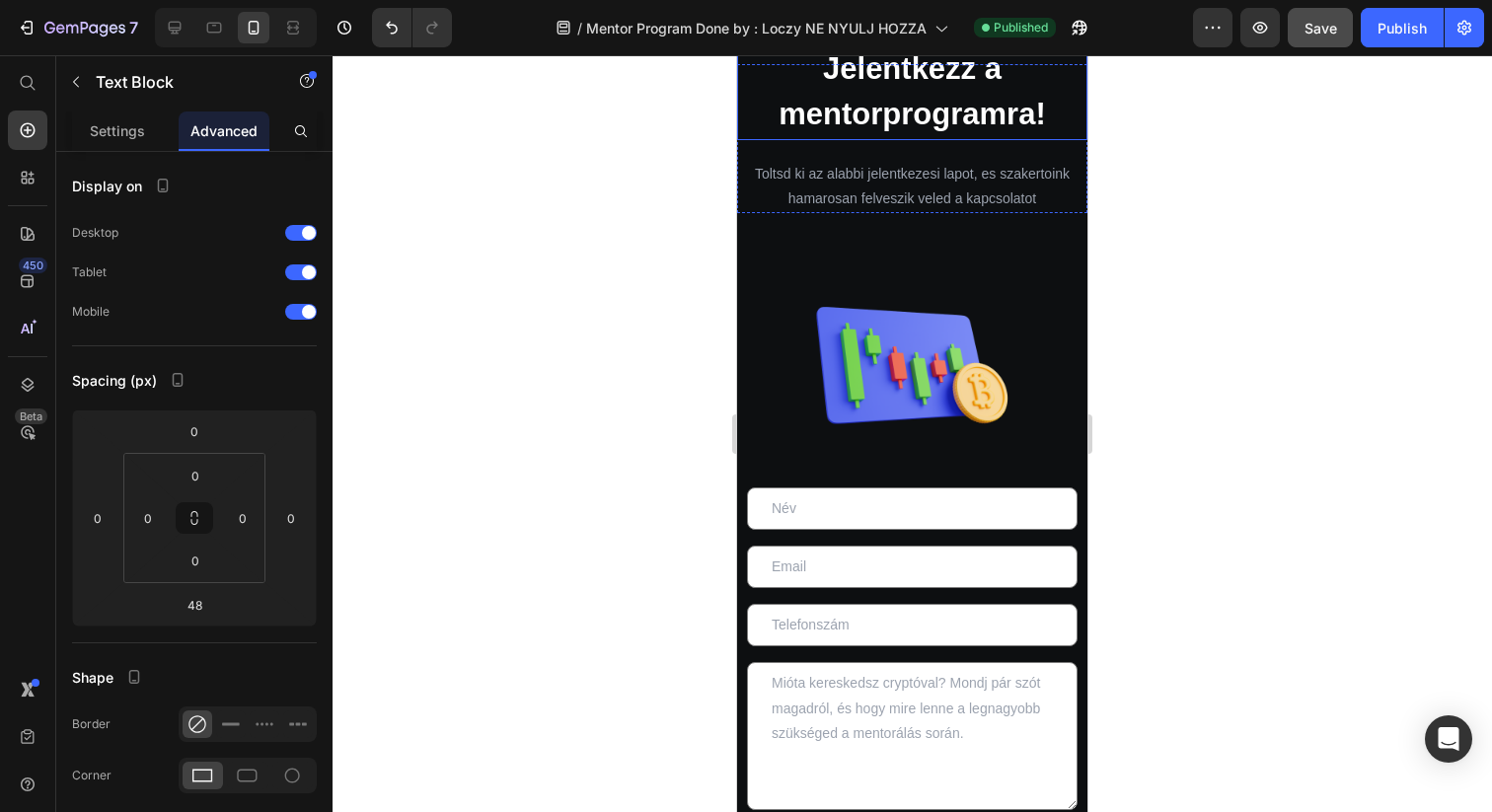 scroll, scrollTop: 3739, scrollLeft: 0, axis: vertical 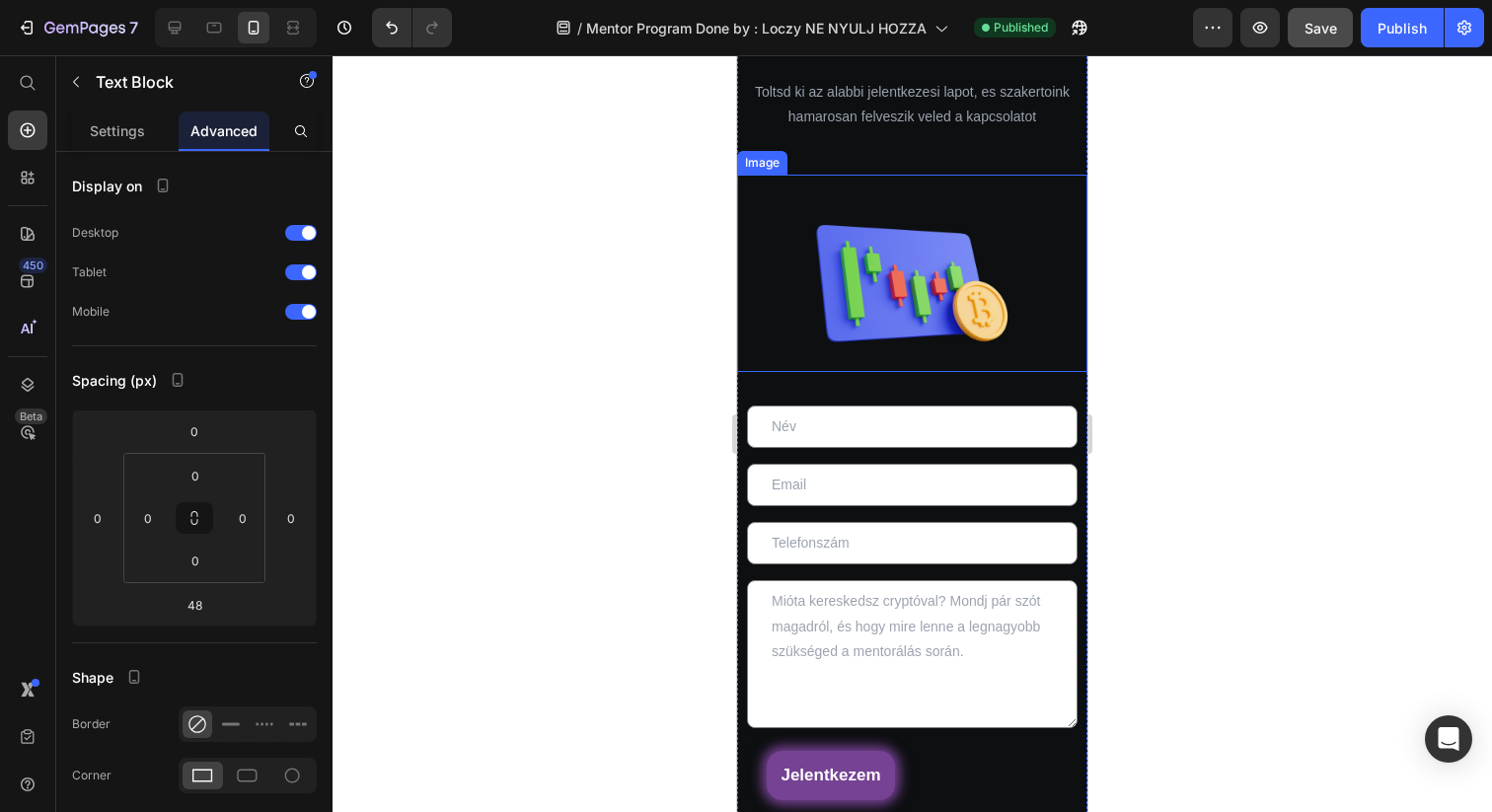 click at bounding box center (912, 273) 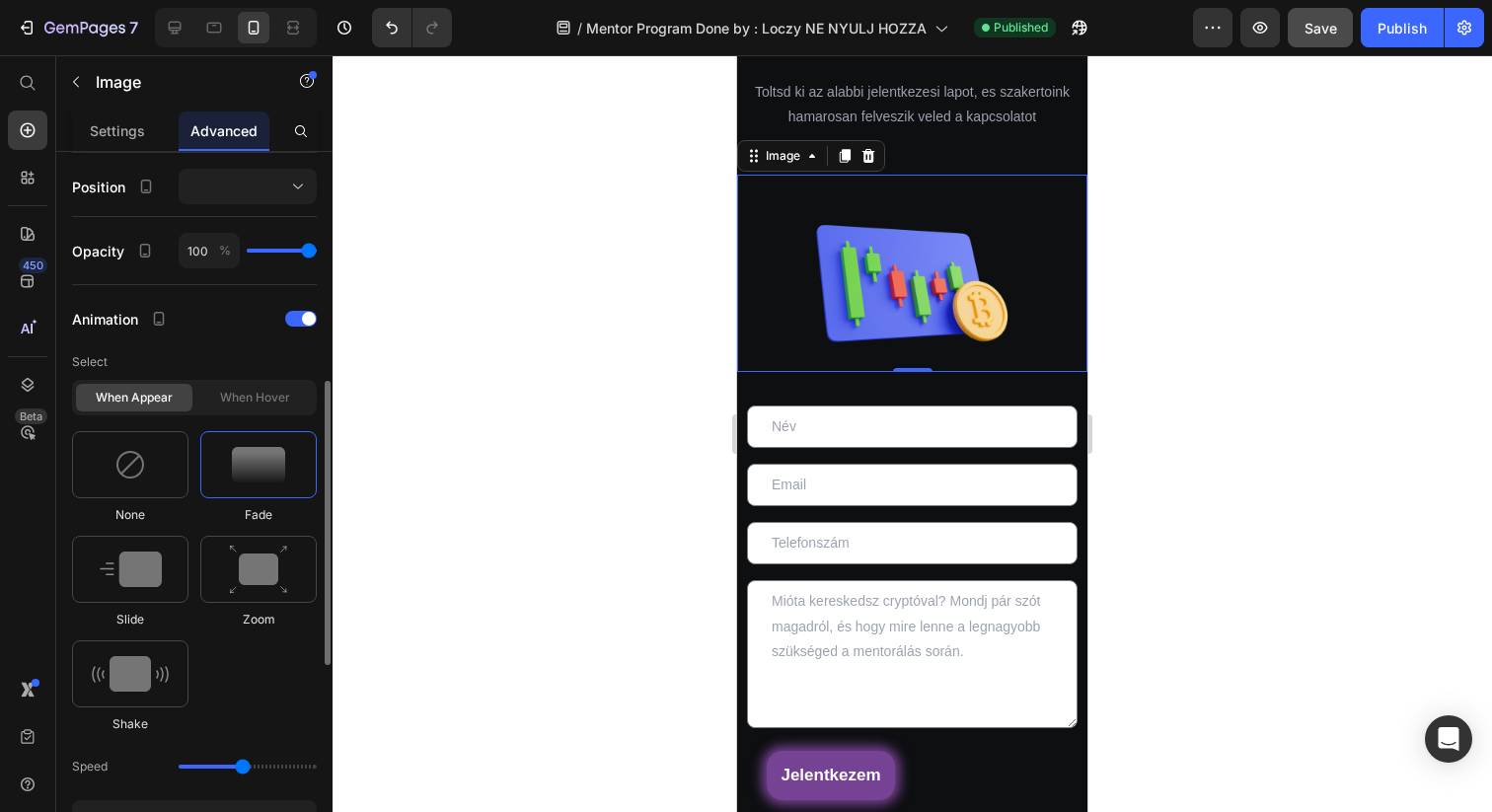scroll, scrollTop: 724, scrollLeft: 0, axis: vertical 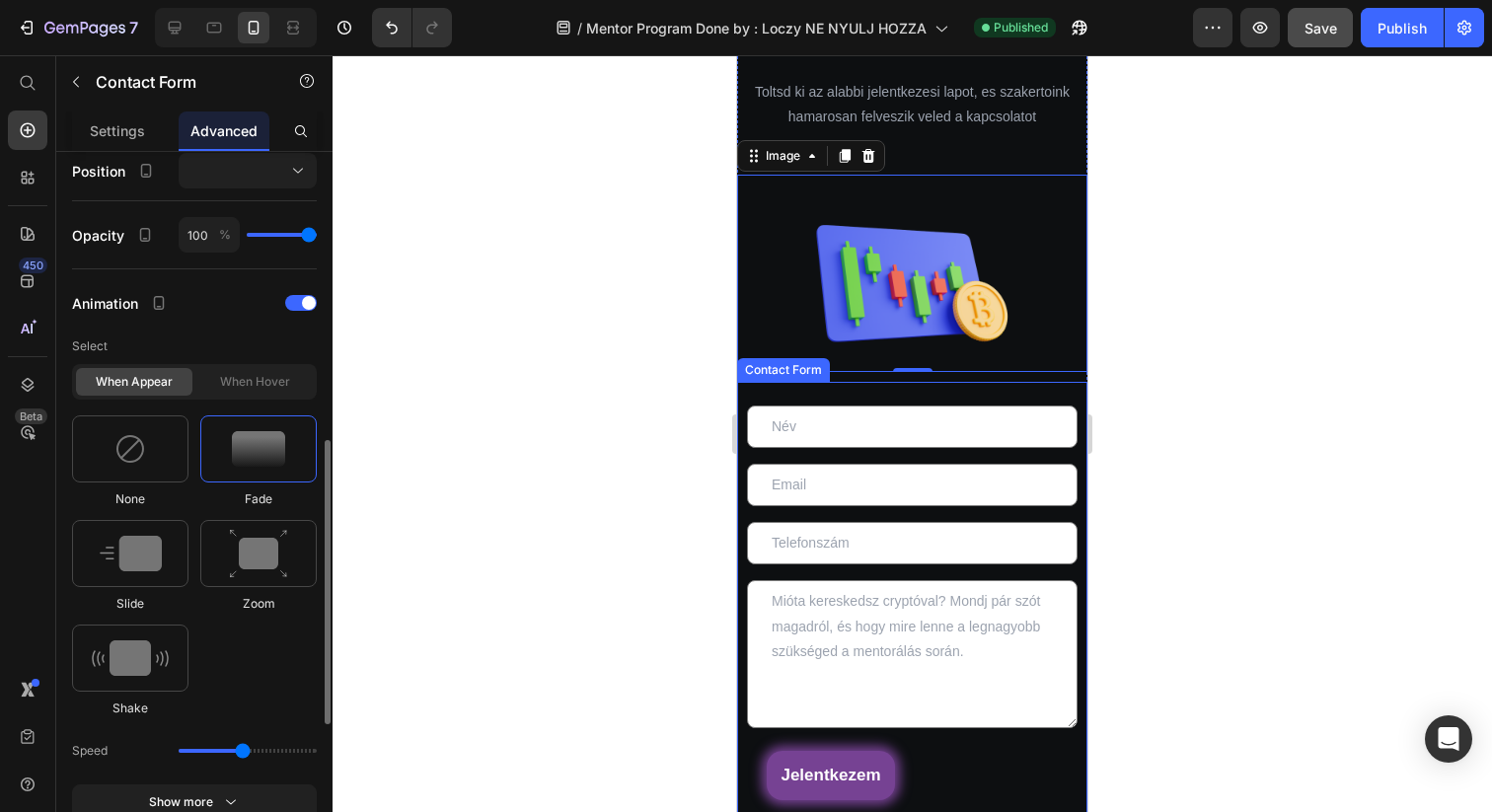 click on "Text Field Email Field Row Text Field Text Area Jelentkezem Submit Button Contact Form" at bounding box center [912, 603] 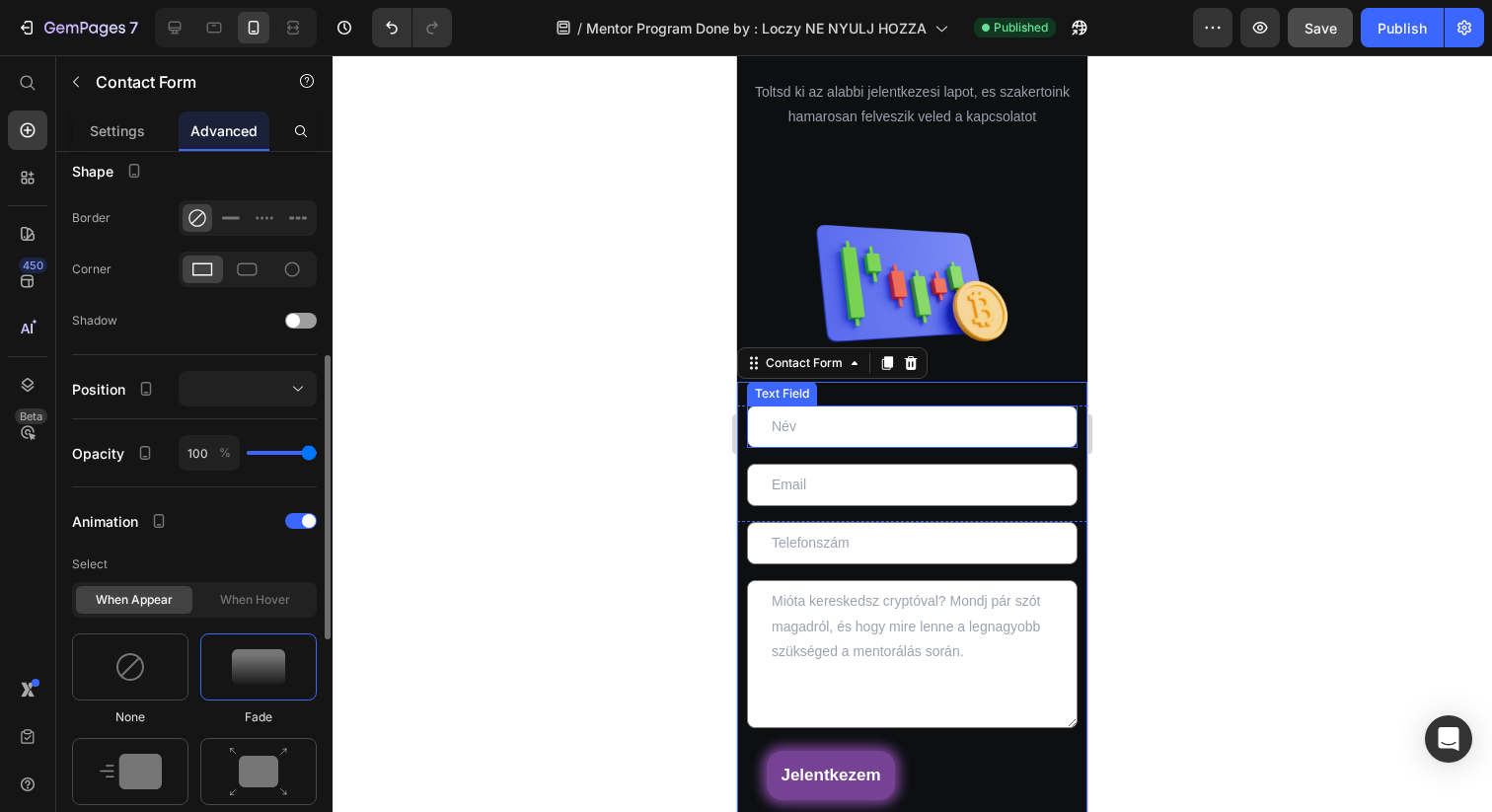 scroll, scrollTop: 554, scrollLeft: 0, axis: vertical 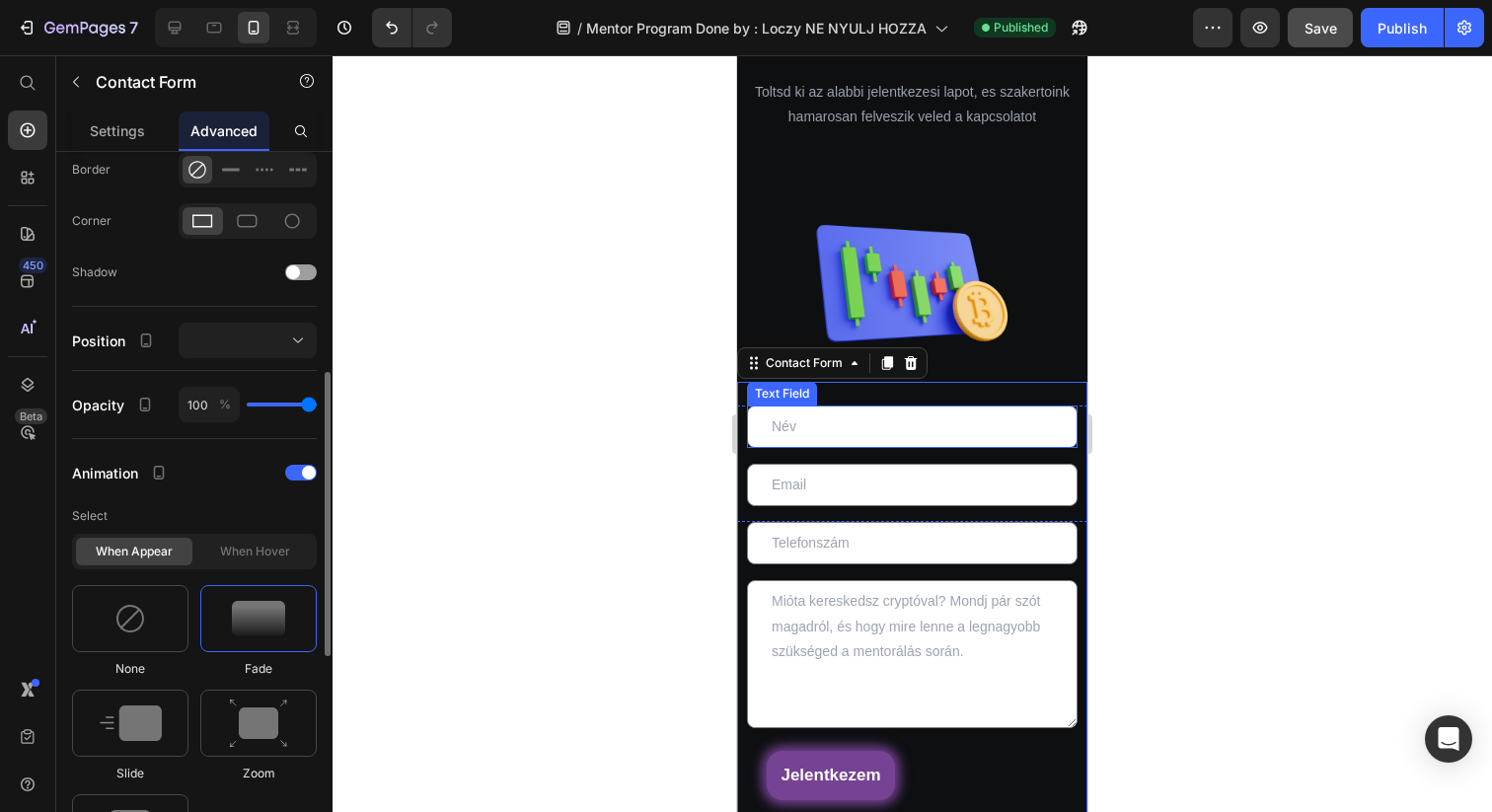 click at bounding box center [912, 426] 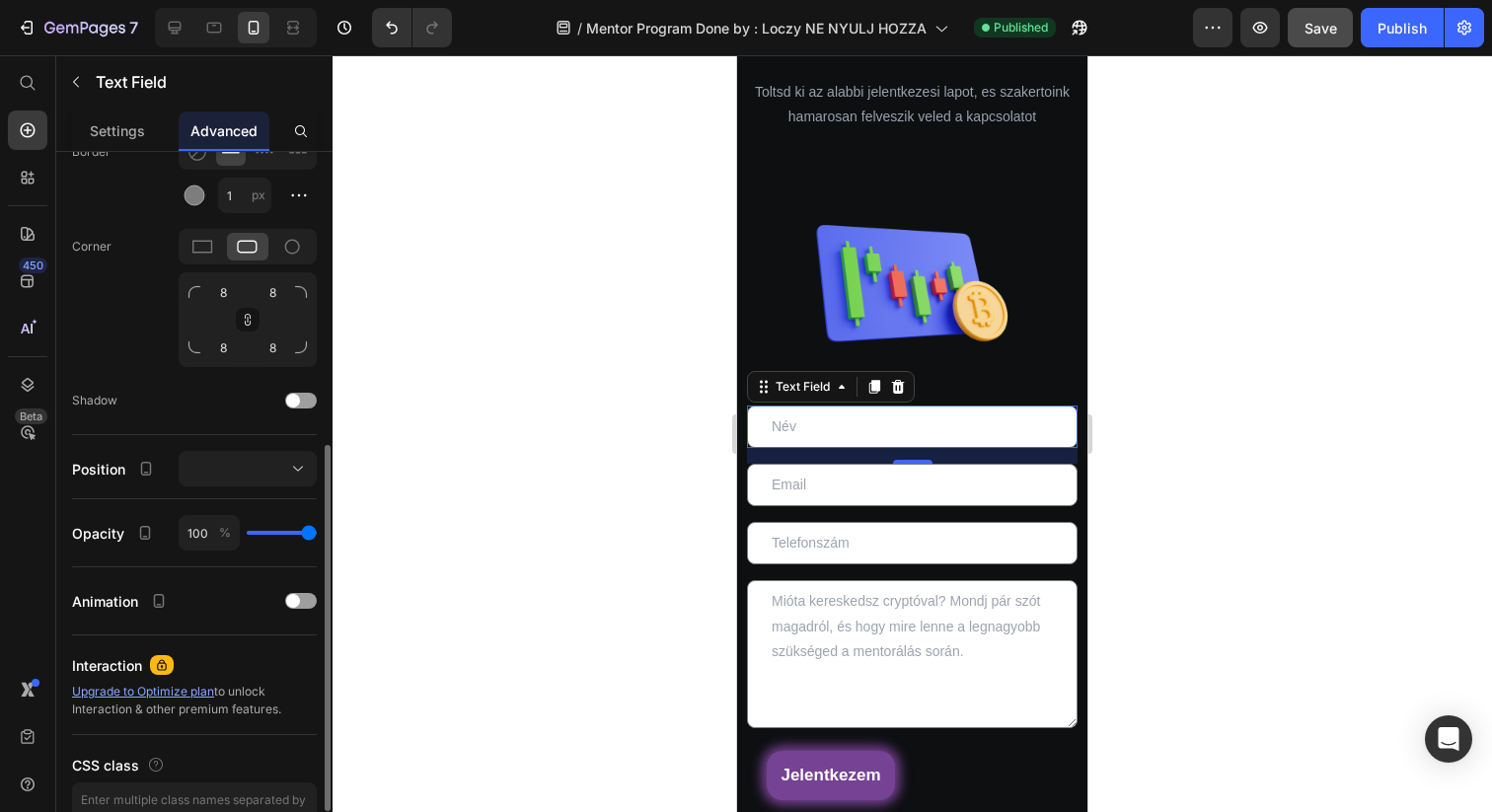 scroll, scrollTop: 581, scrollLeft: 0, axis: vertical 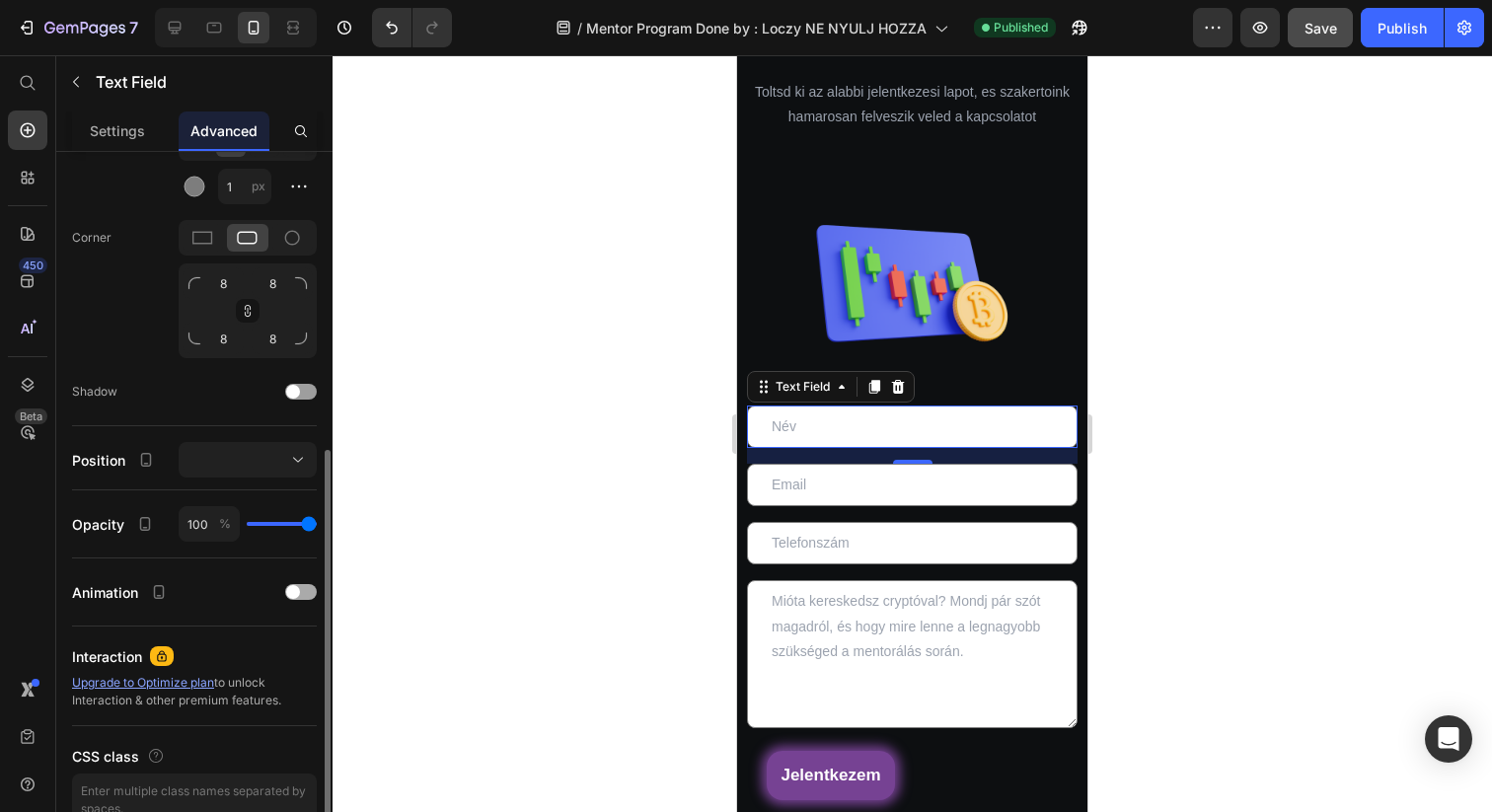 click at bounding box center [293, 592] 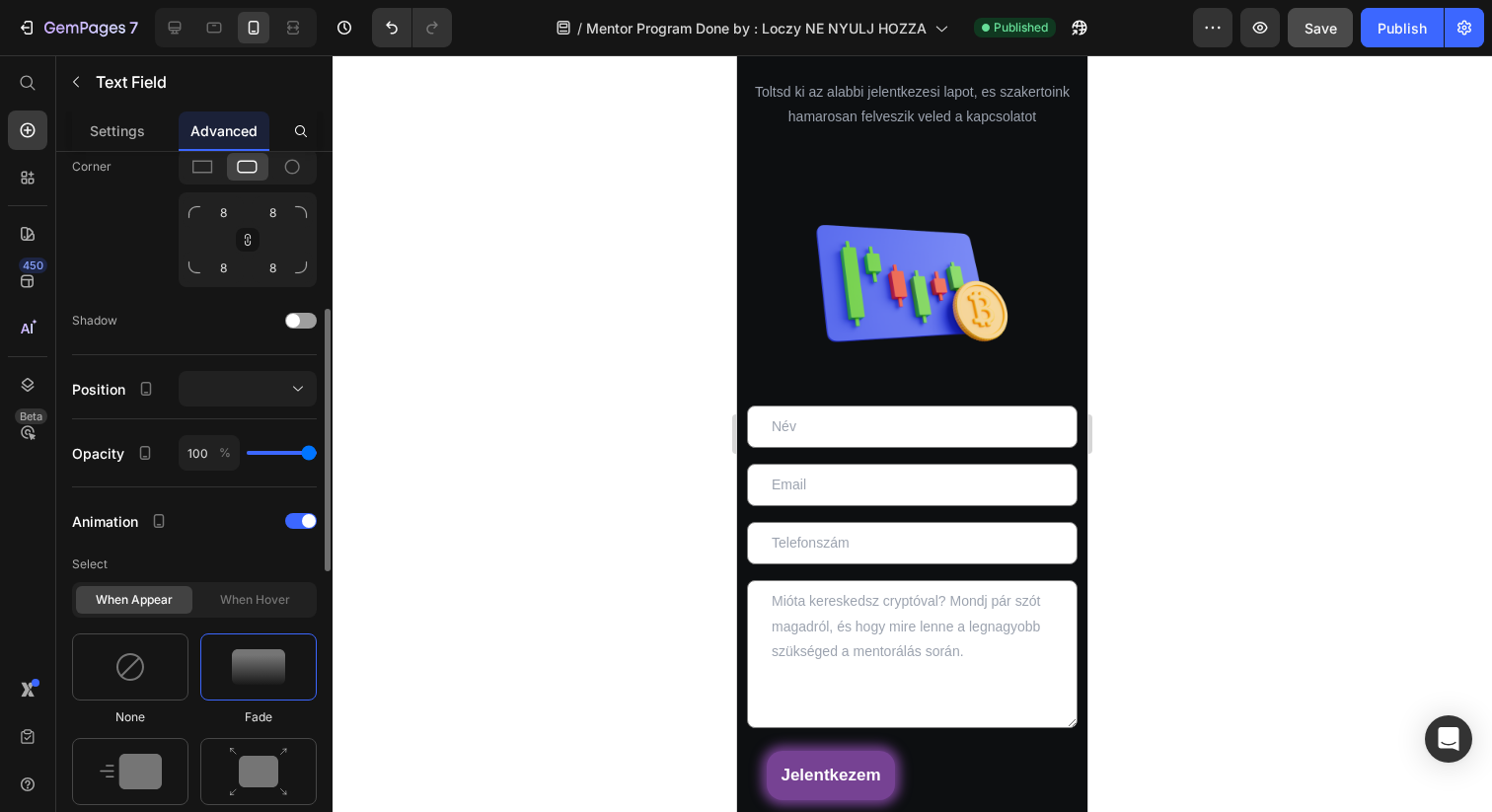 scroll, scrollTop: 730, scrollLeft: 0, axis: vertical 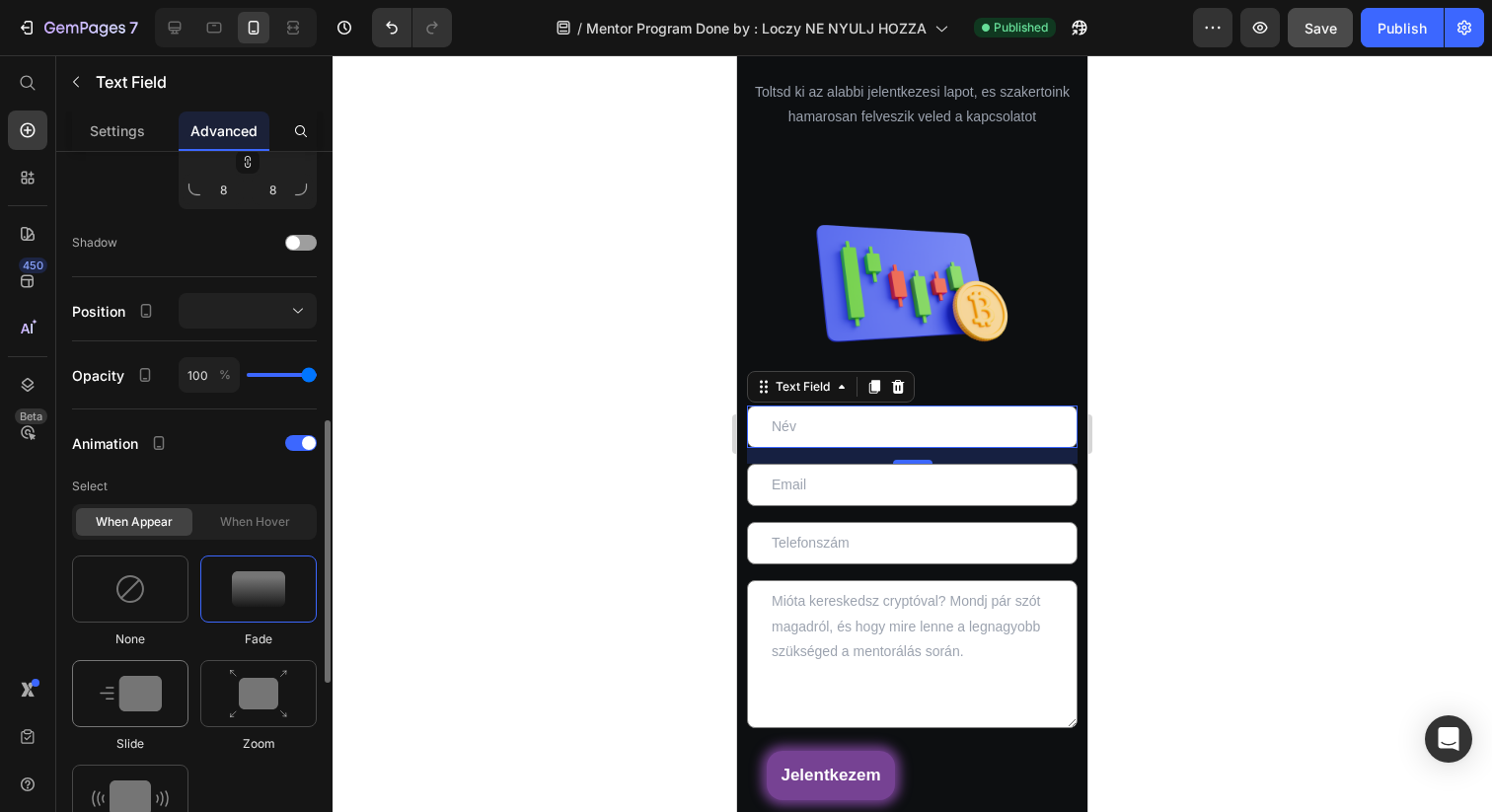 click at bounding box center (130, 694) 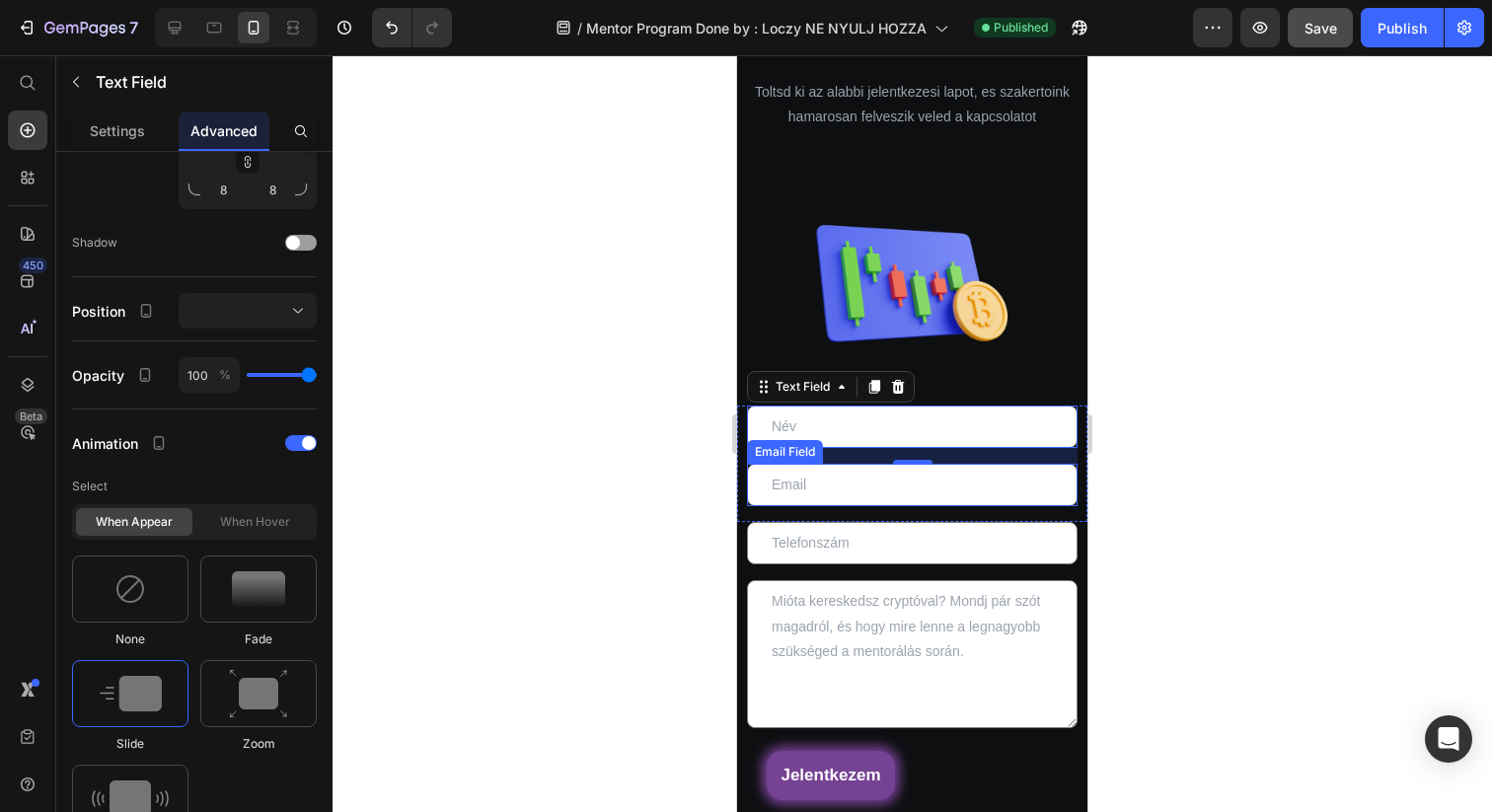 click at bounding box center (912, 484) 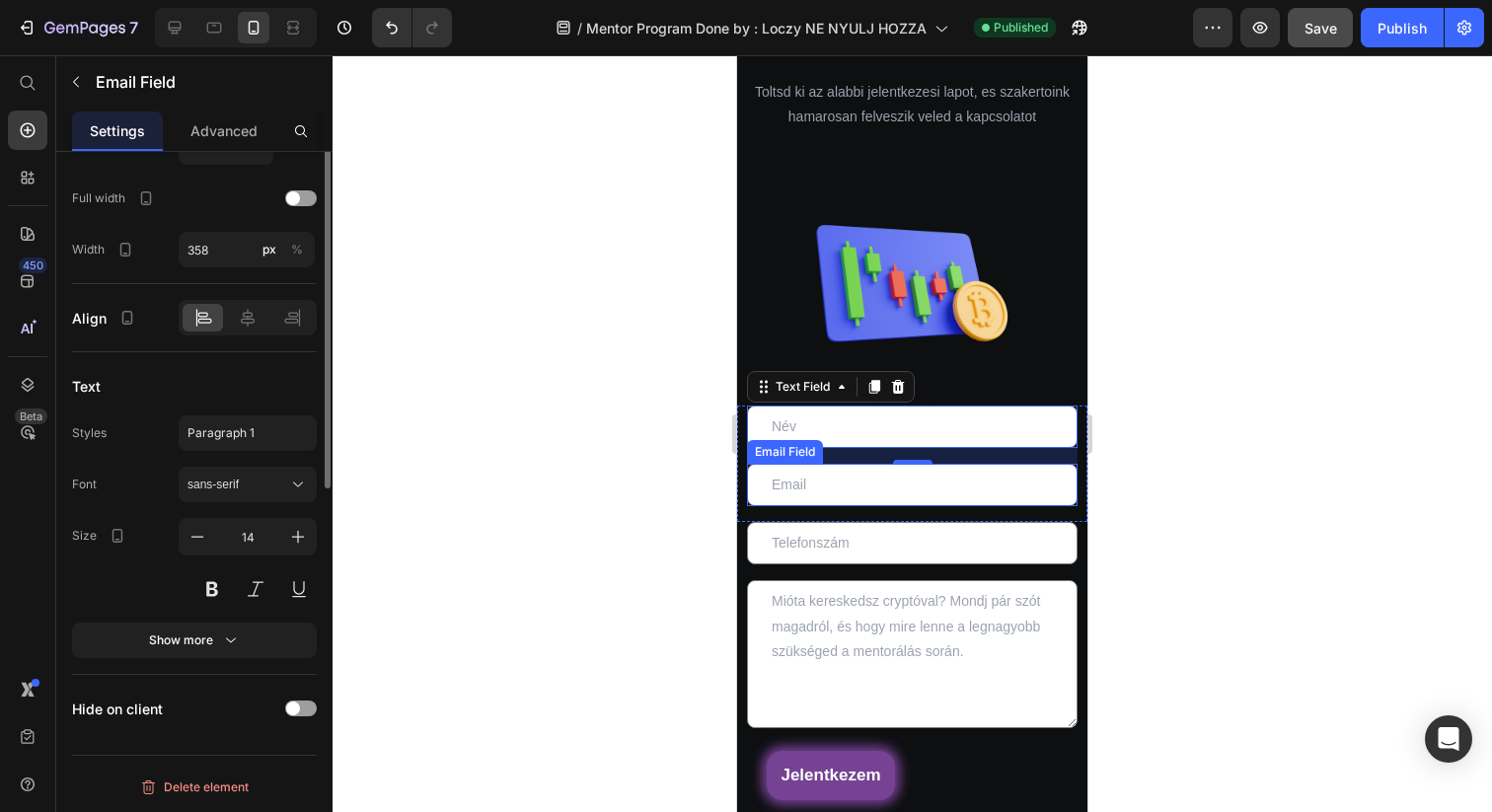 scroll, scrollTop: 0, scrollLeft: 0, axis: both 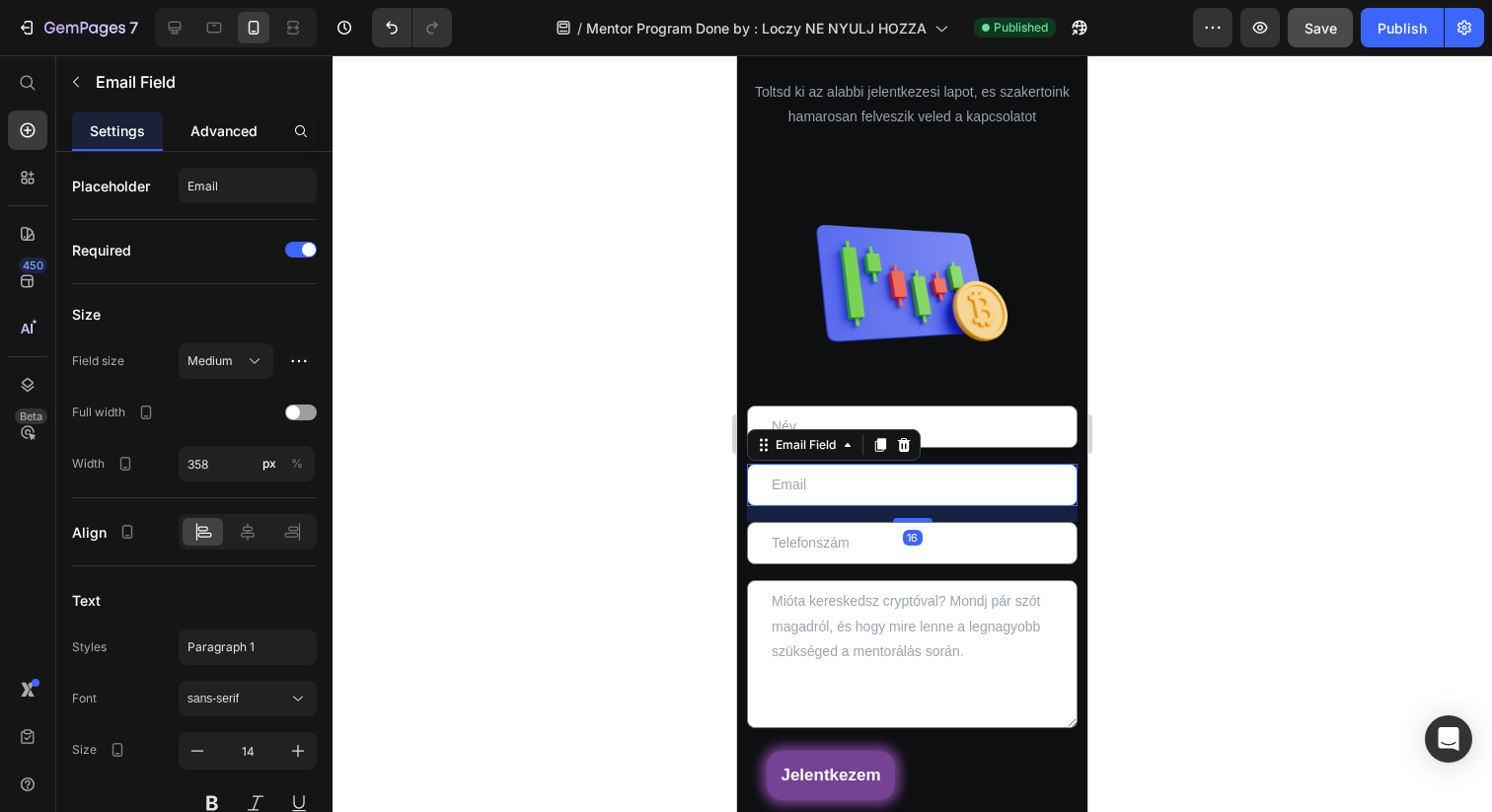 click on "Advanced" 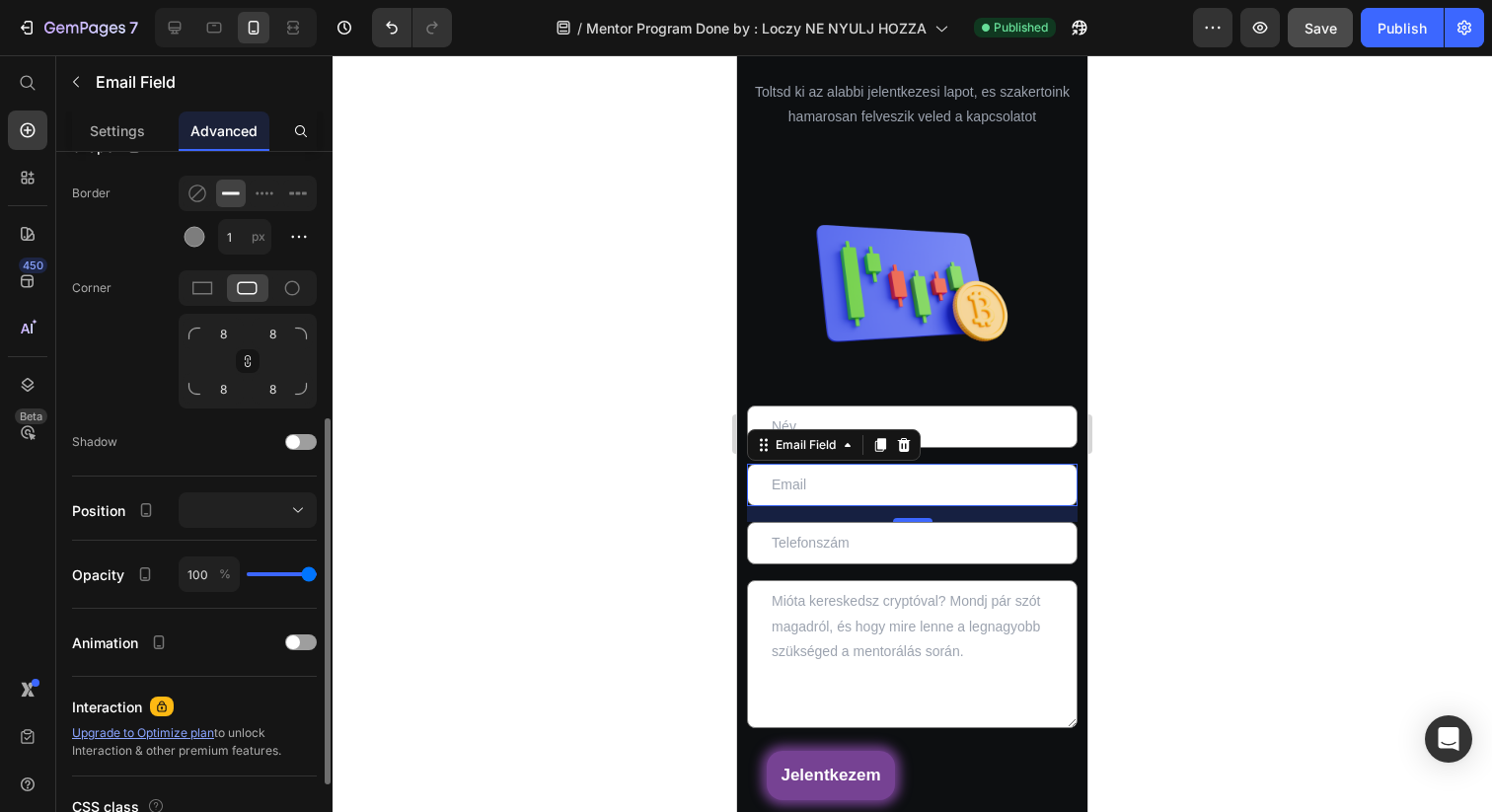 scroll, scrollTop: 551, scrollLeft: 0, axis: vertical 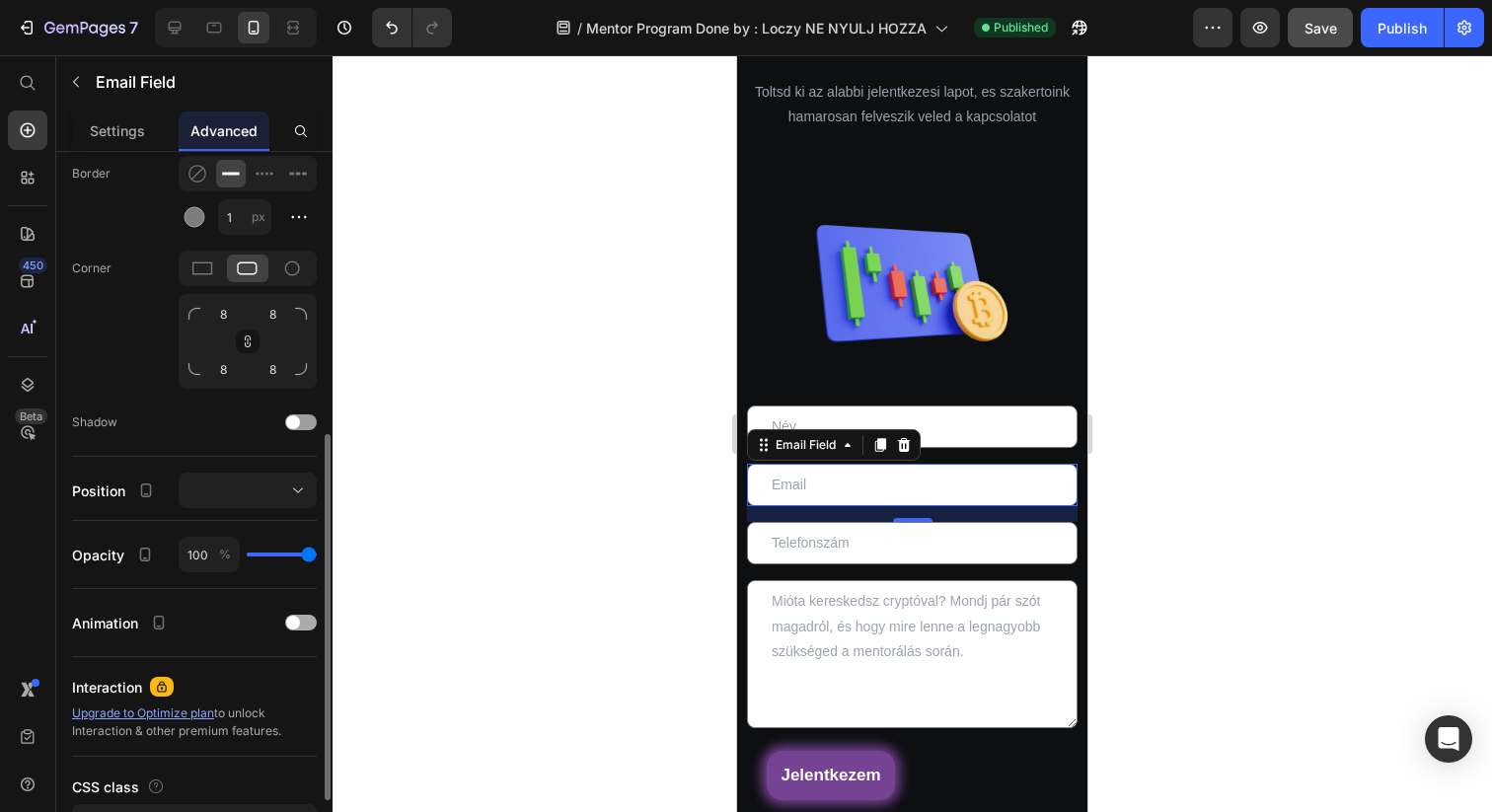 click at bounding box center (301, 623) 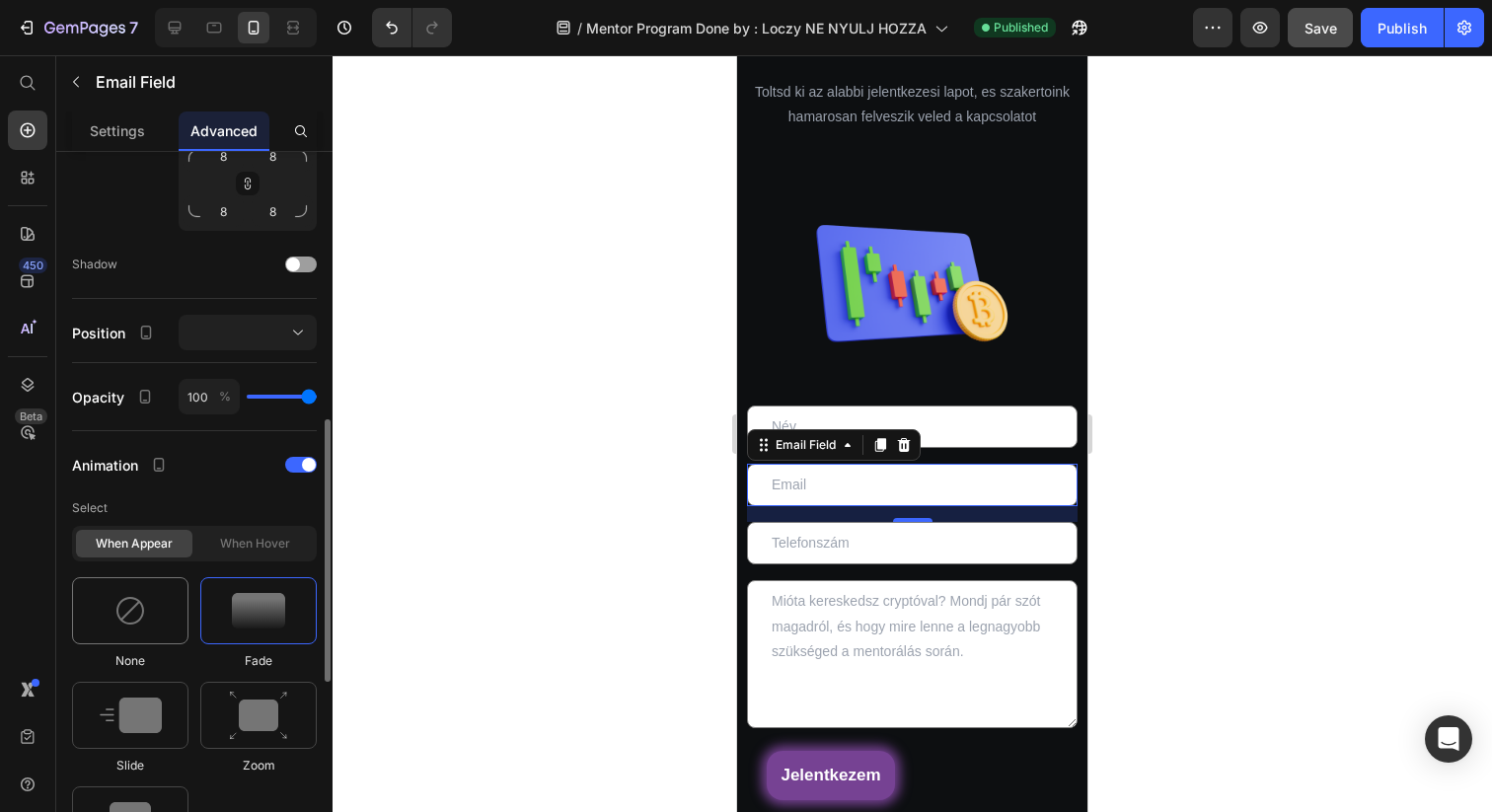 scroll, scrollTop: 725, scrollLeft: 0, axis: vertical 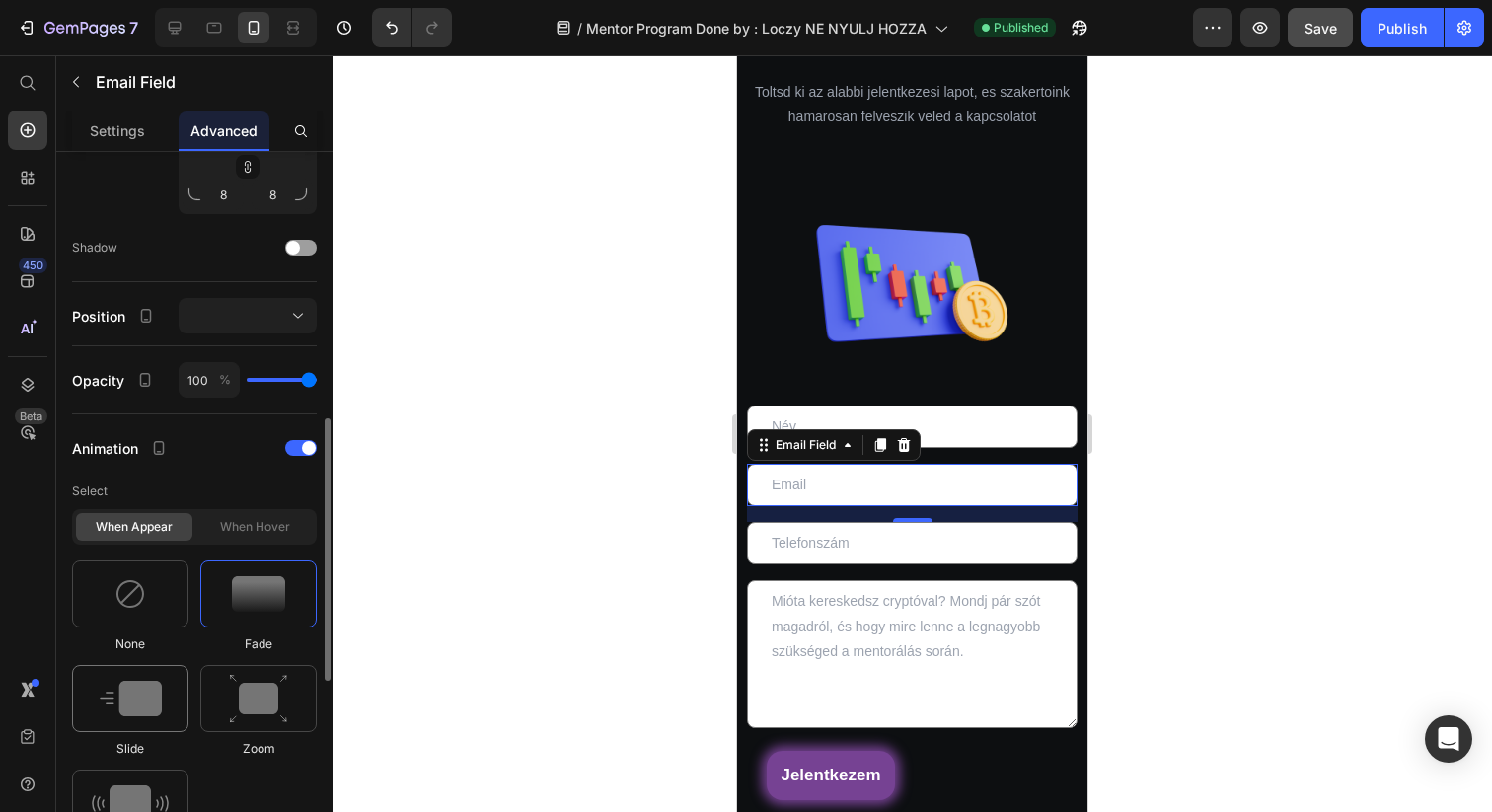 click at bounding box center (130, 699) 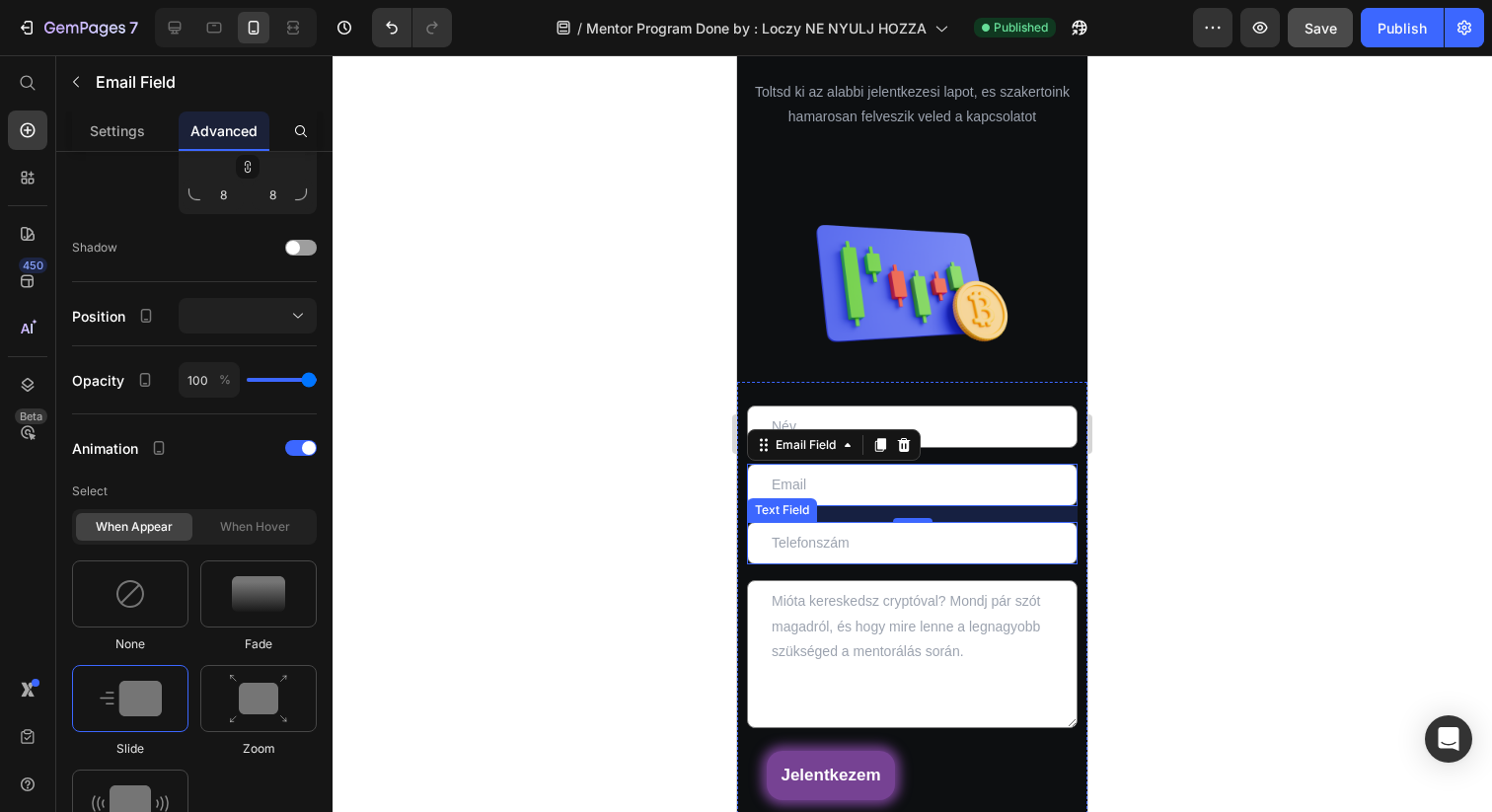 click at bounding box center [912, 543] 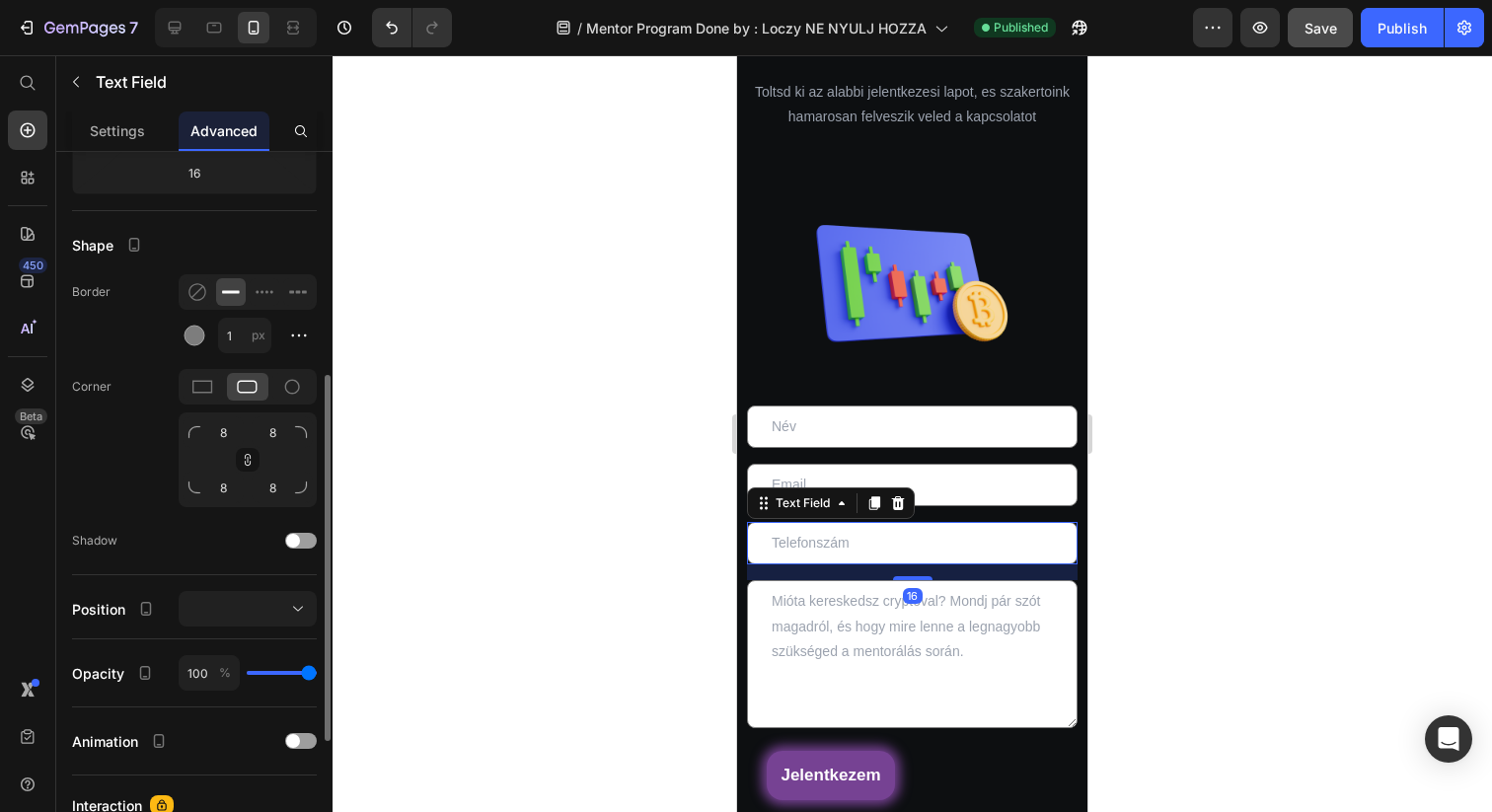 scroll, scrollTop: 463, scrollLeft: 0, axis: vertical 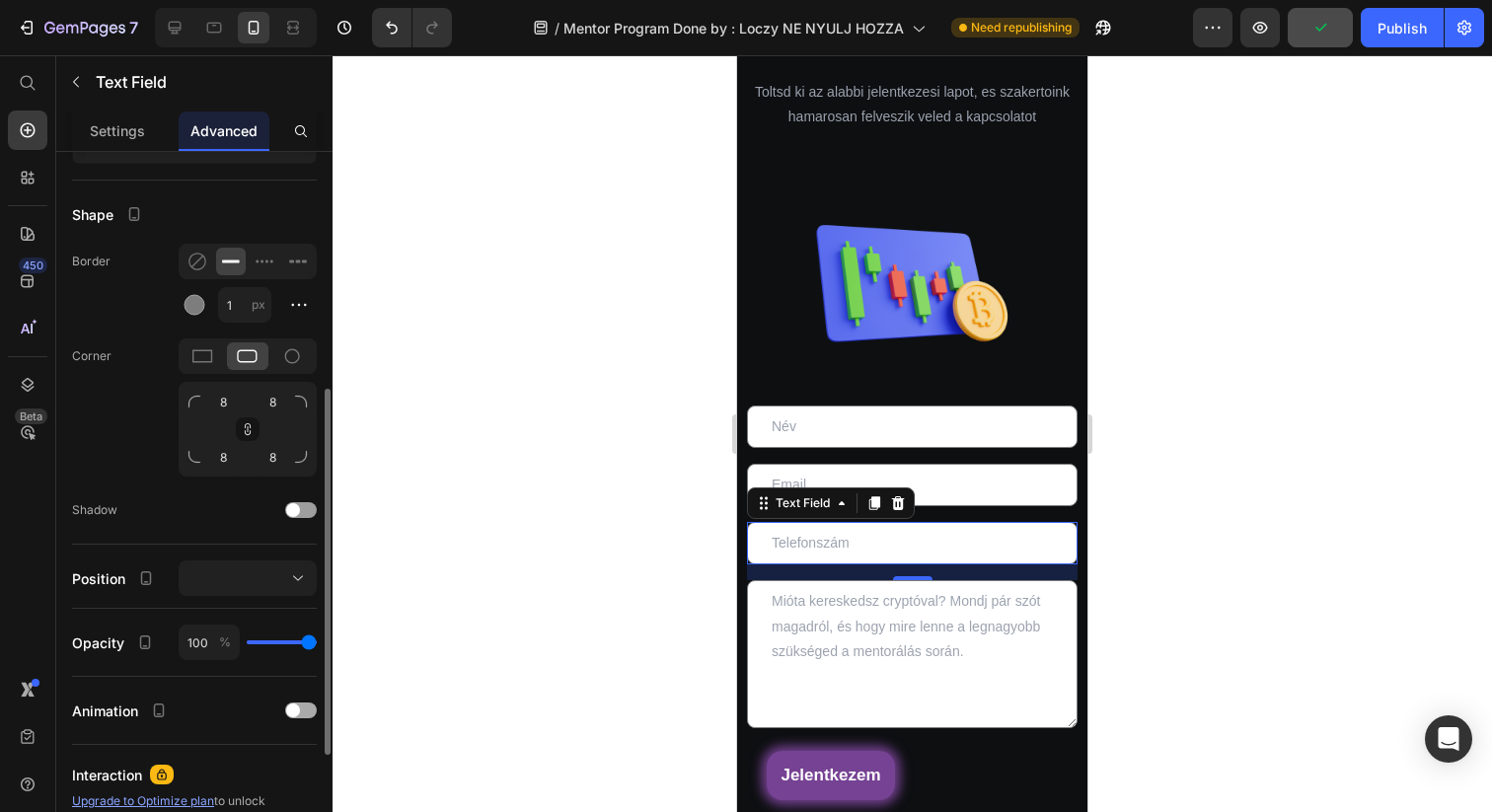 click at bounding box center (301, 710) 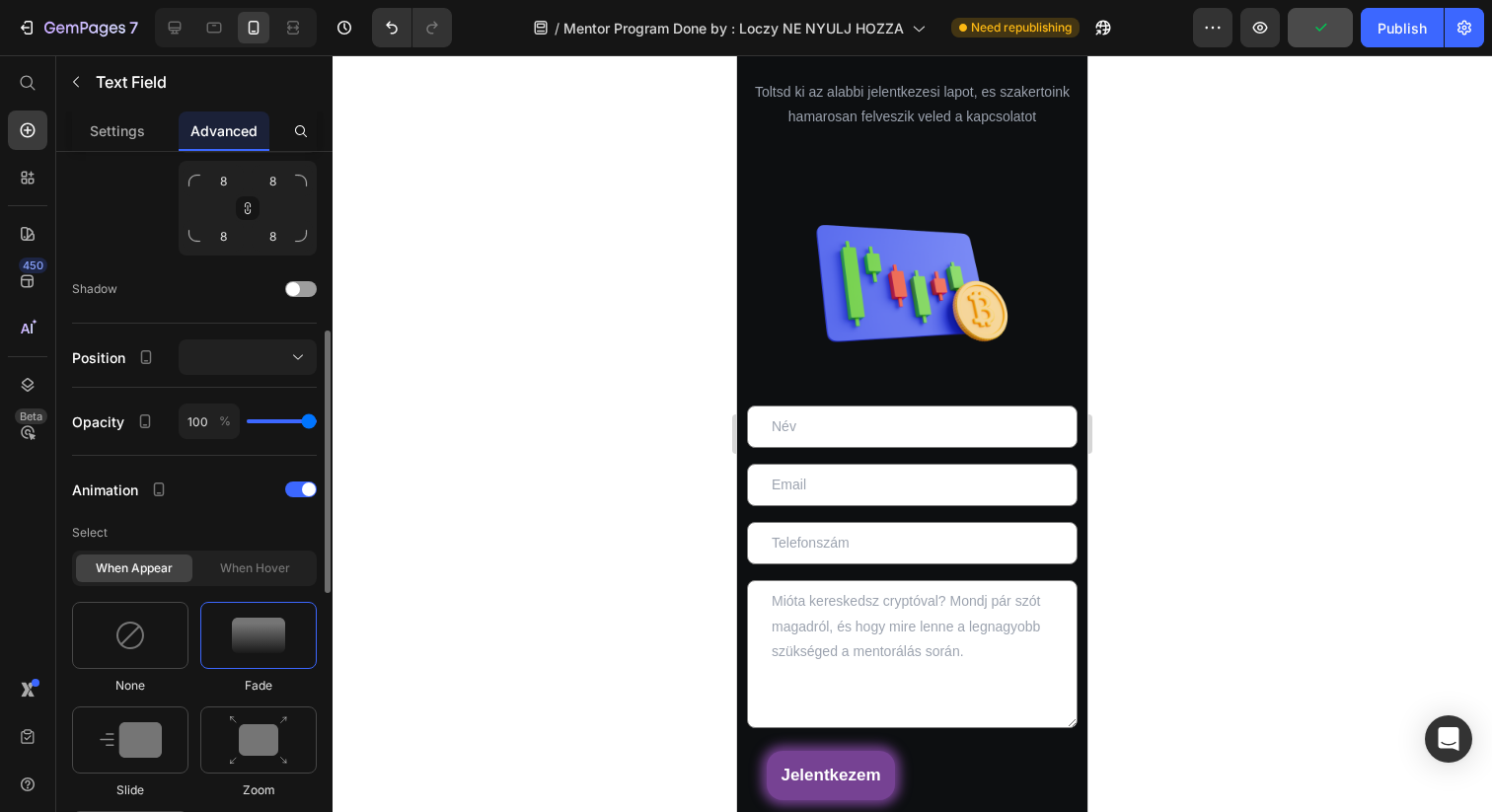 scroll, scrollTop: 716, scrollLeft: 0, axis: vertical 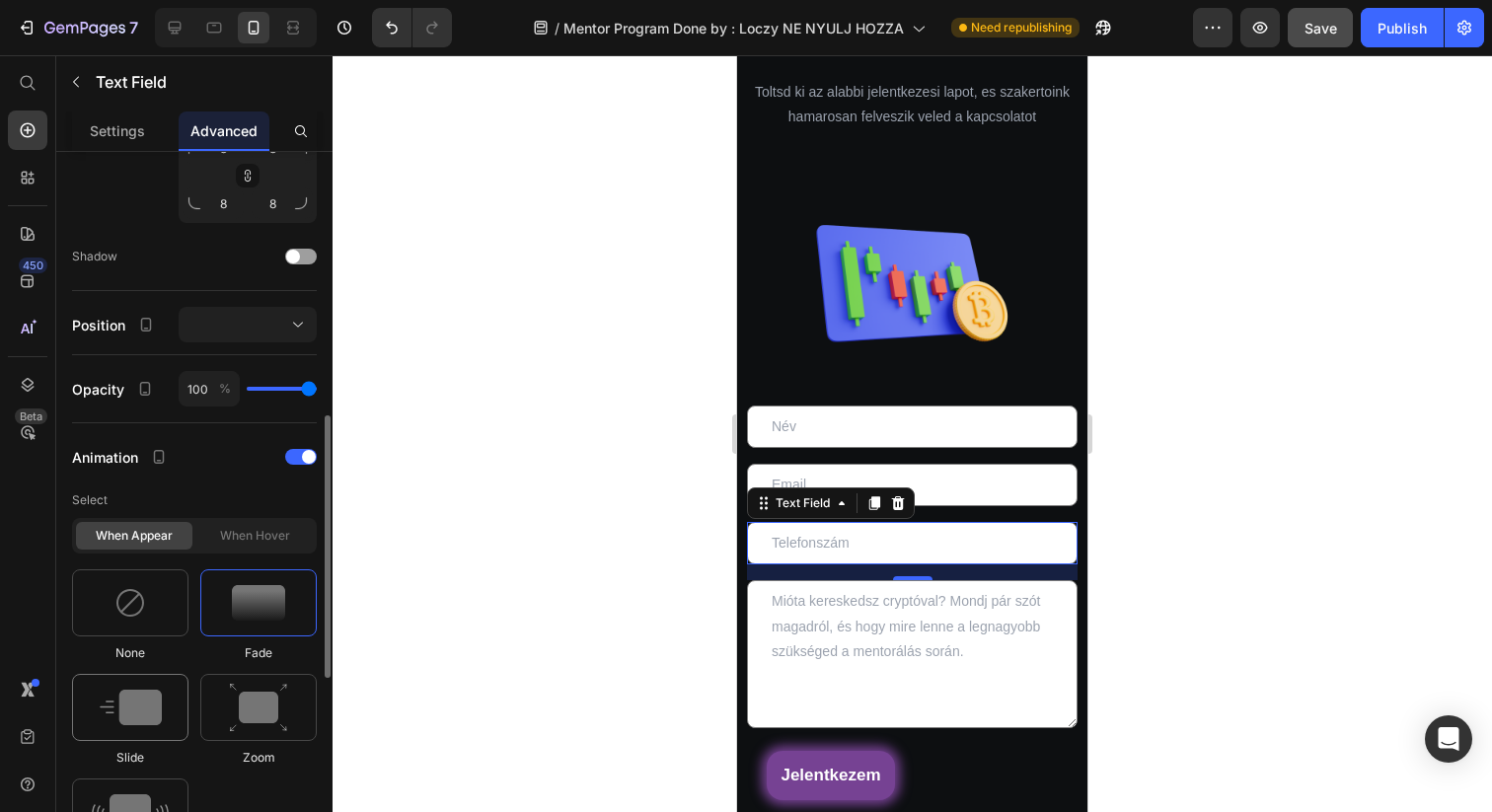 click at bounding box center (130, 707) 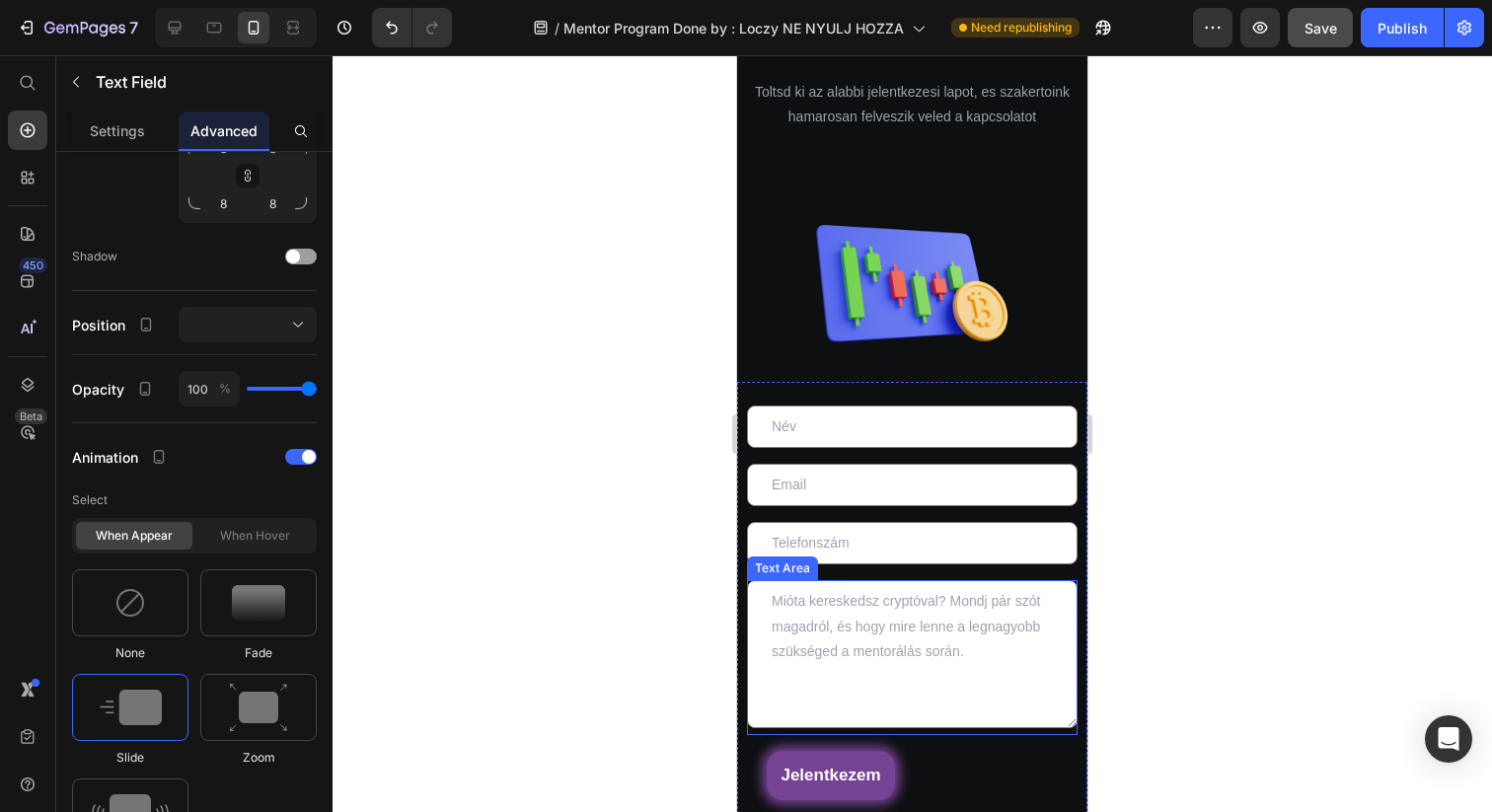 click at bounding box center (912, 654) 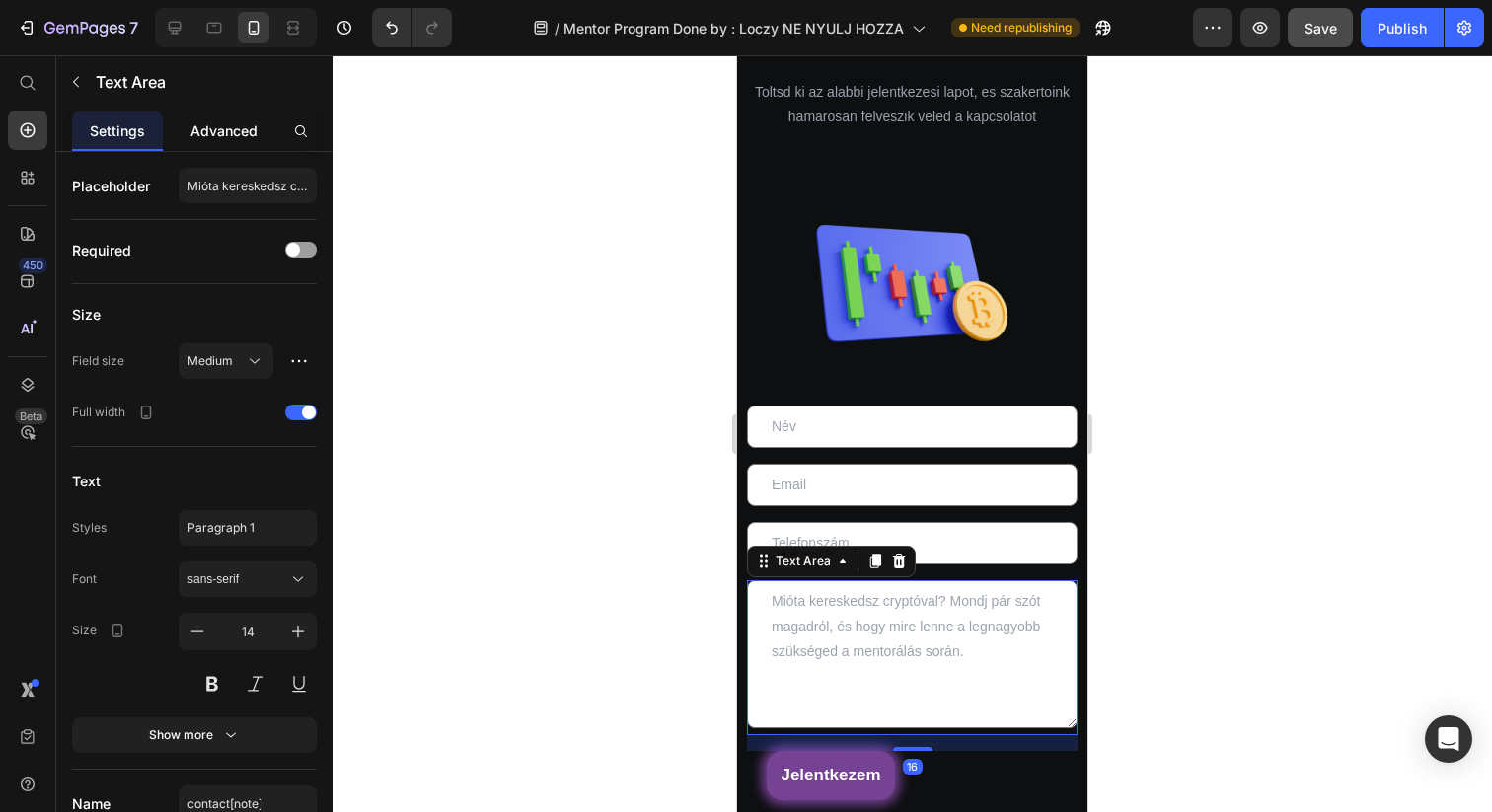 click on "Advanced" 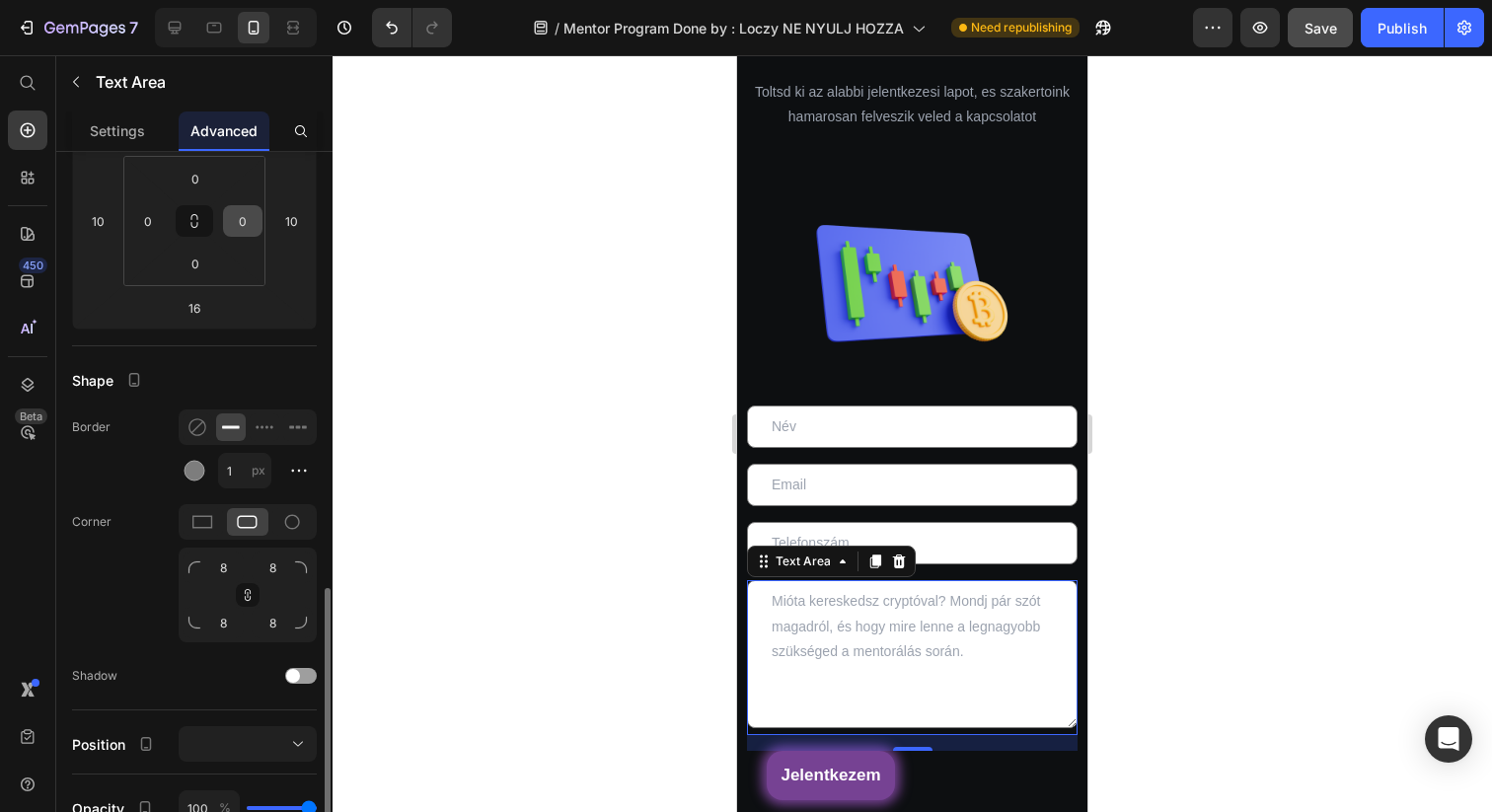 scroll, scrollTop: 663, scrollLeft: 0, axis: vertical 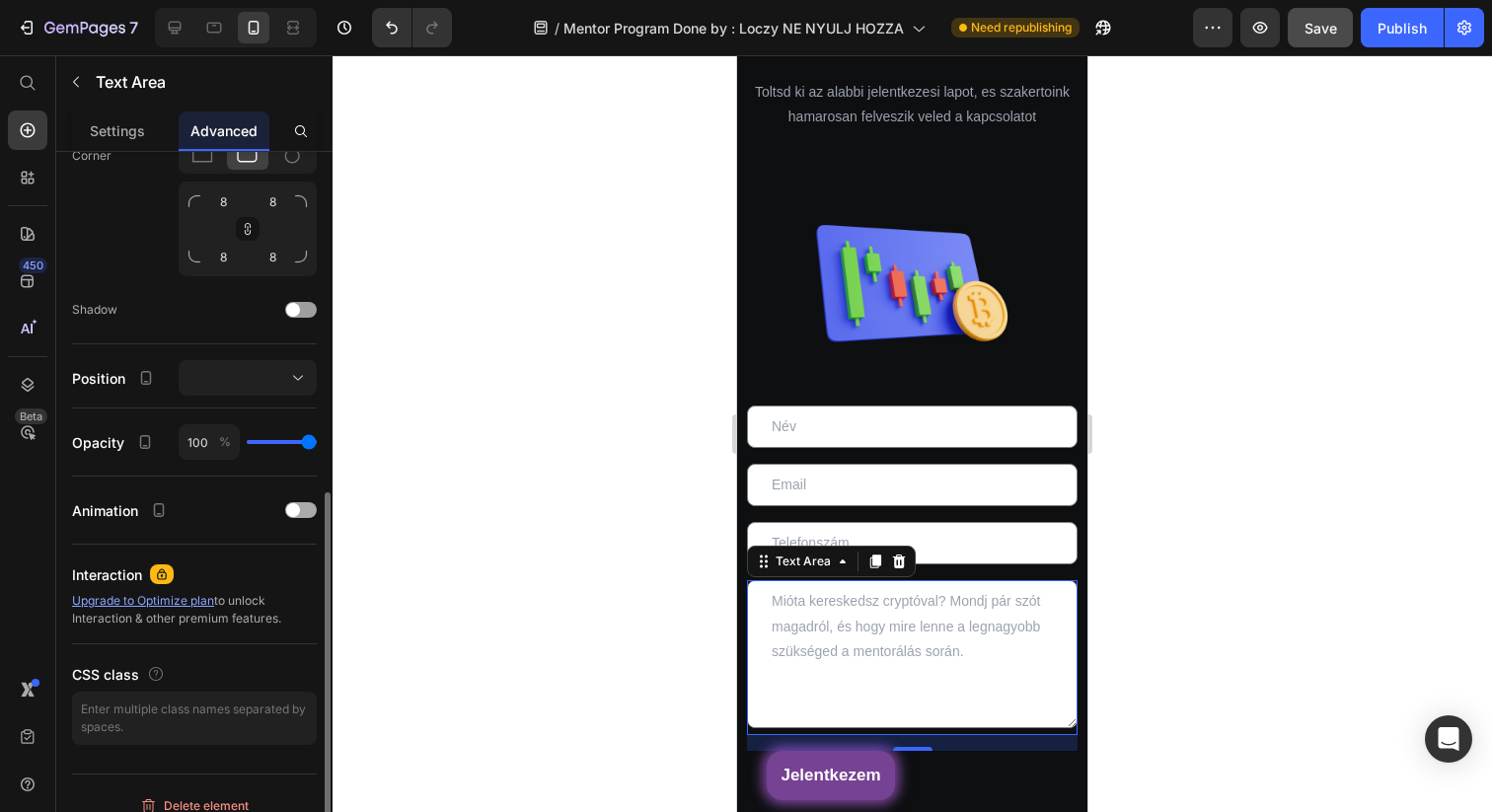 click at bounding box center (293, 510) 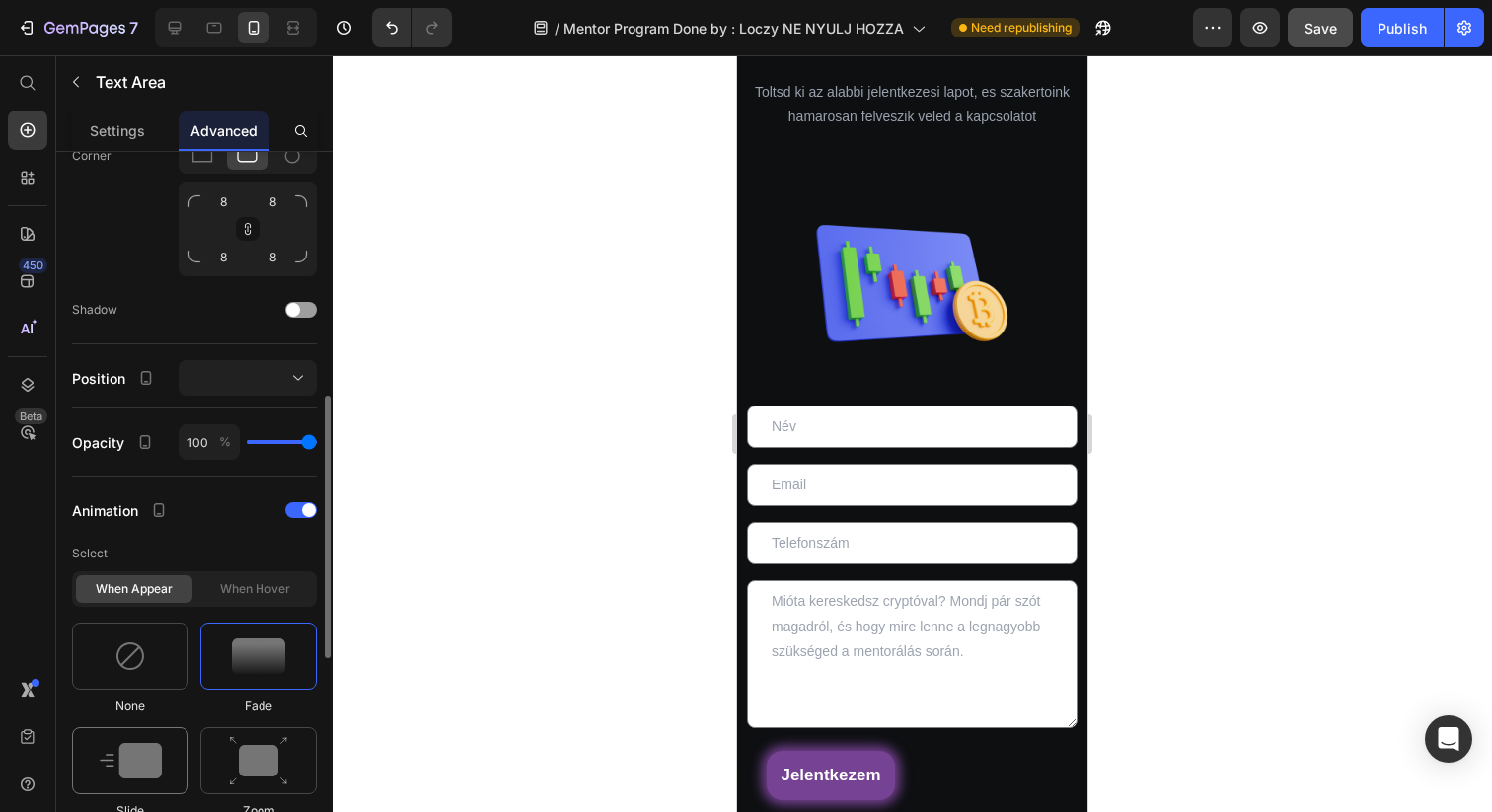 click at bounding box center [130, 761] 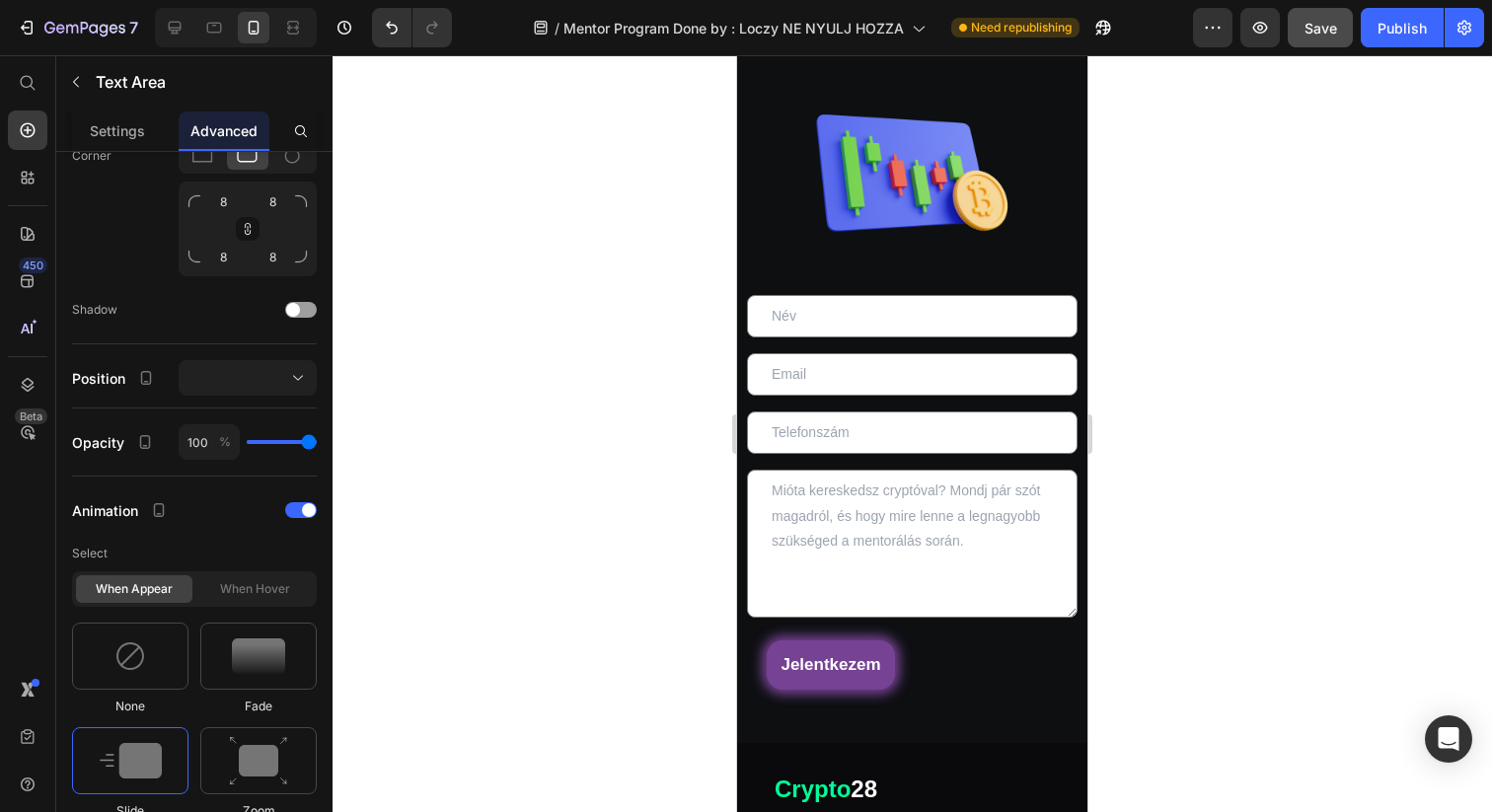 scroll, scrollTop: 3863, scrollLeft: 0, axis: vertical 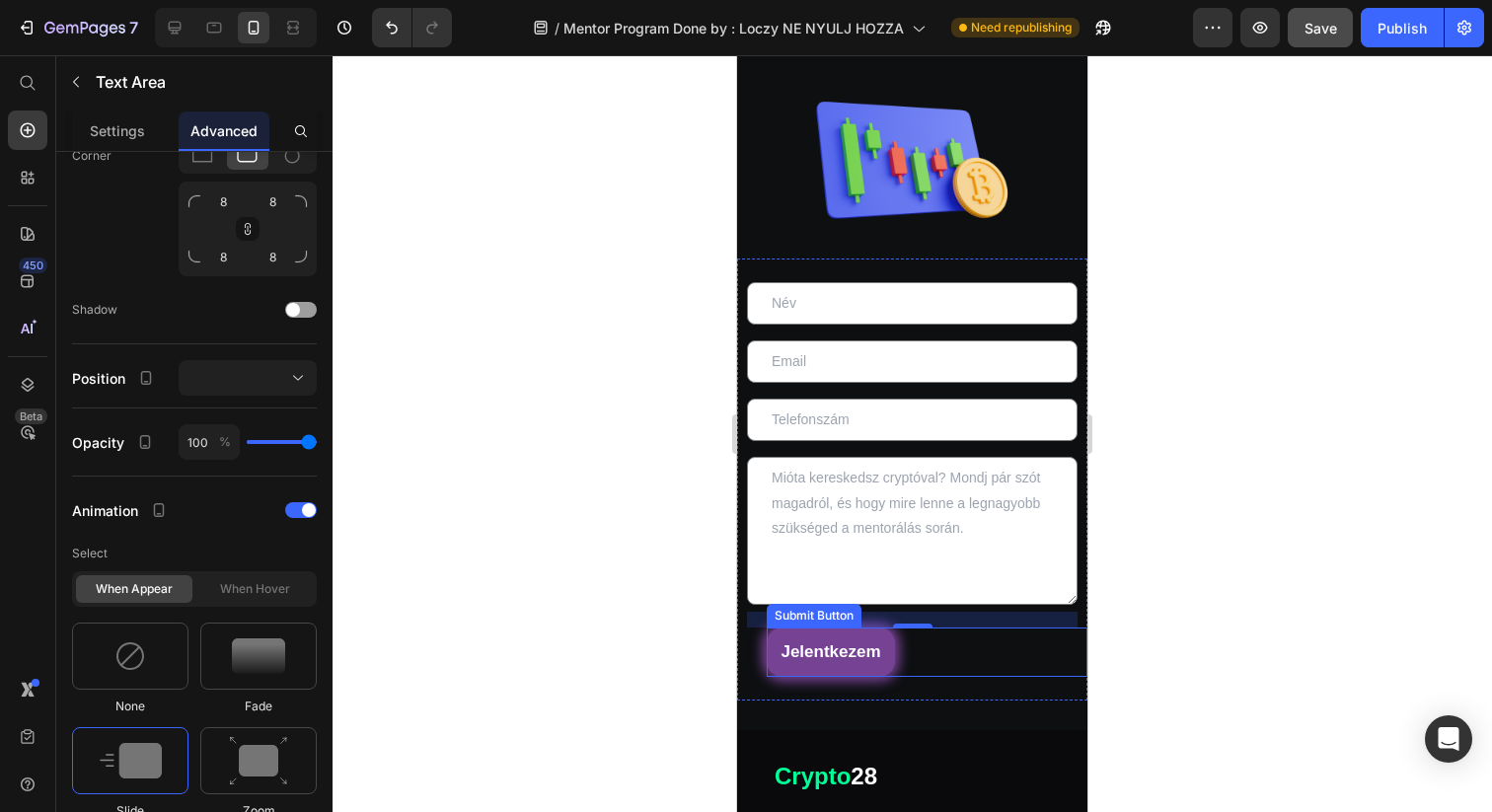 click on "Jelentkezem Submit Button" at bounding box center (927, 652) 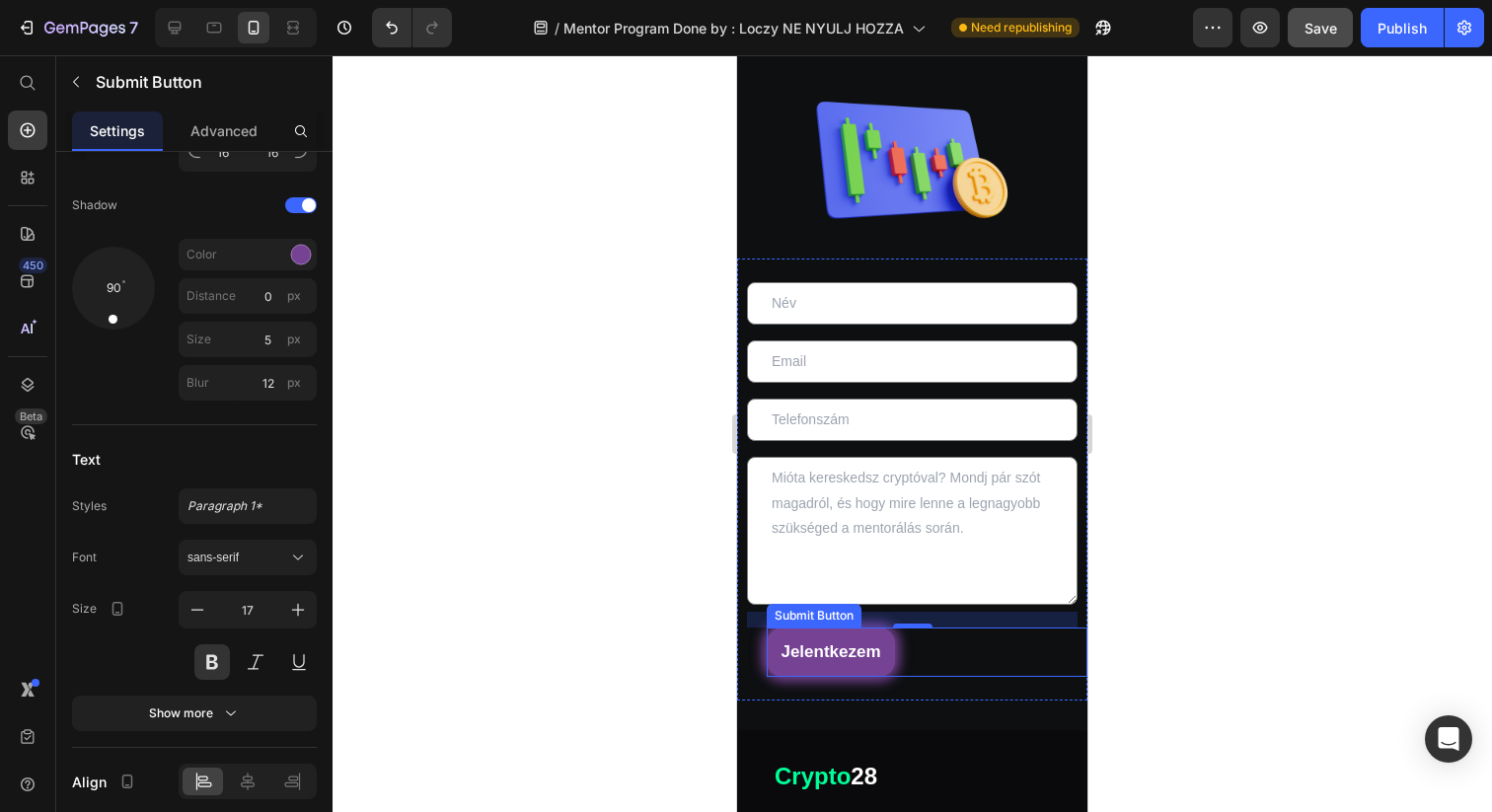 scroll, scrollTop: 0, scrollLeft: 0, axis: both 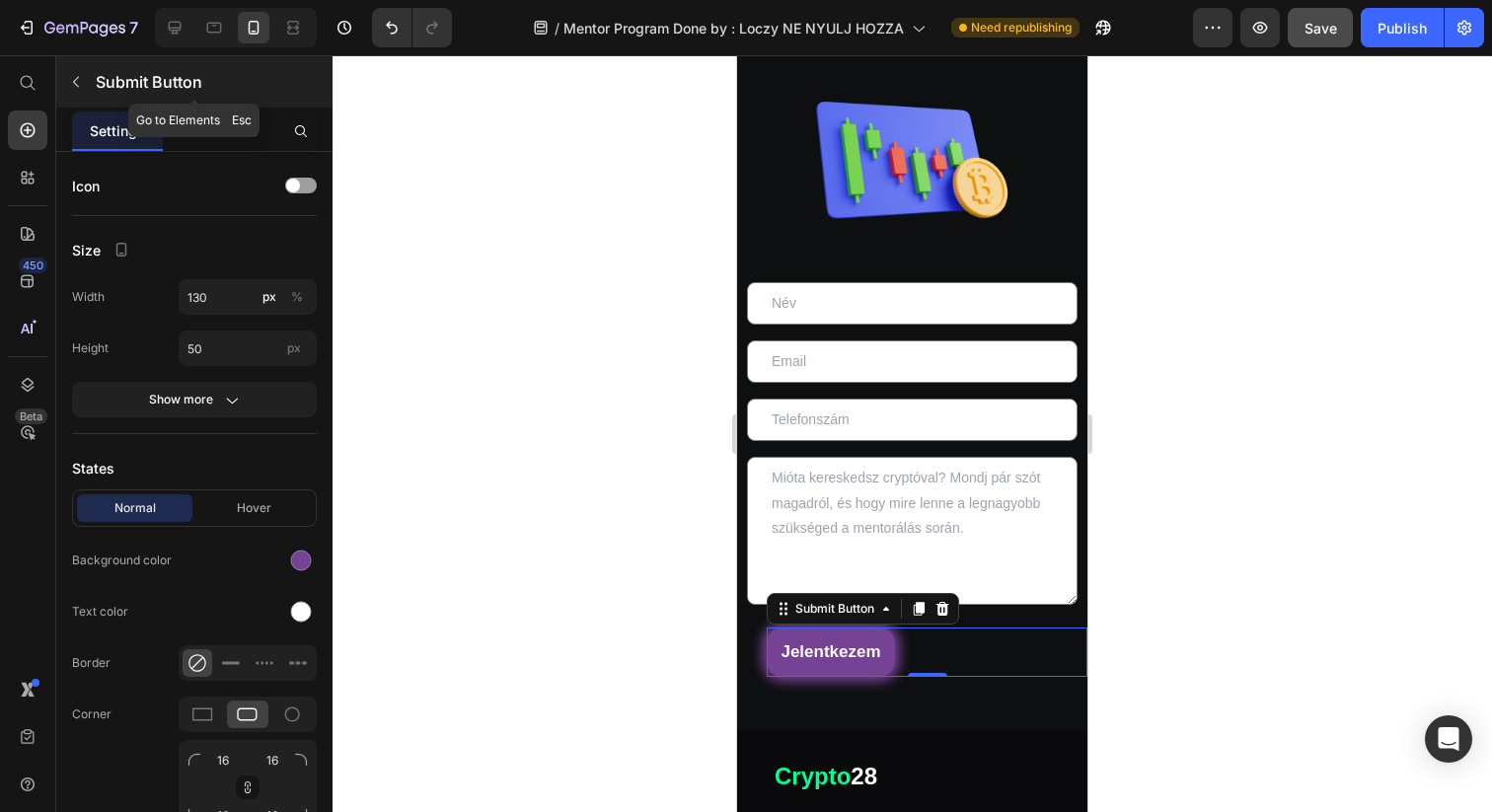 click on "Submit Button" at bounding box center (194, 82) 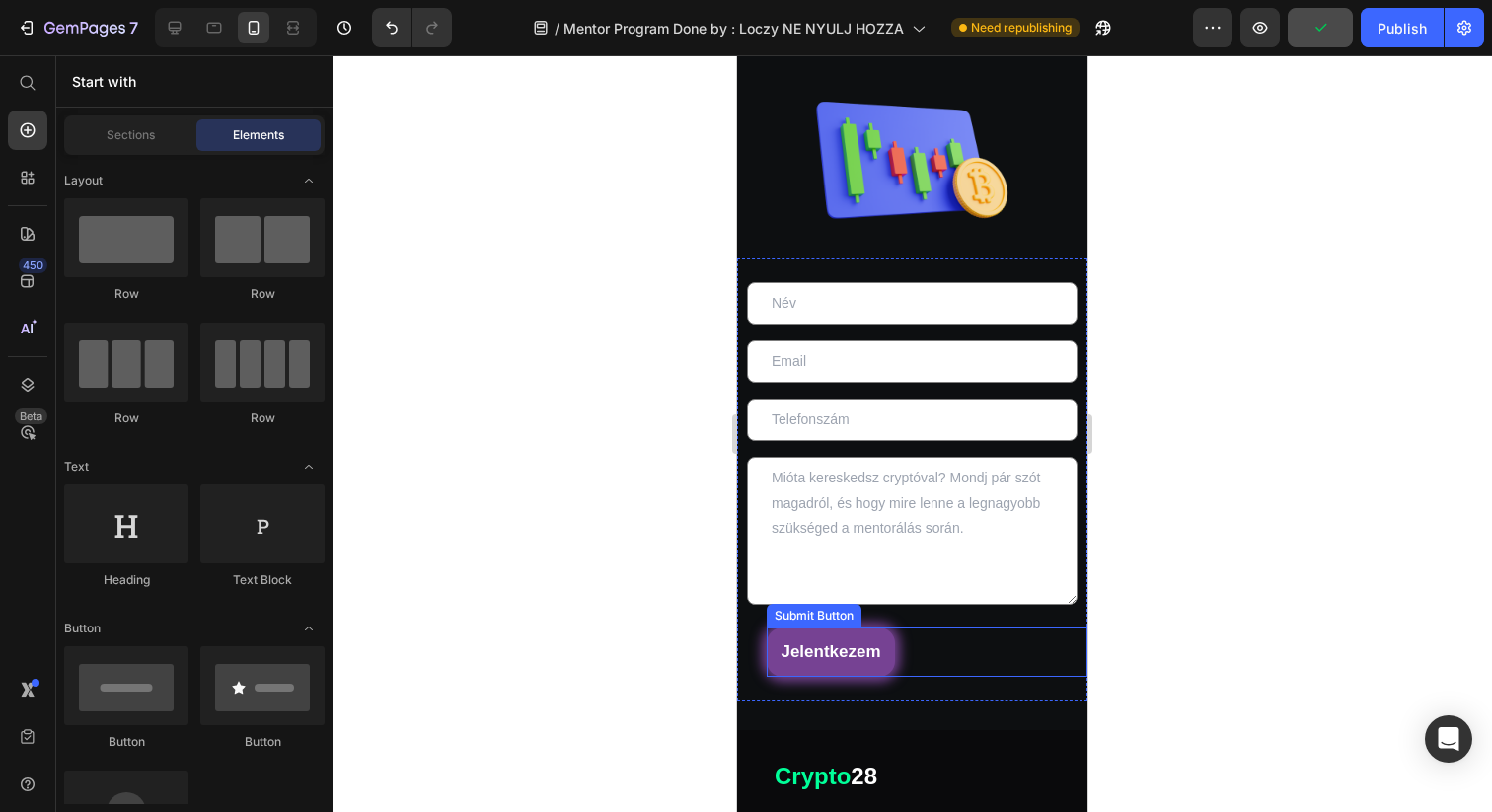 click on "Jelentkezem Submit Button" at bounding box center [927, 652] 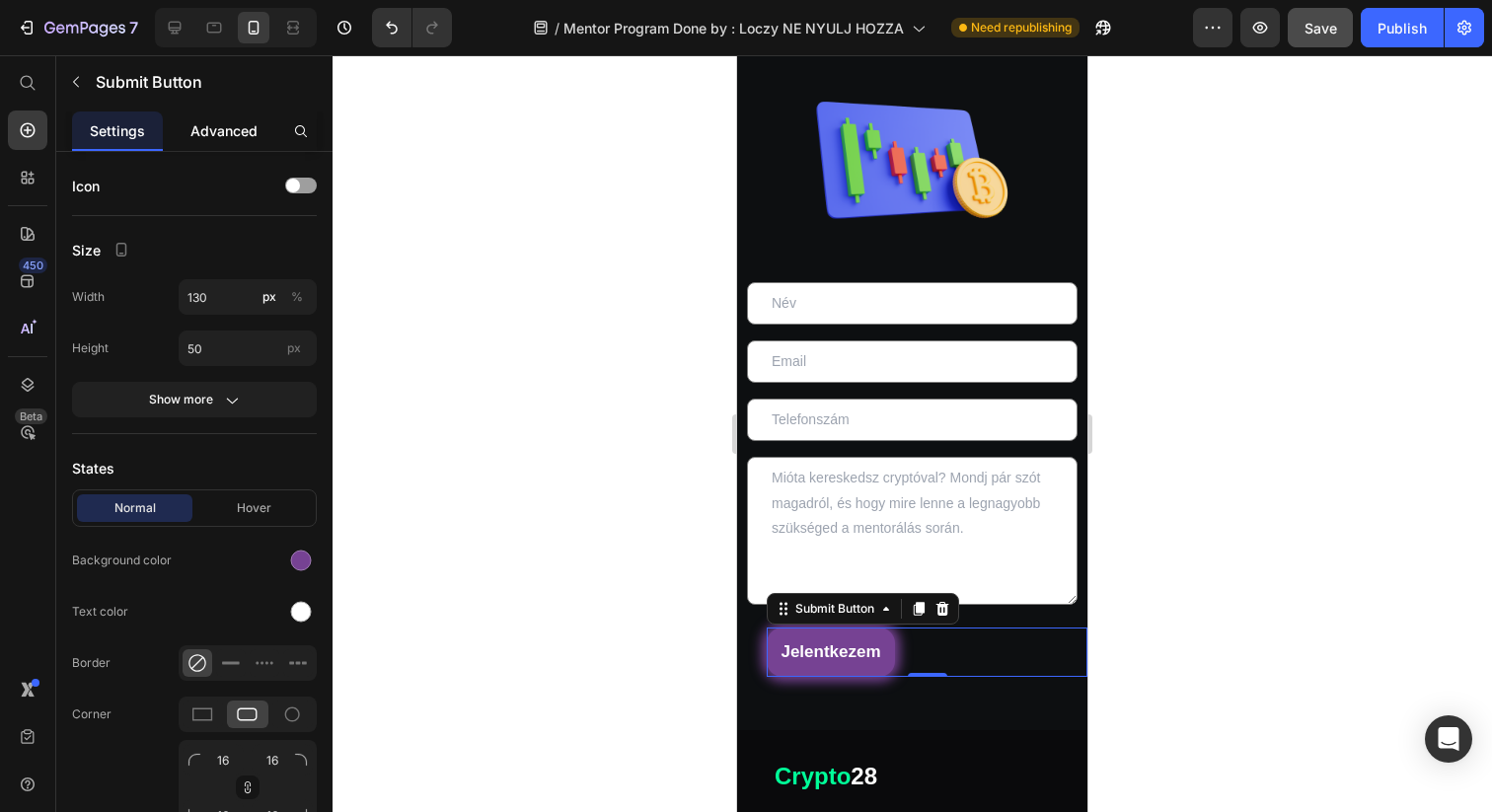 click on "Advanced" 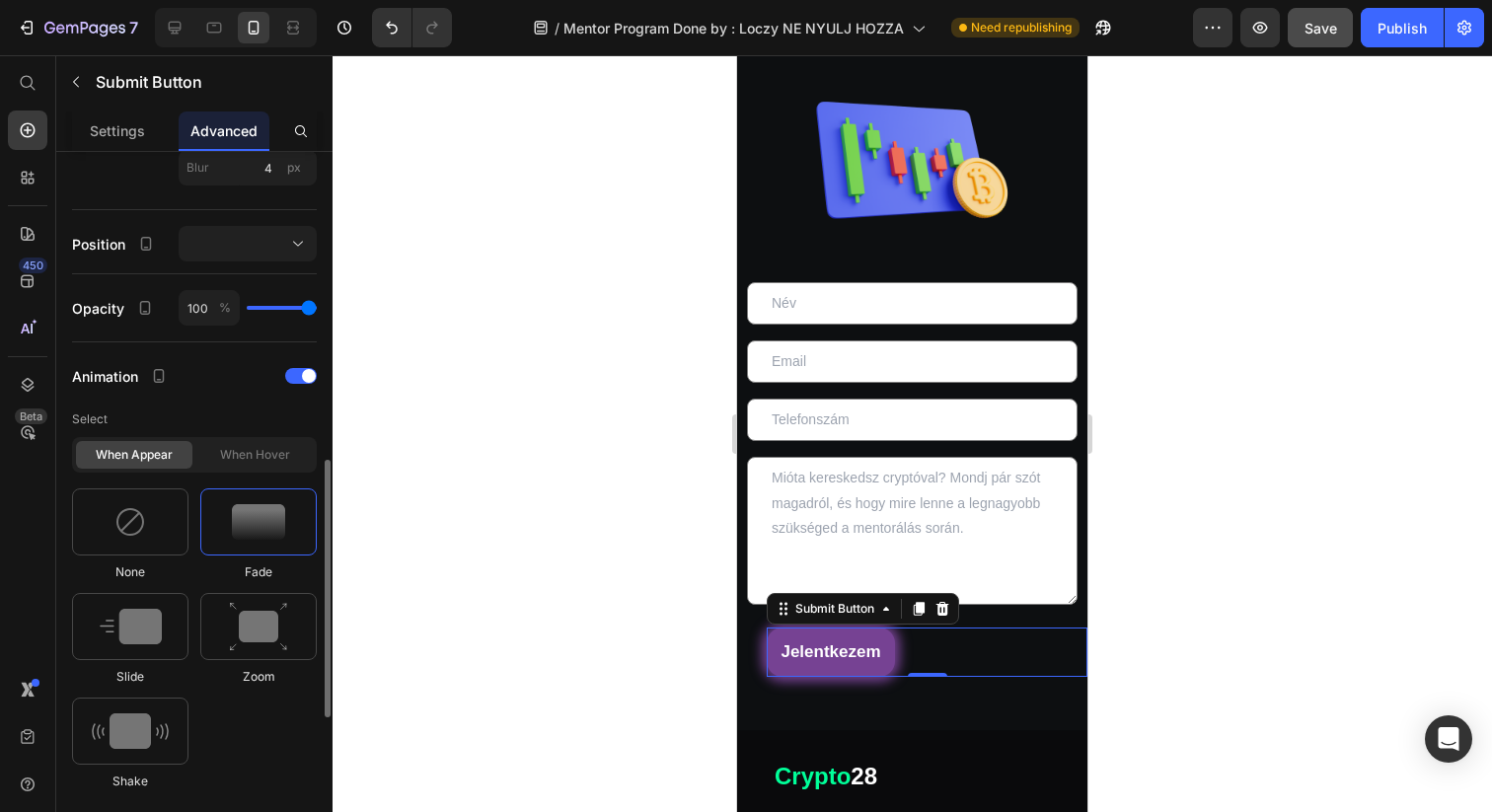 scroll, scrollTop: 850, scrollLeft: 0, axis: vertical 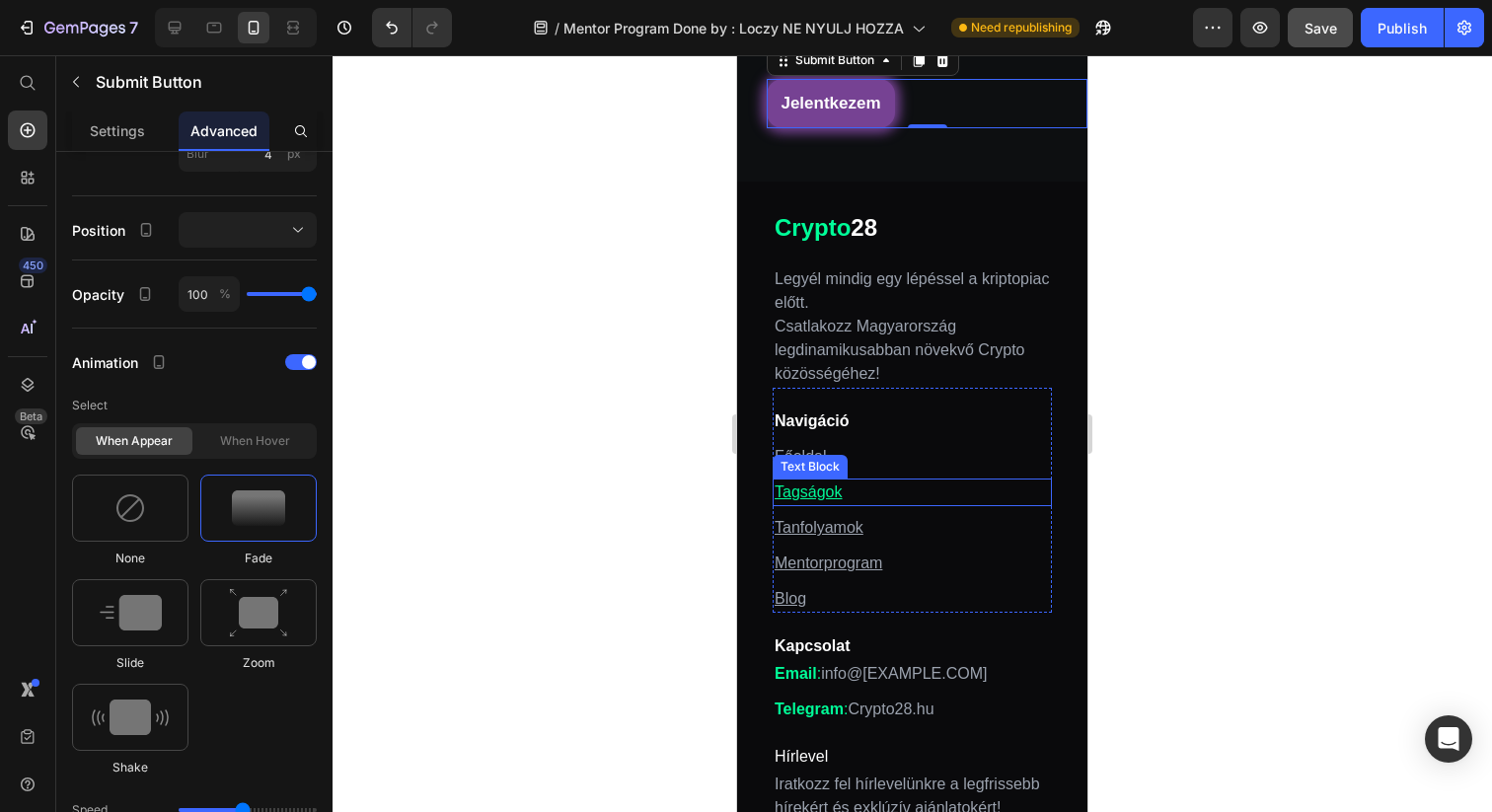 click on "Tagságok" at bounding box center [912, 492] 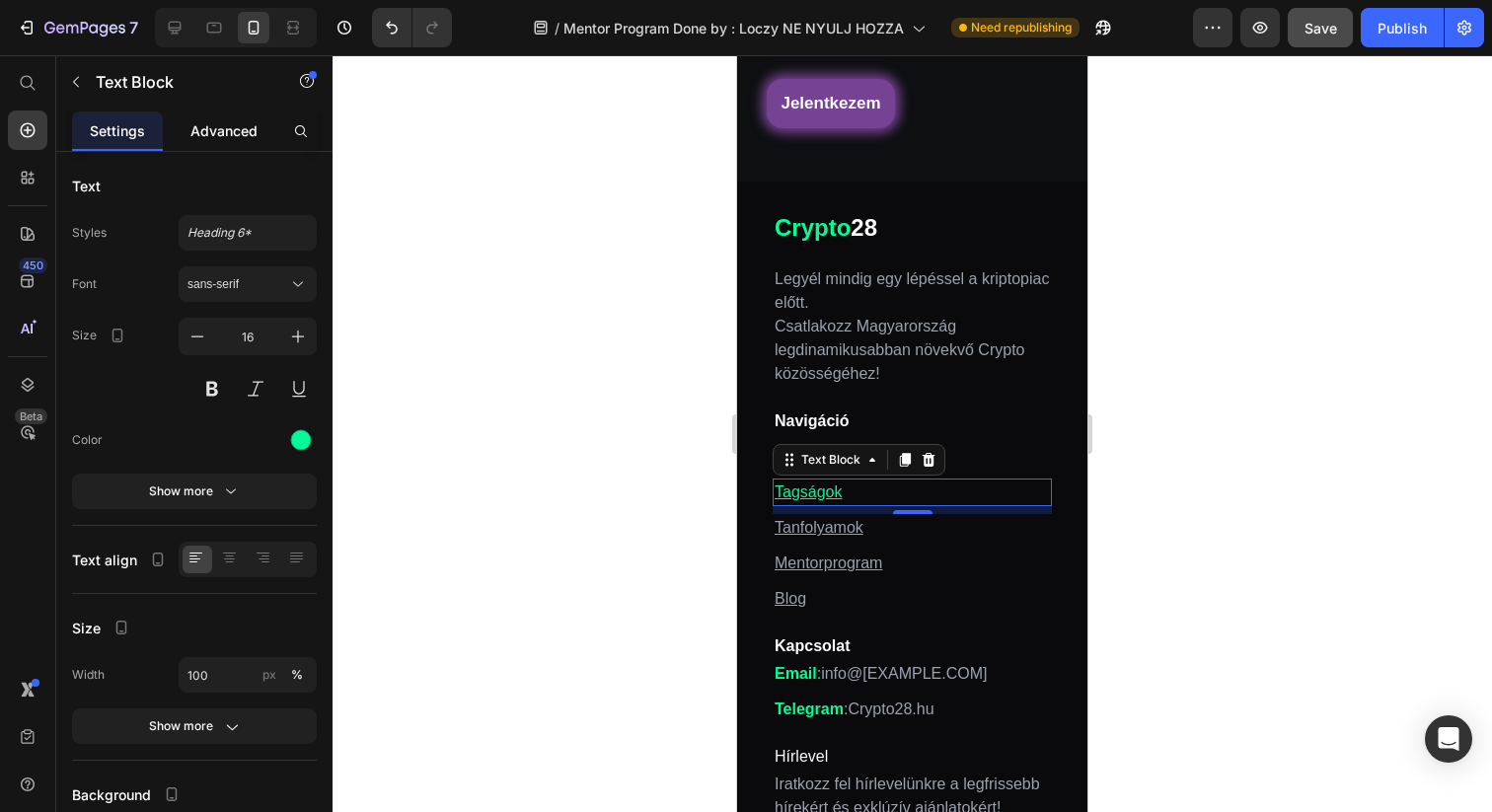 click on "Advanced" at bounding box center (224, 130) 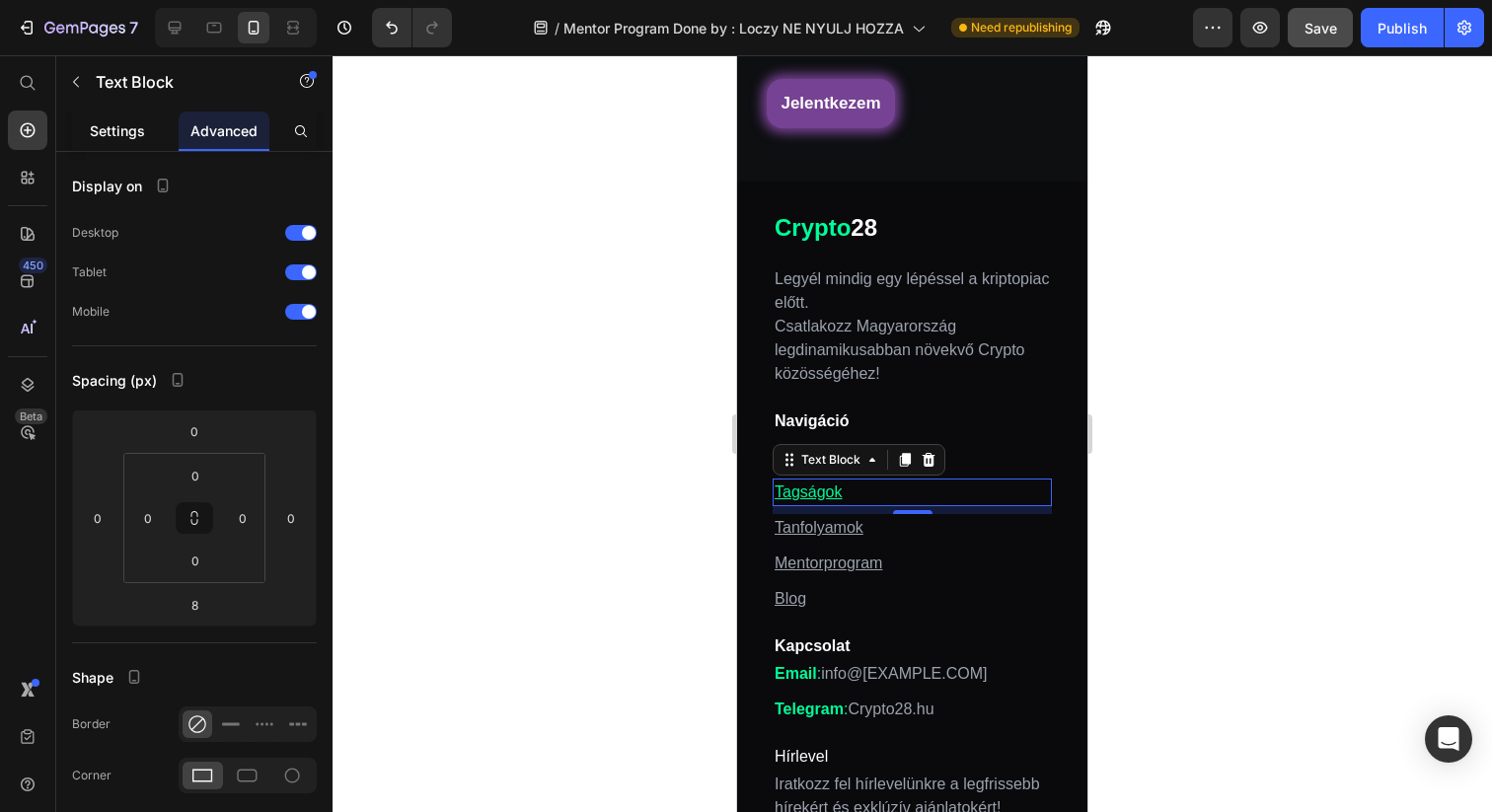 click on "Settings" 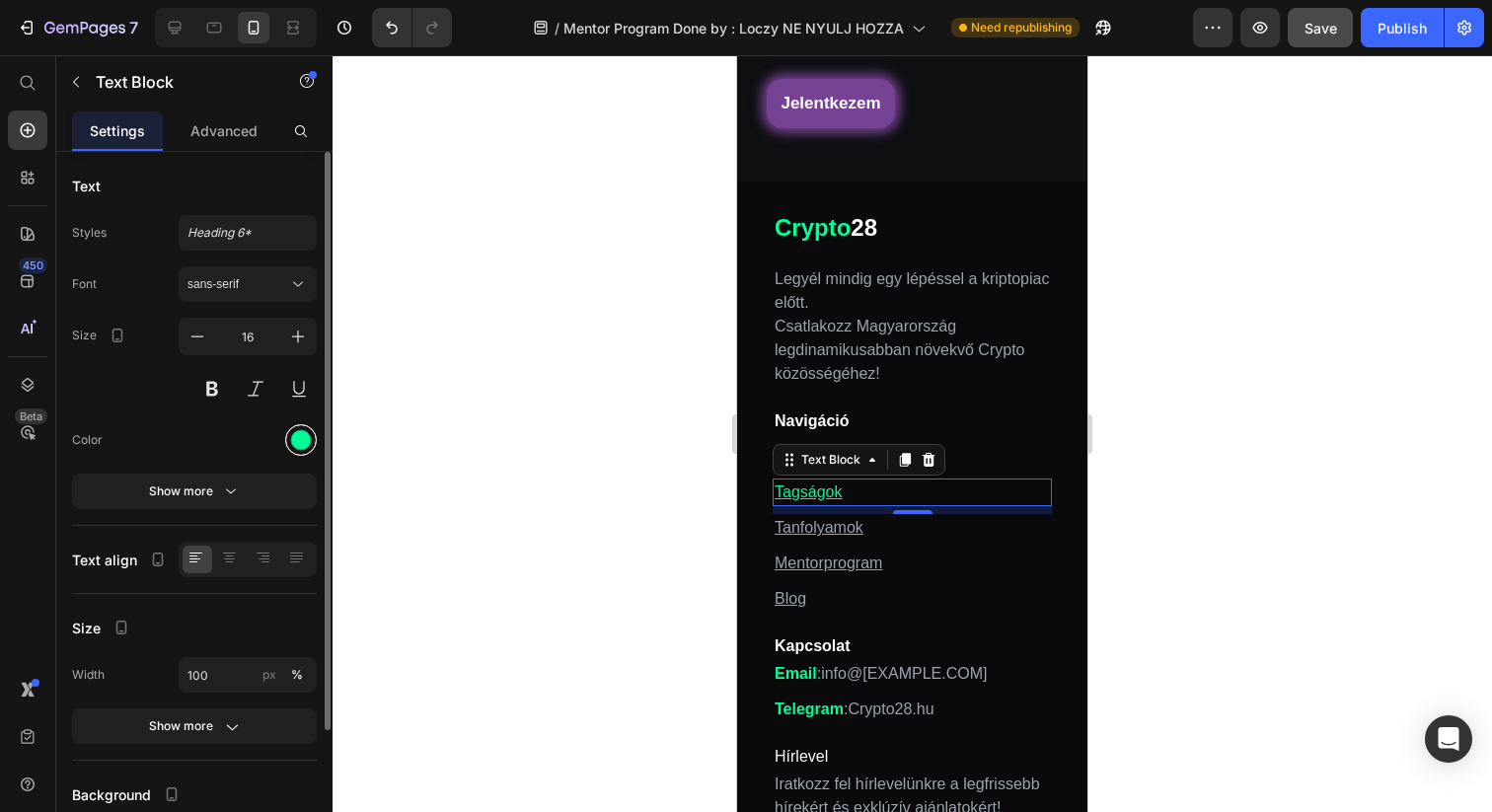 click at bounding box center [301, 440] 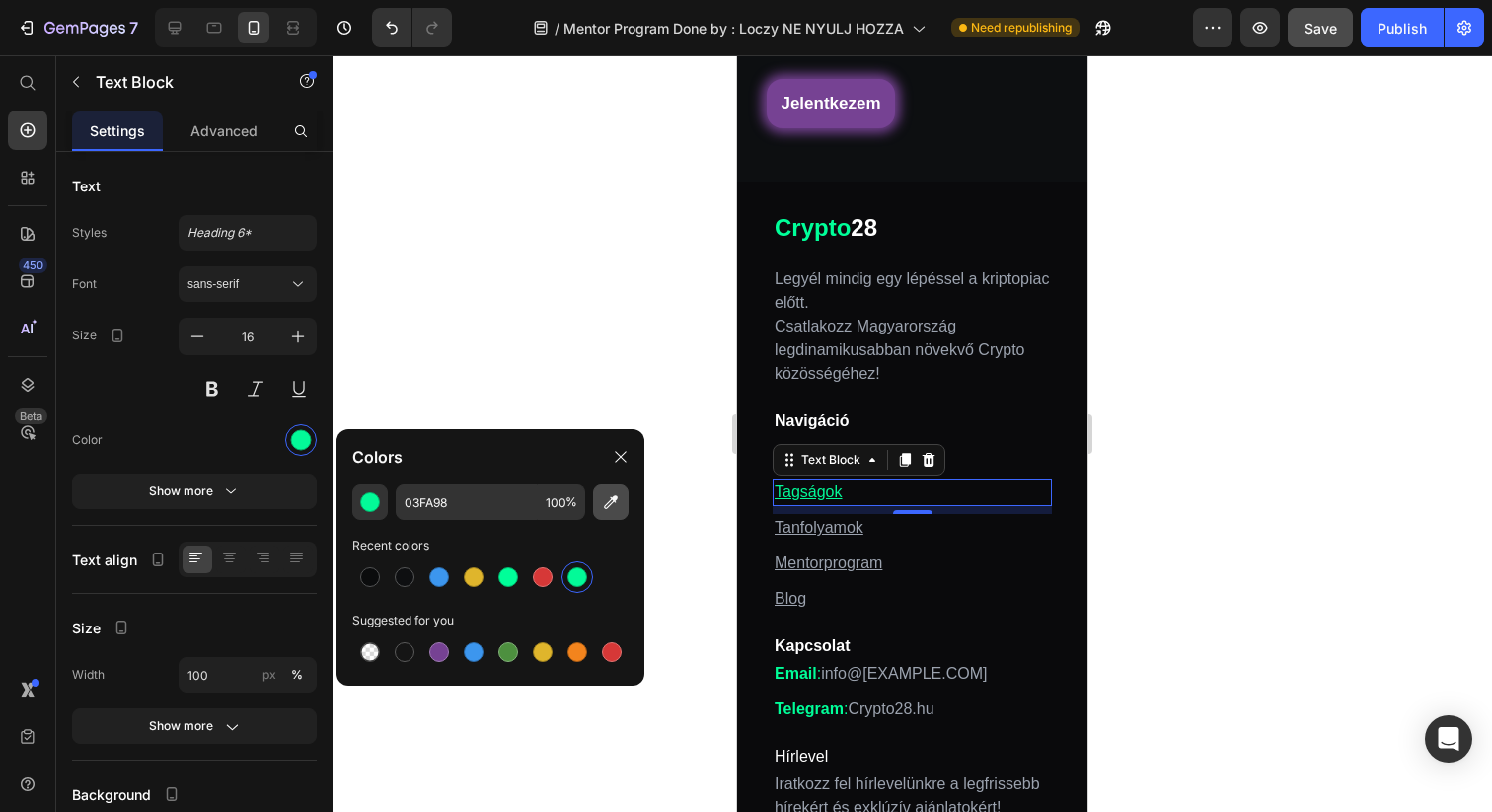 click 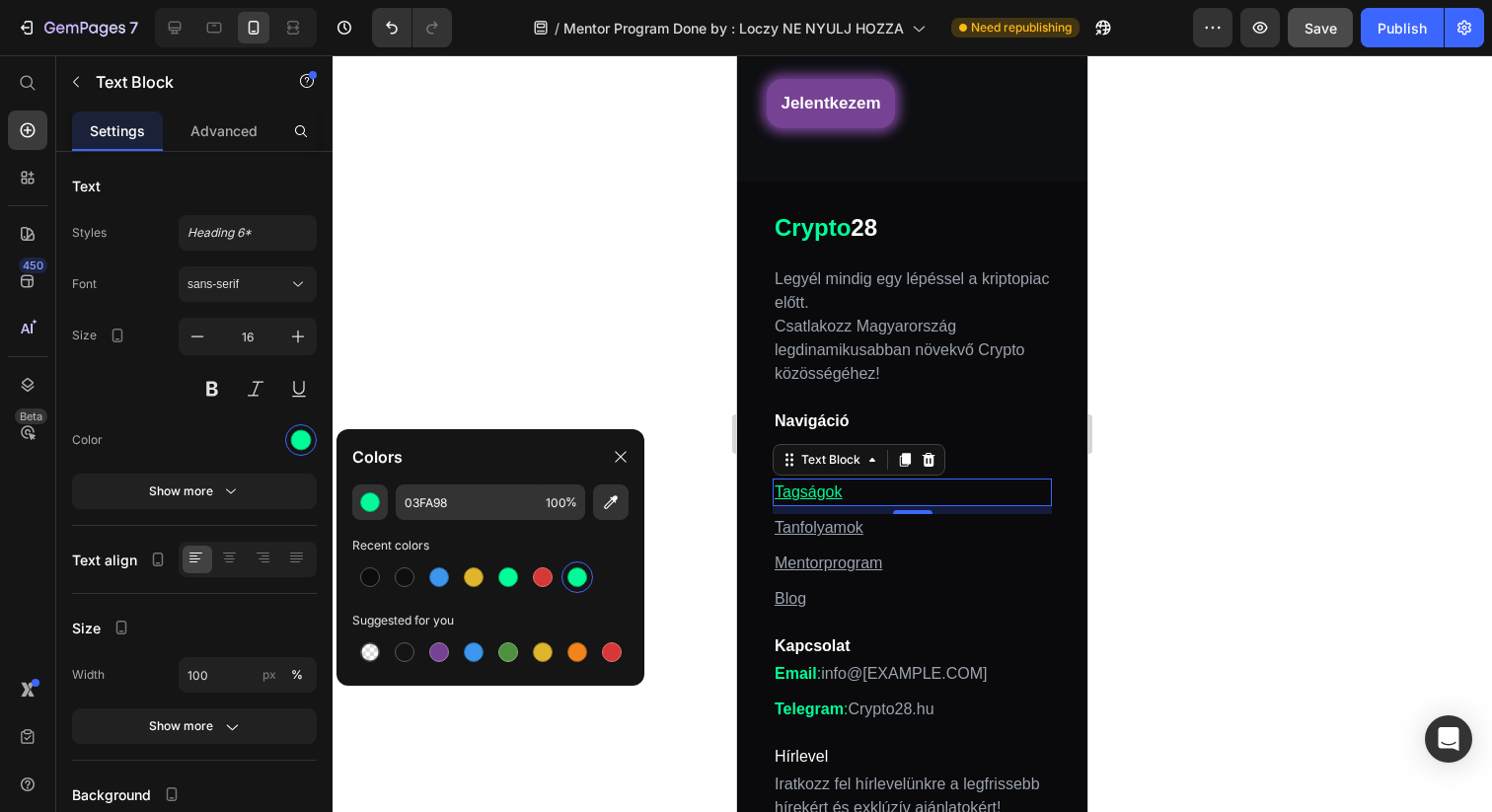 type on "9CA3AF" 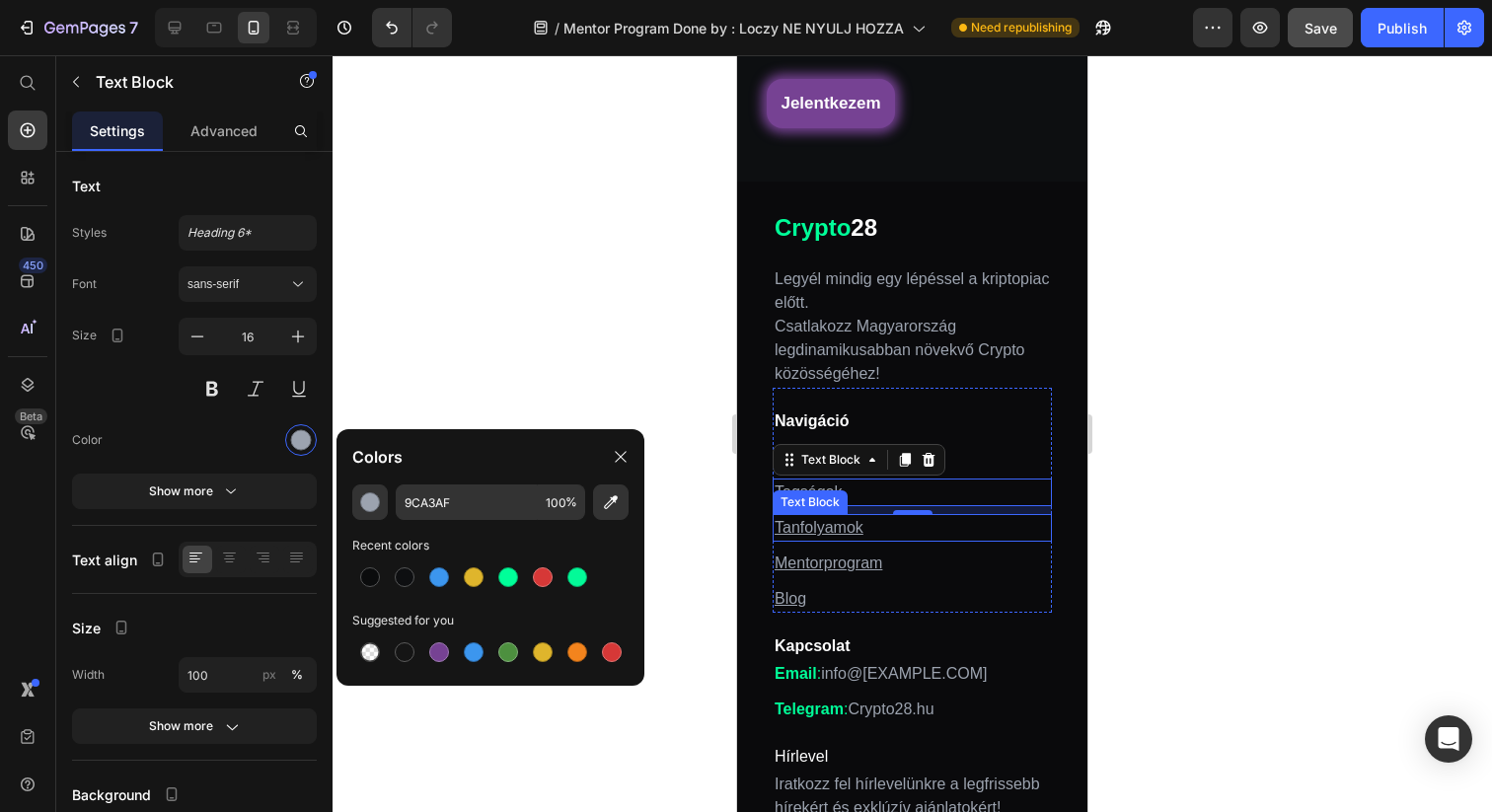 click on "Tanfolyamok" at bounding box center (912, 528) 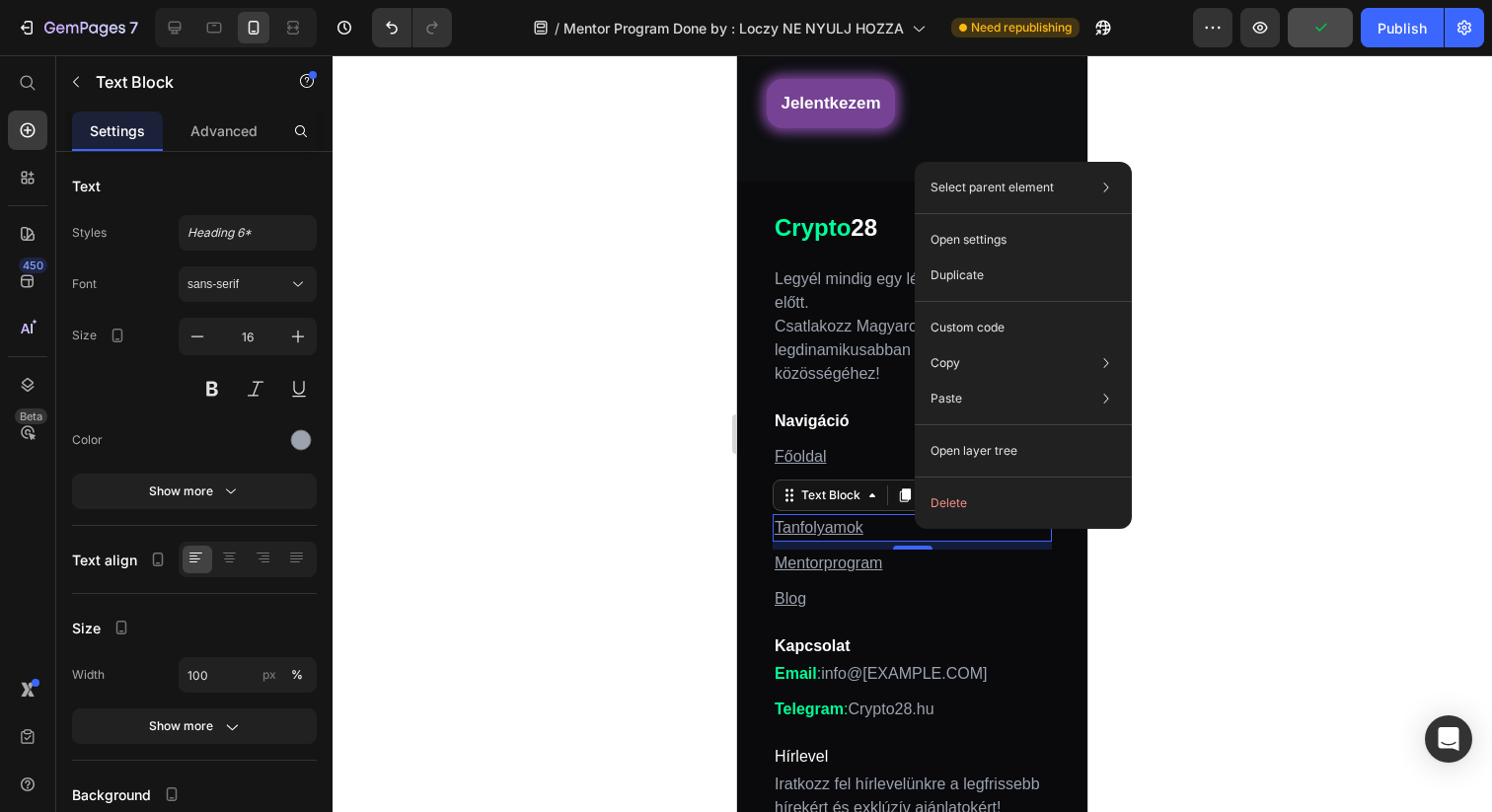 click on "Tanfolyamok" at bounding box center (912, 528) 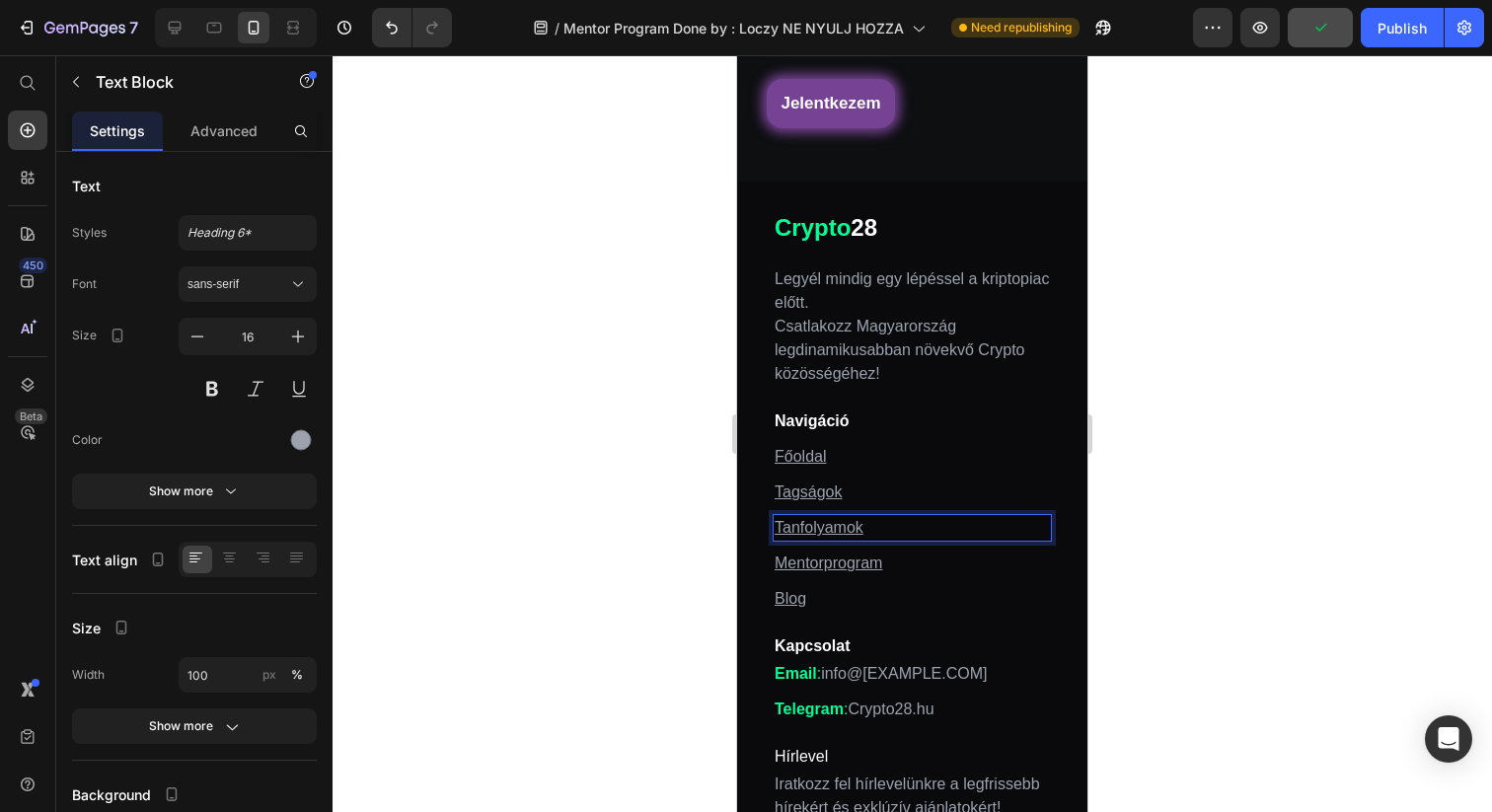 click on "Tanfolyamok" at bounding box center (819, 527) 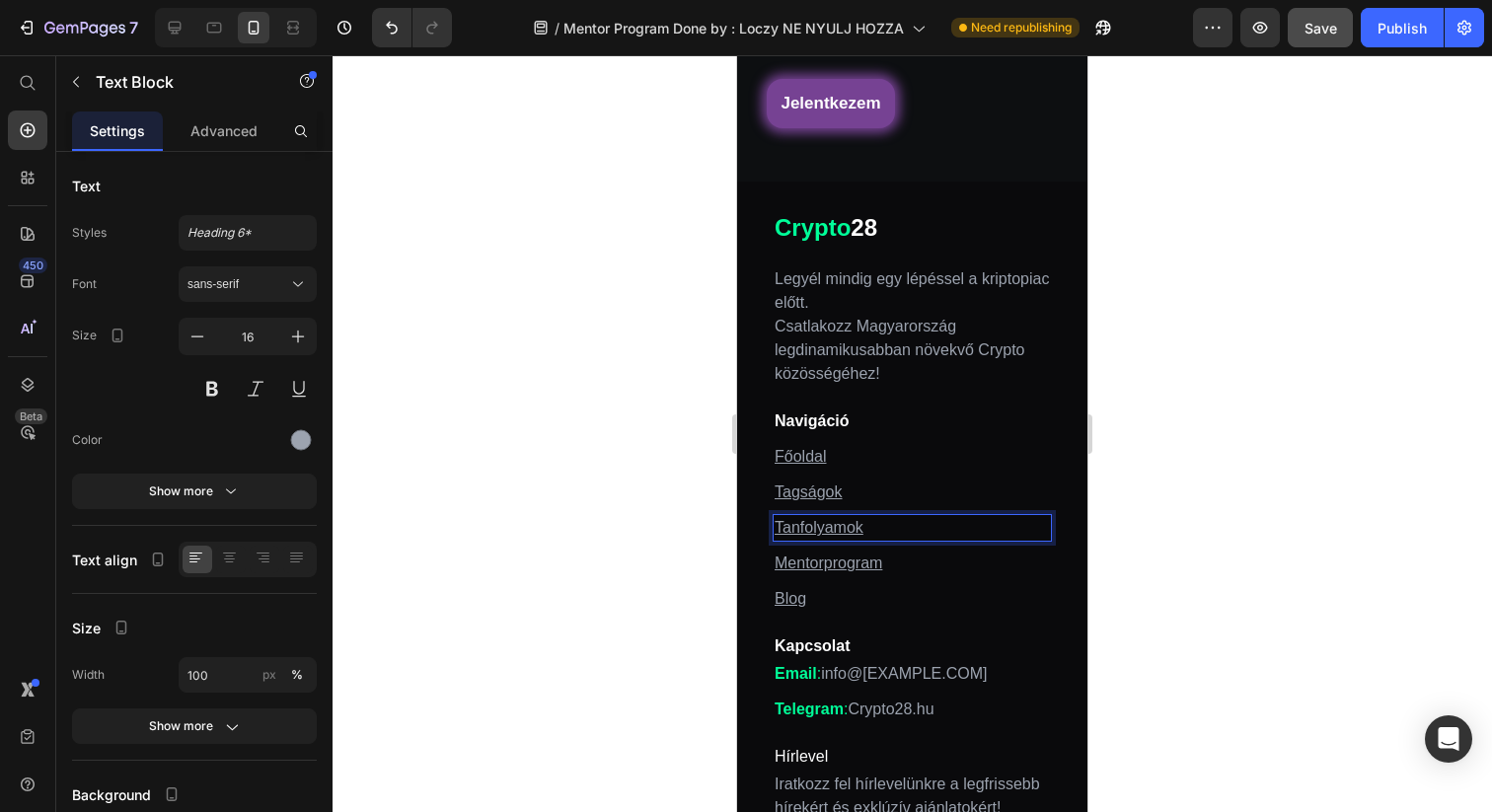click on "Tanfolyamok" at bounding box center [912, 528] 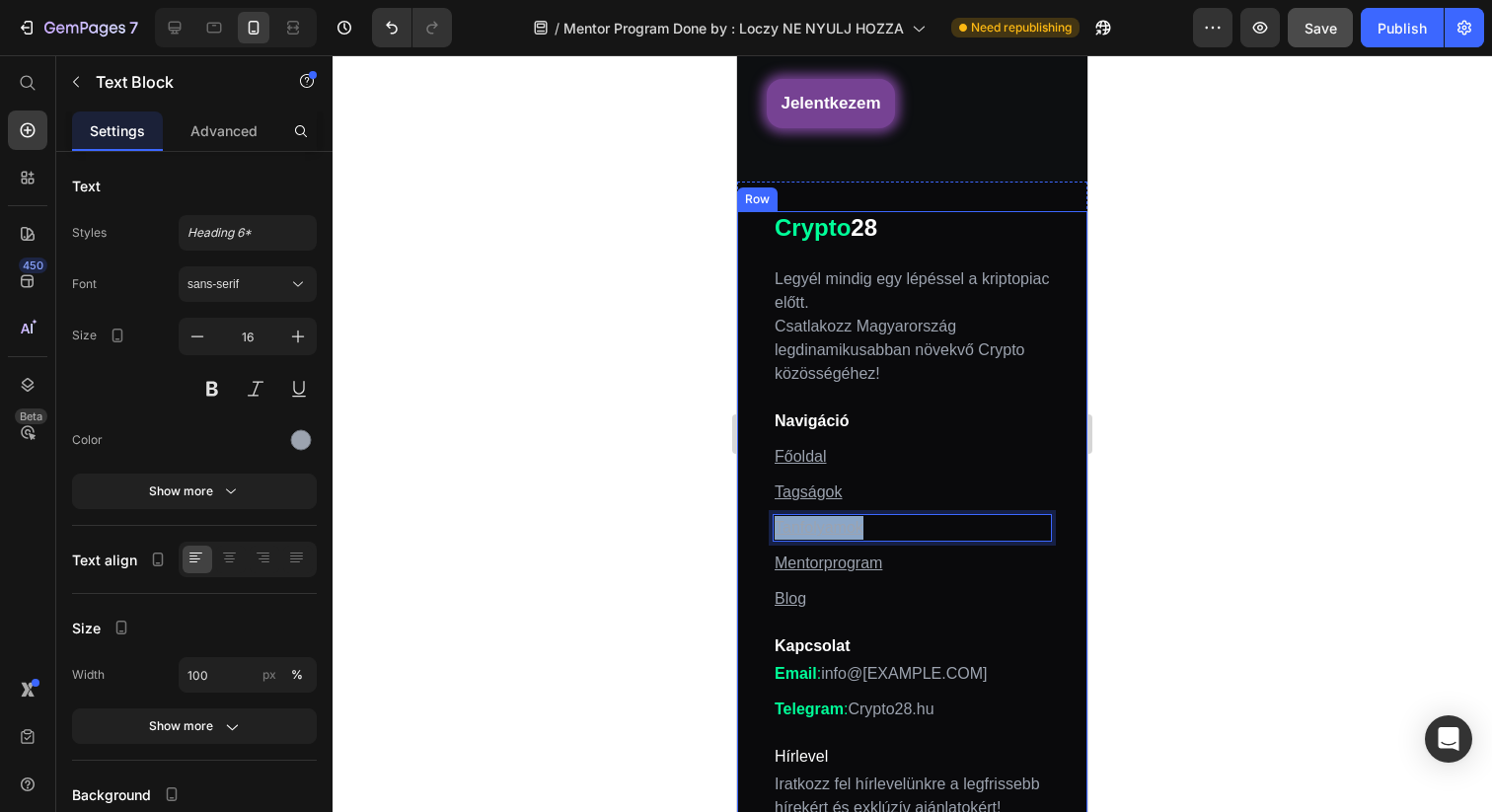drag, startPoint x: 865, startPoint y: 527, endPoint x: 771, endPoint y: 530, distance: 94.04786 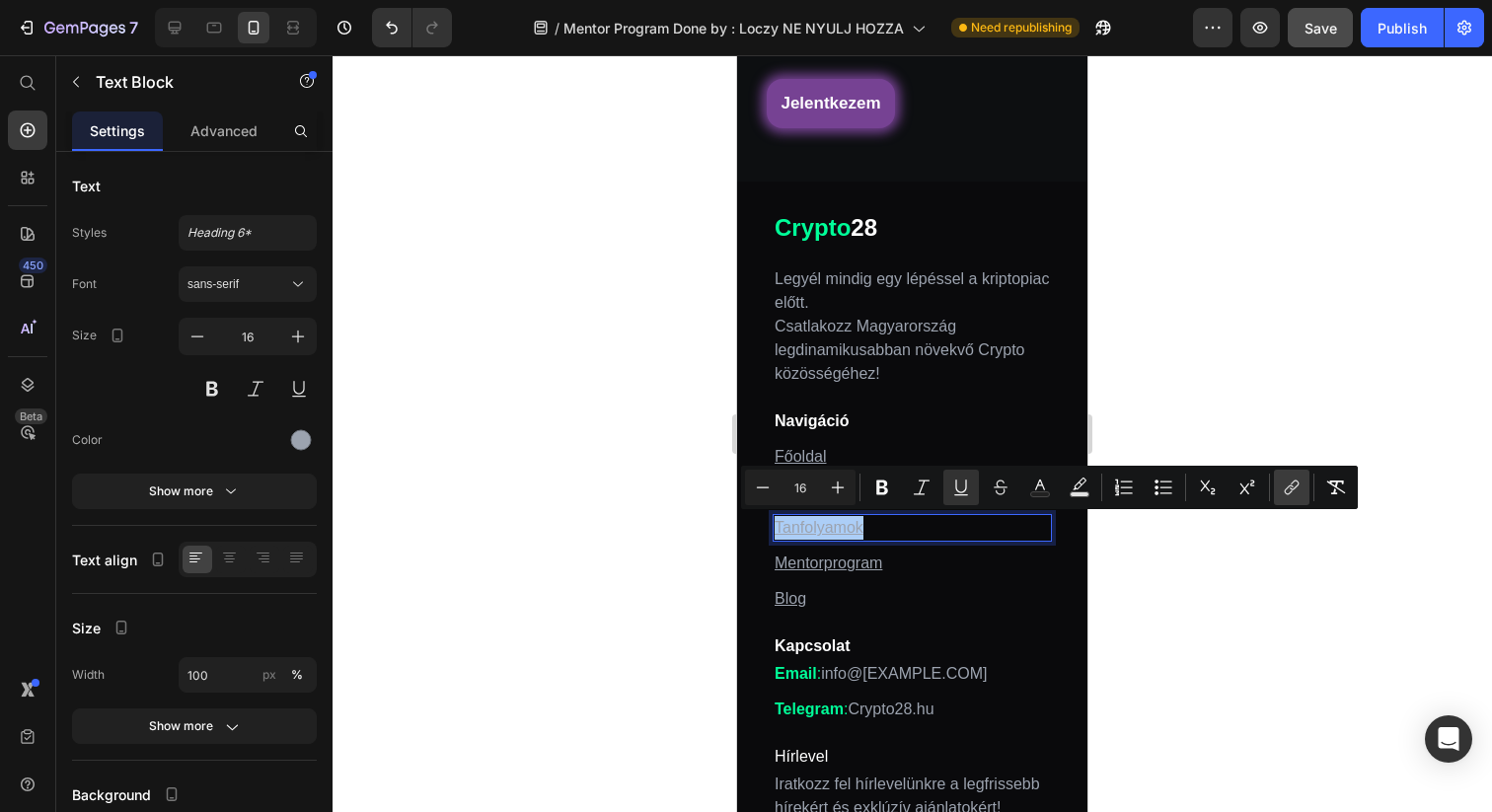 click 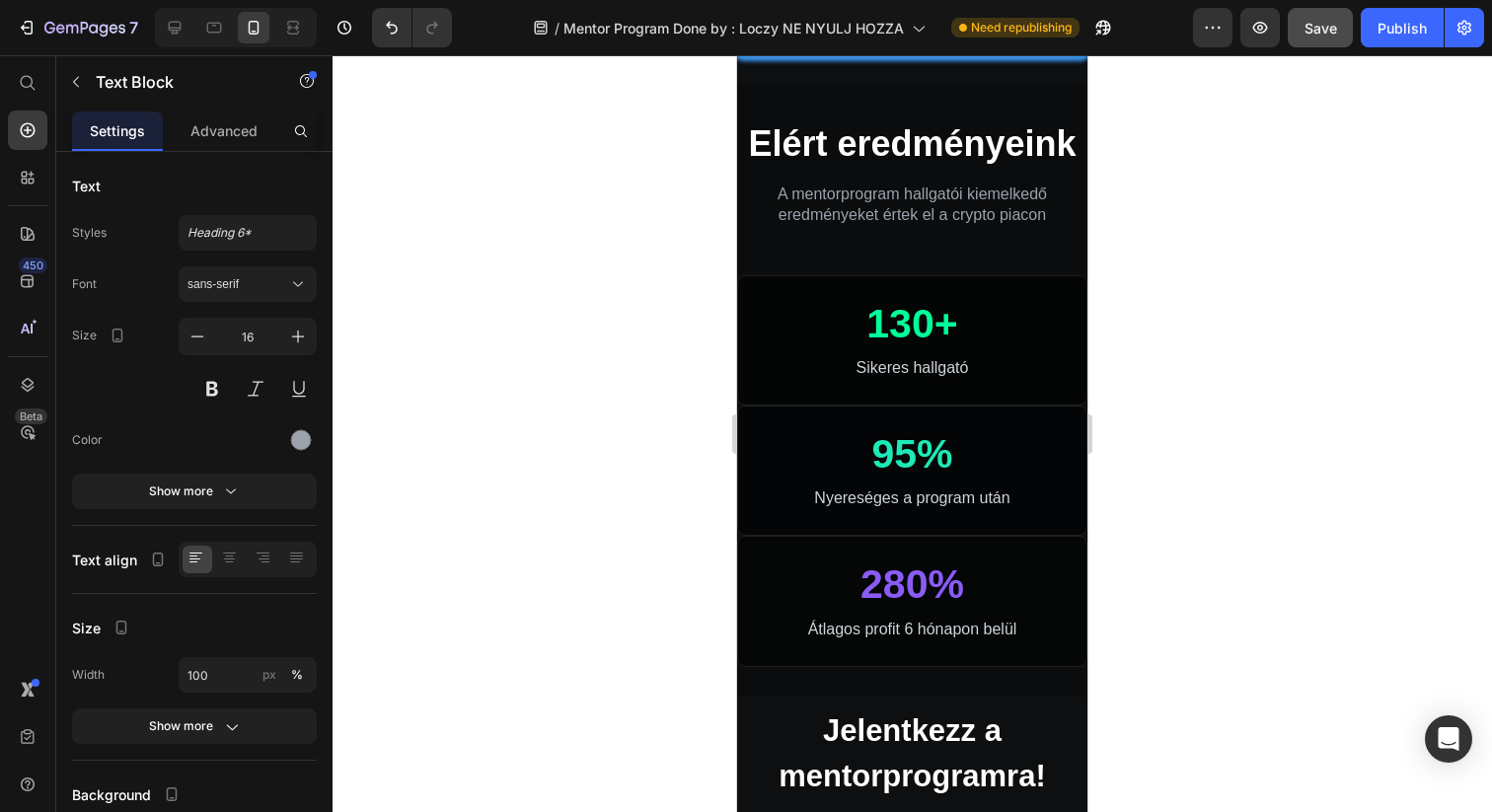 scroll, scrollTop: 2993, scrollLeft: 0, axis: vertical 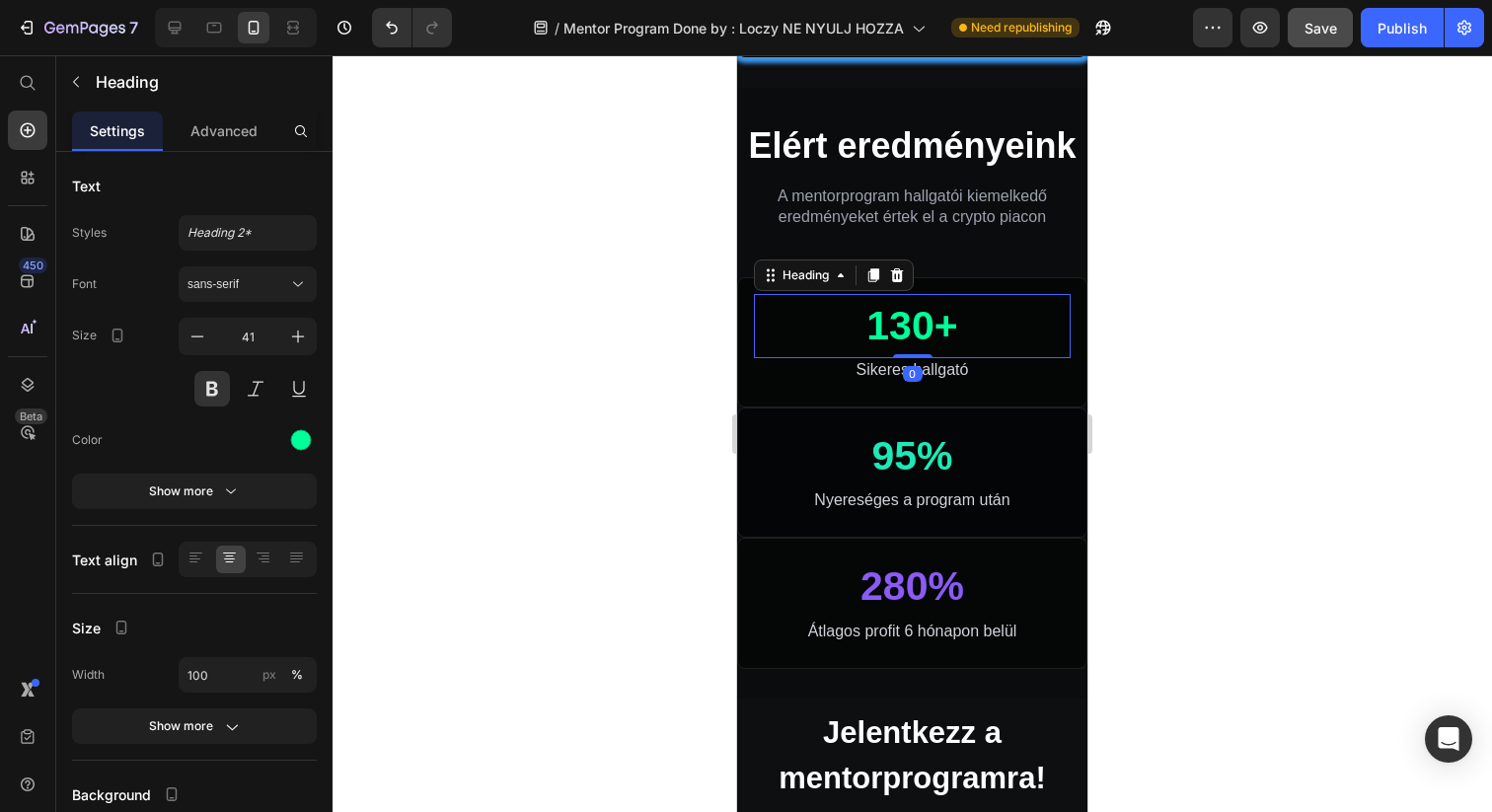 click on "130+" at bounding box center [912, 327] 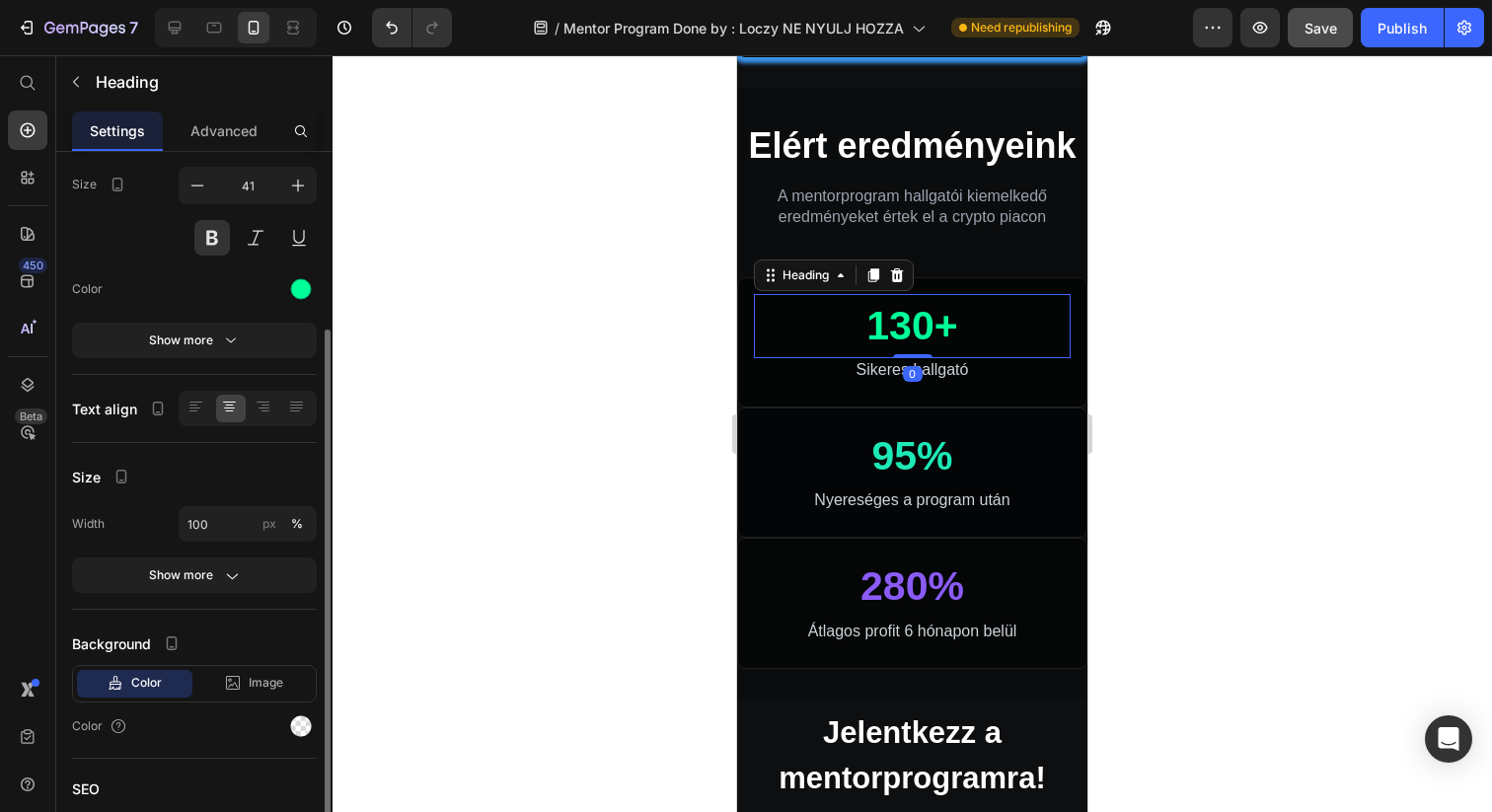 scroll, scrollTop: 282, scrollLeft: 0, axis: vertical 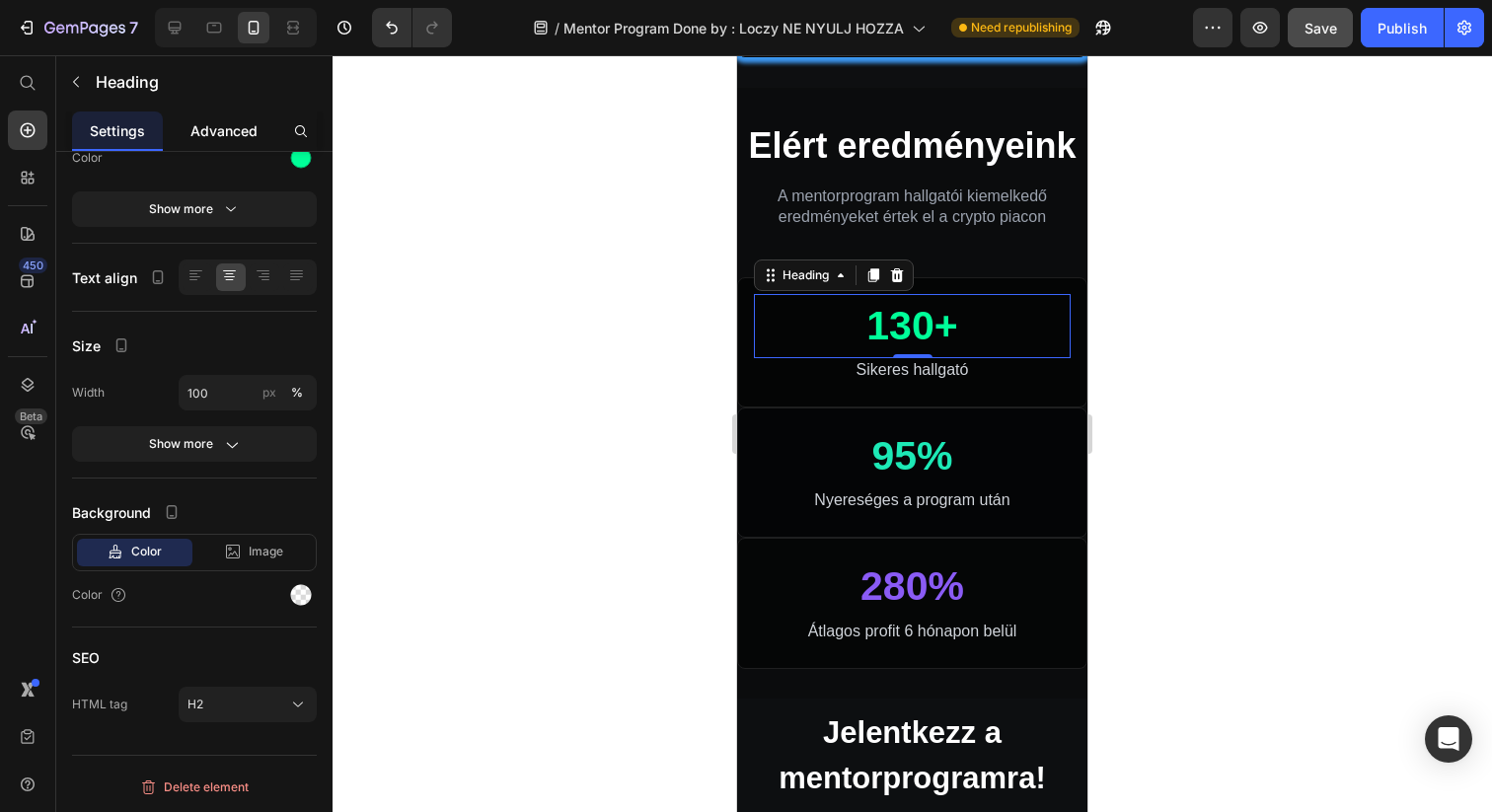 click on "Advanced" at bounding box center (224, 130) 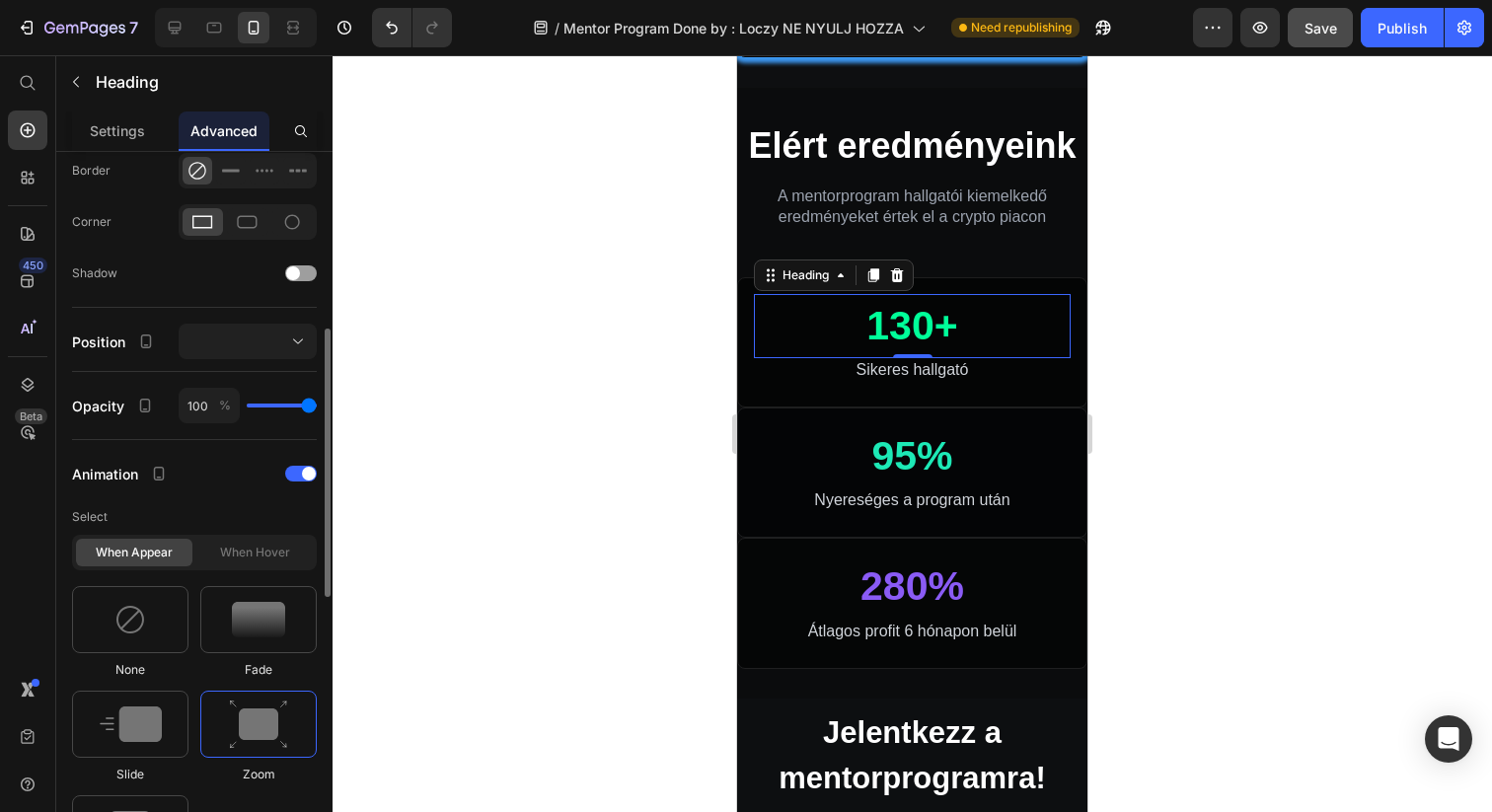 scroll, scrollTop: 582, scrollLeft: 0, axis: vertical 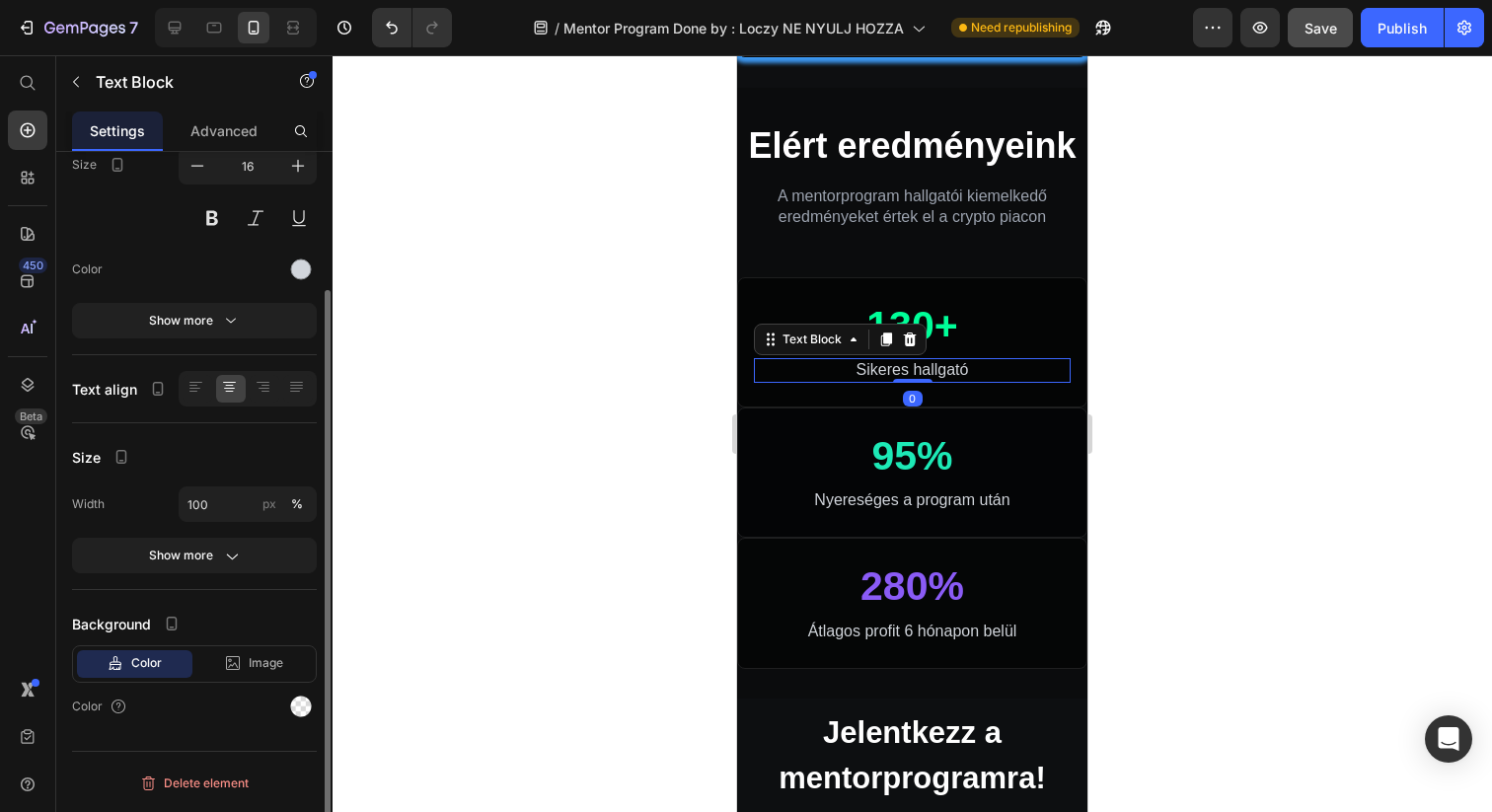click on "Sikeres hallgató" at bounding box center (912, 370) 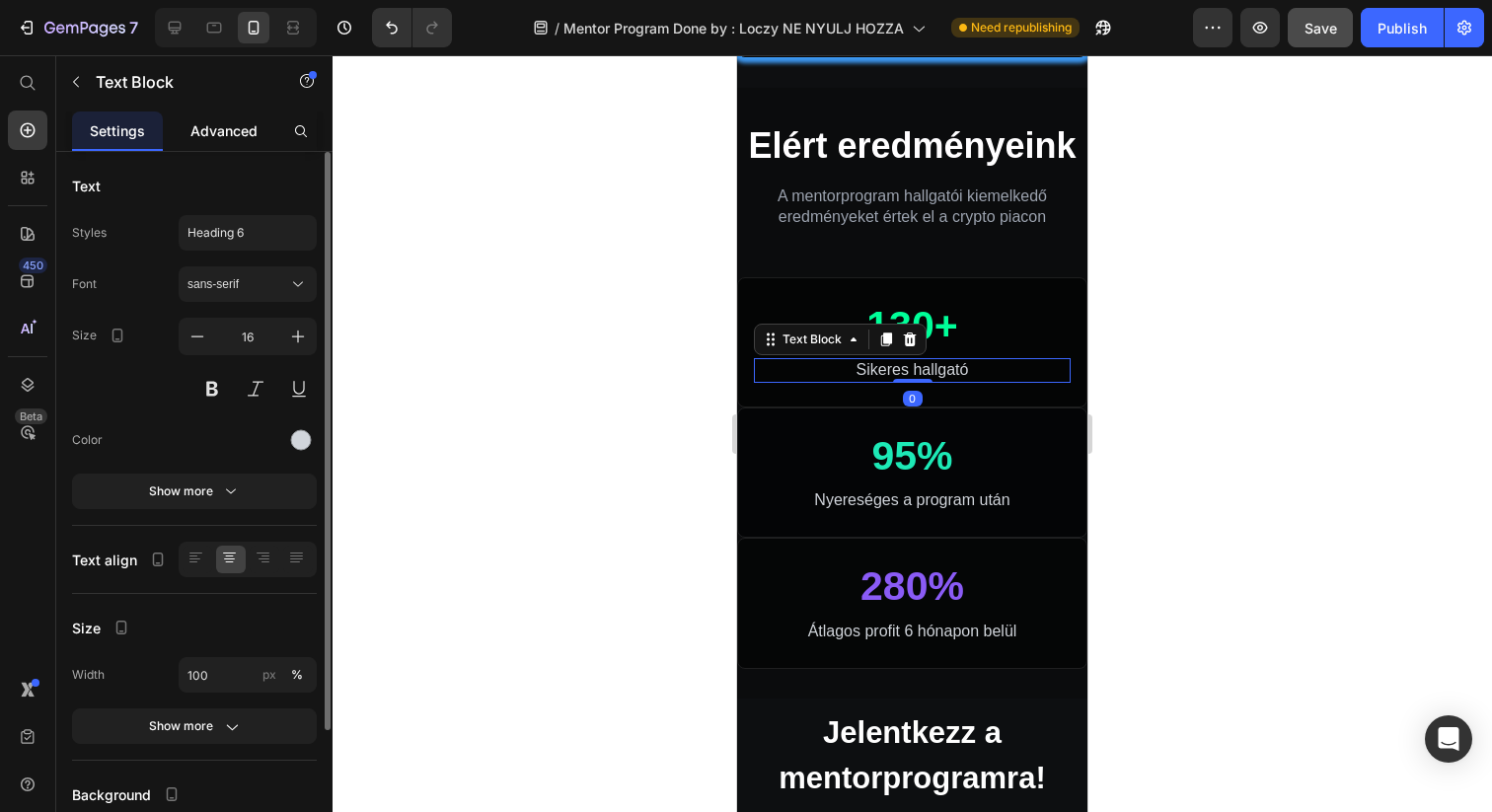 click on "Advanced" at bounding box center (224, 130) 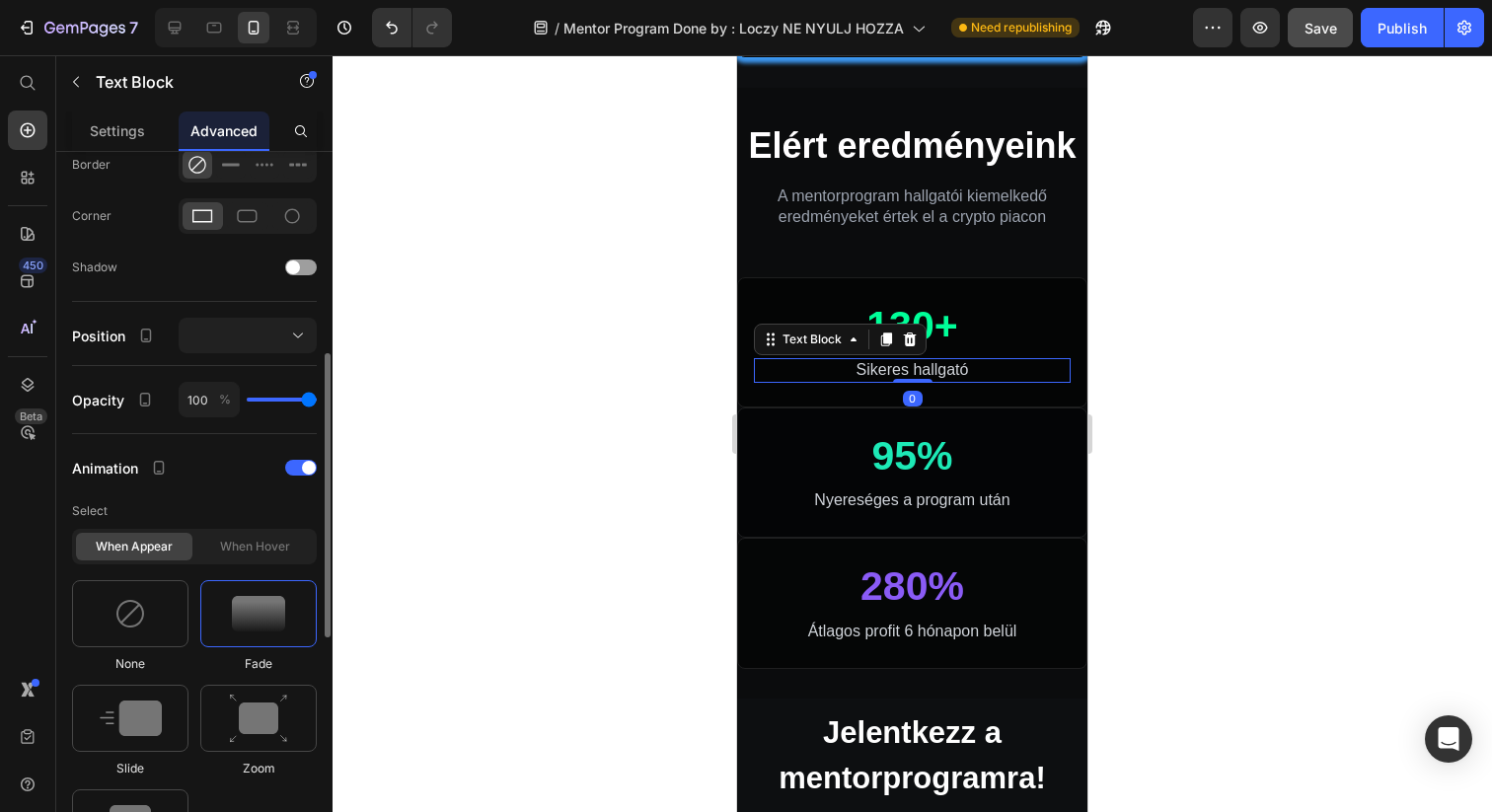 scroll, scrollTop: 566, scrollLeft: 0, axis: vertical 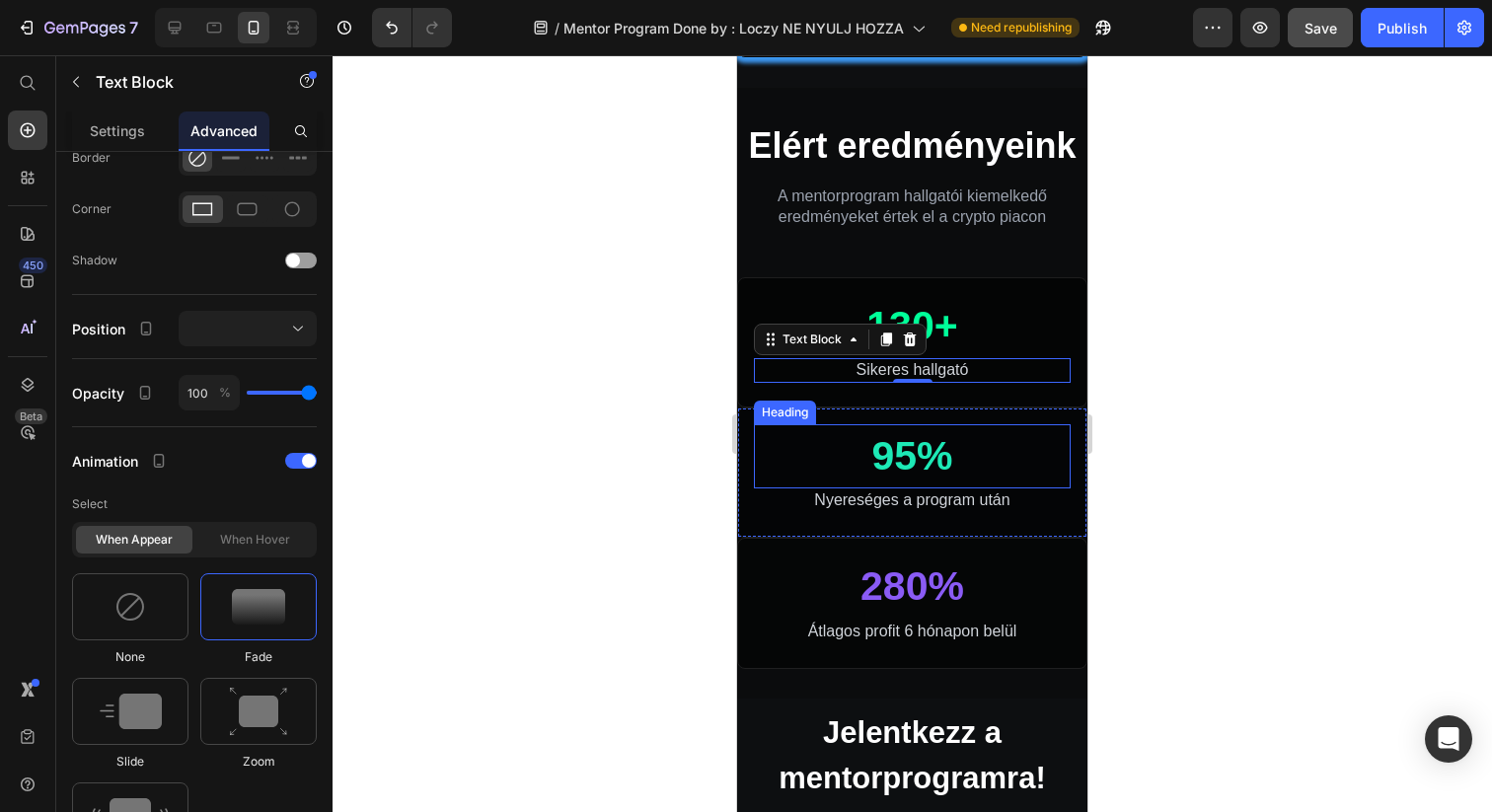 click on "95%" at bounding box center [912, 457] 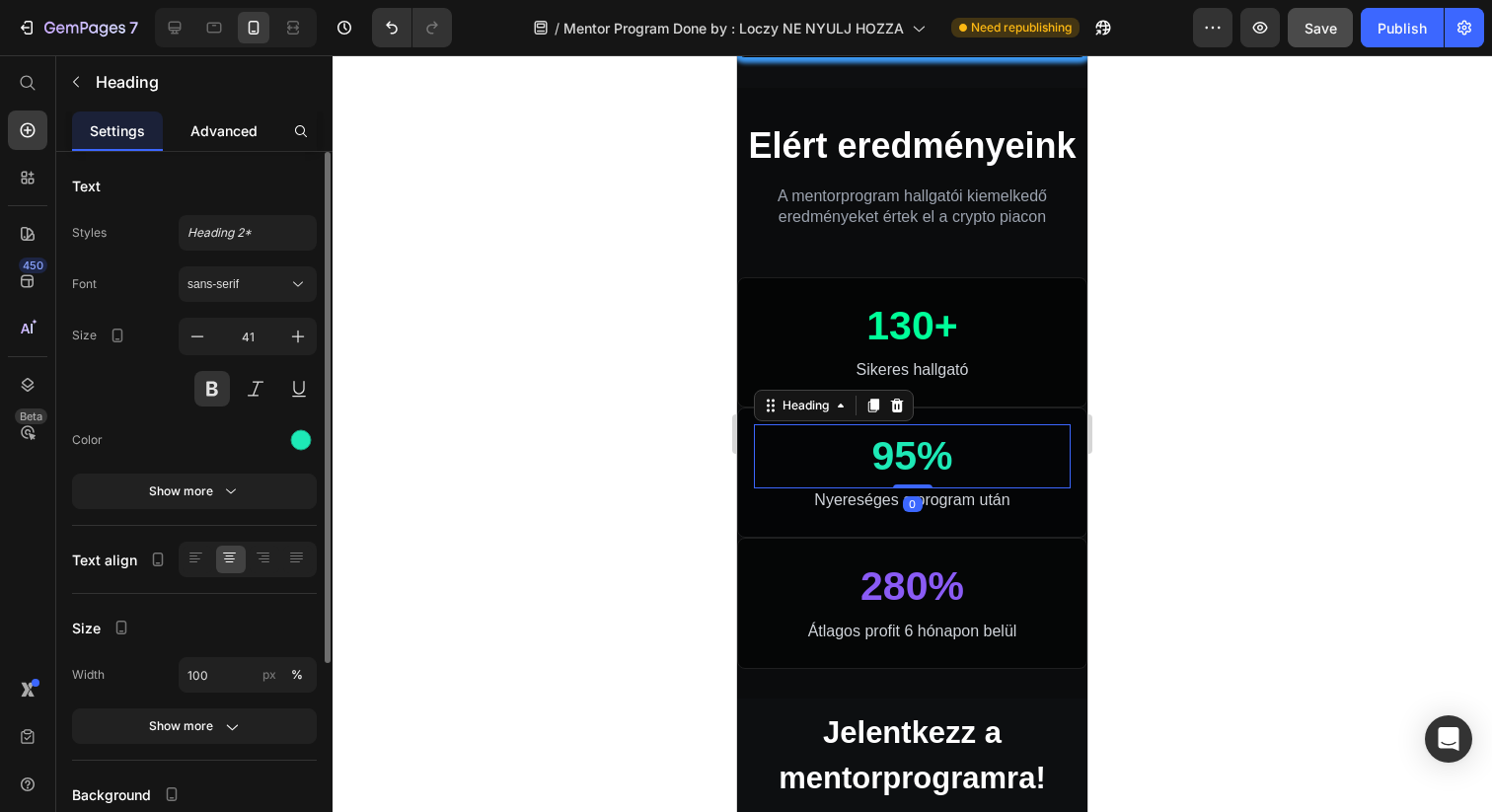 click on "Advanced" at bounding box center (224, 130) 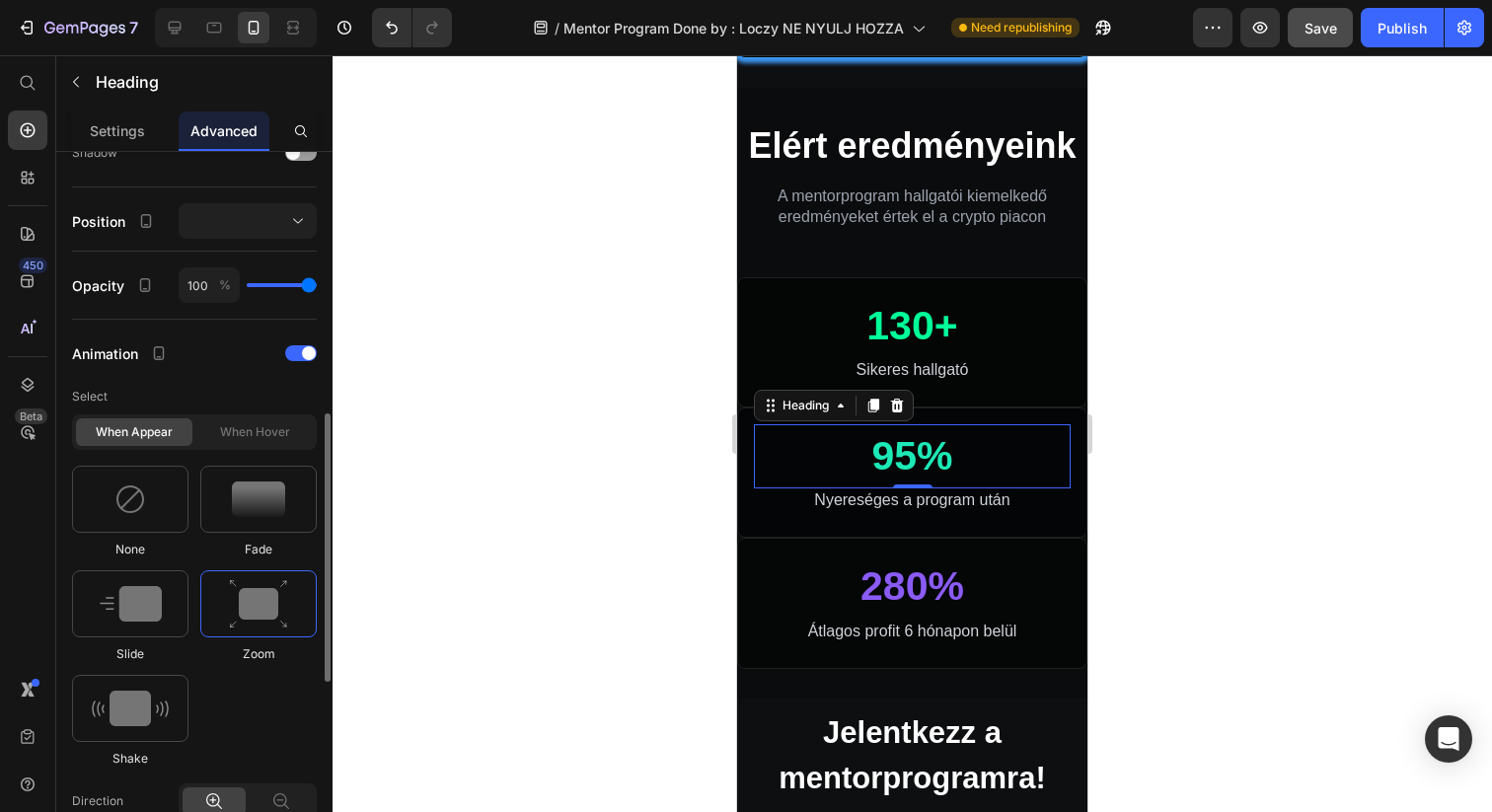 scroll, scrollTop: 680, scrollLeft: 0, axis: vertical 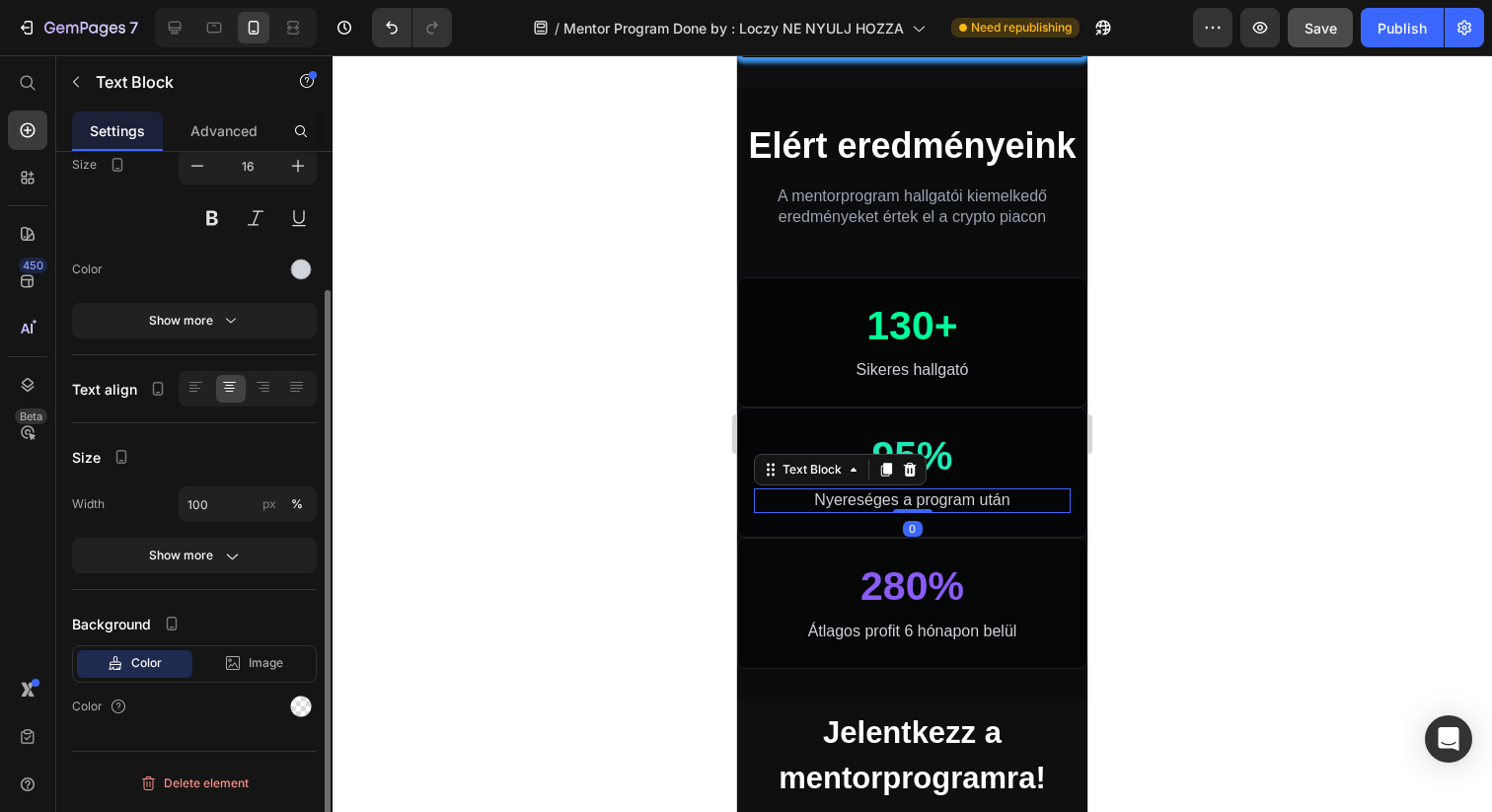 click on "Nyereséges a program után" at bounding box center (912, 500) 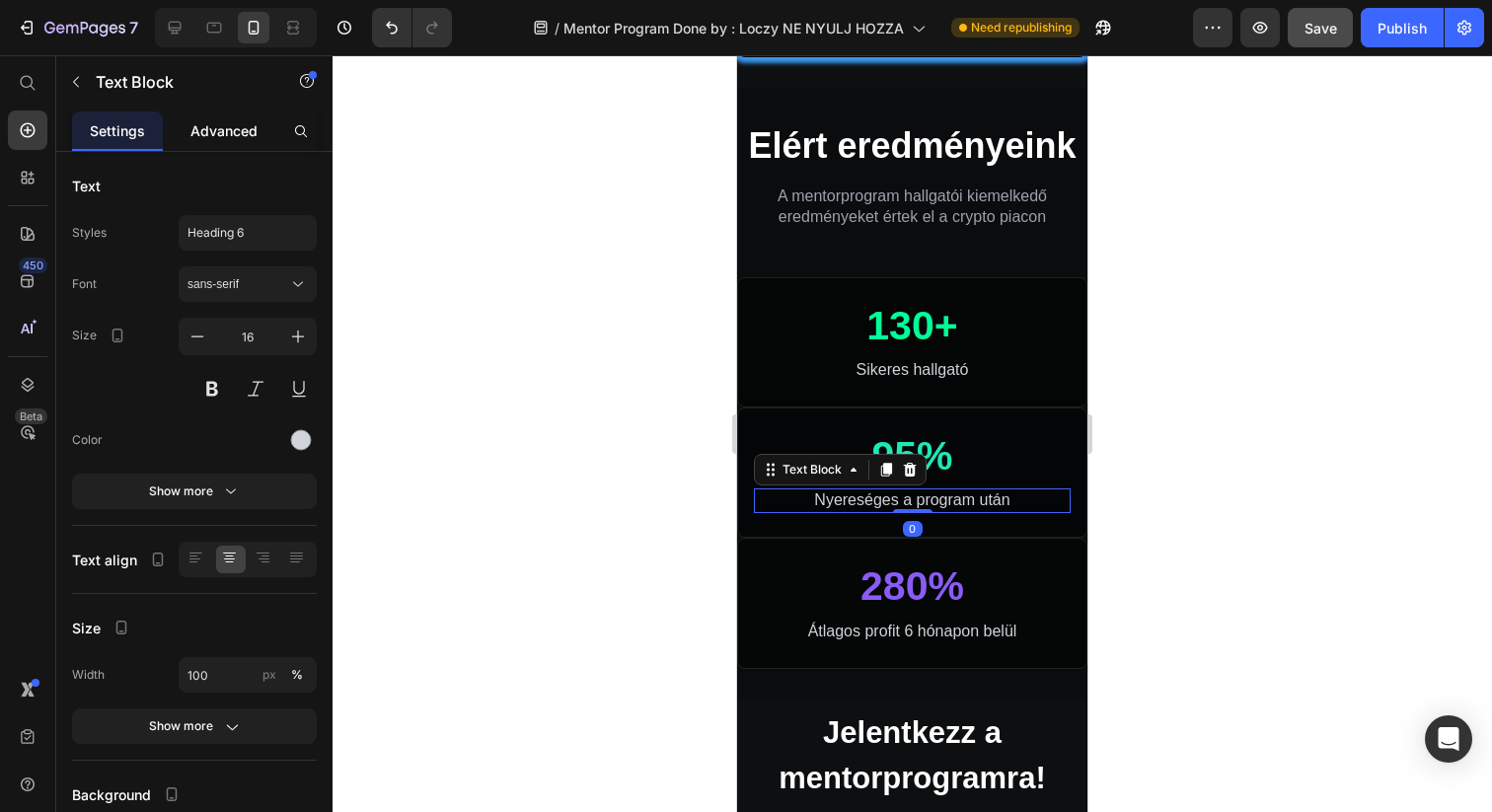 click on "Advanced" at bounding box center [224, 130] 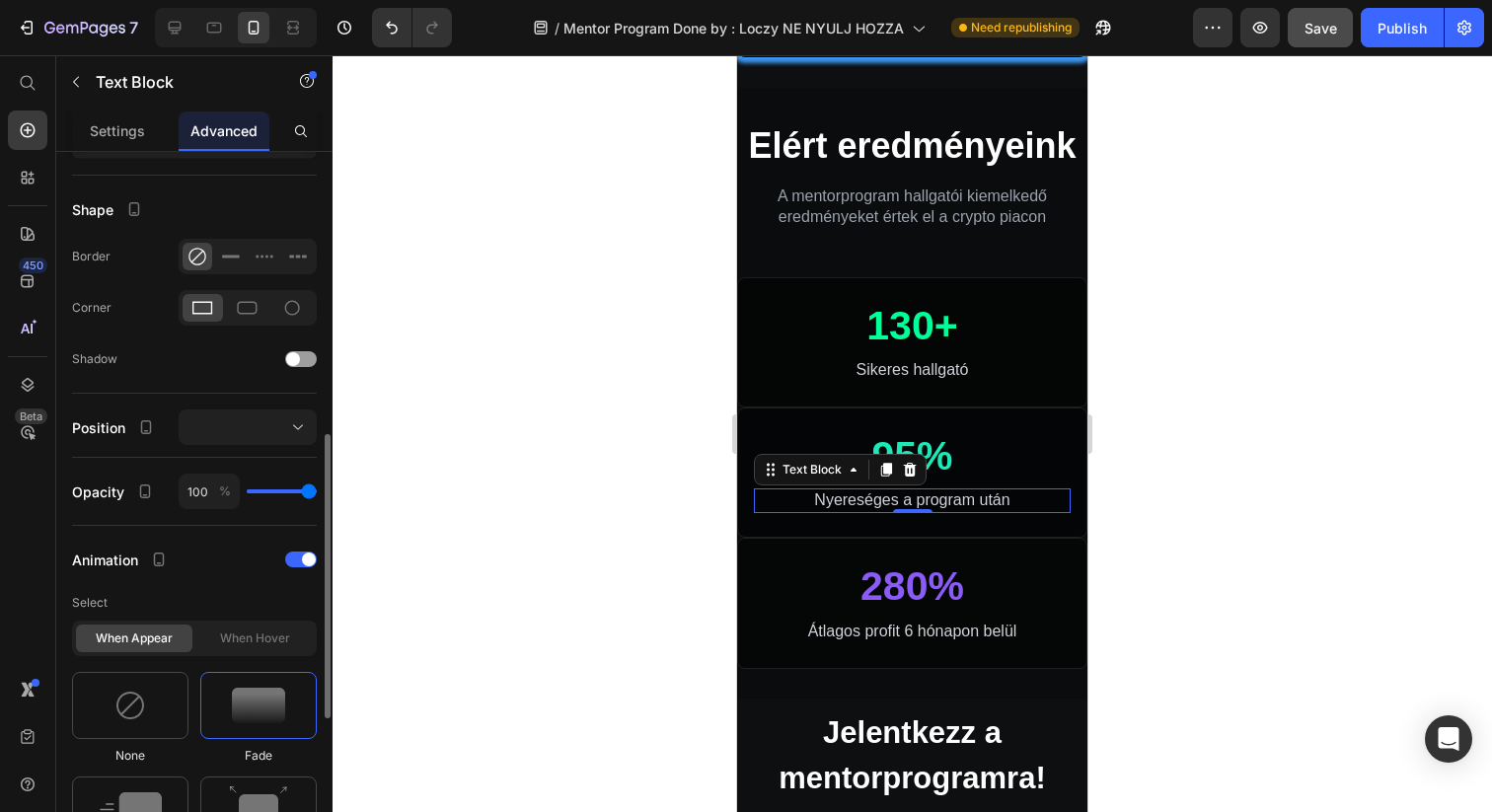 scroll, scrollTop: 591, scrollLeft: 0, axis: vertical 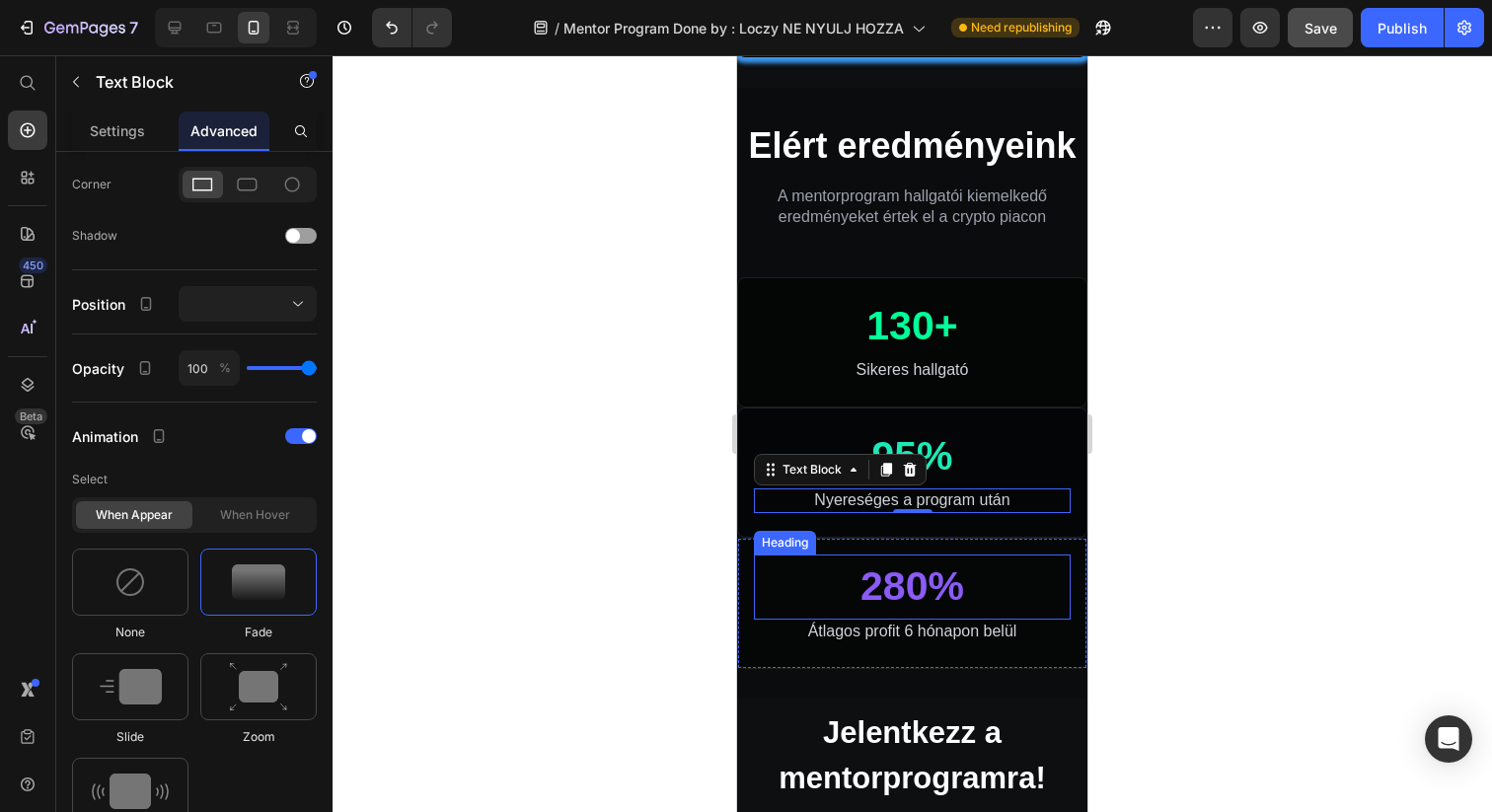 click on "280%" at bounding box center [912, 587] 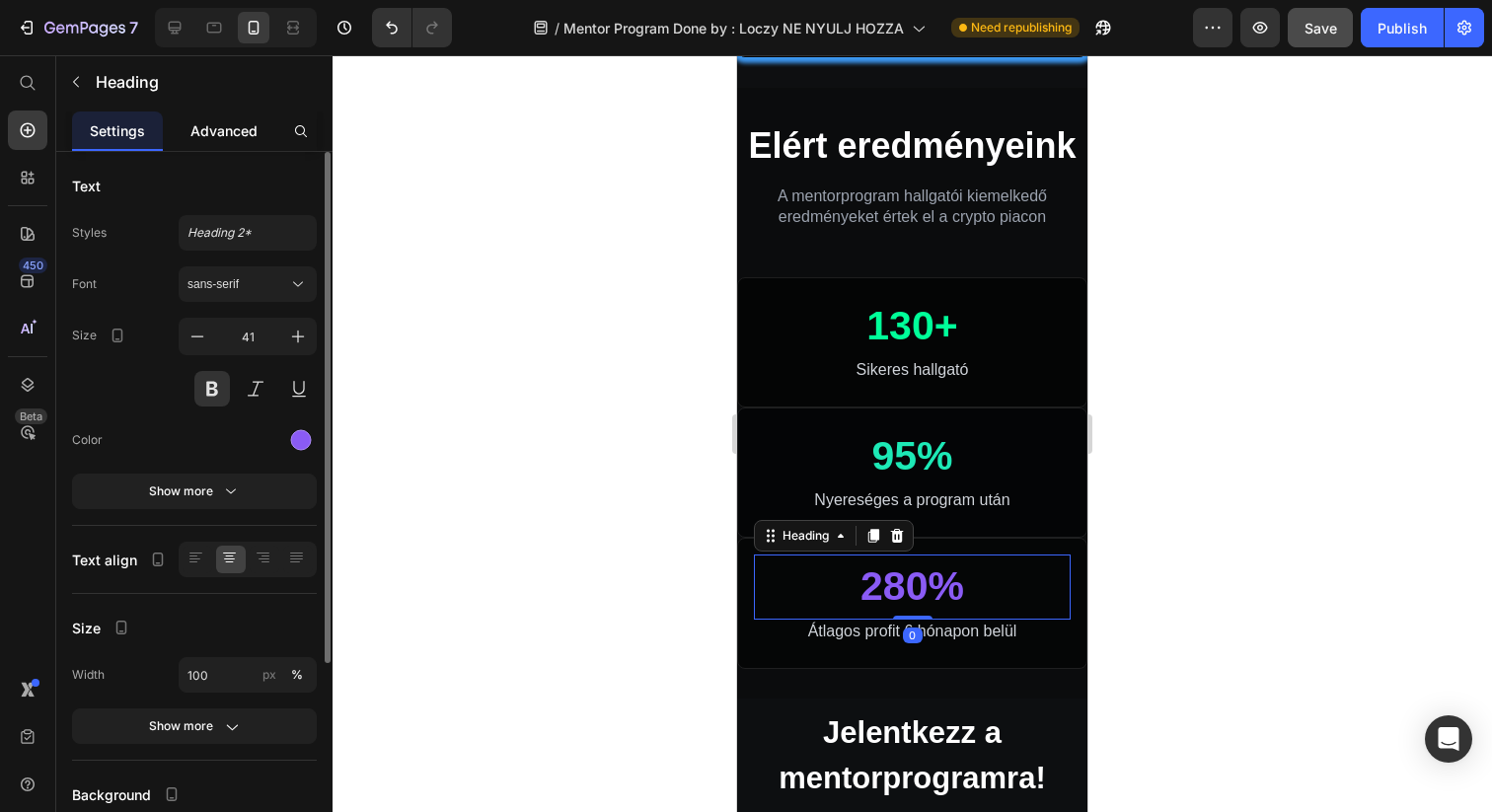 click on "Advanced" at bounding box center (224, 130) 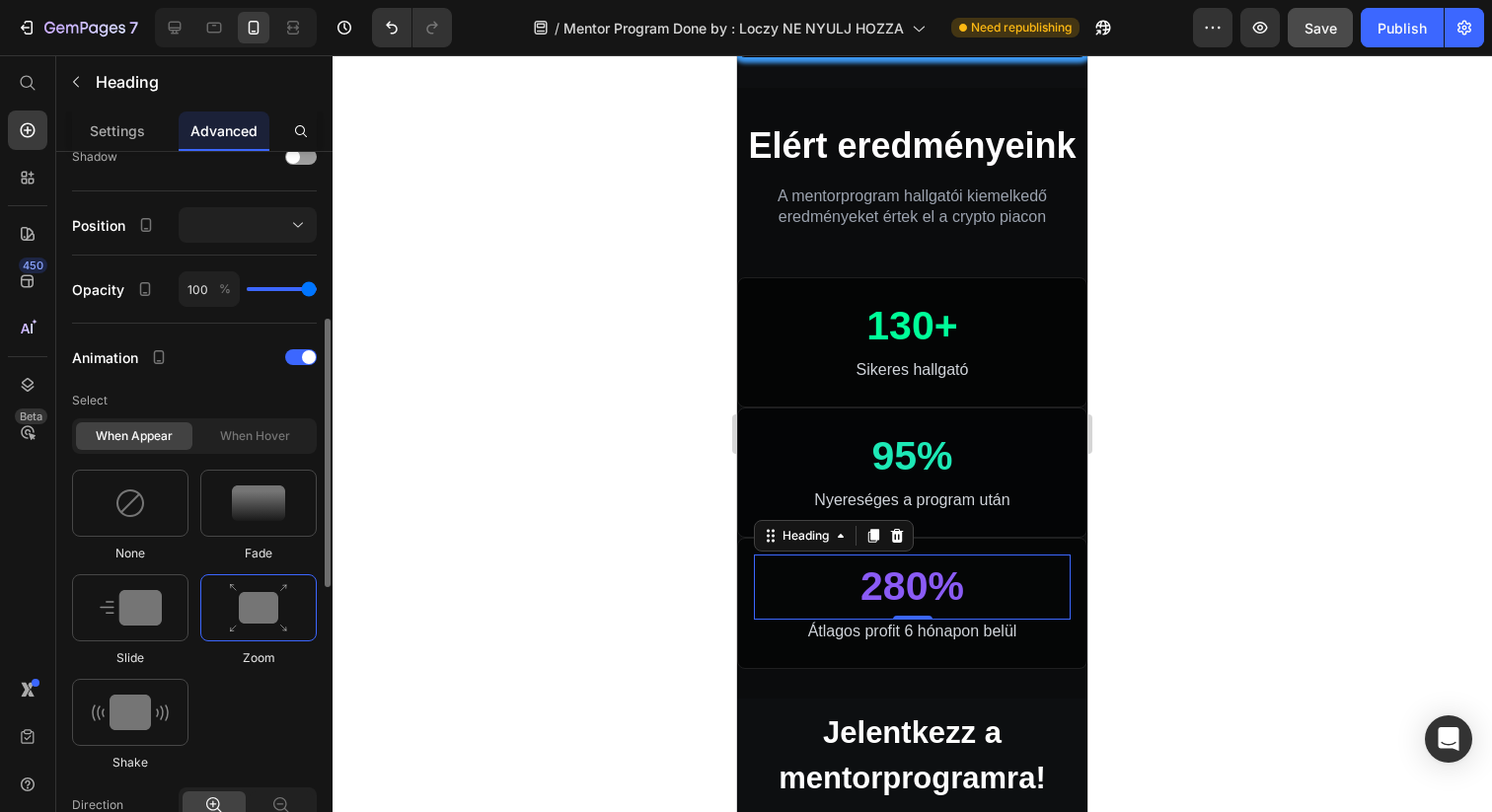 scroll, scrollTop: 678, scrollLeft: 0, axis: vertical 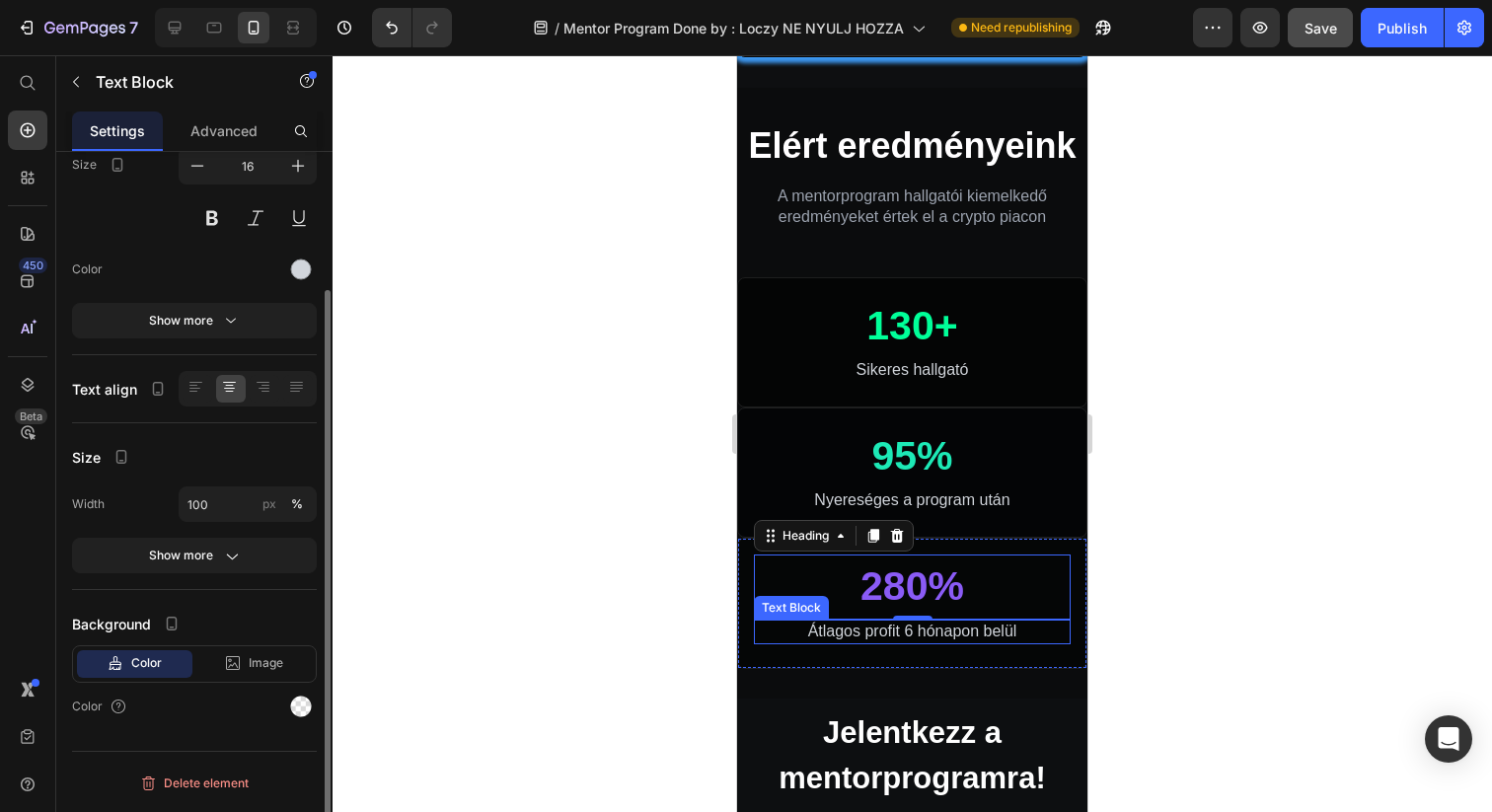 click on "Átlagos profit 6 hónapon belül" at bounding box center (912, 631) 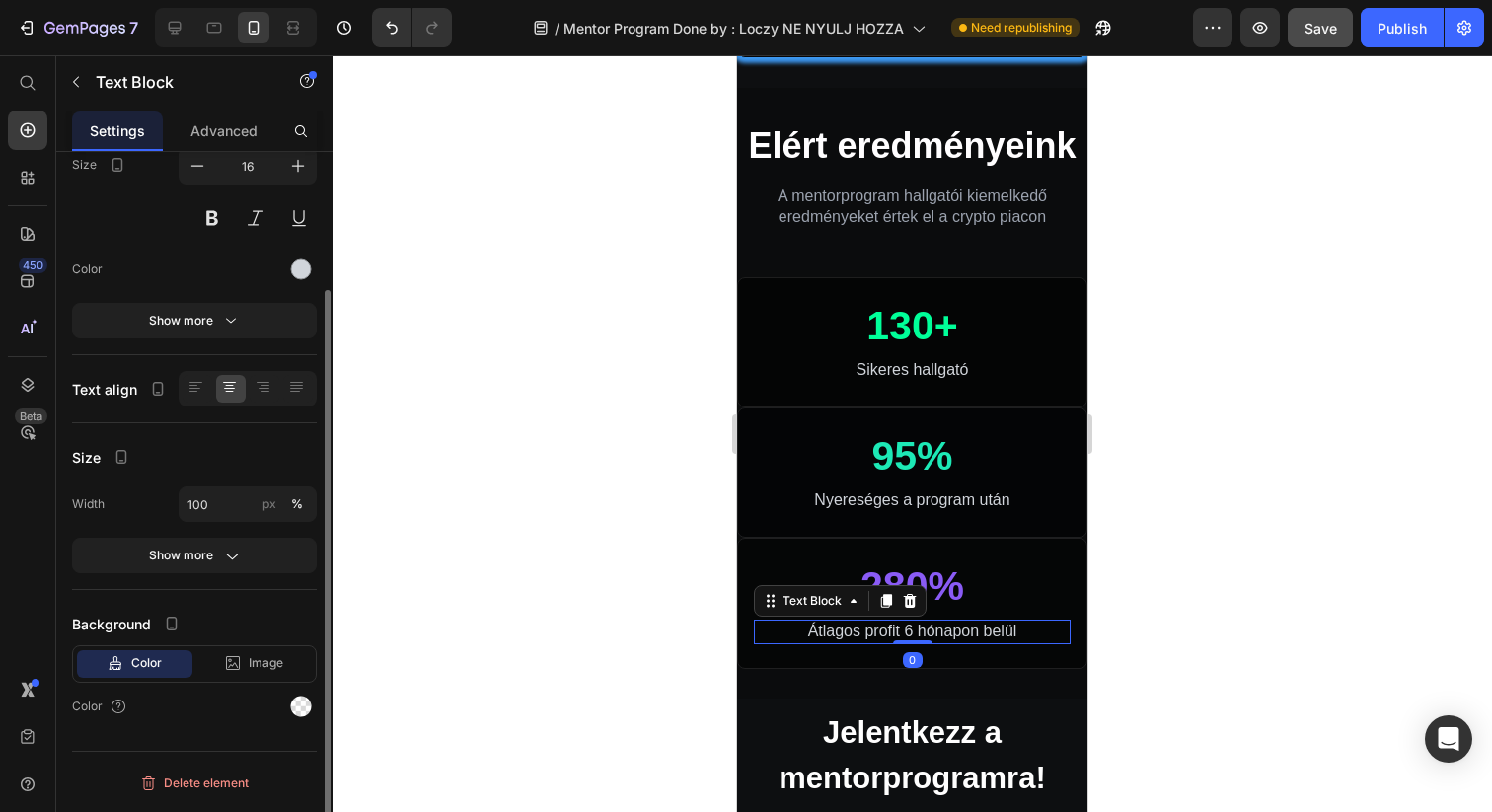 scroll, scrollTop: 0, scrollLeft: 0, axis: both 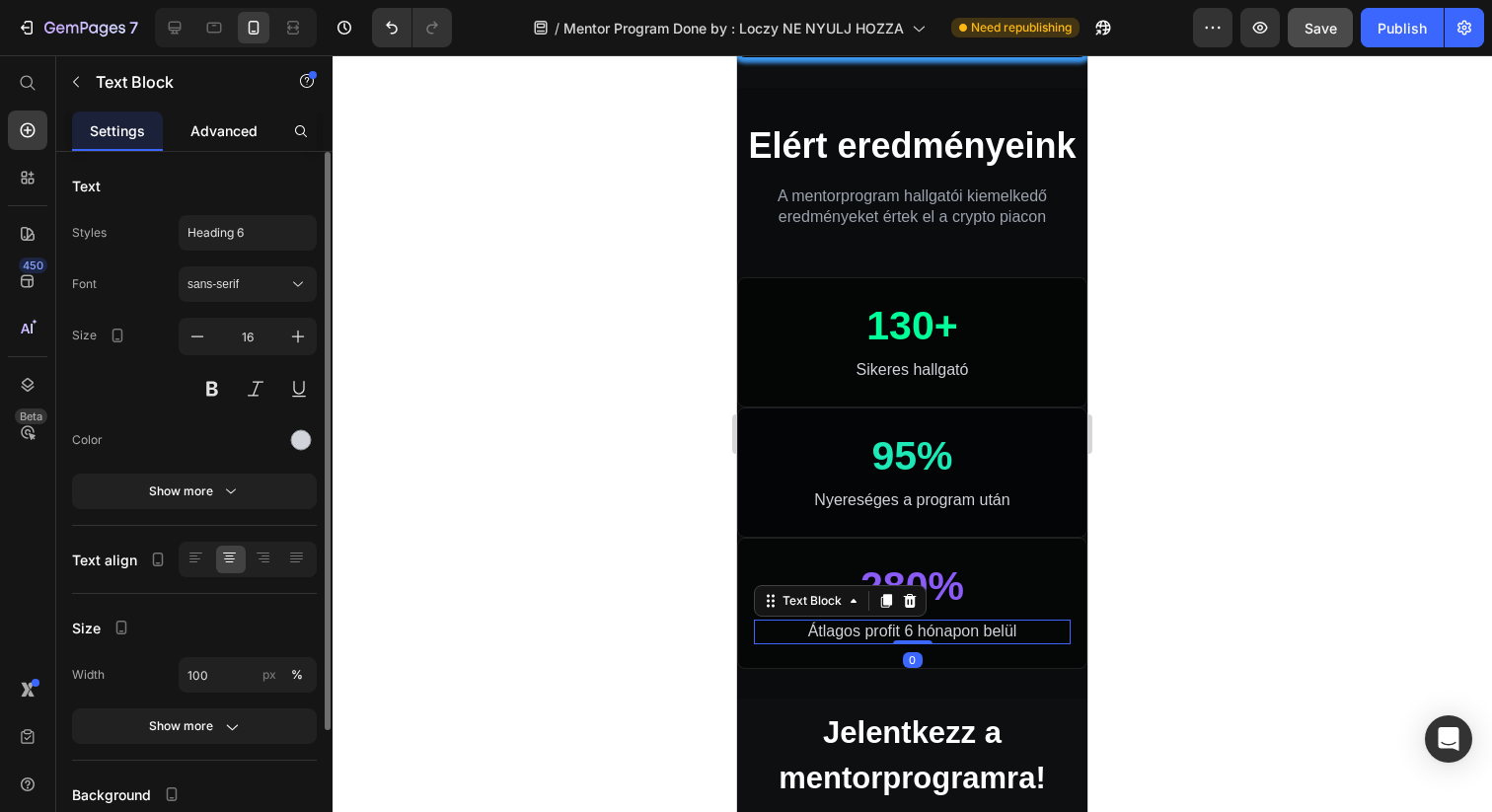 click on "Advanced" 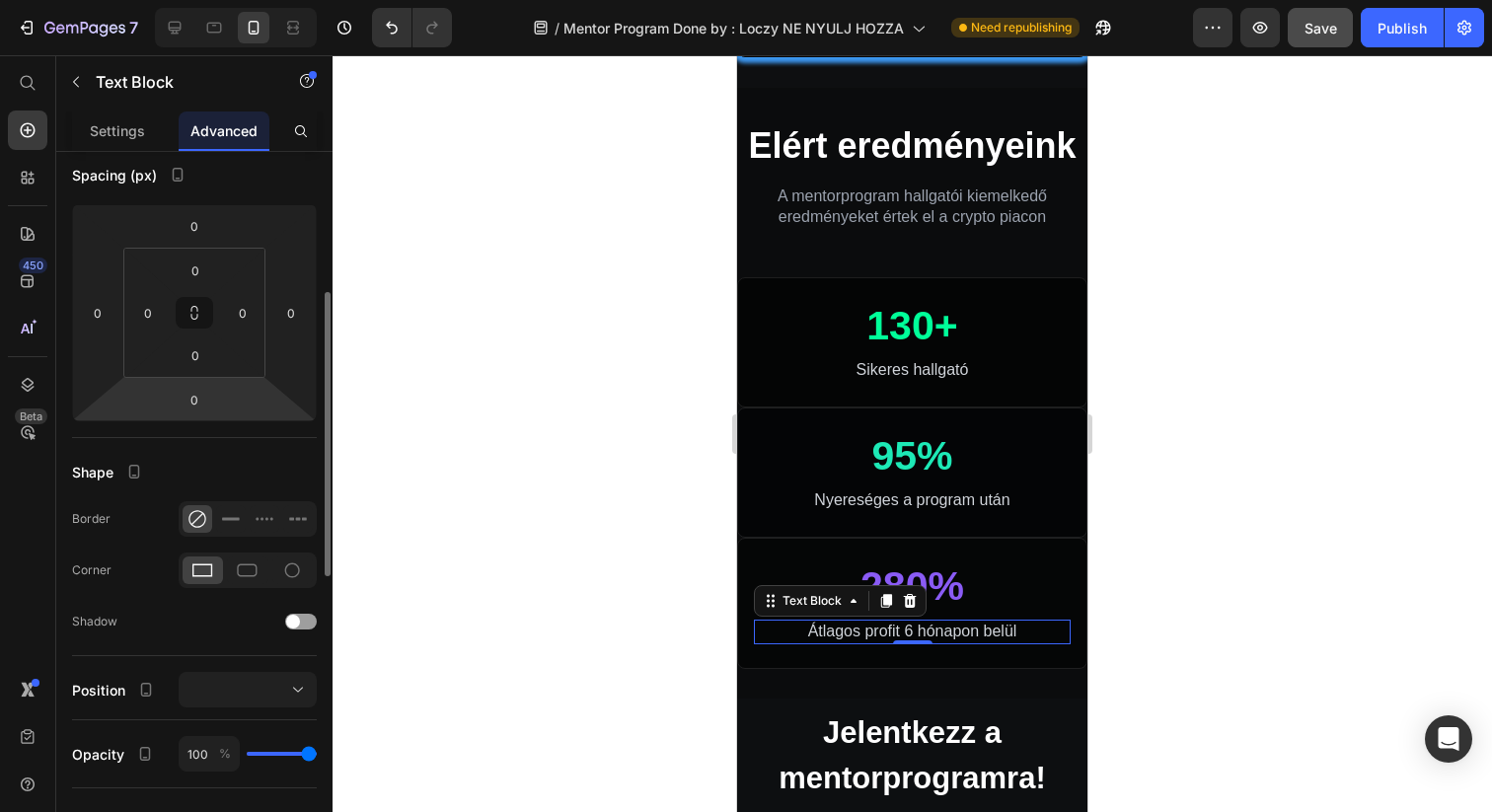 scroll, scrollTop: 0, scrollLeft: 0, axis: both 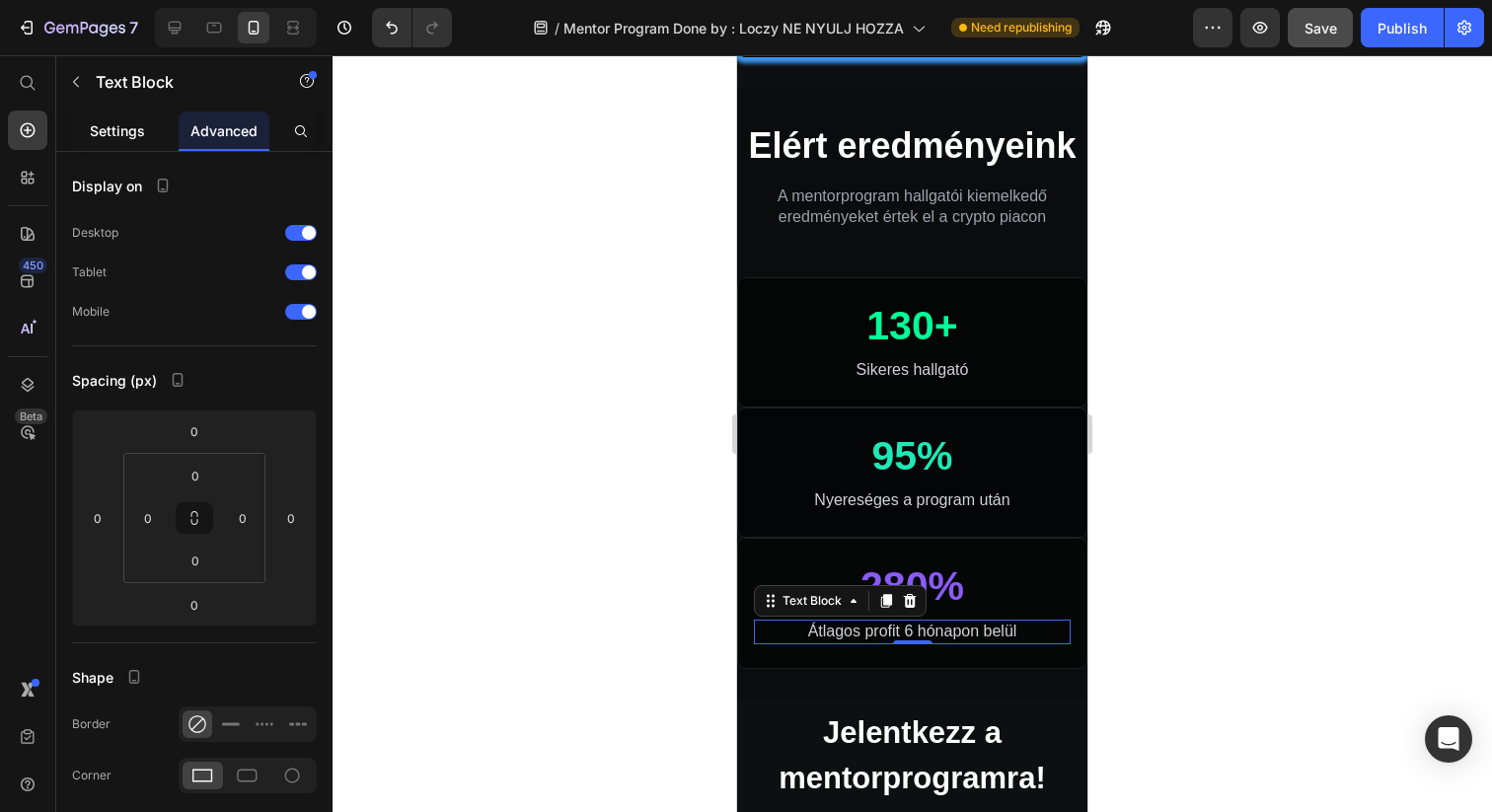 click on "Settings" 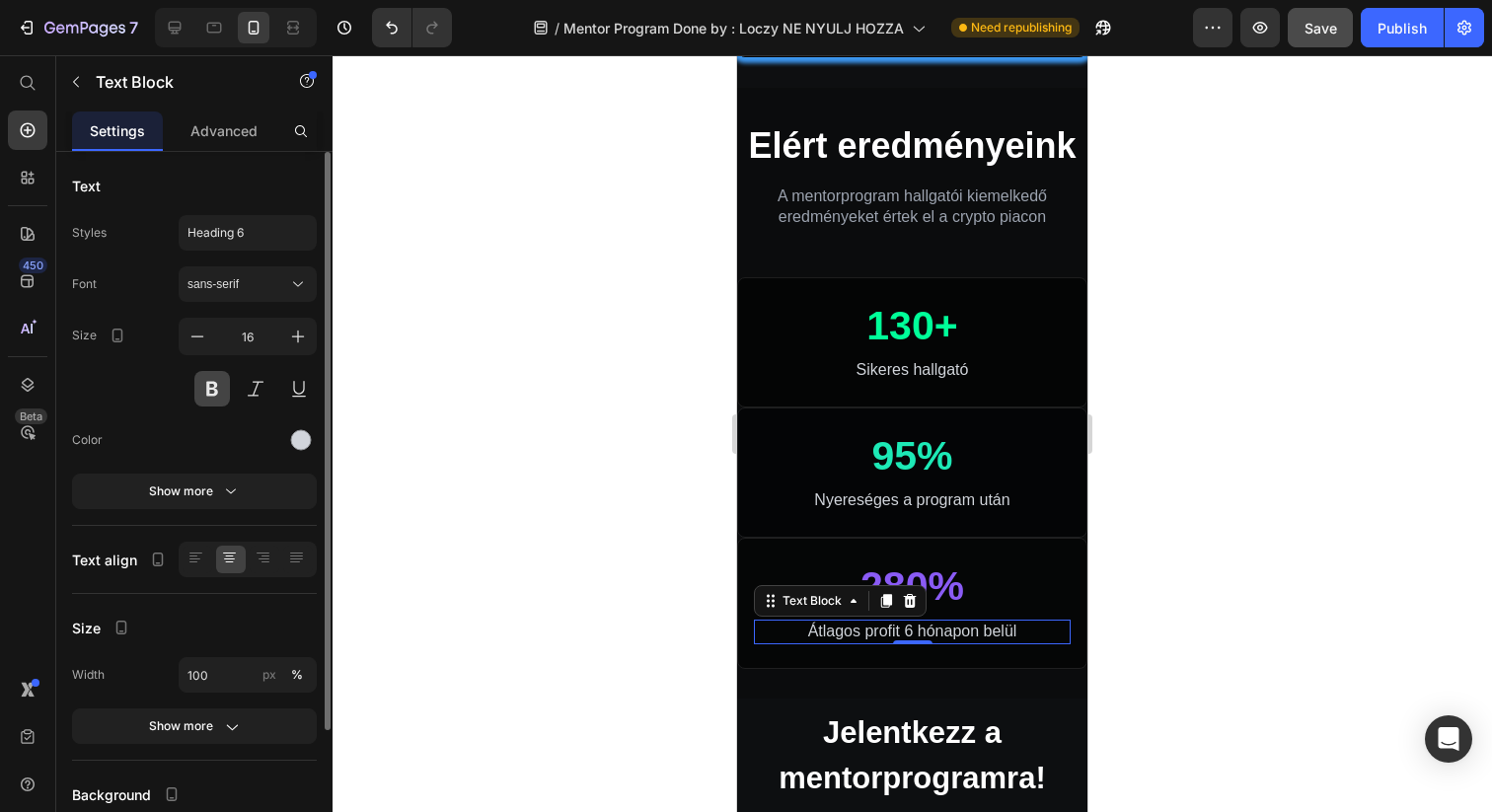 click at bounding box center [212, 389] 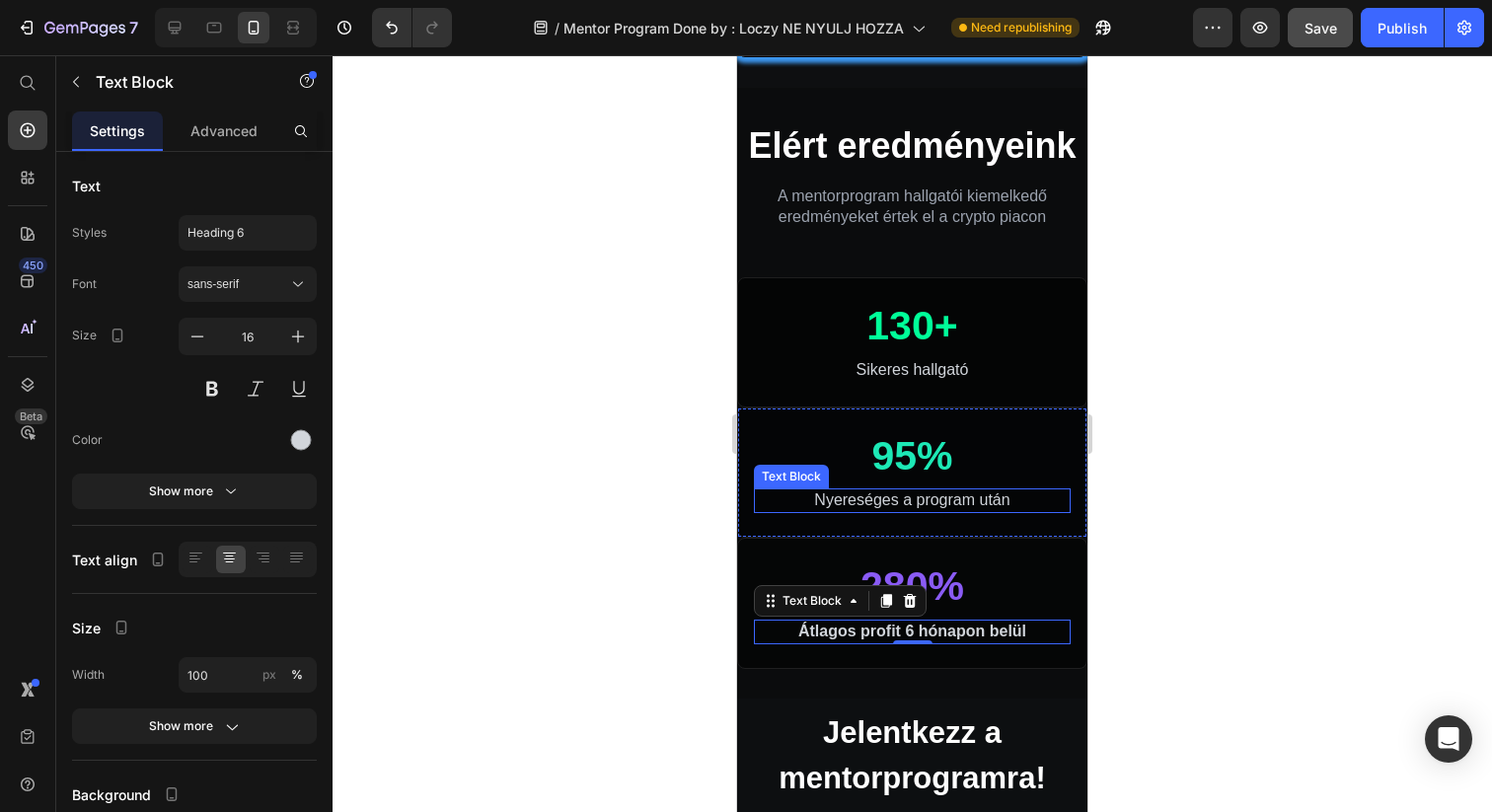 click on "Nyereséges a program után" at bounding box center [912, 500] 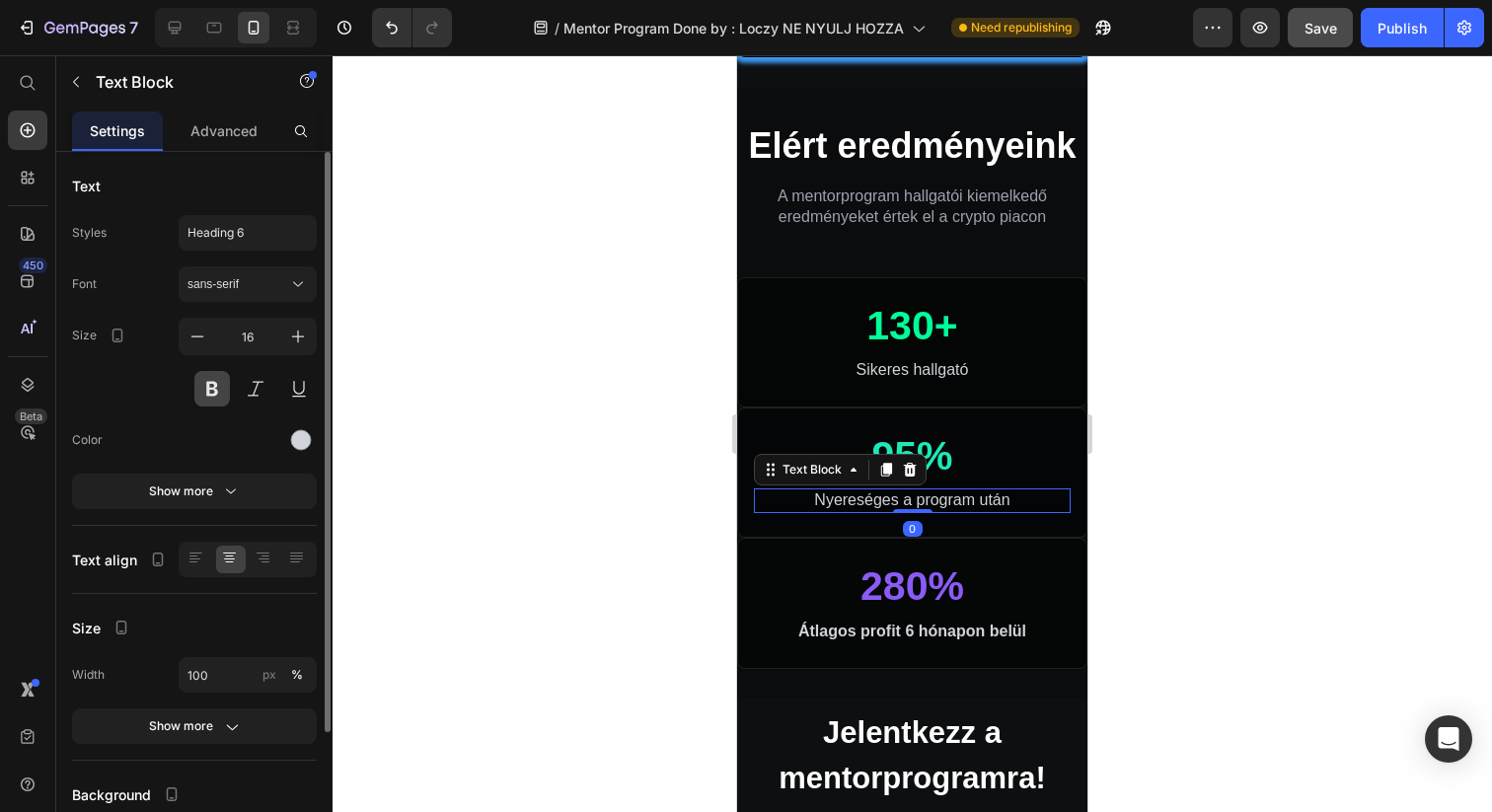 click at bounding box center [212, 389] 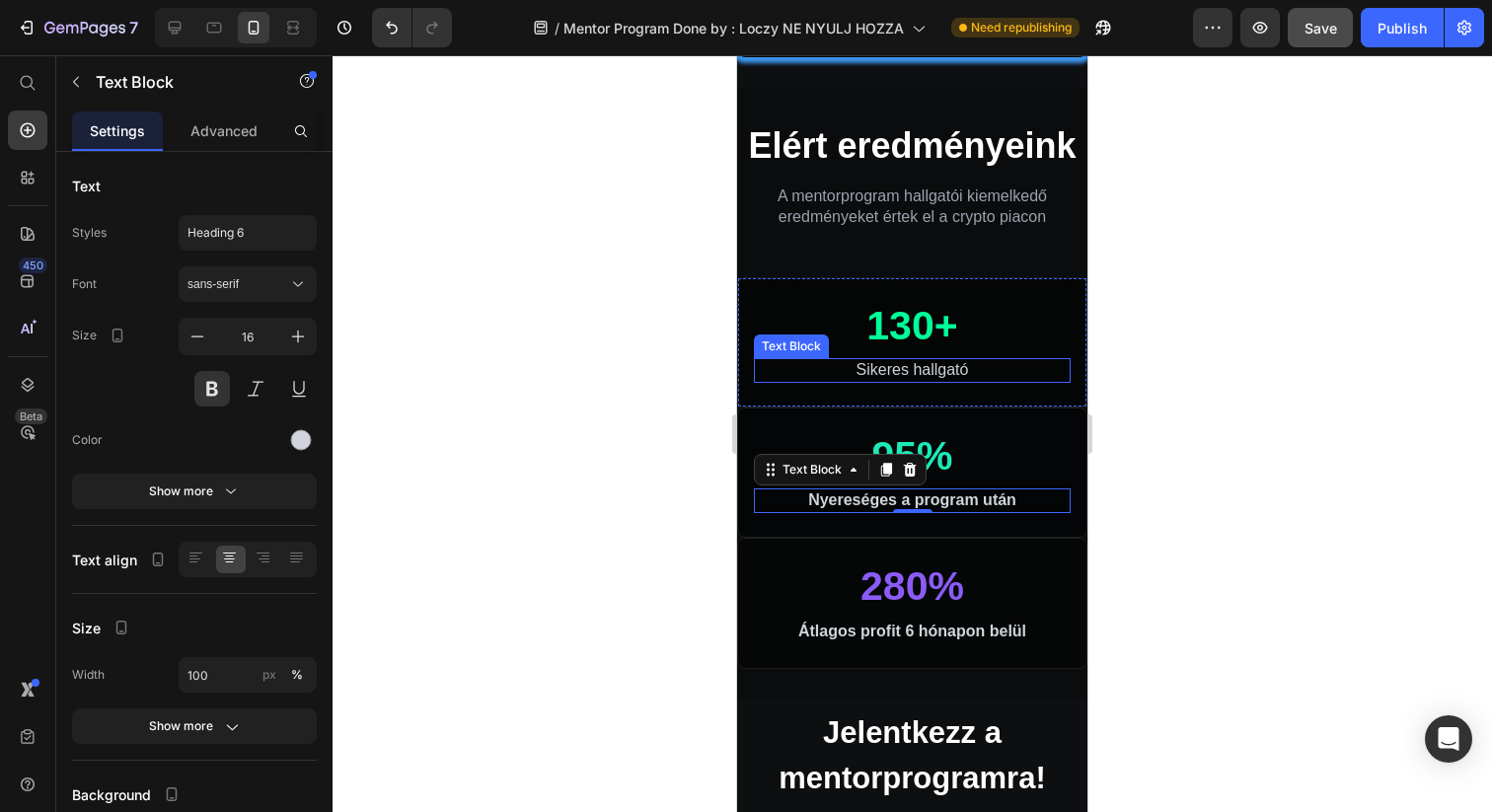 click on "Sikeres hallgató" at bounding box center (912, 370) 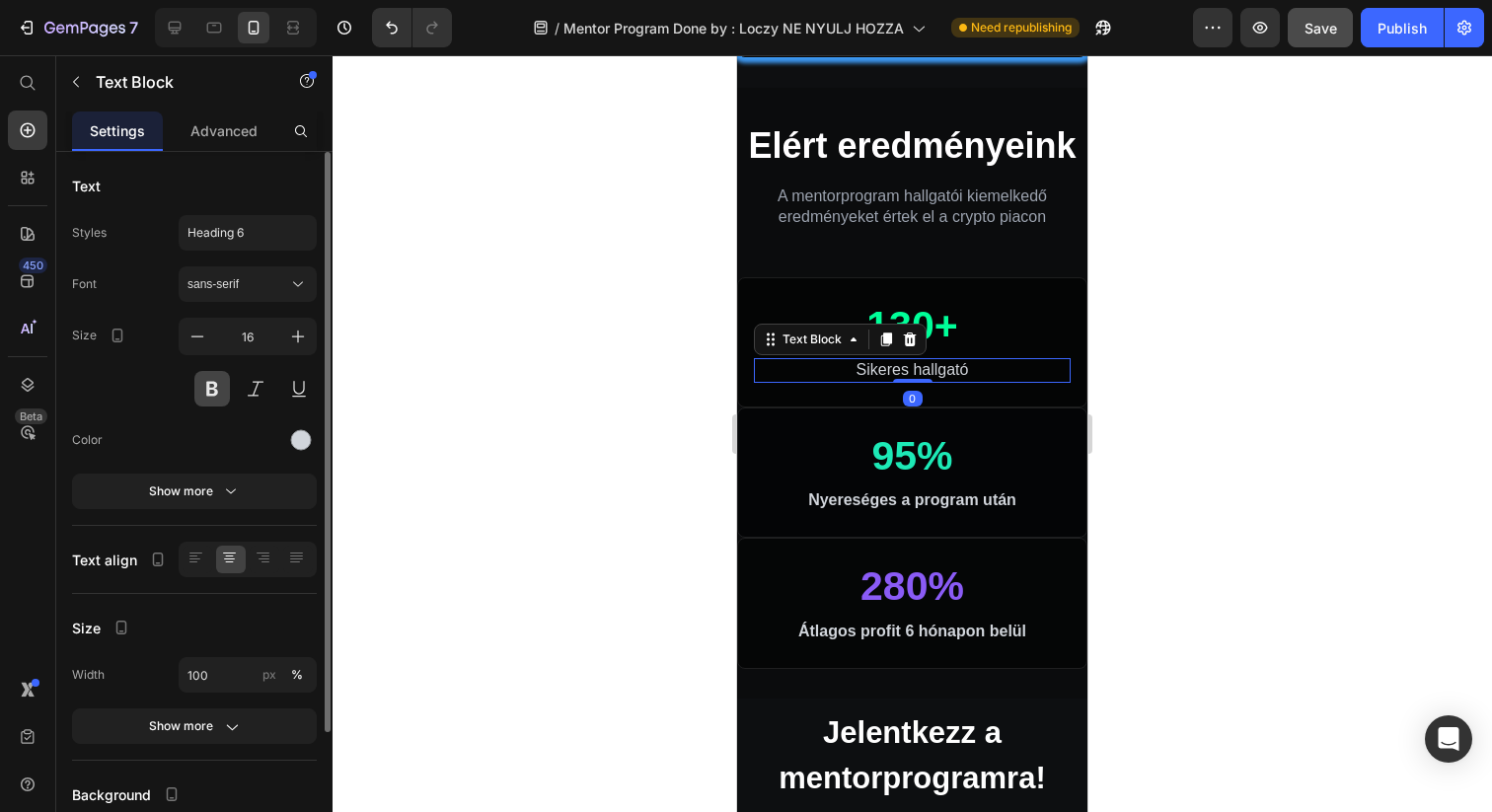 click at bounding box center [212, 389] 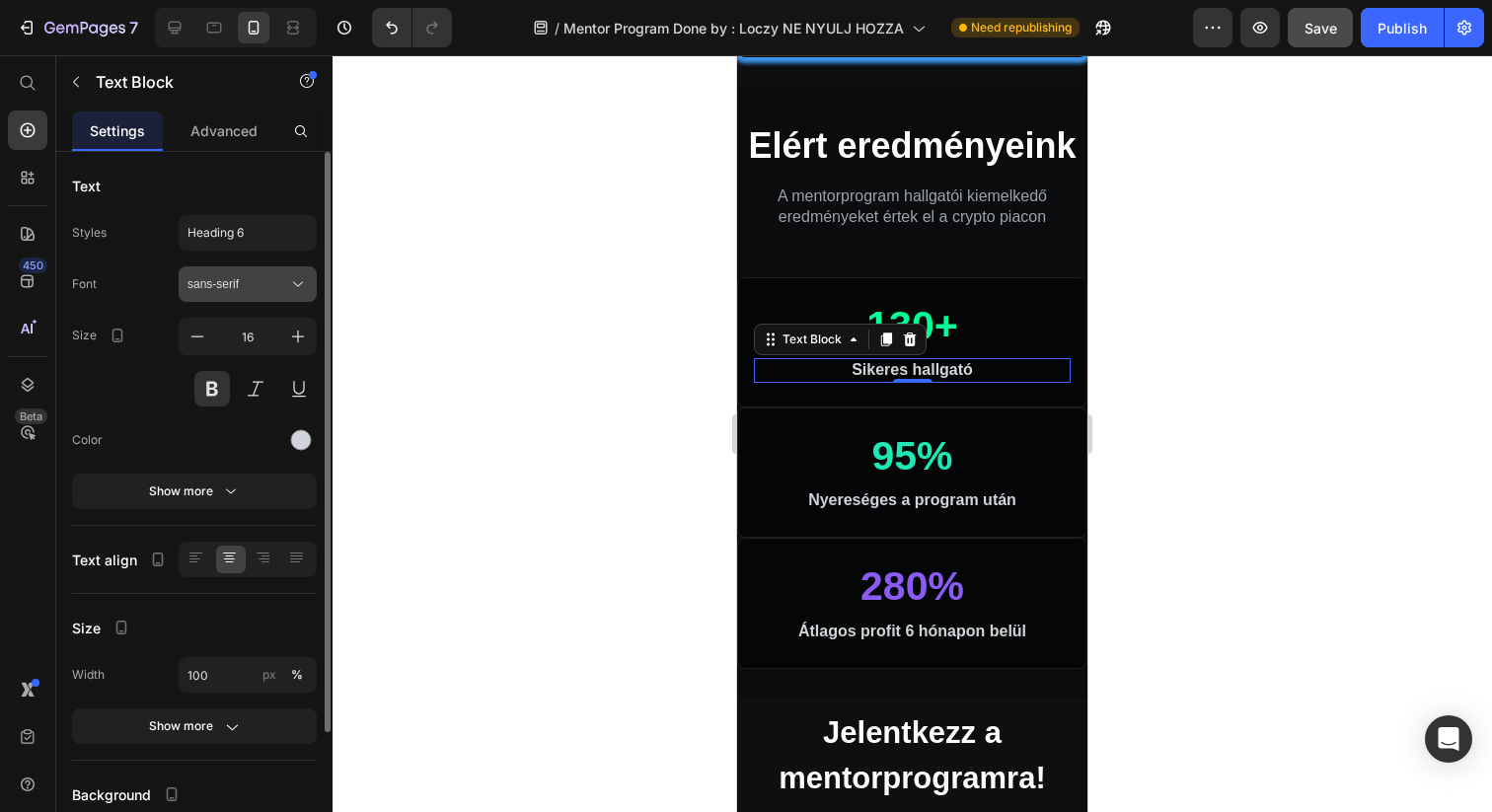 click on "sans-serif" at bounding box center [248, 284] 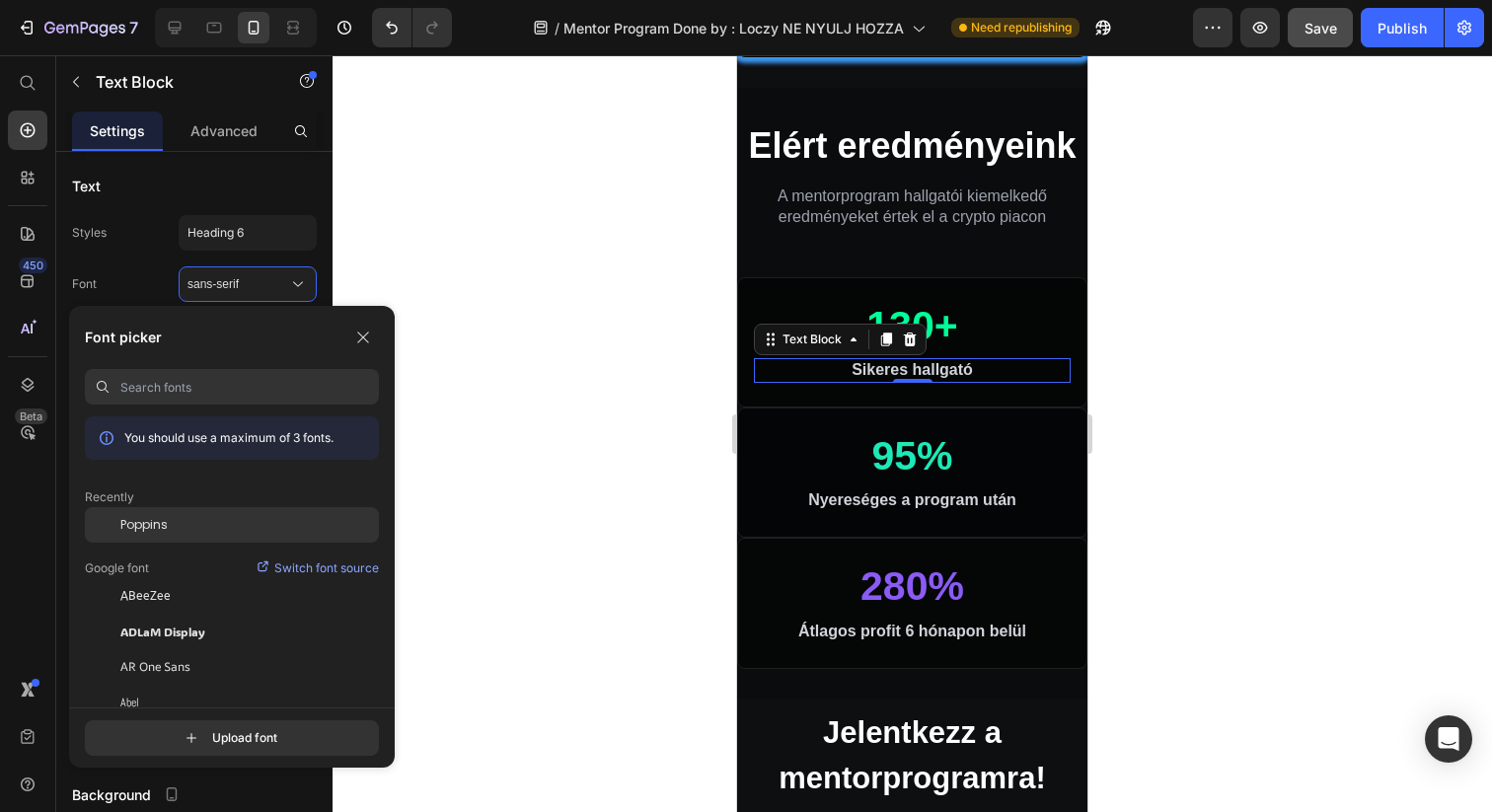 click on "Poppins" 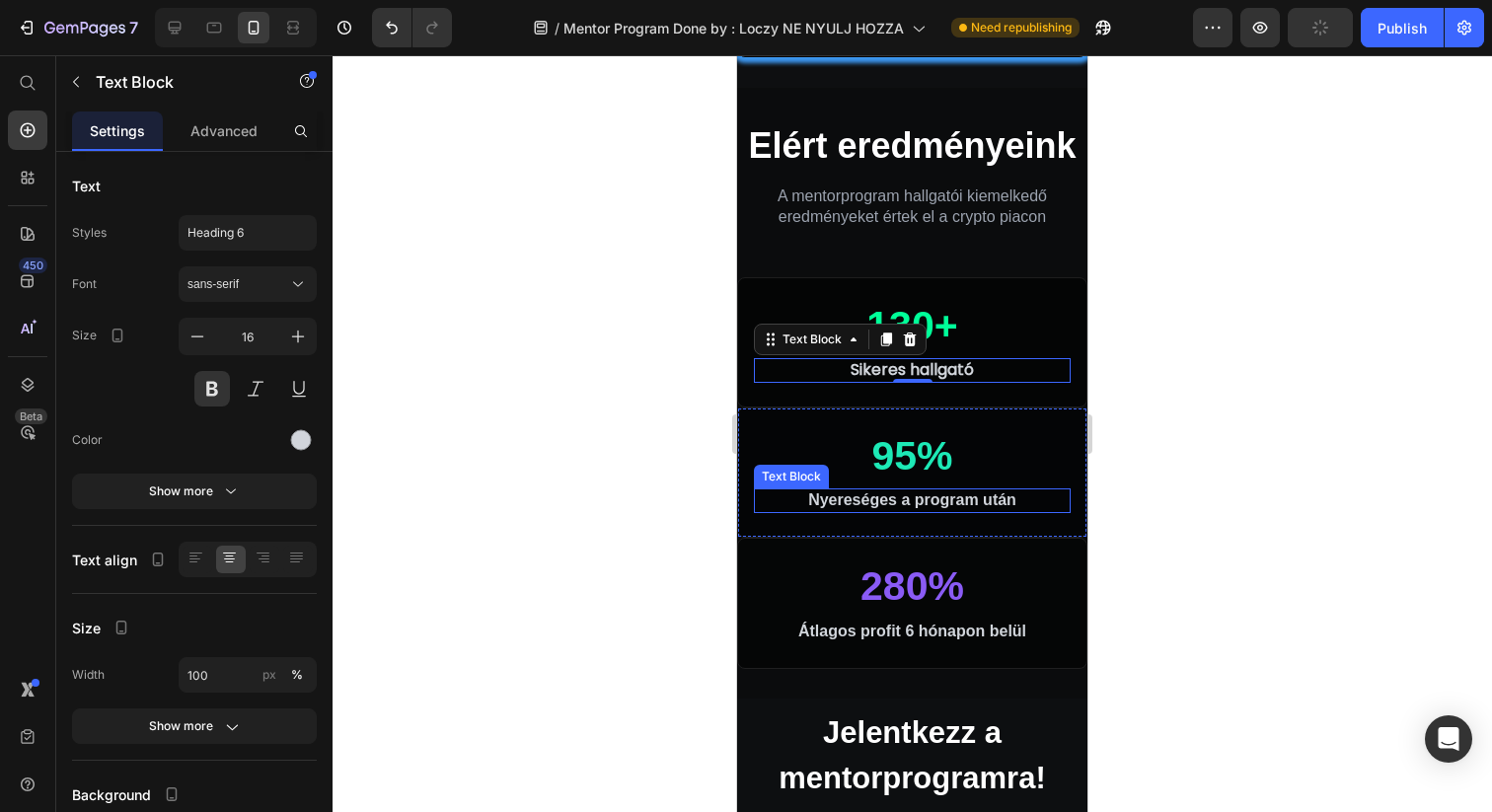 click on "Nyereséges a program után" at bounding box center [912, 500] 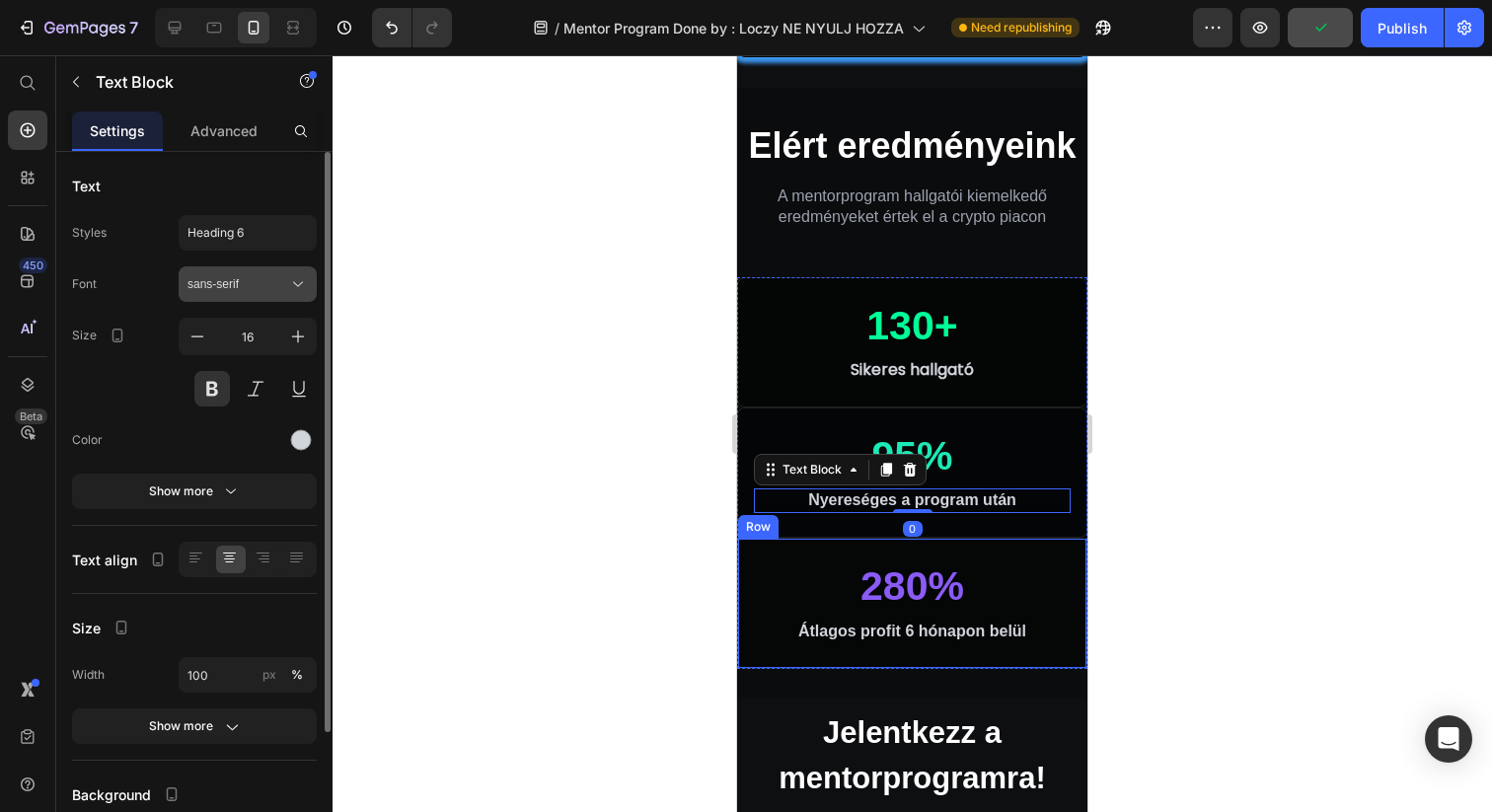 click on "sans-serif" at bounding box center [238, 284] 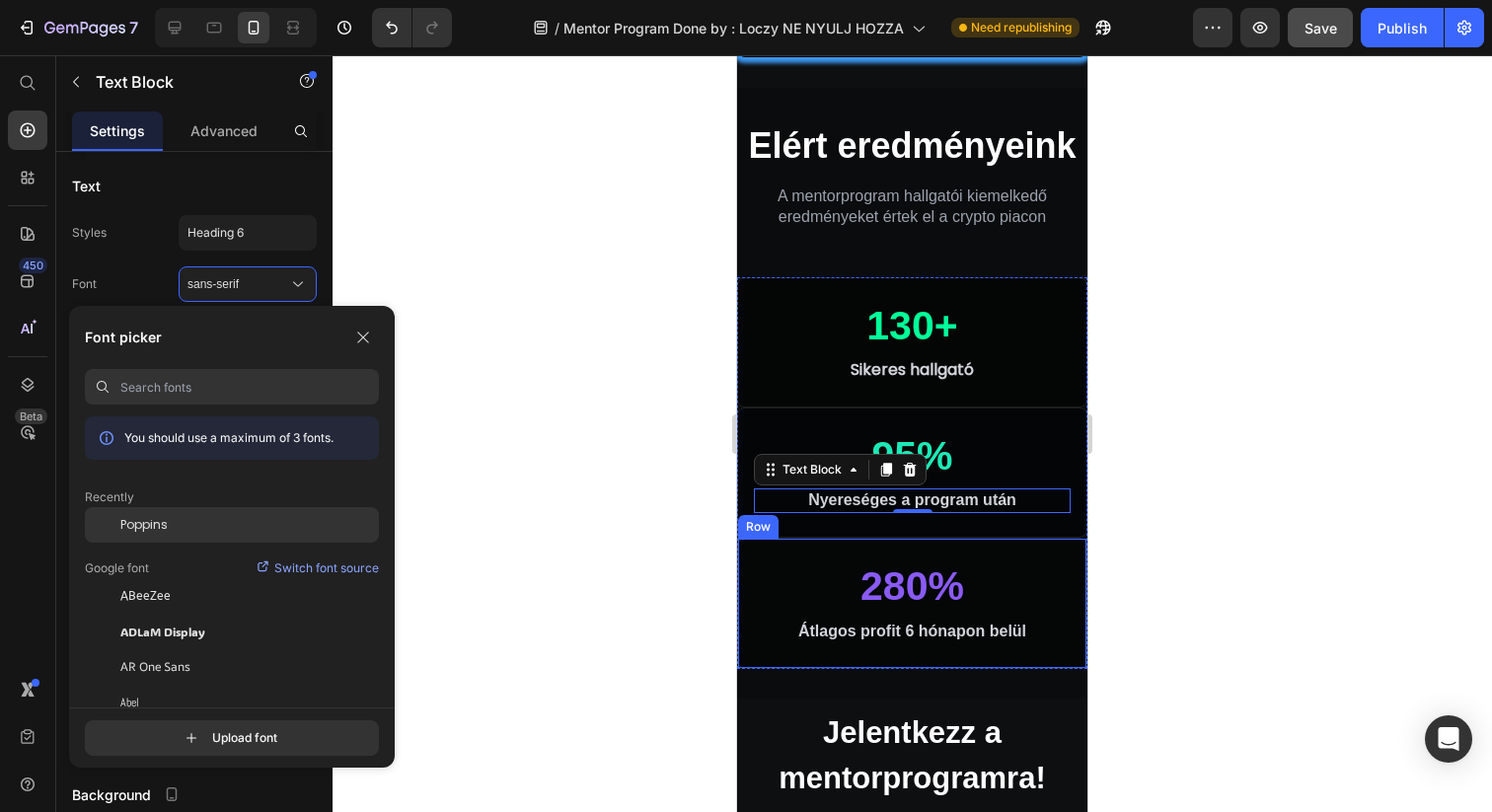 click on "Poppins" 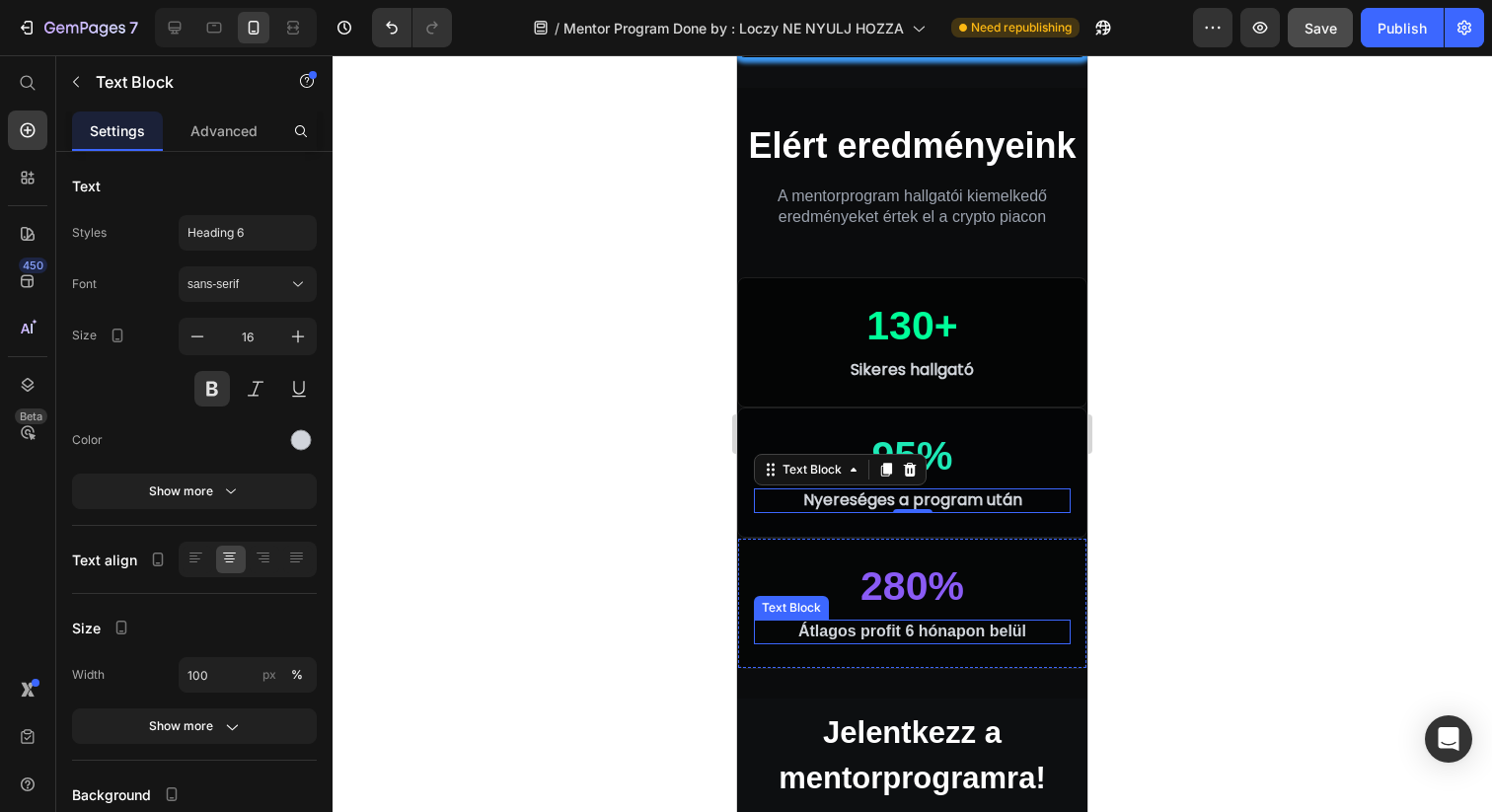 click on "Átlagos profit 6 hónapon belül" at bounding box center (912, 631) 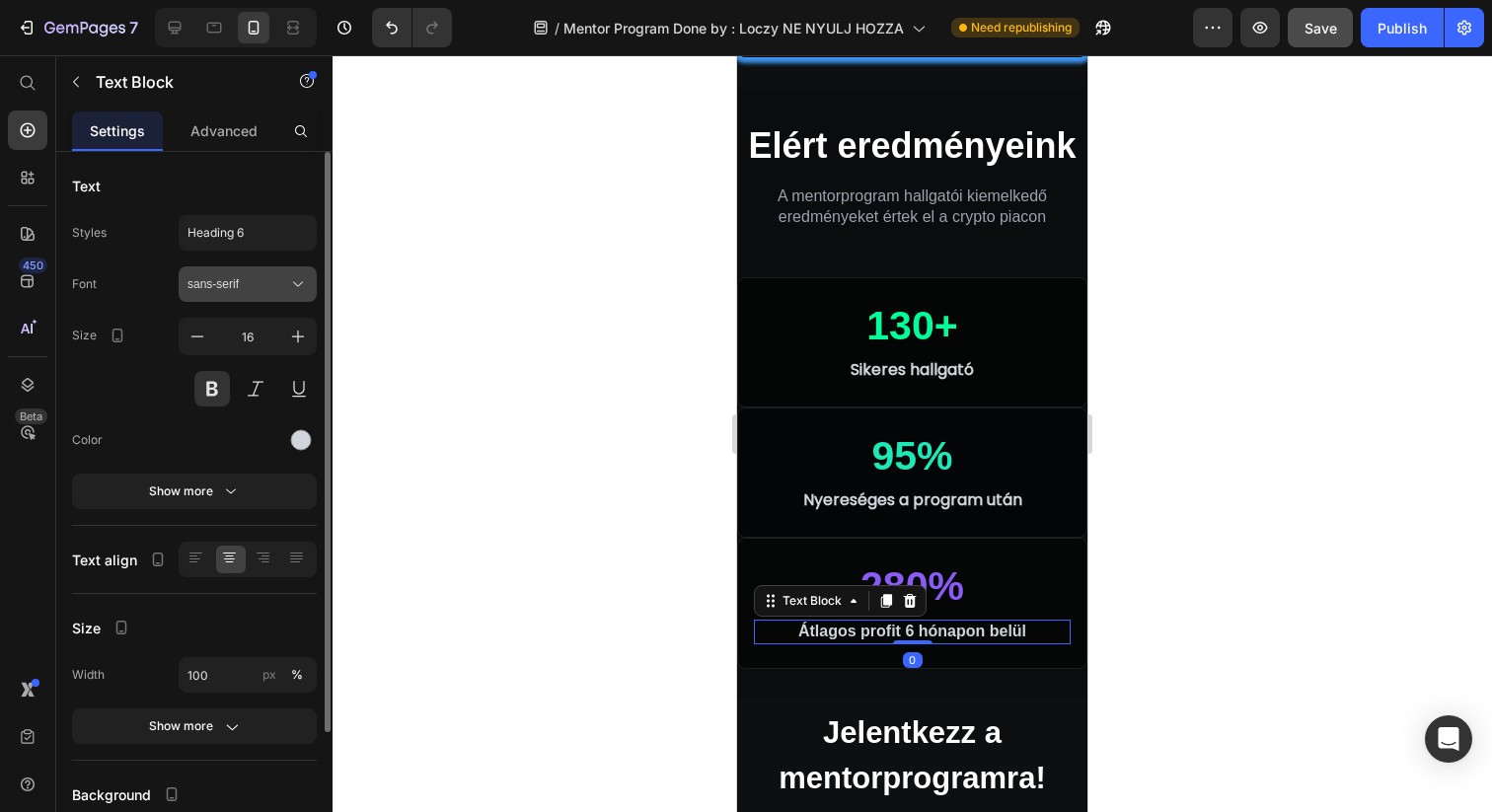 click on "sans-serif" at bounding box center [248, 284] 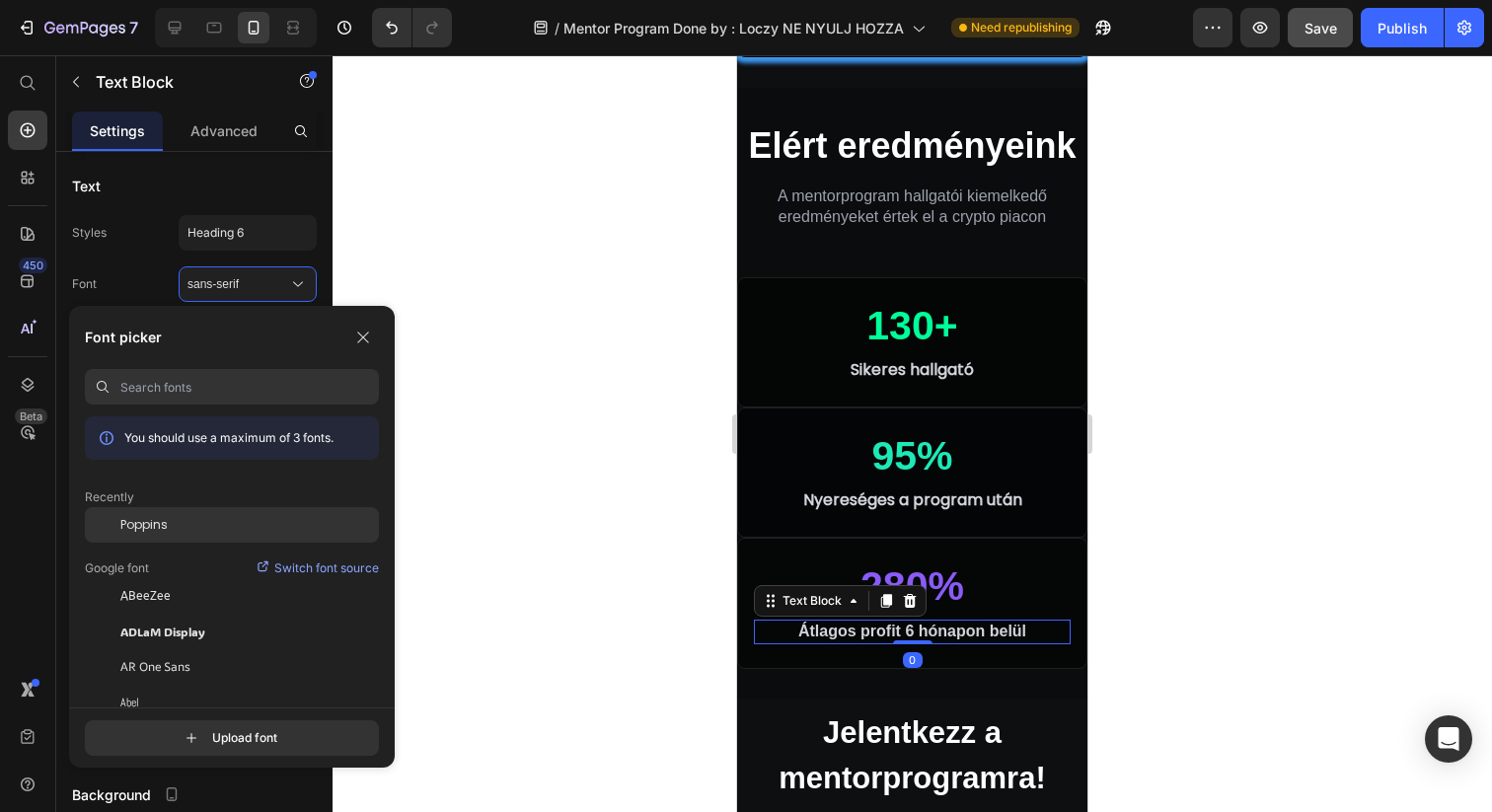 click on "Poppins" 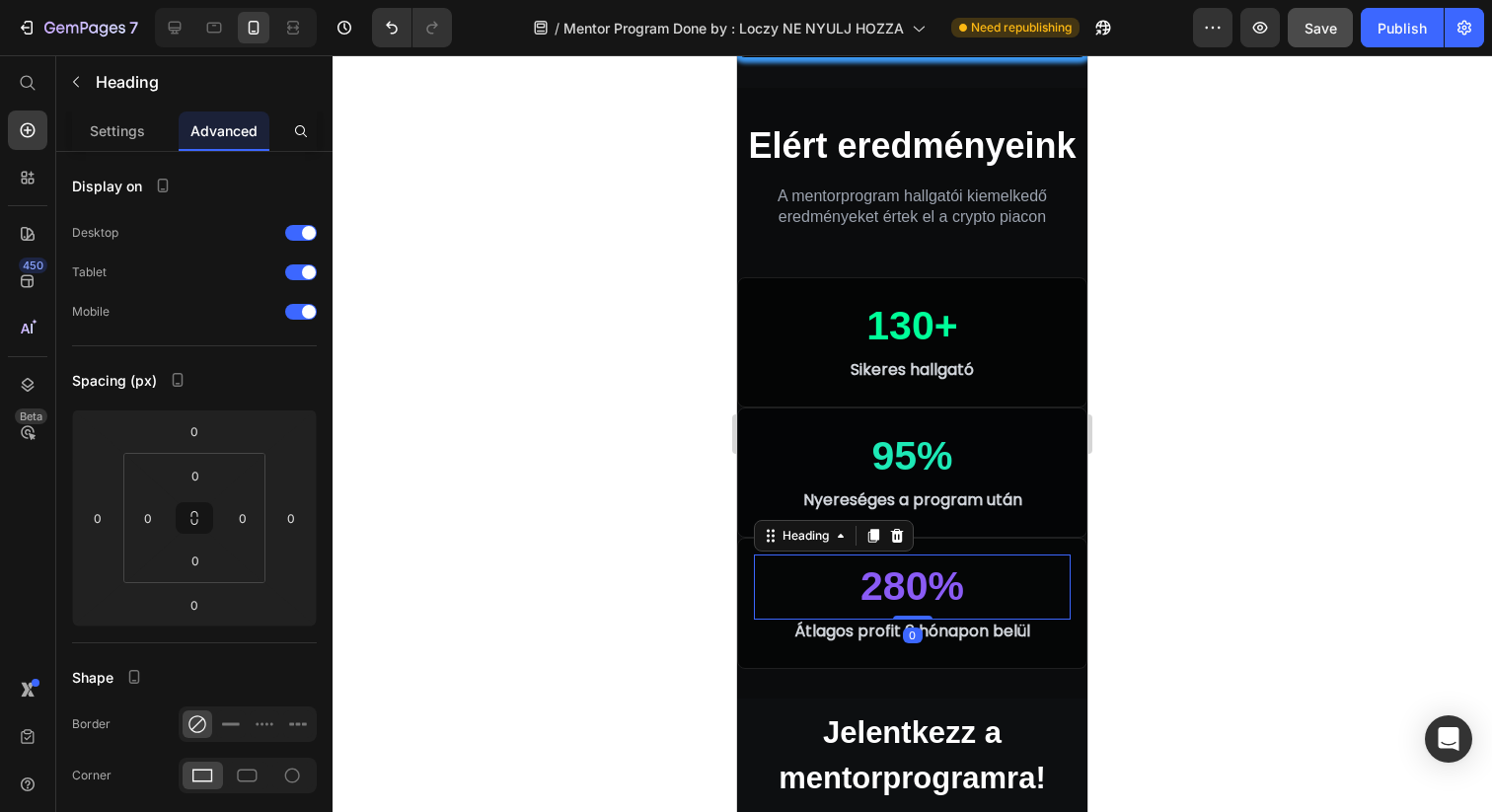 click on "280%" at bounding box center (912, 587) 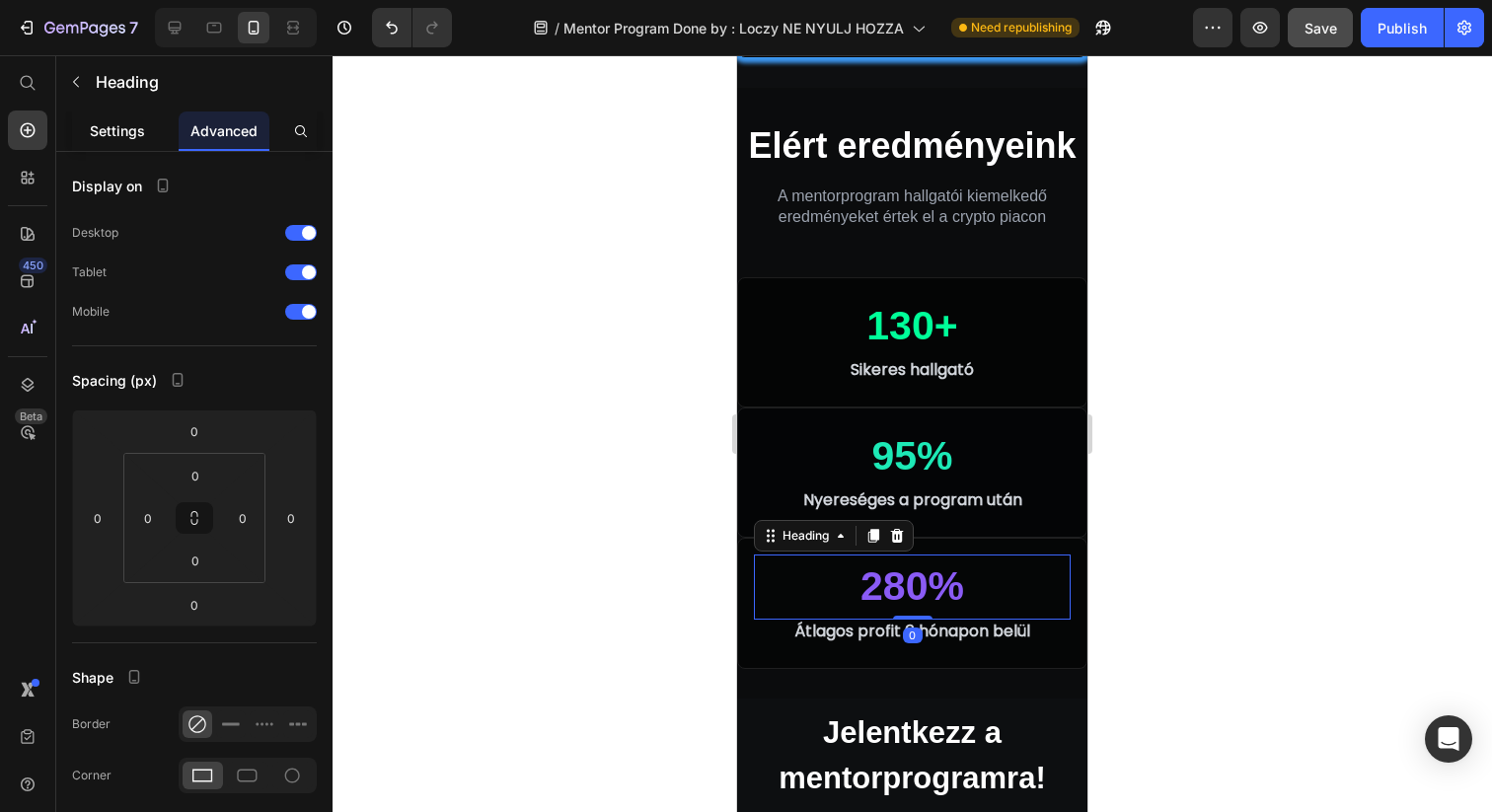 click on "Settings" 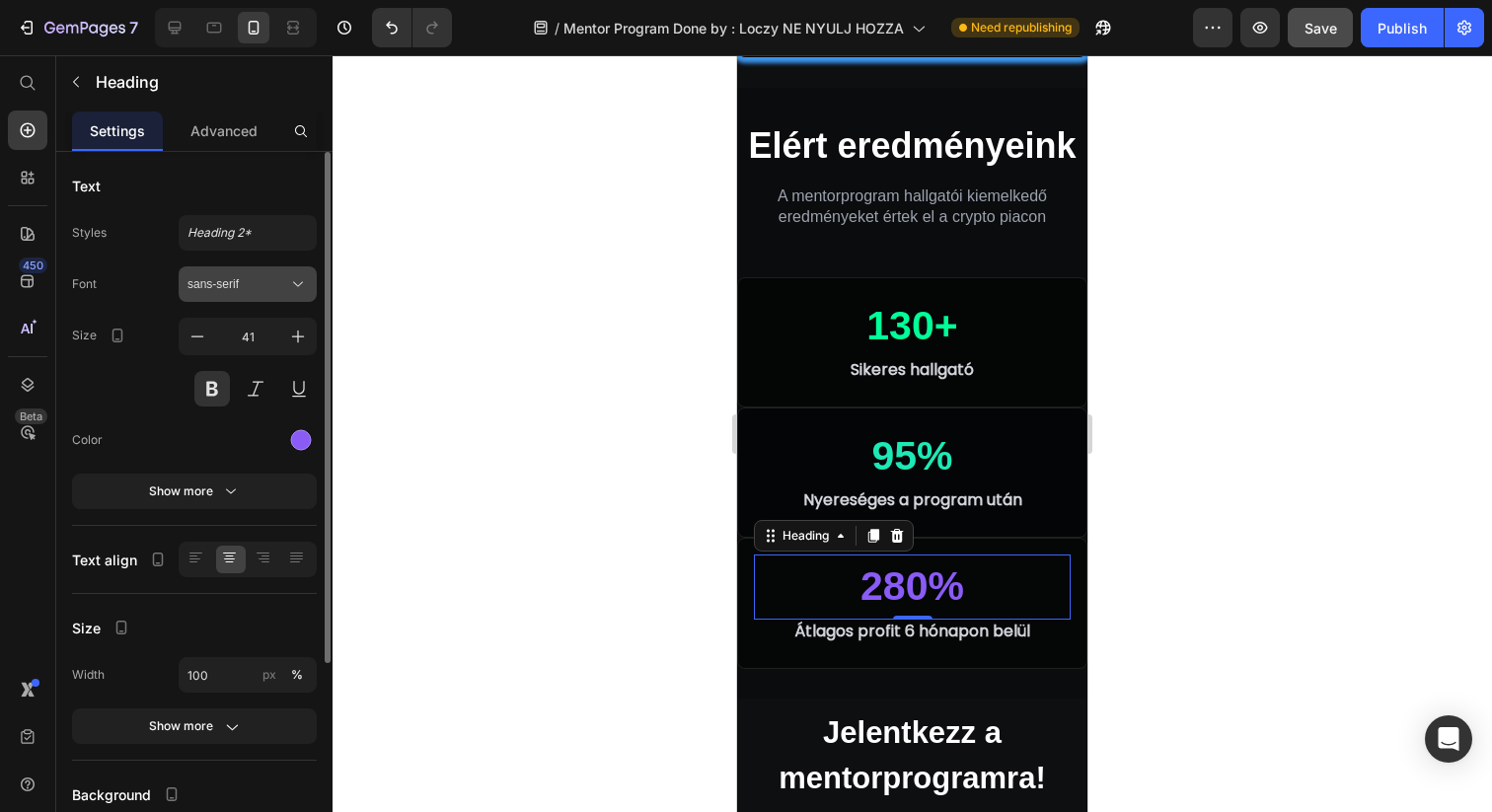 click on "sans-serif" at bounding box center (248, 284) 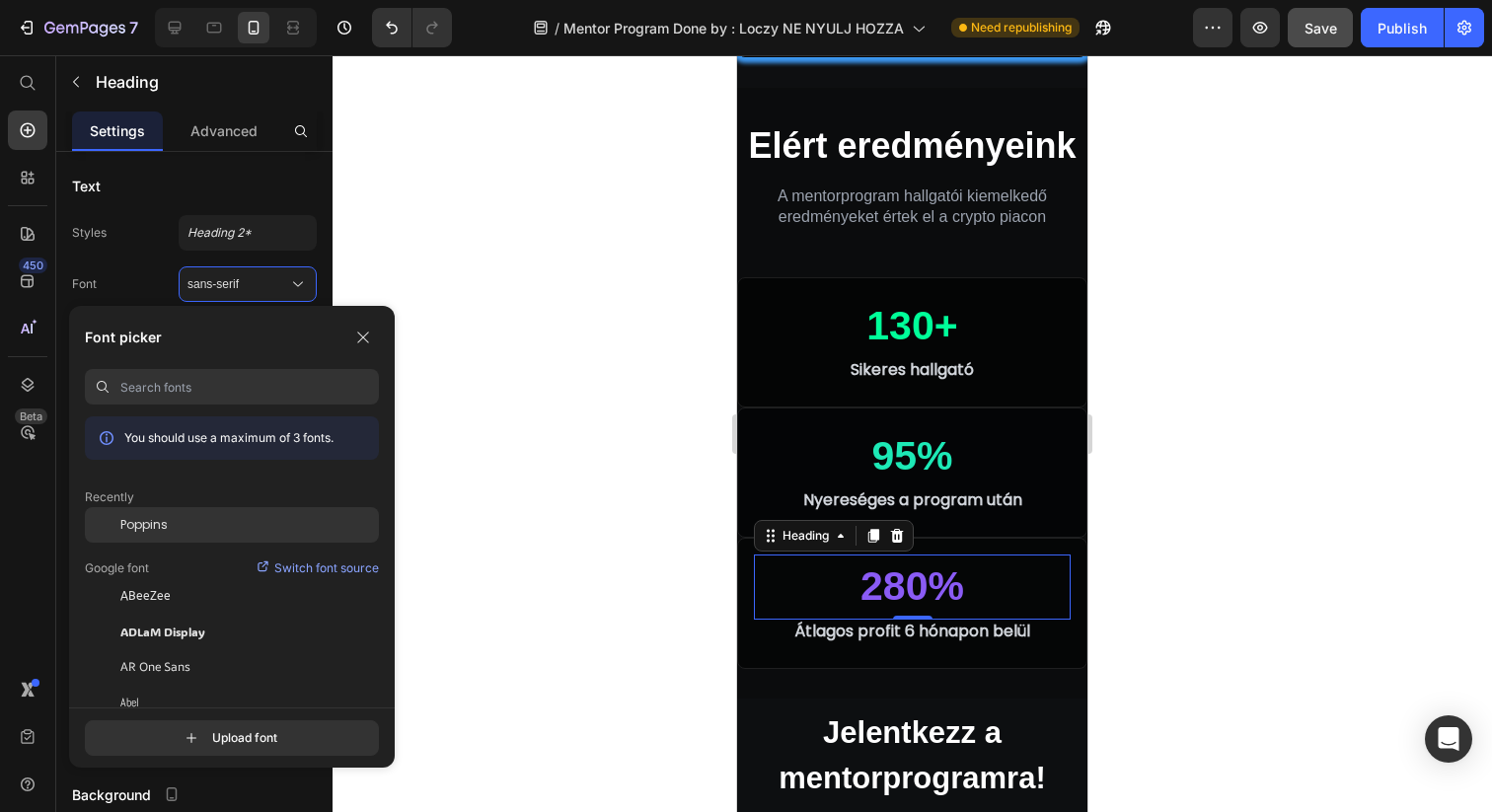click on "Poppins" 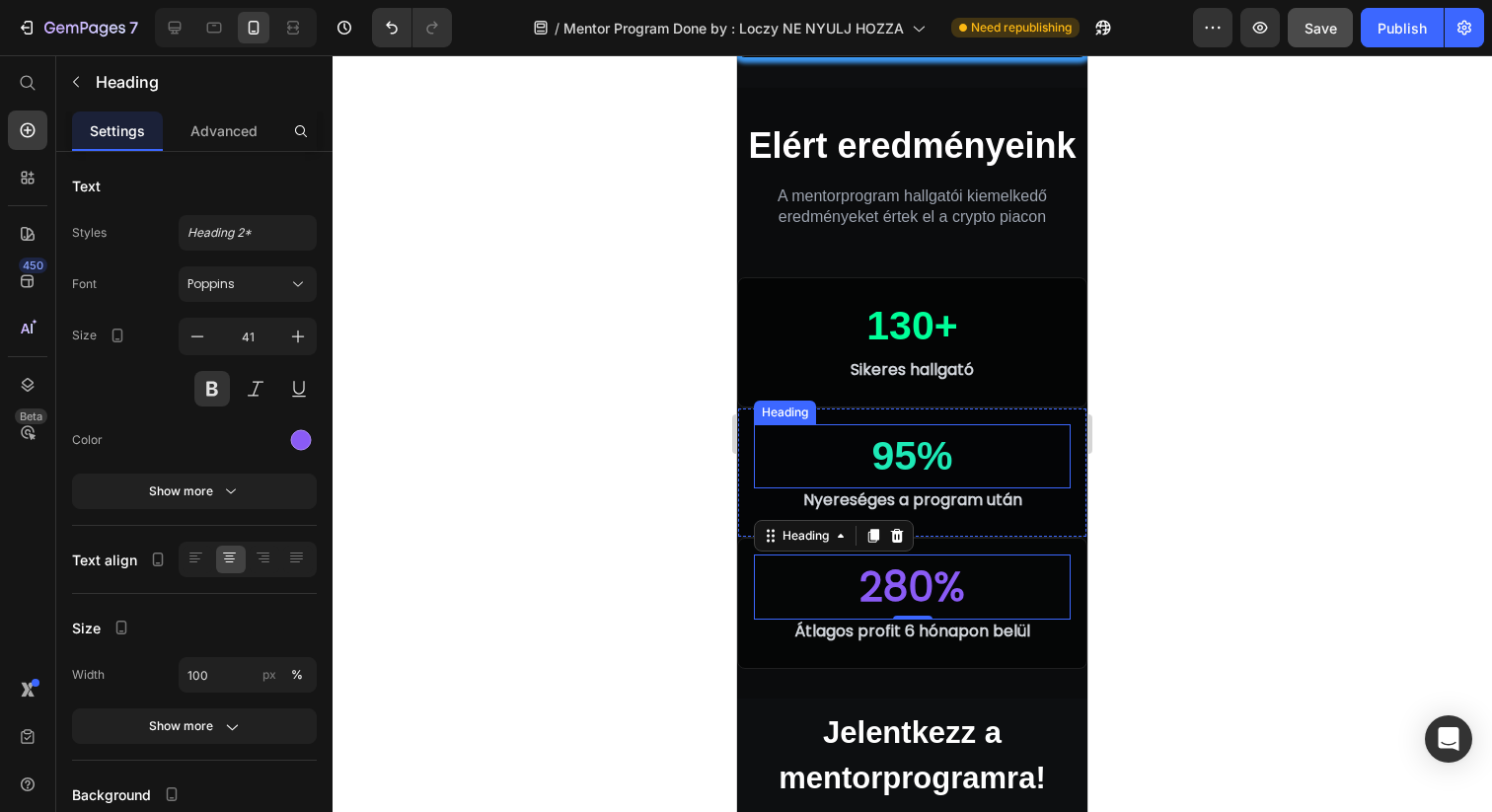click on "95%" at bounding box center [912, 457] 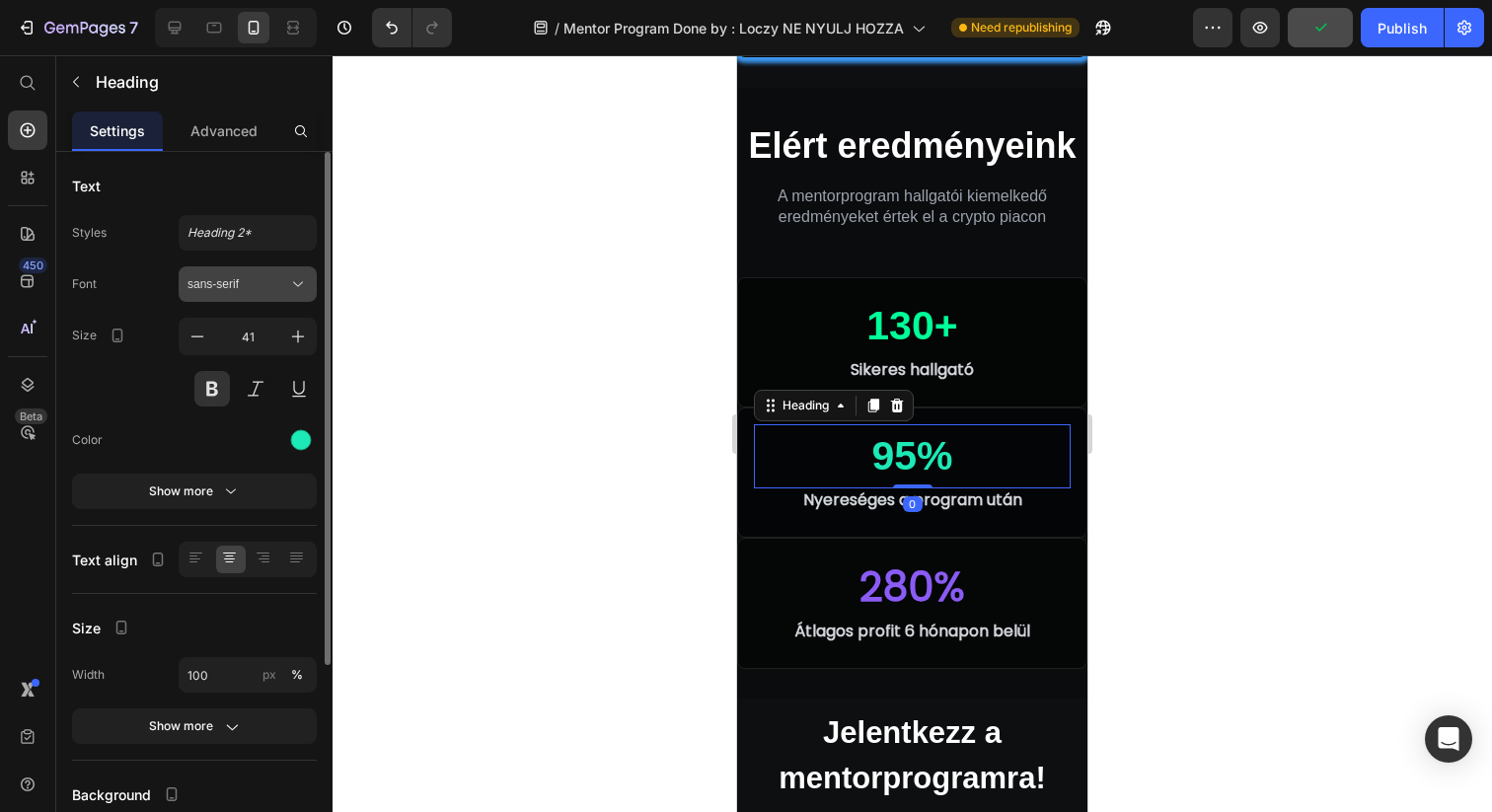 click on "sans-serif" at bounding box center (248, 284) 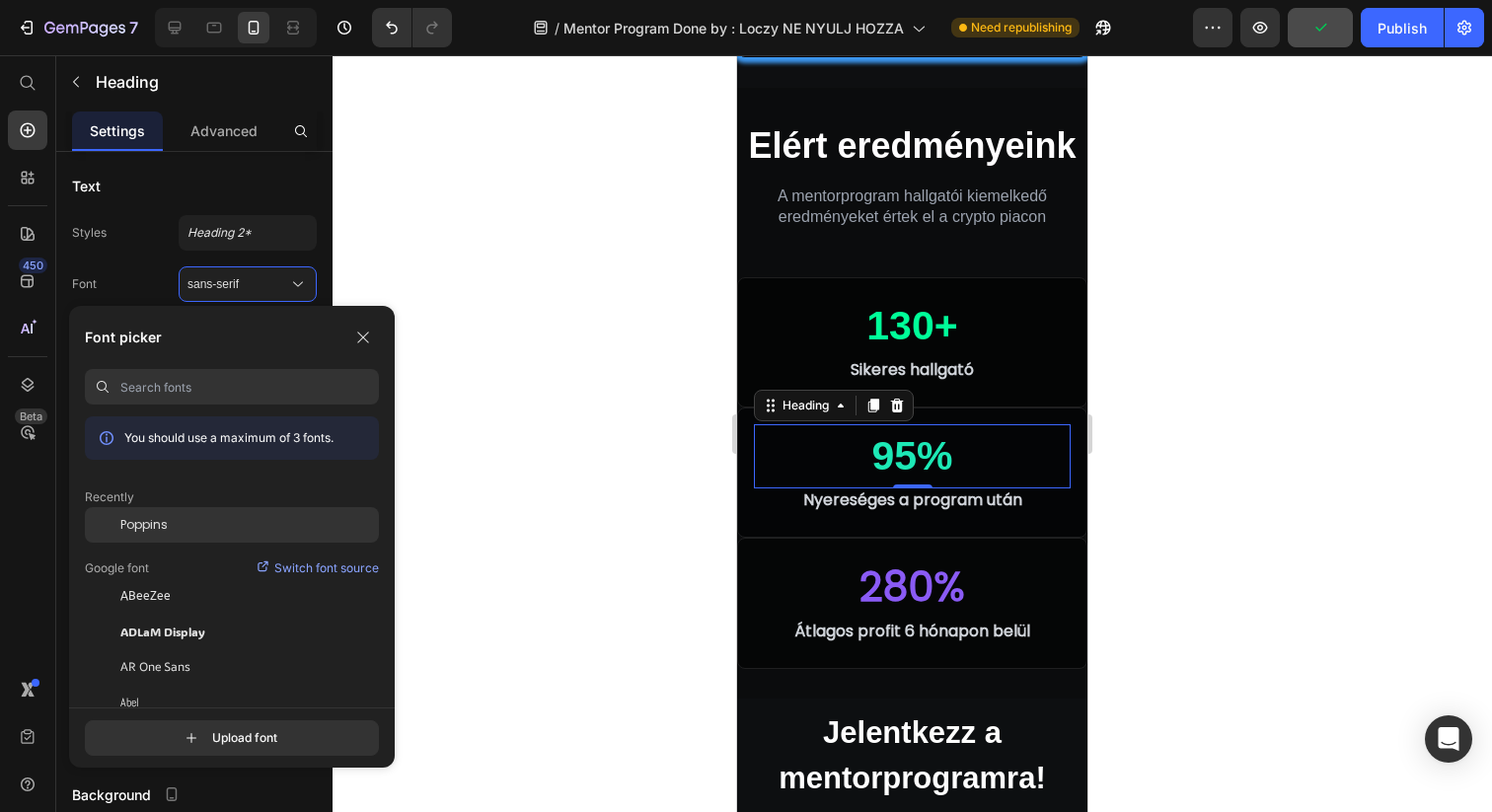 click on "Poppins" 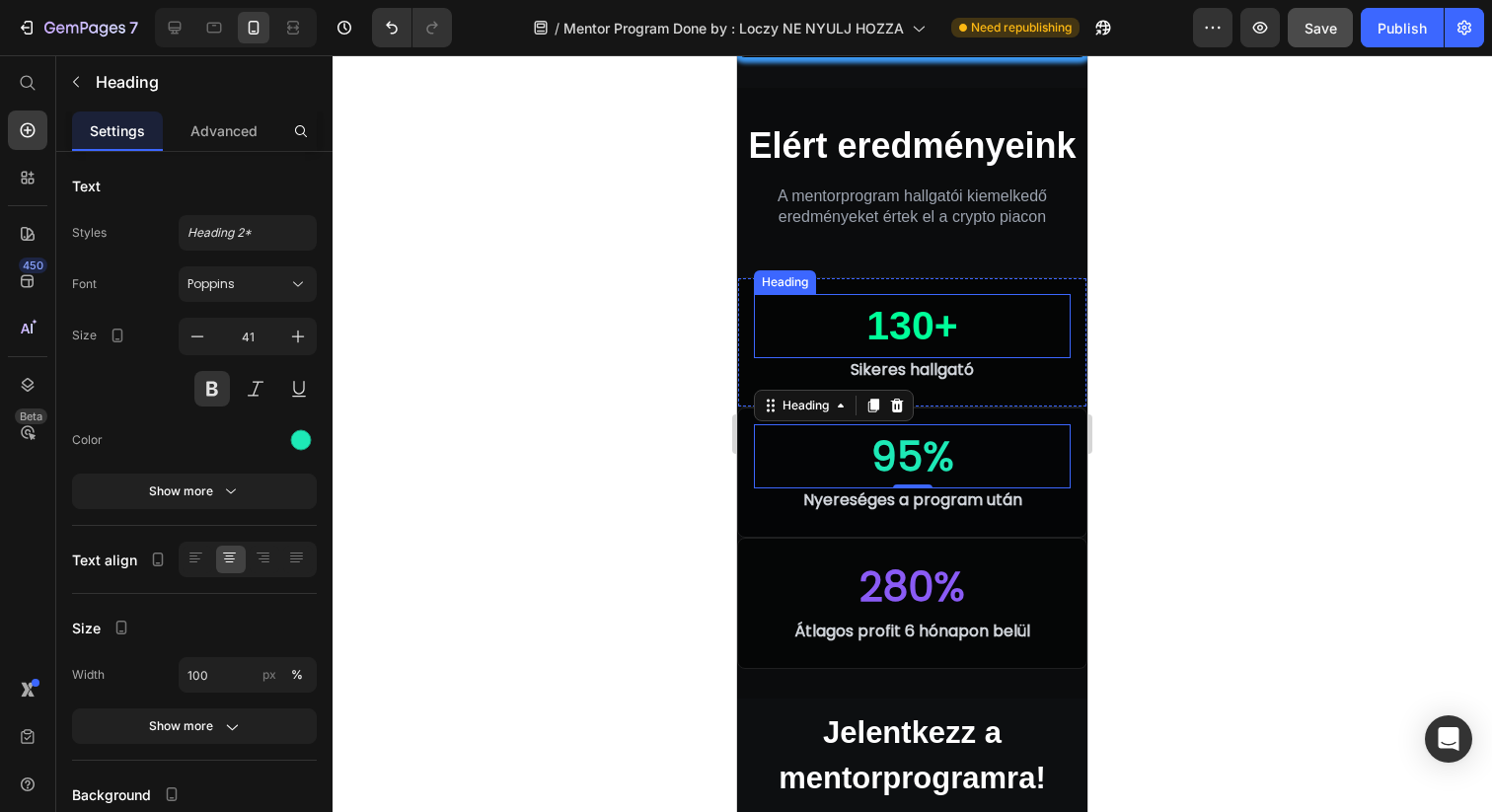 click on "130+" at bounding box center (912, 327) 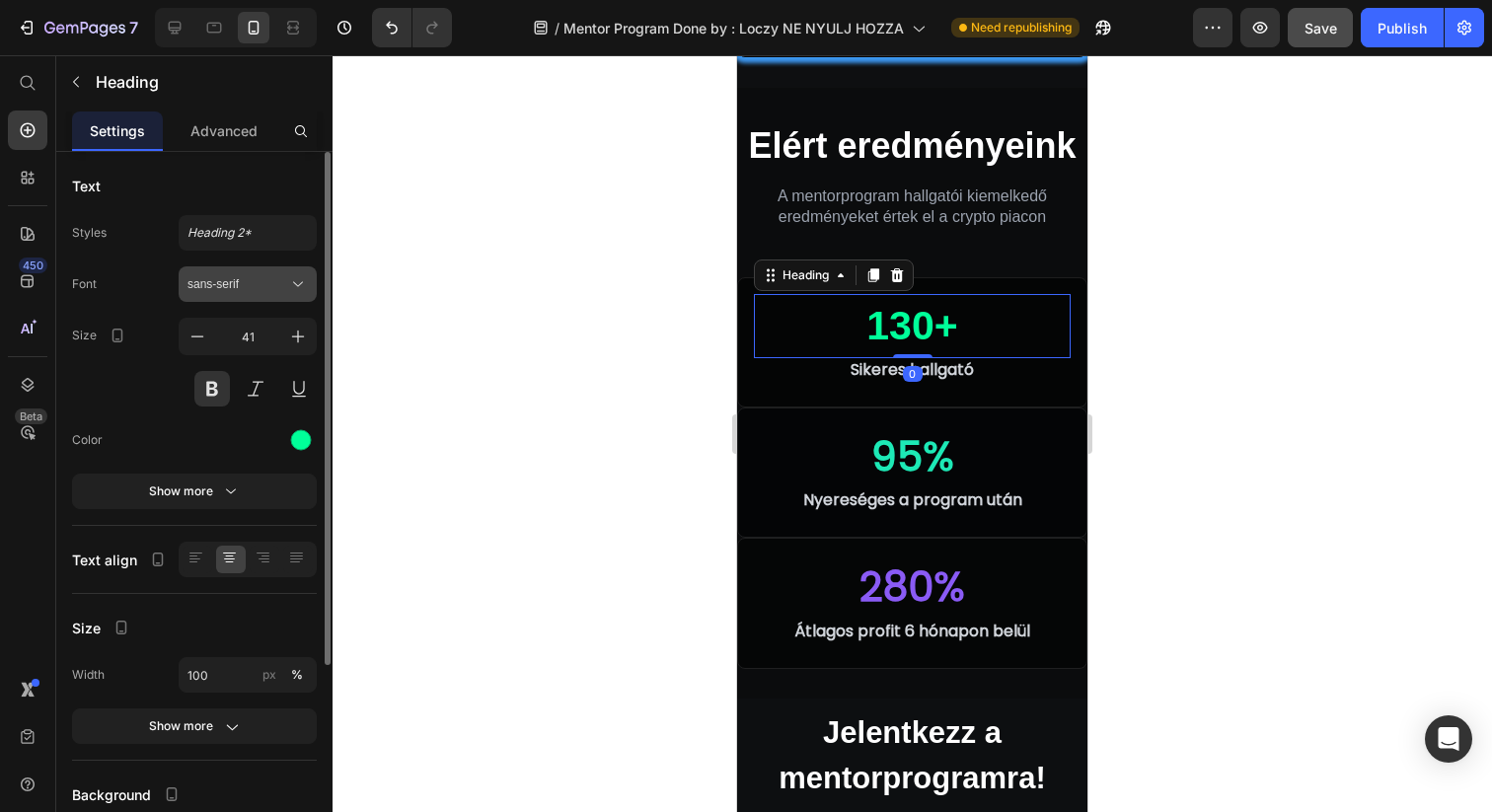 click on "sans-serif" at bounding box center [238, 284] 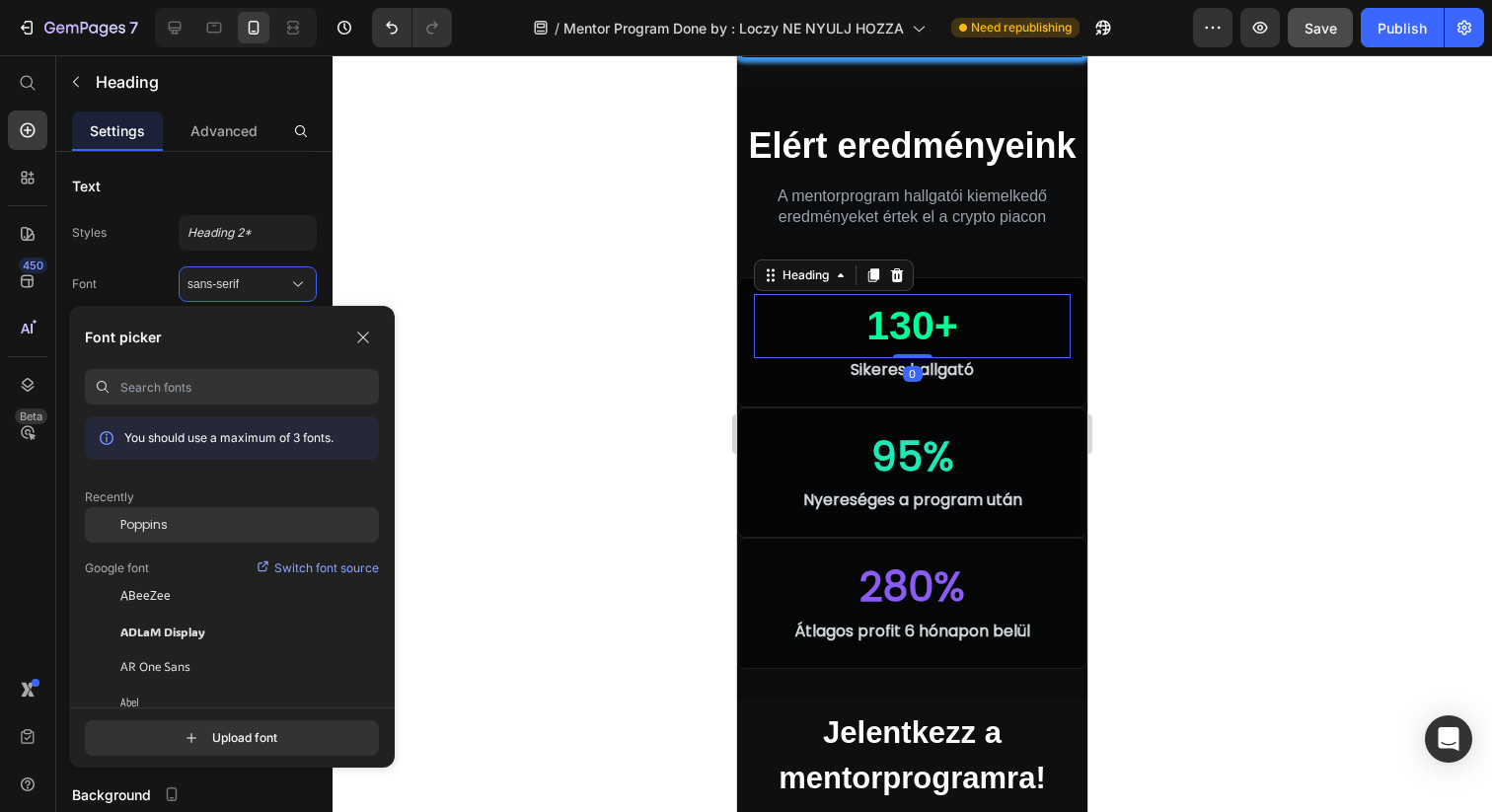 click on "Poppins" at bounding box center (144, 525) 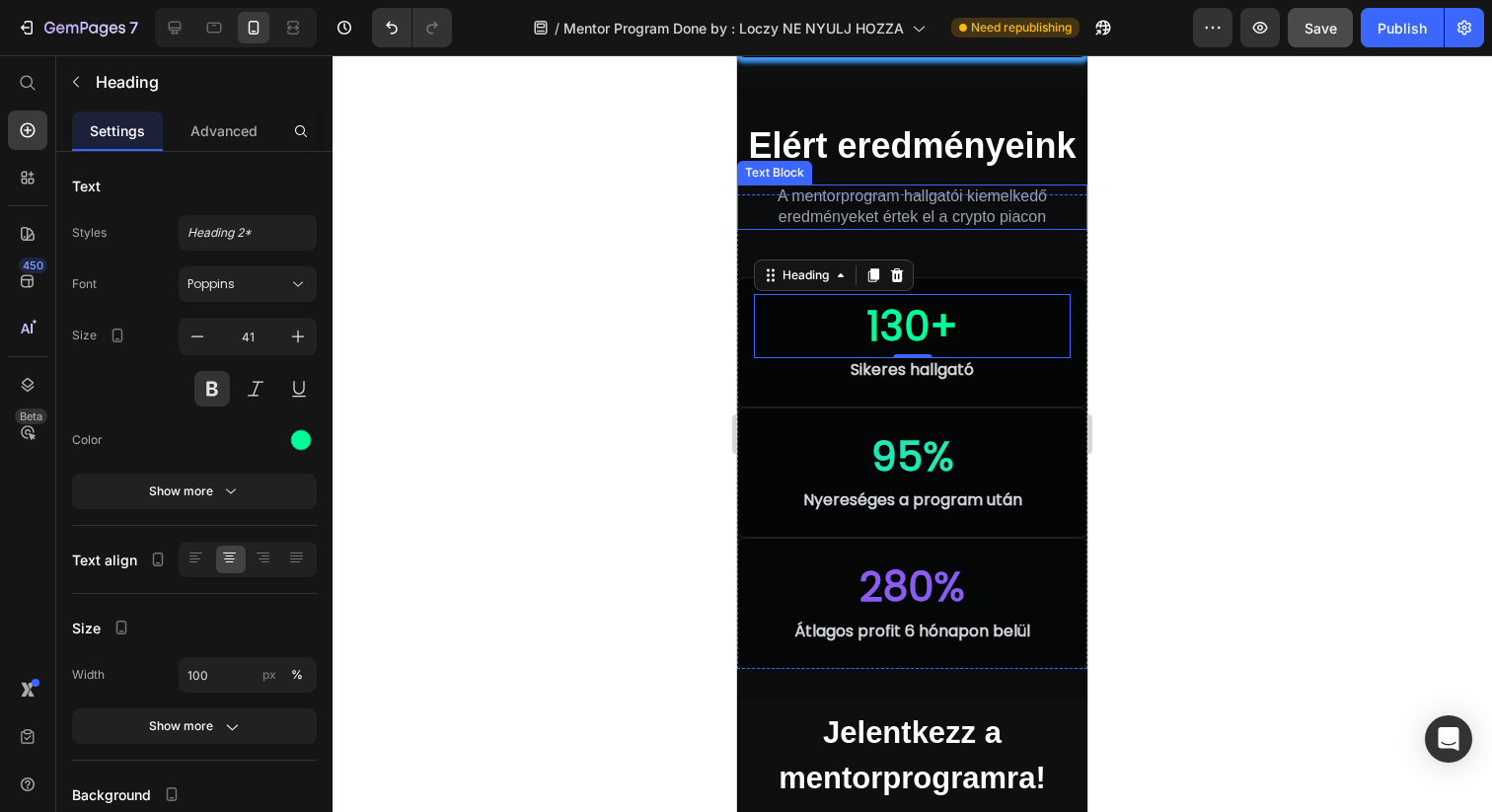 click on "A mentorprogram hallgatói kiemelkedő eredményeket értek el a crypto piacon" at bounding box center (912, 207) 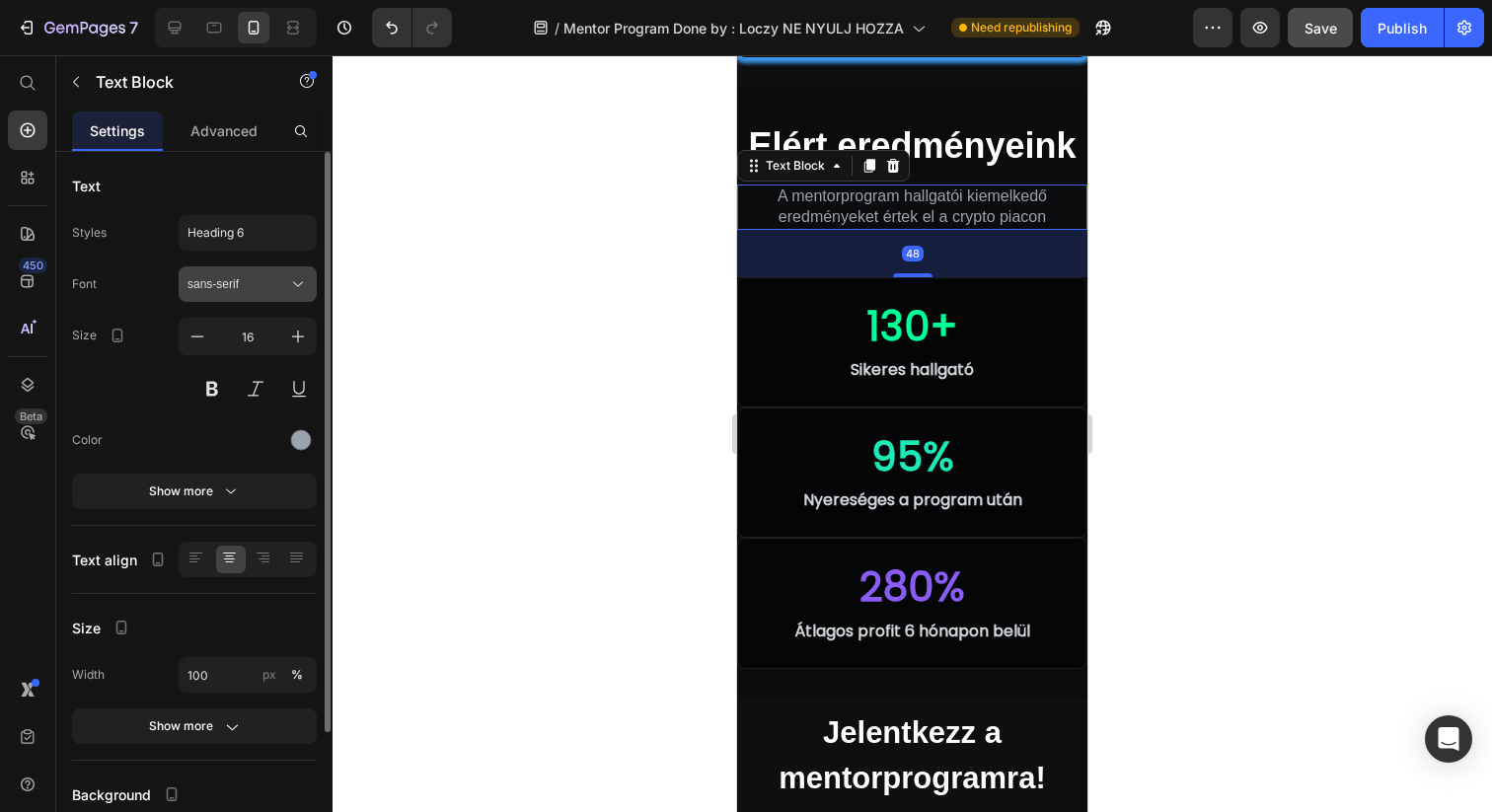 click on "sans-serif" at bounding box center [238, 284] 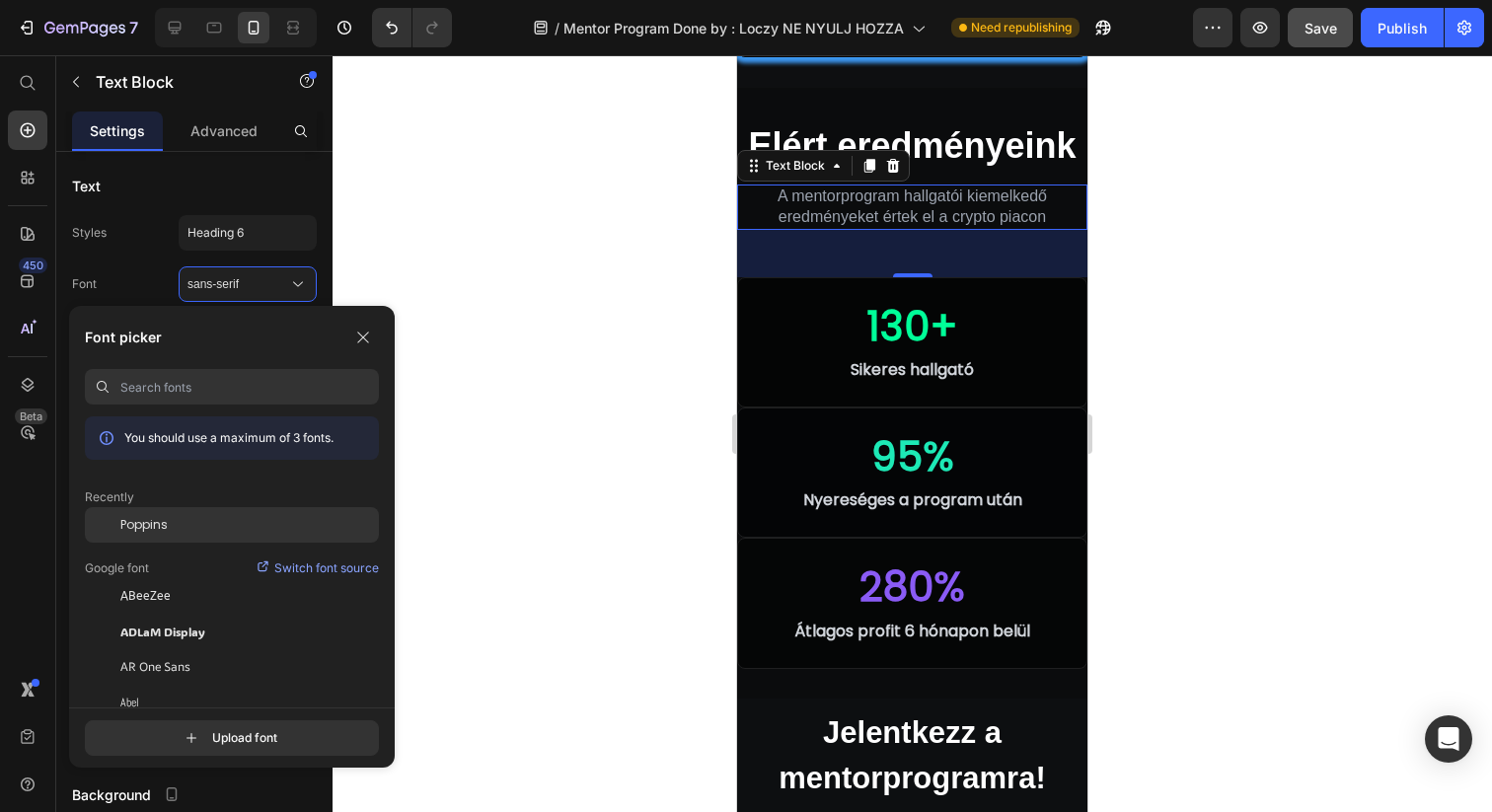 click on "Poppins" 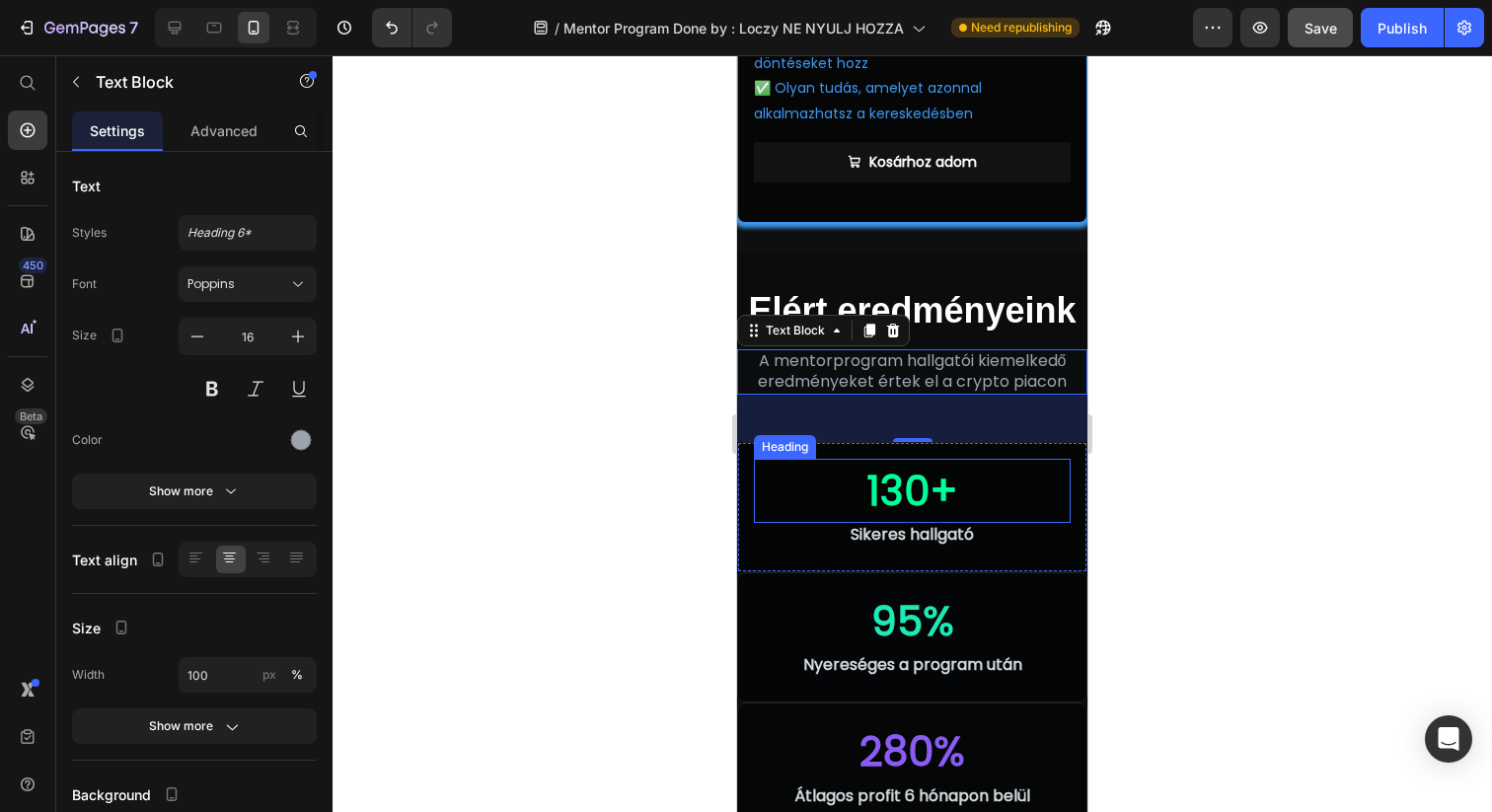 scroll, scrollTop: 2811, scrollLeft: 0, axis: vertical 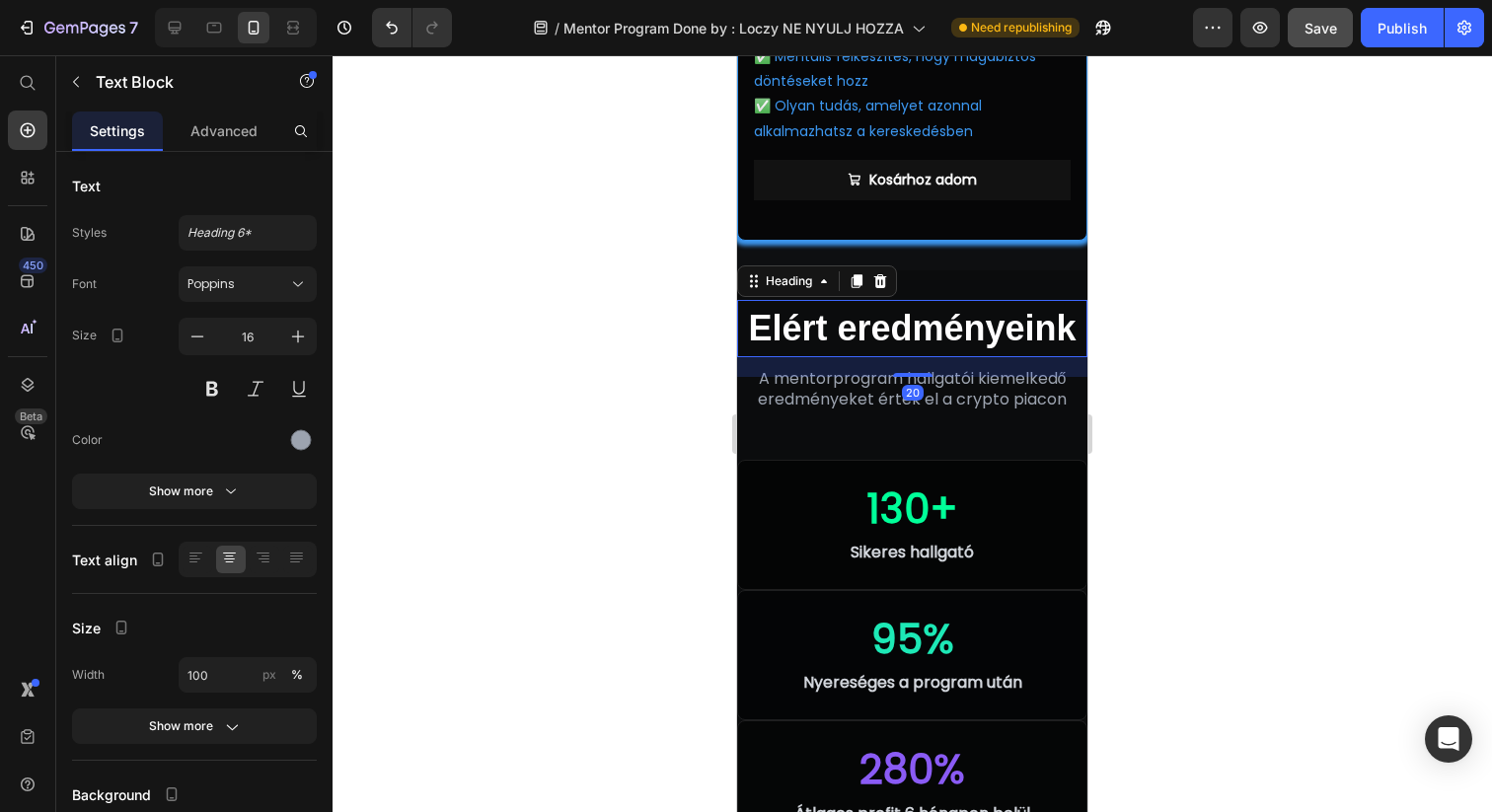 click on "Elért eredményeink" at bounding box center (912, 329) 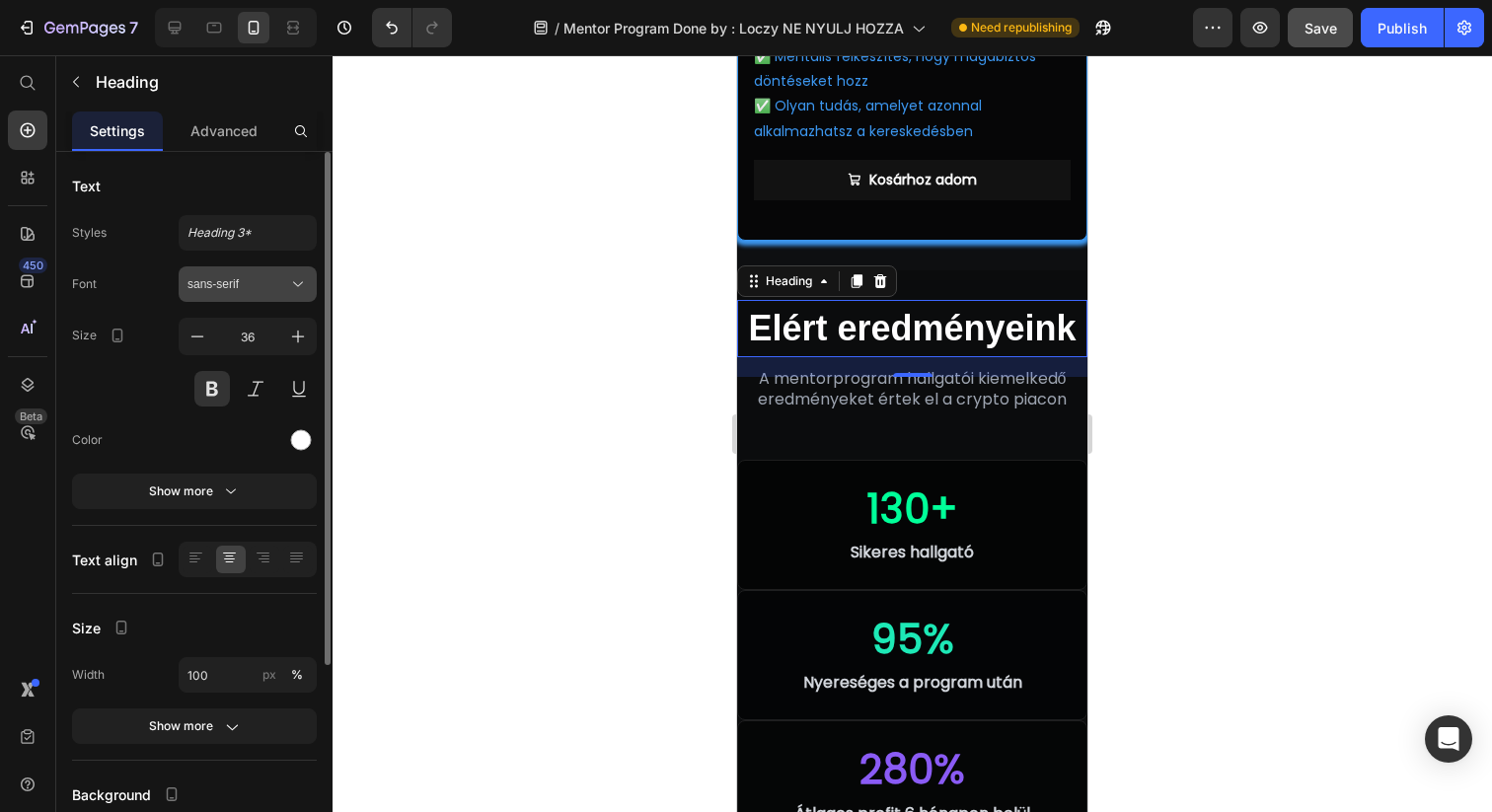 click on "sans-serif" at bounding box center [238, 284] 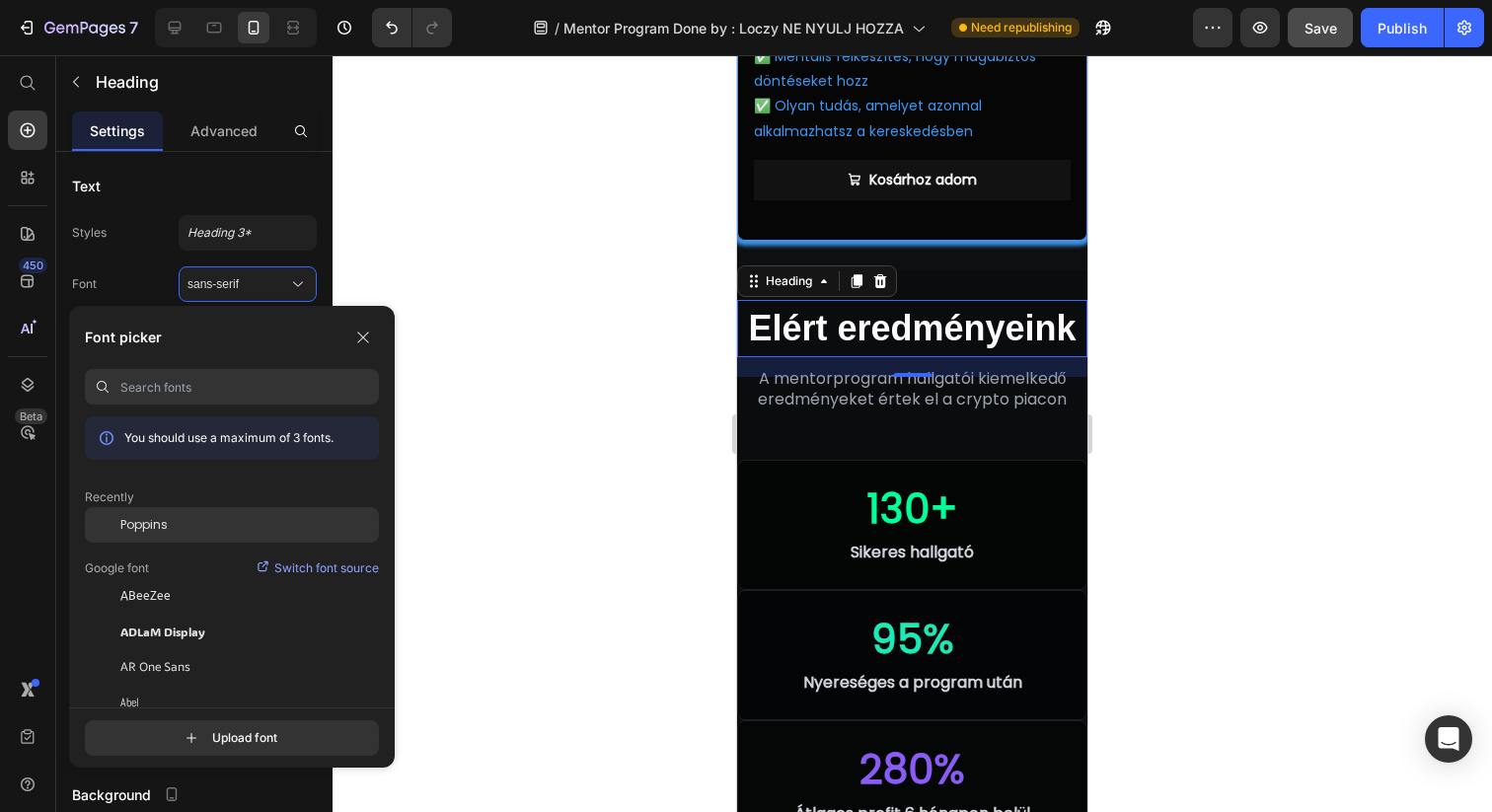 click on "Poppins" 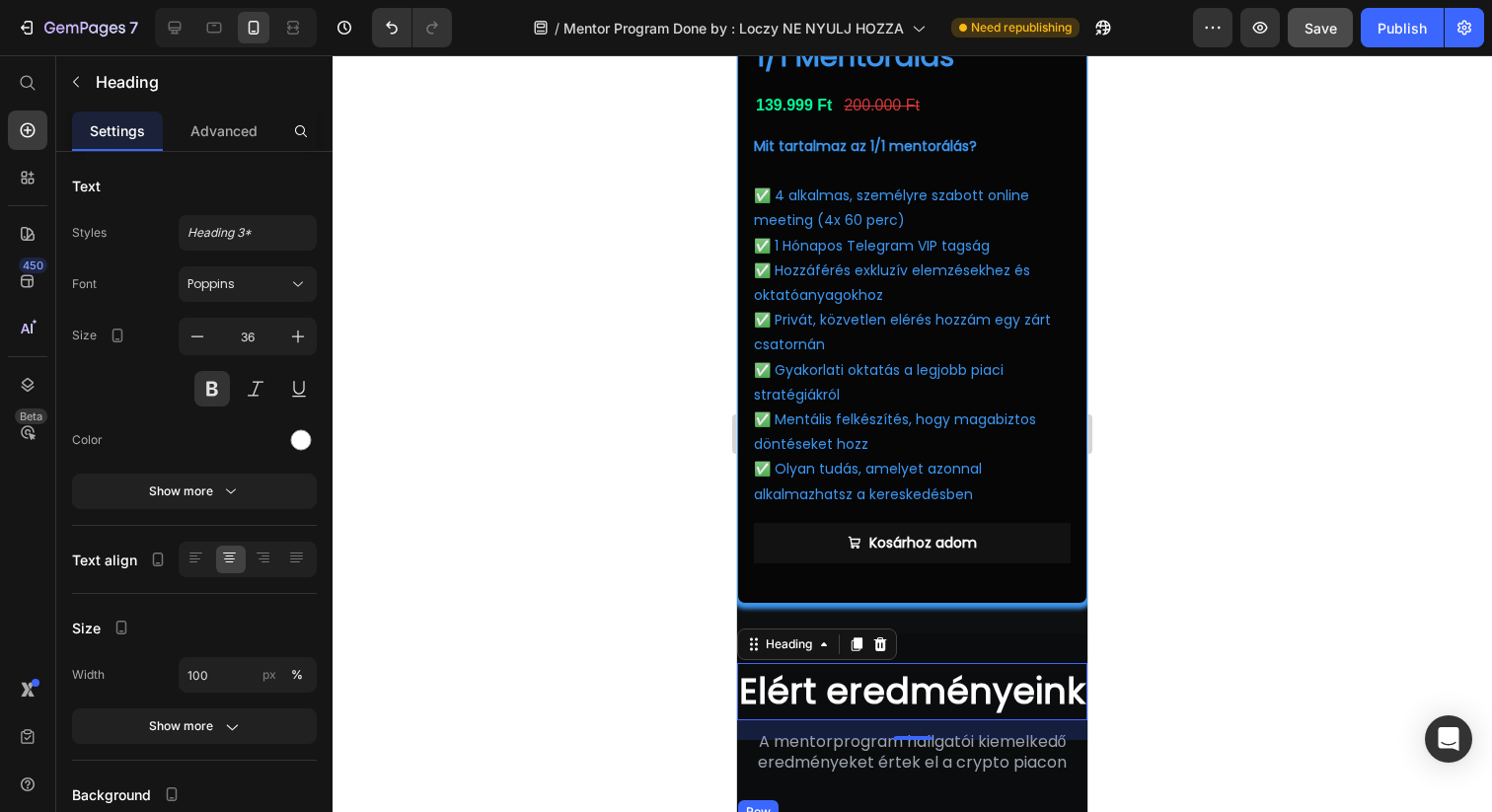 scroll, scrollTop: 2420, scrollLeft: 0, axis: vertical 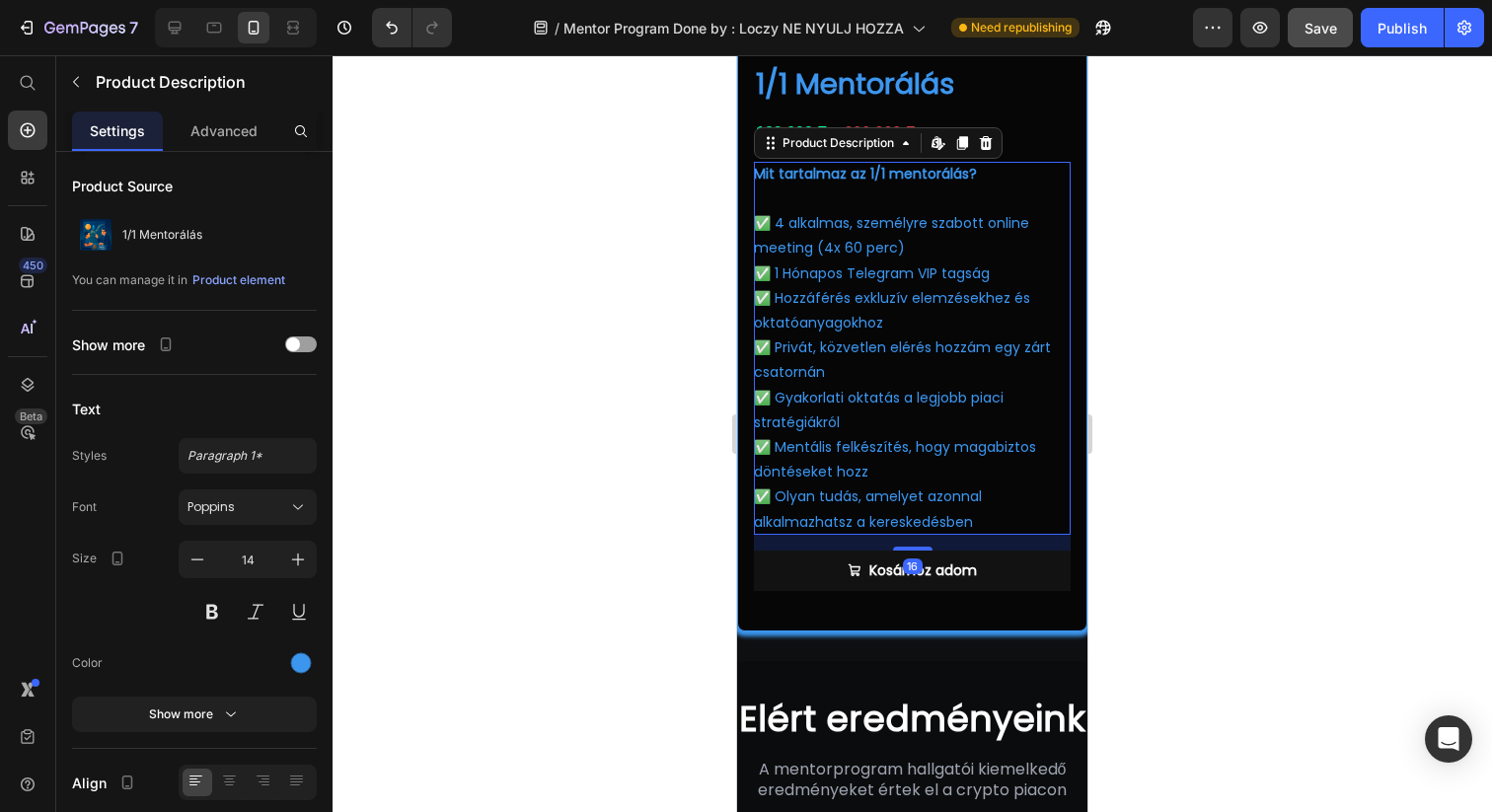 click on "✅ Privát, közvetlen elérés hozzám egy zárt csatornán" at bounding box center (902, 359) 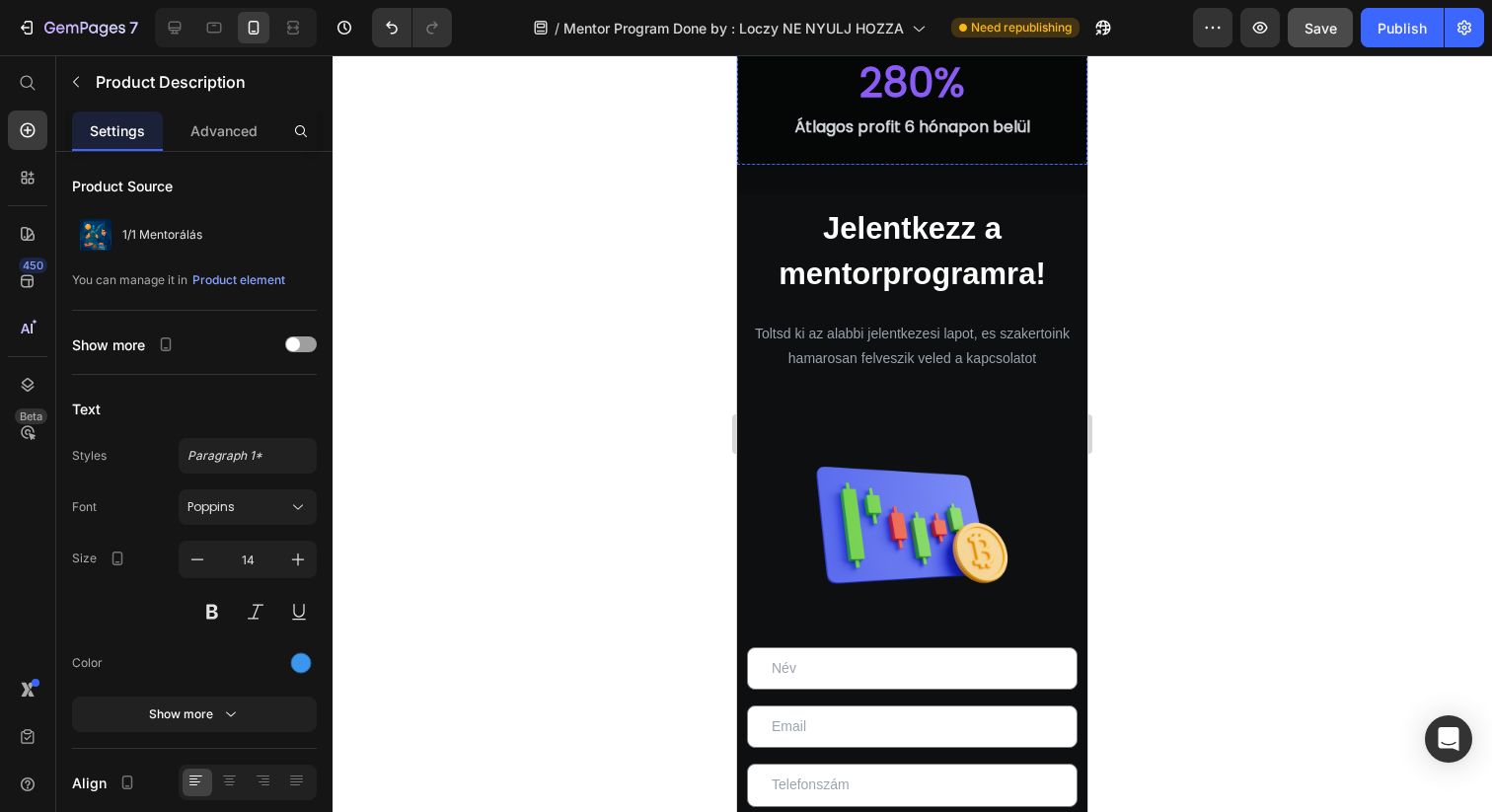 scroll, scrollTop: 3504, scrollLeft: 0, axis: vertical 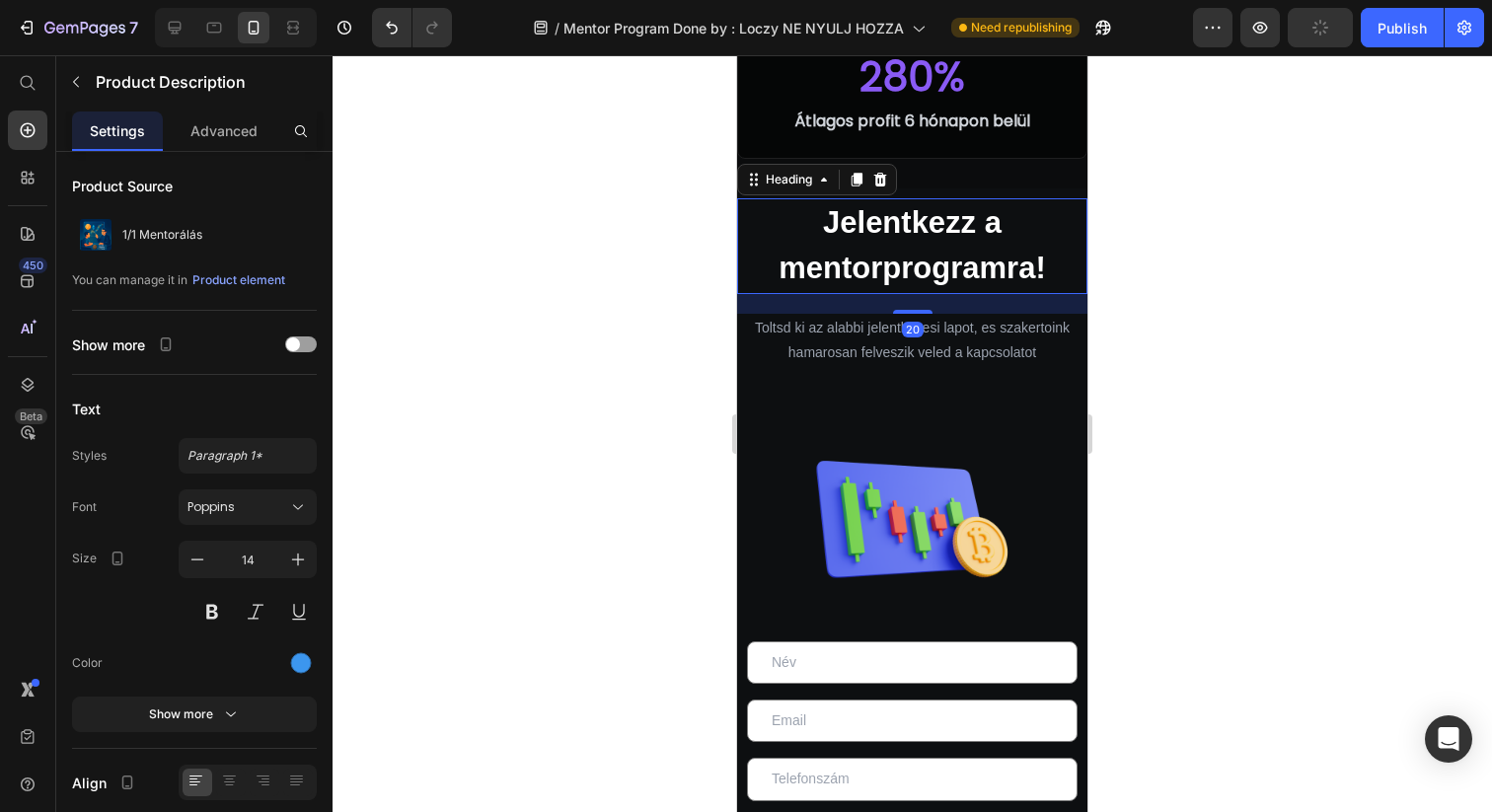 click on "Jelentkezz a mentorprogramra!" at bounding box center [912, 246] 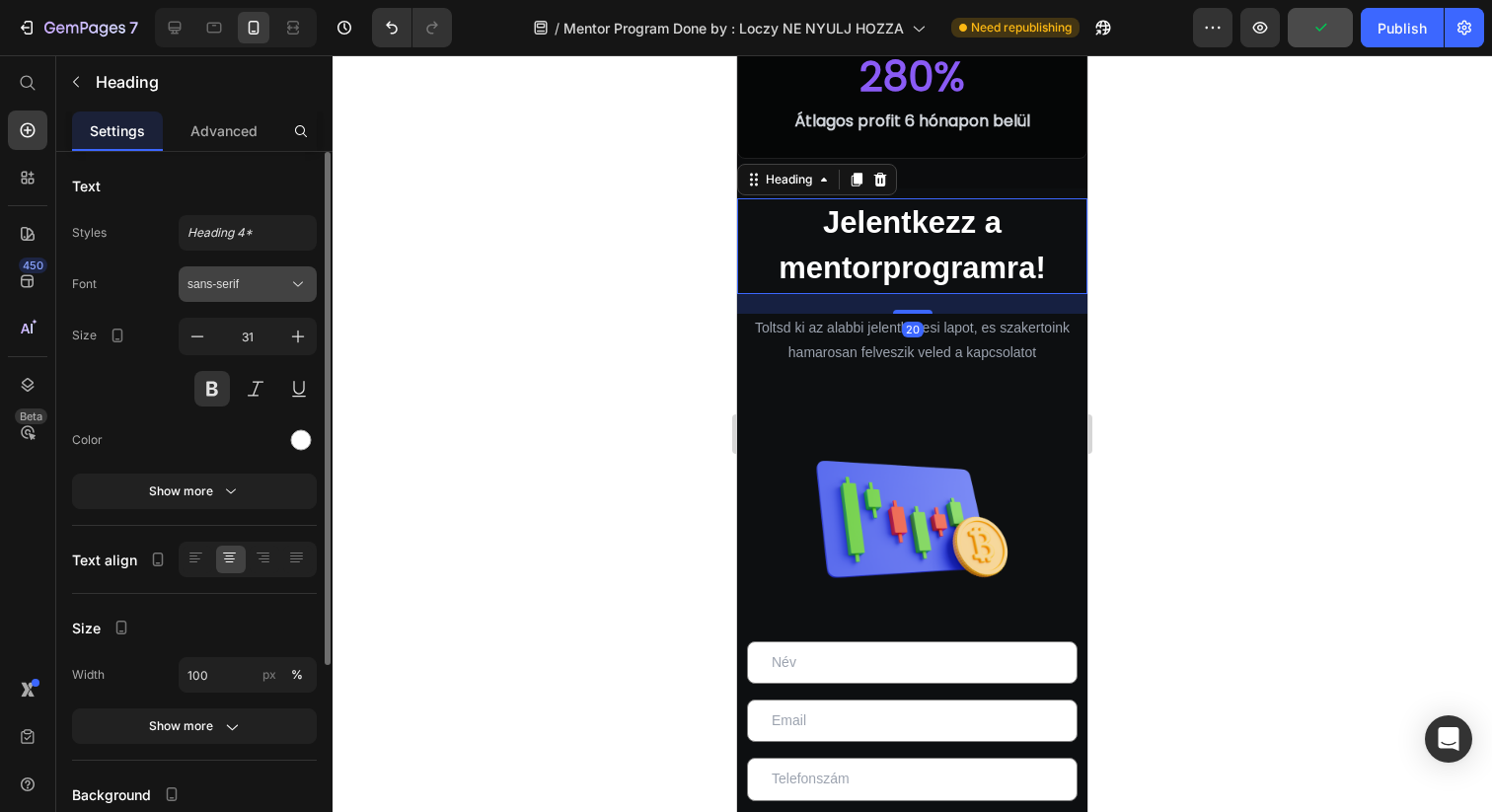click on "sans-serif" at bounding box center (248, 284) 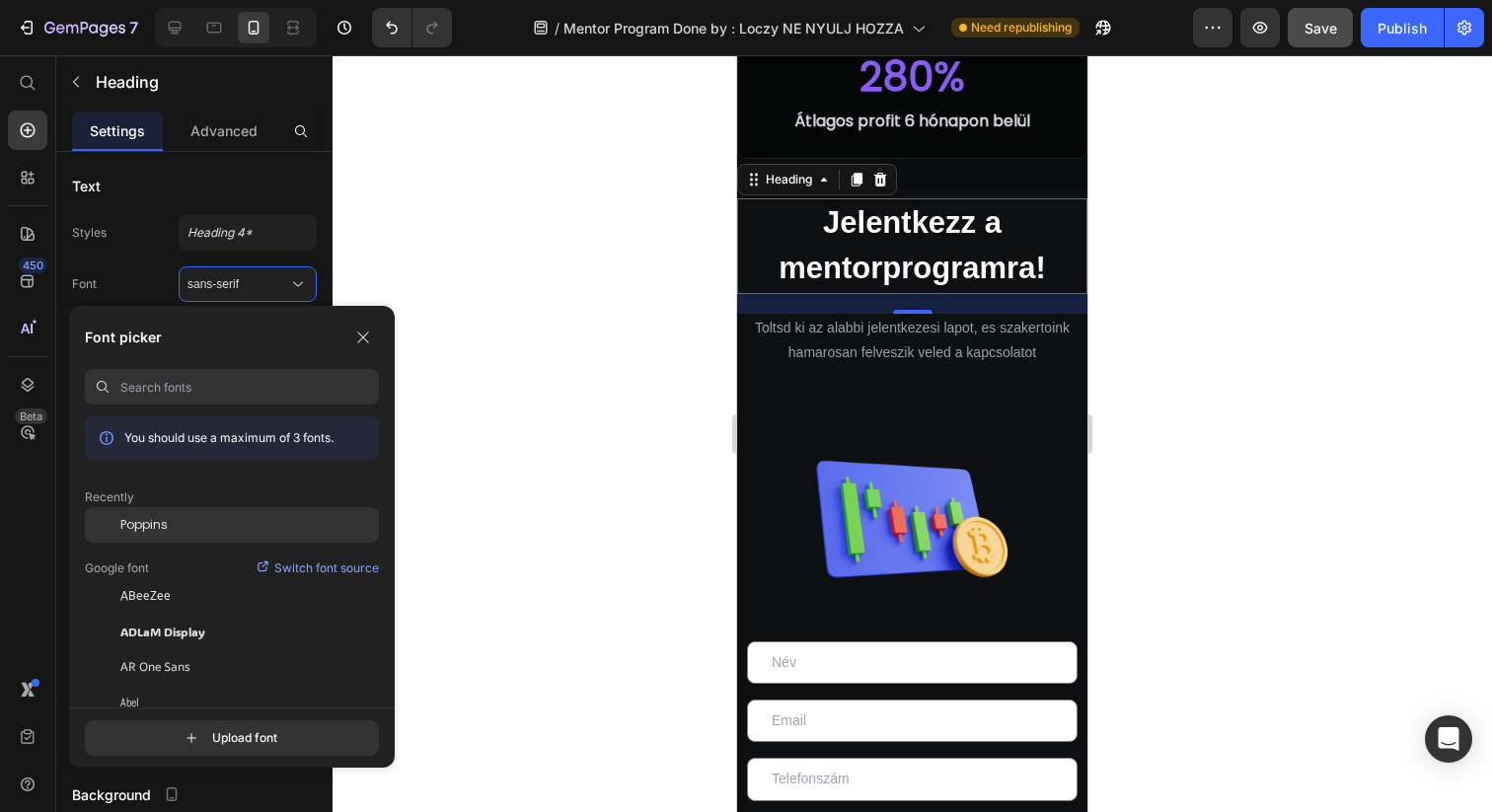 click on "Poppins" 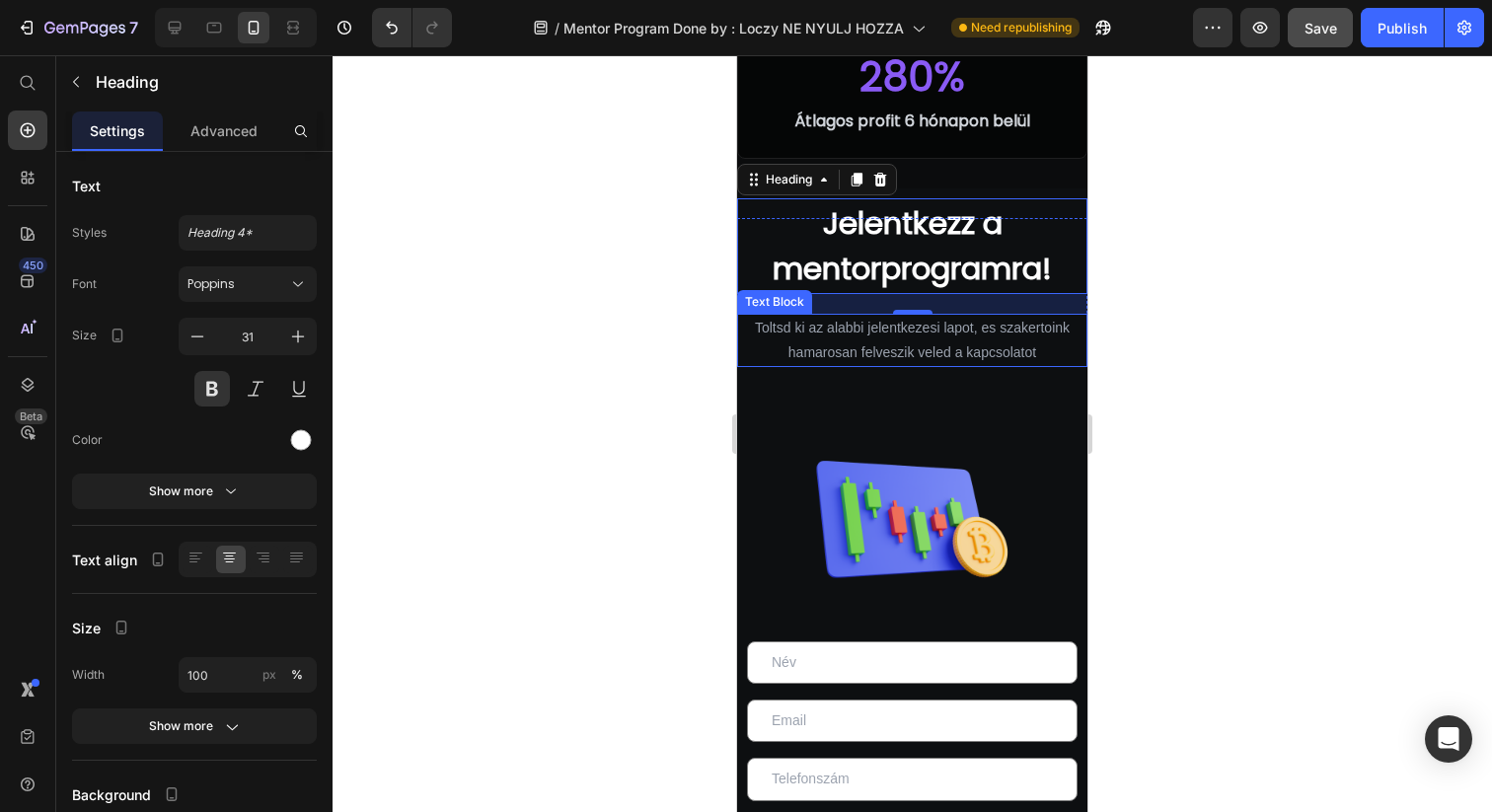 click on "Toltsd ki az alabbi jelentkezesi lapot, es szakertoink hamarosan felveszik veled a kapcsolatot" at bounding box center (912, 340) 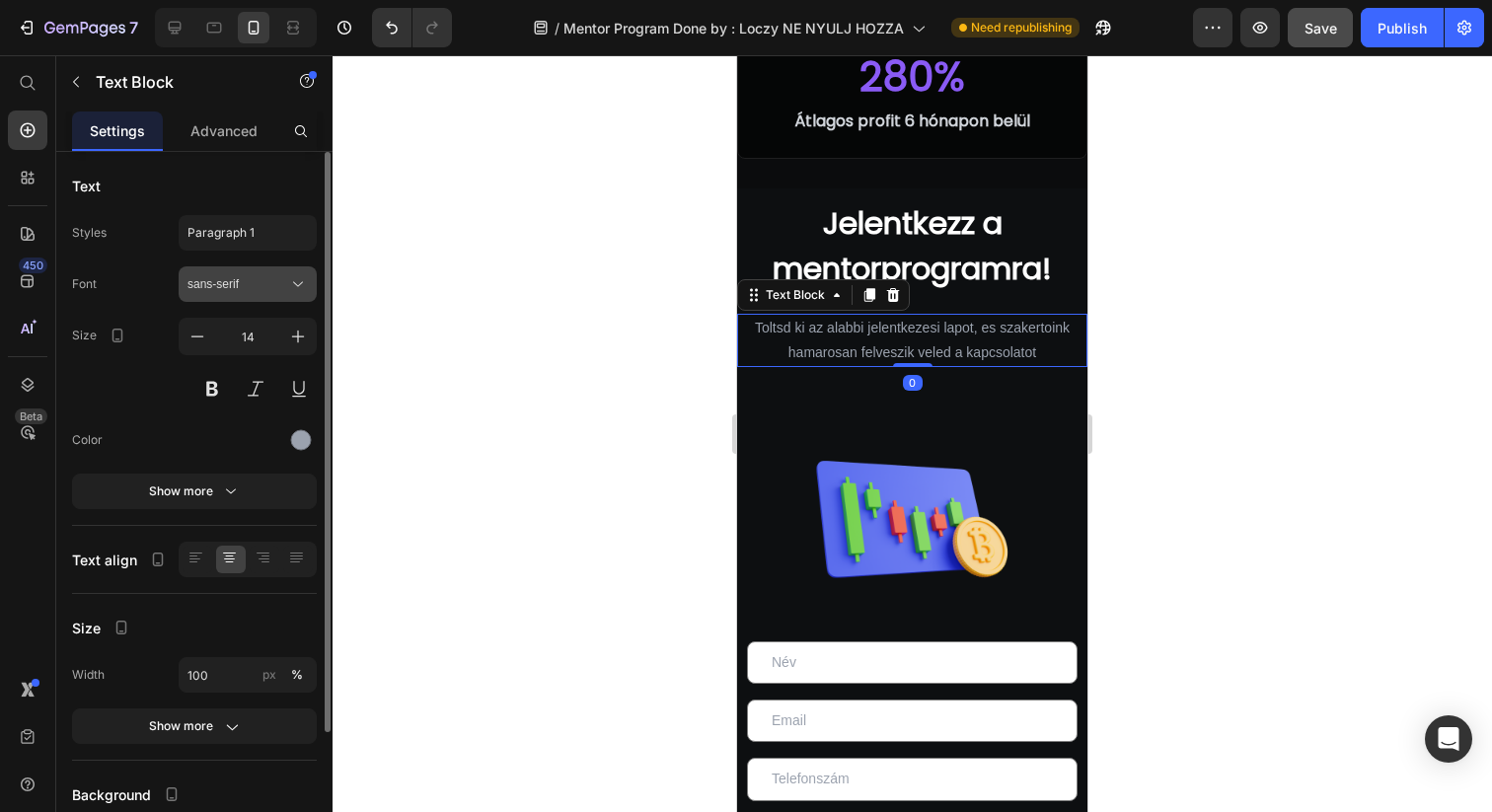 click on "sans-serif" at bounding box center [238, 284] 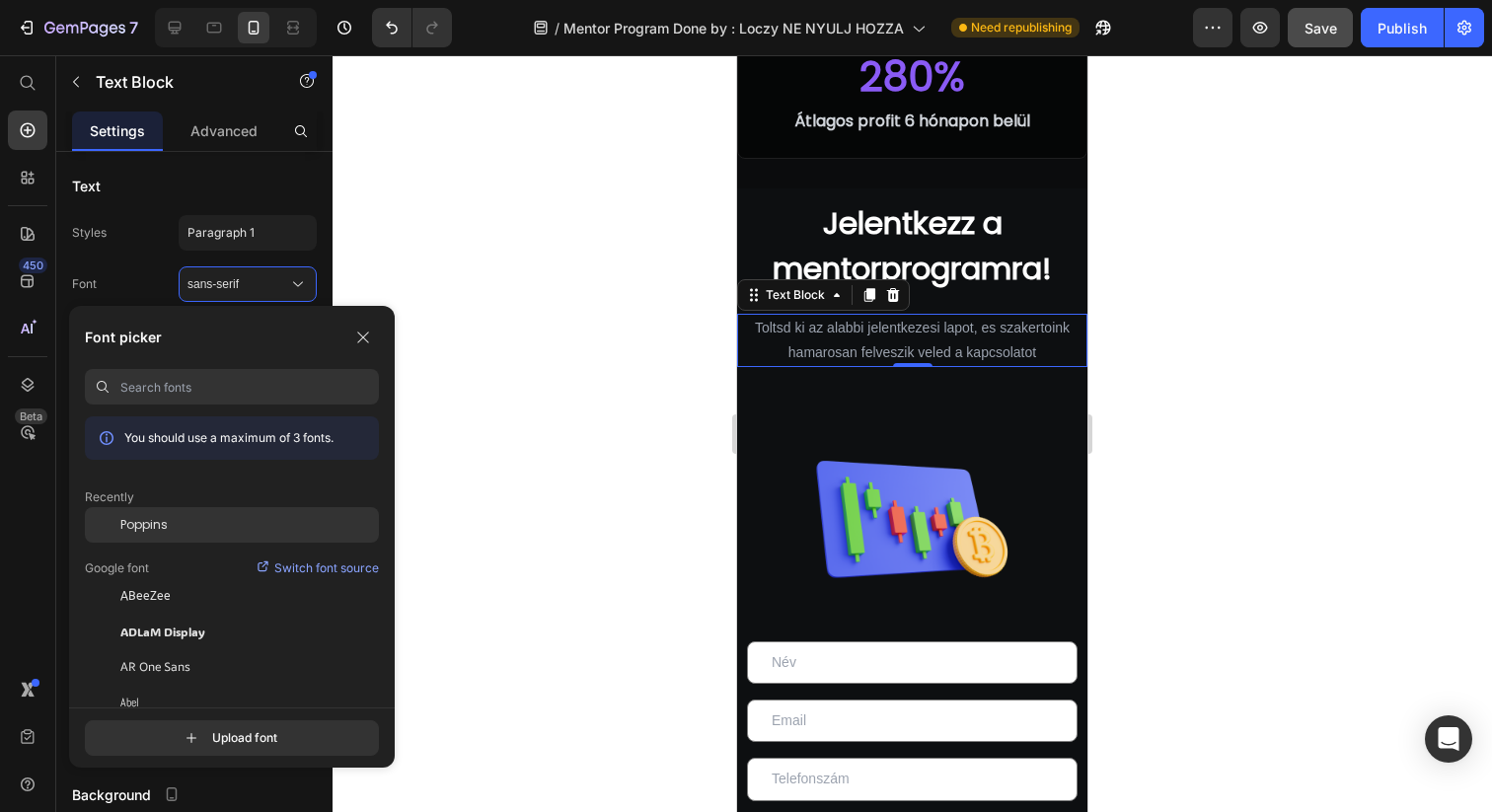 click on "Poppins" 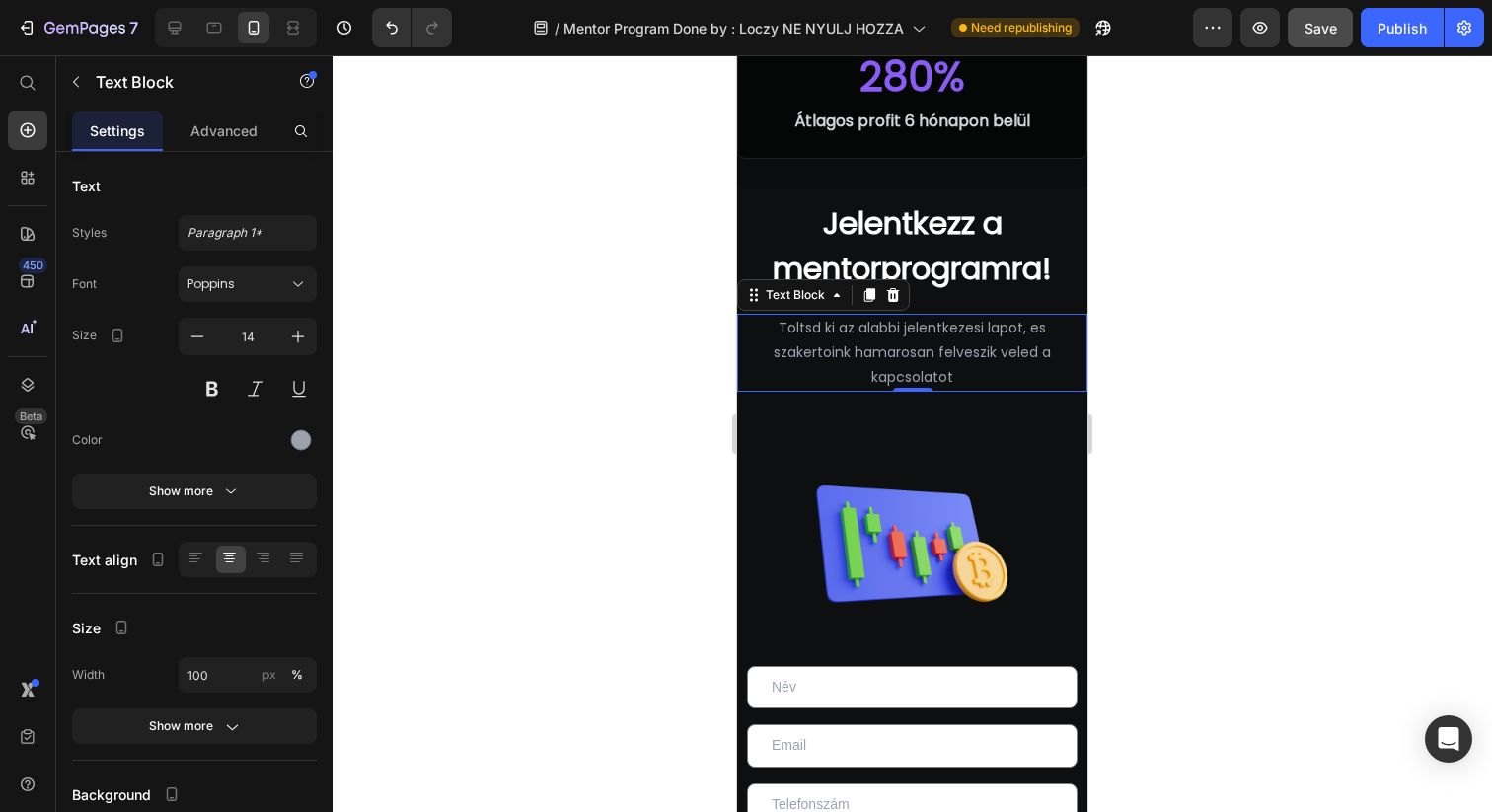 click on "Toltsd ki az alabbi jelentkezesi lapot, es szakertoink hamarosan felveszik veled a kapcsolatot" at bounding box center (912, 353) 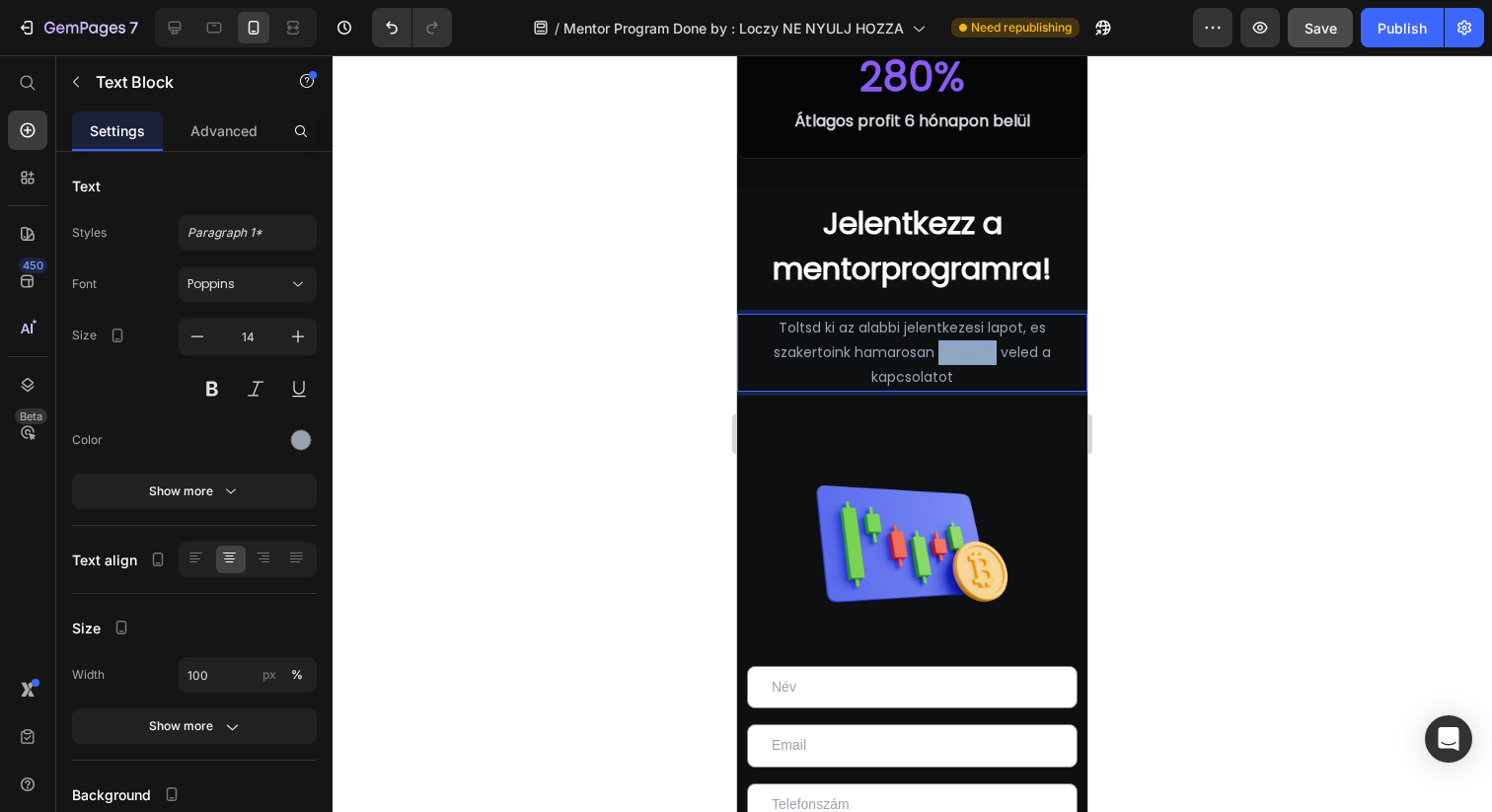 click on "Toltsd ki az alabbi jelentkezesi lapot, es szakertoink hamarosan felveszik veled a kapcsolatot" at bounding box center [912, 353] 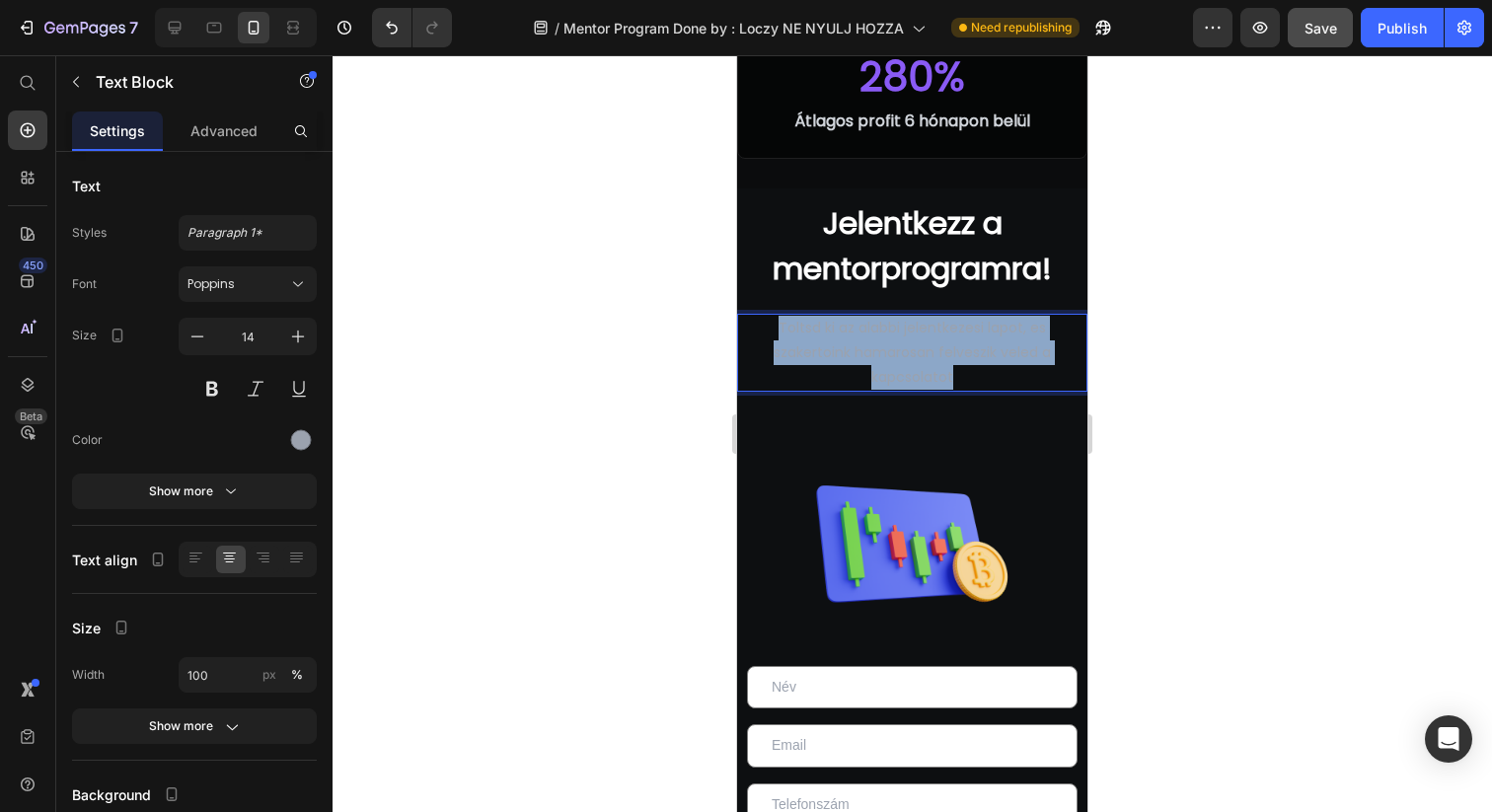 click on "Toltsd ki az alabbi jelentkezesi lapot, es szakertoink hamarosan felveszik veled a kapcsolatot" at bounding box center [912, 353] 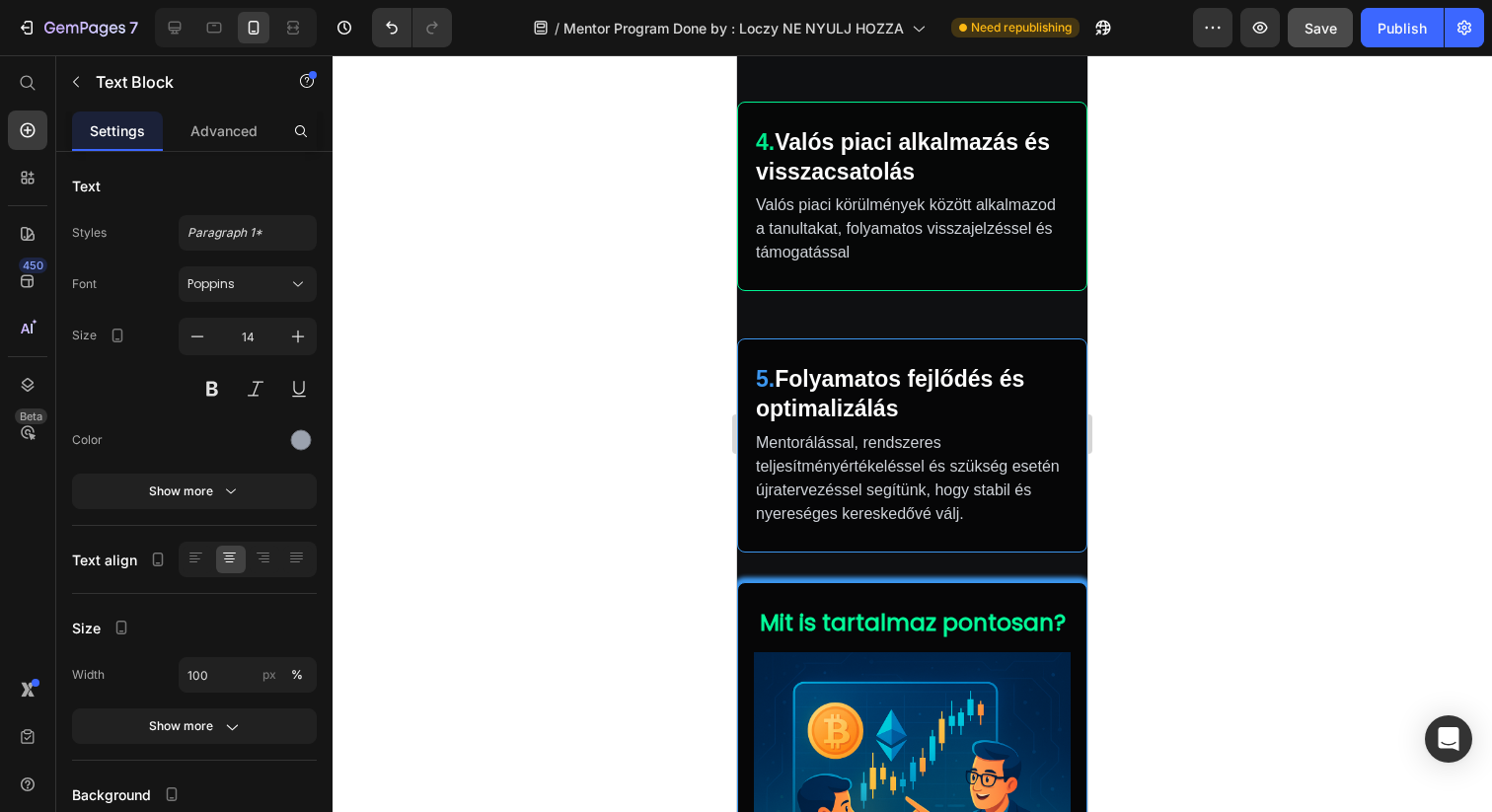 scroll, scrollTop: 1497, scrollLeft: 0, axis: vertical 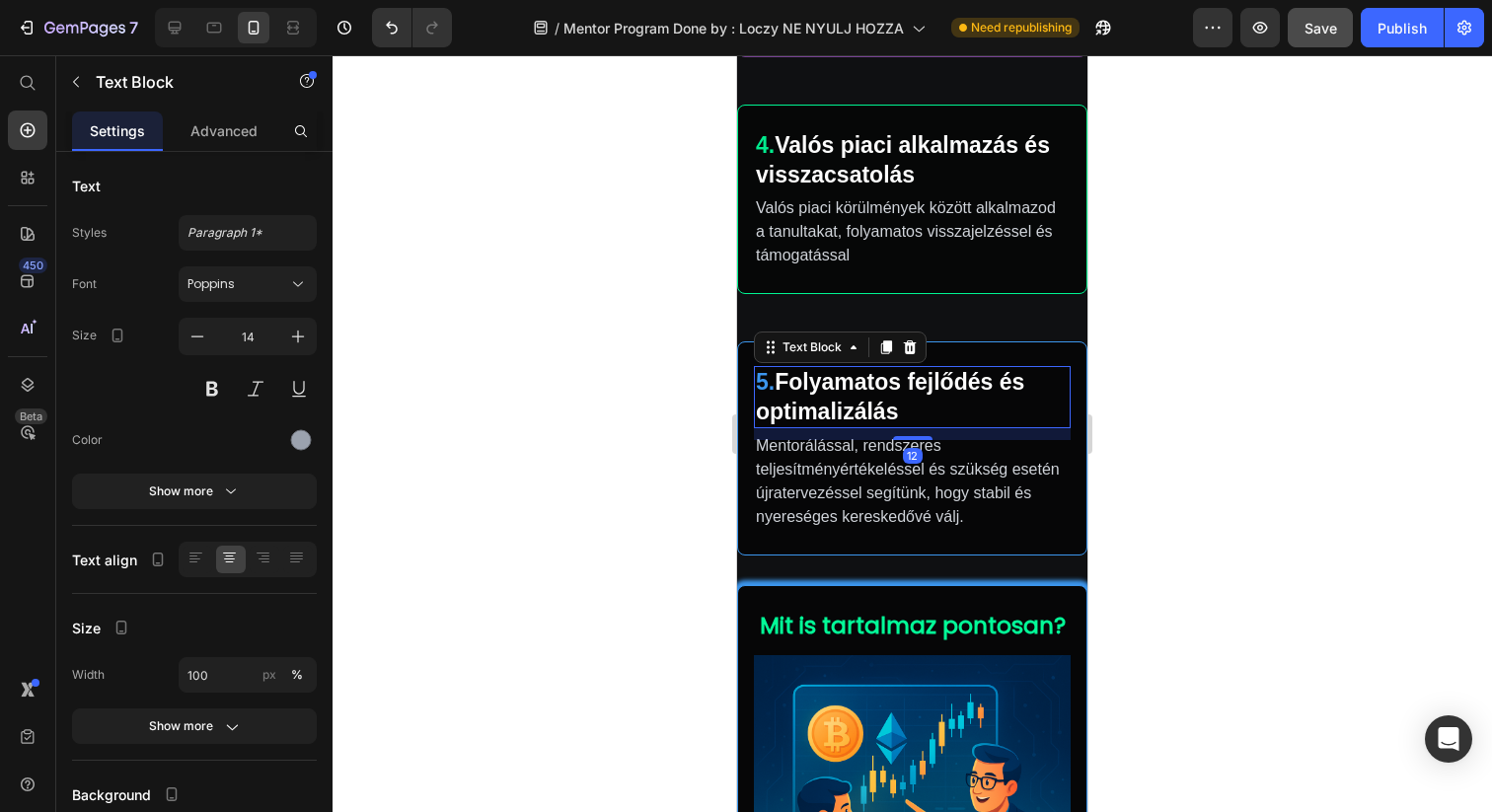 click on "5.  Folyamatos fejlődés és optimalizálás" at bounding box center [912, 398] 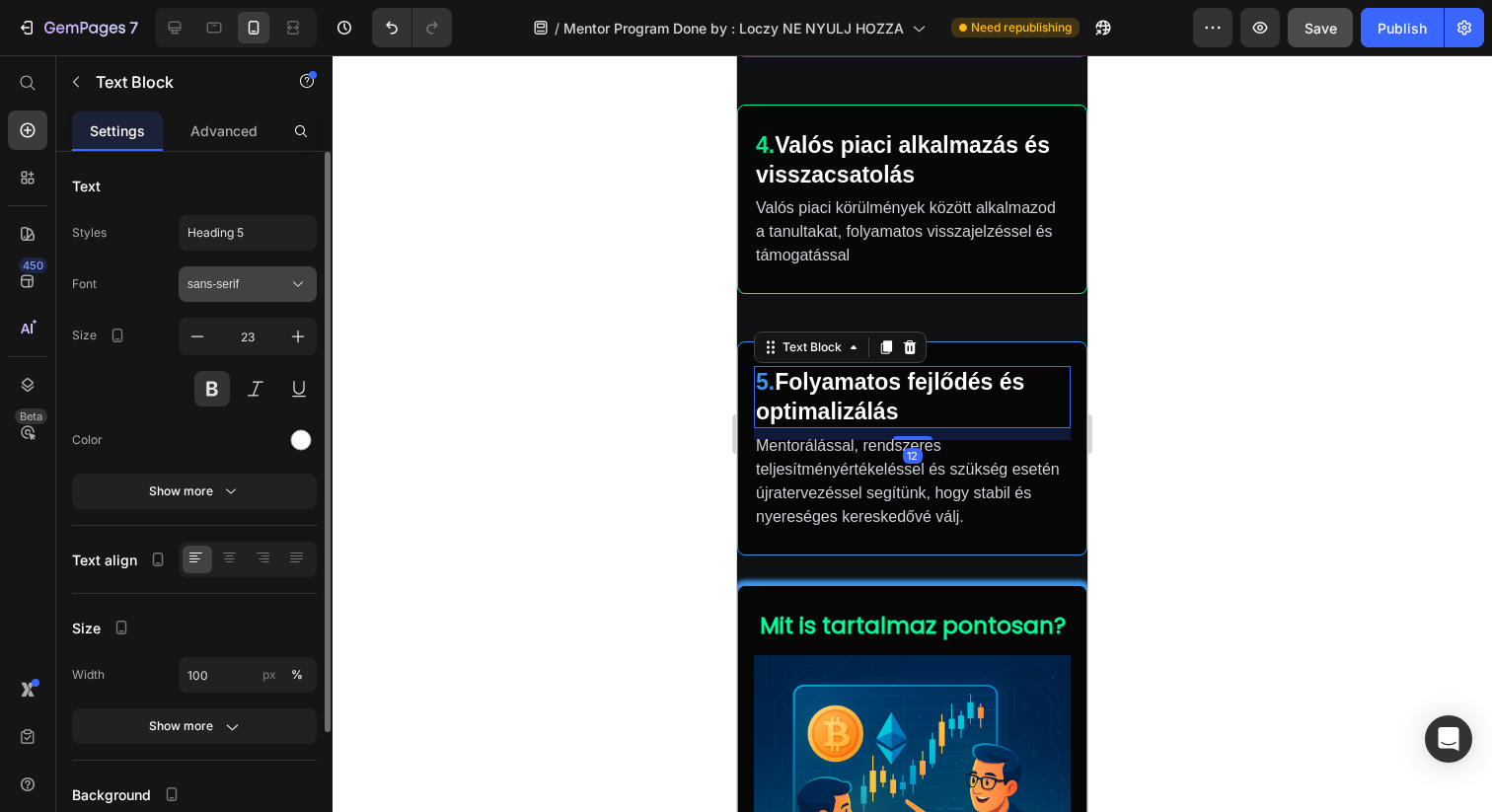 click on "sans-serif" at bounding box center (238, 284) 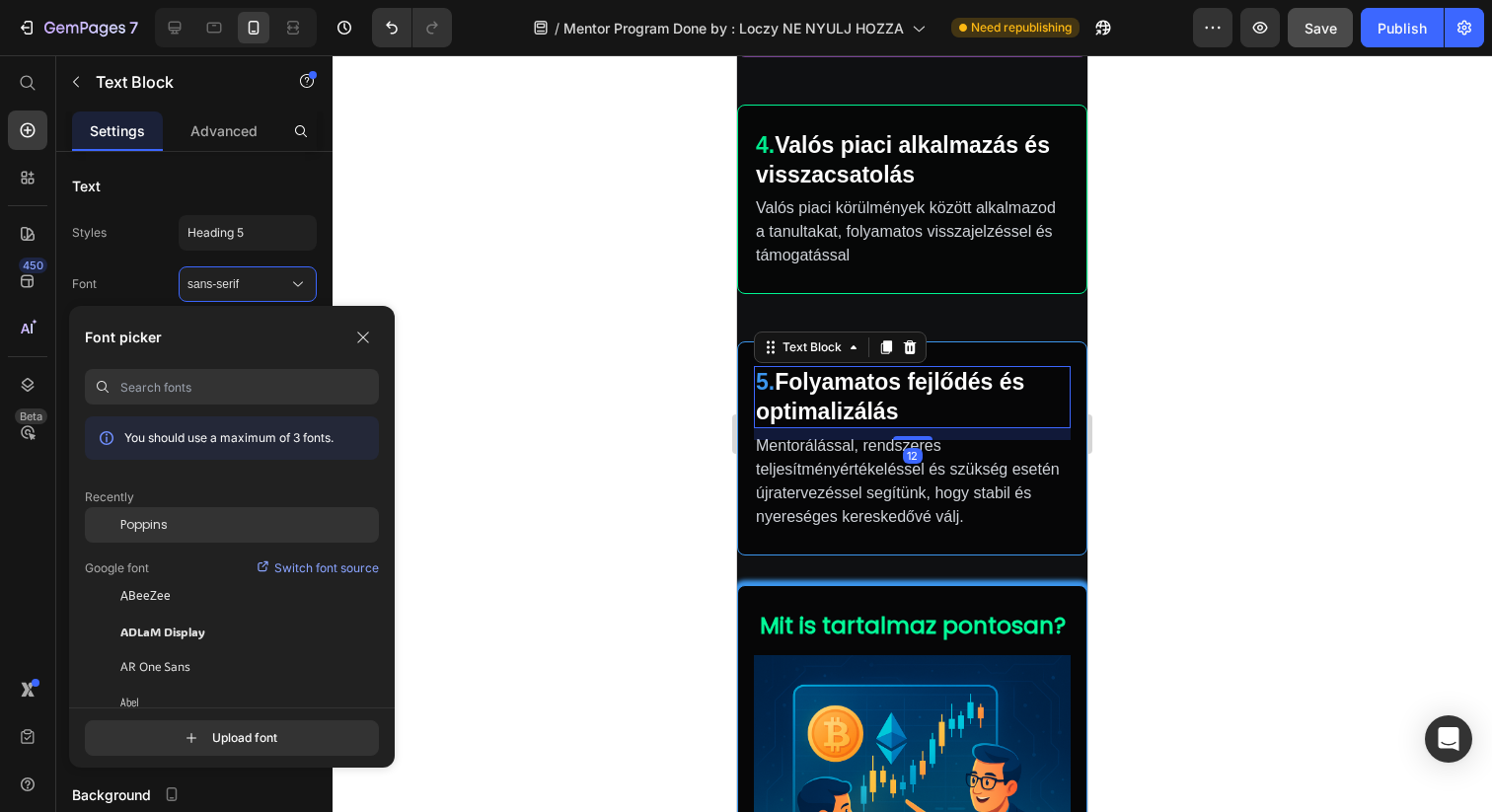 click on "Poppins" 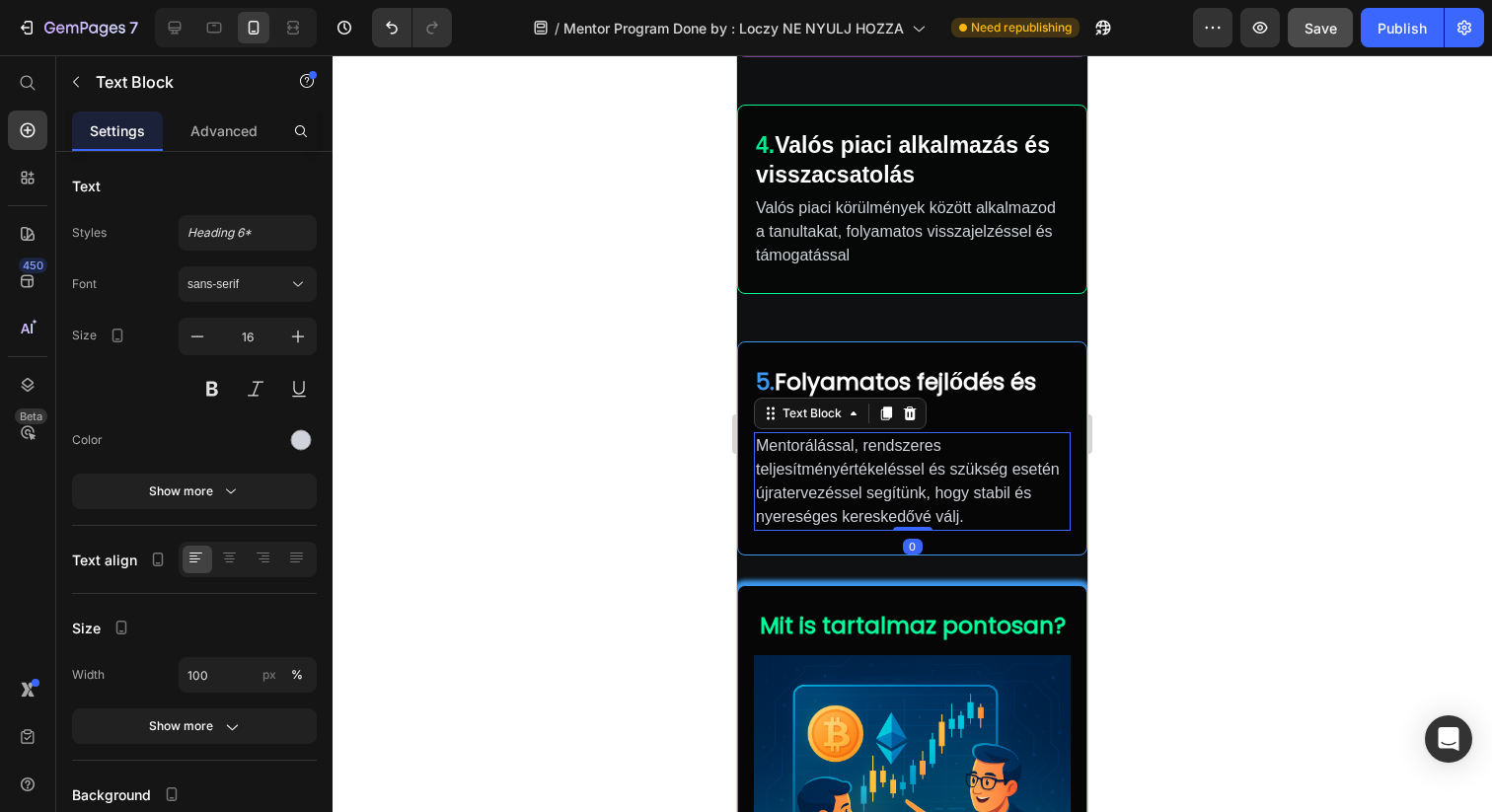 click on "Mentorálással, rendszeres teljesítményértékeléssel és szükség esetén újratervezéssel segítünk, hogy stabil és nyereséges kereskedővé válj." at bounding box center (912, 481) 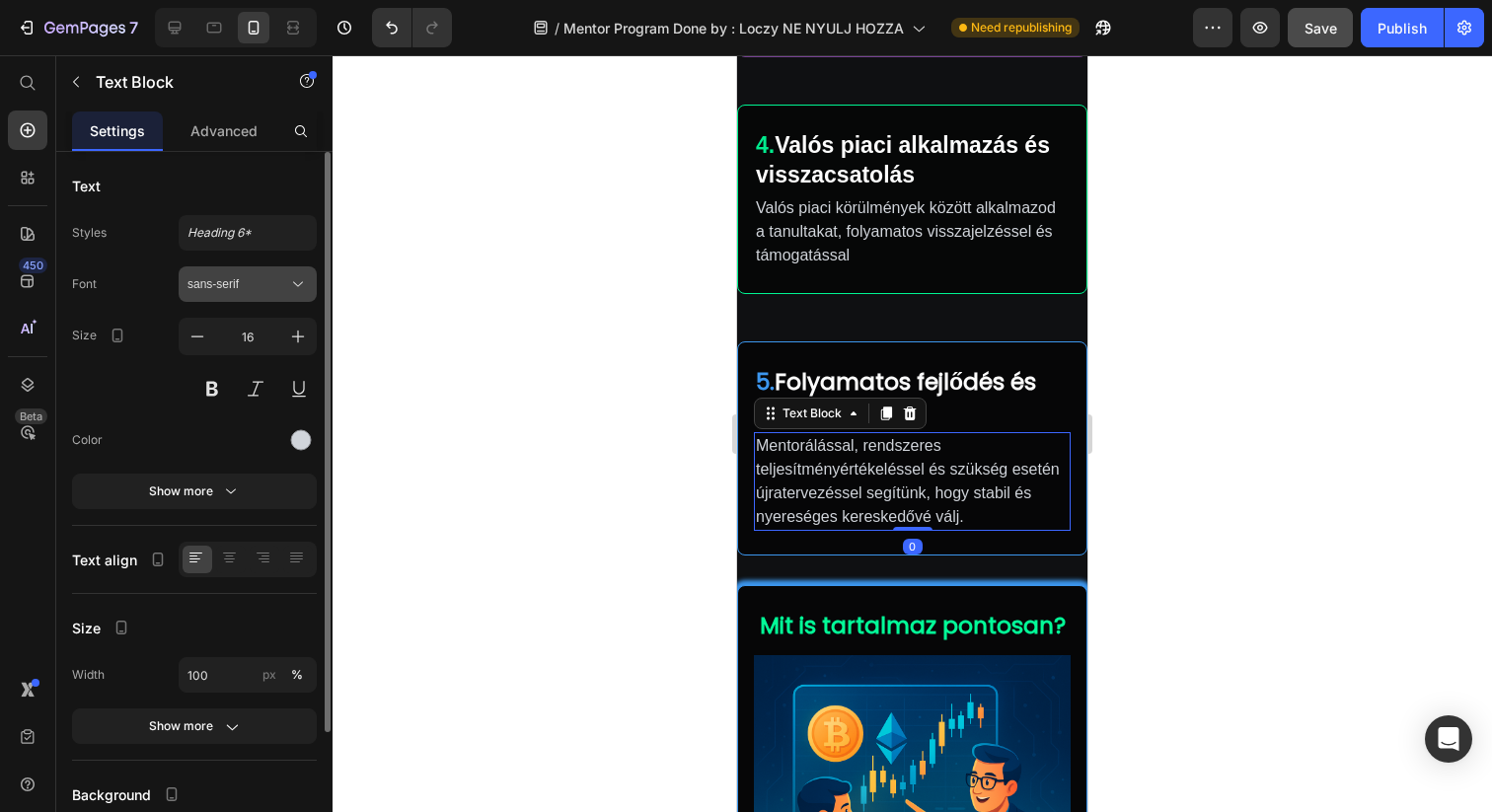 click on "sans-serif" at bounding box center (238, 284) 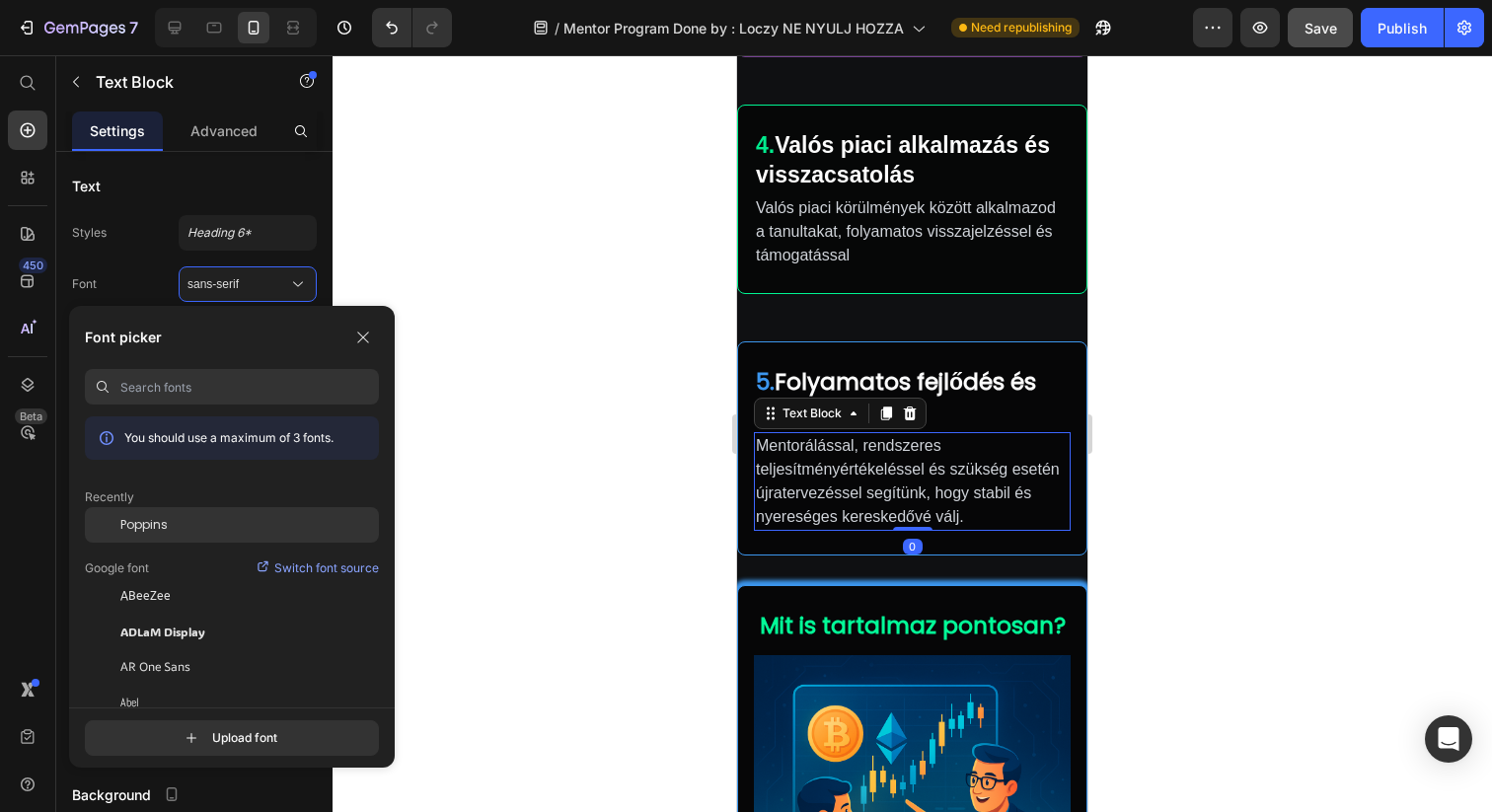 click on "Poppins" 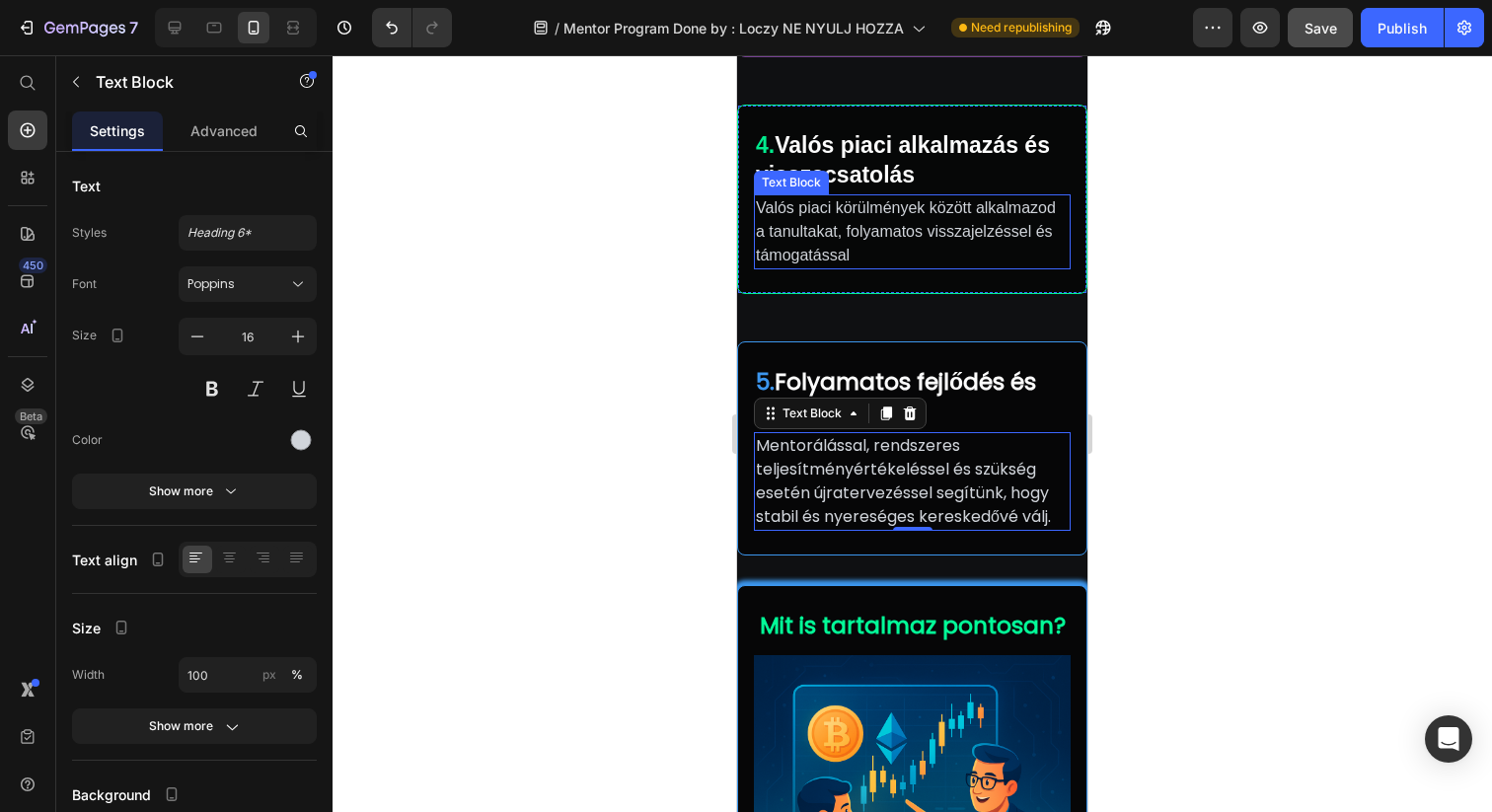 click on "Valós piaci körülmények között alkalmazod a tanultakat, folyamatos visszajelzéssel és támogatással" at bounding box center [912, 232] 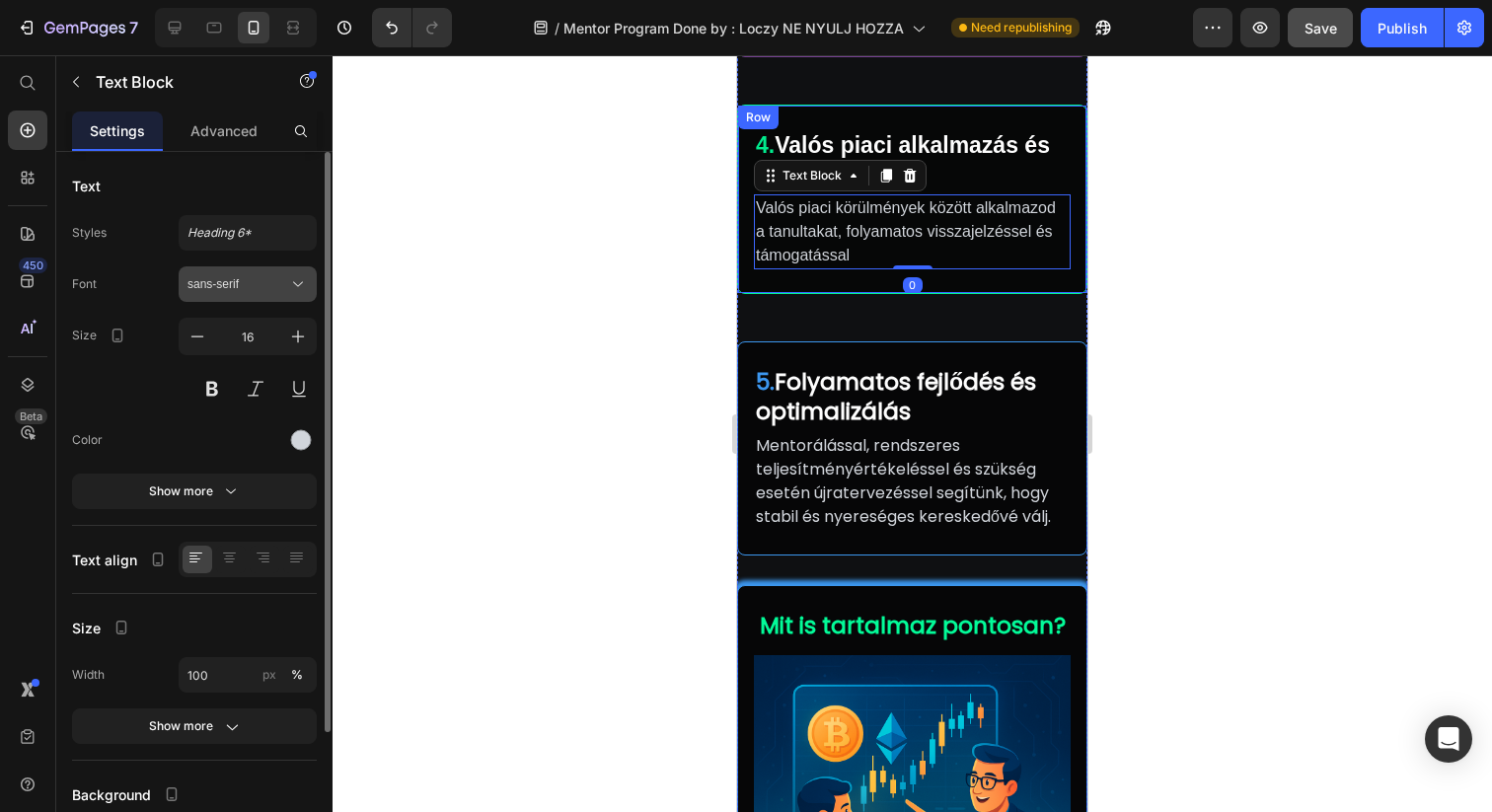 click on "sans-serif" at bounding box center [248, 284] 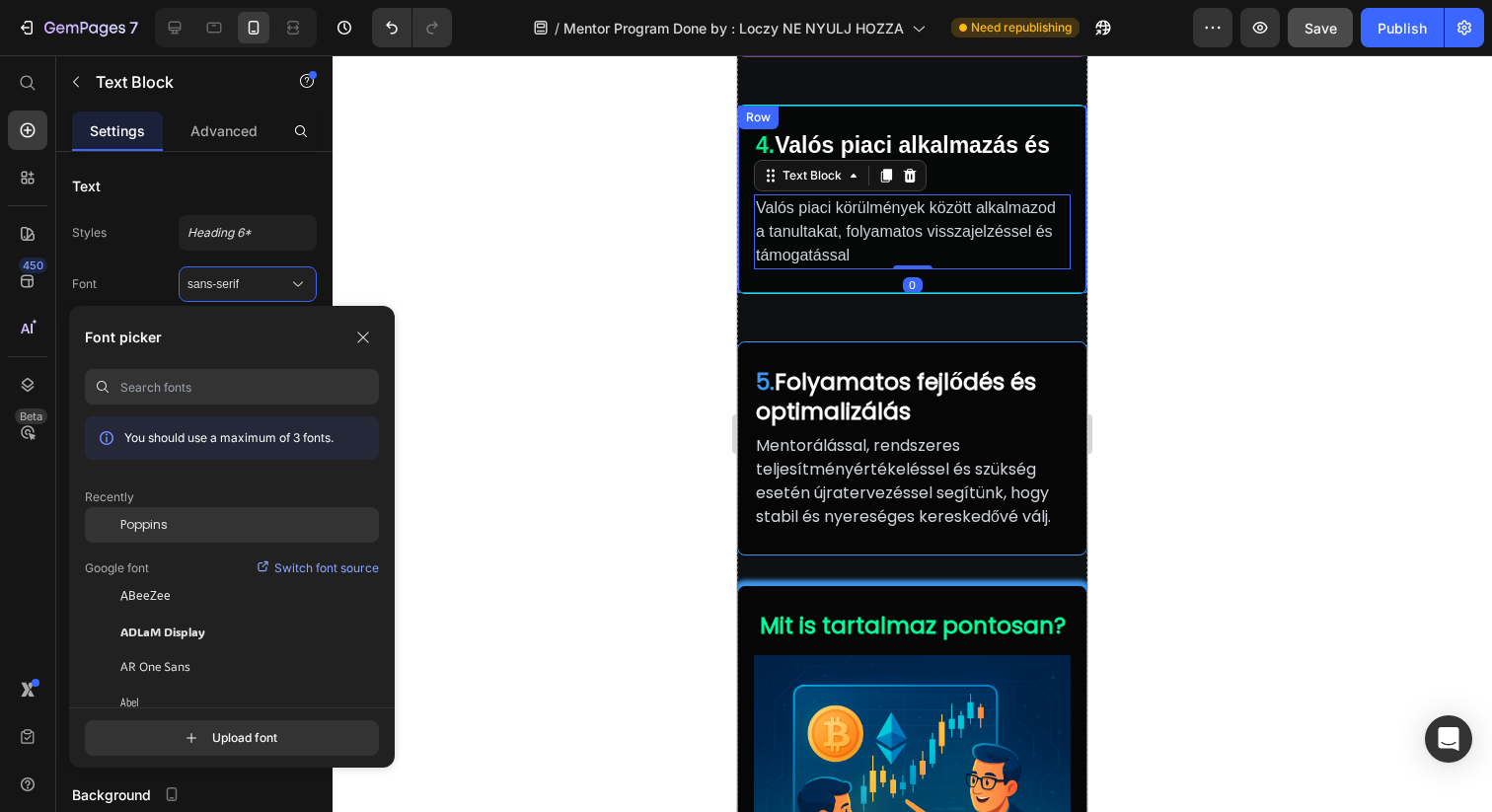 click on "Poppins" at bounding box center [144, 525] 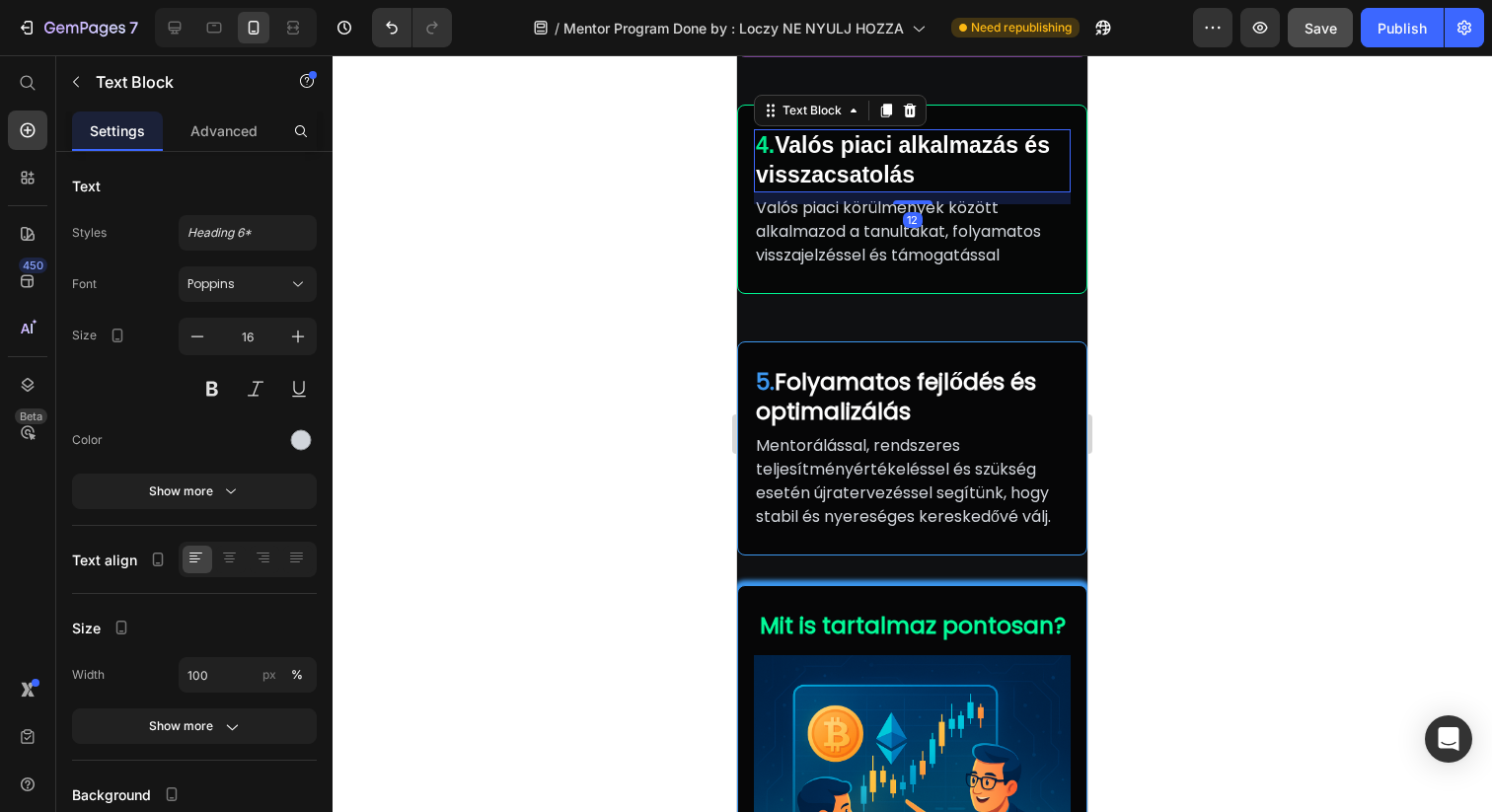 click on "4.  Valós piaci alkalmazás és visszacsatolás" at bounding box center [912, 161] 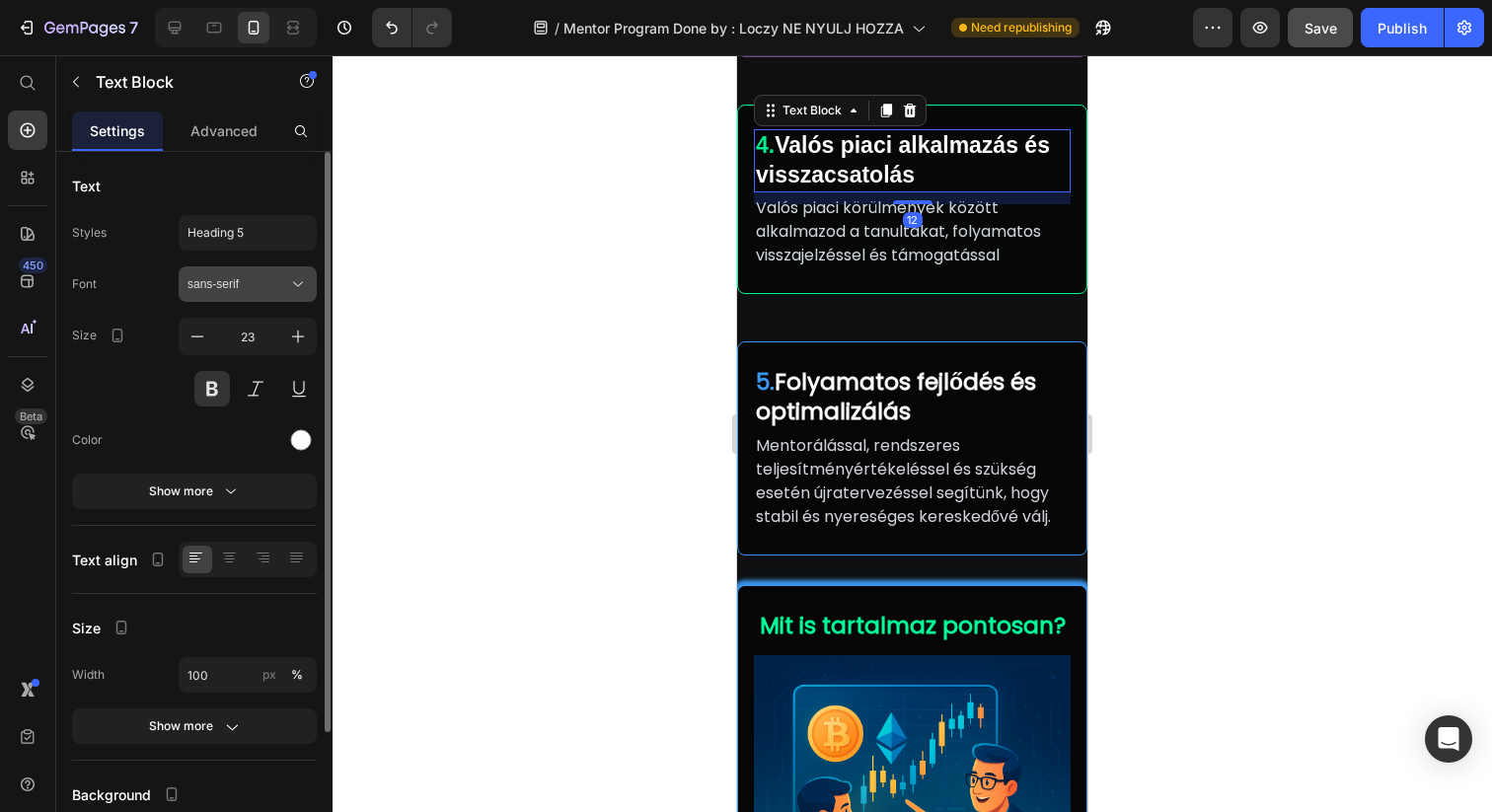 click on "sans-serif" at bounding box center (248, 284) 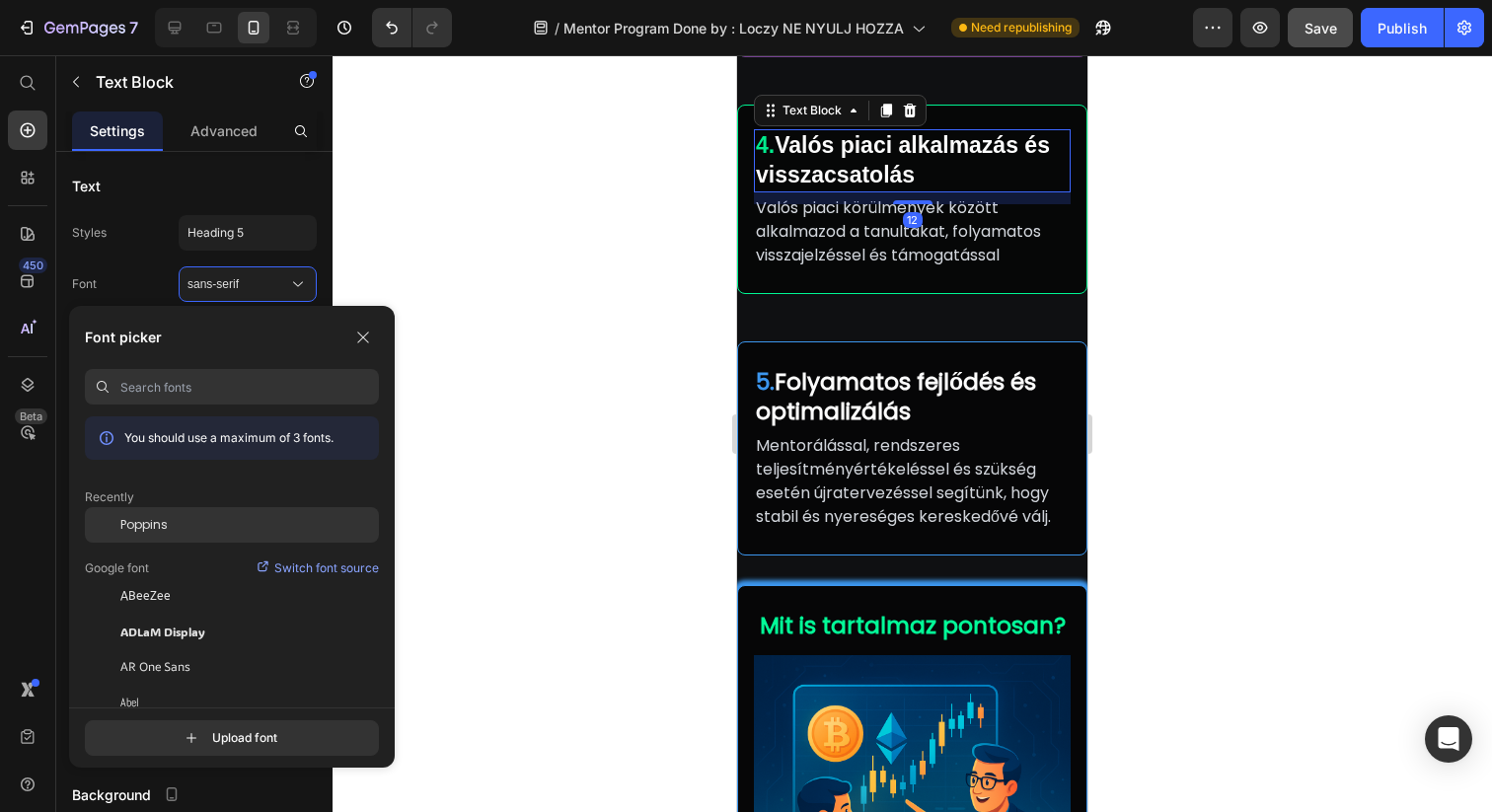 click on "Poppins" 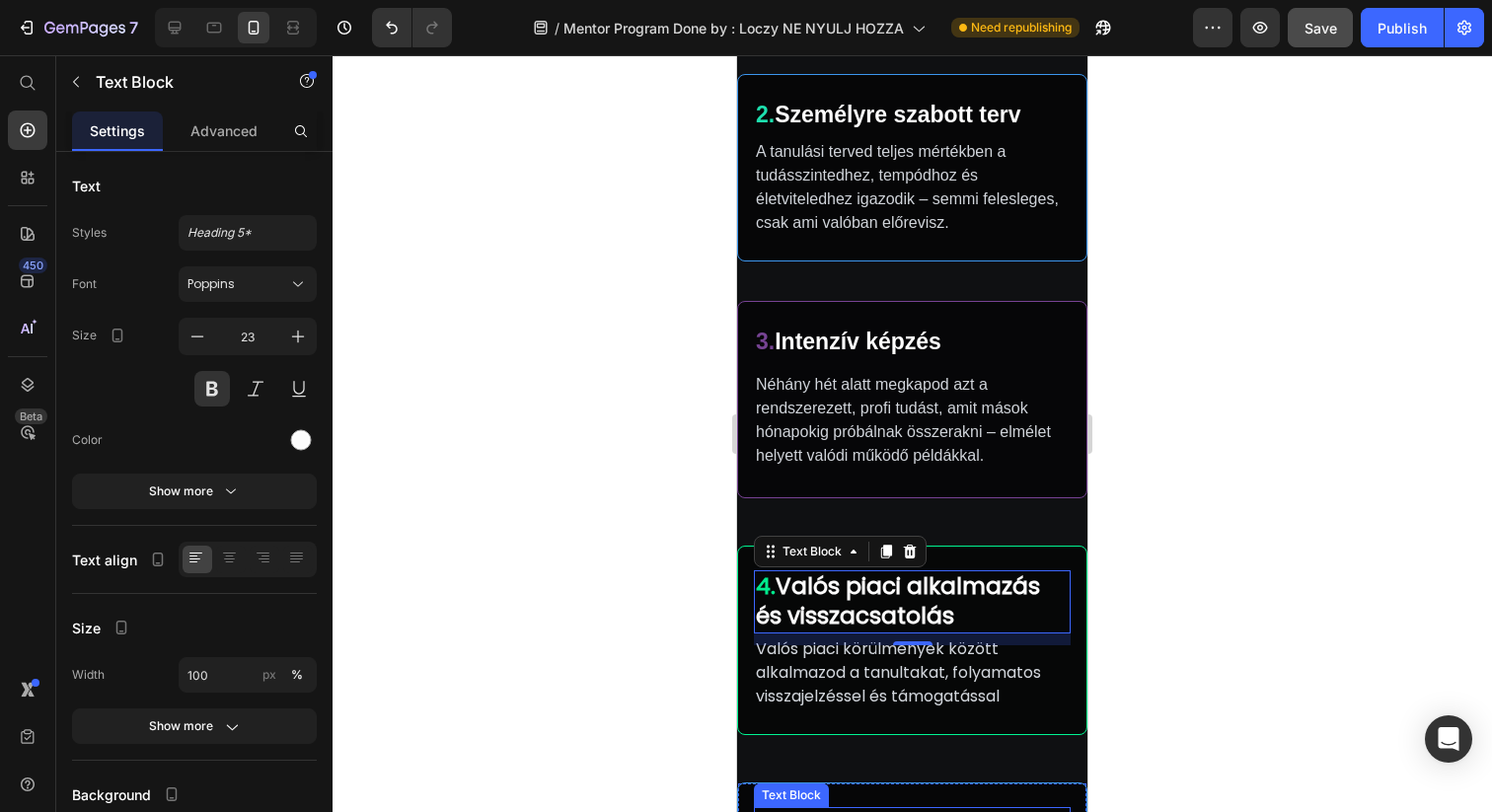scroll, scrollTop: 1041, scrollLeft: 0, axis: vertical 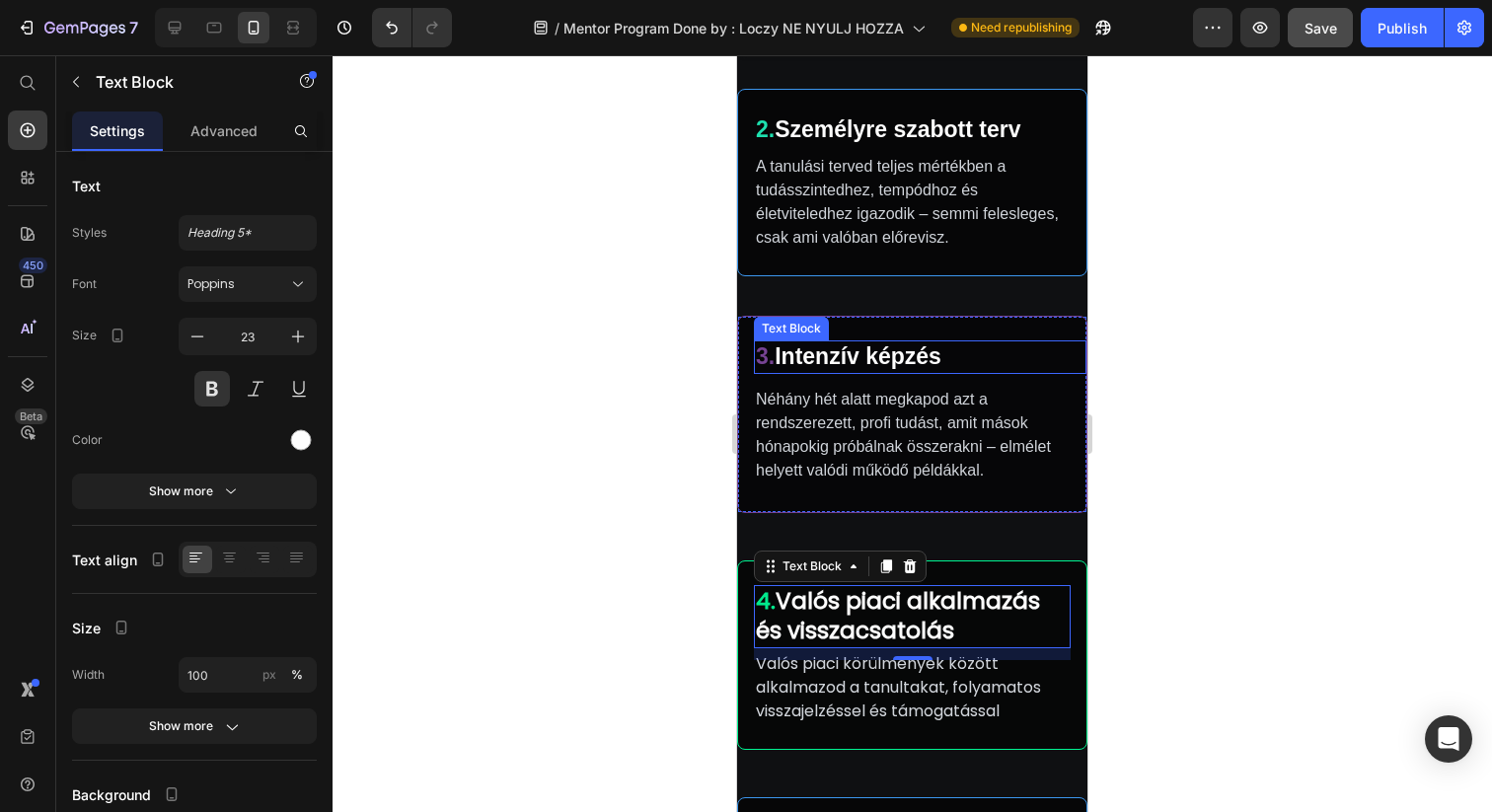 click on "3.  Intenzív képzés" at bounding box center (920, 357) 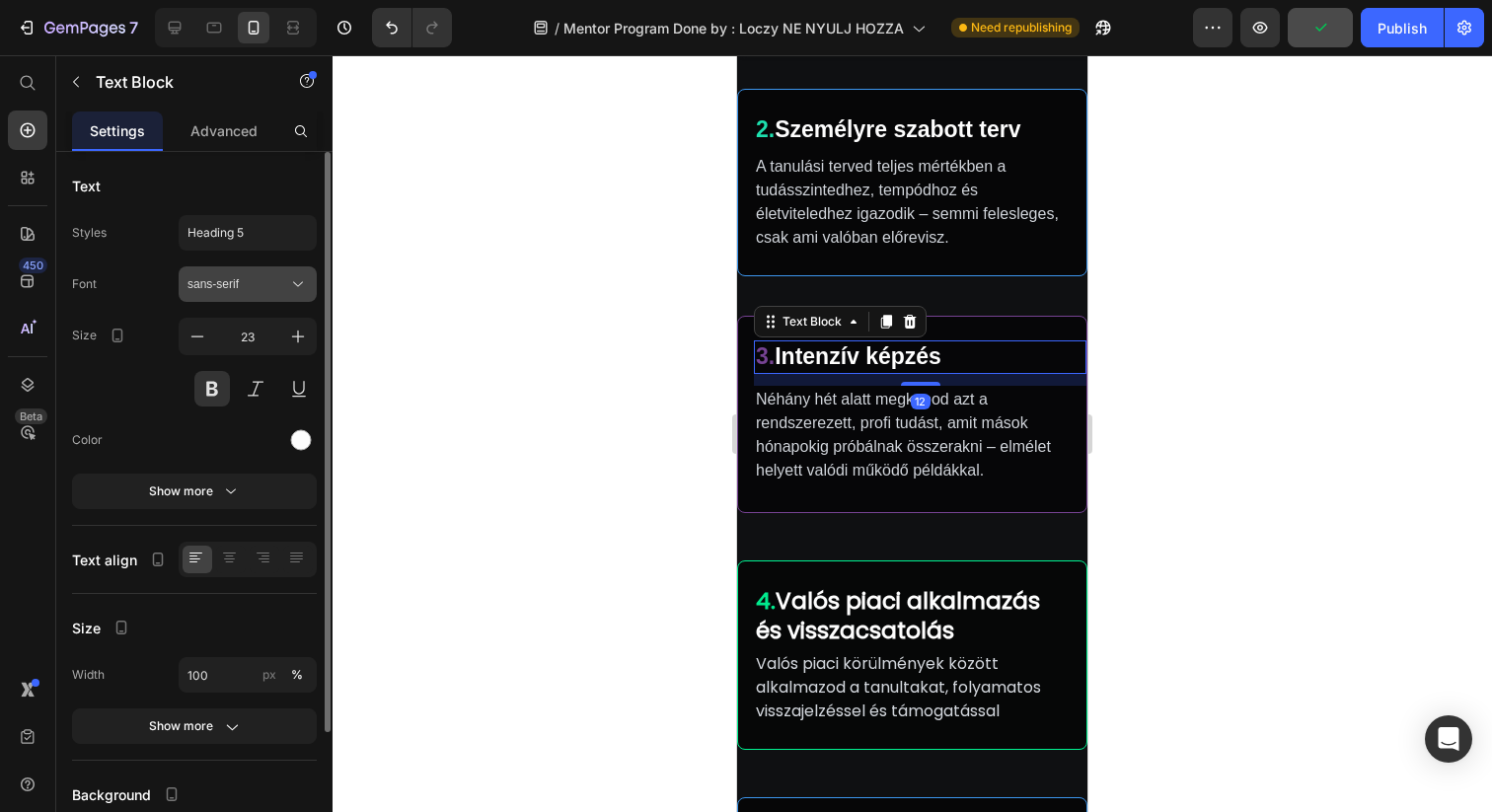 click on "sans-serif" at bounding box center (248, 284) 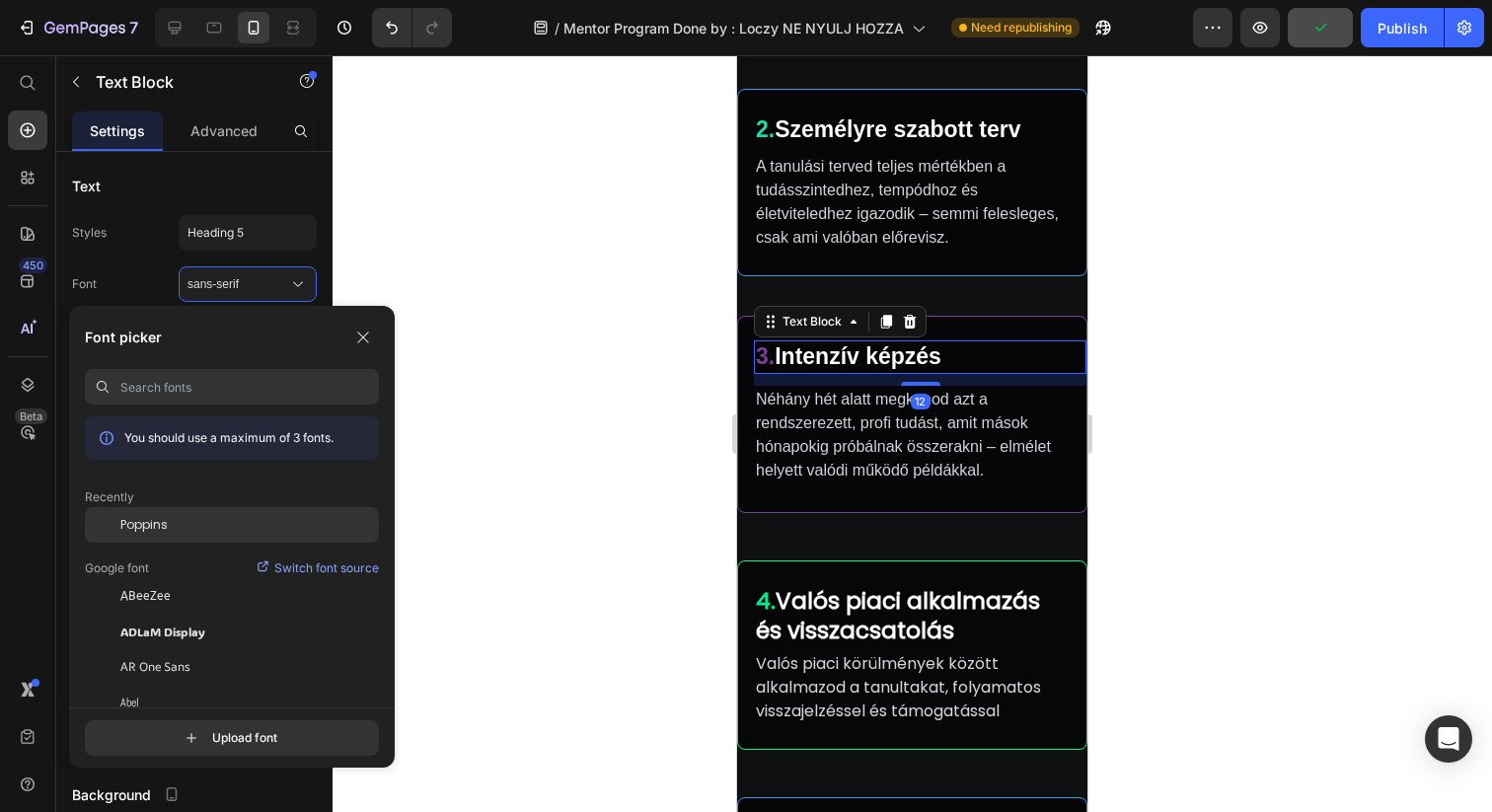 click on "Poppins" 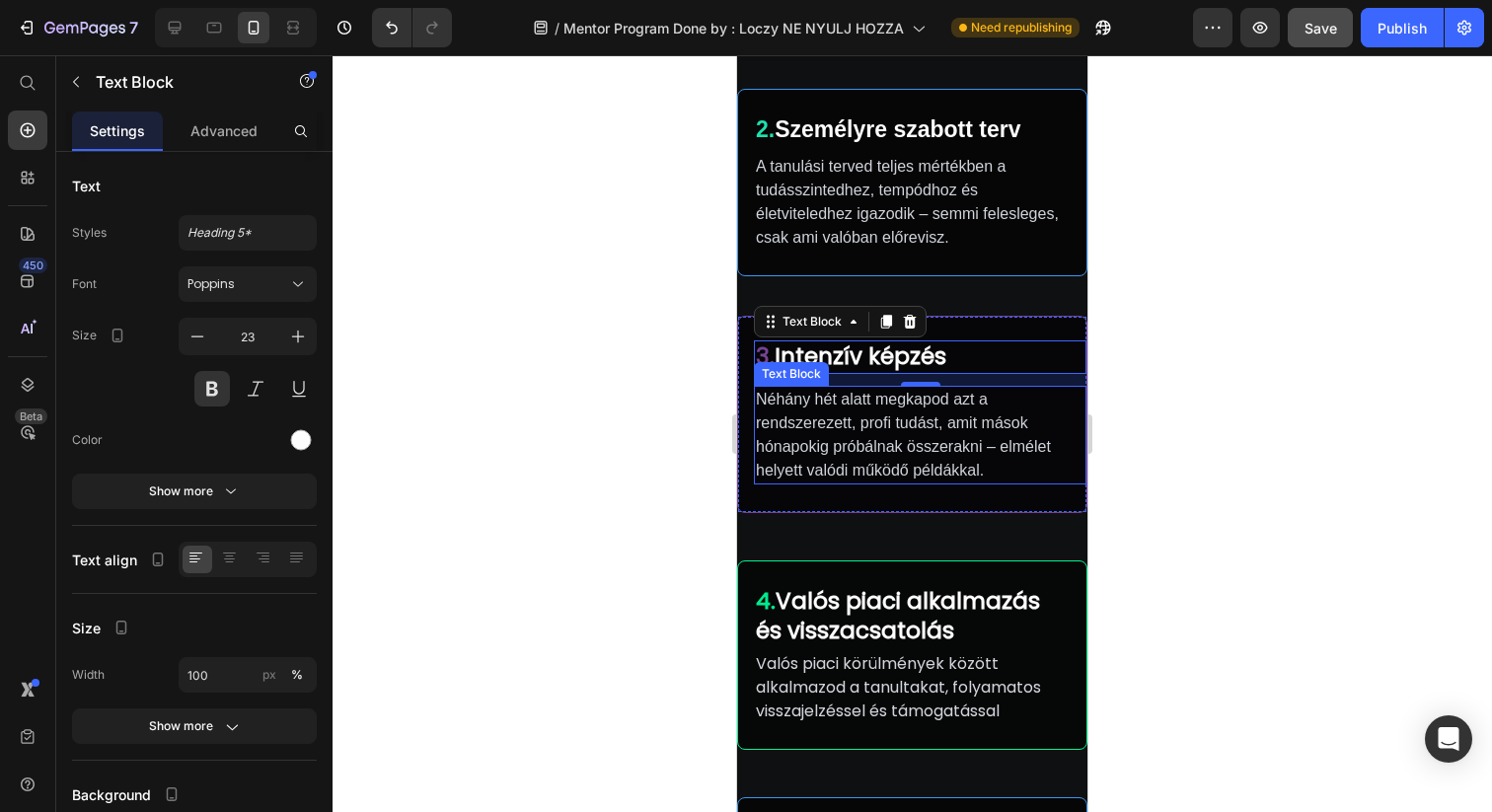 click on "Néhány hét alatt megkapod azt a rendszerezett, profi tudást, amit mások hónapokig próbálnak összerakni – elmélet helyett valódi működő példákkal." at bounding box center [920, 435] 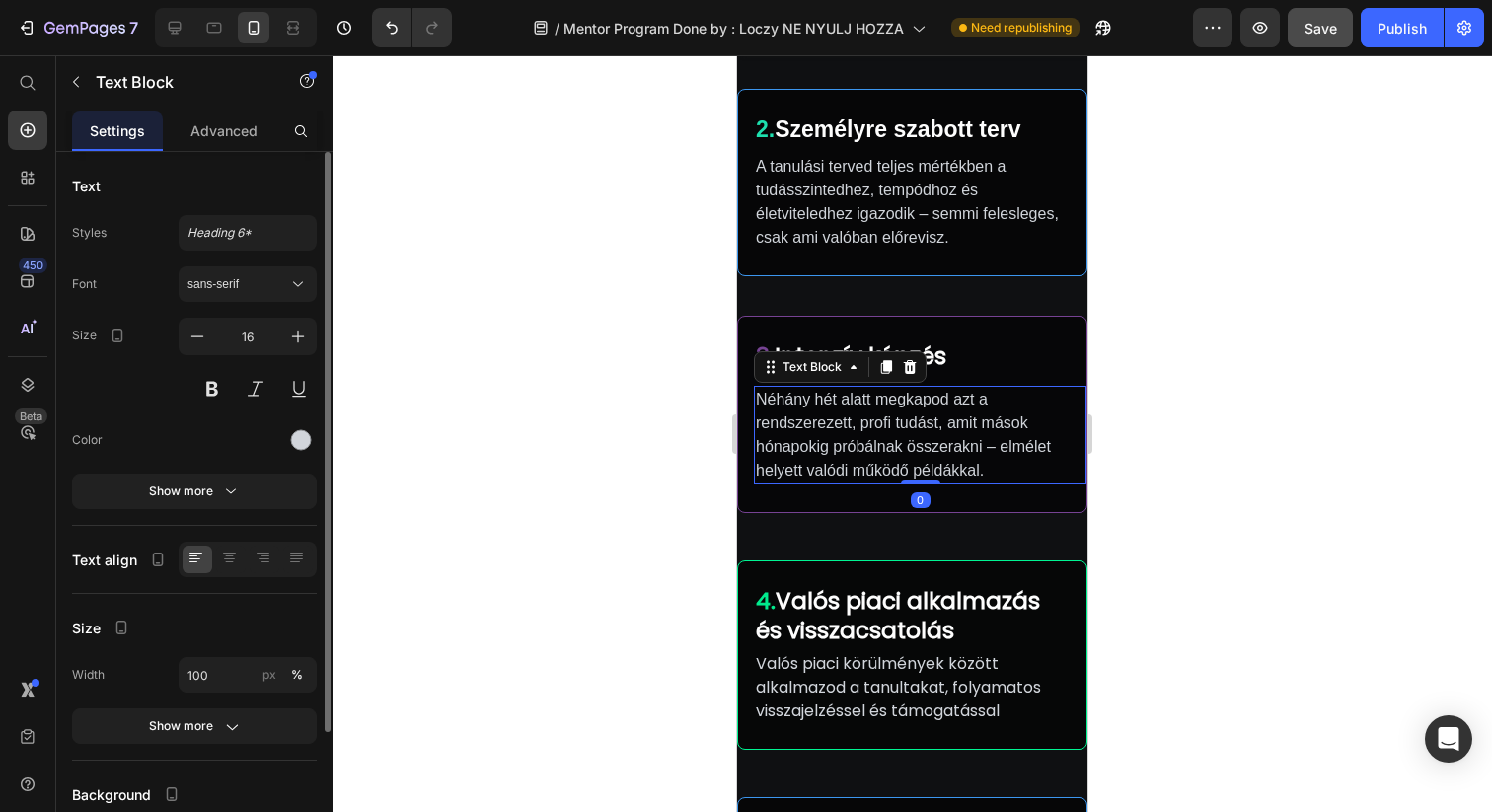 click on "Styles Heading 6* Font sans-serif Size 16 Color Show more" 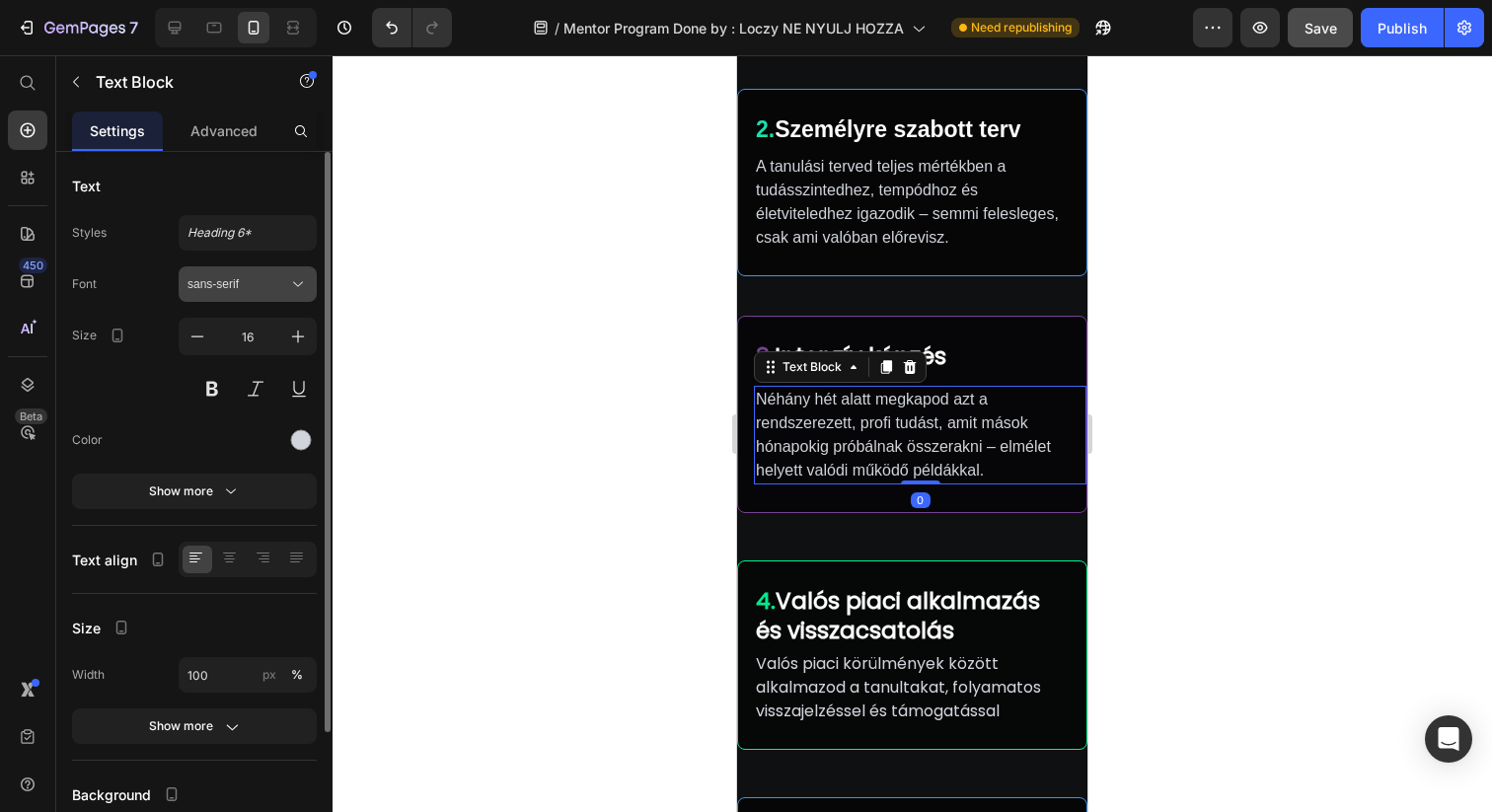 click on "sans-serif" at bounding box center (238, 284) 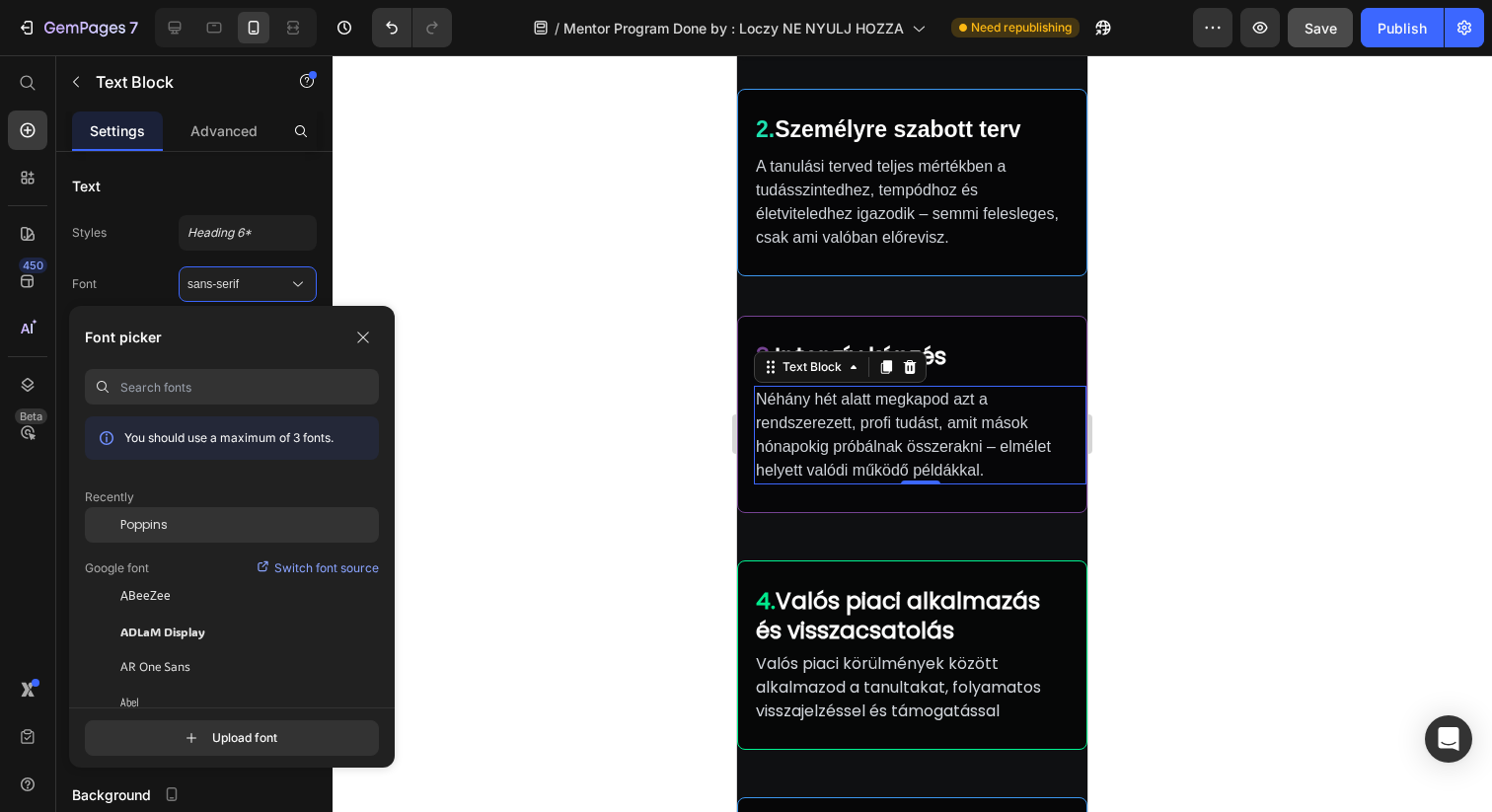 click on "Poppins" 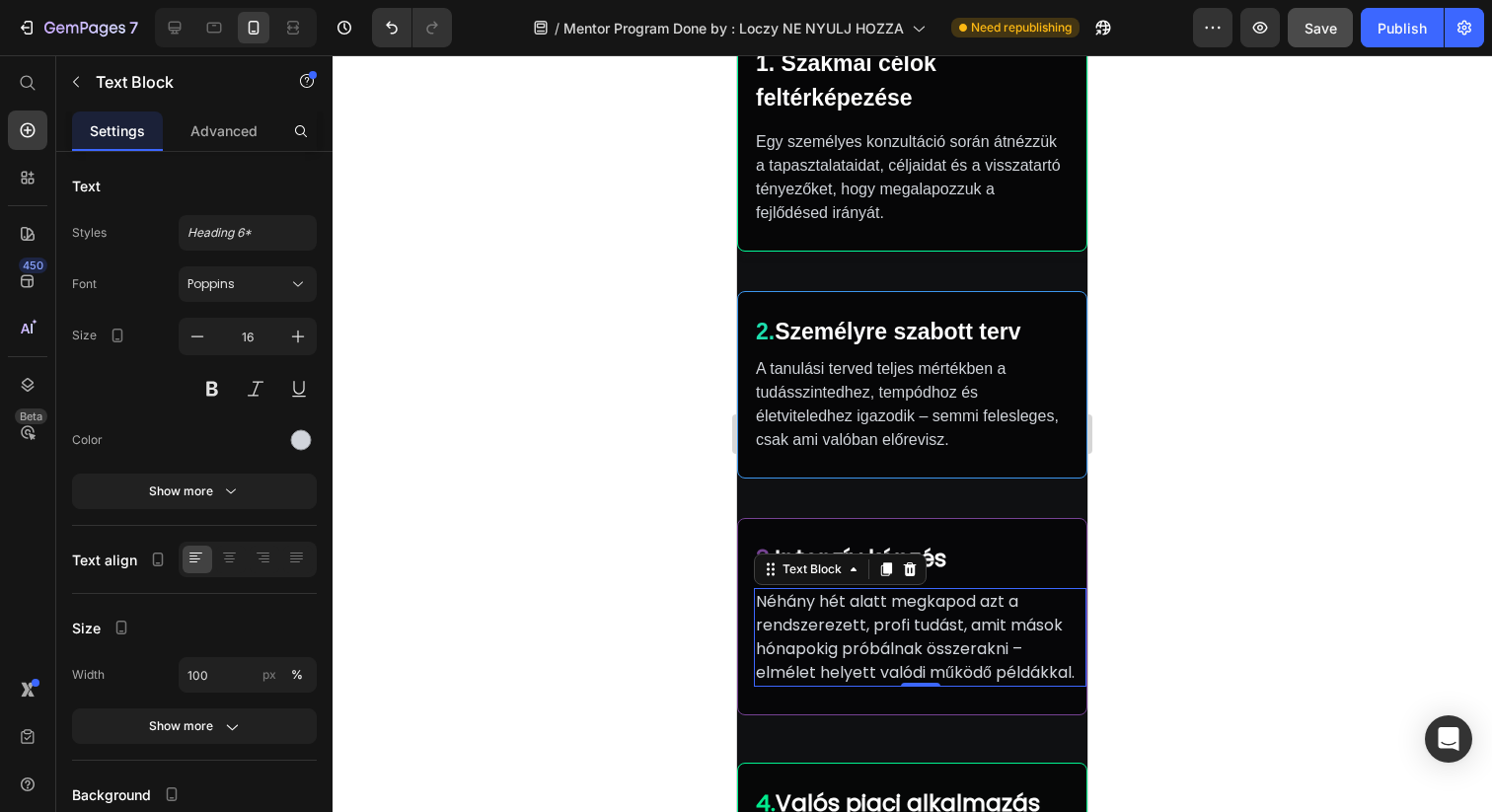 scroll, scrollTop: 780, scrollLeft: 0, axis: vertical 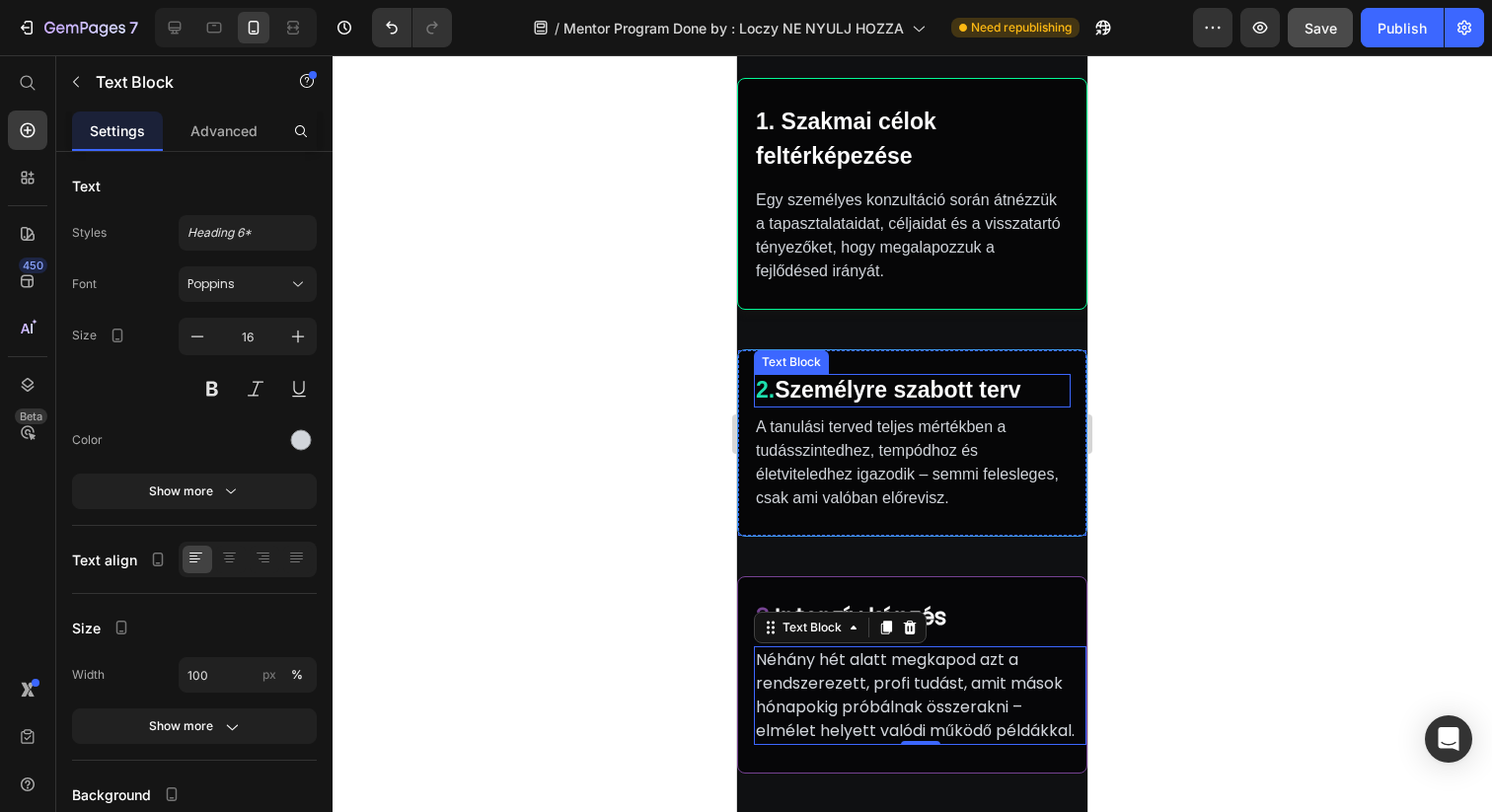 click on "2.  Személyre szabott terv" at bounding box center [912, 391] 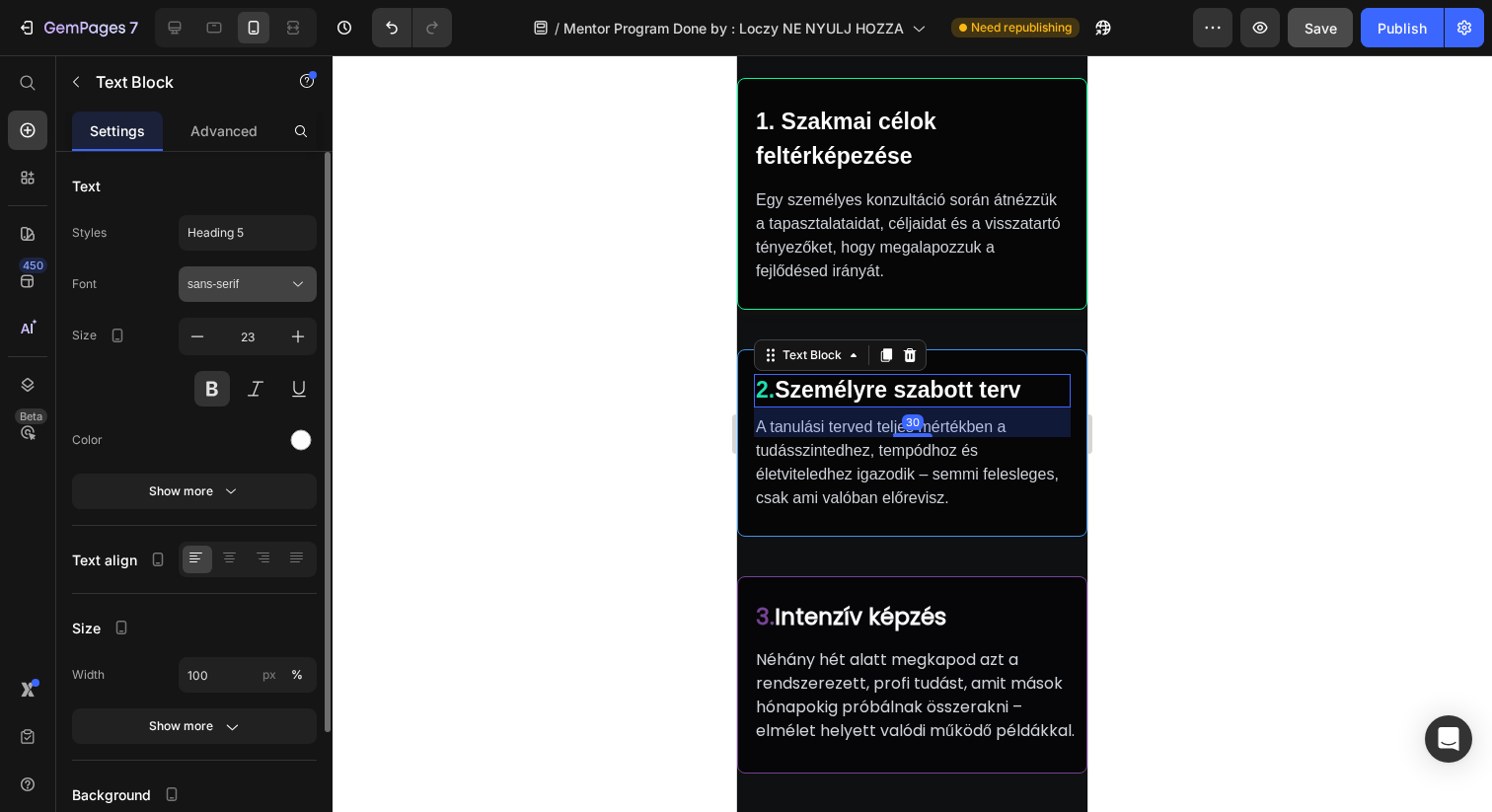 click on "sans-serif" at bounding box center (248, 284) 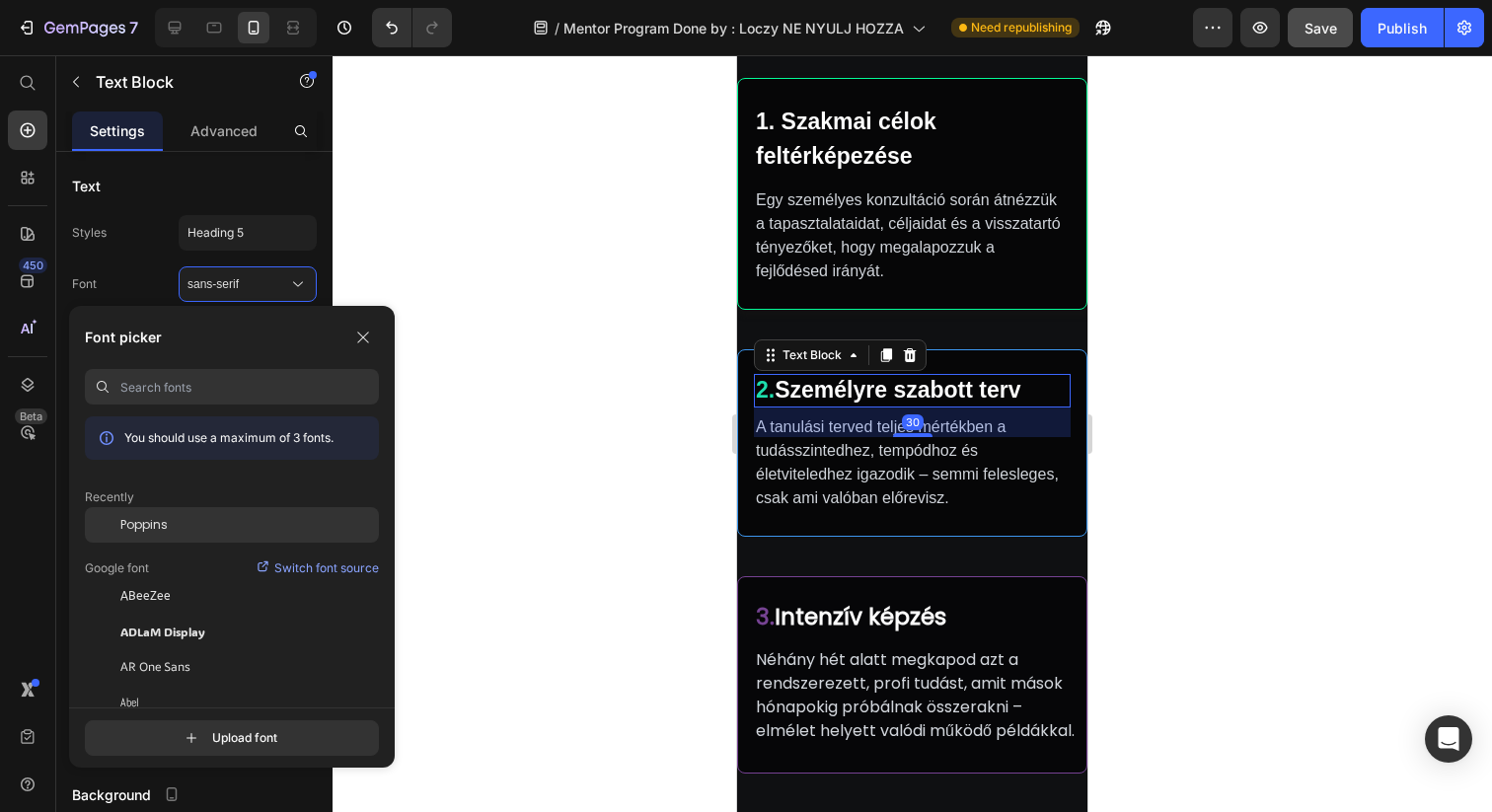 click on "Poppins" 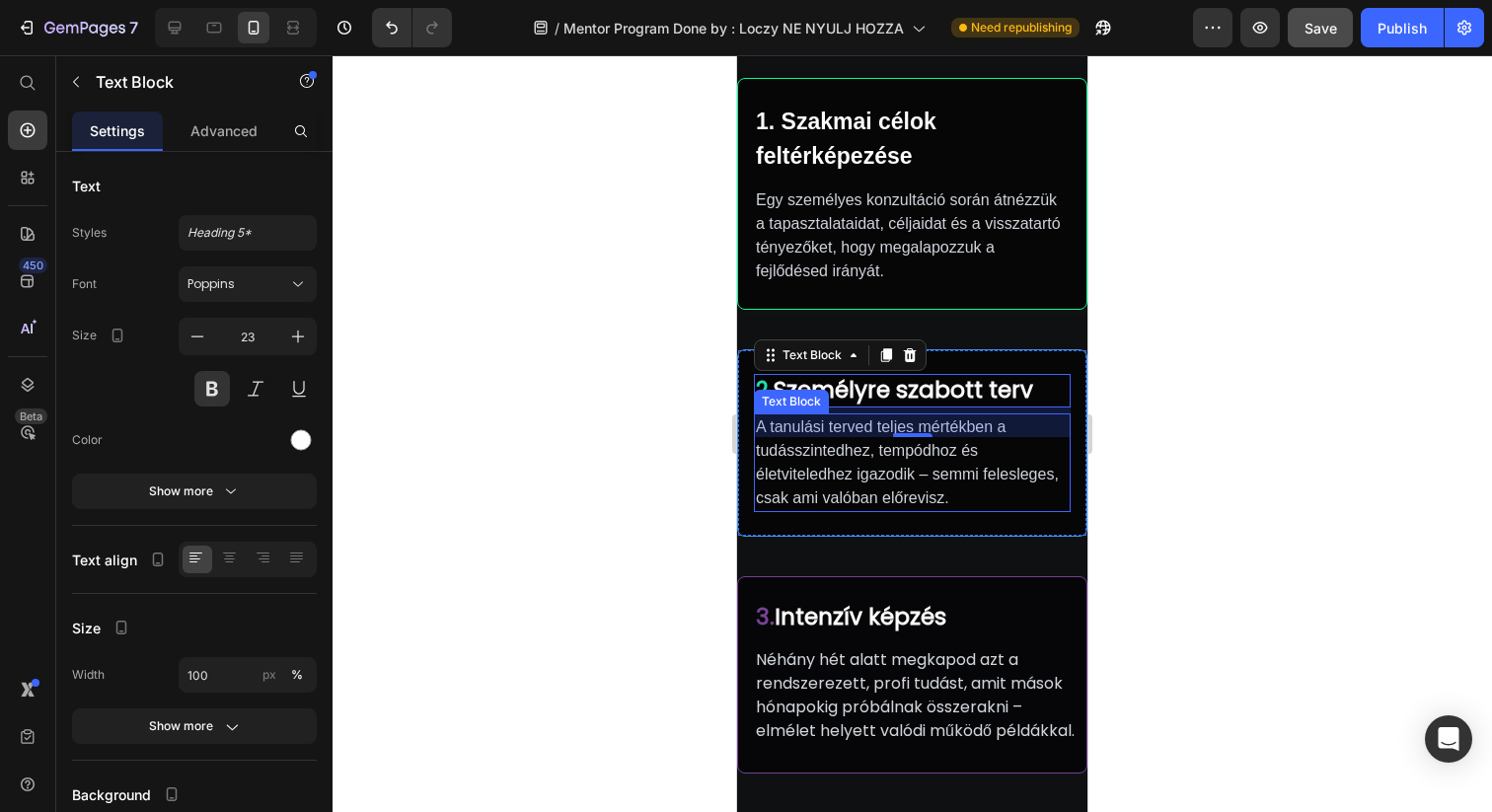 click on "A tanulási terved teljes mértékben a tudásszintedhez, tempódhoz és életviteledhez igazodik – semmi felesleges, csak ami valóban előrevisz." at bounding box center [912, 463] 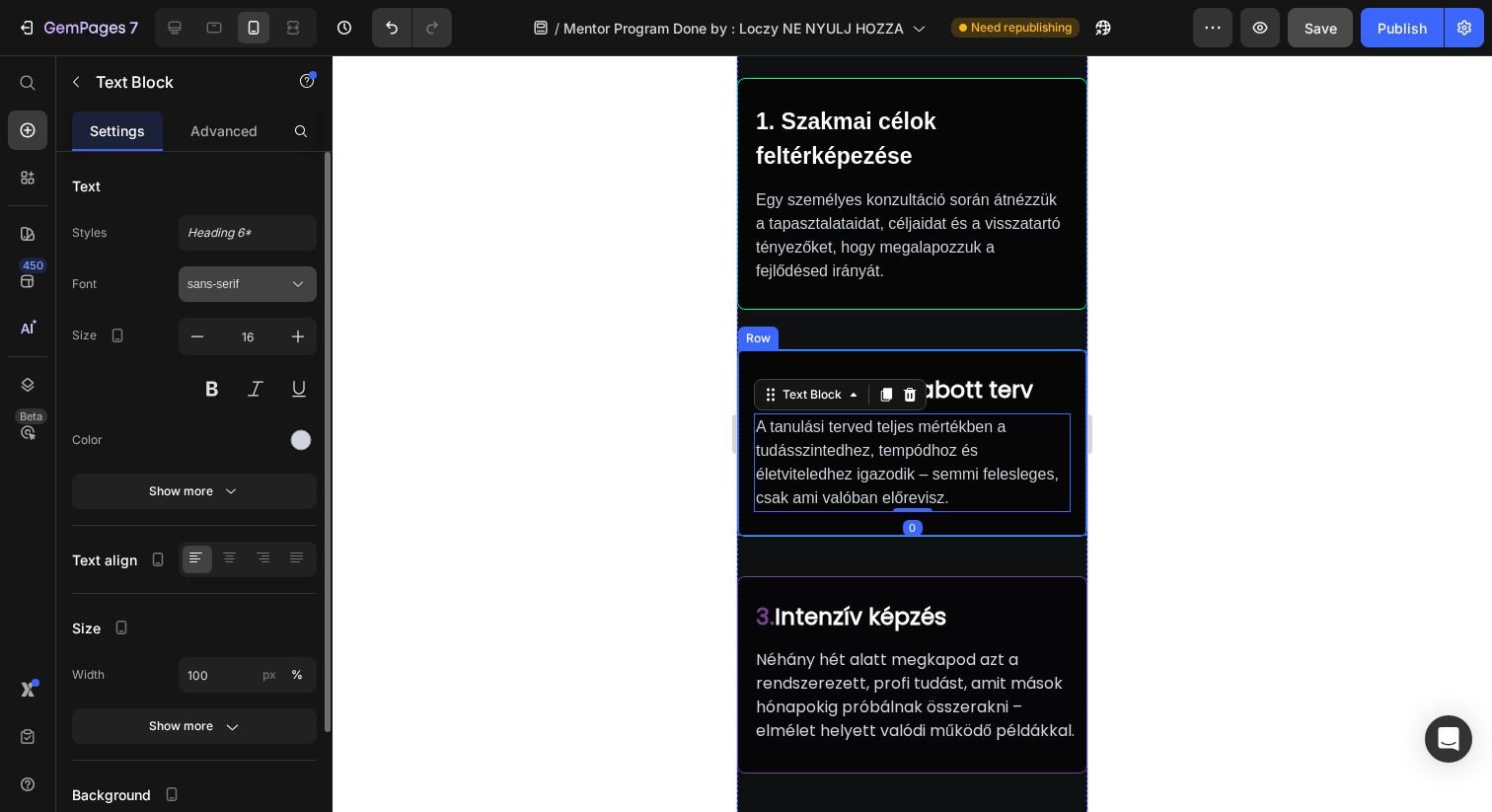 click on "sans-serif" at bounding box center [238, 284] 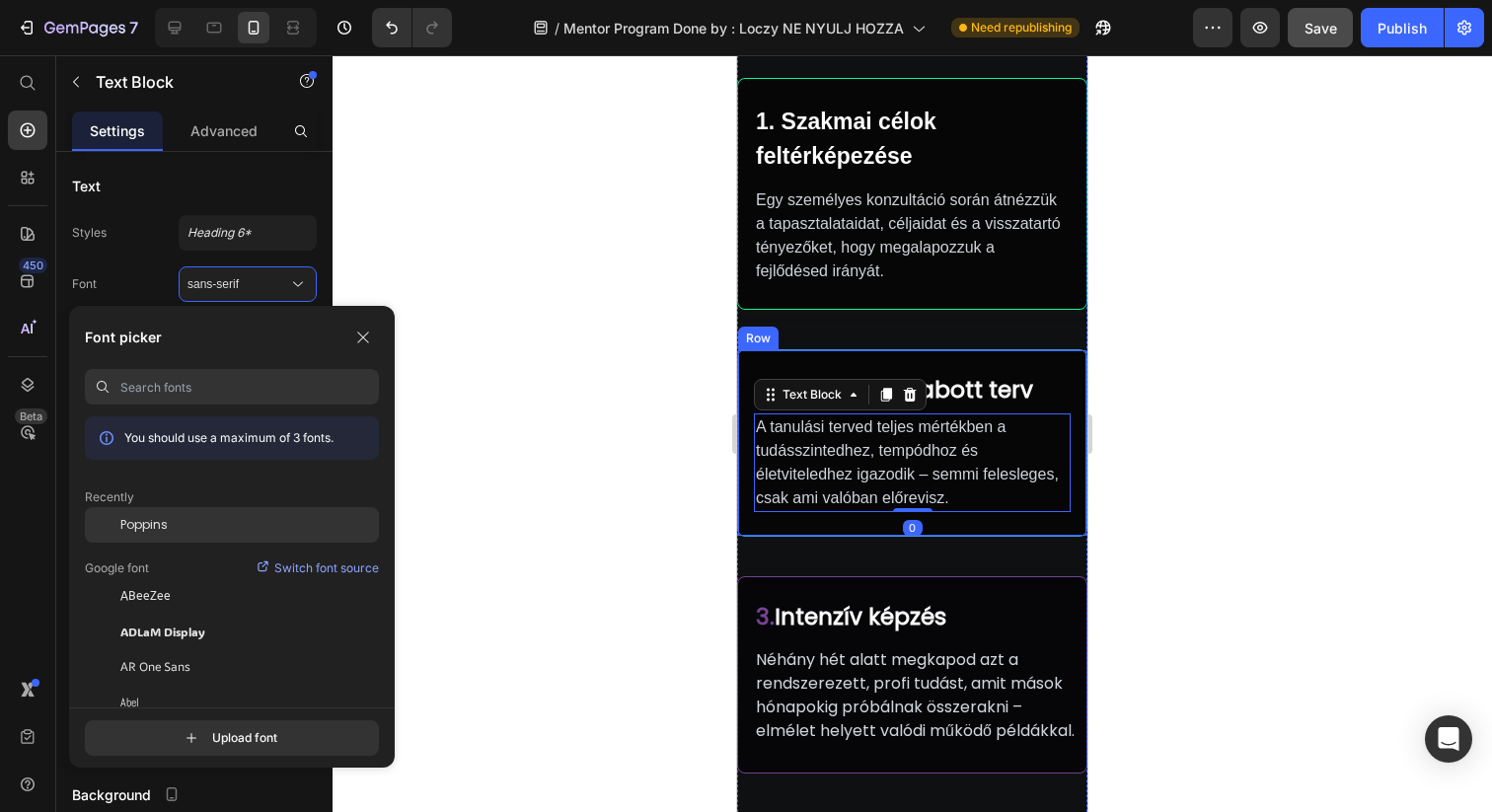 click on "Poppins" 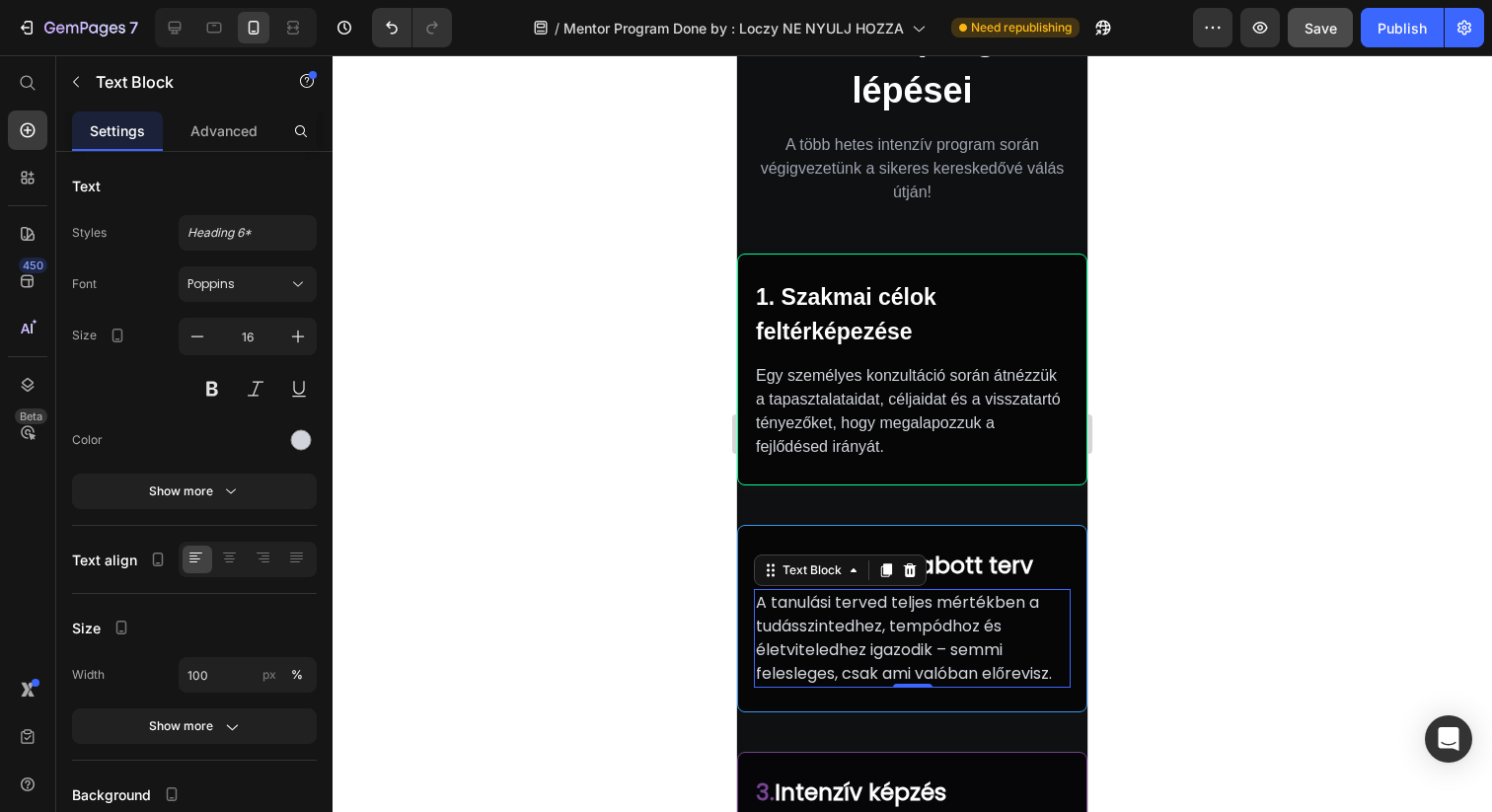 scroll, scrollTop: 598, scrollLeft: 0, axis: vertical 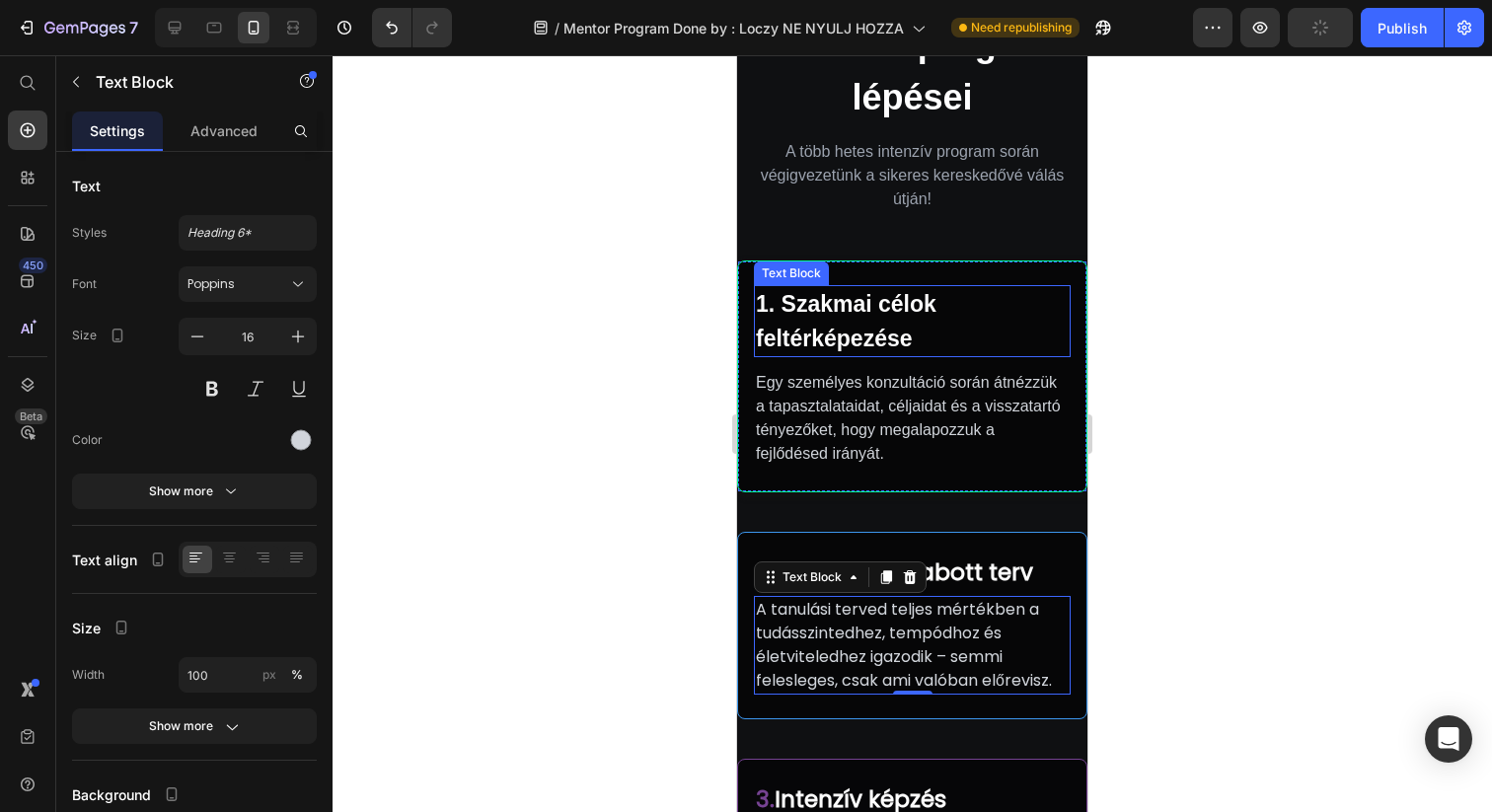 click on "1. Szakmai célok feltérképezése" at bounding box center (846, 321) 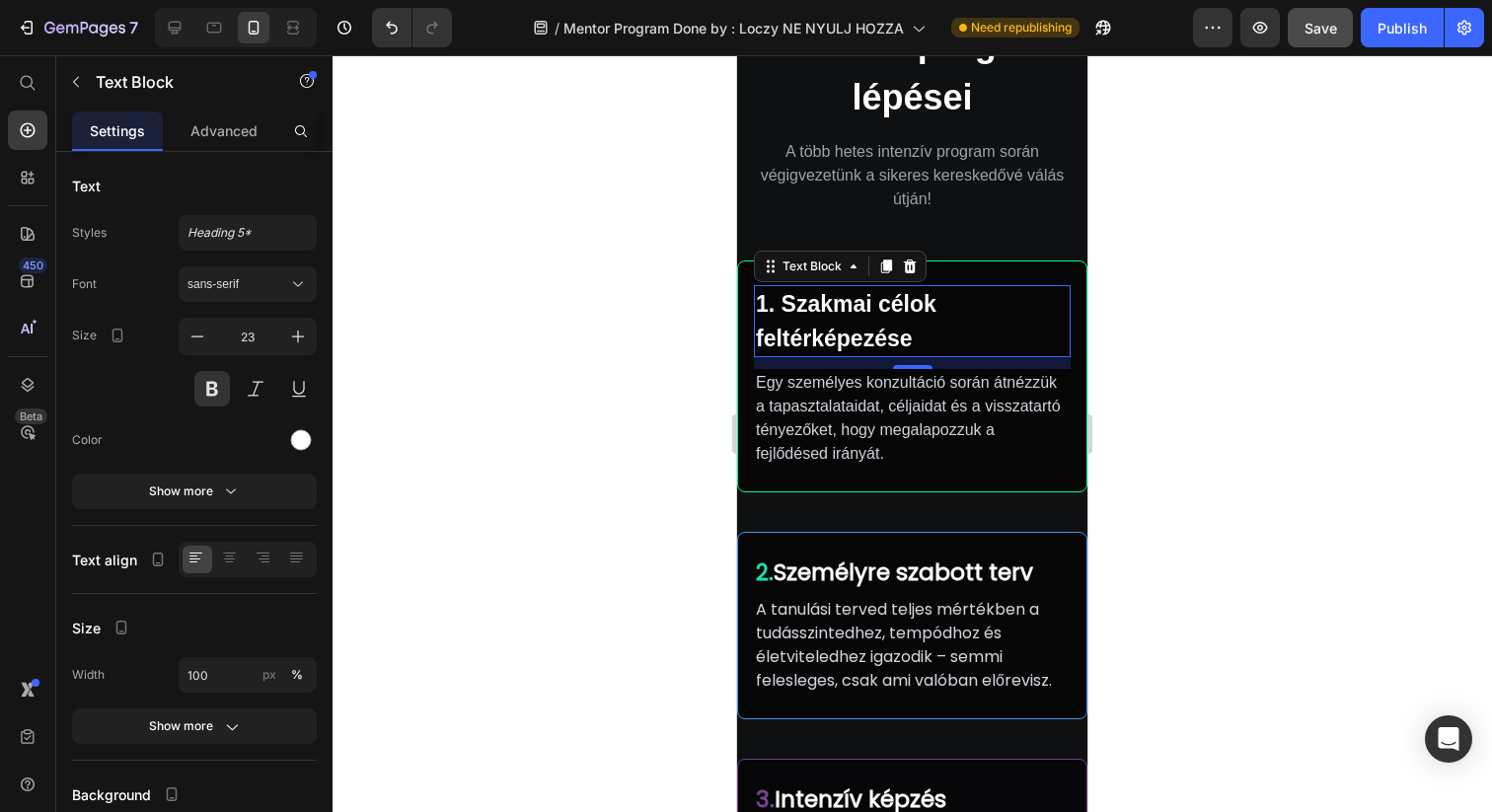 click on "1. Szakmai célok feltérképezése" at bounding box center (846, 321) 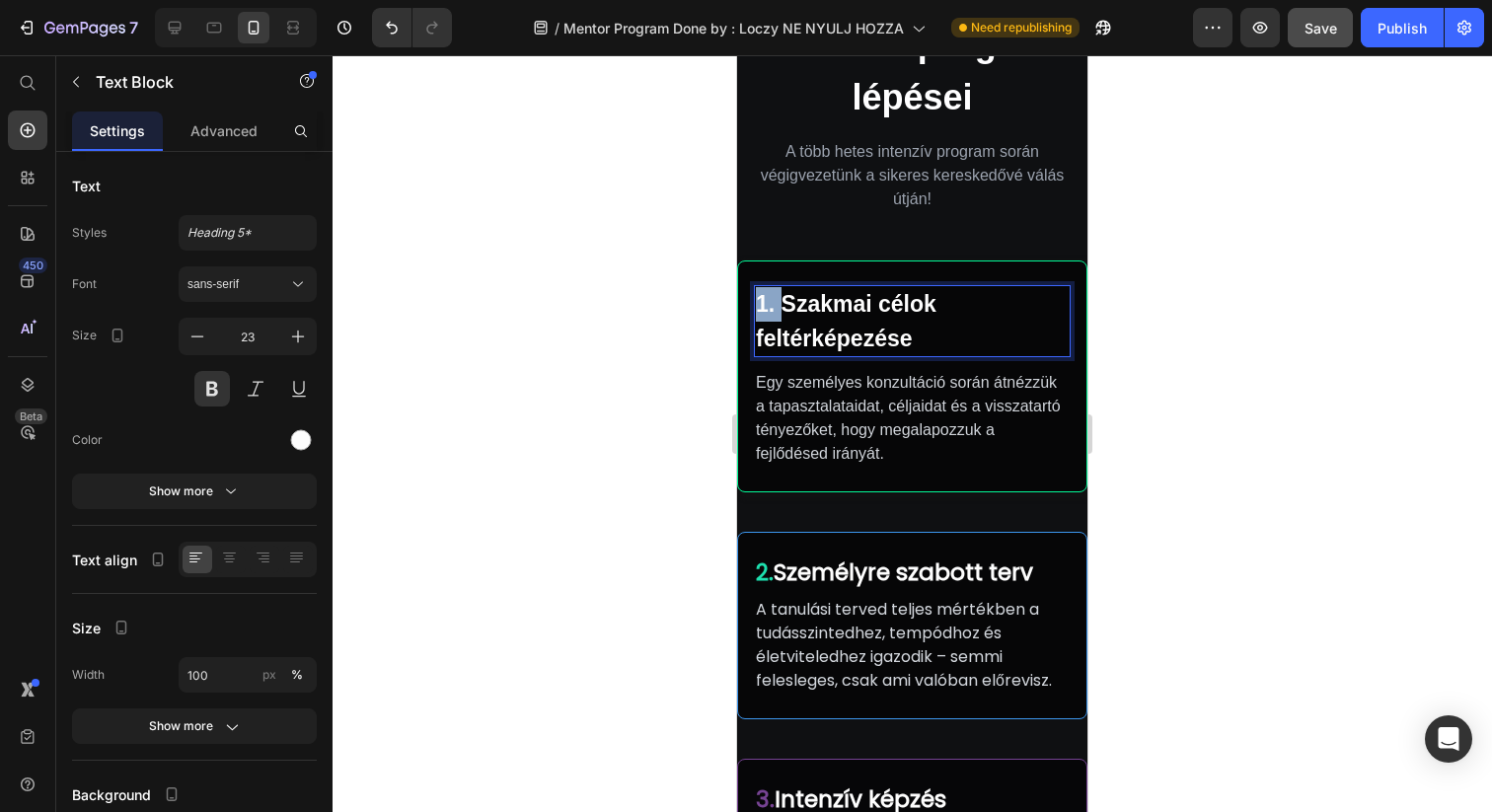 drag, startPoint x: 773, startPoint y: 304, endPoint x: 759, endPoint y: 306, distance: 14.142136 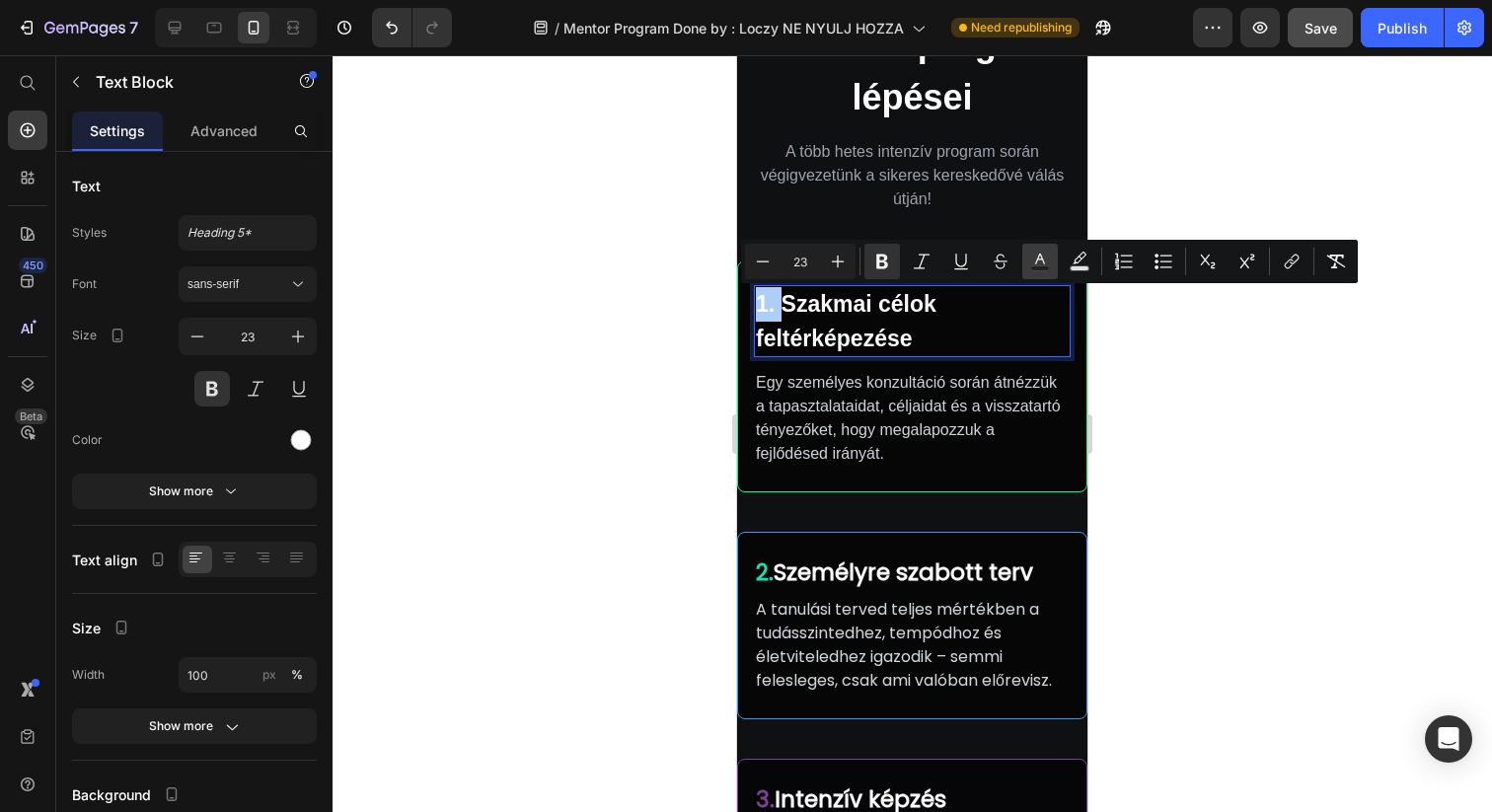 click 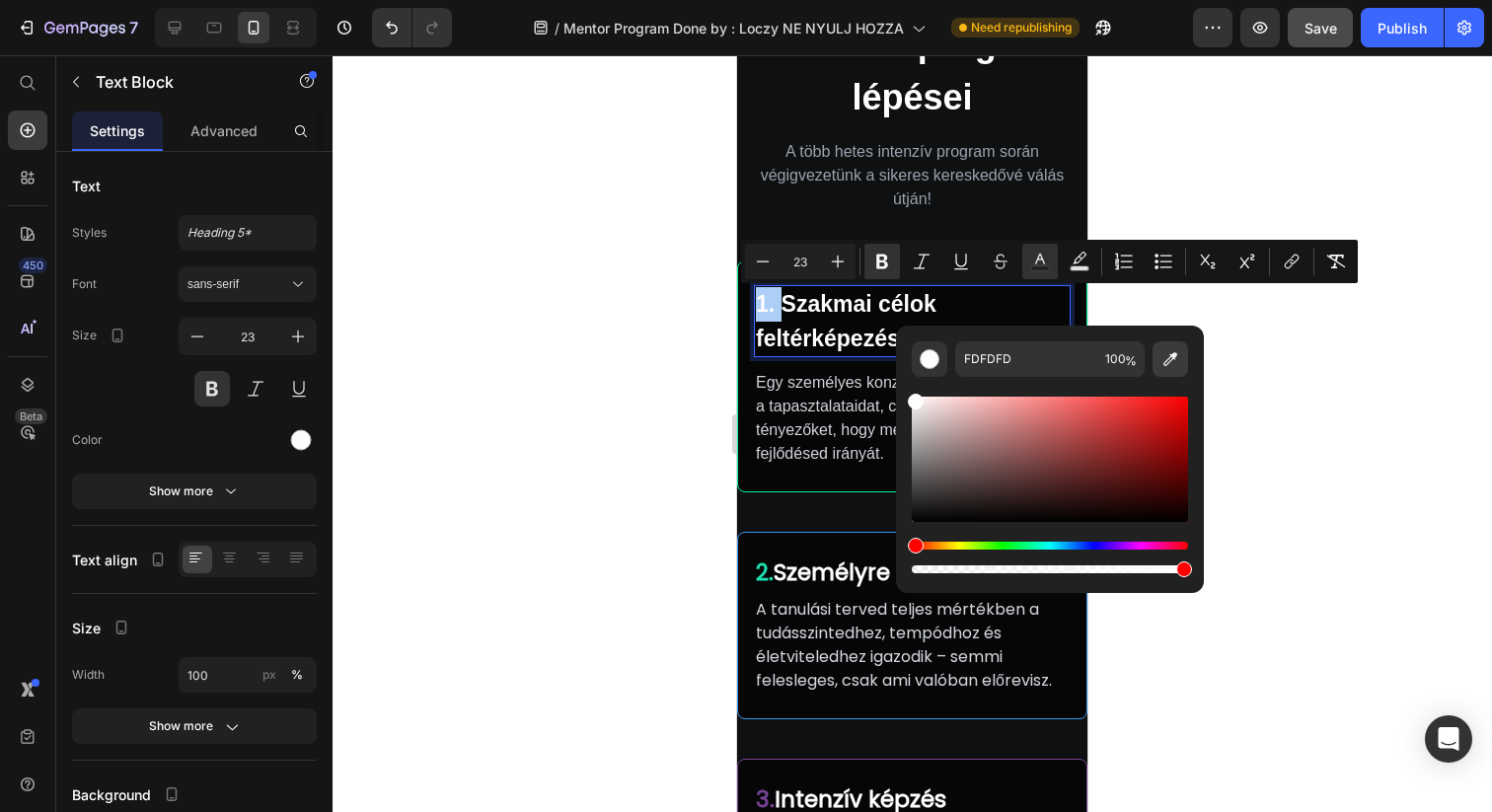 click 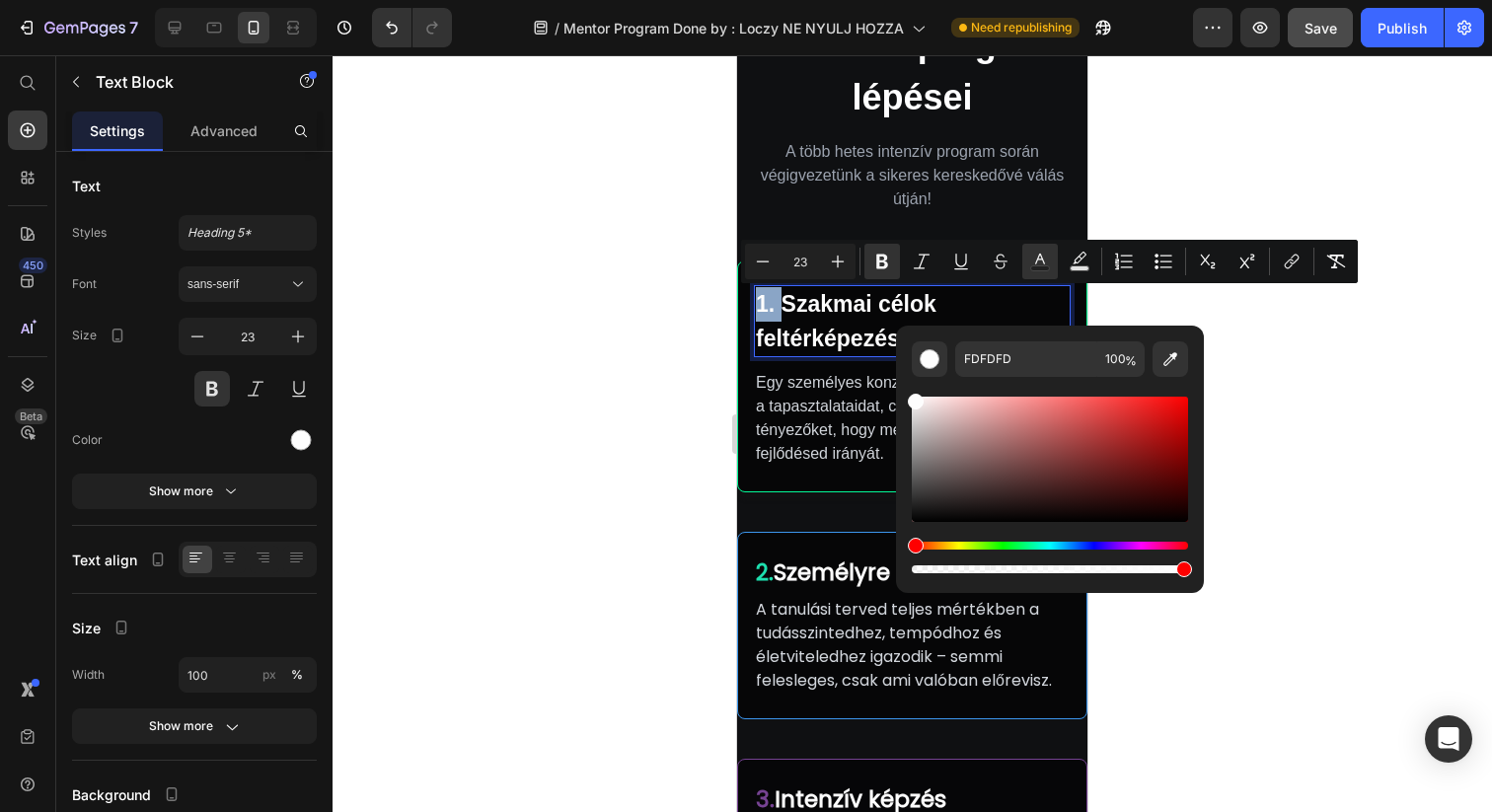 type on "09FA98" 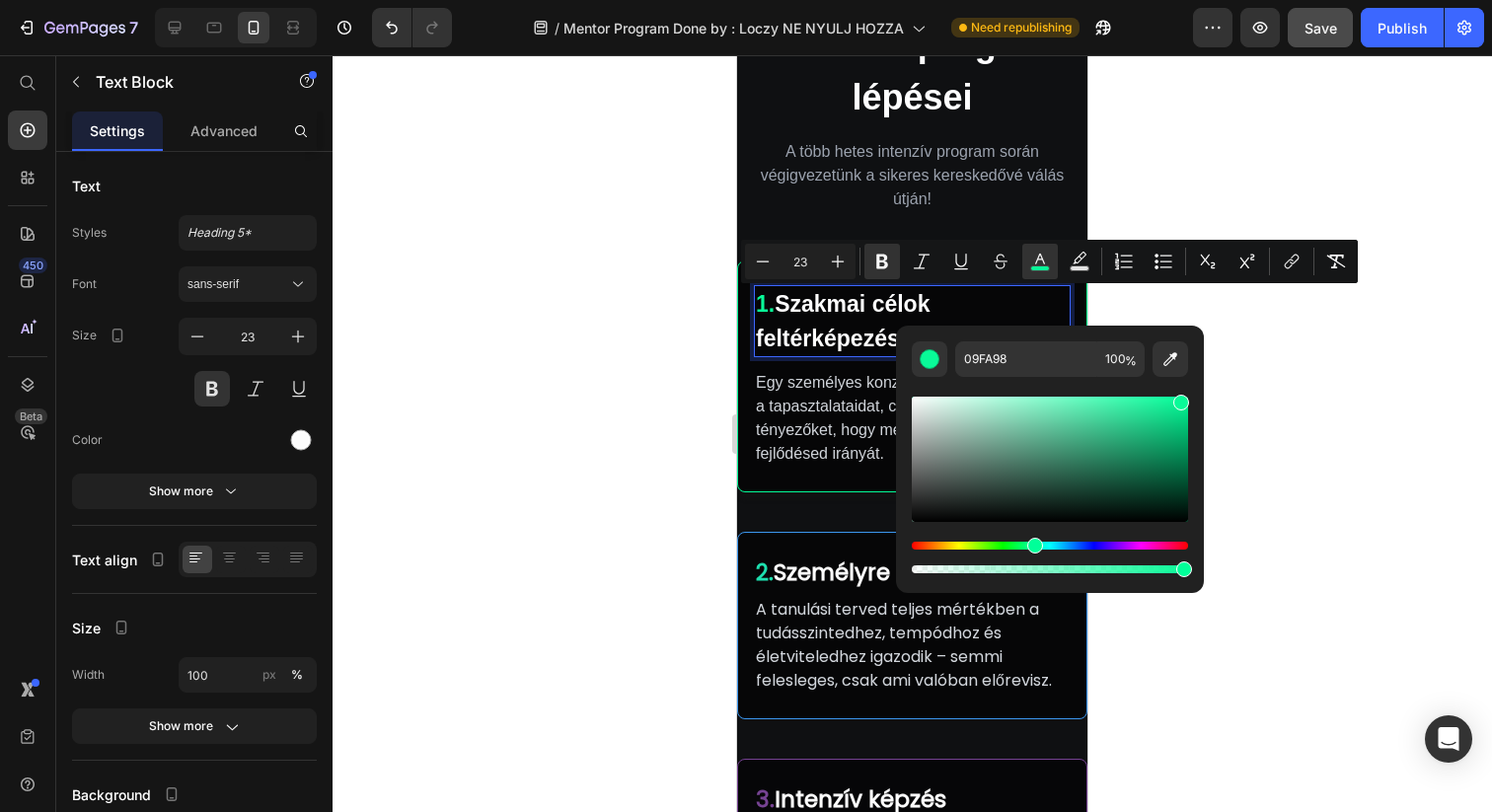 click 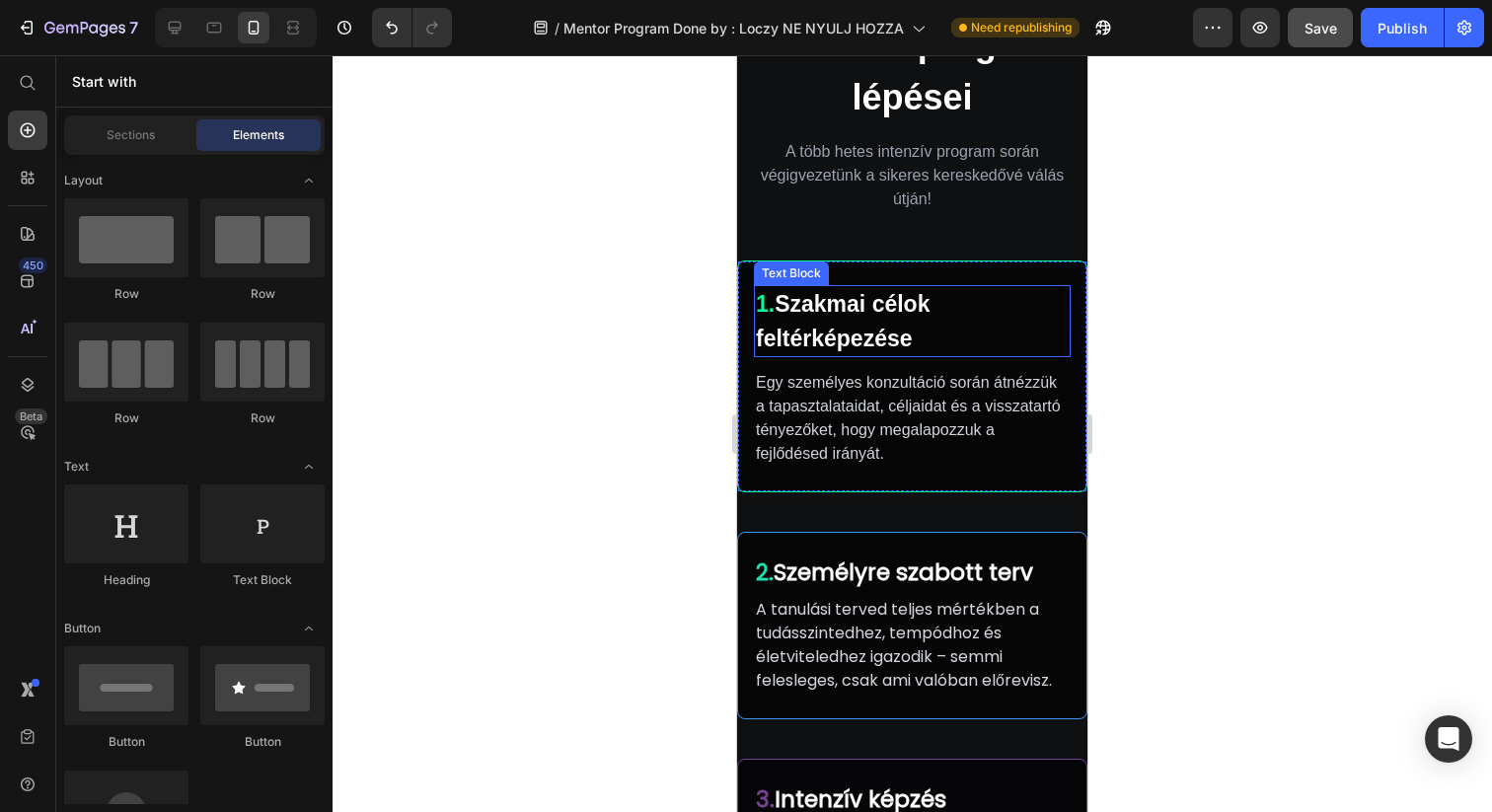click on "Szakmai célok feltérképezése" at bounding box center [843, 321] 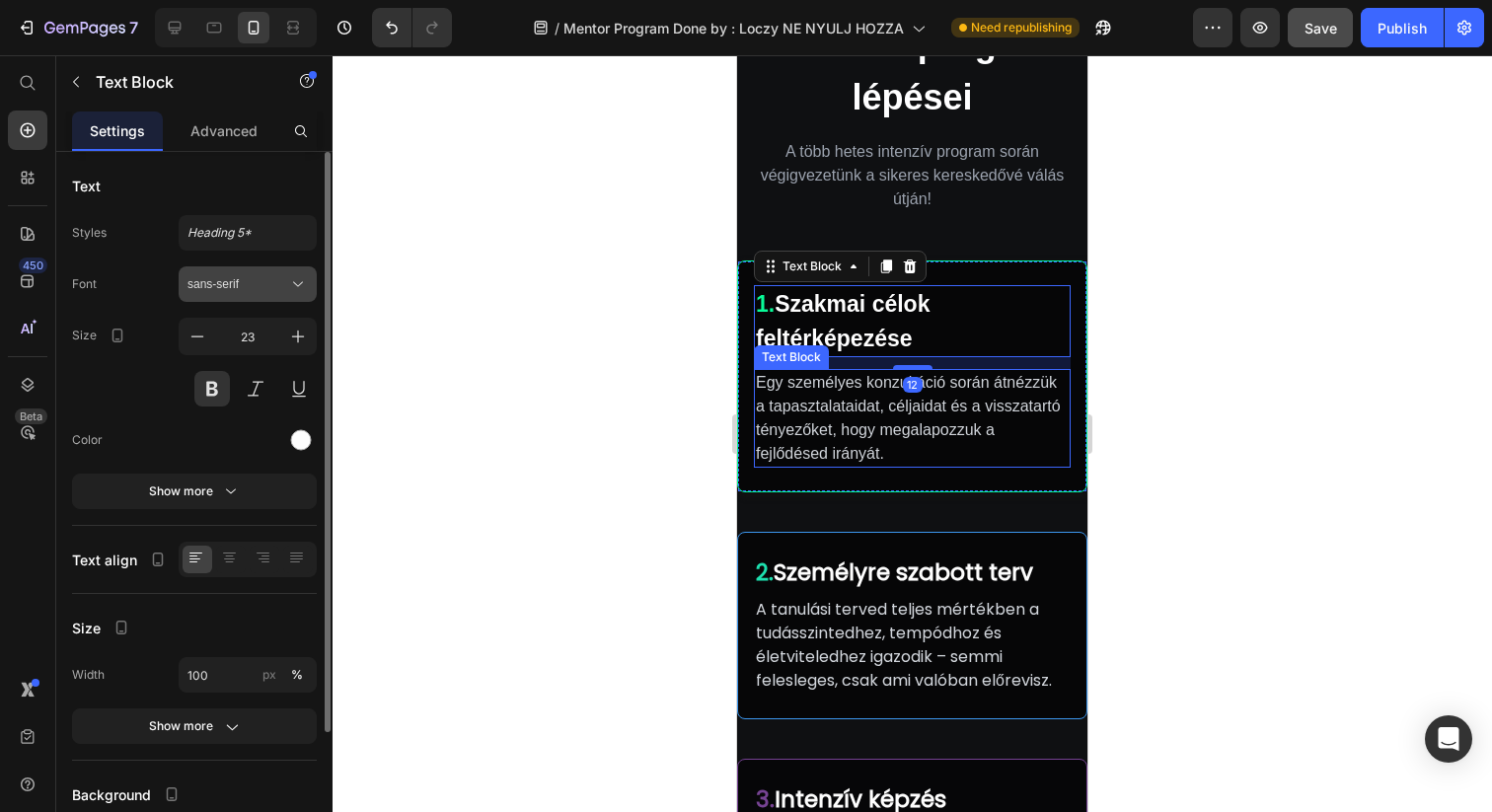 click on "sans-serif" at bounding box center [238, 284] 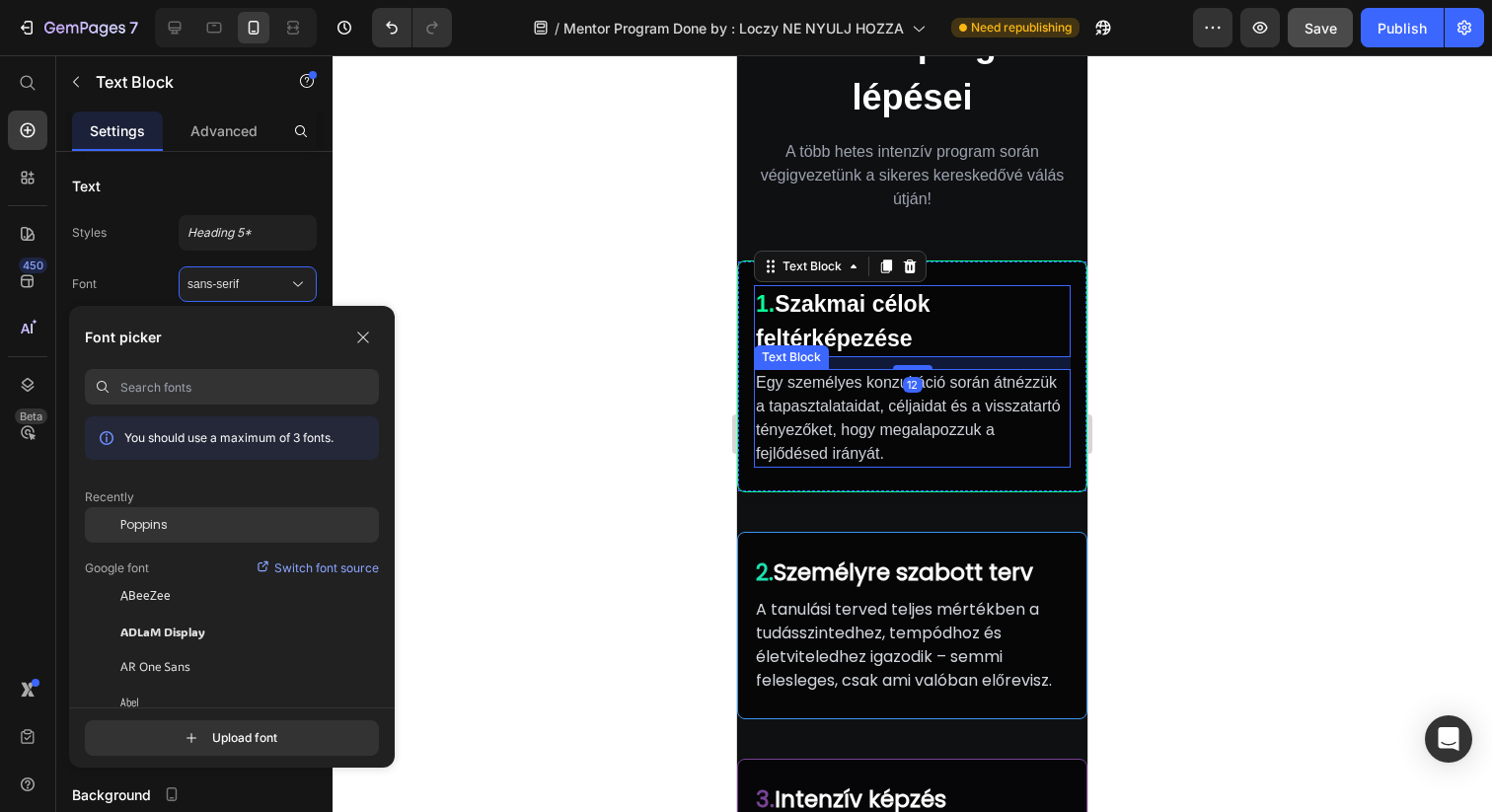 click on "Poppins" 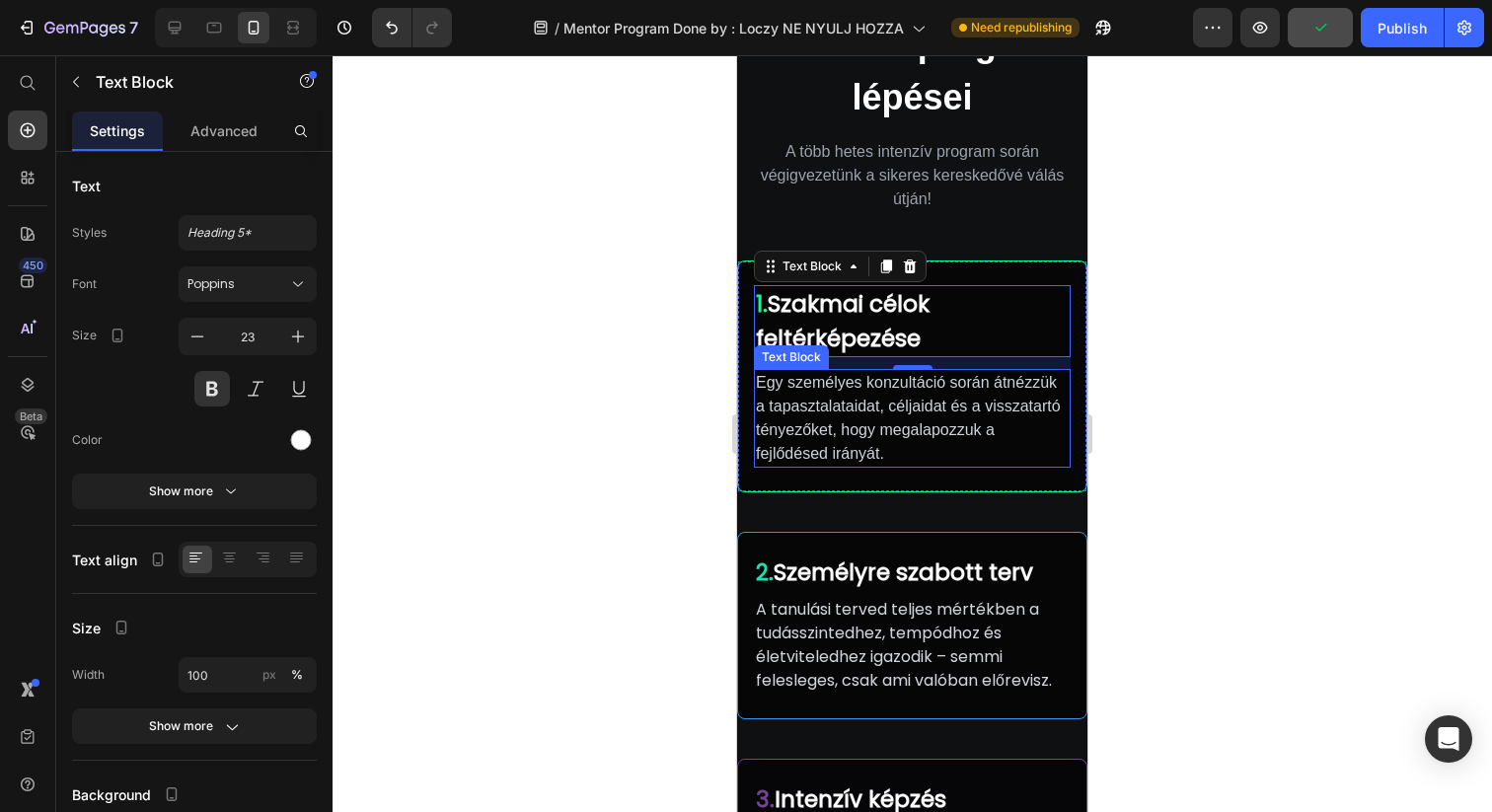click on "Egy személyes konzultáció során átnézzük a tapasztalataidat, céljaidat és a visszatartó tényezőket, hogy megalapozzuk a fejlődésed irányát." at bounding box center (912, 418) 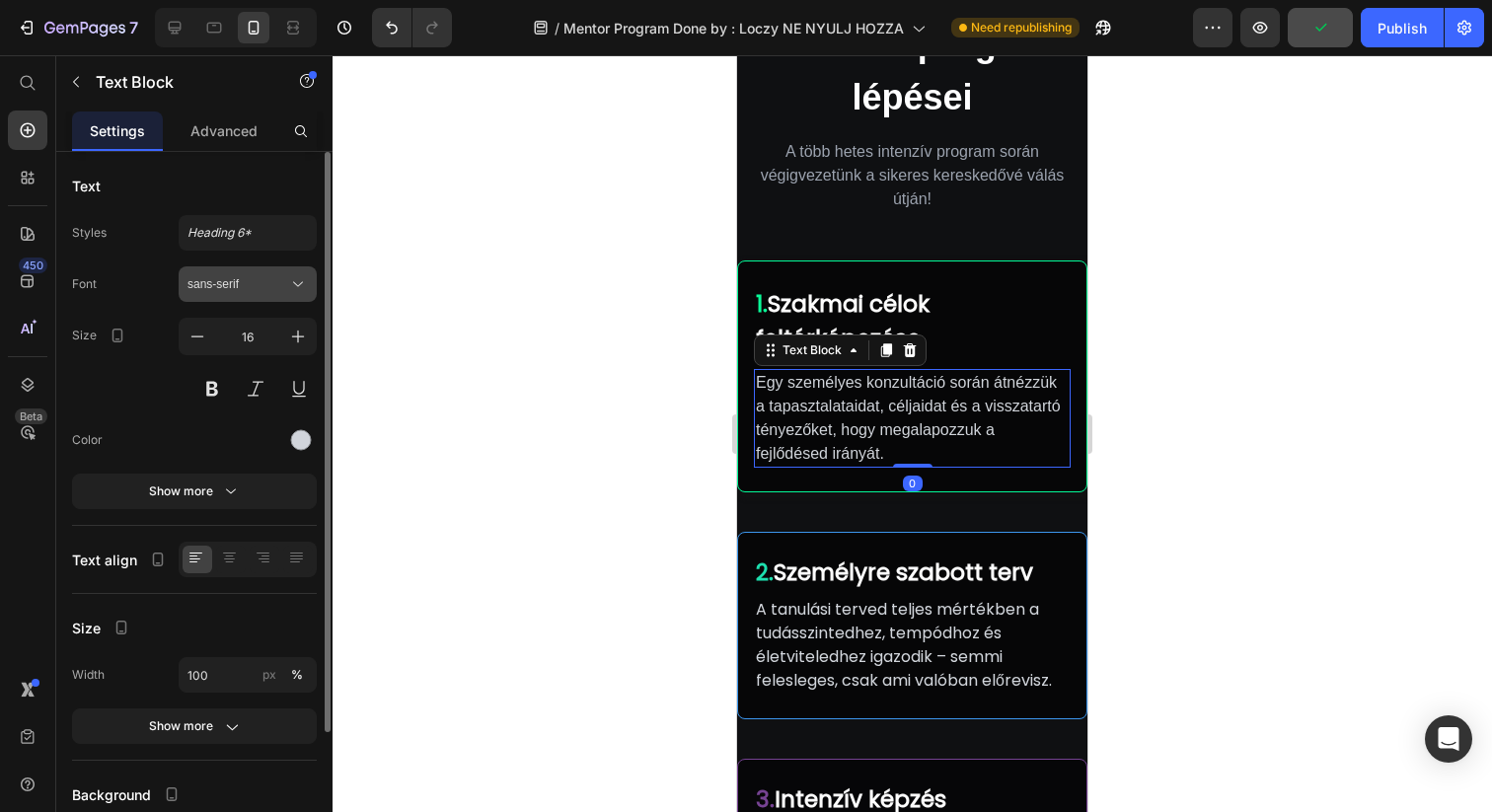 click on "sans-serif" at bounding box center [248, 284] 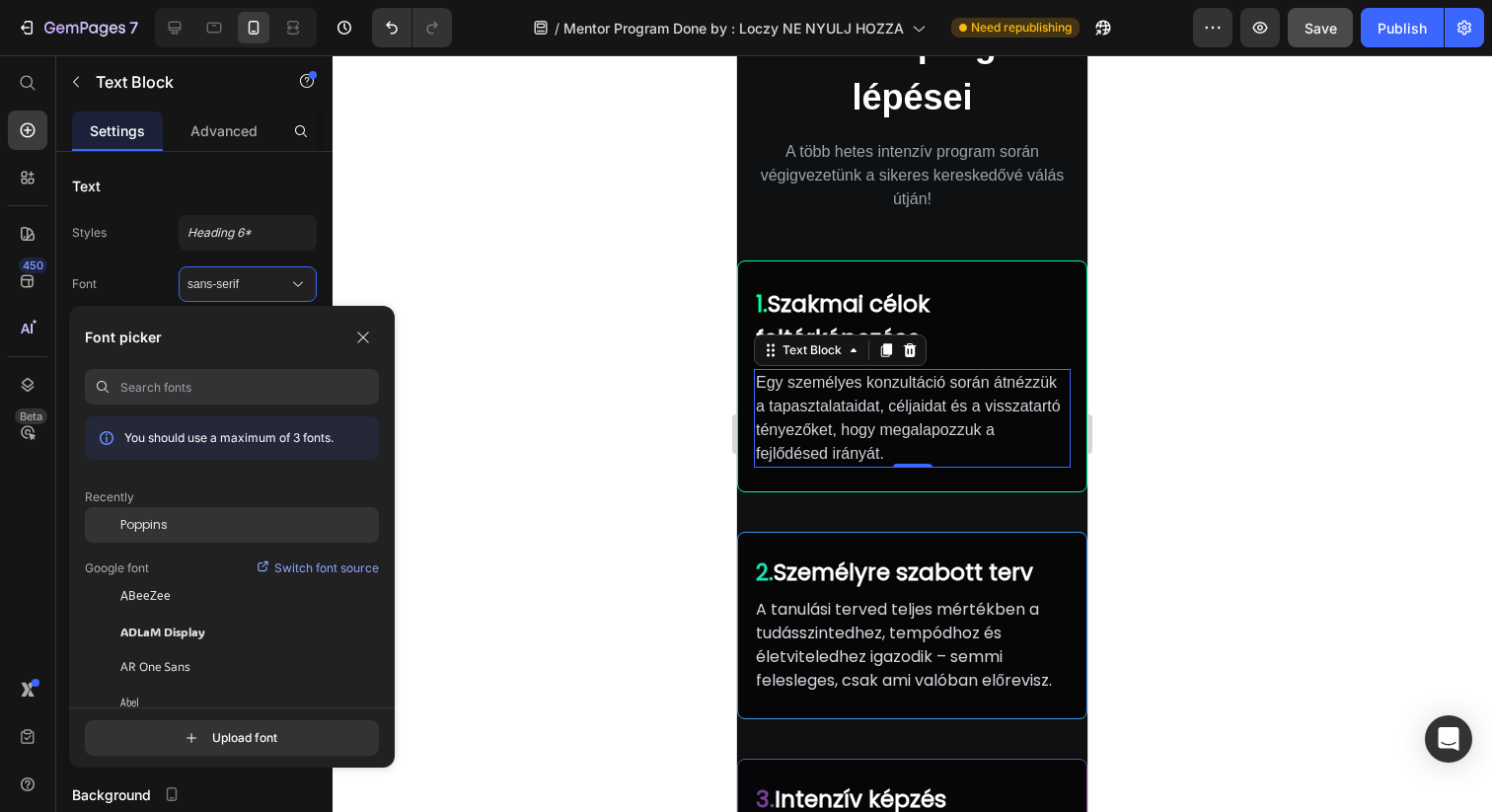 click on "Poppins" 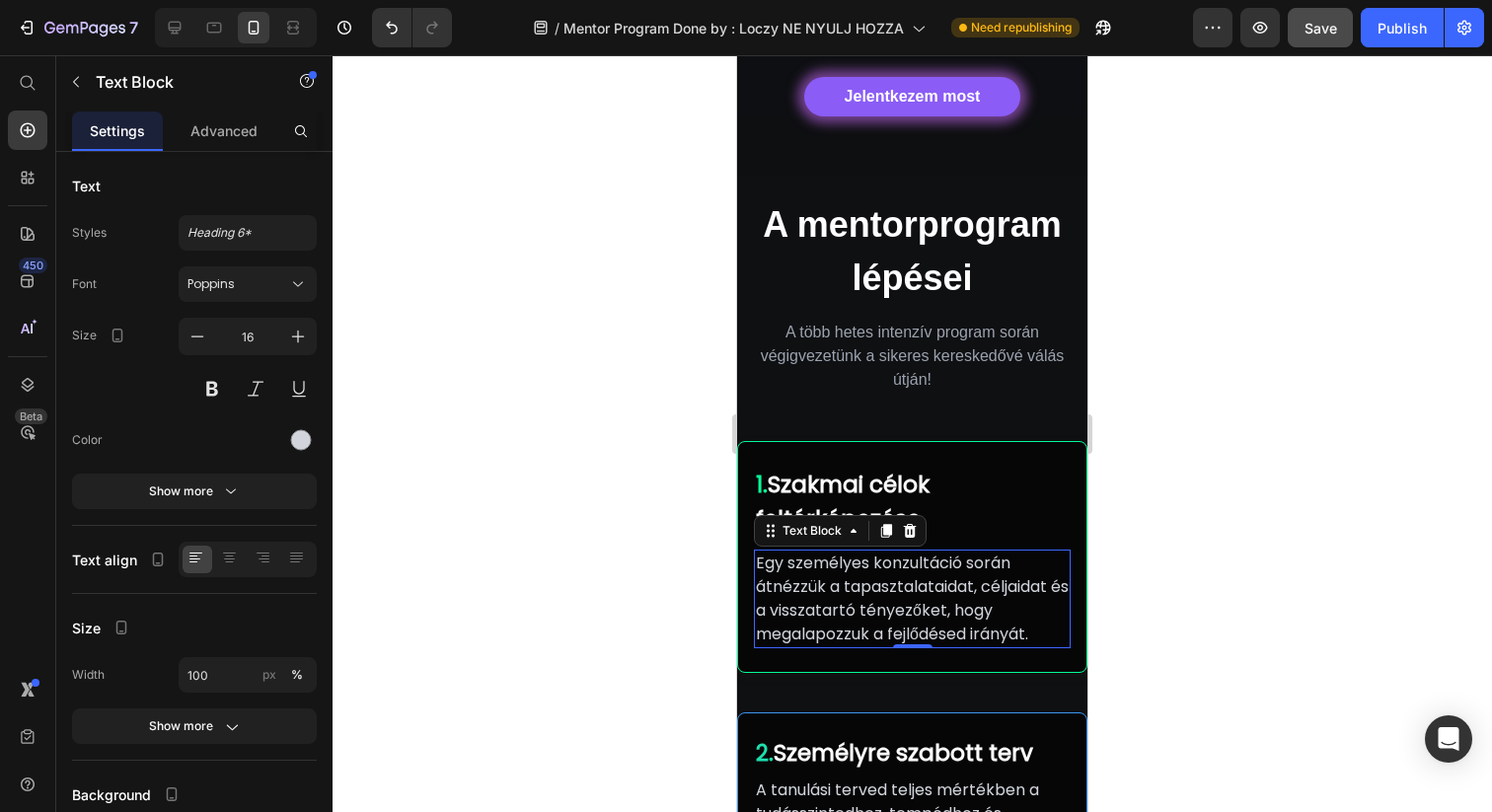 scroll, scrollTop: 199, scrollLeft: 0, axis: vertical 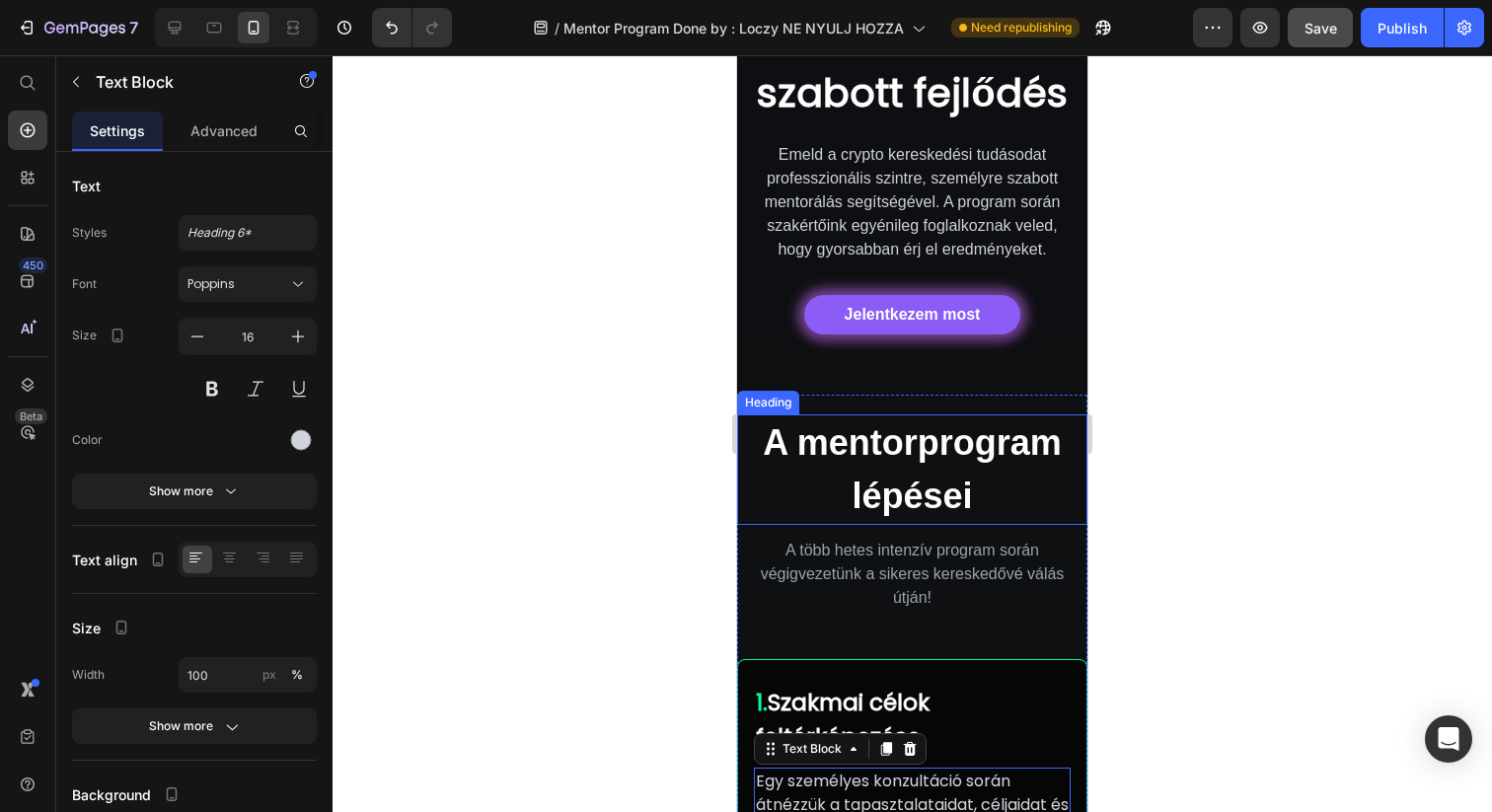 click on "A mentorprogram lépései" at bounding box center [912, 470] 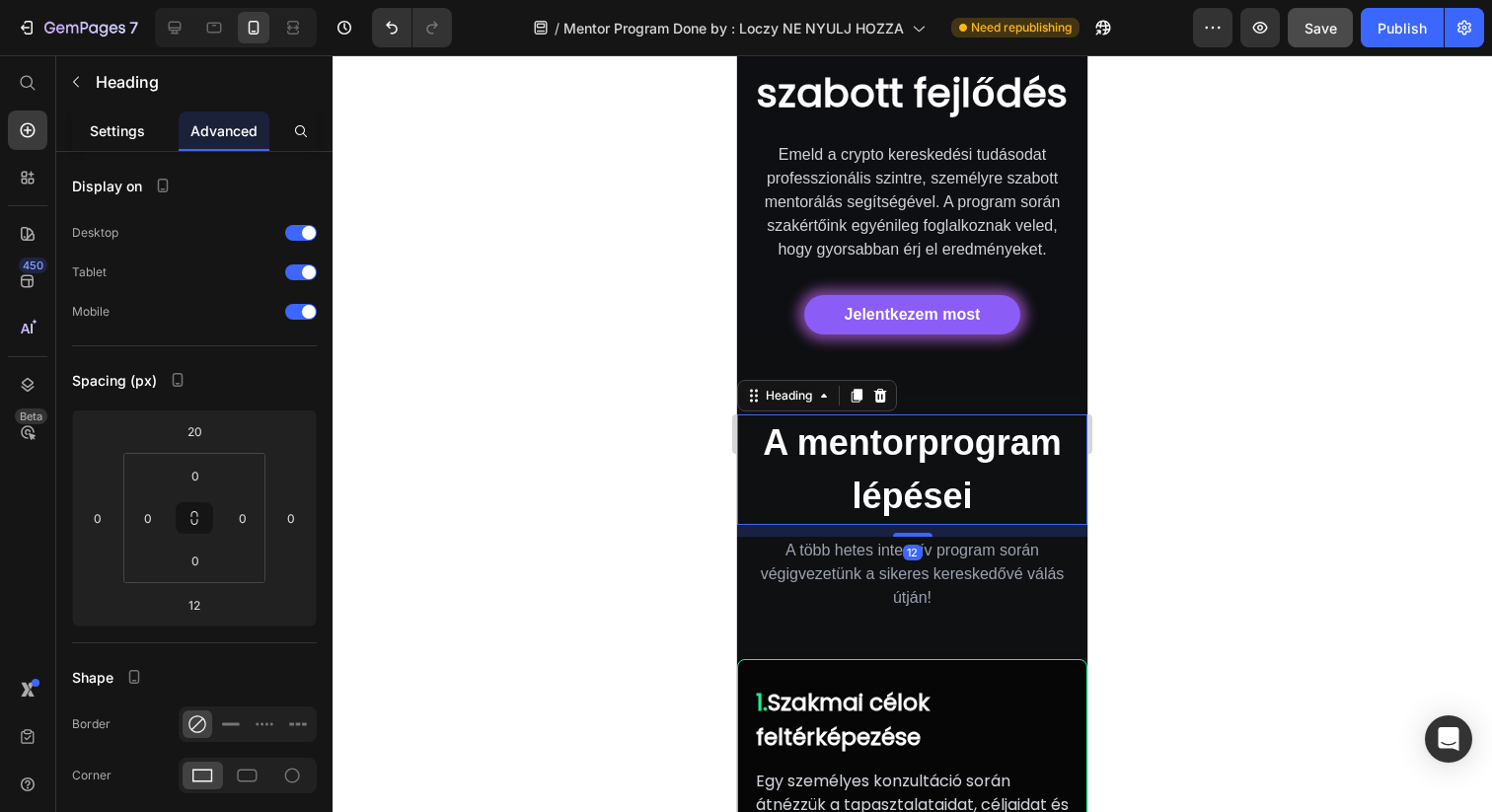 click on "Settings" at bounding box center (117, 130) 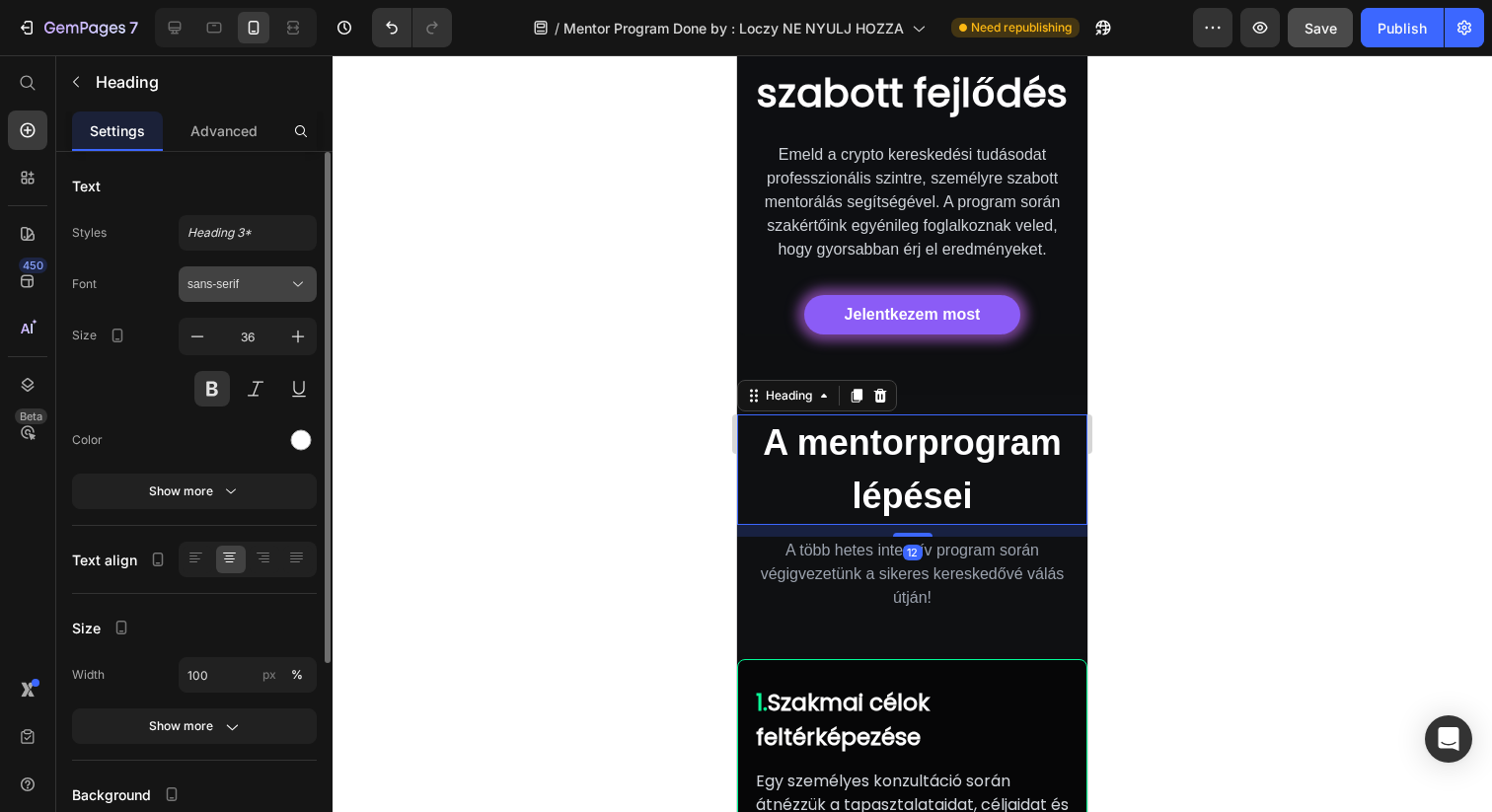 click on "sans-serif" at bounding box center [238, 284] 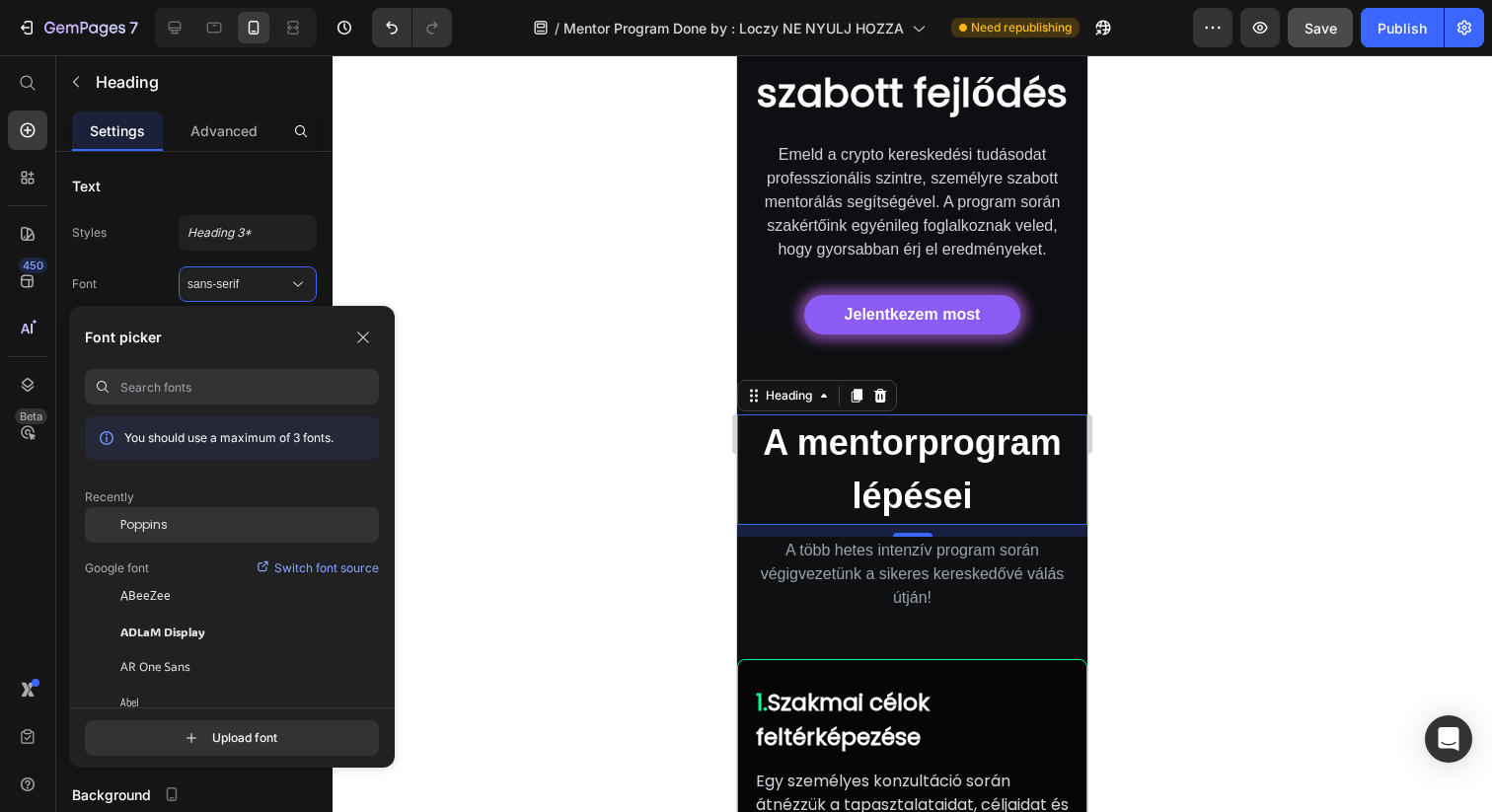 click on "Poppins" 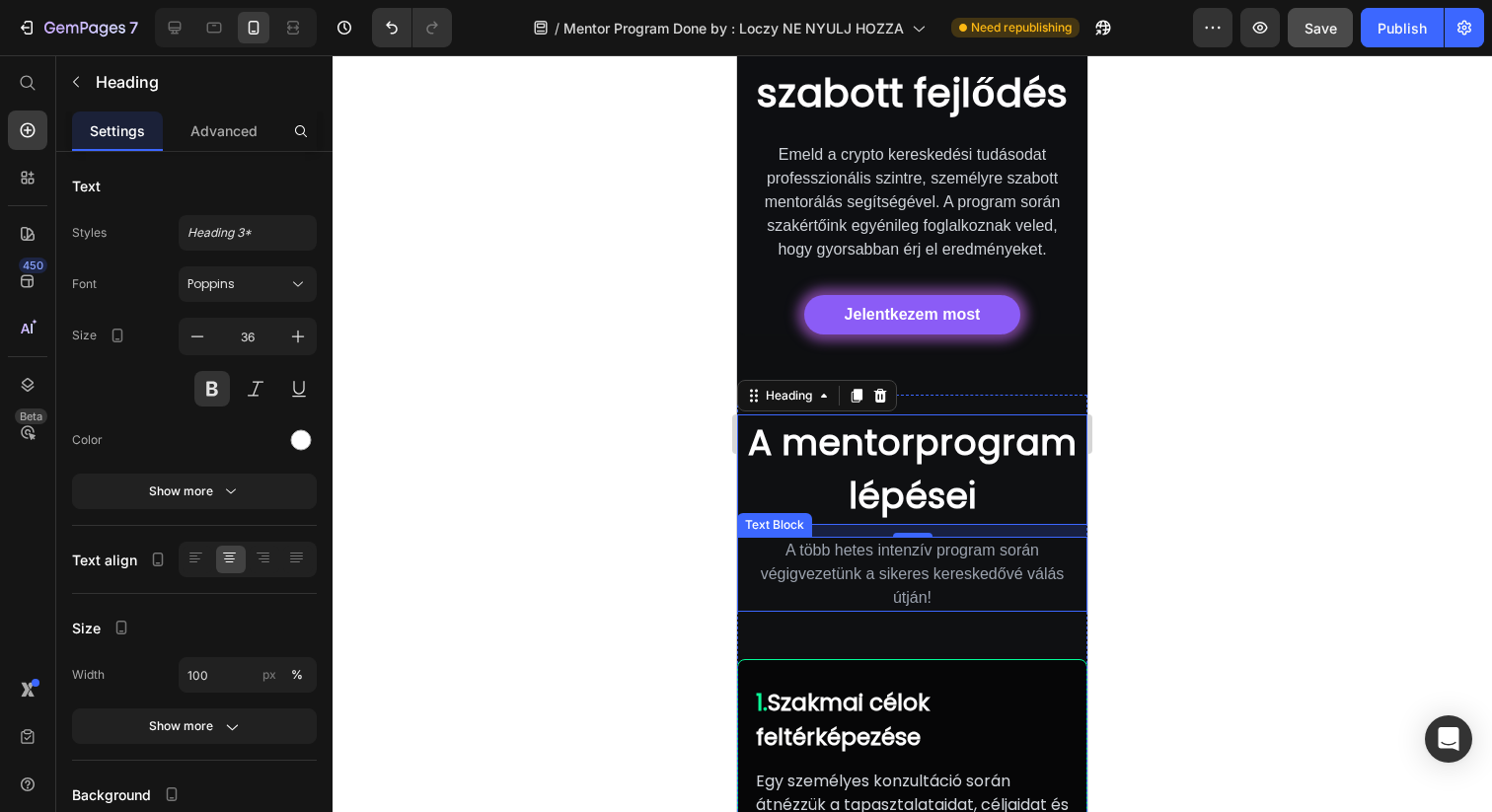 click on "A több hetes intenzív program során végigvezetünk a sikeres kereskedővé válás útján!" at bounding box center [912, 574] 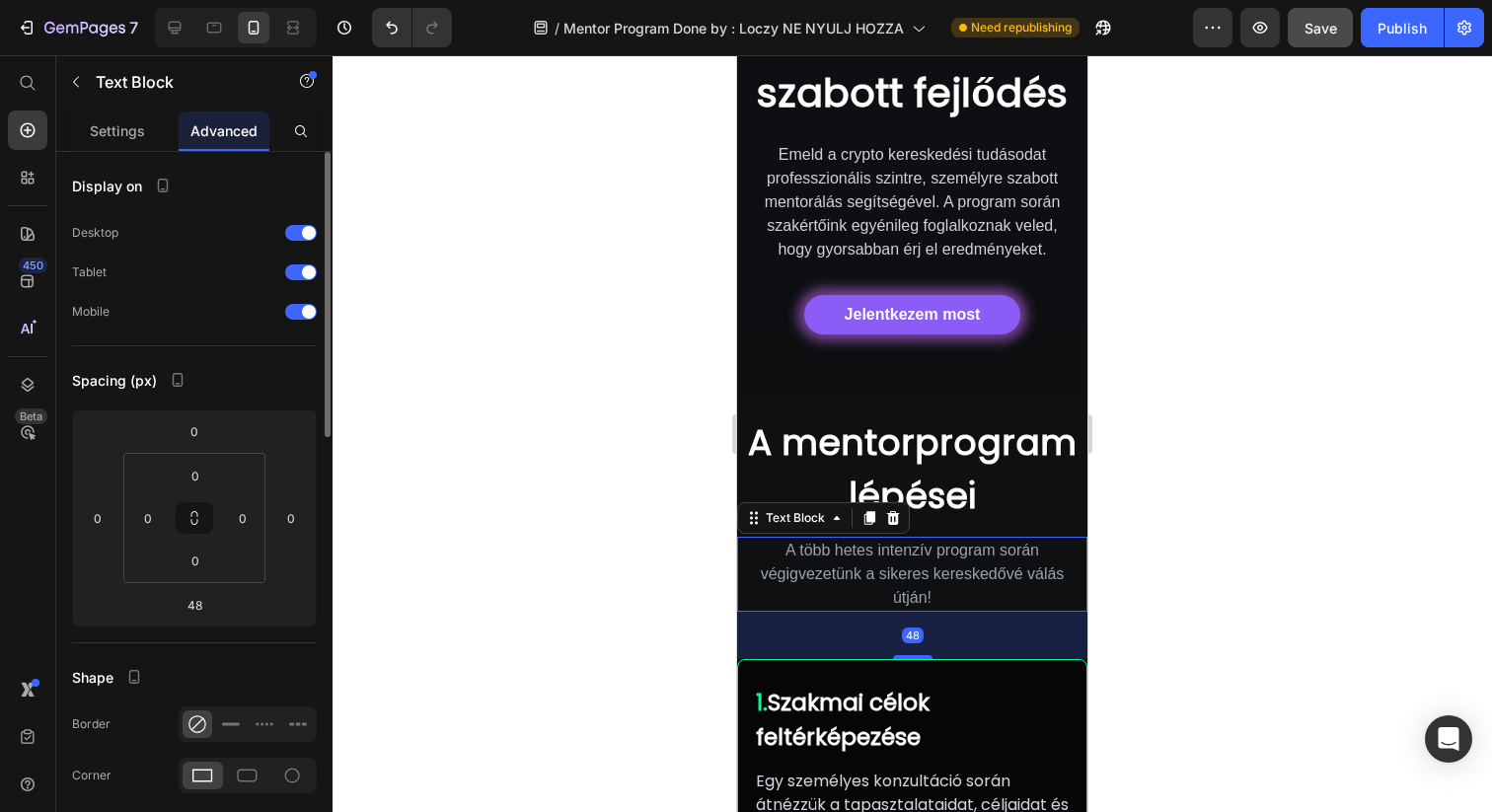 click on "Display on Desktop Tablet Mobile Spacing (px) 0 0 48 0 0 0 0 0 Shape Border Corner Shadow Position Opacity 100 % Animation Select When appear When hover None Fade Slide Zoom Shake  Speed  Show more Preview  Interaction Upgrade to Optimize plan  to unlock Interaction & other premium features. CSS class  Delete element" at bounding box center [194, 1053] 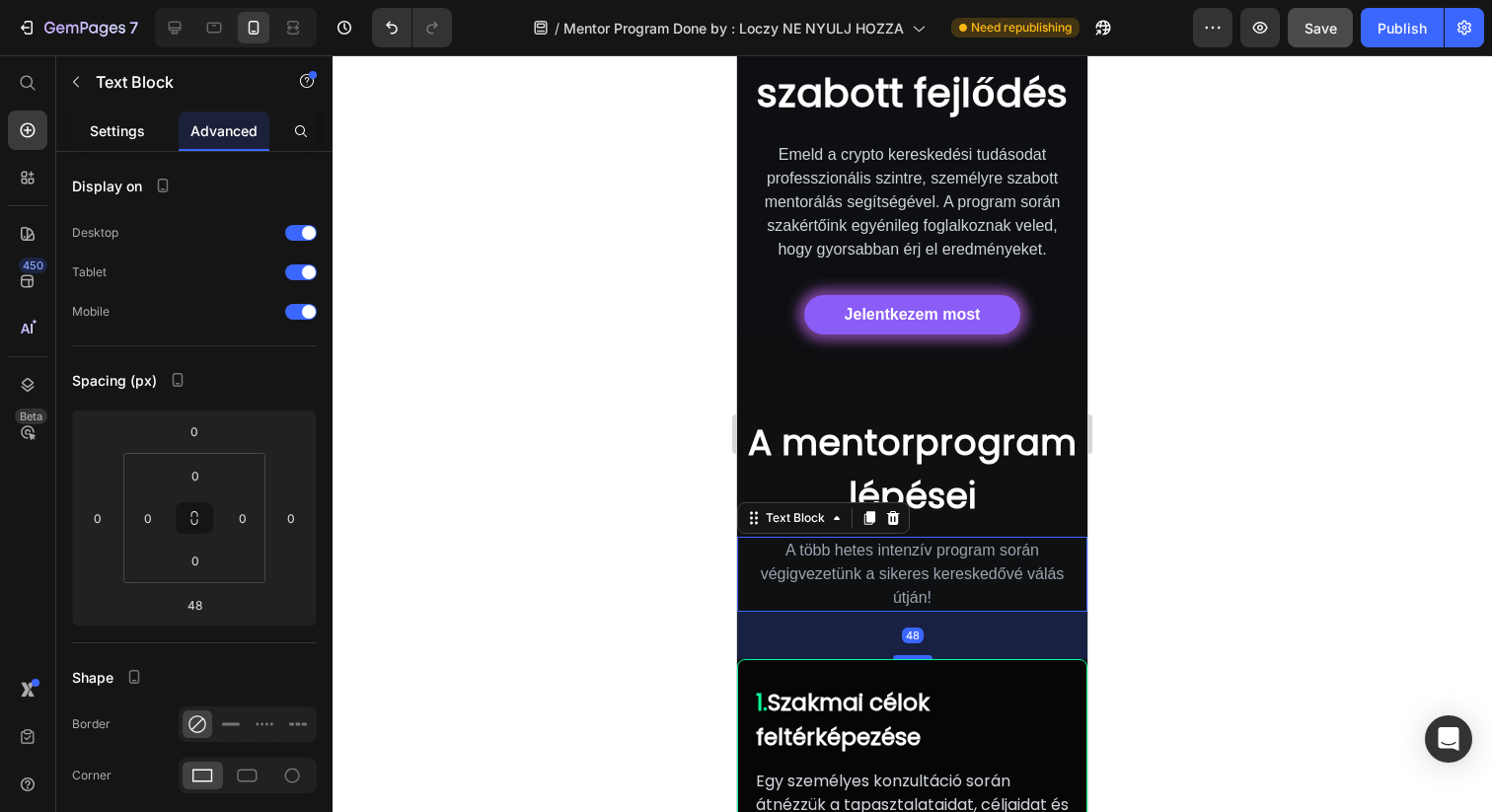 click on "Settings" 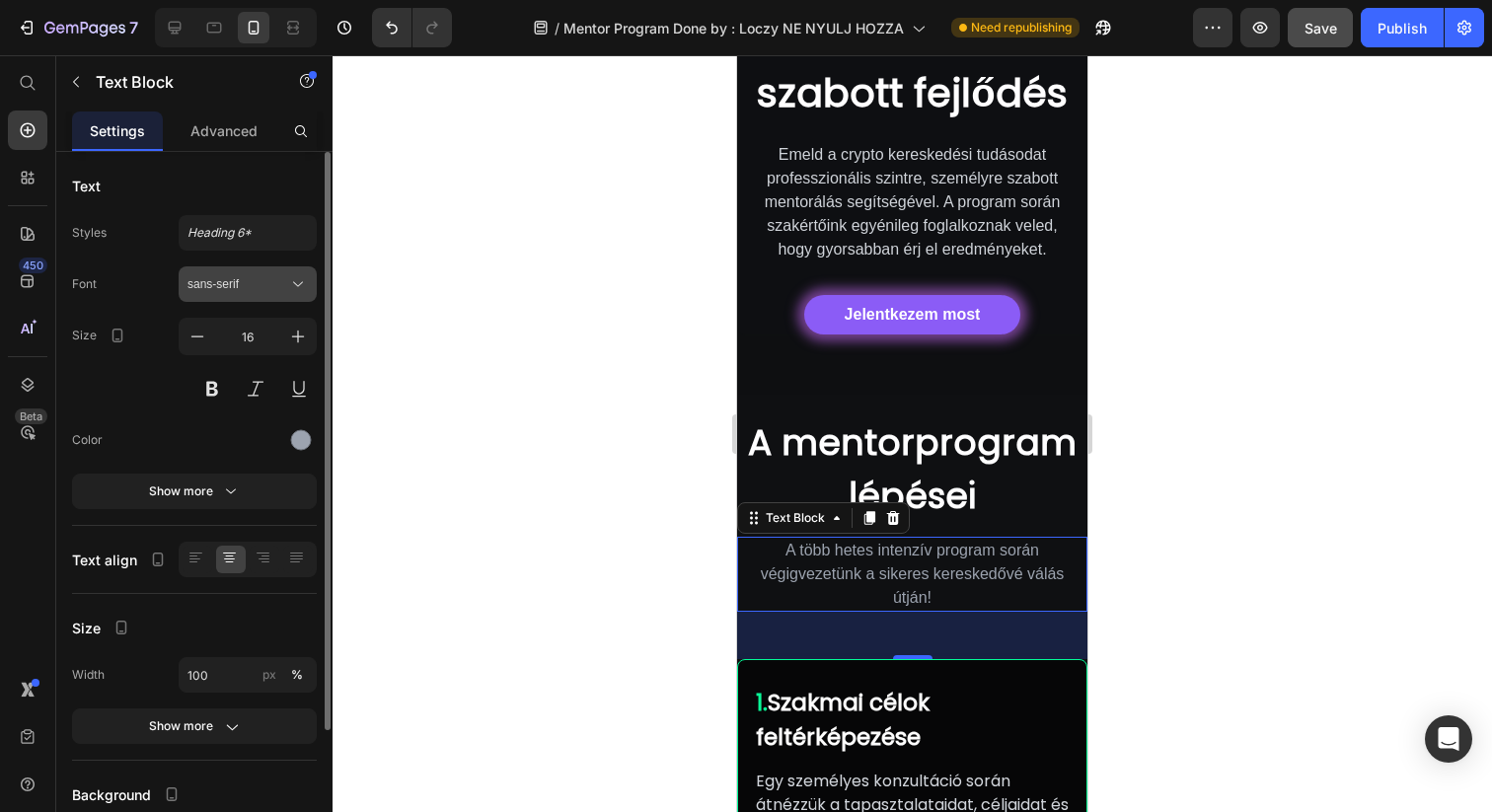 drag, startPoint x: 250, startPoint y: 259, endPoint x: 249, endPoint y: 277, distance: 18.027756 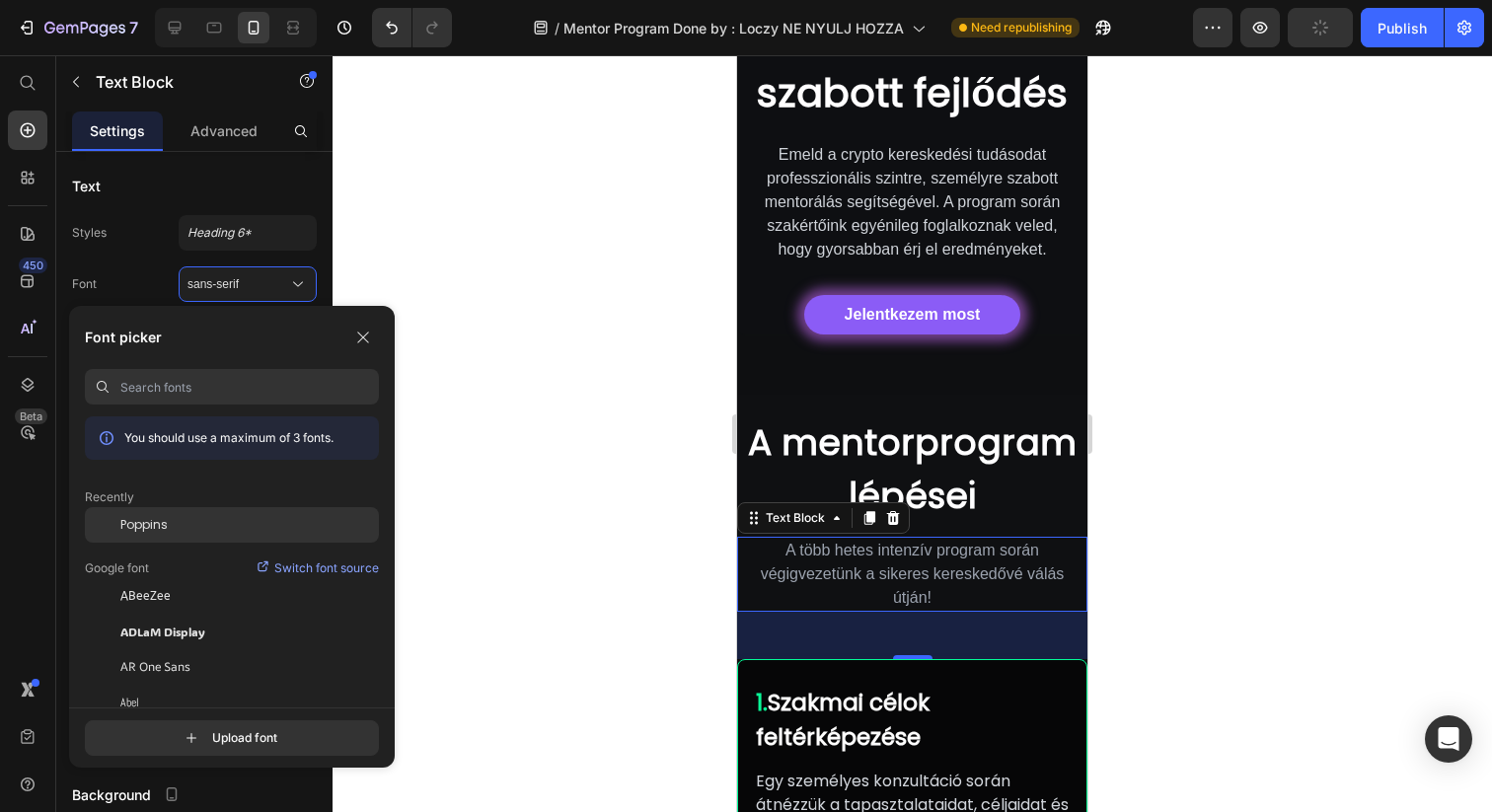 click on "Poppins" 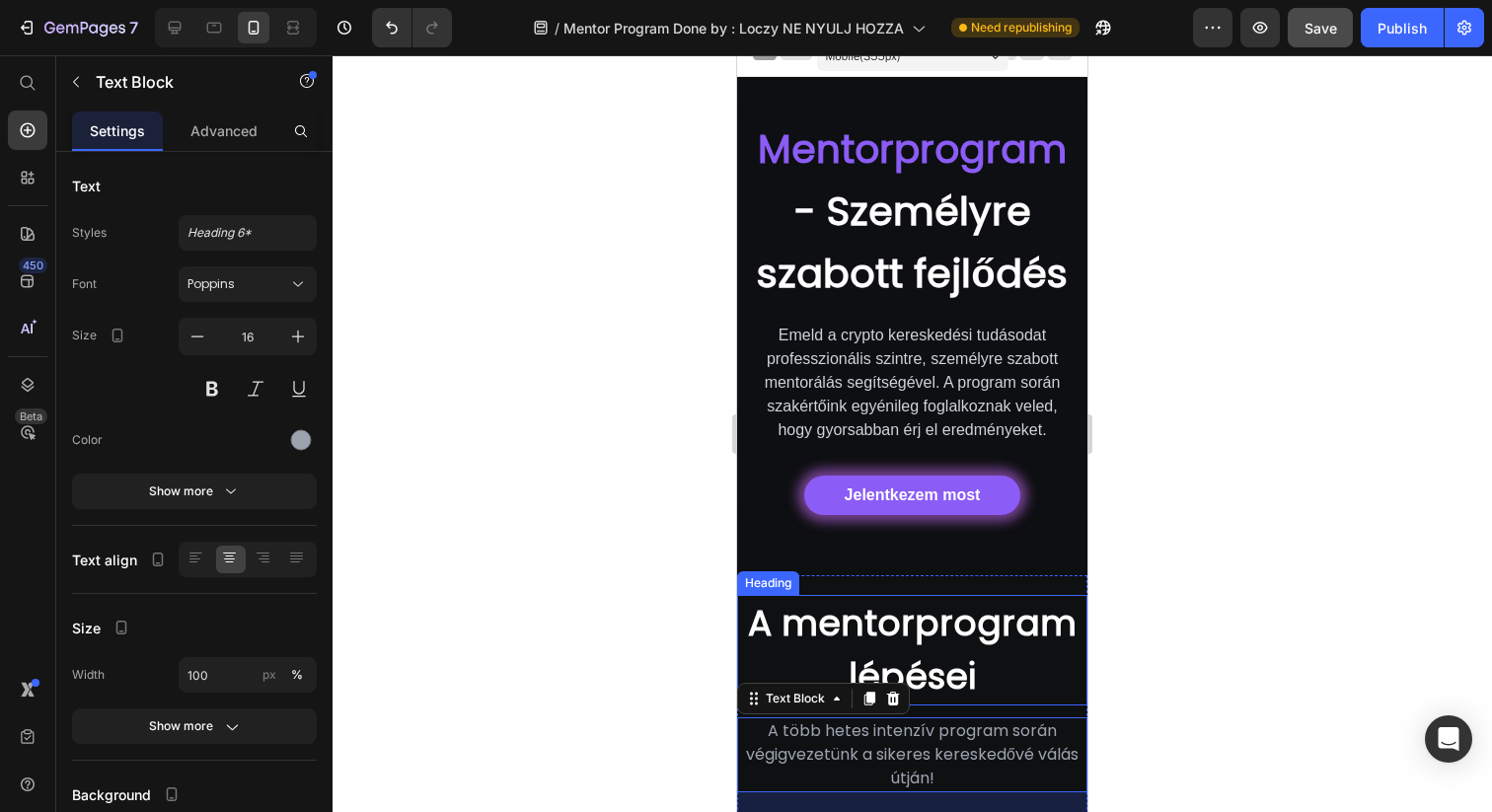 scroll, scrollTop: 0, scrollLeft: 0, axis: both 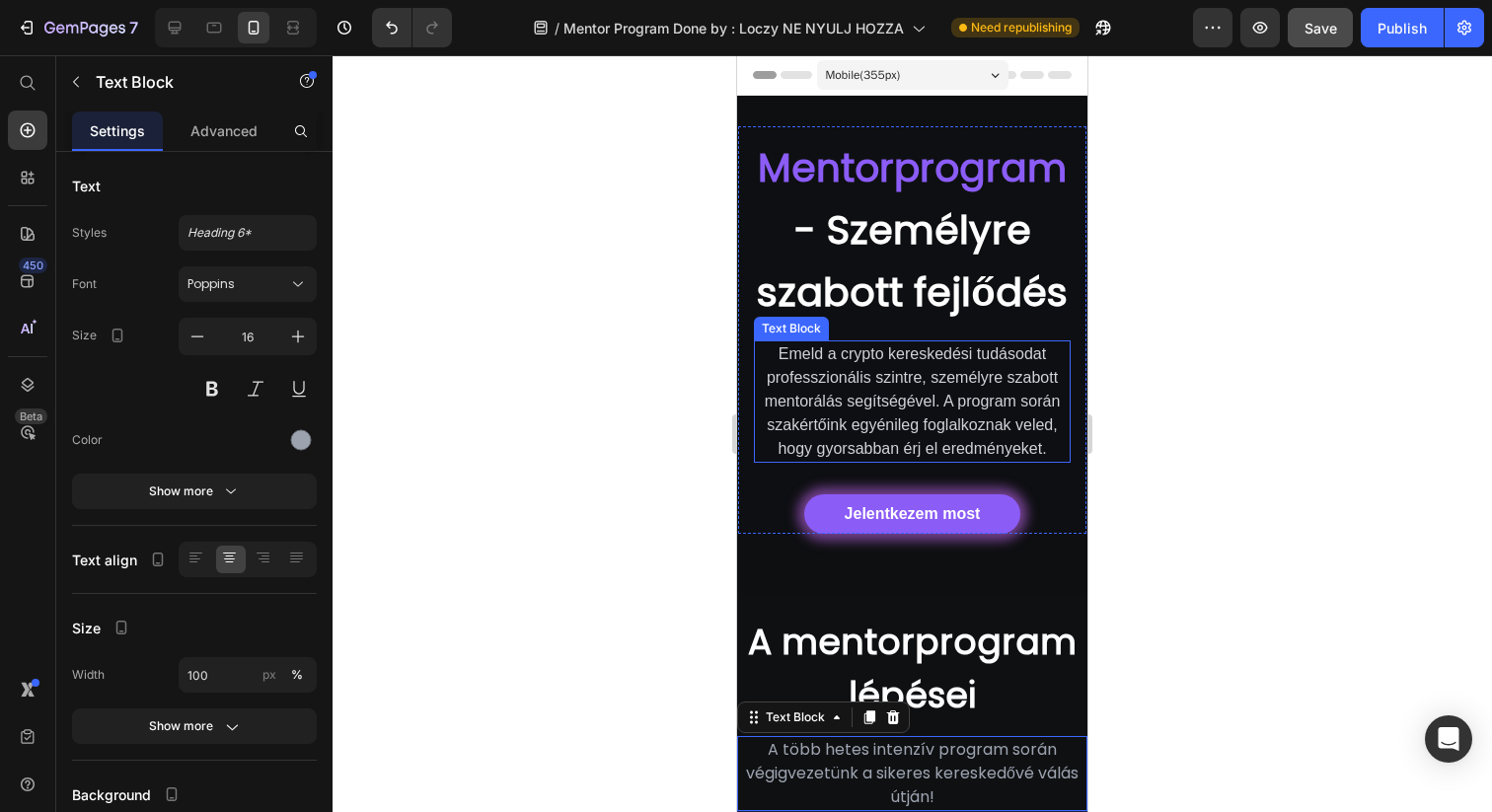click on "Emeld a crypto kereskedési tudásodat professzionális szintre, személyre szabott mentorálás segítségével. A program során szakértőink egyénileg foglalkoznak veled, hogy gyorsabban érj el eredményeket." at bounding box center [912, 402] 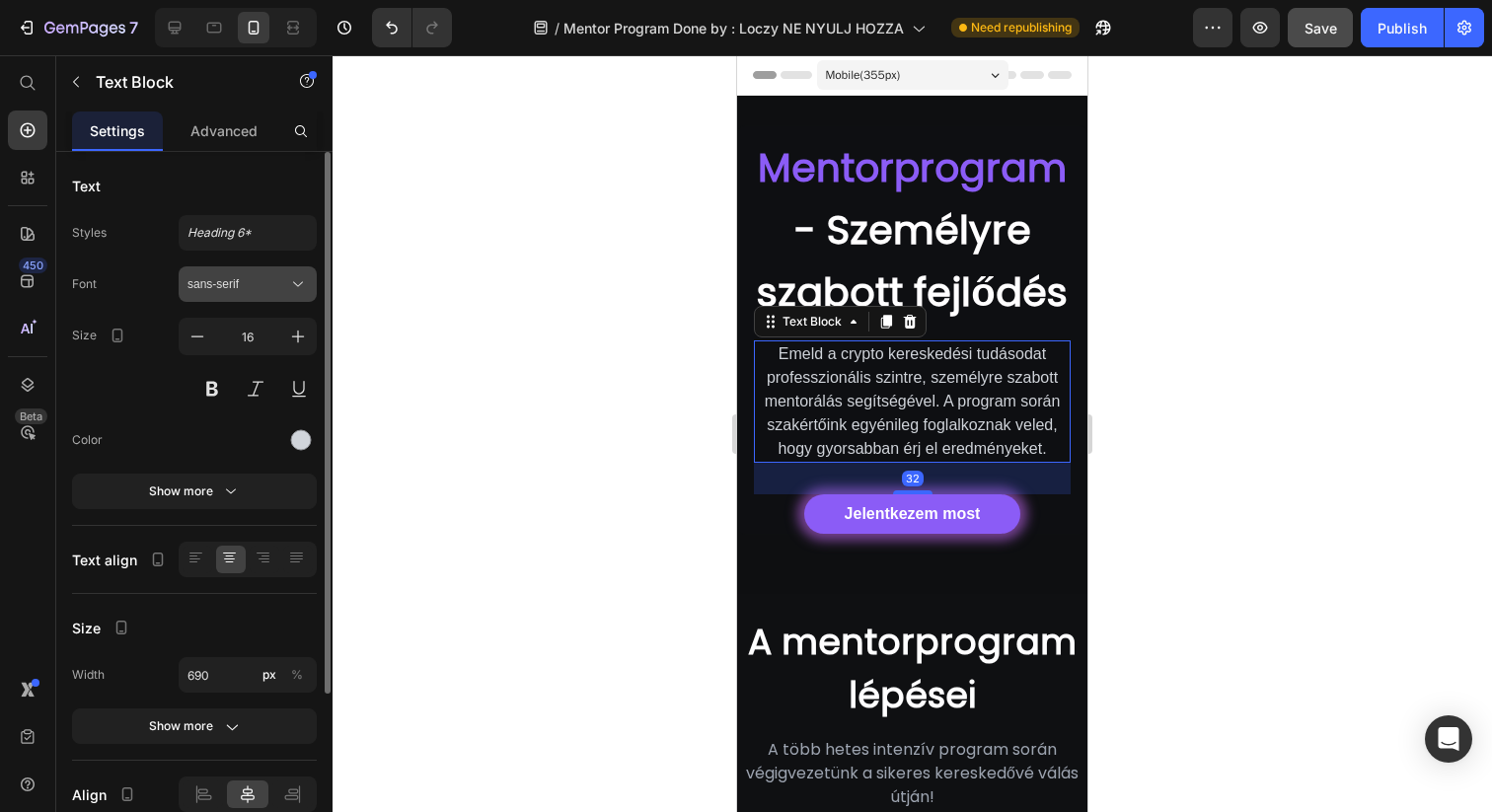 click on "sans-serif" at bounding box center [248, 284] 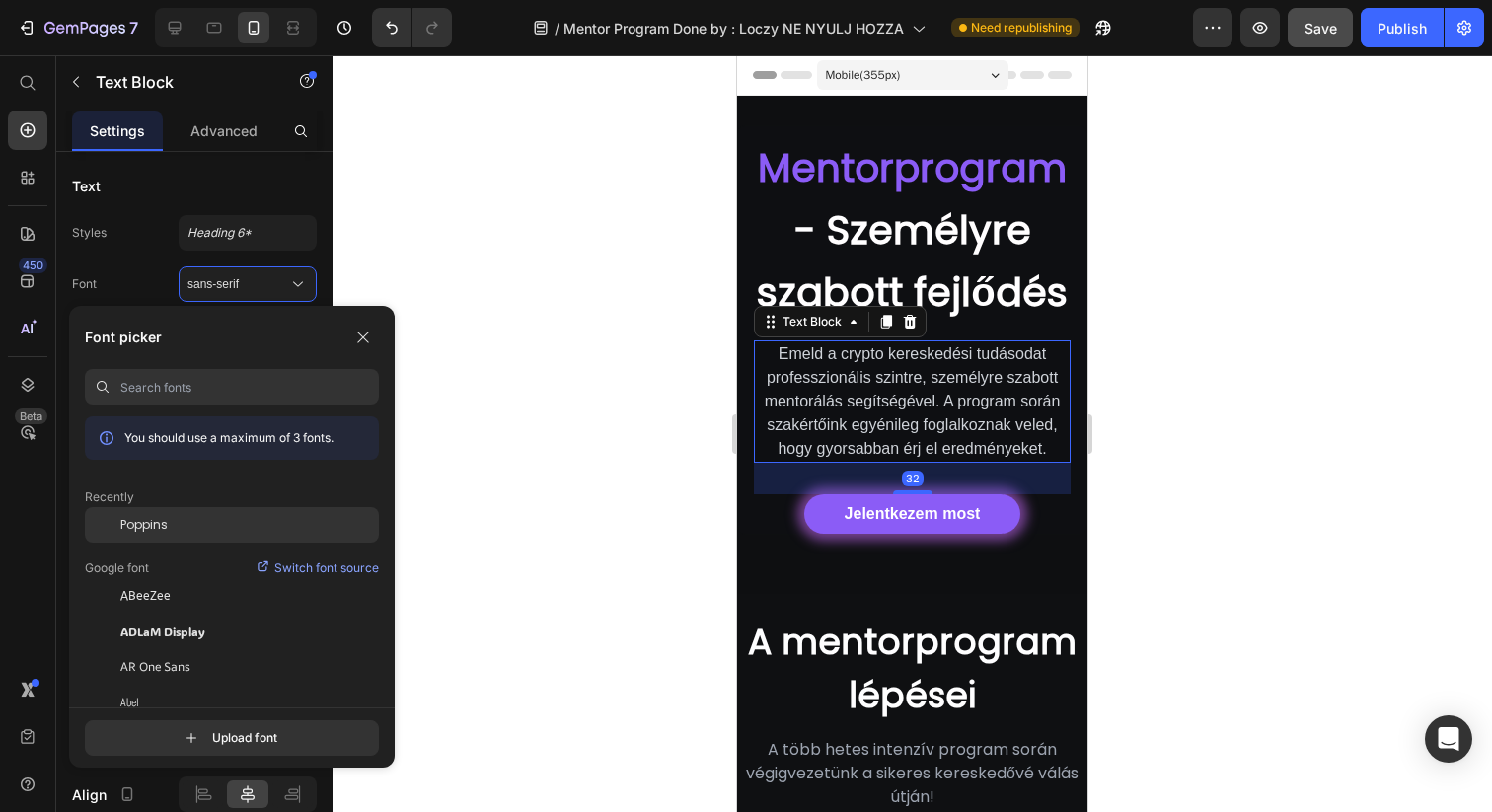 click on "Poppins" 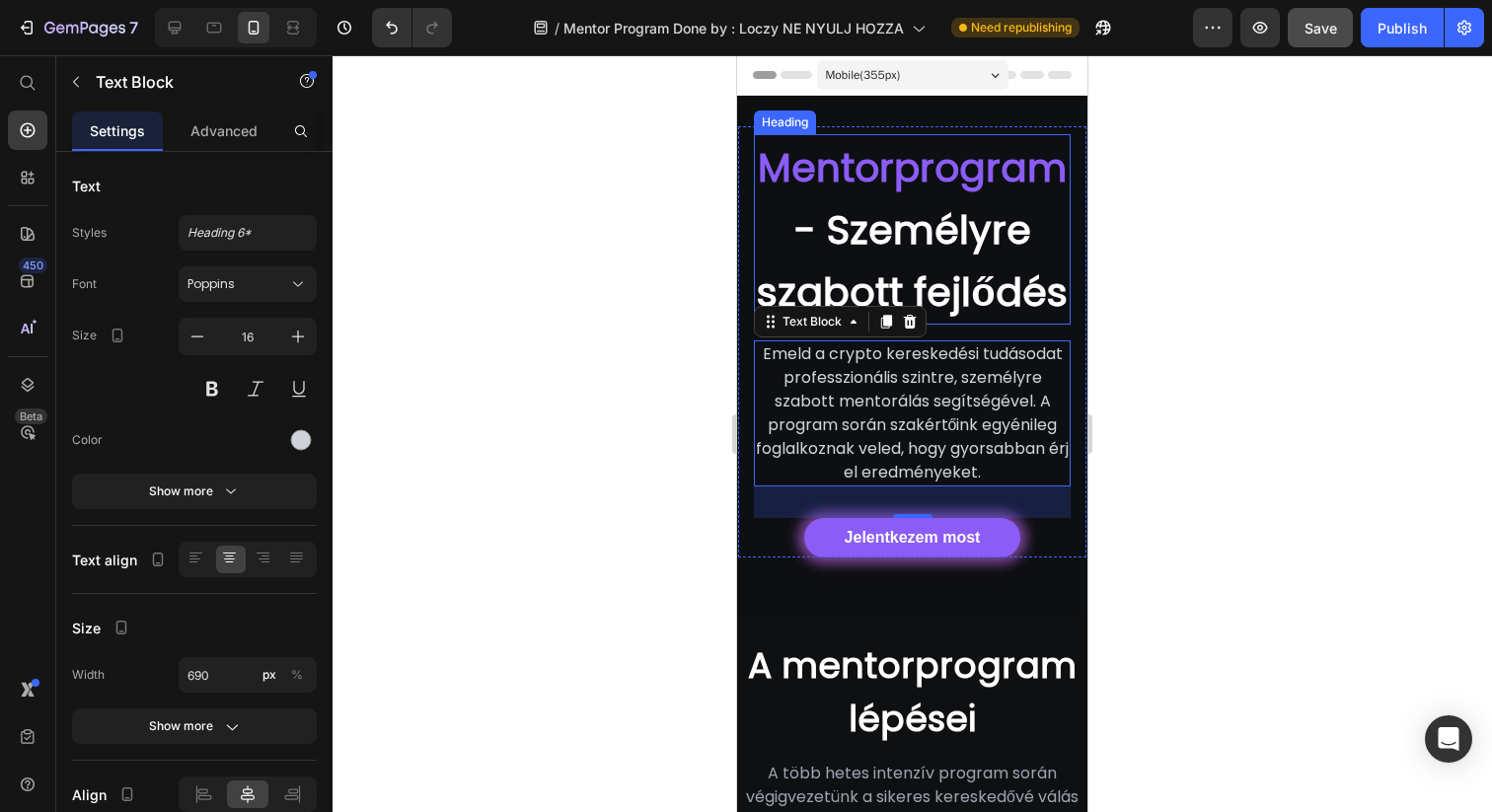 click on "- Személyre szabott fejlődés" at bounding box center (912, 260) 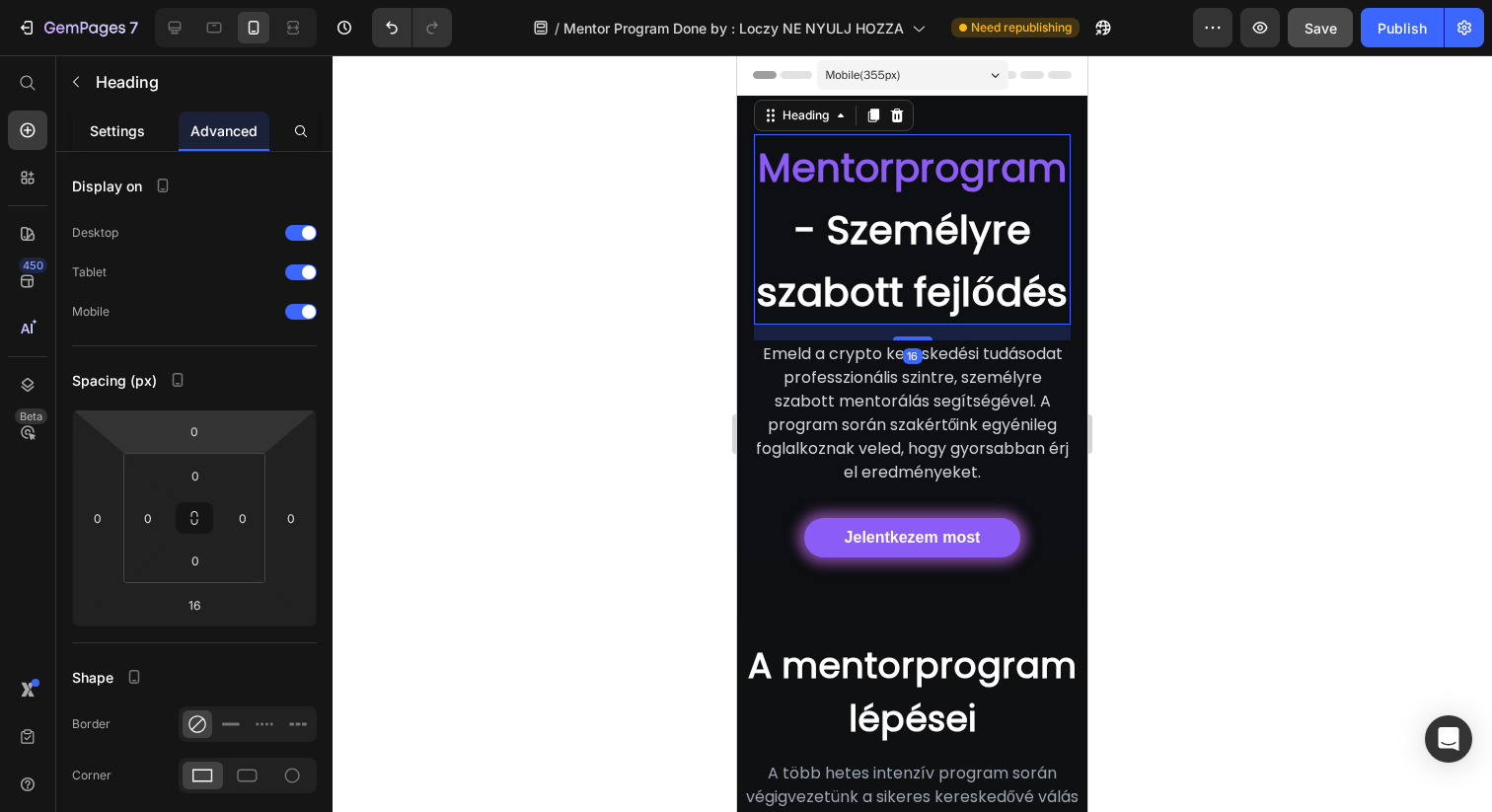 click on "Settings" 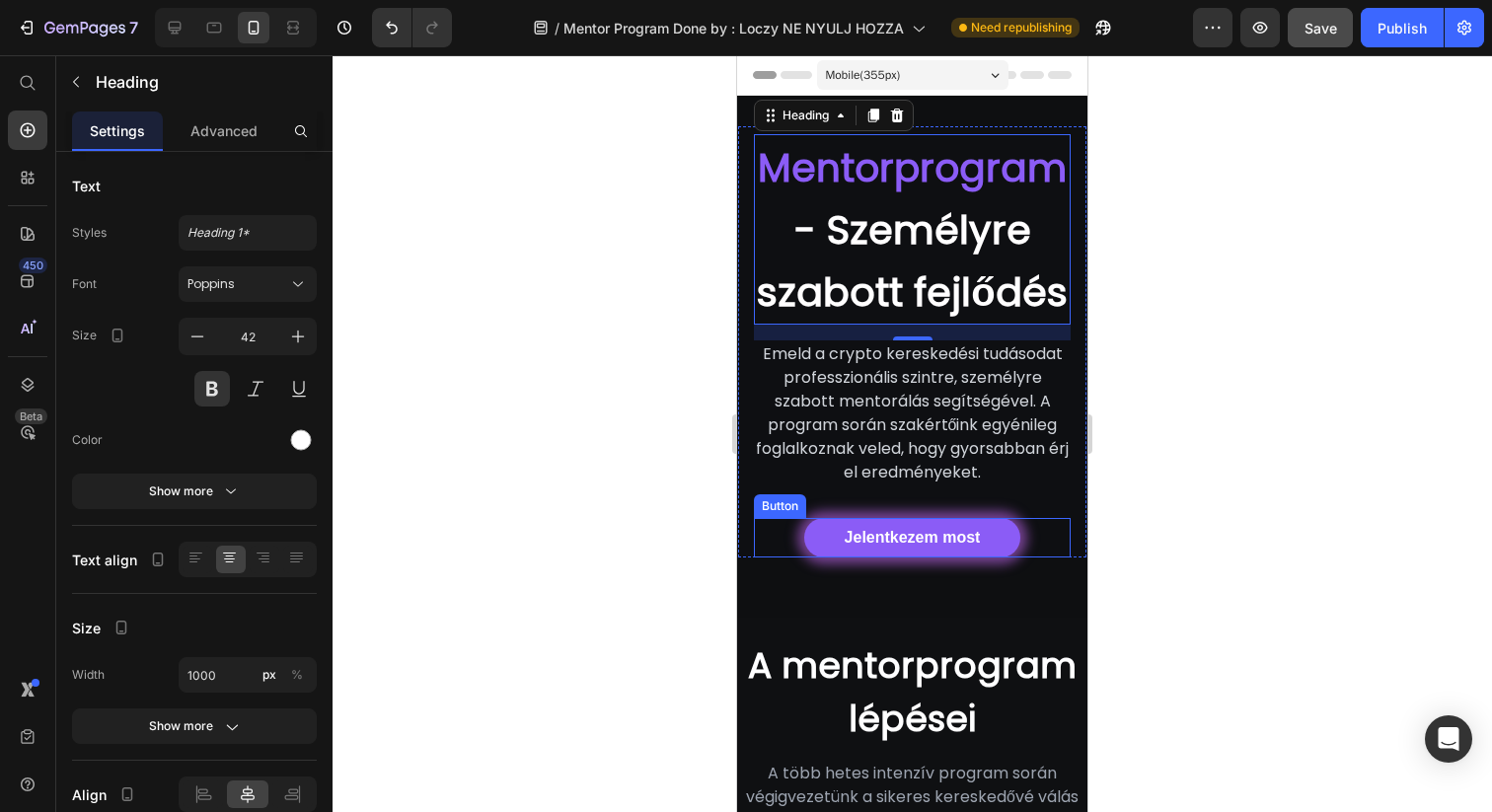 click on "Jelentkezem most Button" at bounding box center [912, 538] 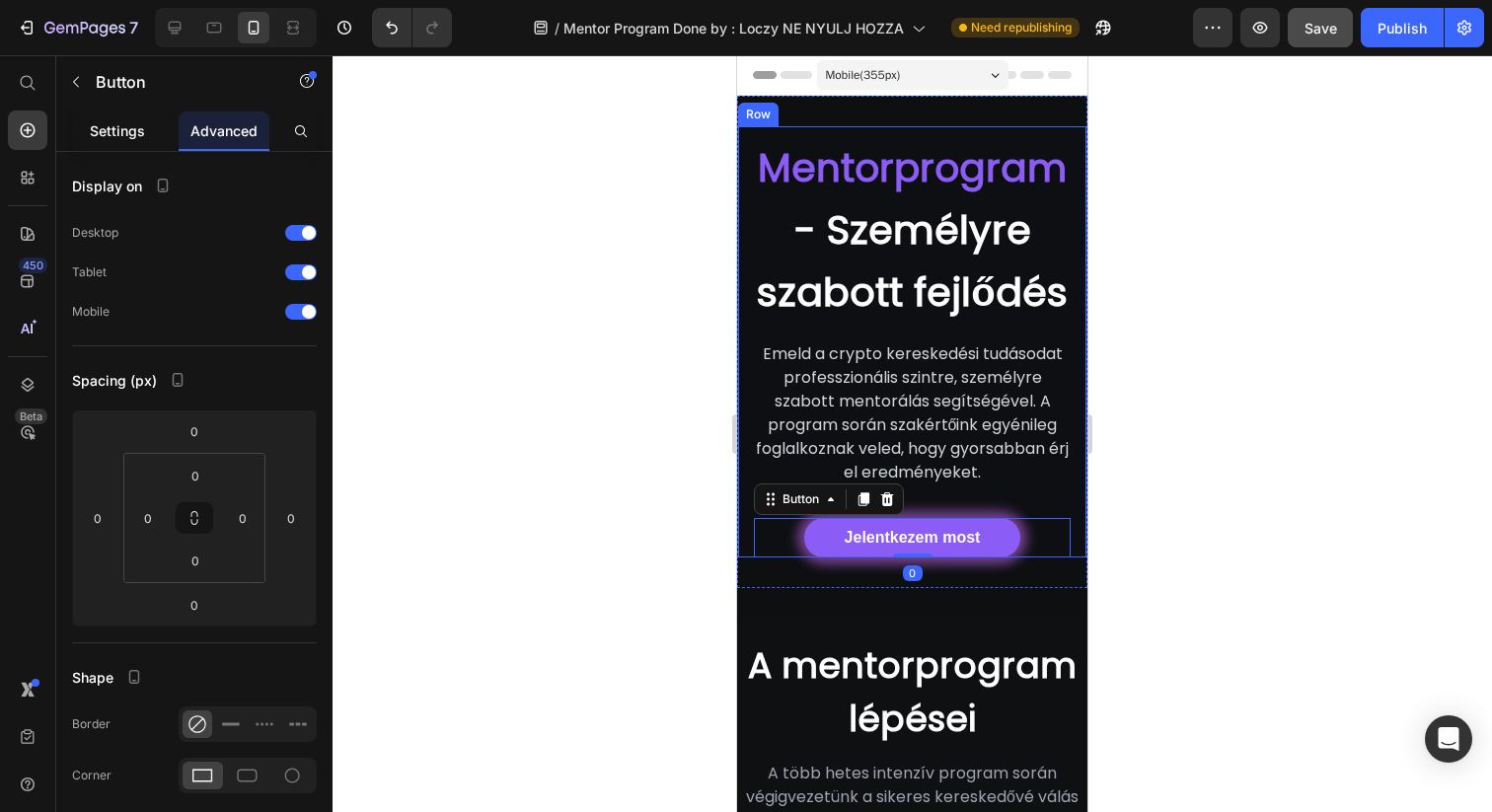 click on "Settings" 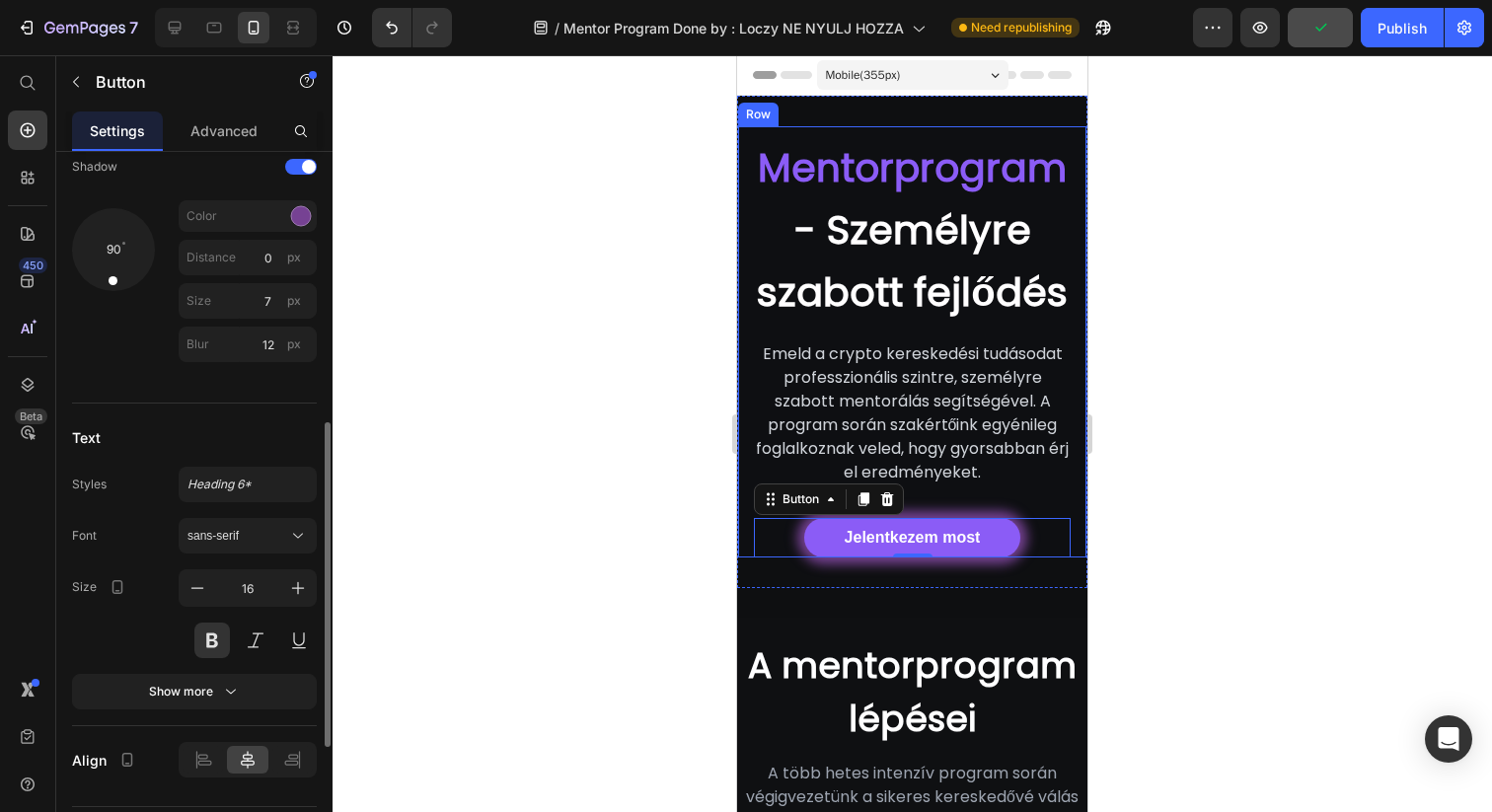 scroll, scrollTop: 860, scrollLeft: 0, axis: vertical 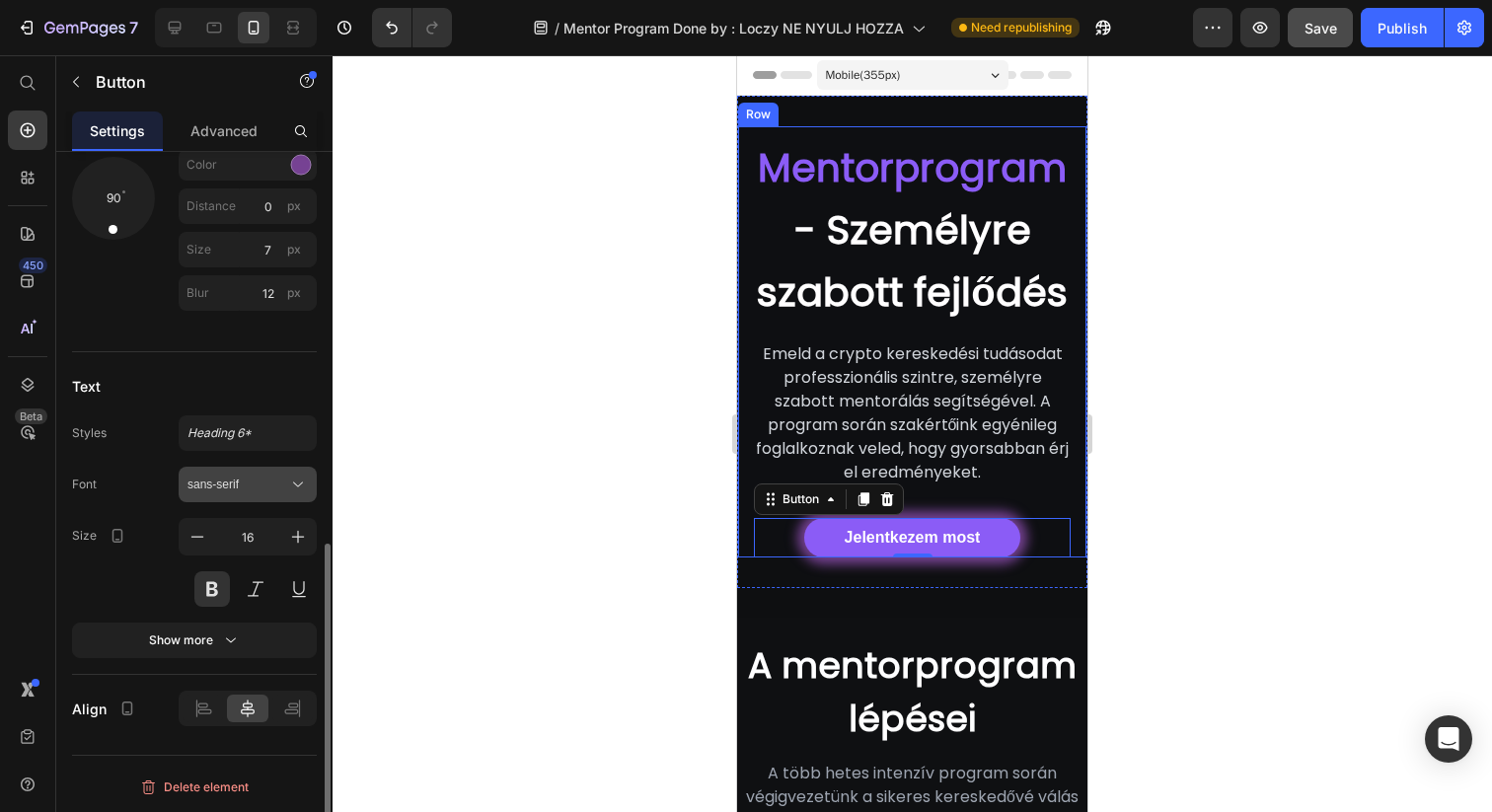 click on "sans-serif" at bounding box center (248, 484) 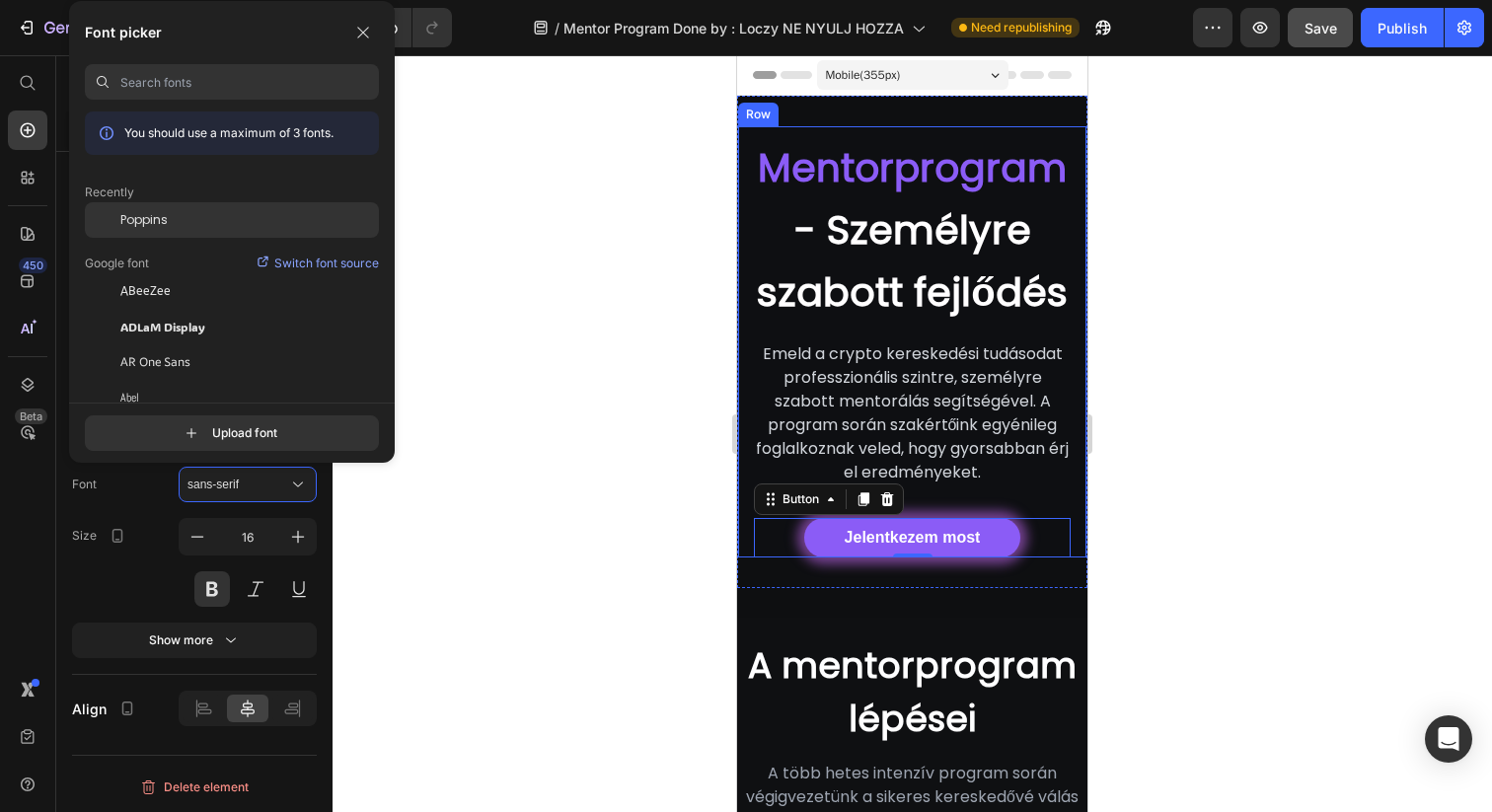 click on "Poppins" 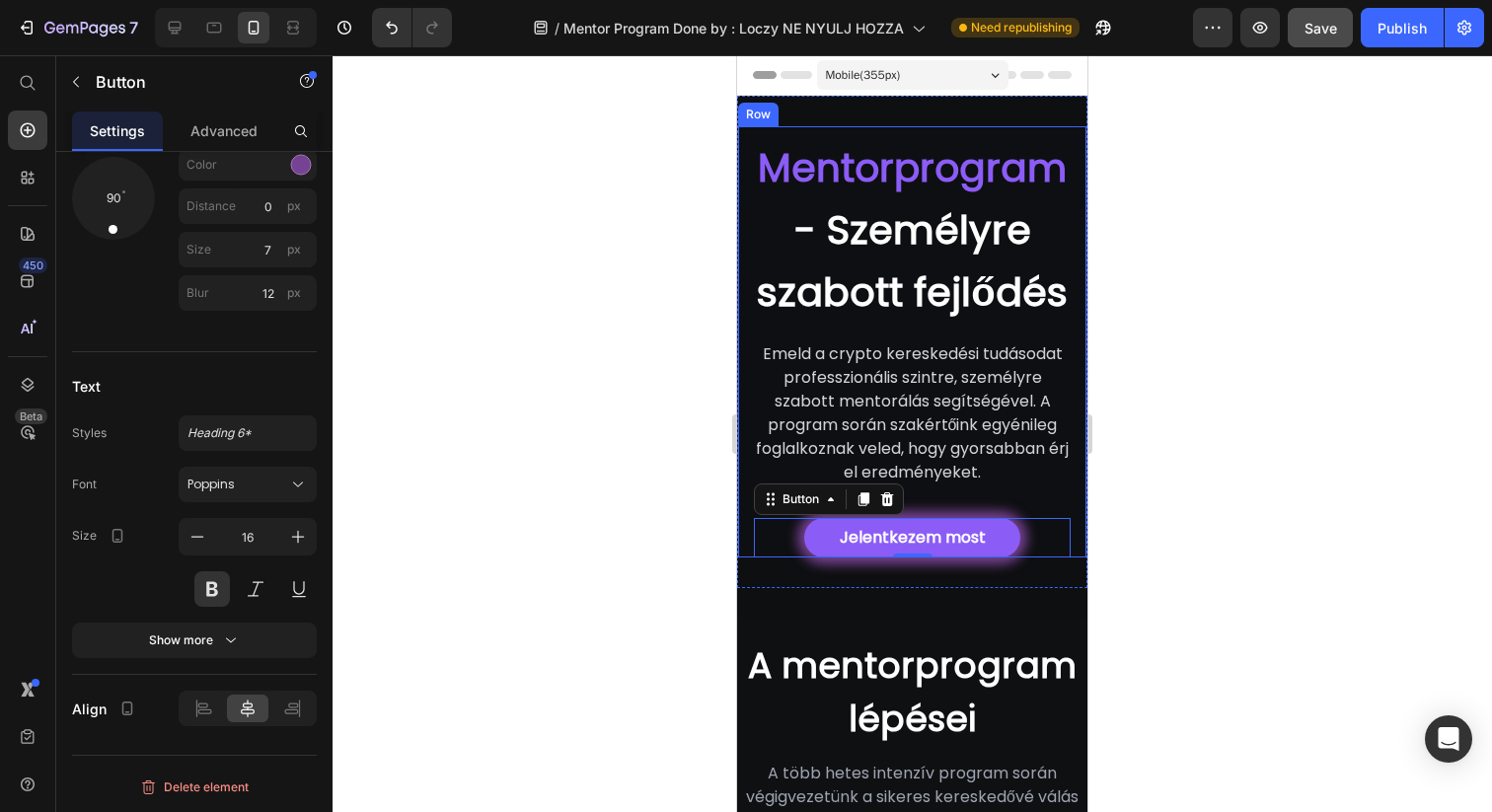 click 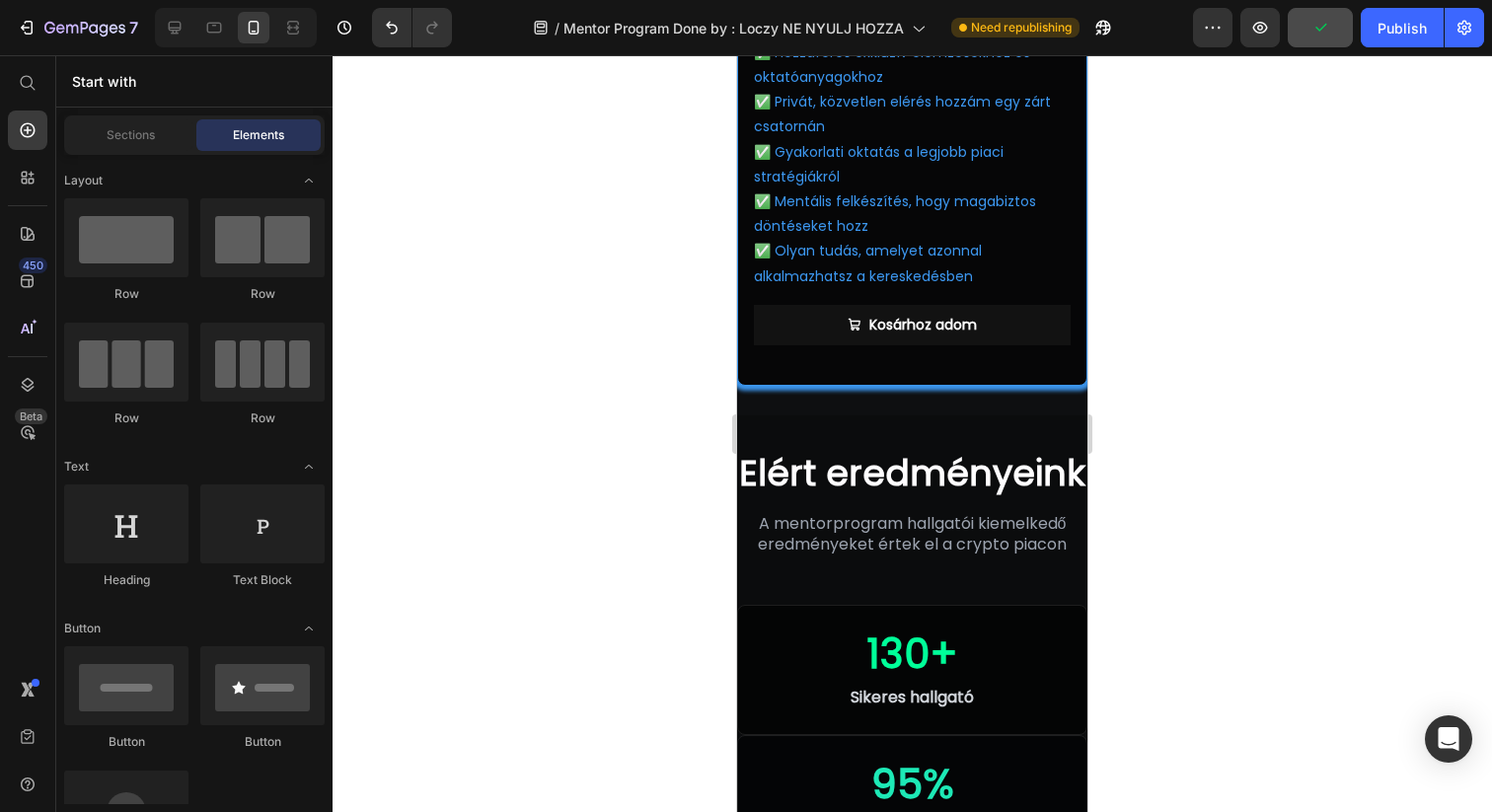 scroll, scrollTop: 2694, scrollLeft: 0, axis: vertical 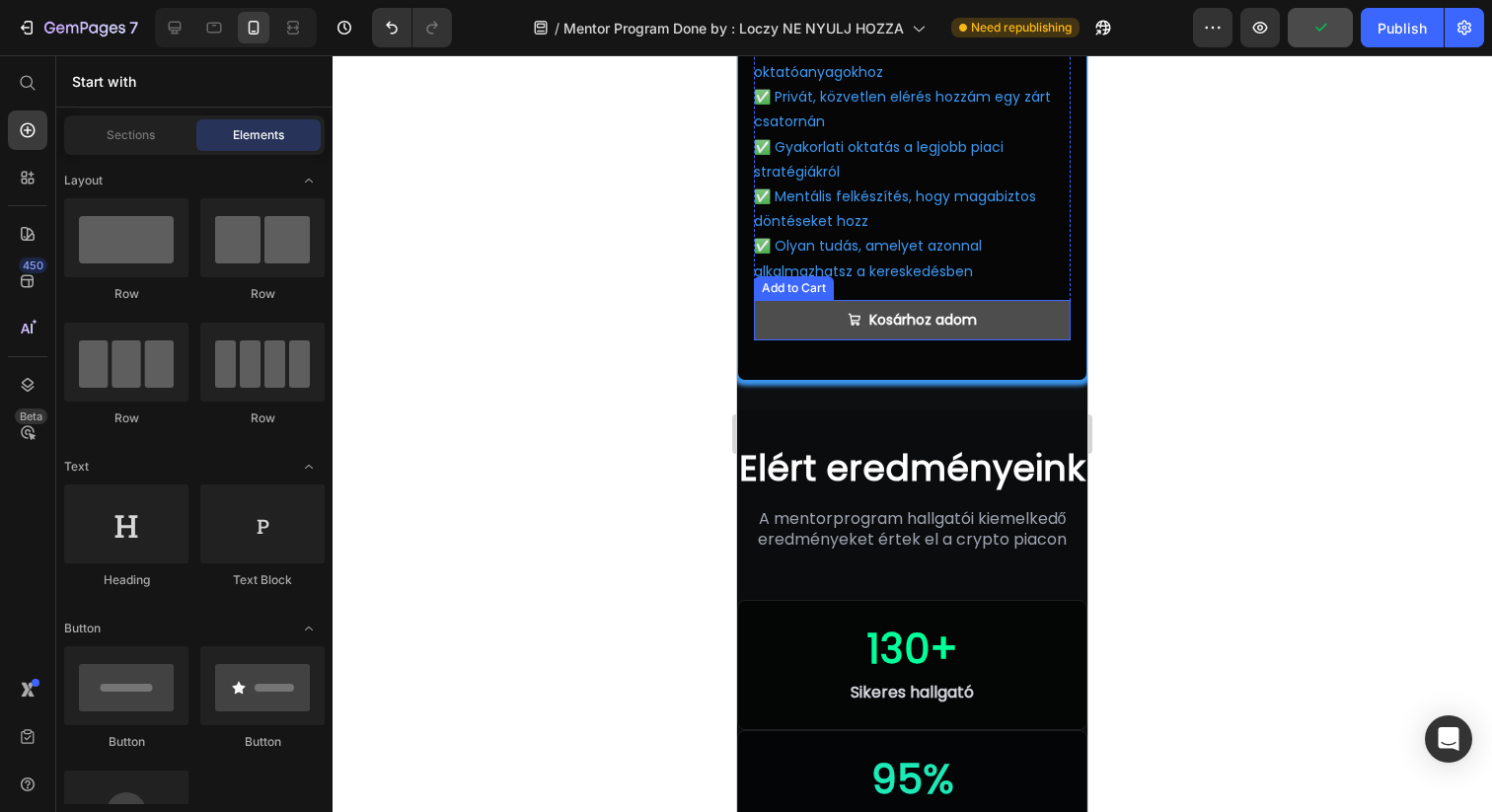 click on "Kosárhoz adom" at bounding box center (912, 320) 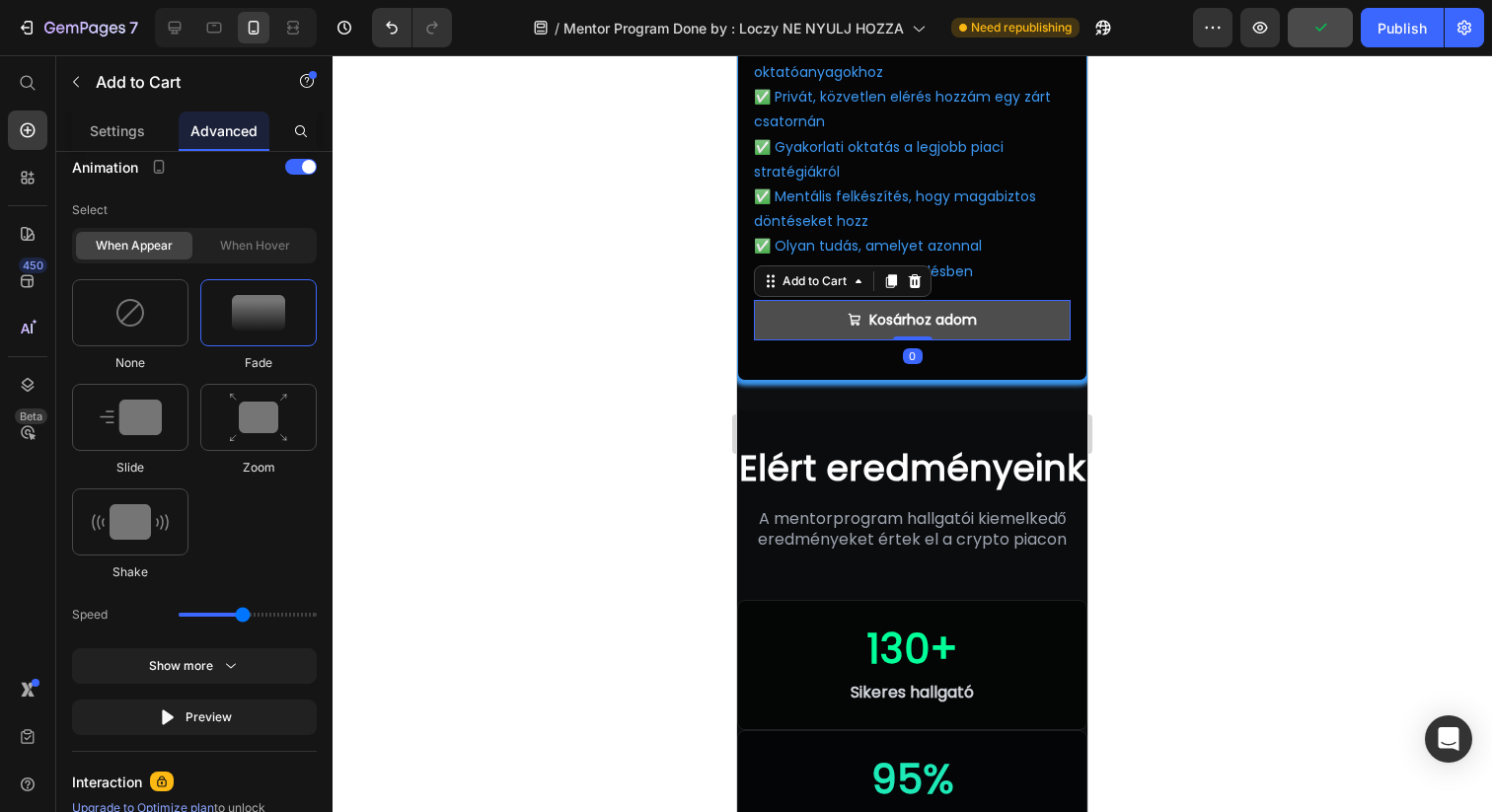 scroll, scrollTop: 0, scrollLeft: 0, axis: both 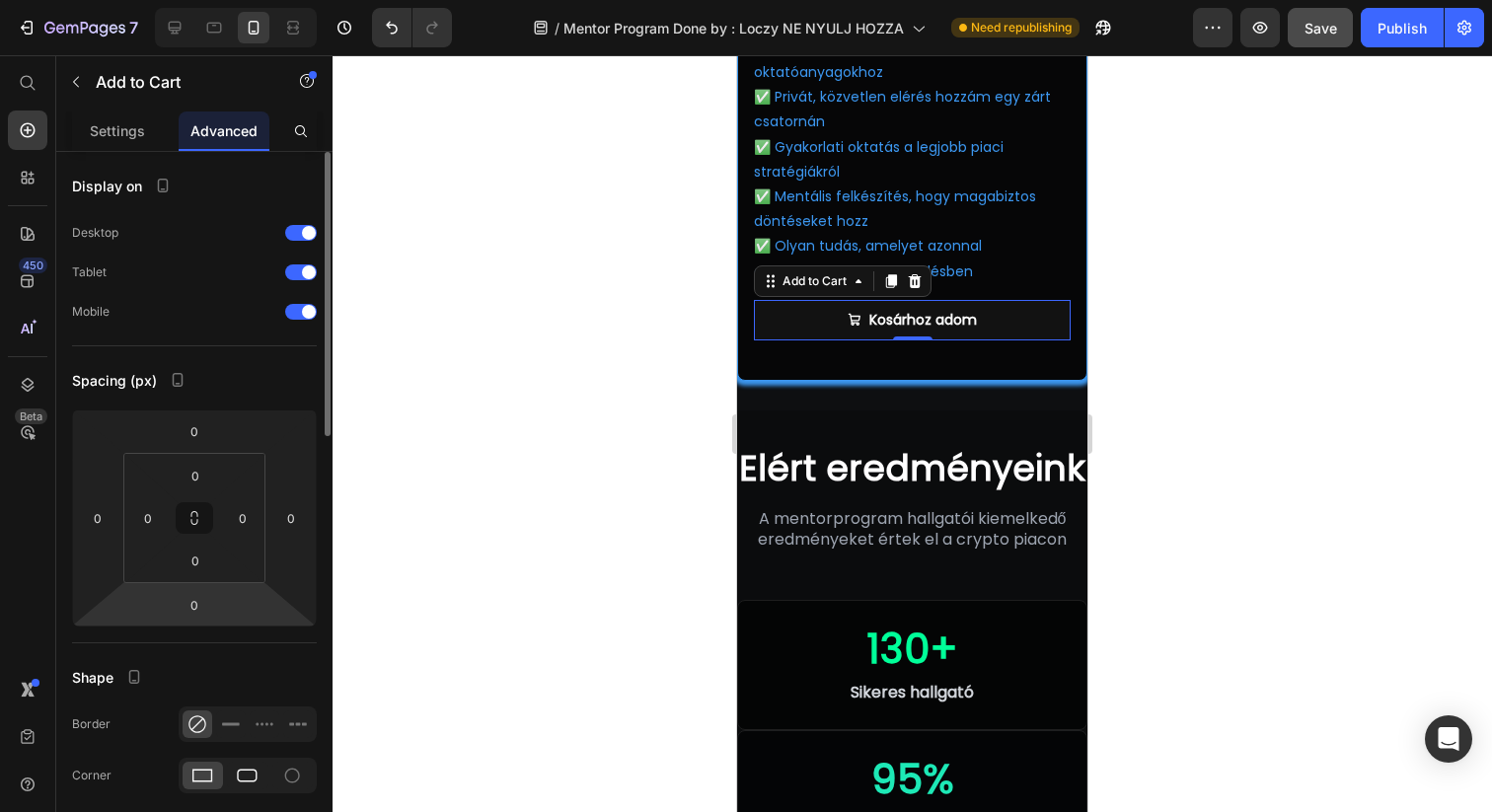 click 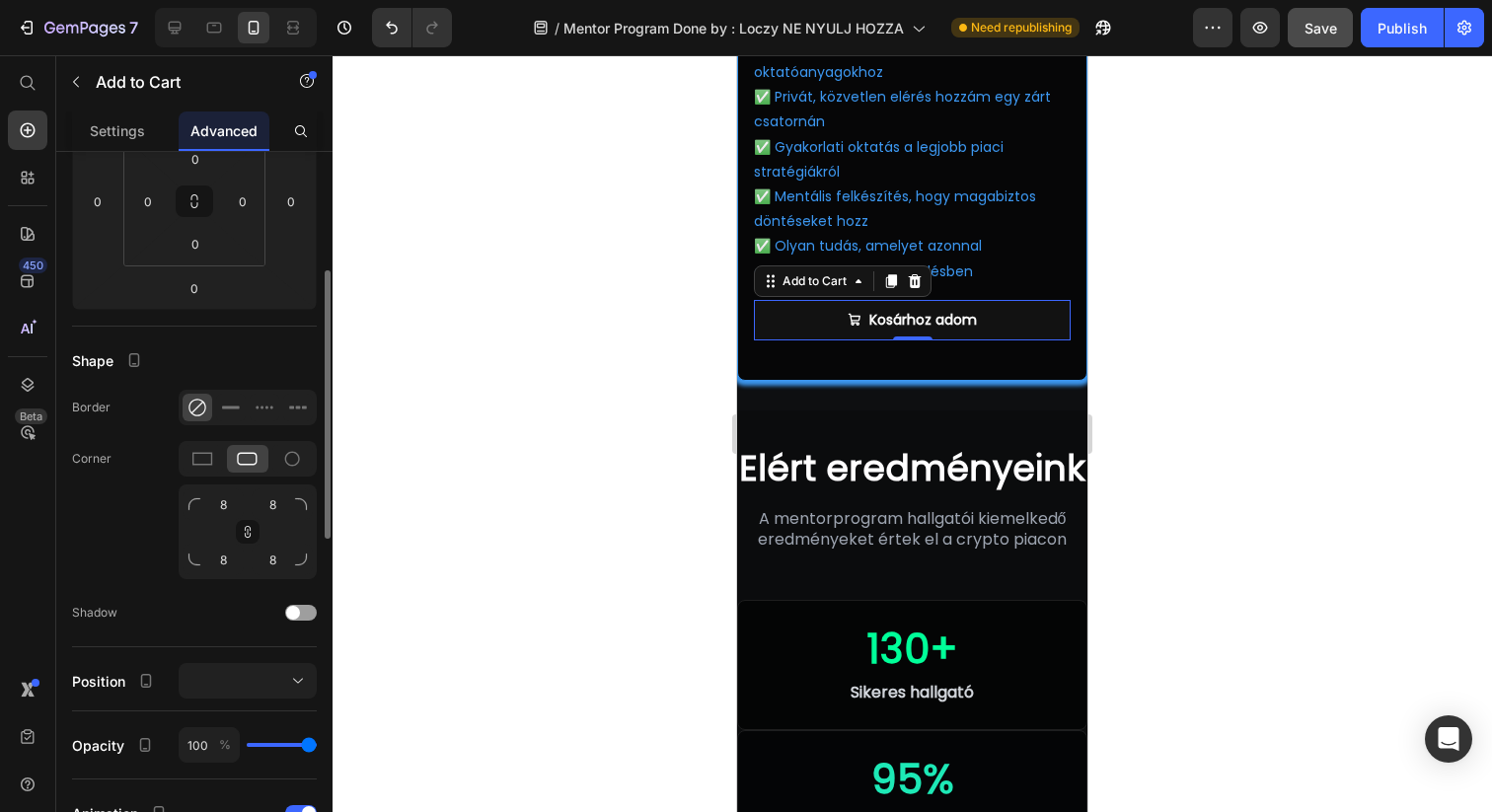scroll, scrollTop: 351, scrollLeft: 0, axis: vertical 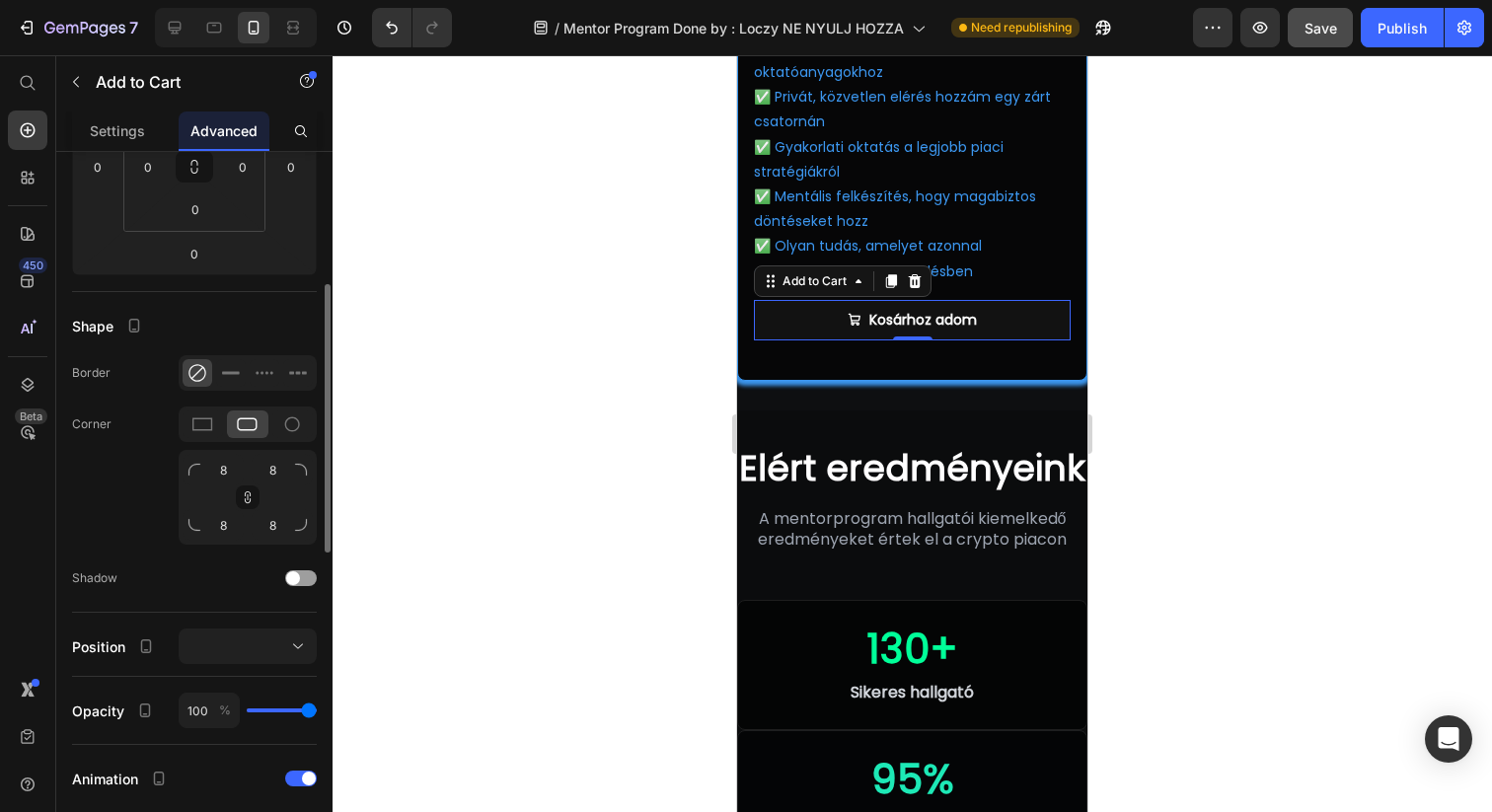 click at bounding box center (301, 525) 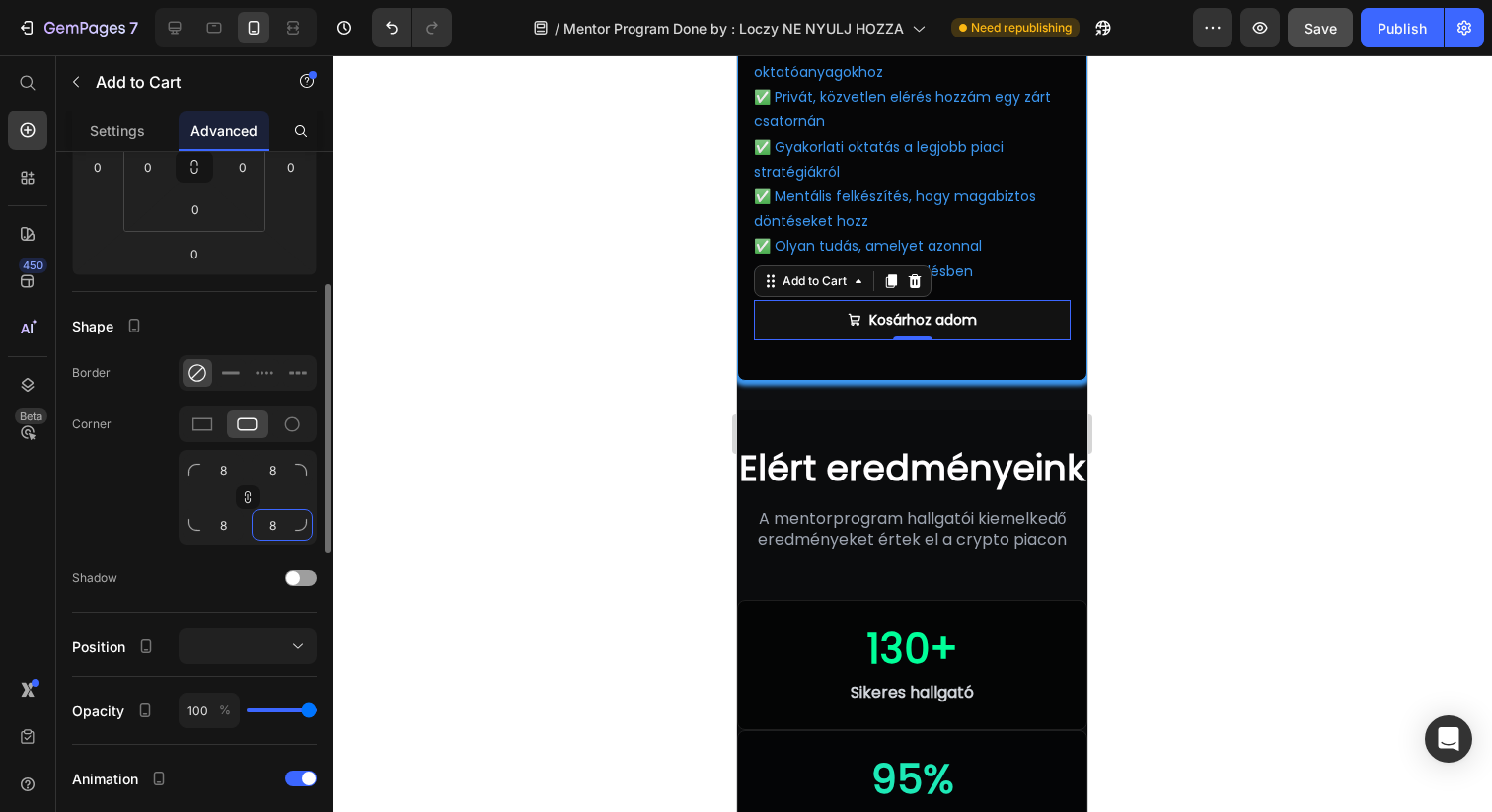 click on "8" 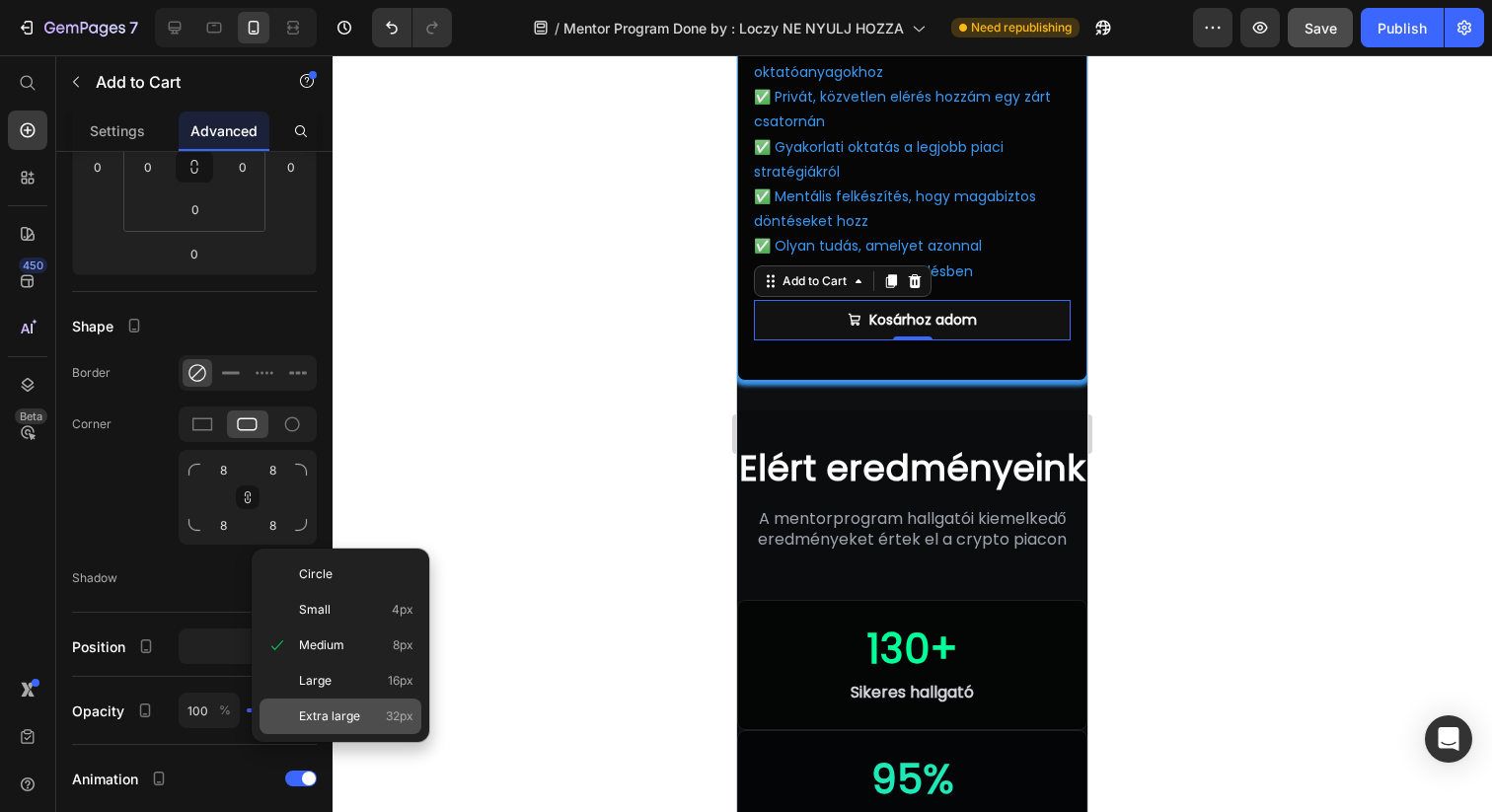 click on "Extra large" at bounding box center (330, 716) 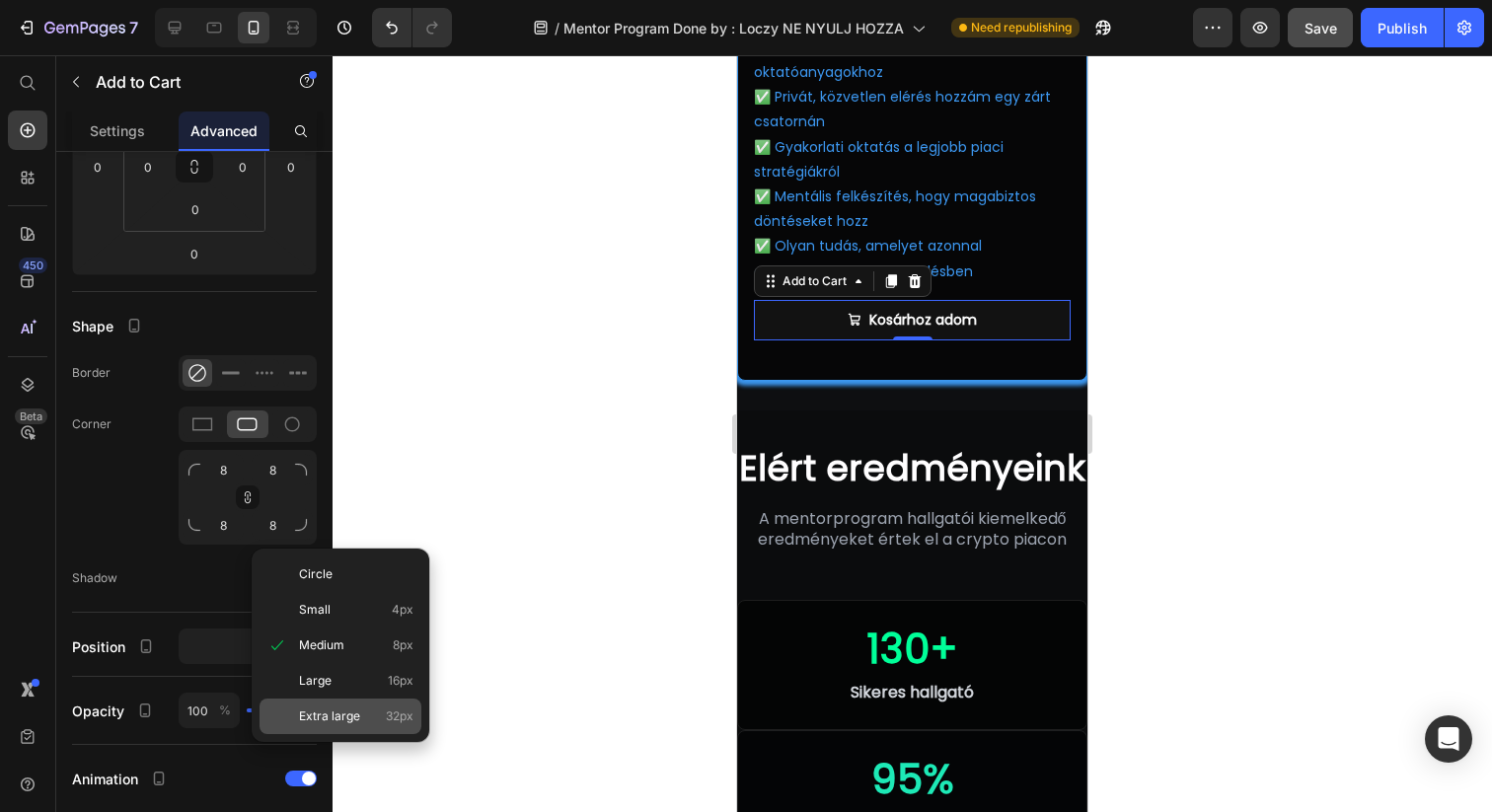 type on "32" 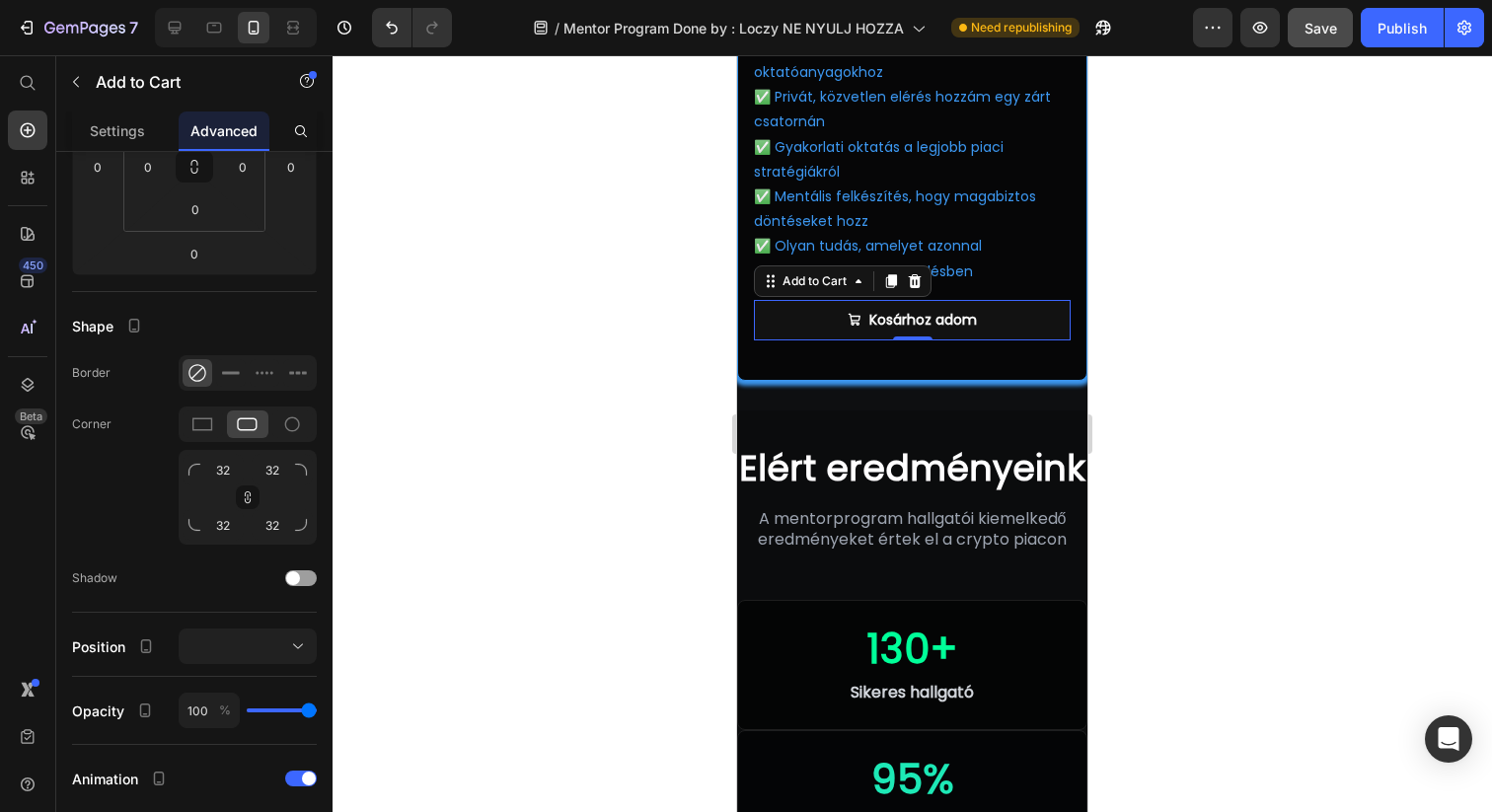 click 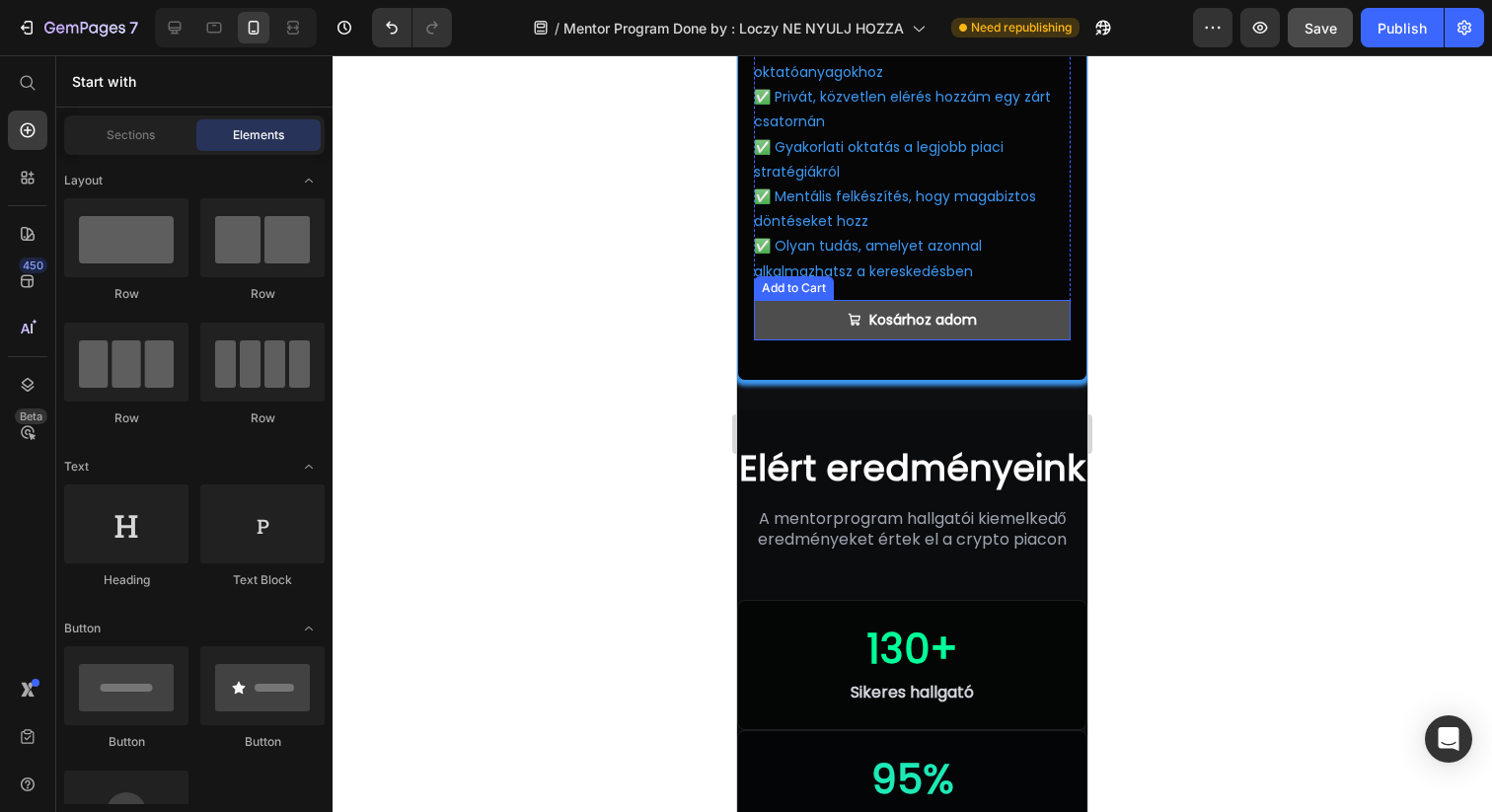 click on "Kosárhoz adom" at bounding box center (912, 320) 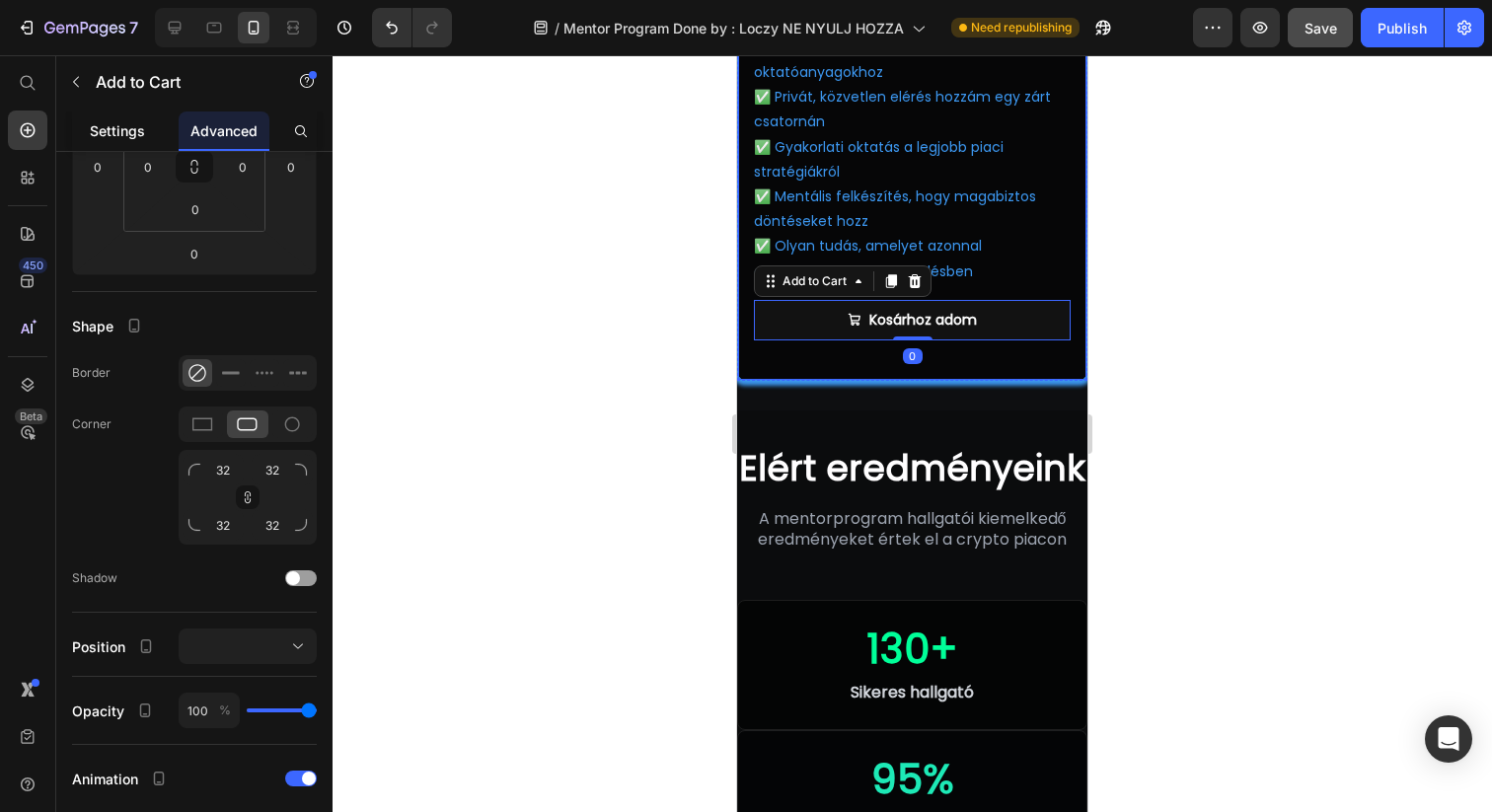 click on "Settings" 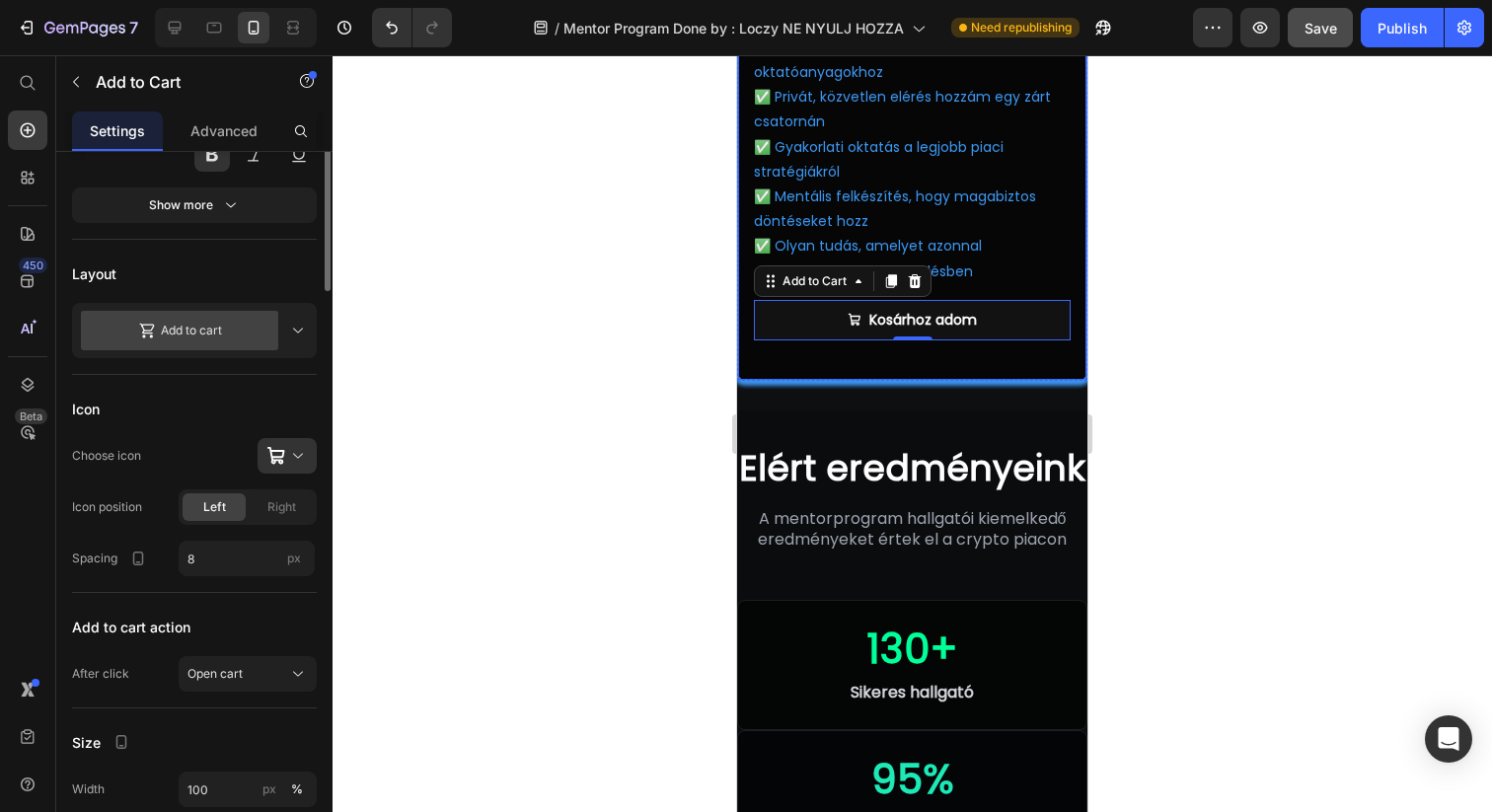 scroll, scrollTop: 516, scrollLeft: 0, axis: vertical 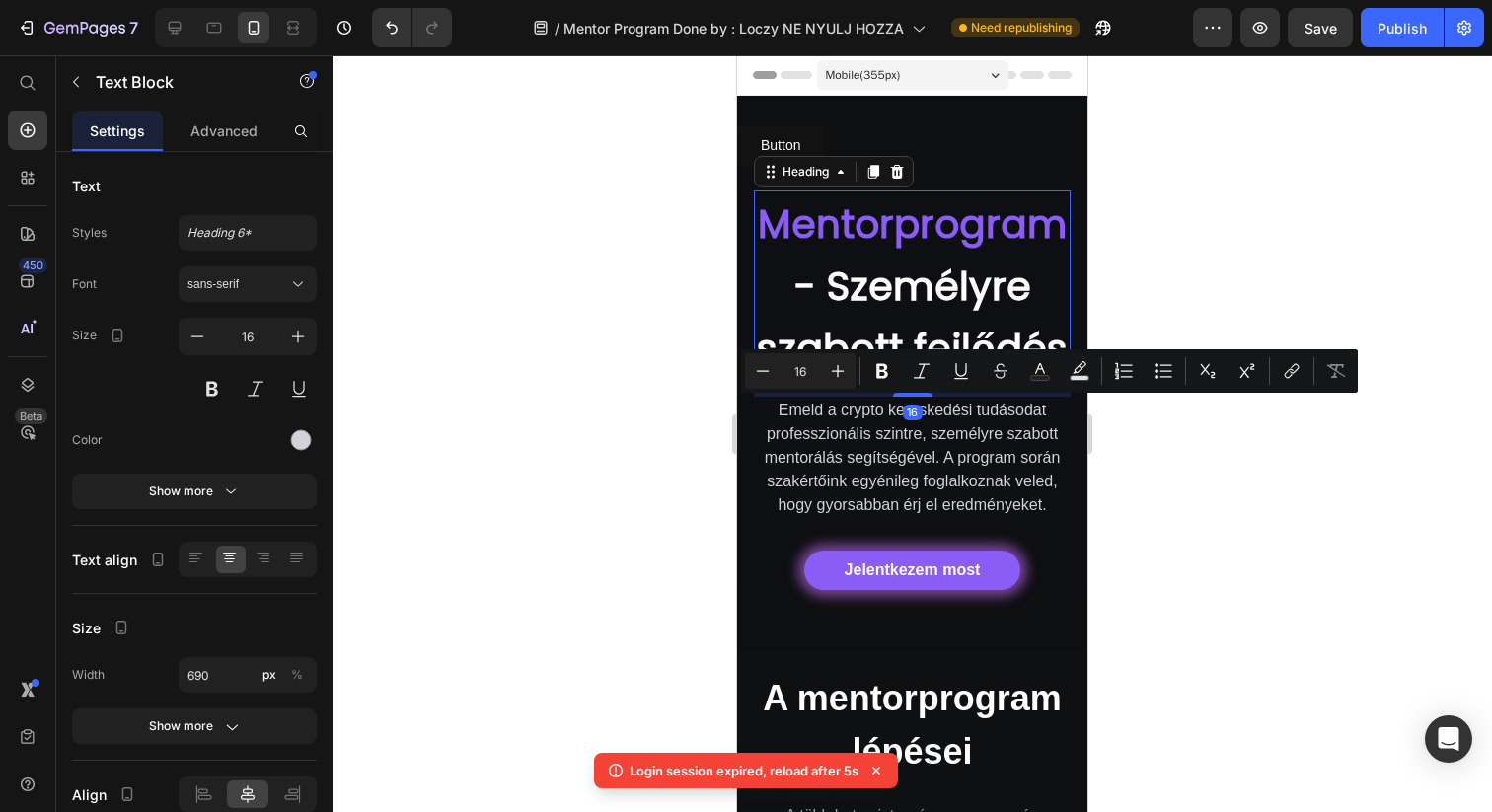 click on "- Személyre szabott fejlődés" at bounding box center [912, 317] 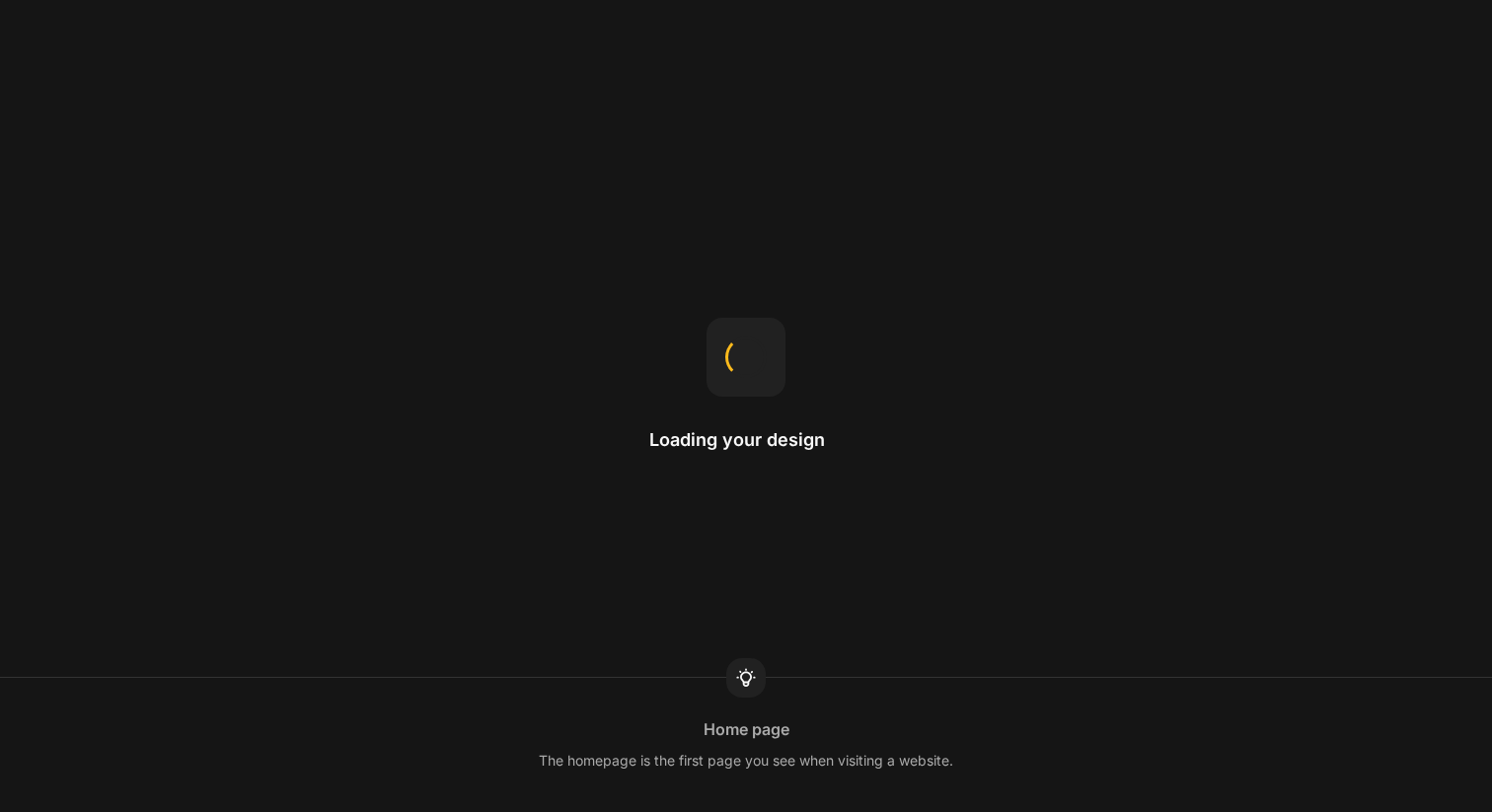 scroll, scrollTop: 0, scrollLeft: 0, axis: both 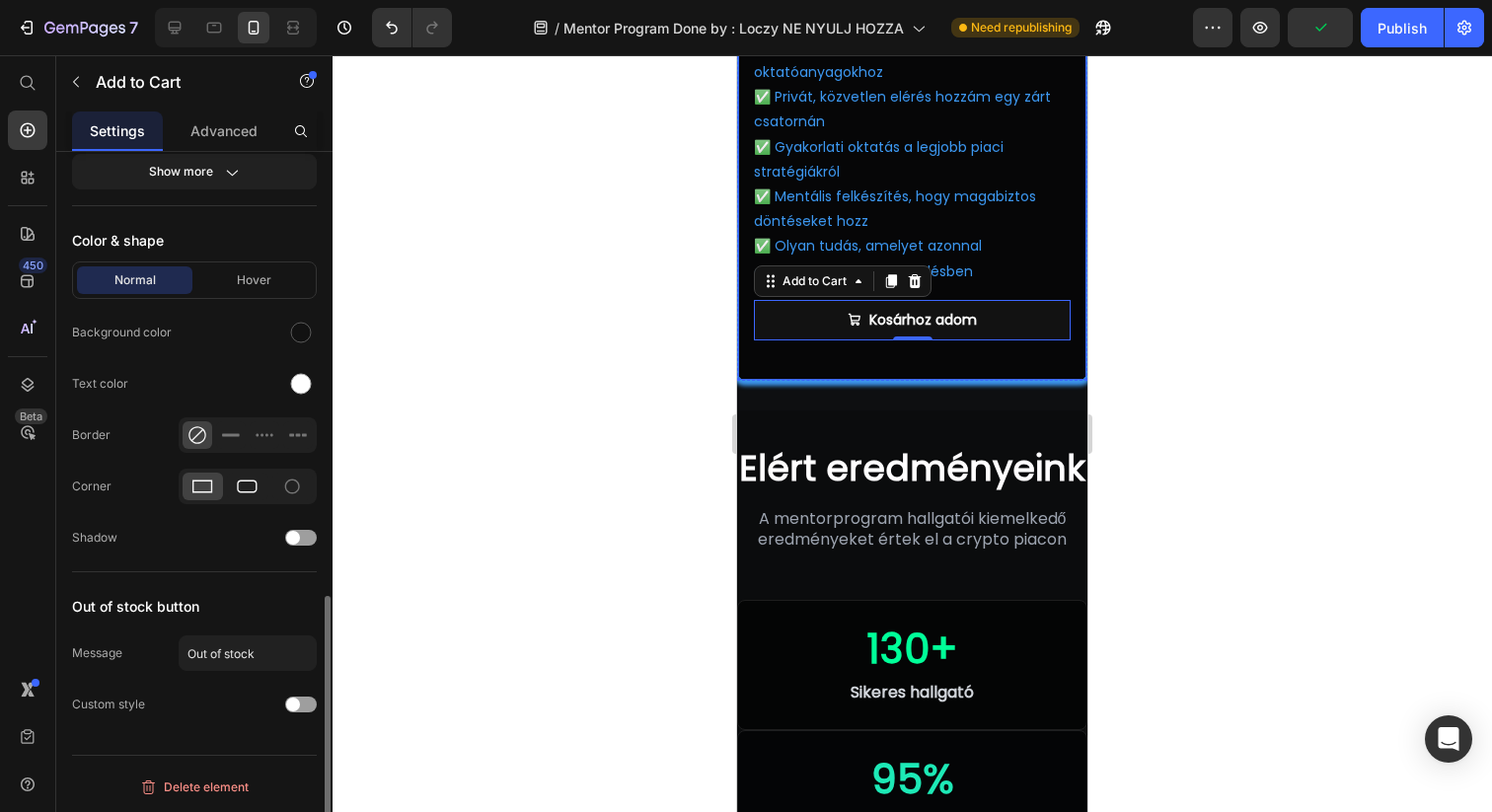 click 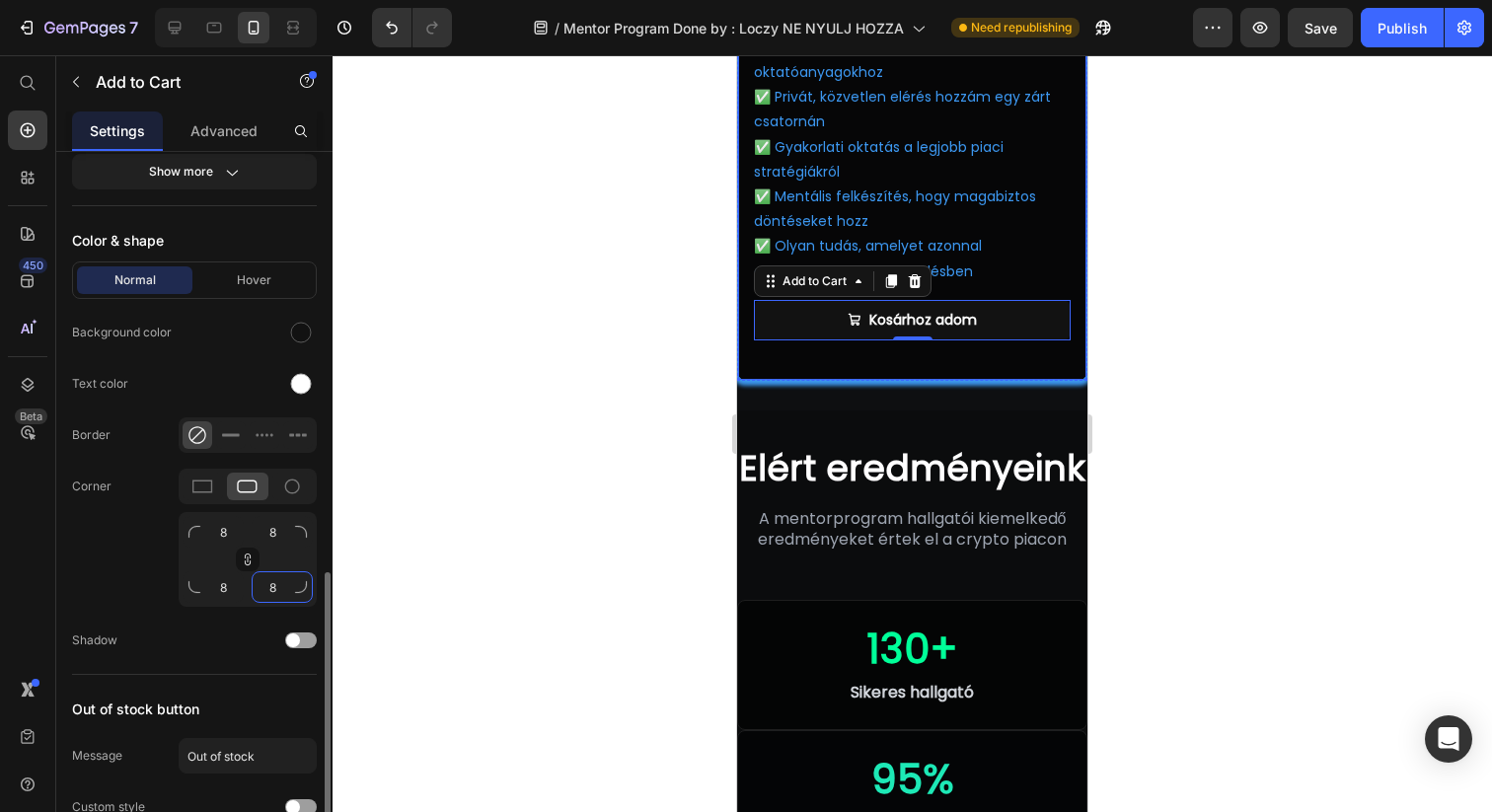 click on "8" 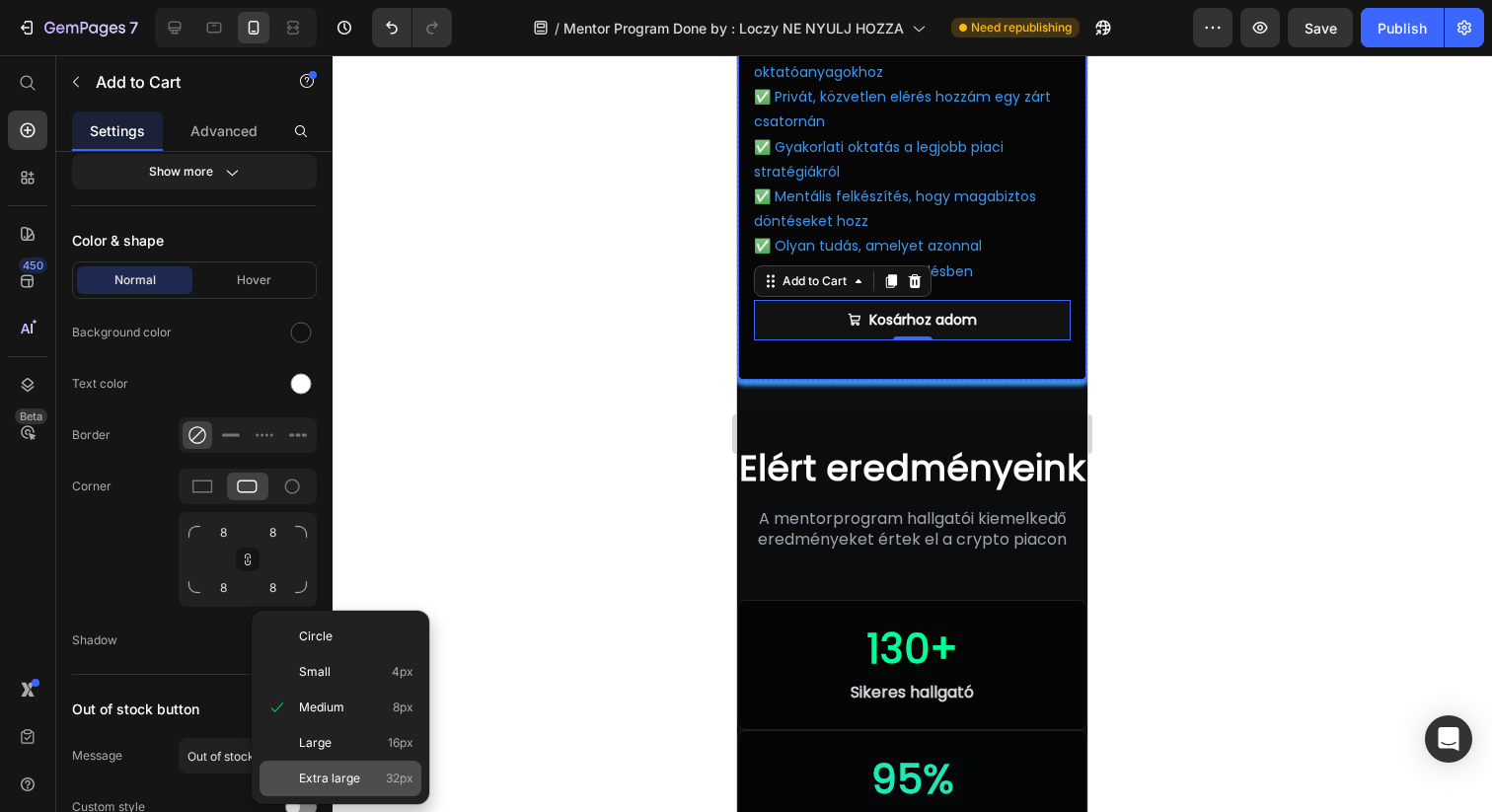 click on "Extra large 32px" 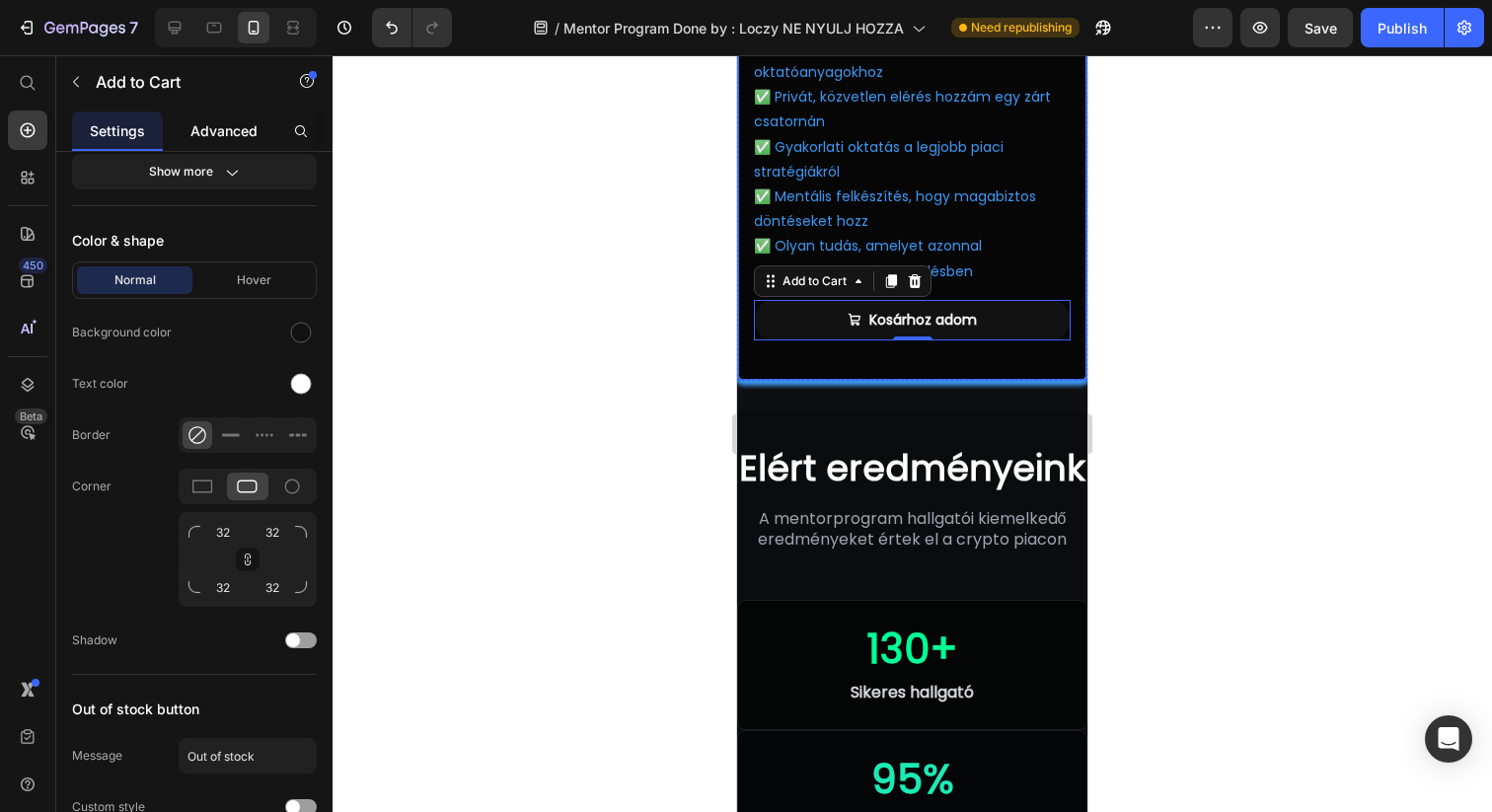 click on "Advanced" at bounding box center (224, 130) 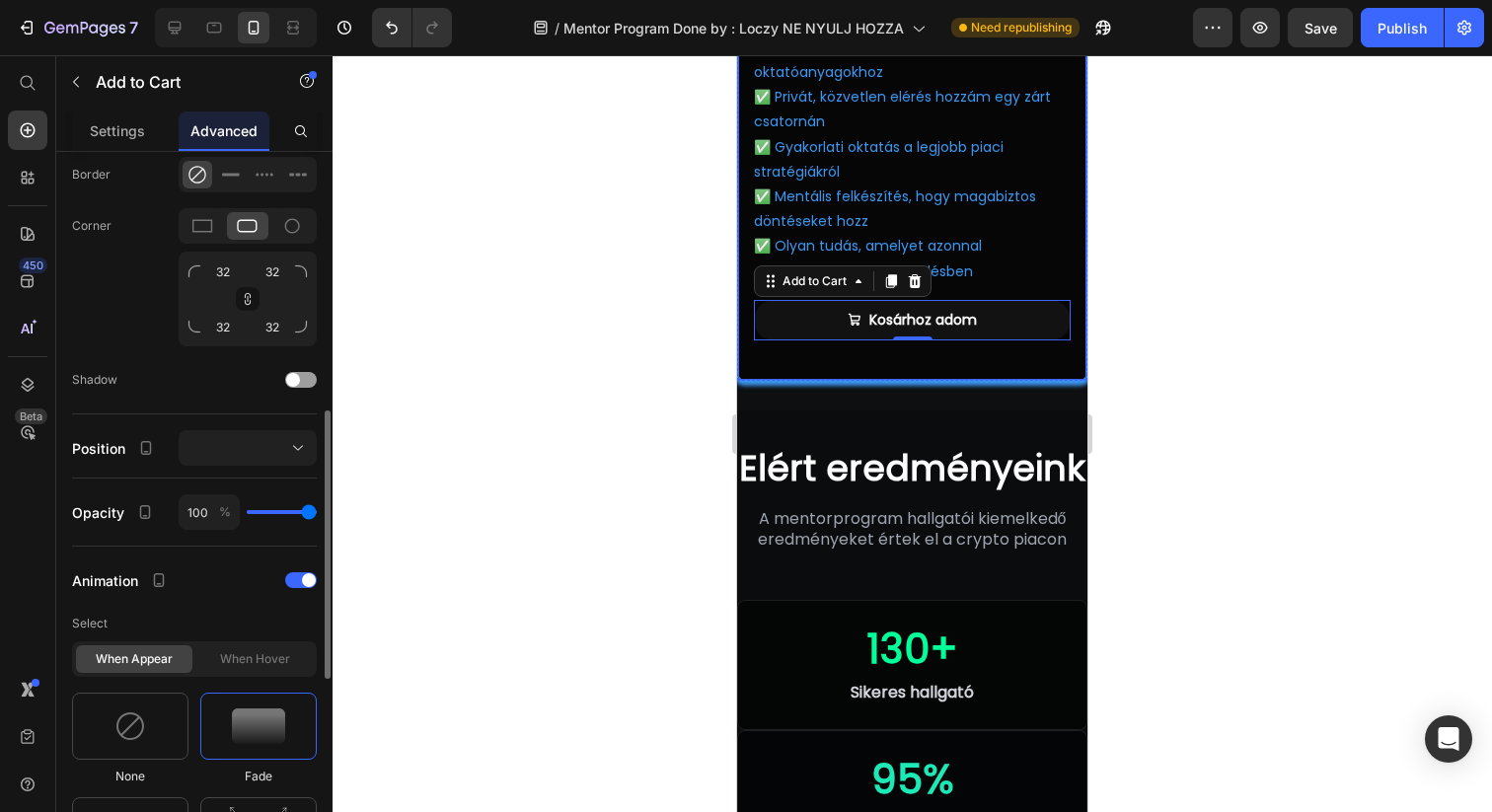 scroll, scrollTop: 587, scrollLeft: 0, axis: vertical 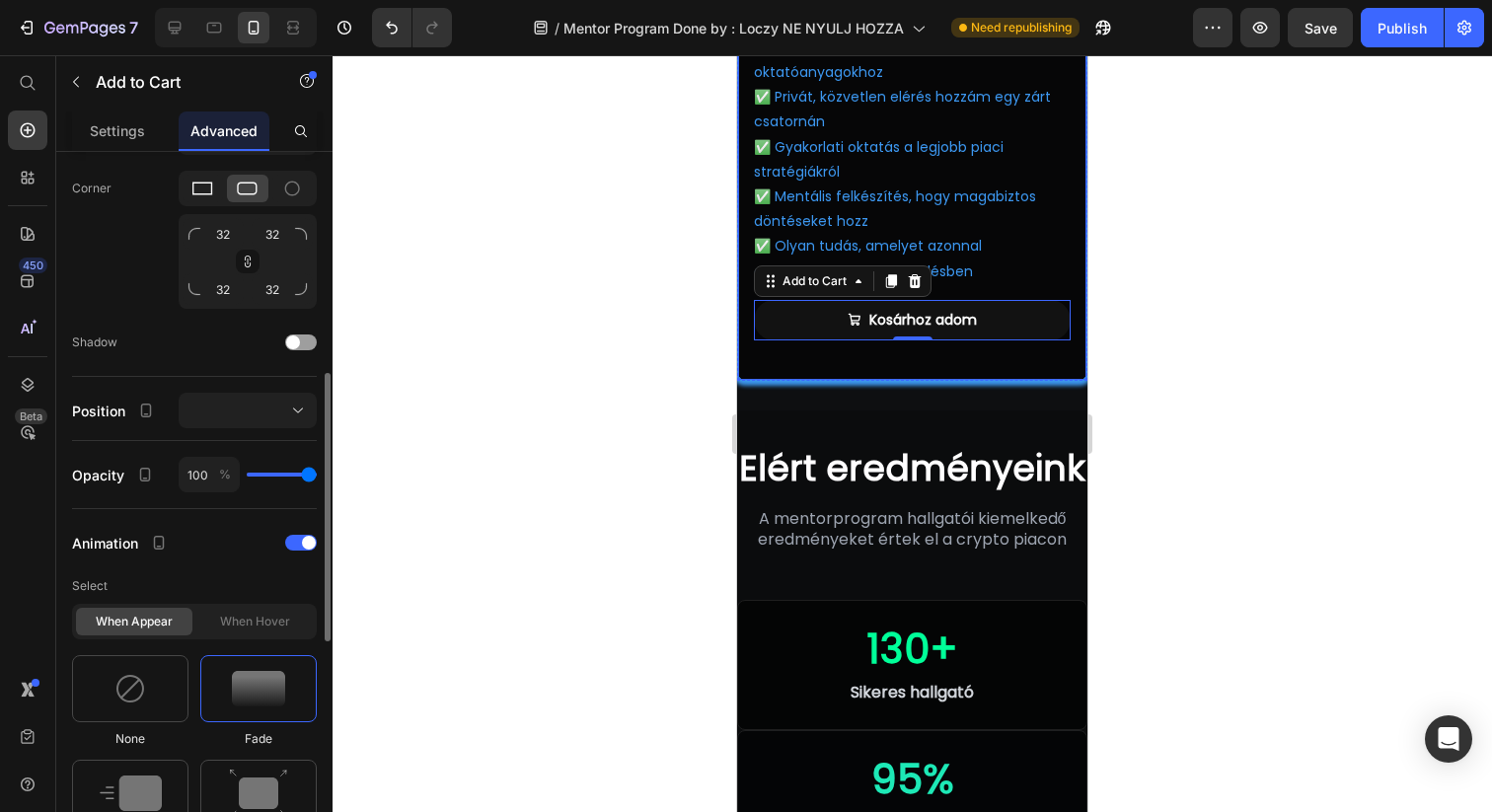 click 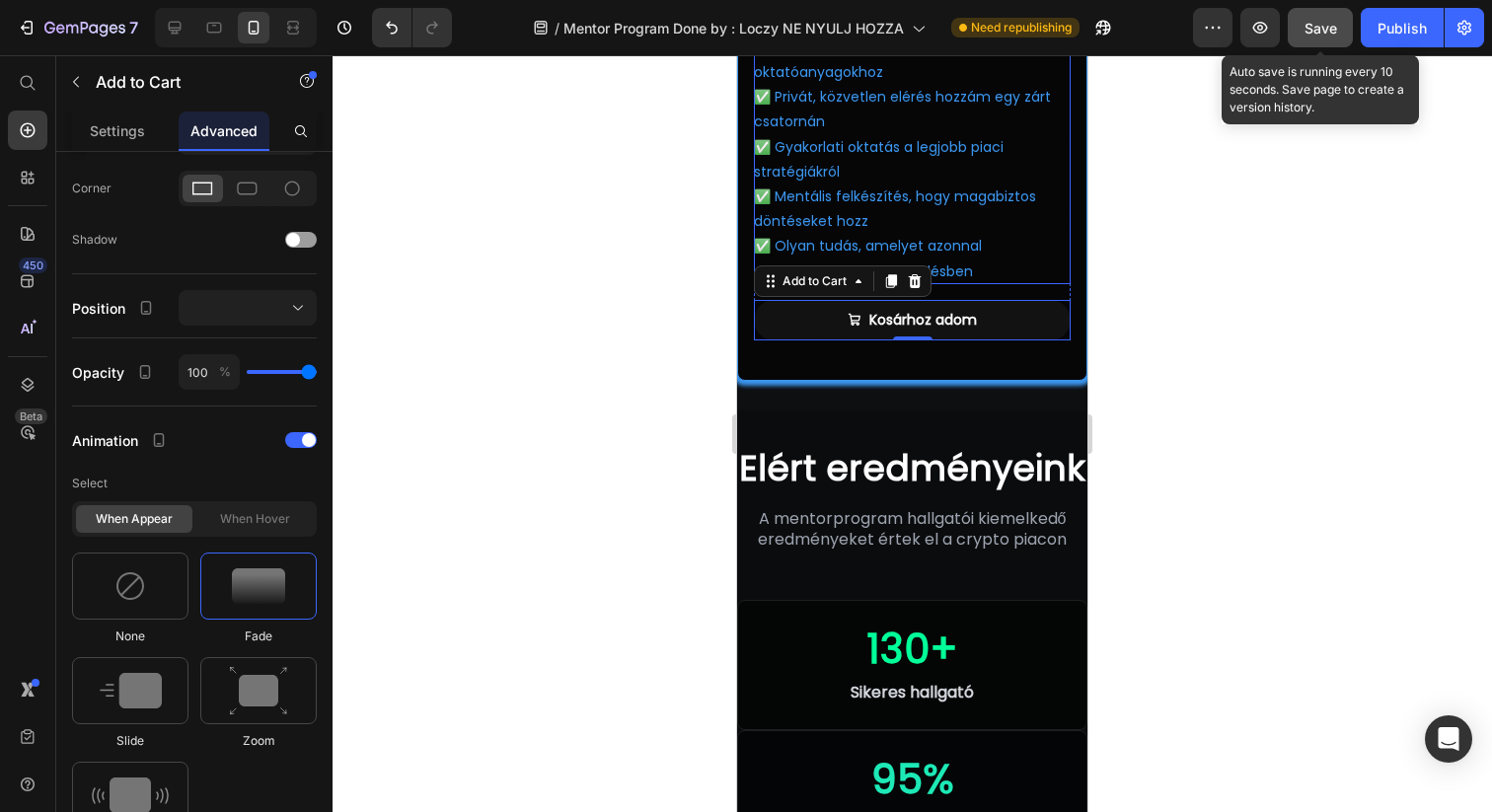 click on "Save" 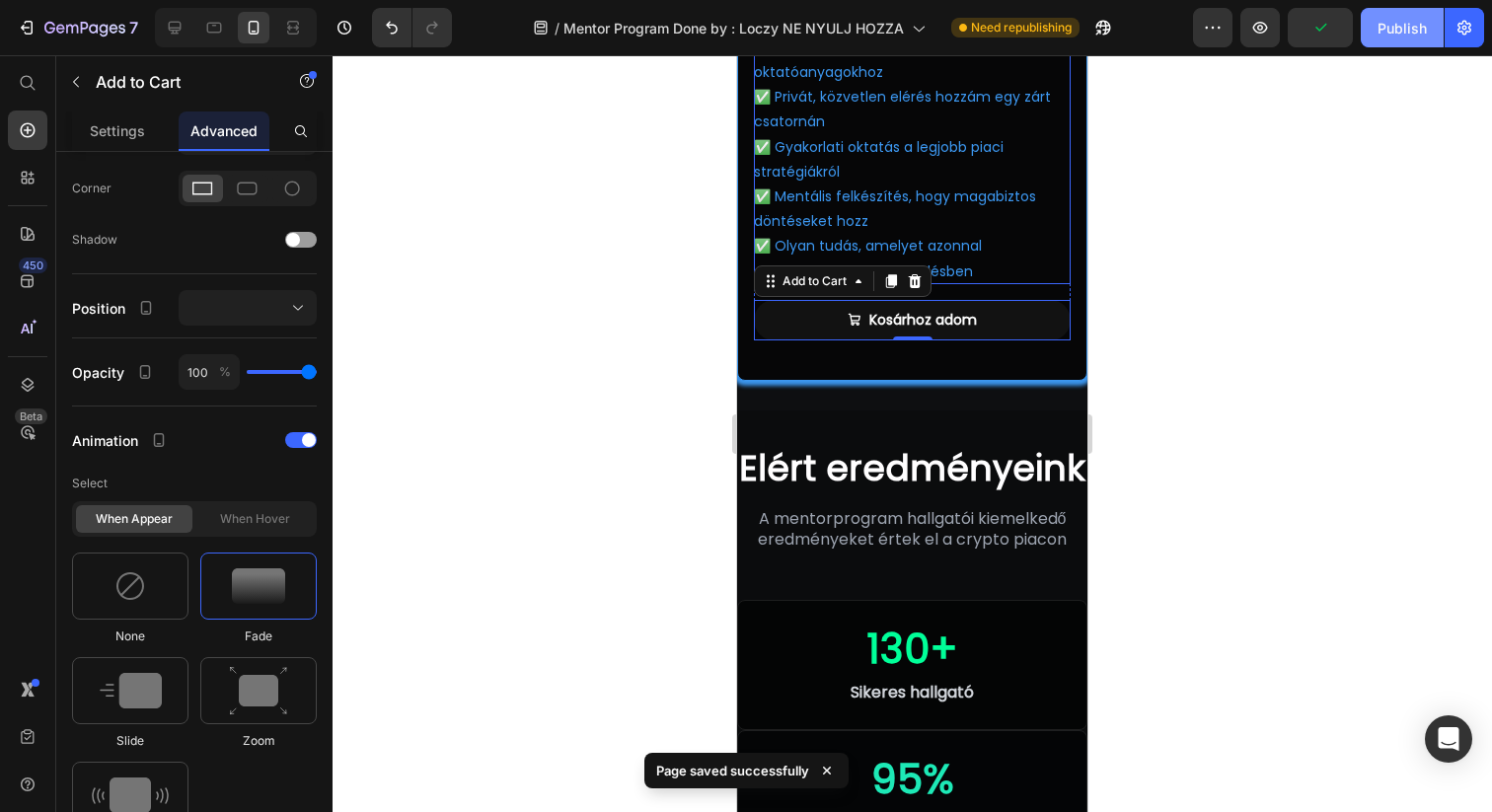 click on "Publish" at bounding box center (1402, 28) 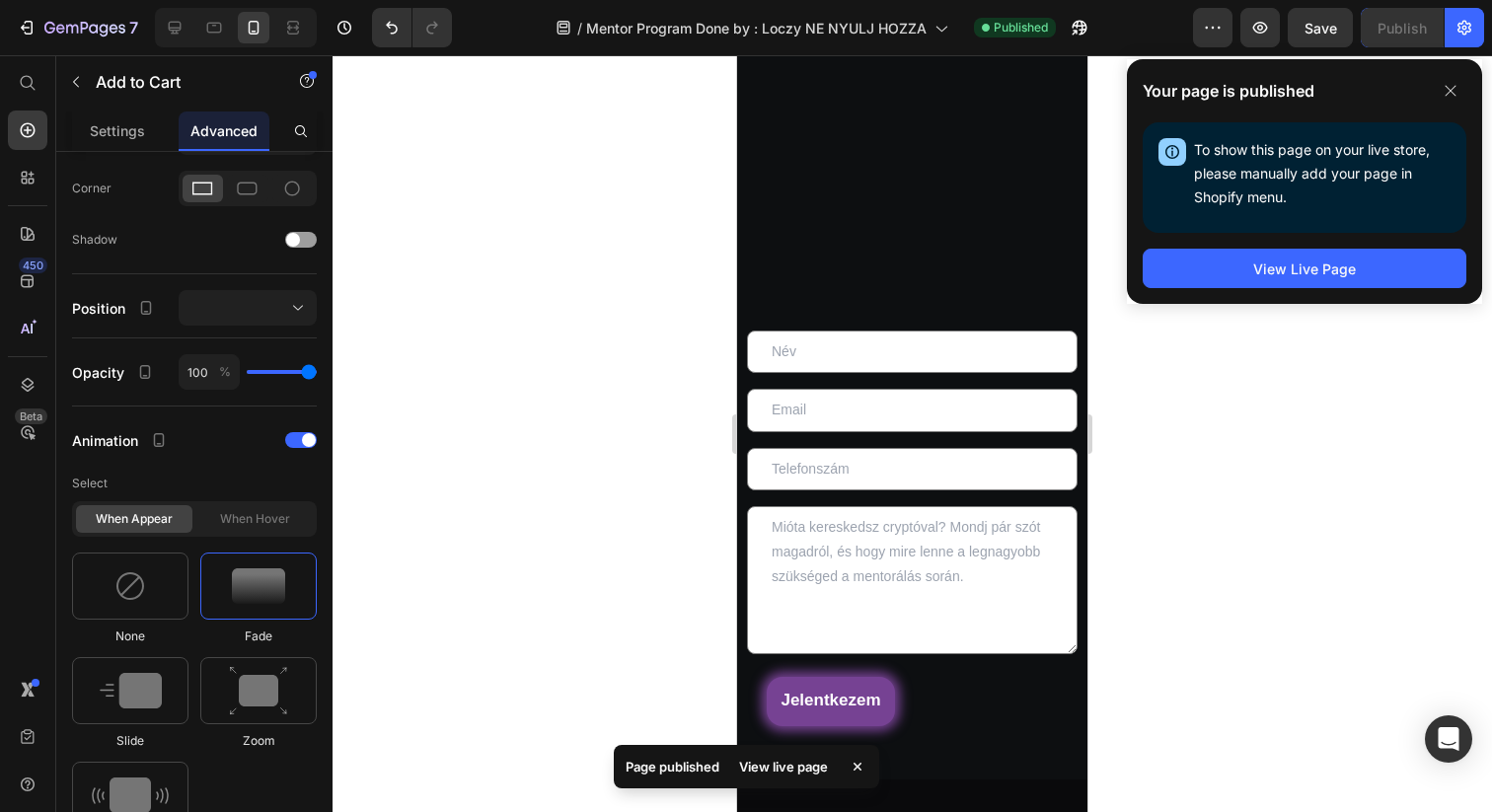 scroll, scrollTop: 3891, scrollLeft: 0, axis: vertical 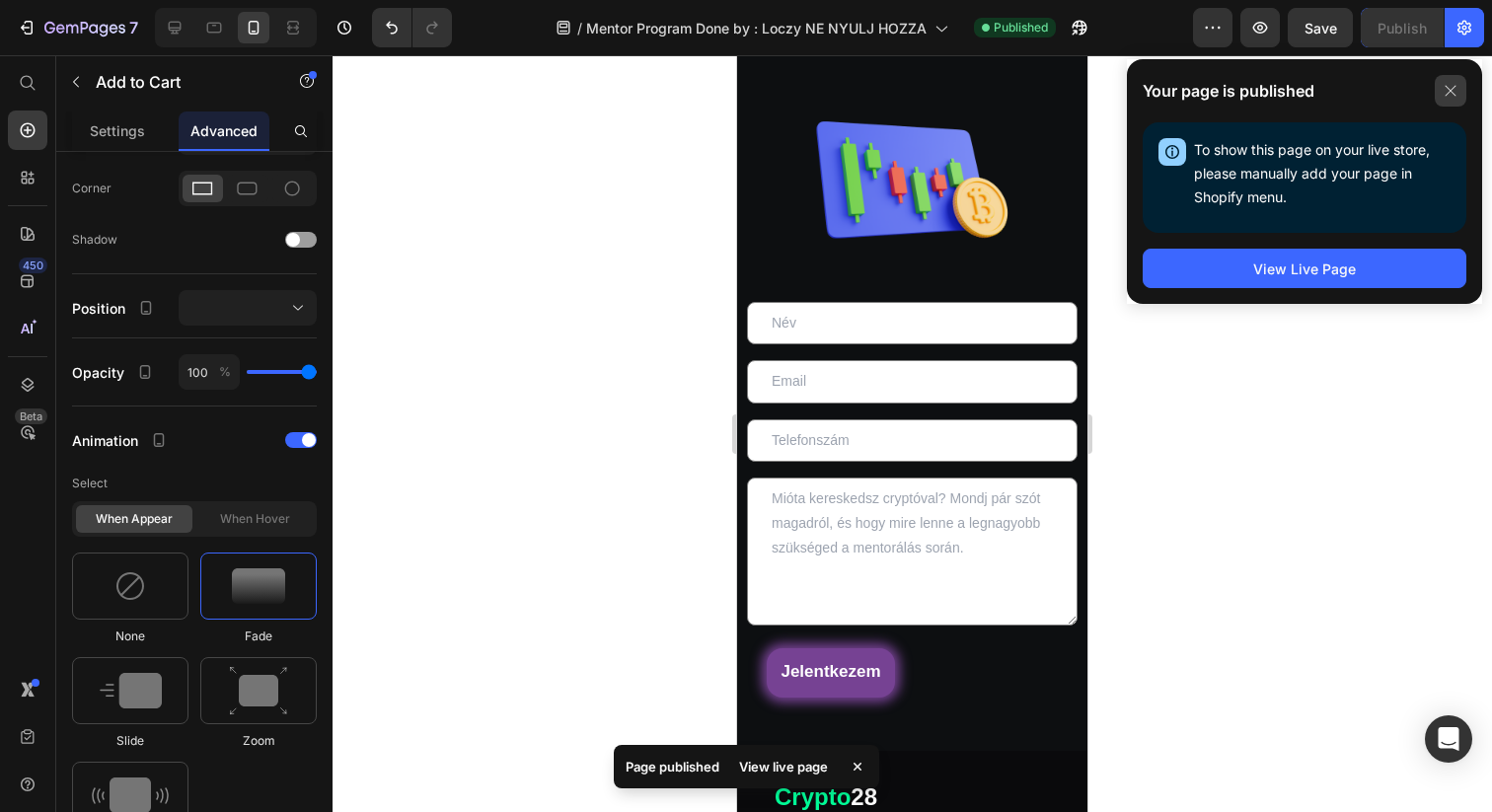 click 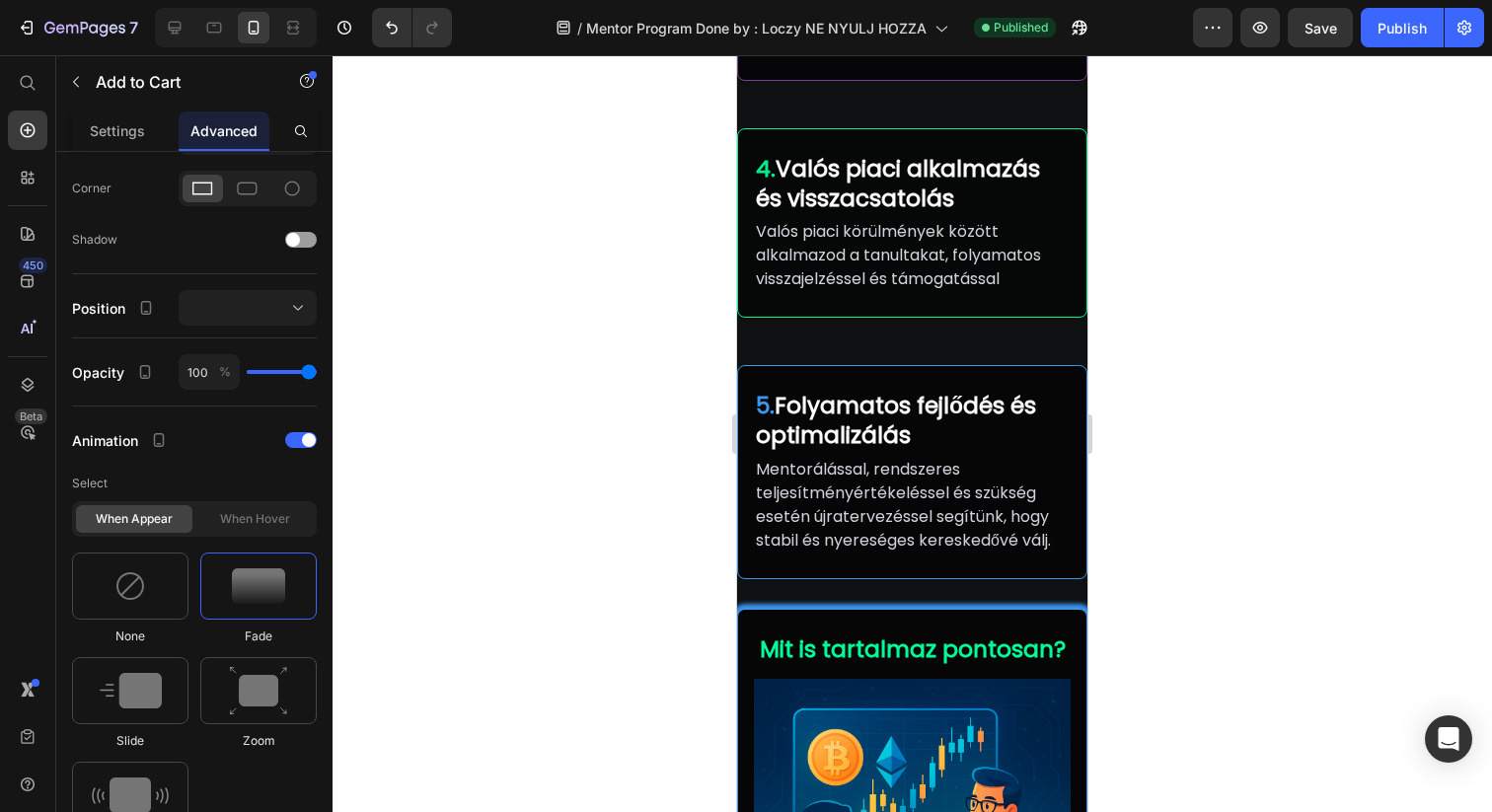 scroll, scrollTop: 1491, scrollLeft: 0, axis: vertical 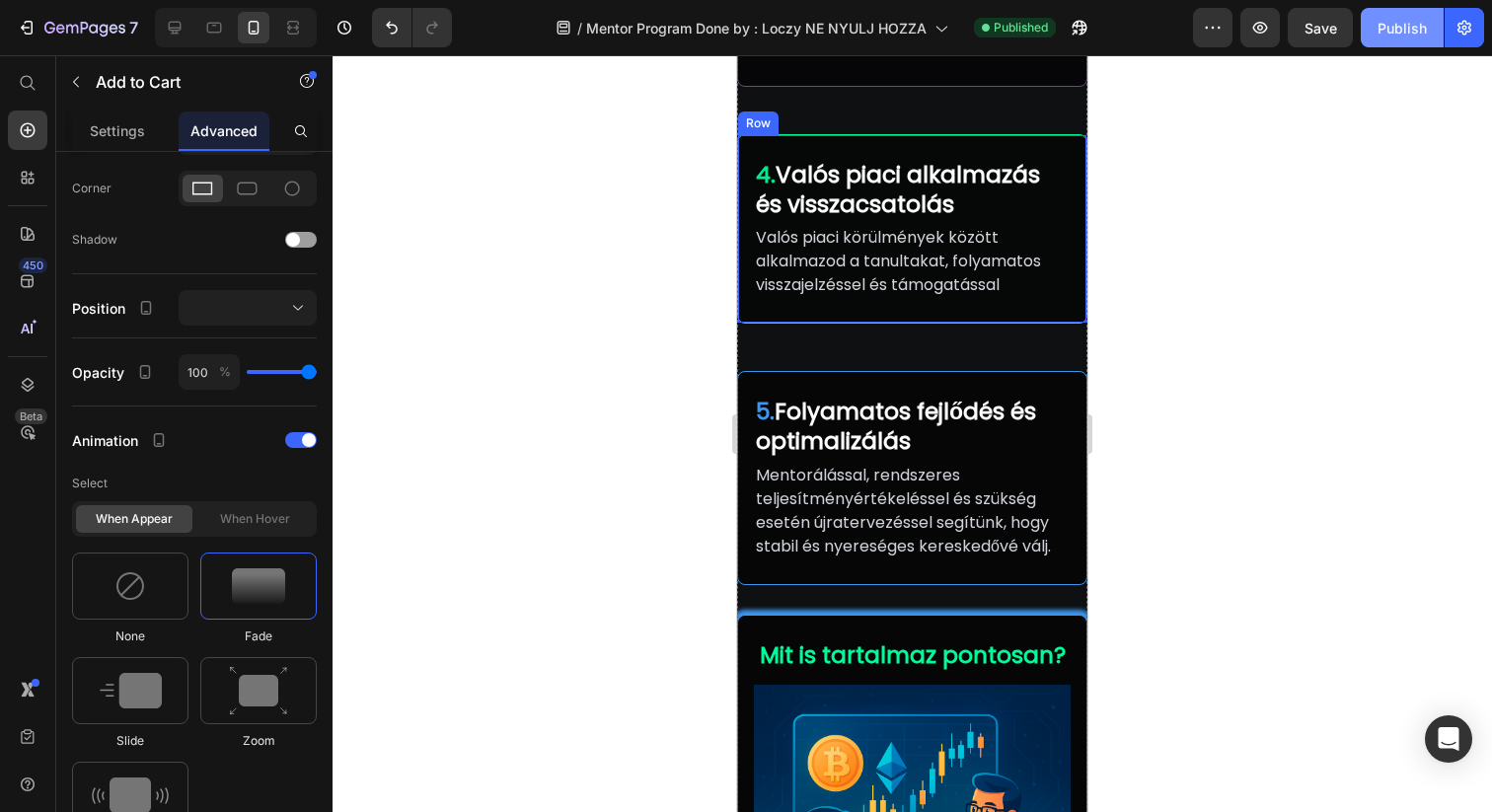 click on "Publish" at bounding box center (1402, 28) 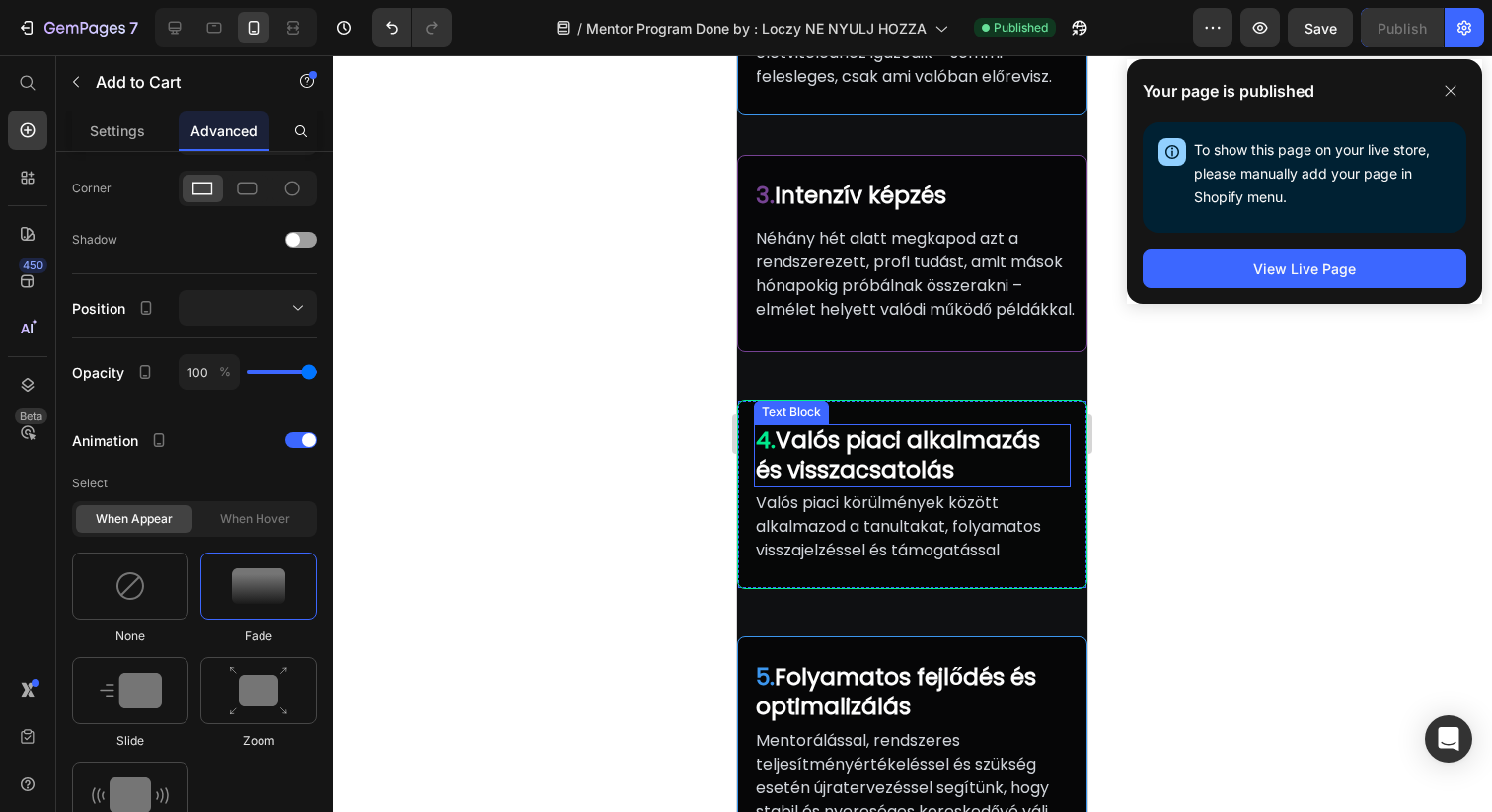 scroll, scrollTop: 1149, scrollLeft: 0, axis: vertical 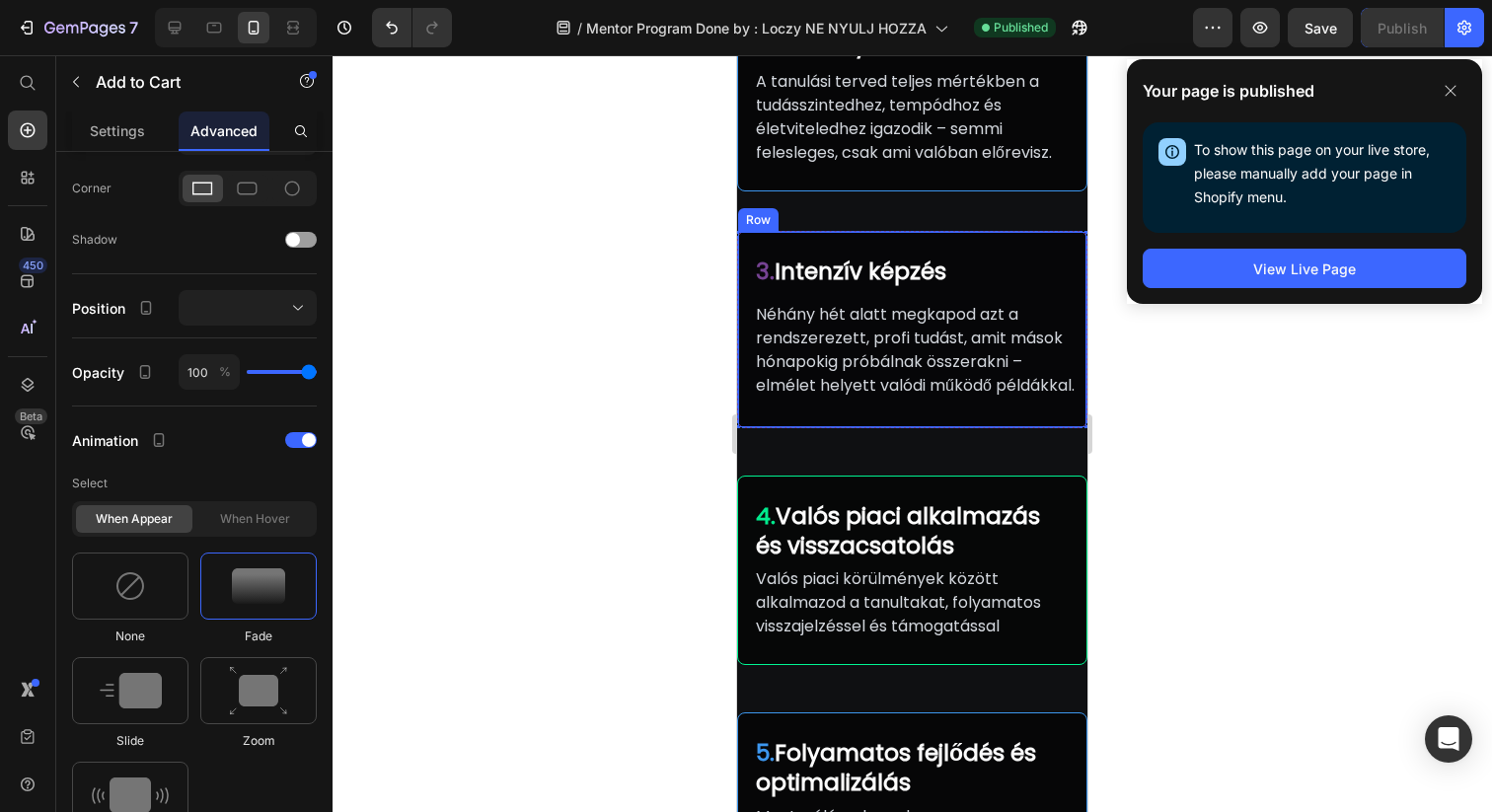 click on "3.  Intenzív képzés Text Block Néhány hét alatt megkapod azt a rendszerezett, profi tudást, amit mások hónapokig próbálnak összerakni – elmélet helyett valódi működő példákkal. Text Block Row" at bounding box center [912, 330] 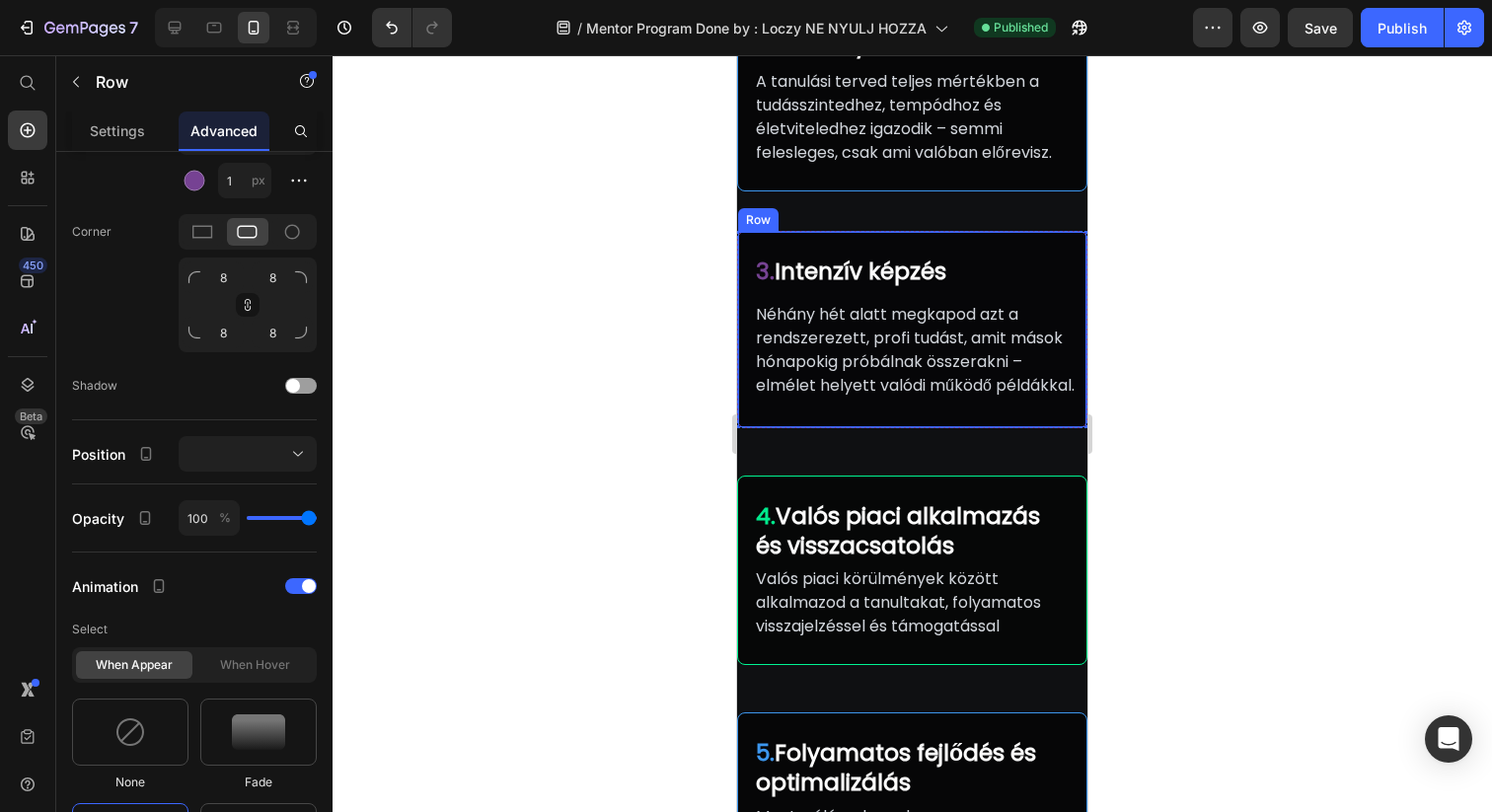 scroll, scrollTop: 0, scrollLeft: 0, axis: both 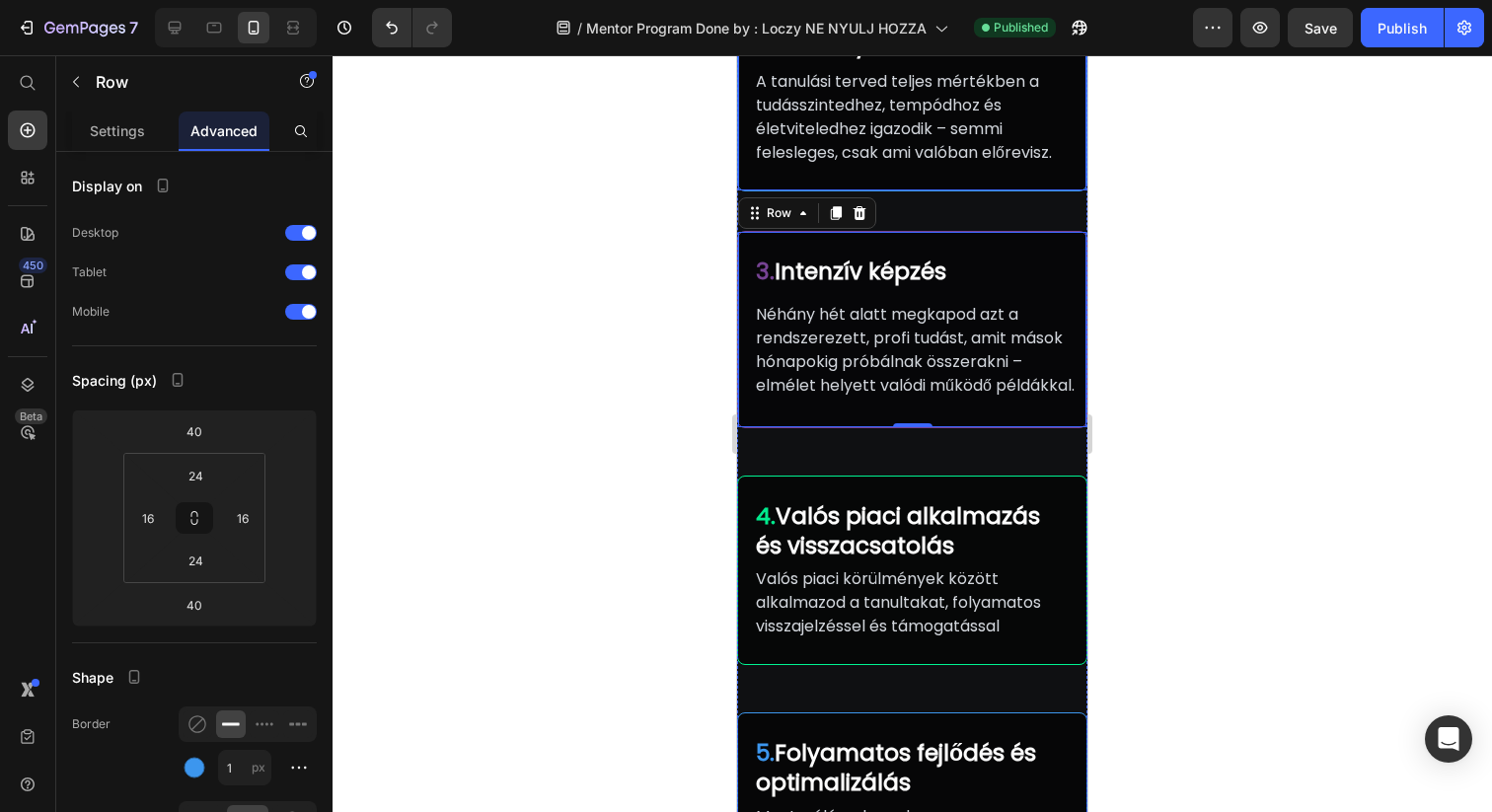 click on "2.  Személyre szabott terv Text Block A tanulási terved teljes mértékben a tudásszintedhez, tempódhoz és életviteledhez igazodik – semmi felesleges, csak ami valóban előrevisz. Text Block Row" at bounding box center [912, 98] 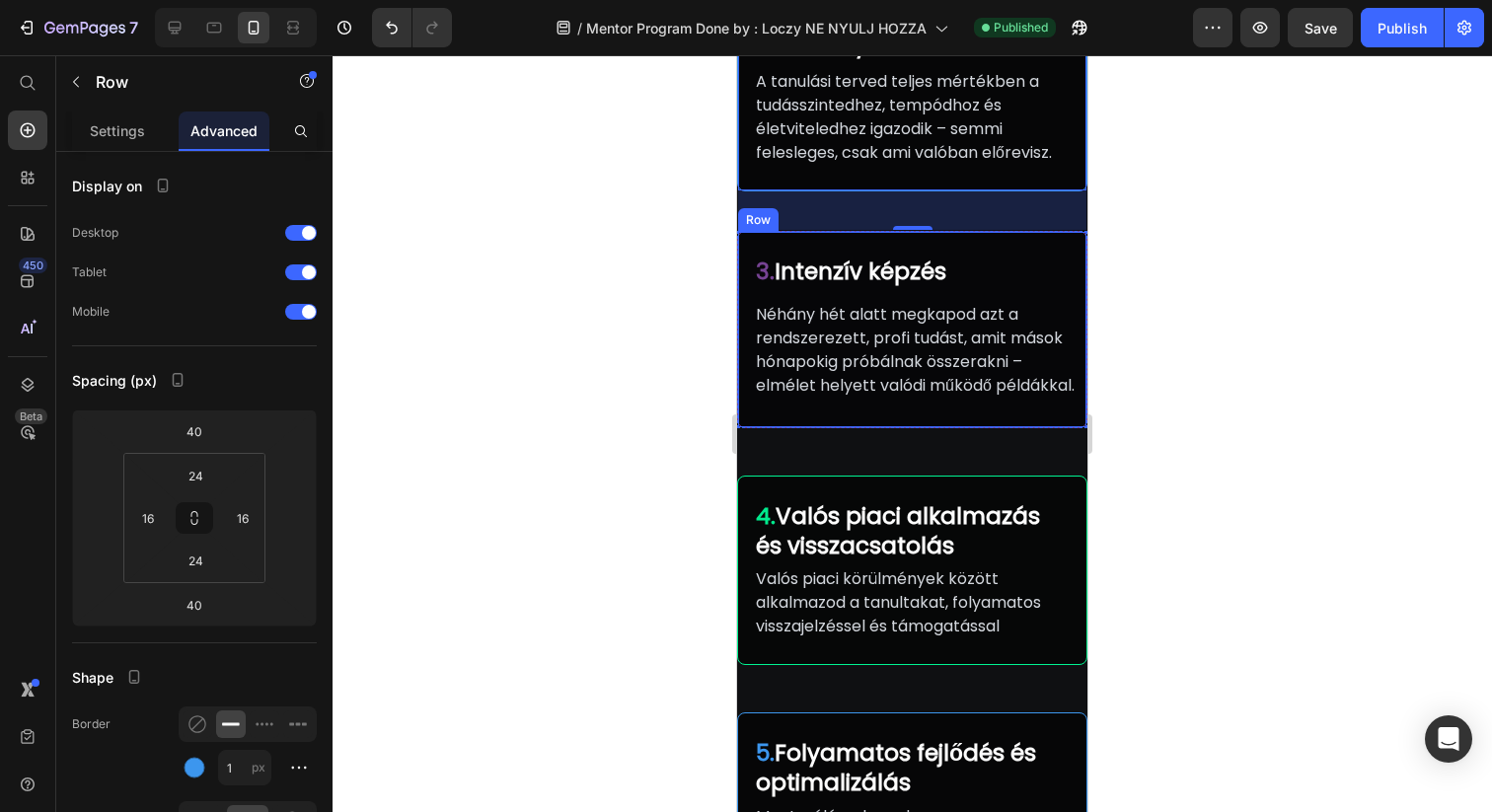 click on "3.  Intenzív képzés Text Block Néhány hét alatt megkapod azt a rendszerezett, profi tudást, amit mások hónapokig próbálnak összerakni – elmélet helyett valódi működő példákkal. Text Block Row" at bounding box center [912, 330] 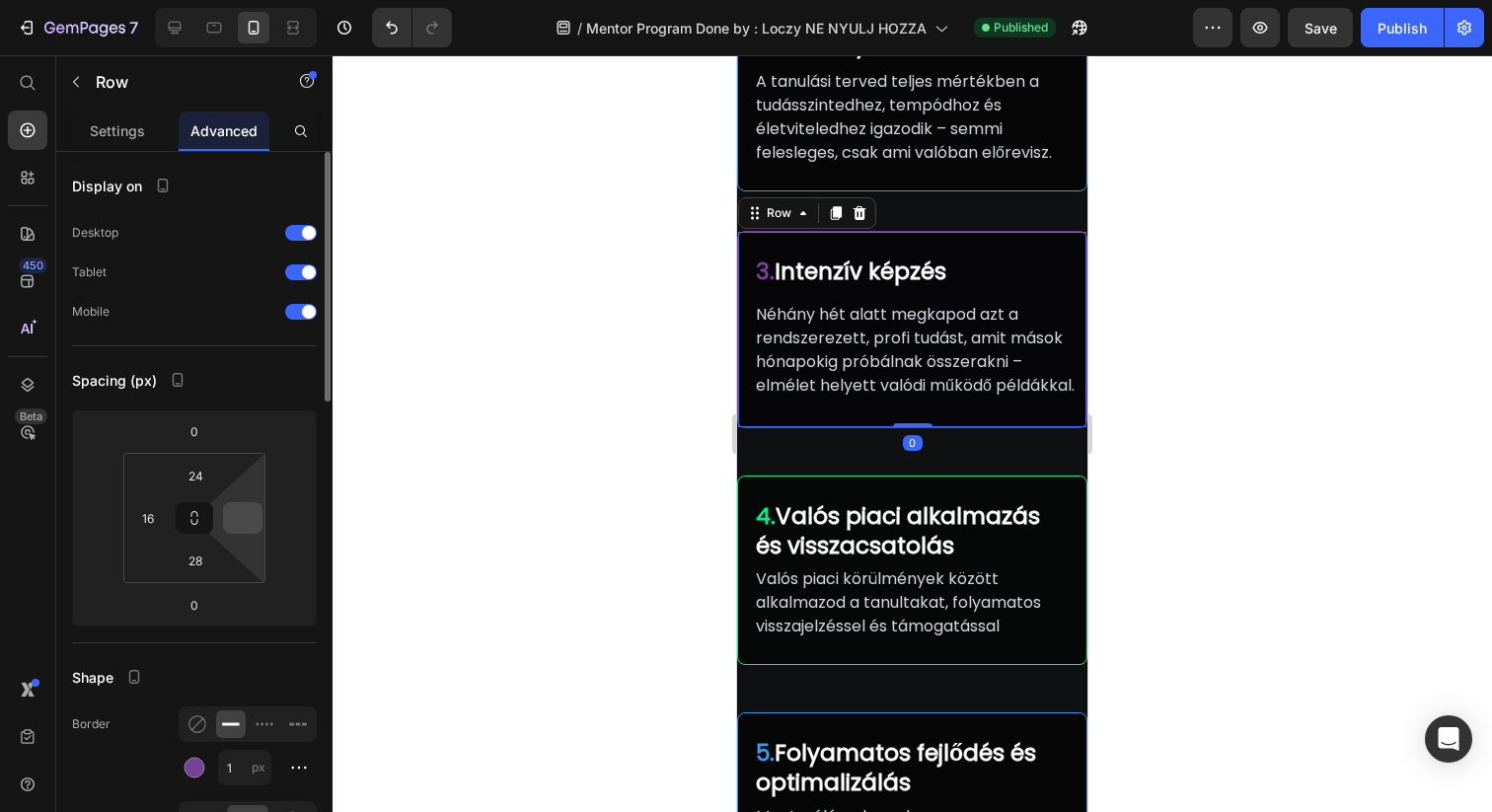 type 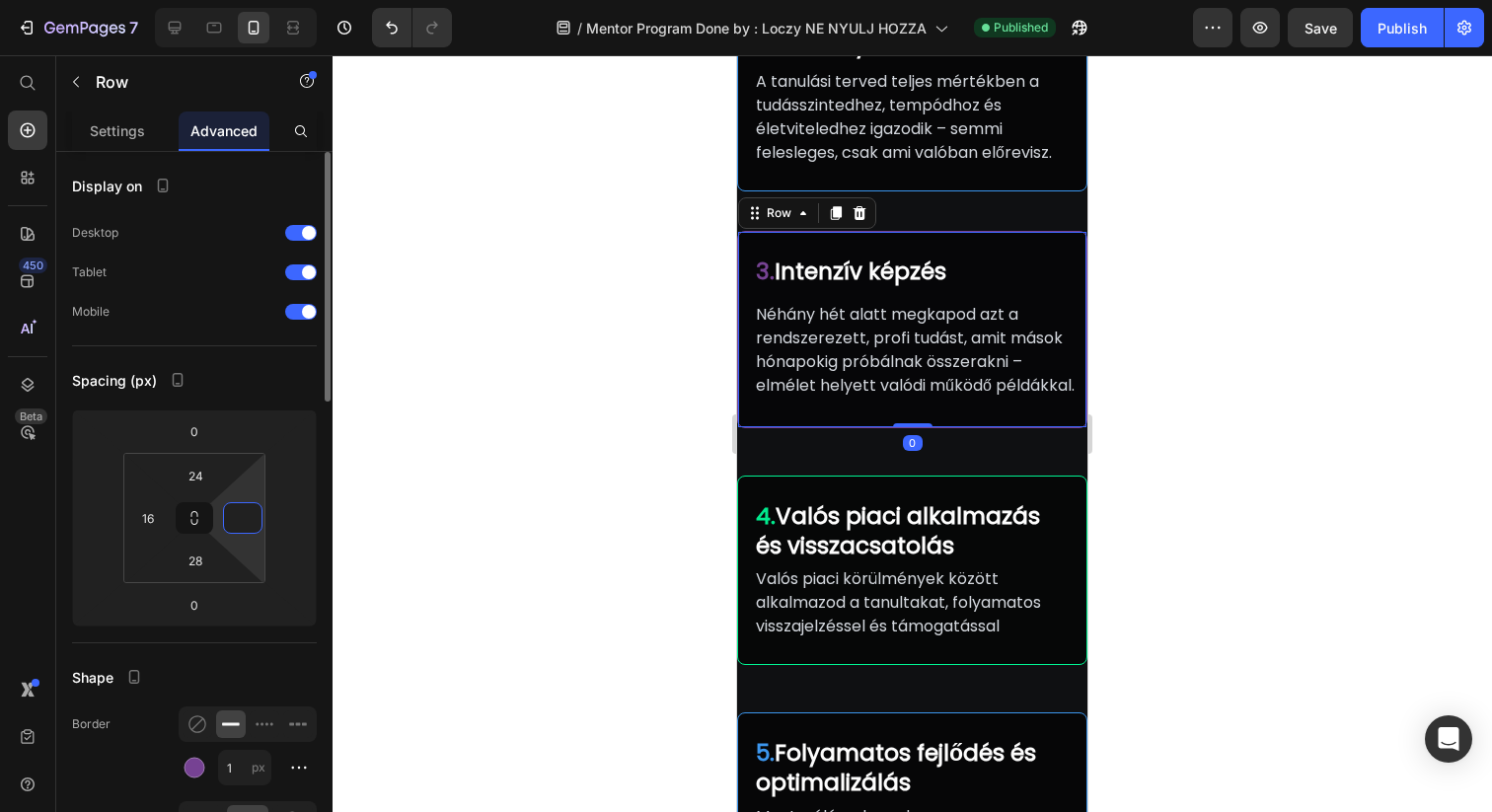 click at bounding box center (243, 518) 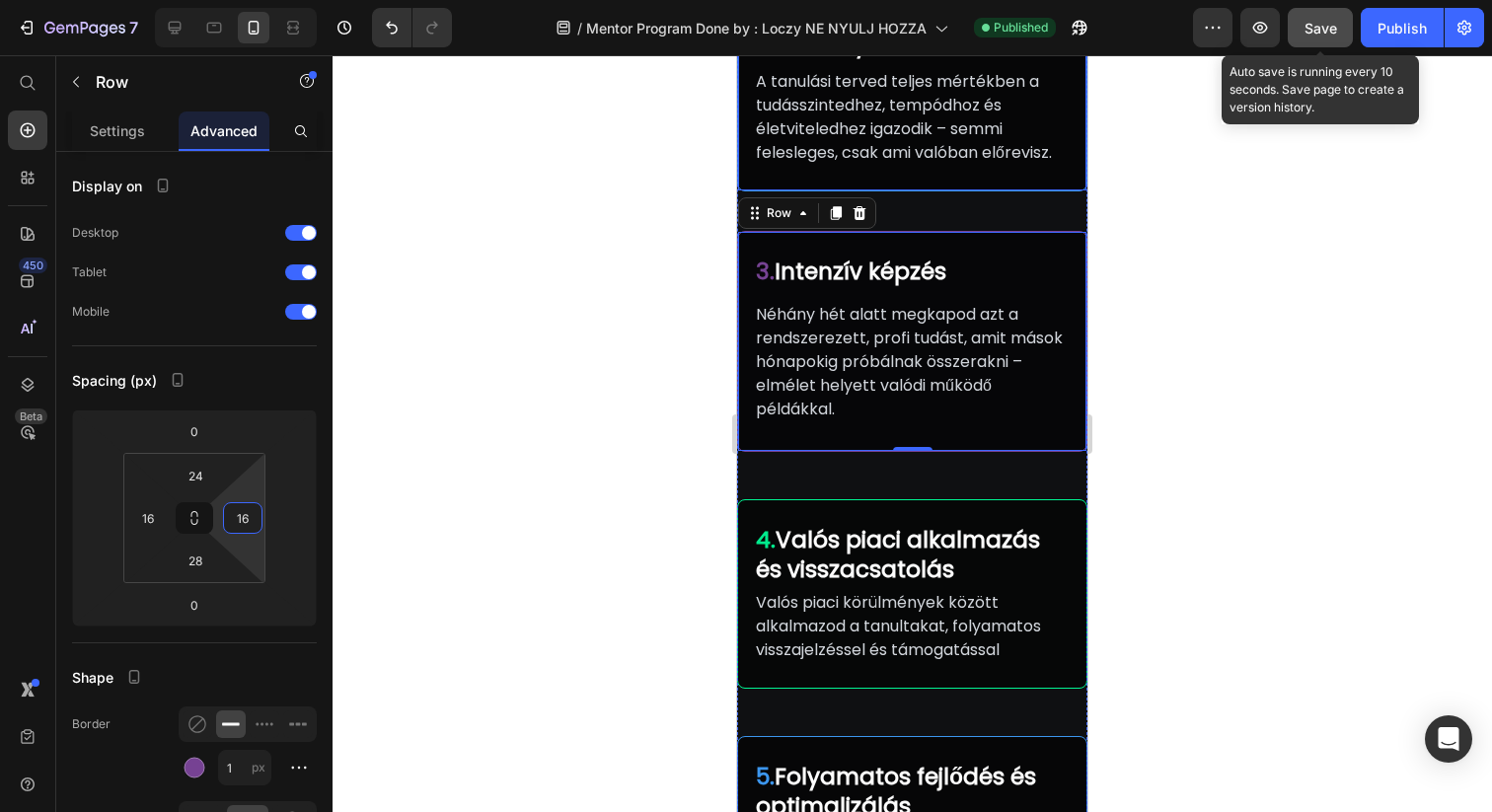 type on "16" 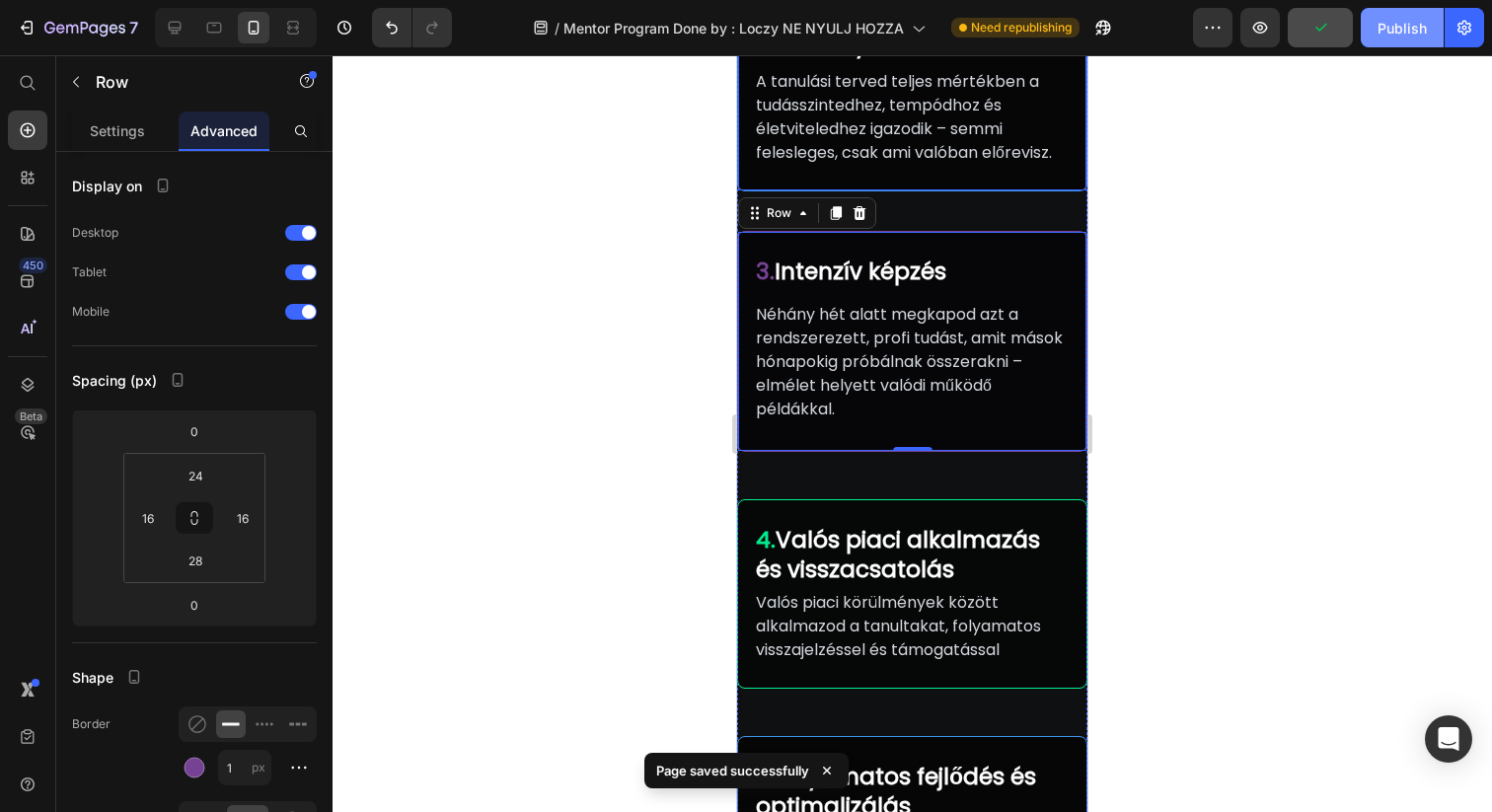 click on "Publish" at bounding box center (1402, 28) 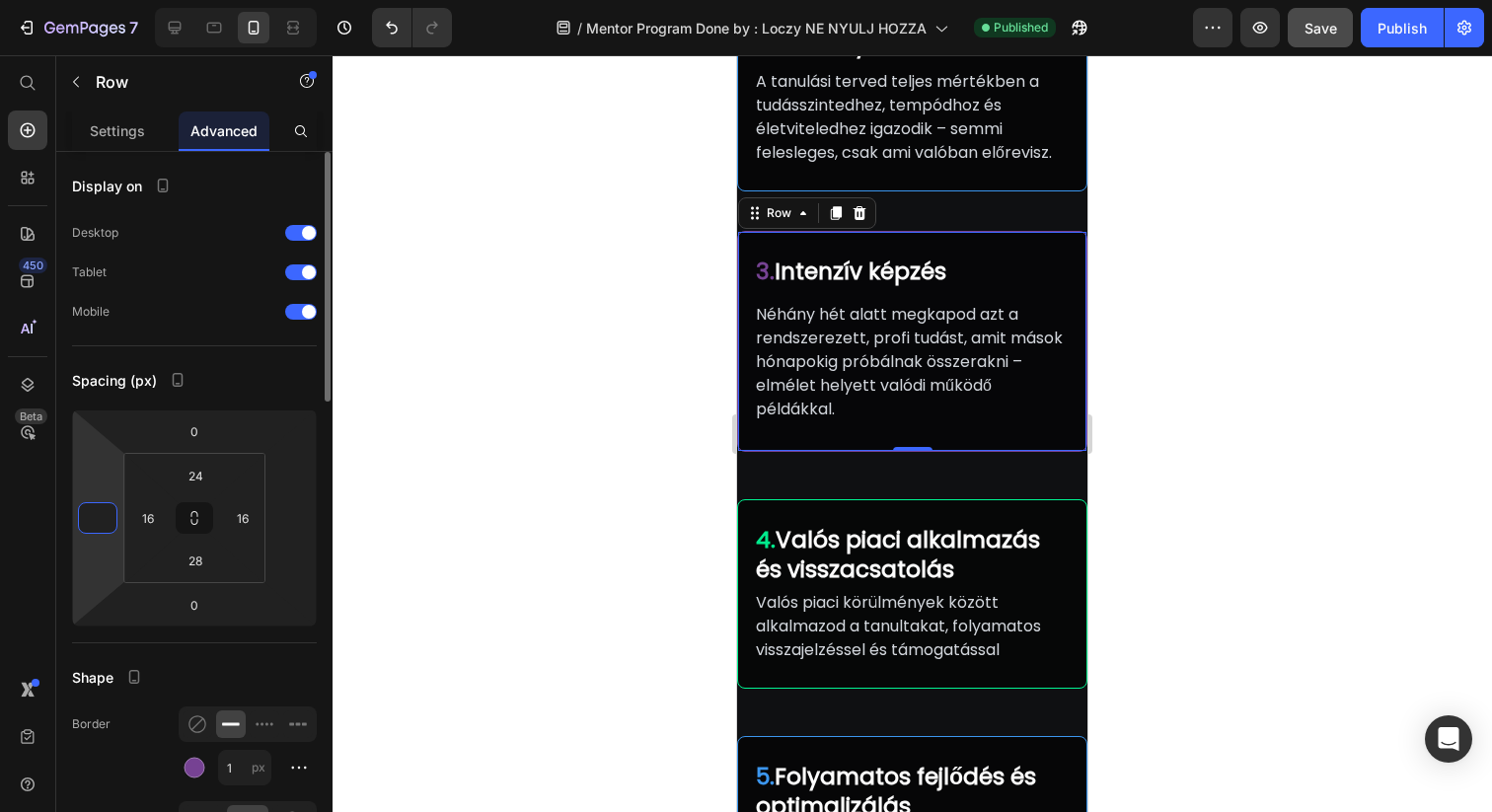 click at bounding box center [98, 518] 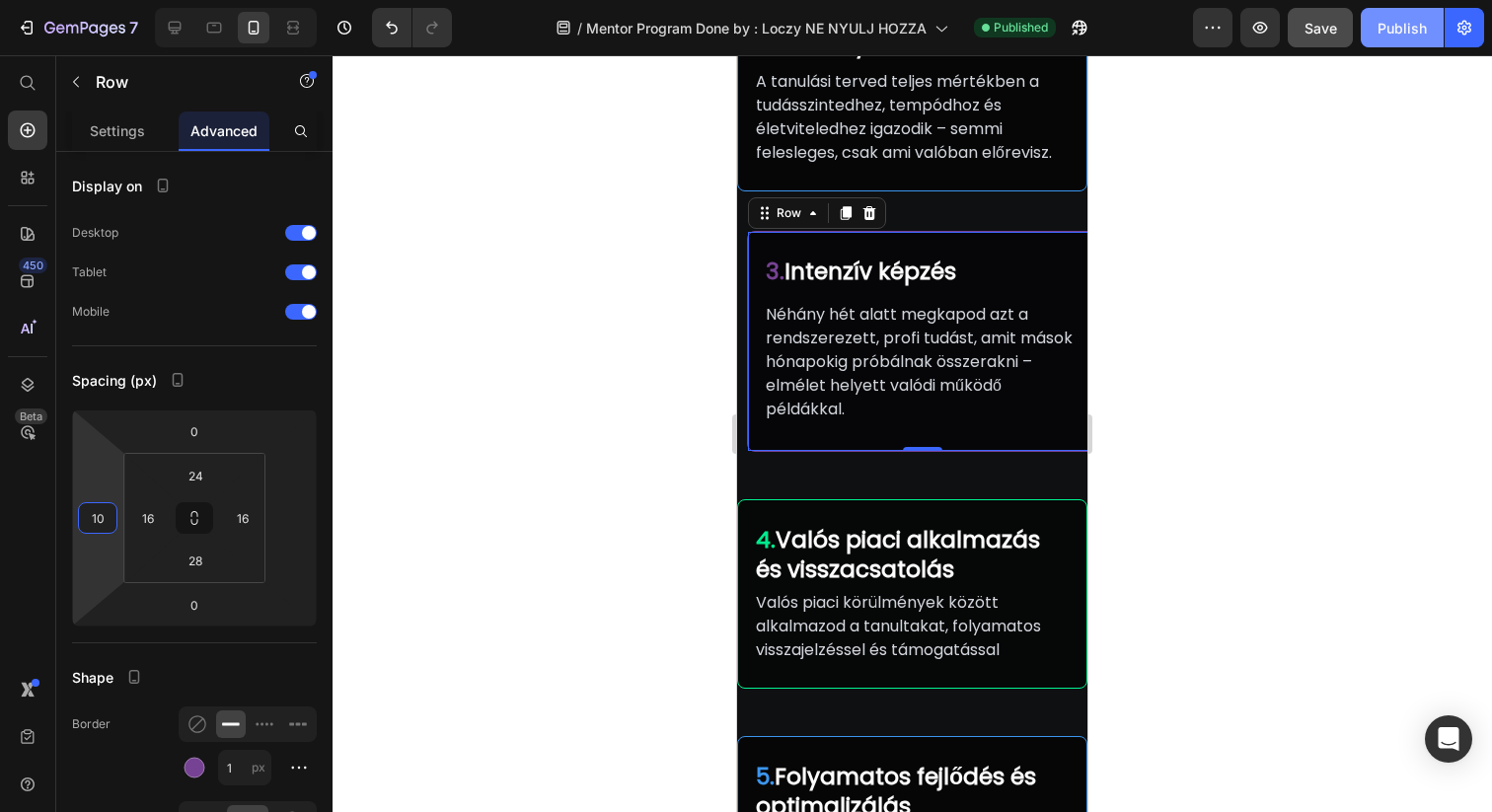 click on "Publish" at bounding box center (1402, 28) 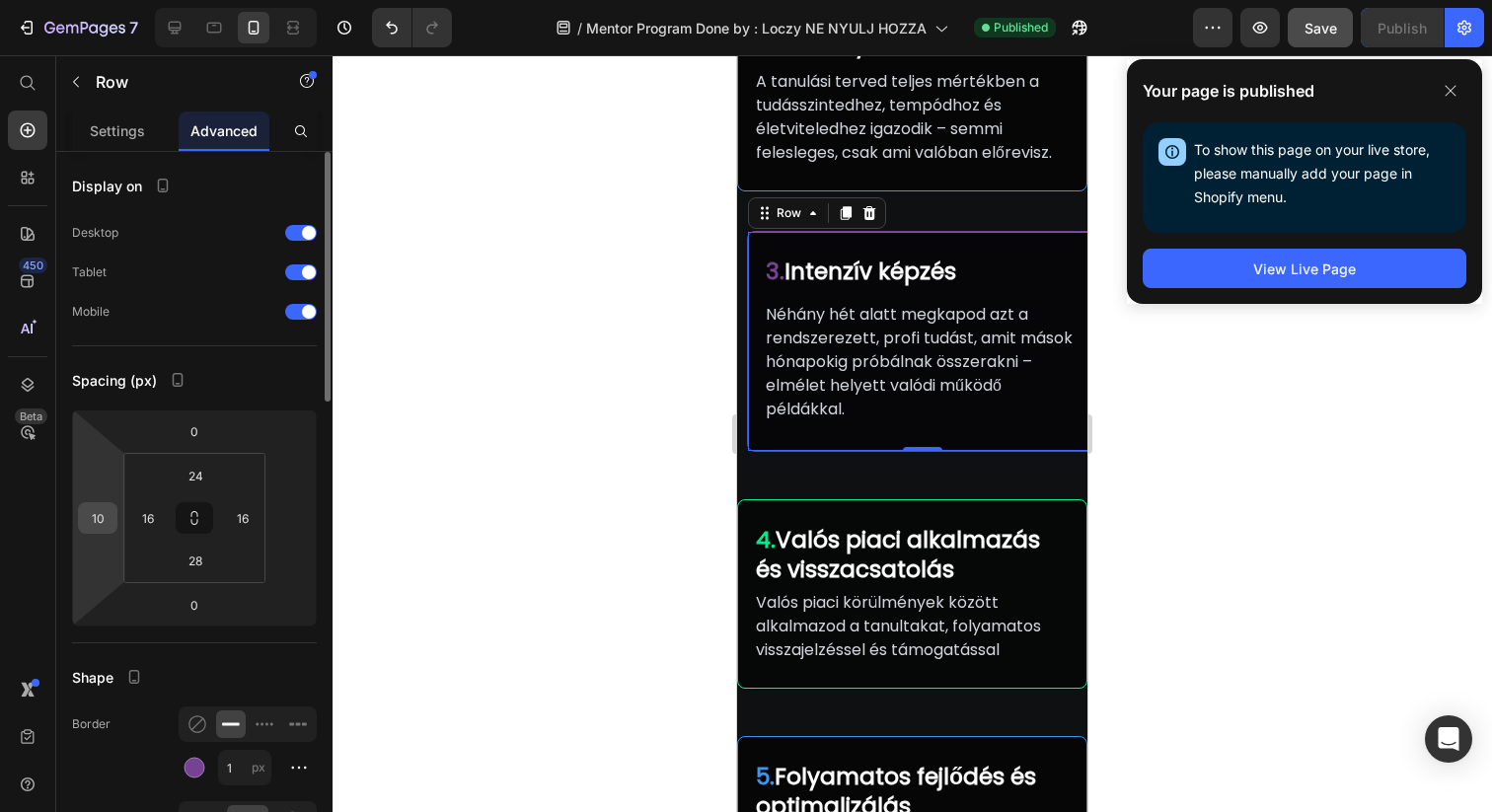 click on "10" at bounding box center [98, 518] 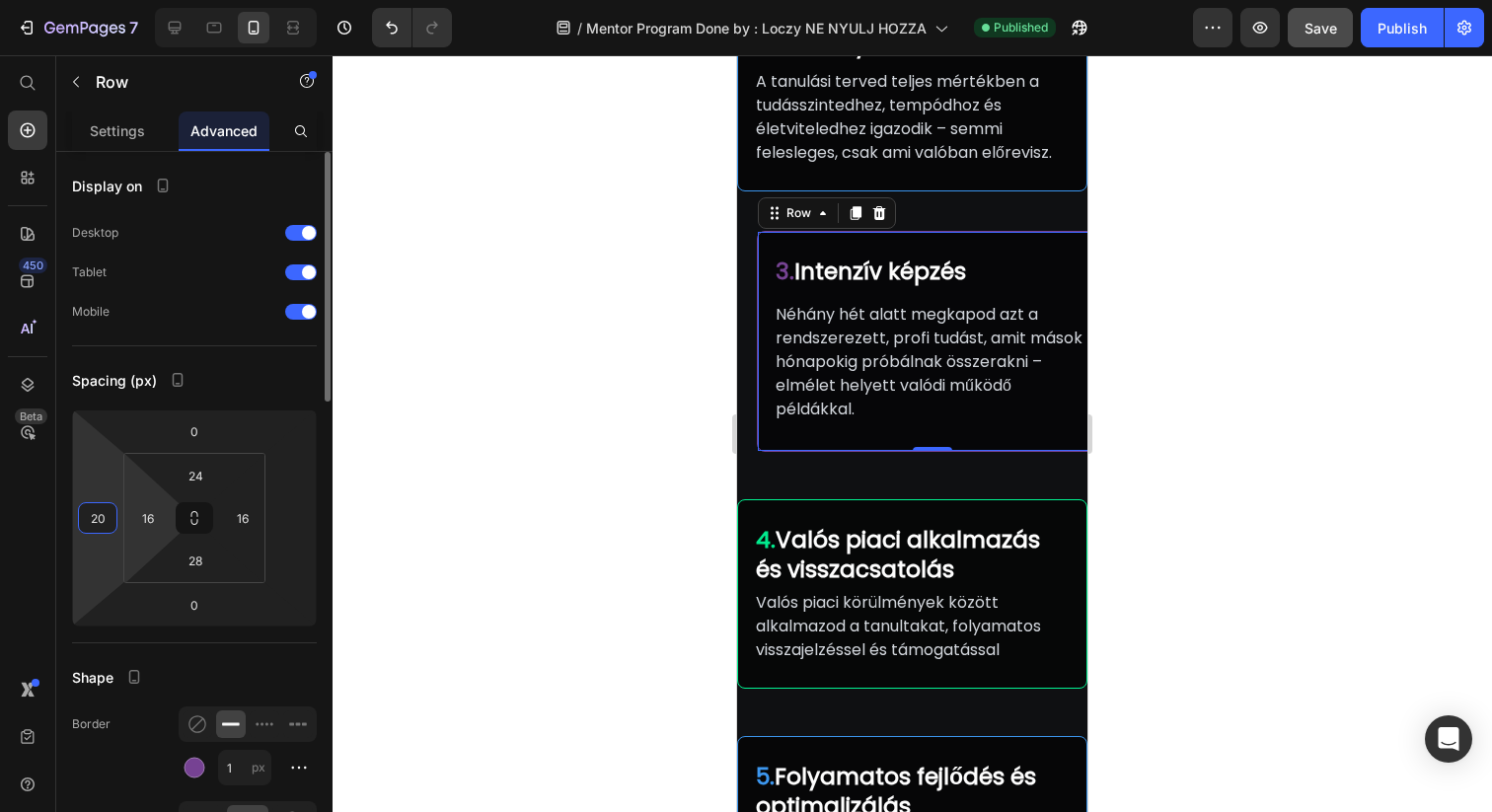 type on "2" 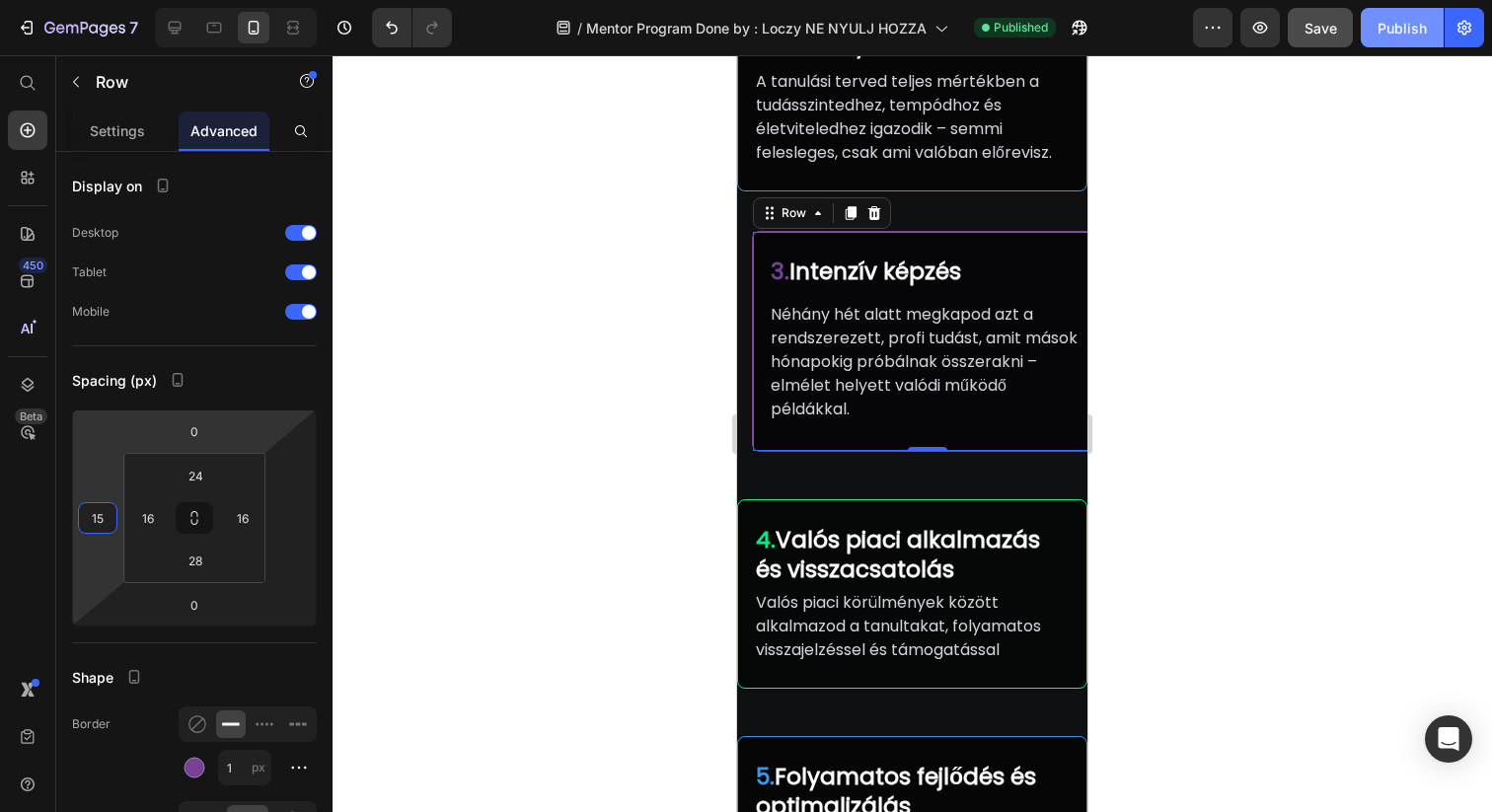 type on "15" 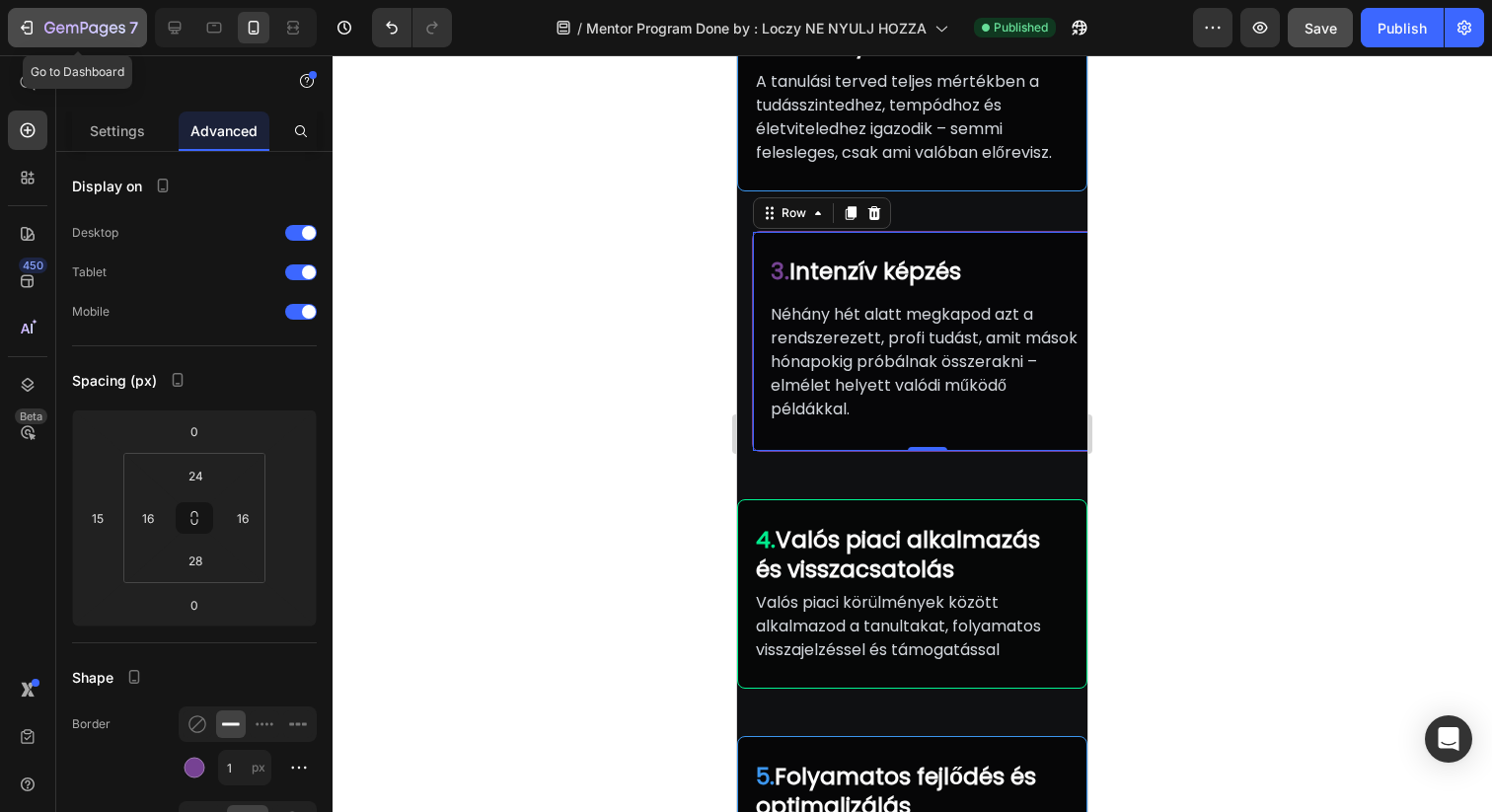 click 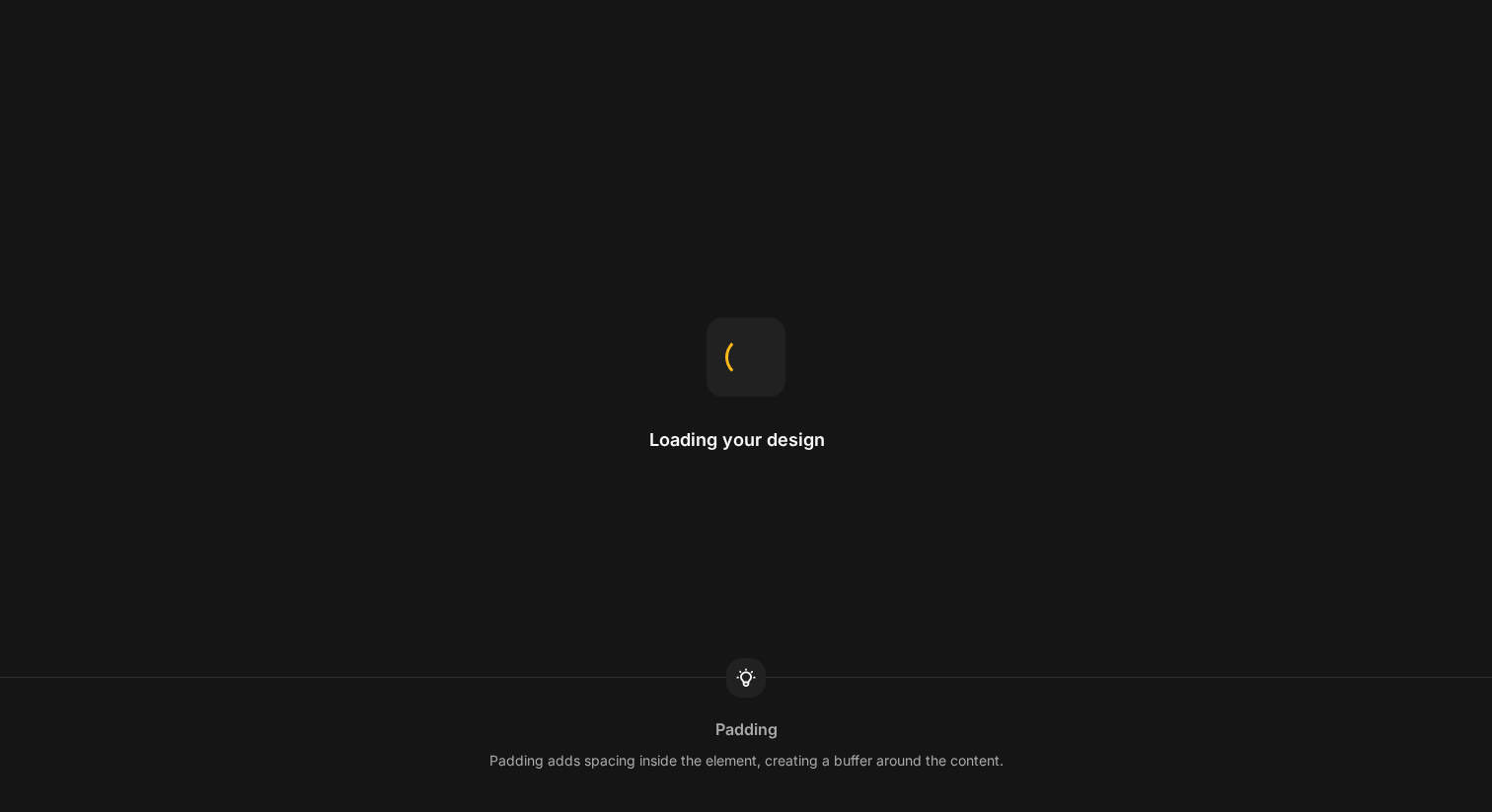 scroll, scrollTop: 0, scrollLeft: 0, axis: both 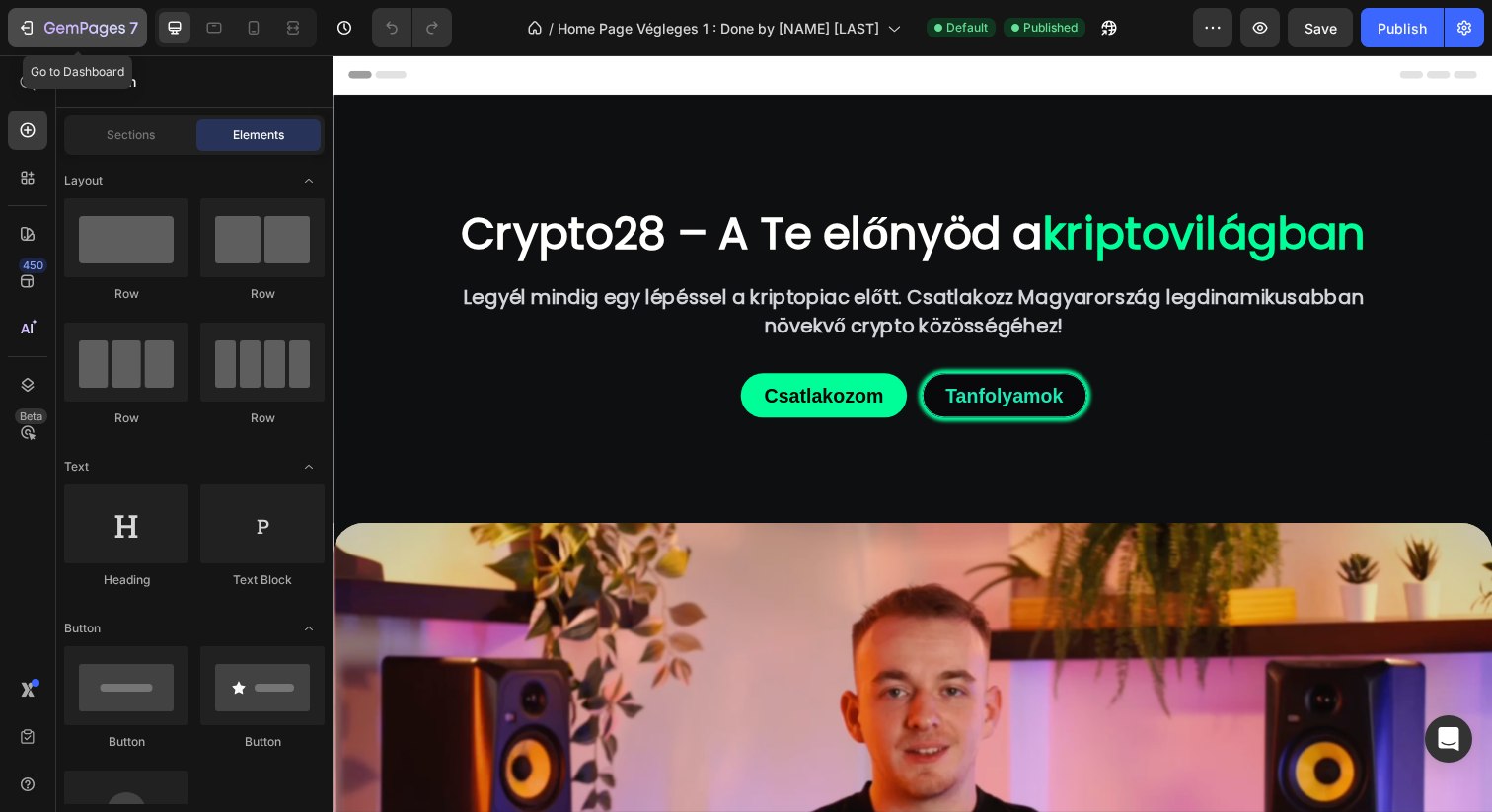 click 